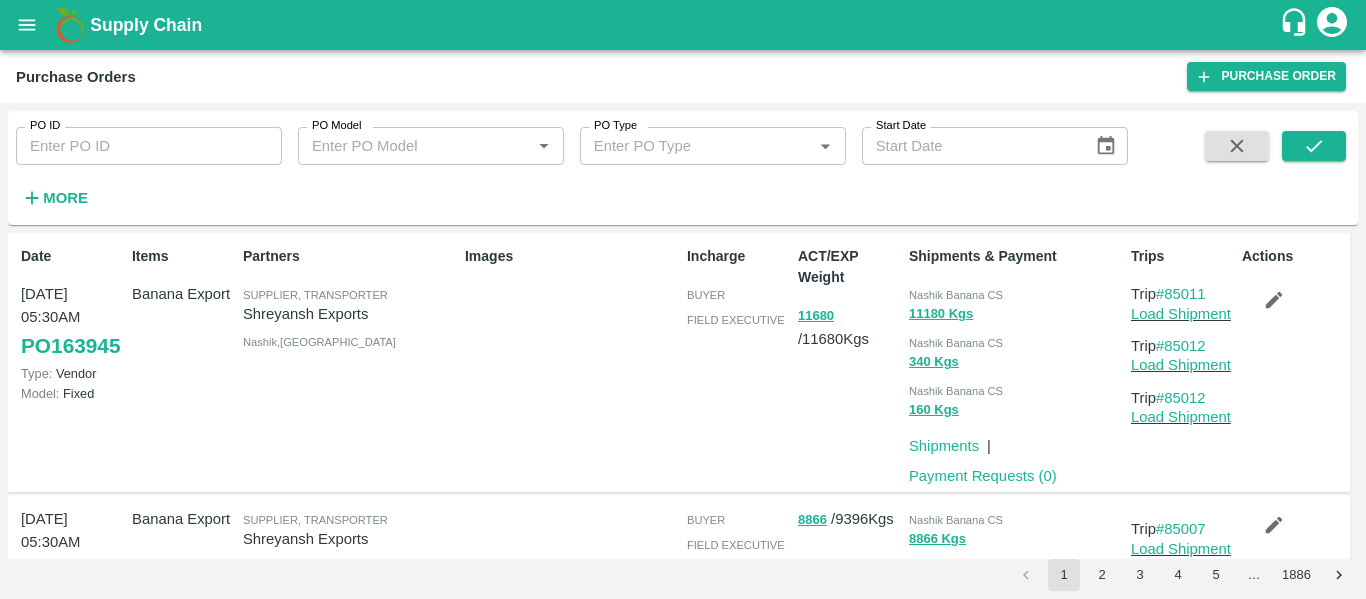 scroll, scrollTop: 0, scrollLeft: 0, axis: both 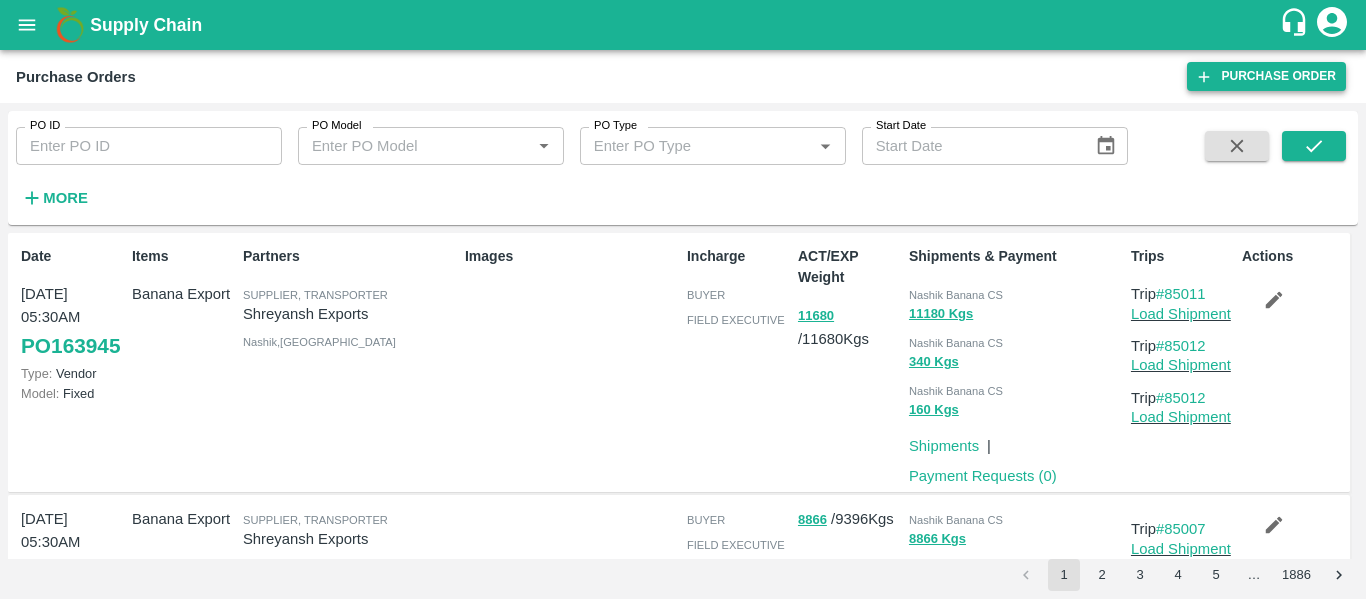 click on "Purchase Order" at bounding box center [1266, 76] 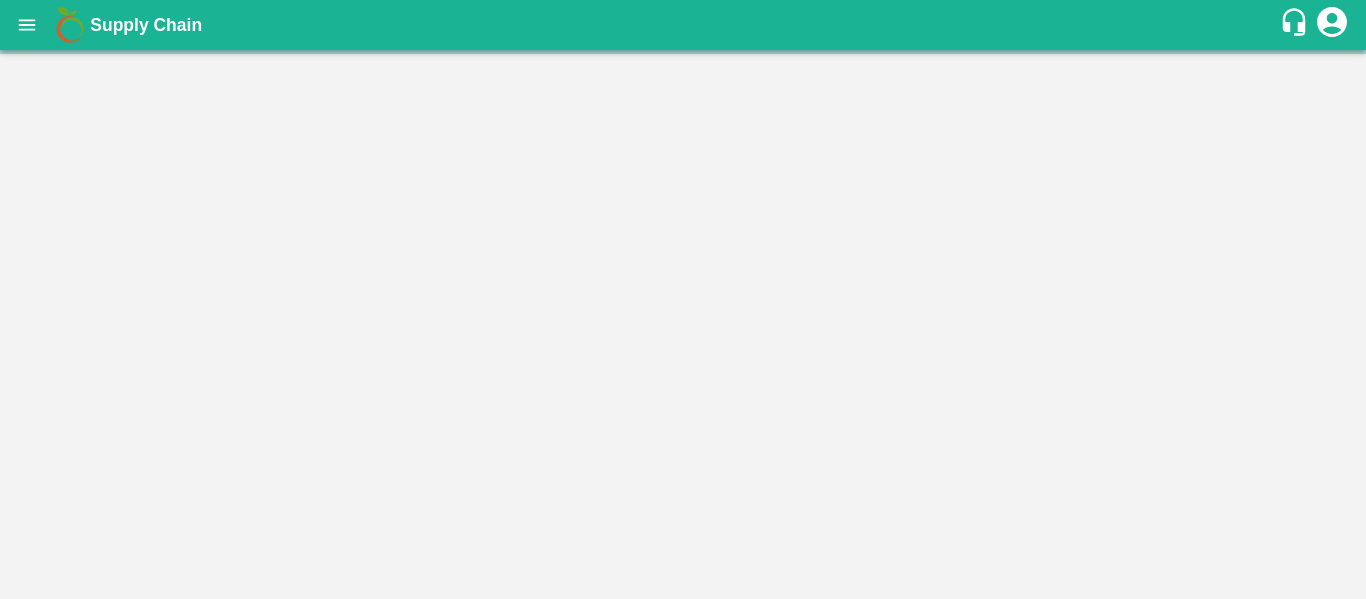 scroll, scrollTop: 0, scrollLeft: 0, axis: both 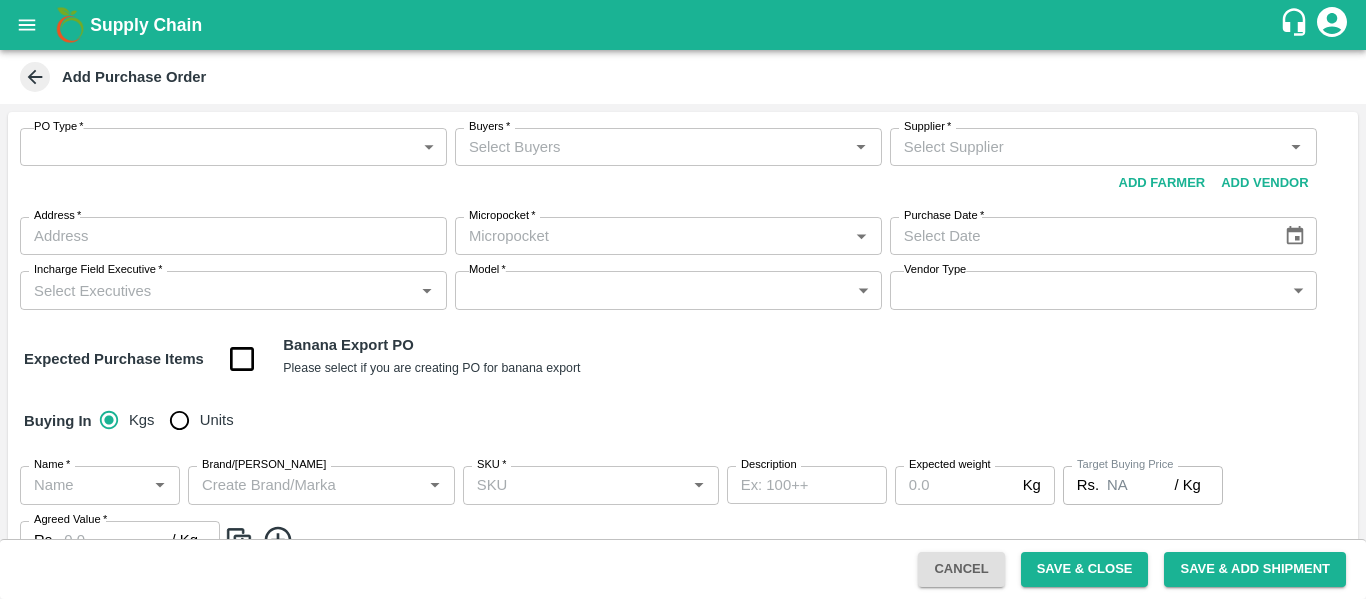 click on "Supply Chain Add Purchase Order PO Type   * ​ PO Type Buyers   * Buyers   * Supplier   * Supplier   * Add Vendor Add Farmer Address   * Address Micropocket   * Micropocket   * Purchase Date   * Purchase Date Incharge Field Executive   * Incharge Field Executive   * Model   * ​ Model Vendor Type ​ Vendor Type Expected Purchase Items Banana Export PO Please select if you are creating PO for banana export Buying In Kgs Units Name   * Name   * Brand/Marka Brand/[PERSON_NAME]   * SKU   * Description x Description Expected weight Kg Expected weight Target Buying Price Rs. NA / Kg Target Buying Price Agreed Value   * Rs. / Kg Agreed Value Upload Agreement Upload Chute Percentage % Chute Percentage Cancel Save & Close Save & Add Shipment Tembhurni PH Nashik CC Shahada Banana Export PH Savda Banana Export PH Nashik Banana CS Nikhil Subhash Mangvade Logout" at bounding box center [683, 299] 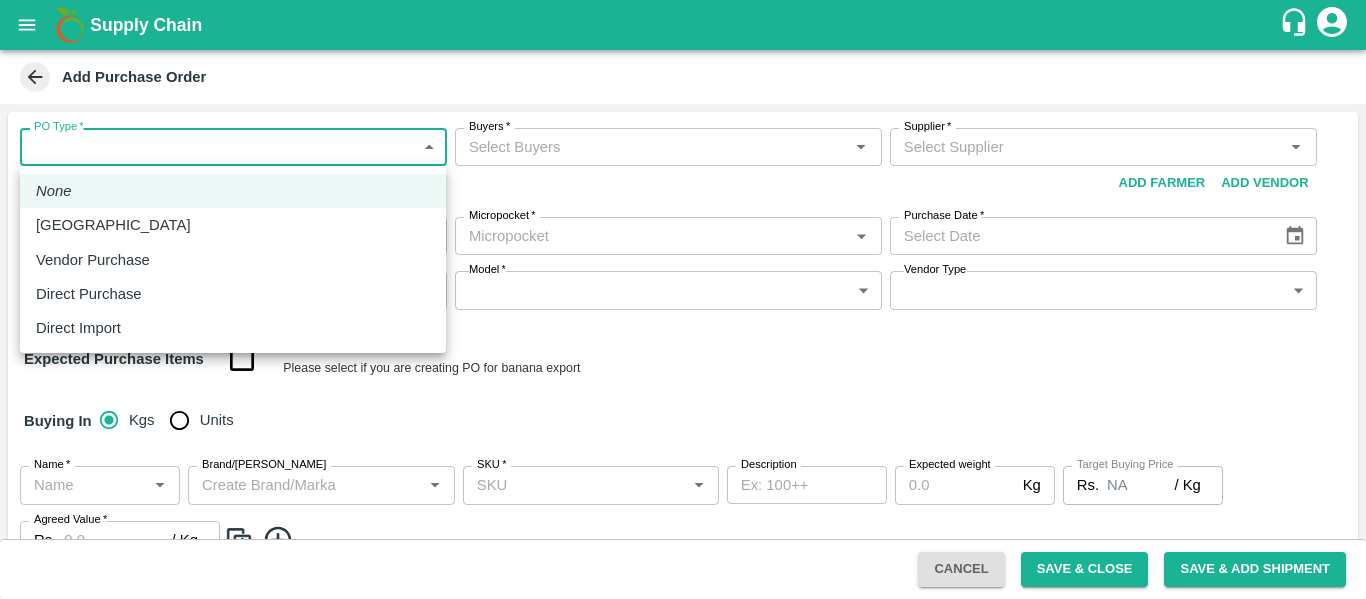 click at bounding box center [683, 299] 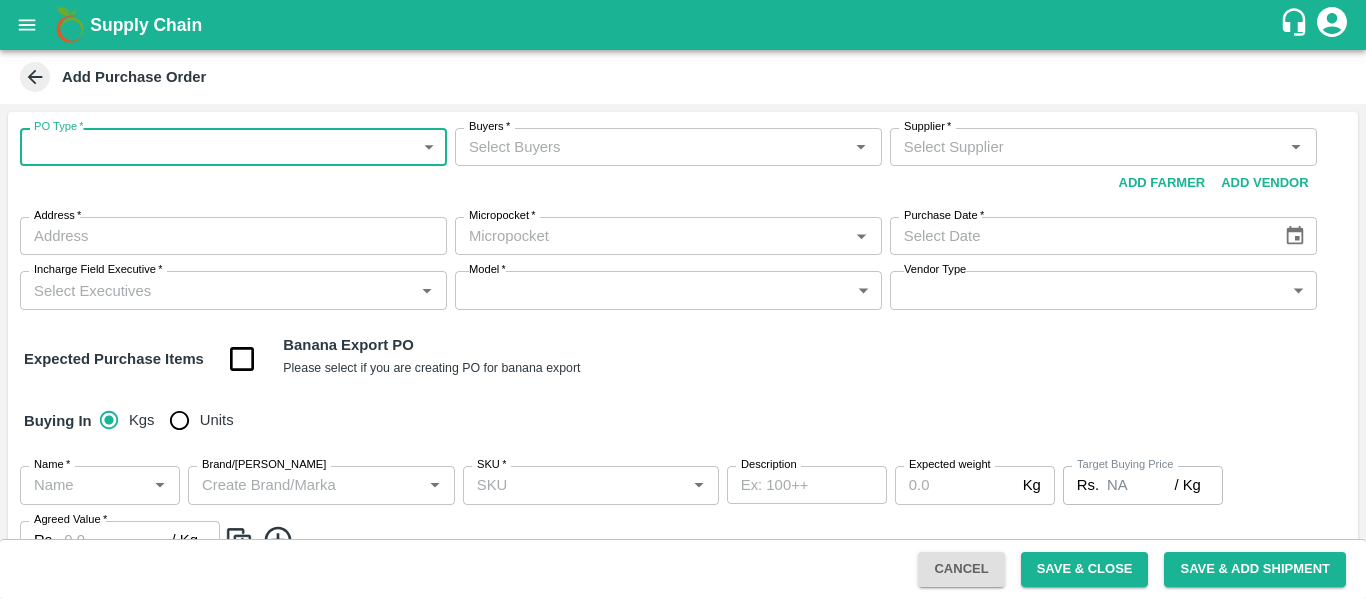click 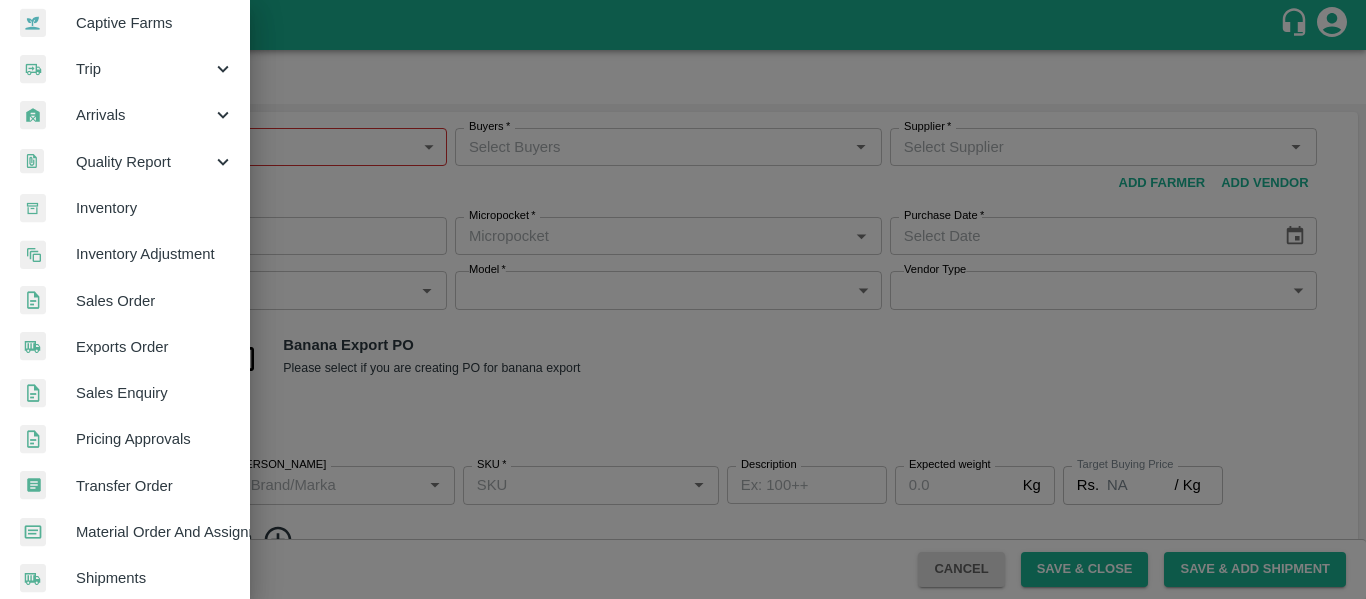 scroll, scrollTop: 0, scrollLeft: 0, axis: both 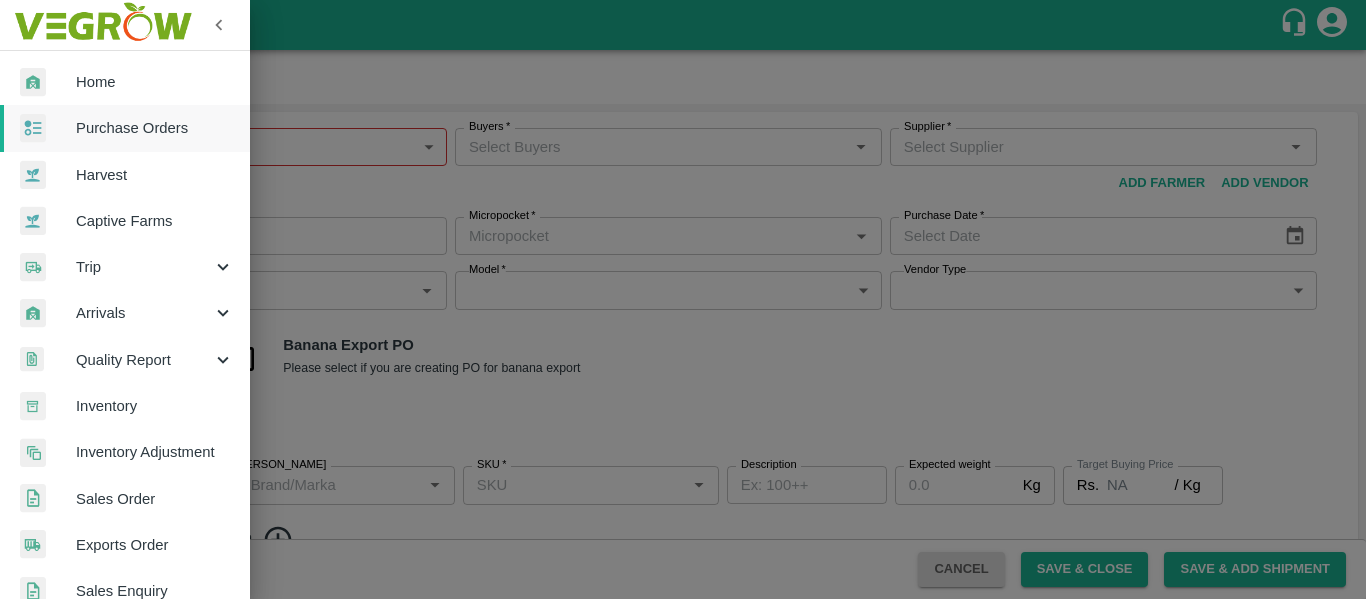 click at bounding box center [683, 299] 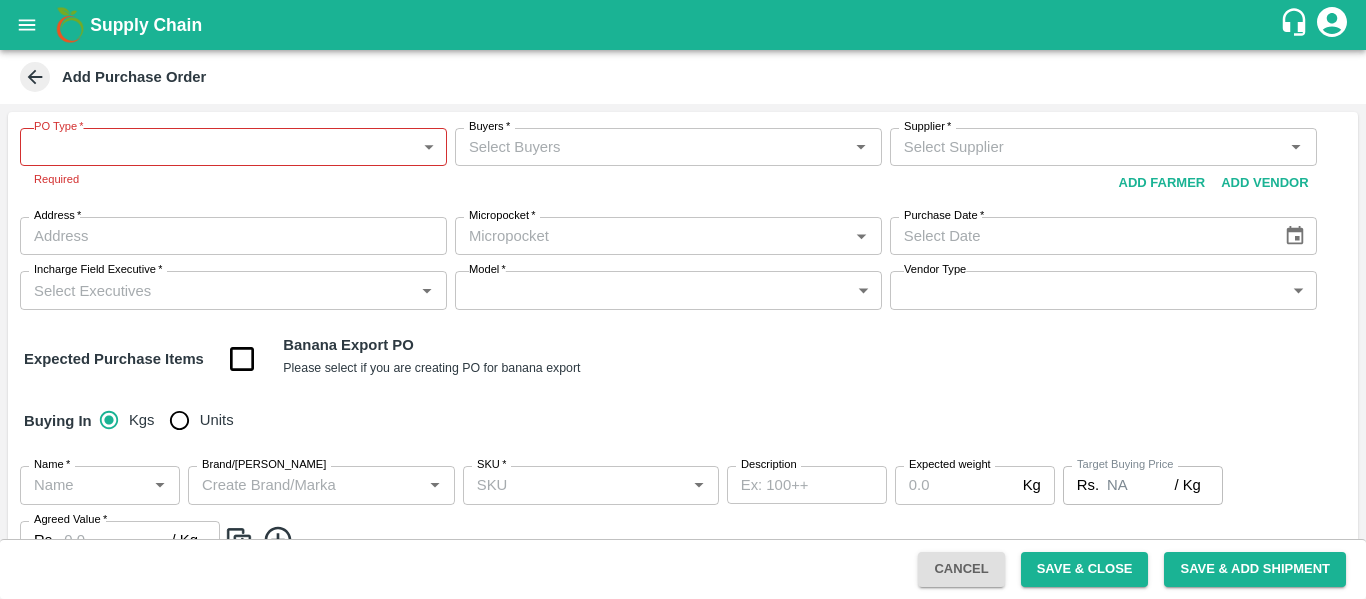 click 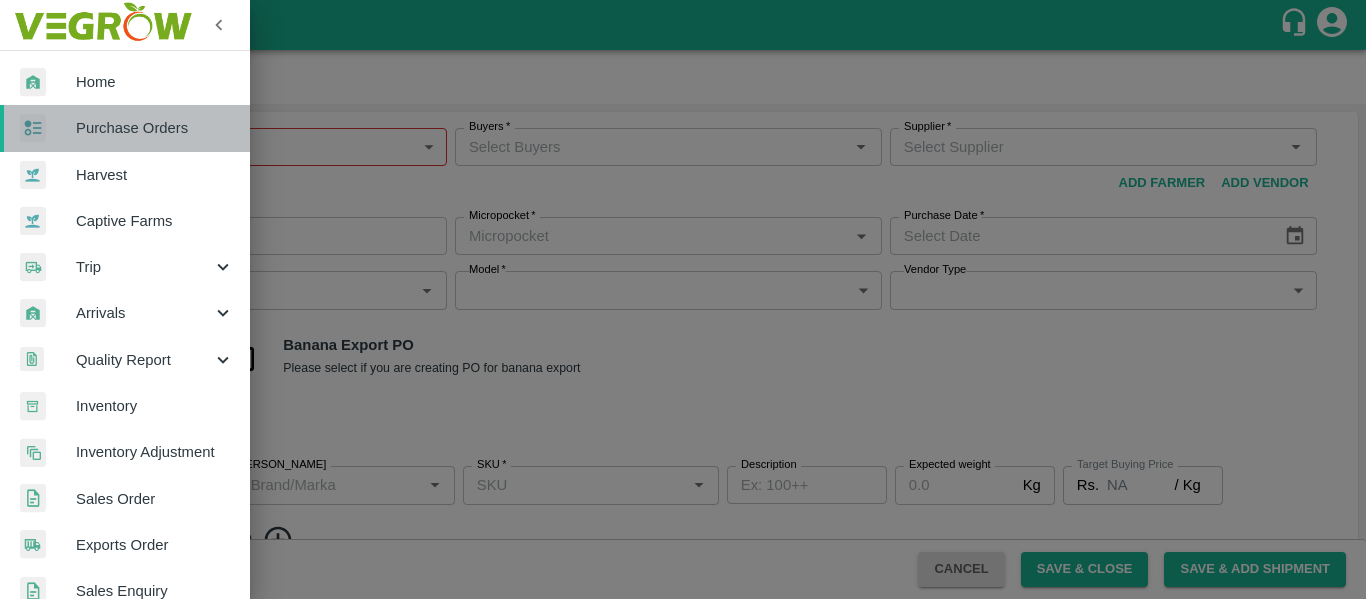 click on "Purchase Orders" at bounding box center (155, 128) 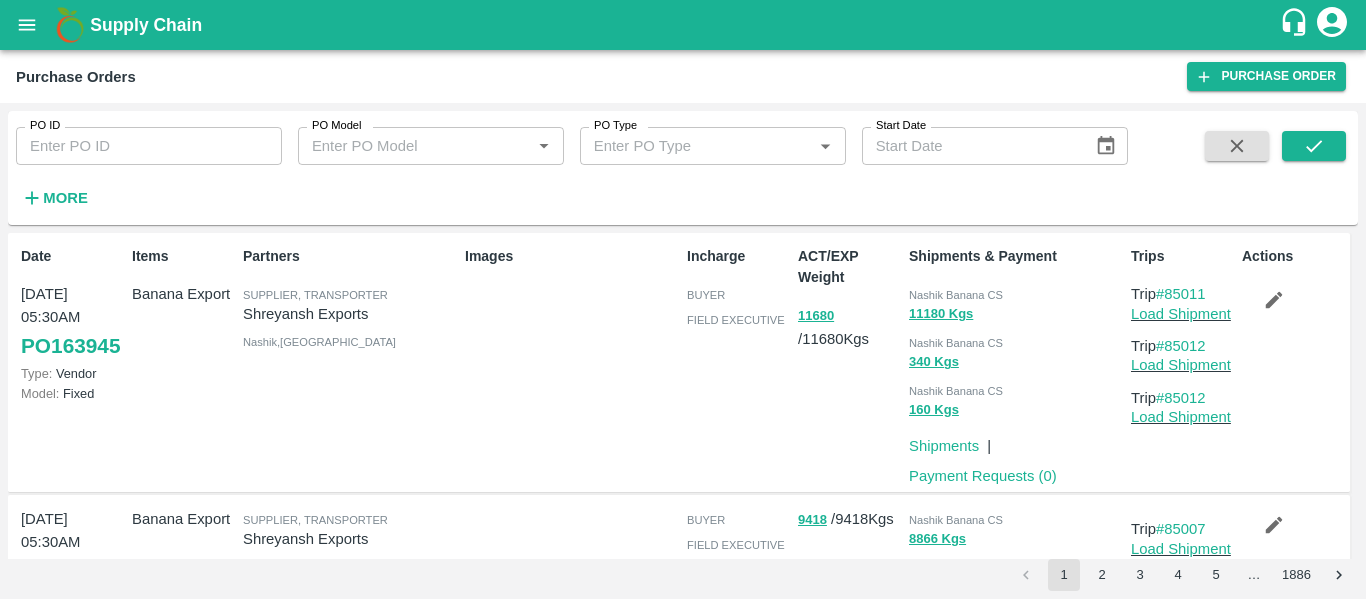 click on "PO ID" at bounding box center [45, 126] 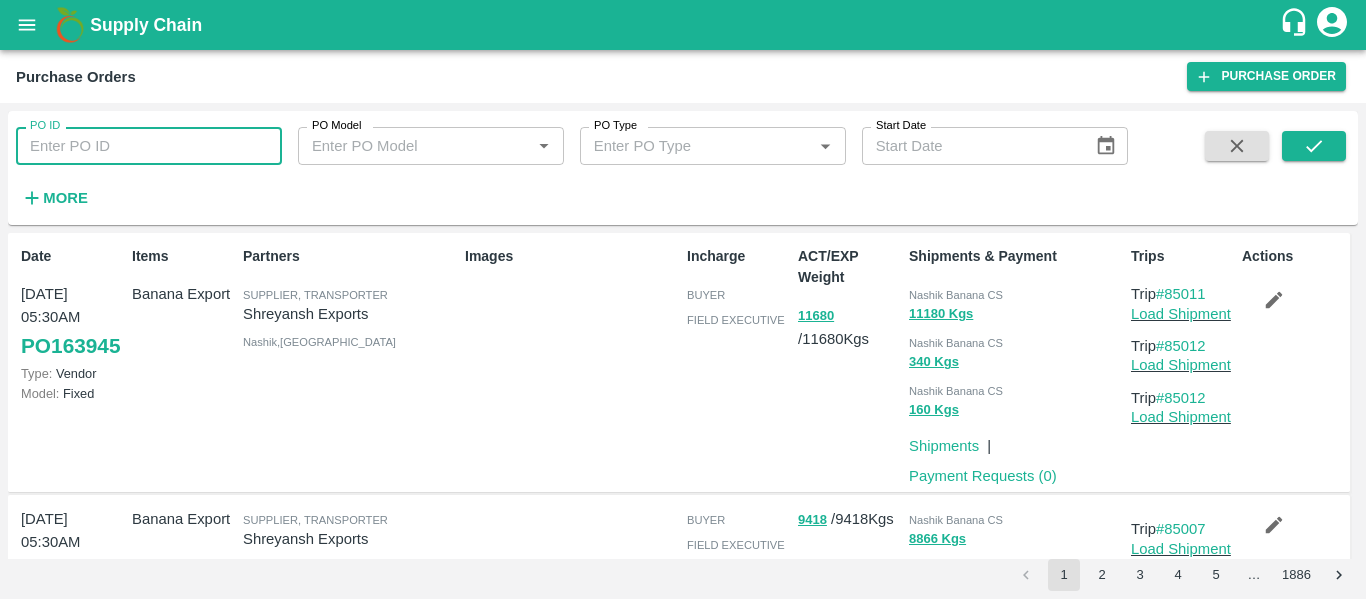 paste on "163282" 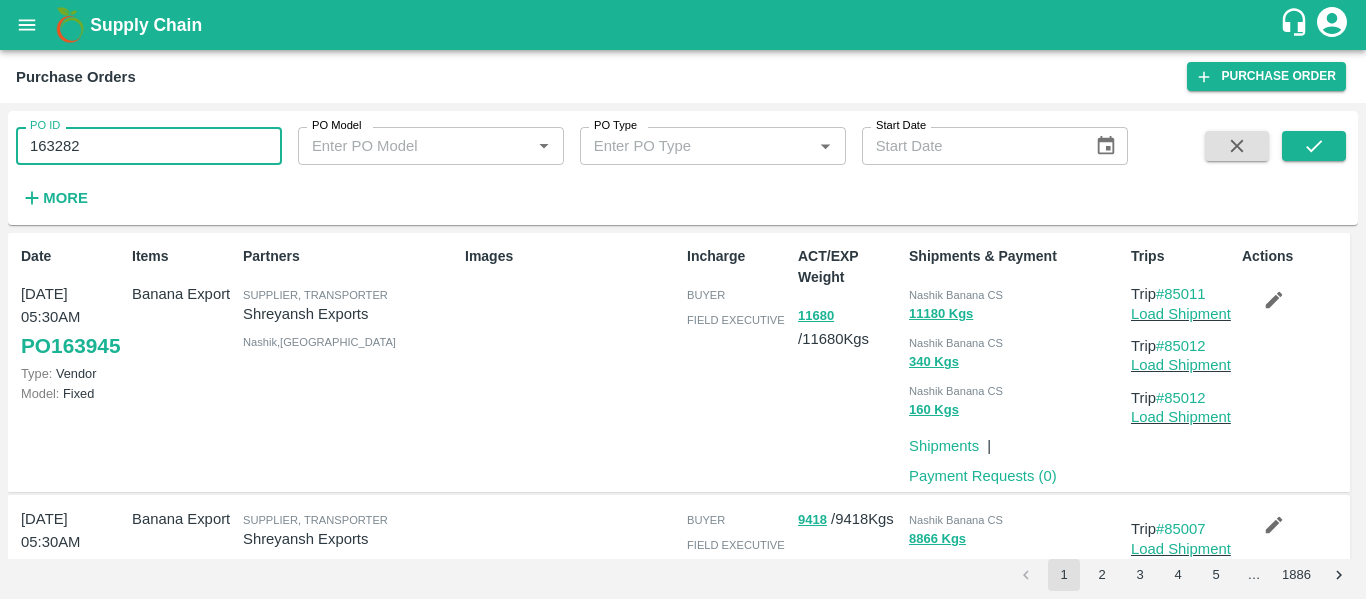 click on "PO ID 163282 PO ID PO Model PO Model   * PO Type PO Type   * Start Date Start Date More" at bounding box center (683, 168) 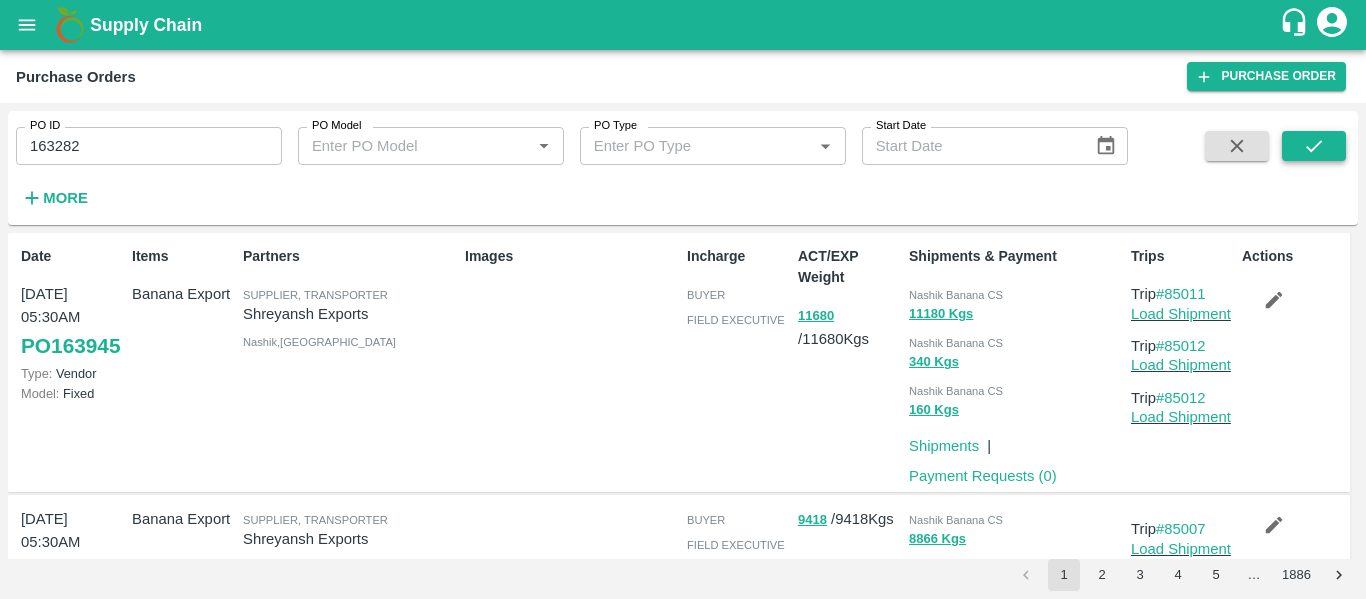 click 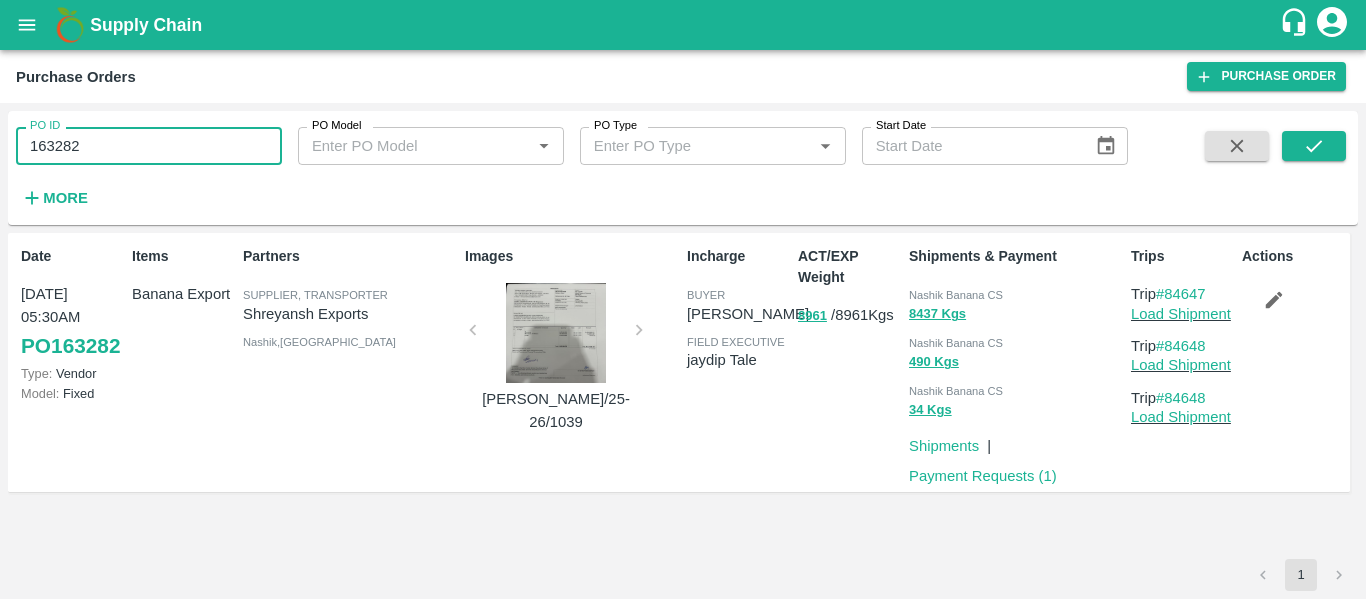 click on "163282" at bounding box center (149, 146) 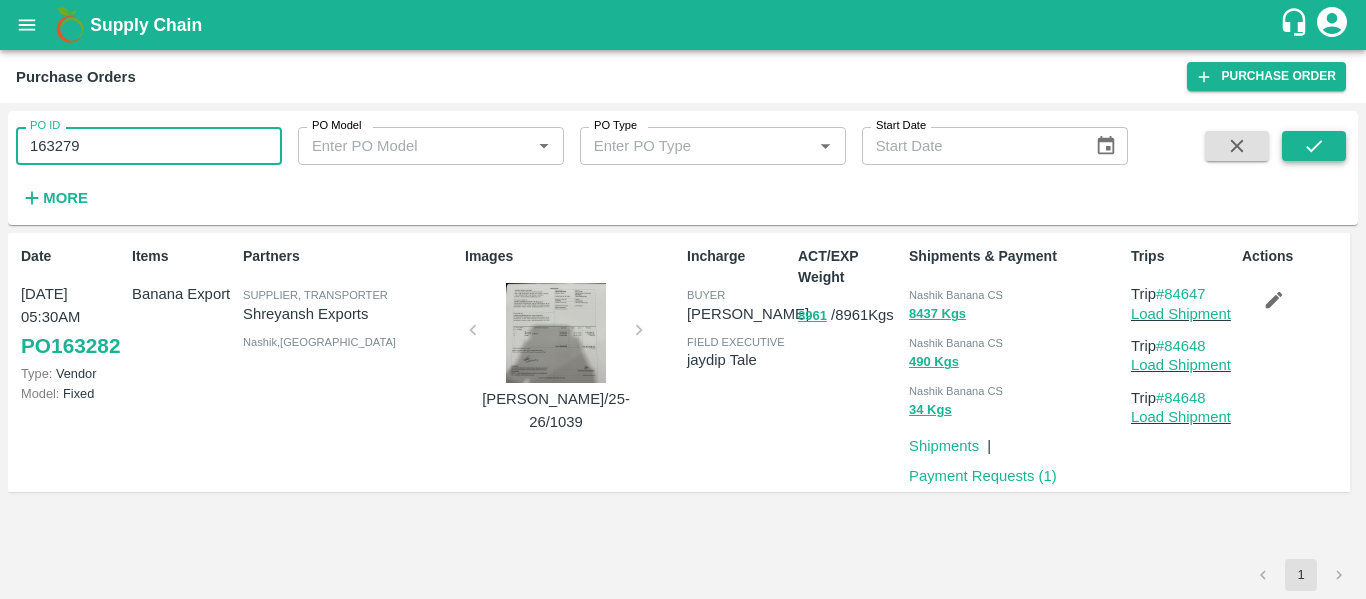 type on "163279" 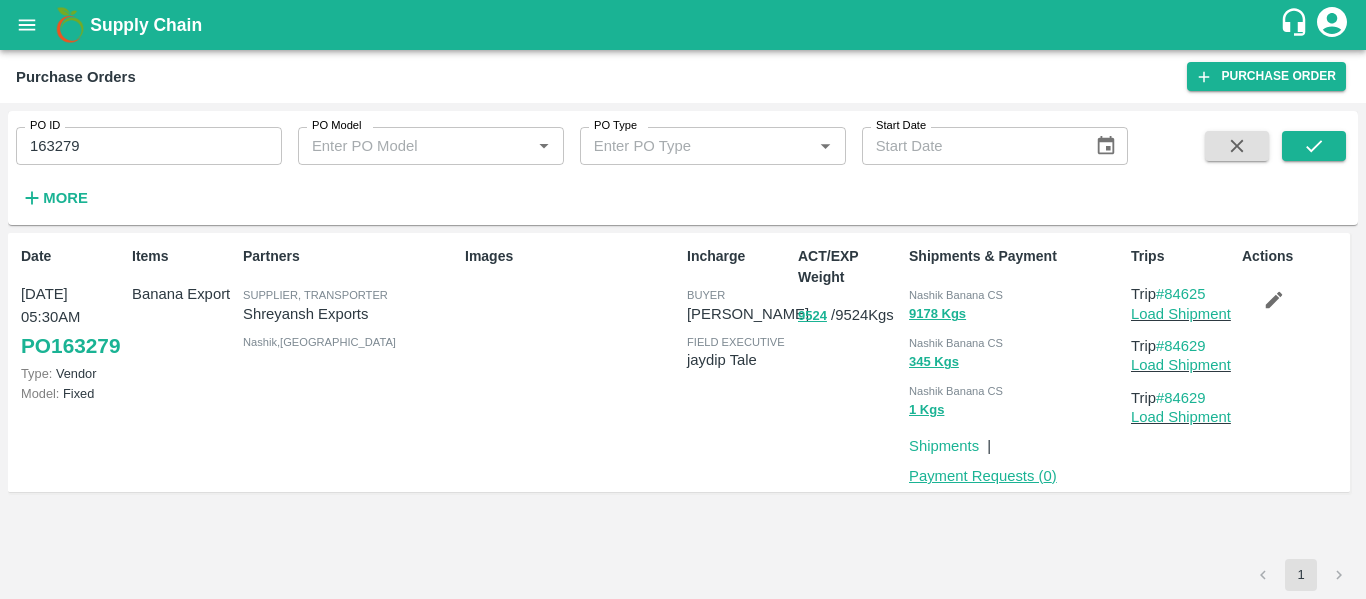 click on "Payment Requests ( 0 )" at bounding box center (983, 476) 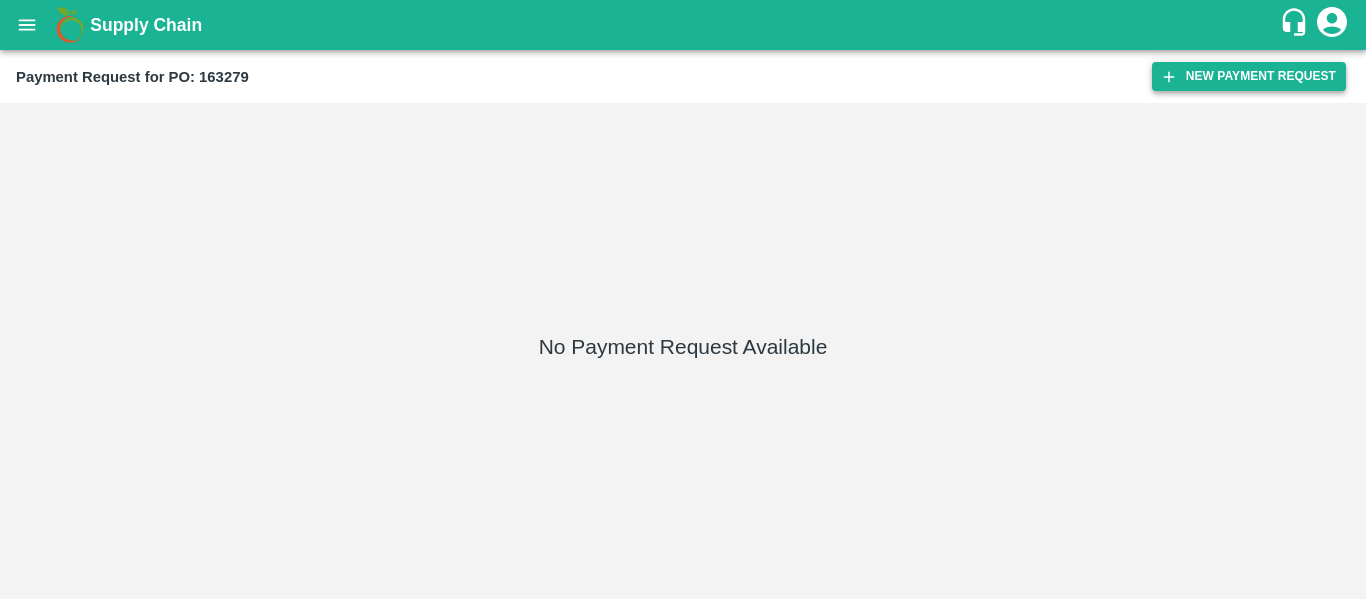 scroll, scrollTop: 0, scrollLeft: 0, axis: both 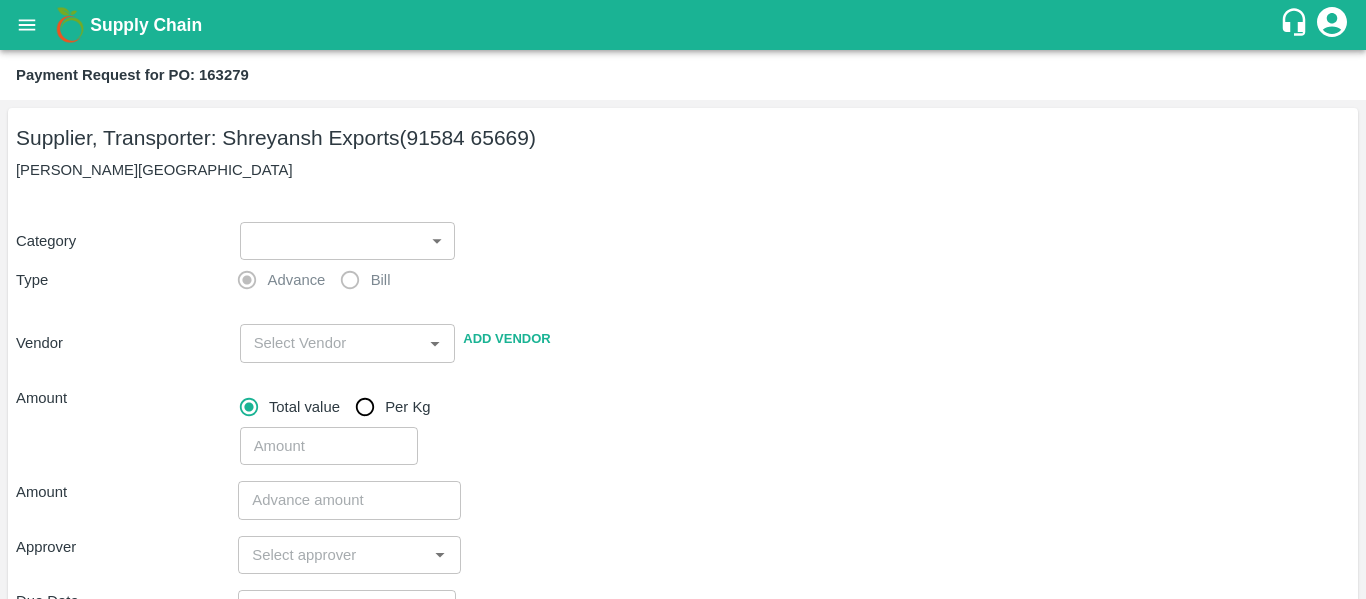 click on "Supply Chain Payment Request for PO: 163279 Supplier, Transporter:    Shreyansh Exports  (91584 65669) Nashik, Nashik Category ​ ​ Type Advance Bill Vendor ​ Add Vendor Amount Total value Per Kg ​ Amount ​ Approver ​ Due Date ​  Priority  Low  High Comment x ​ Attach bill Cancel Save Tembhurni PH Nashik CC Shahada Banana Export PH Savda Banana Export PH Nashik Banana CS Nikhil Subhash Mangvade Logout" at bounding box center [683, 299] 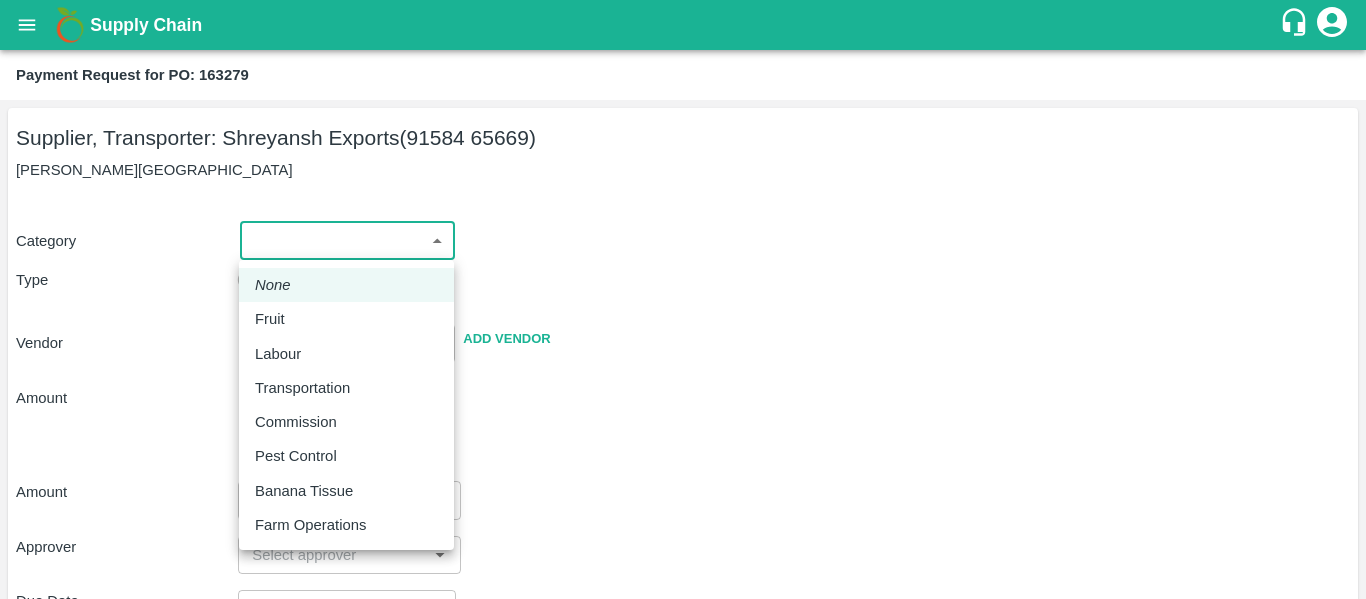 click on "Fruit" at bounding box center (346, 319) 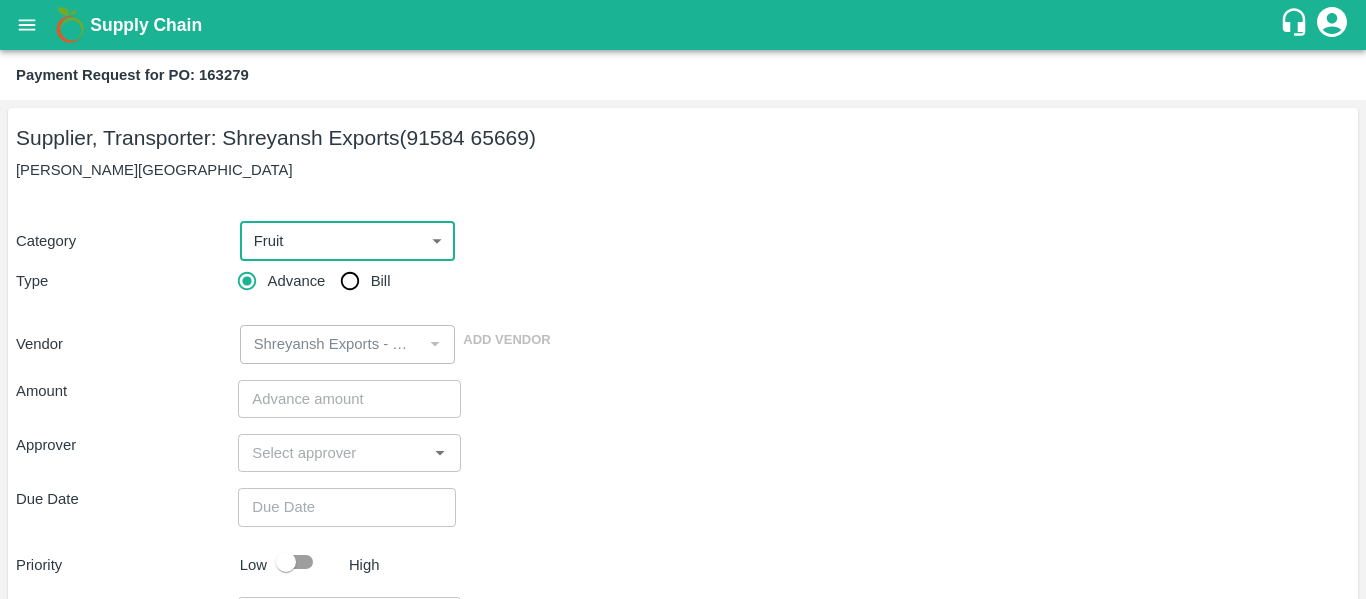 click on "Bill" at bounding box center (381, 281) 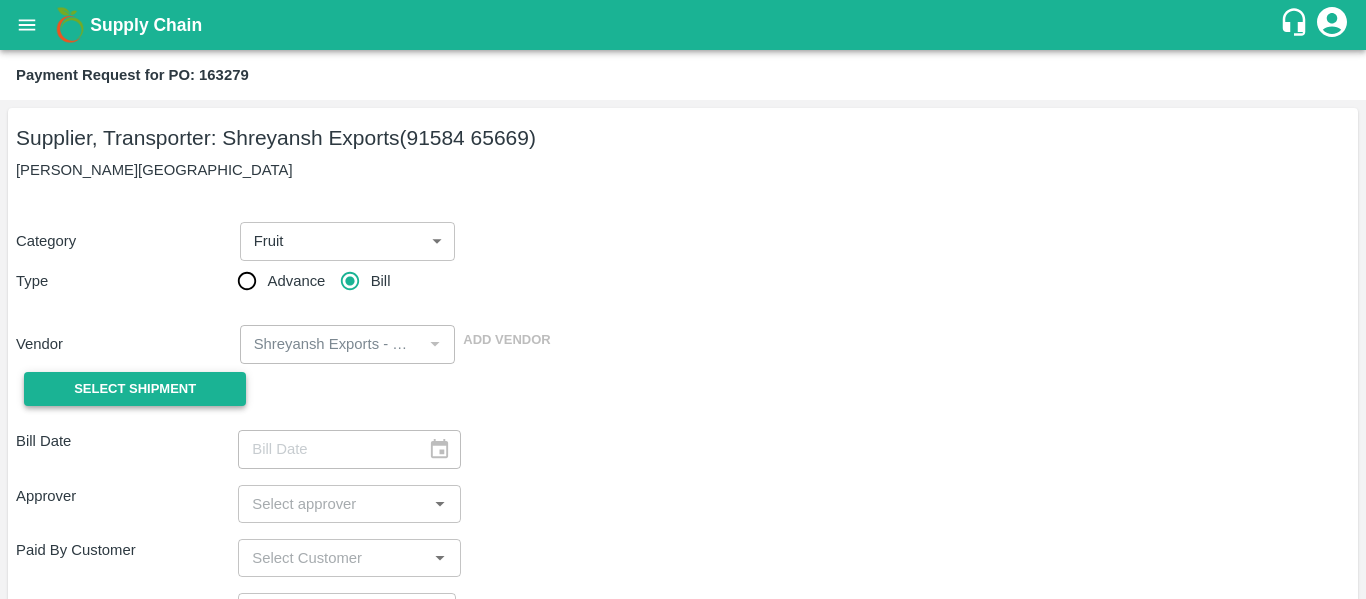 click on "Select Shipment" at bounding box center (135, 389) 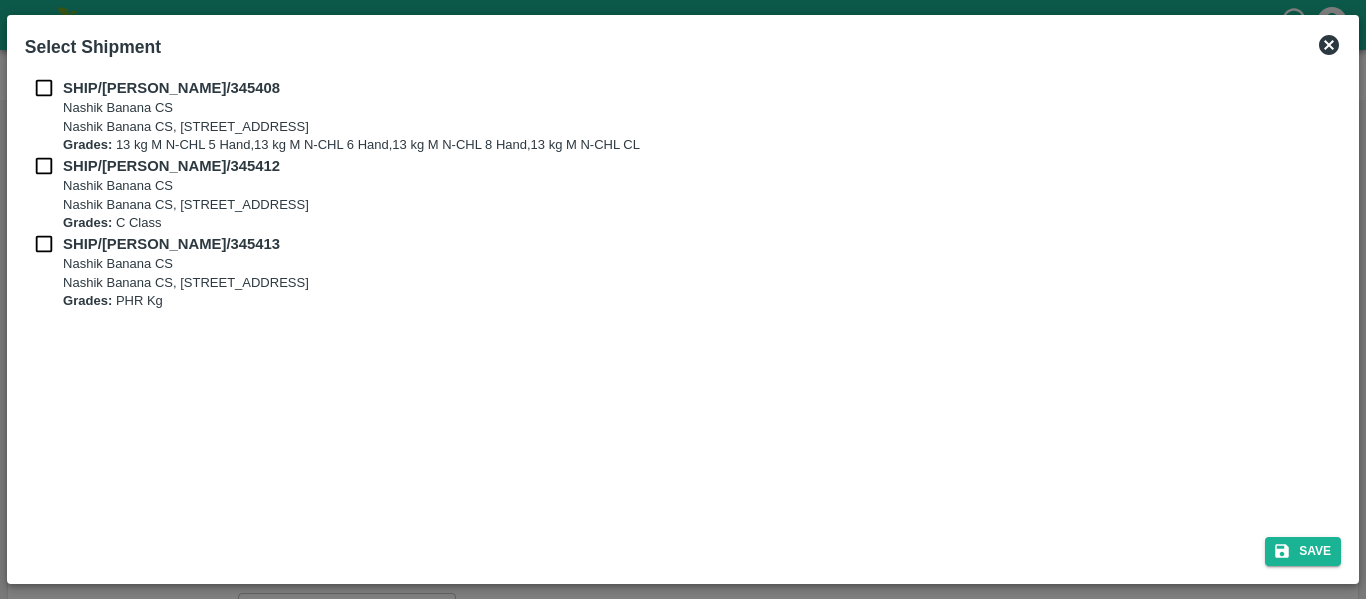 click at bounding box center (44, 88) 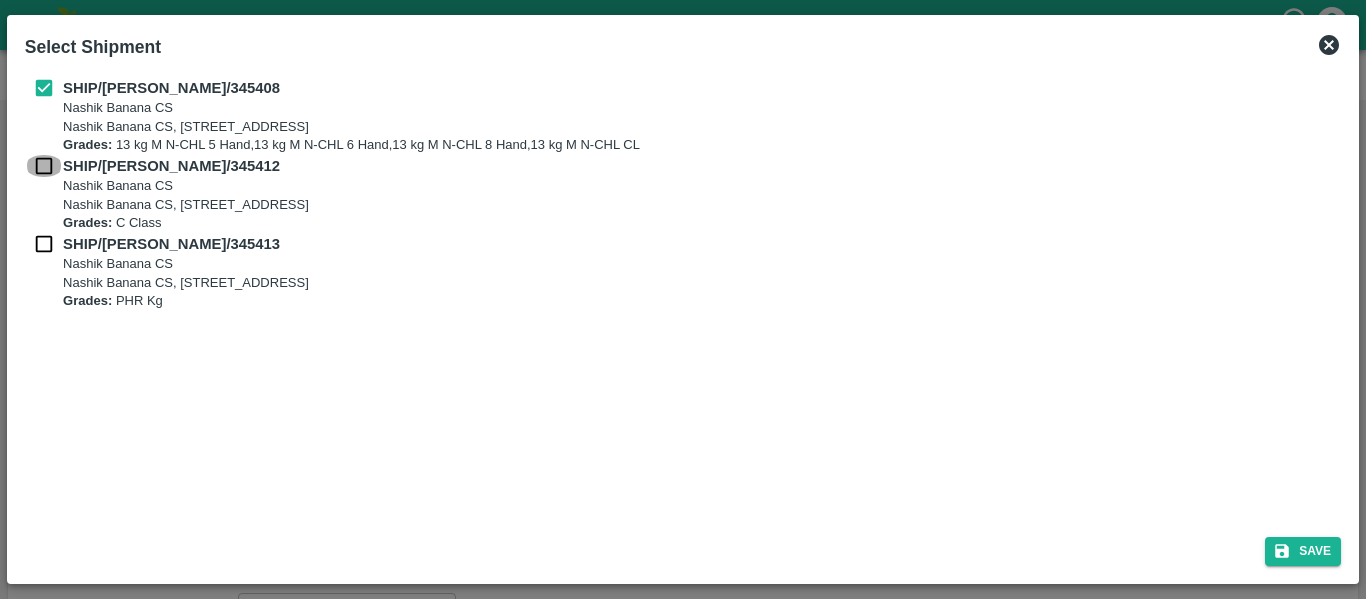 click at bounding box center (44, 166) 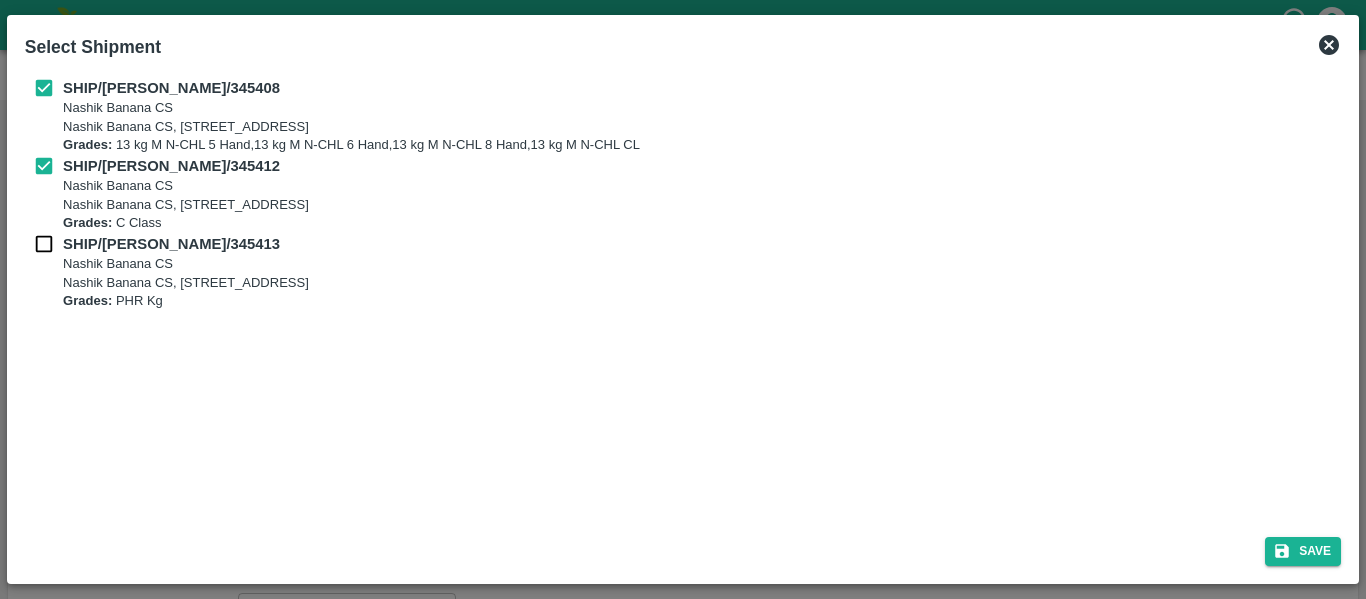 click on "SHIP/NASH/345413 Nashik Banana CS  Nashik Banana CS, Gat No. 314/2/1, A/p- Mohadi, Tal- Dindori, Dist- Nashik 422207, Maharashtra, India., India Grades:   PHR Kg" at bounding box center [683, 272] 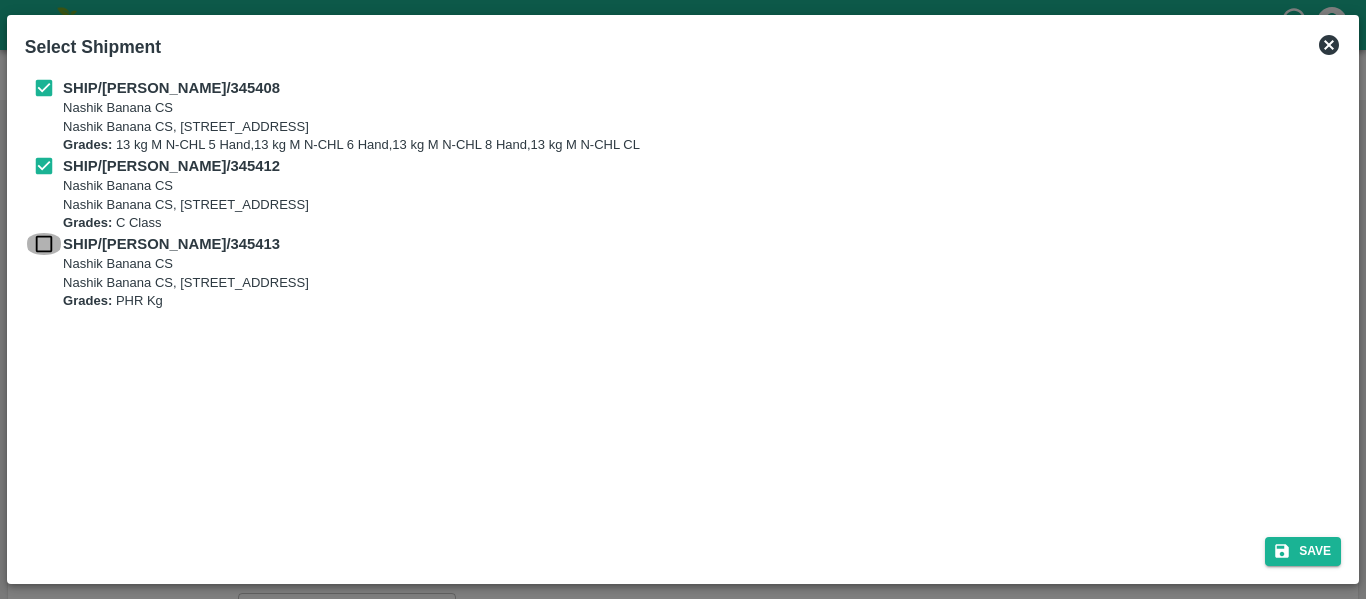 click at bounding box center [44, 244] 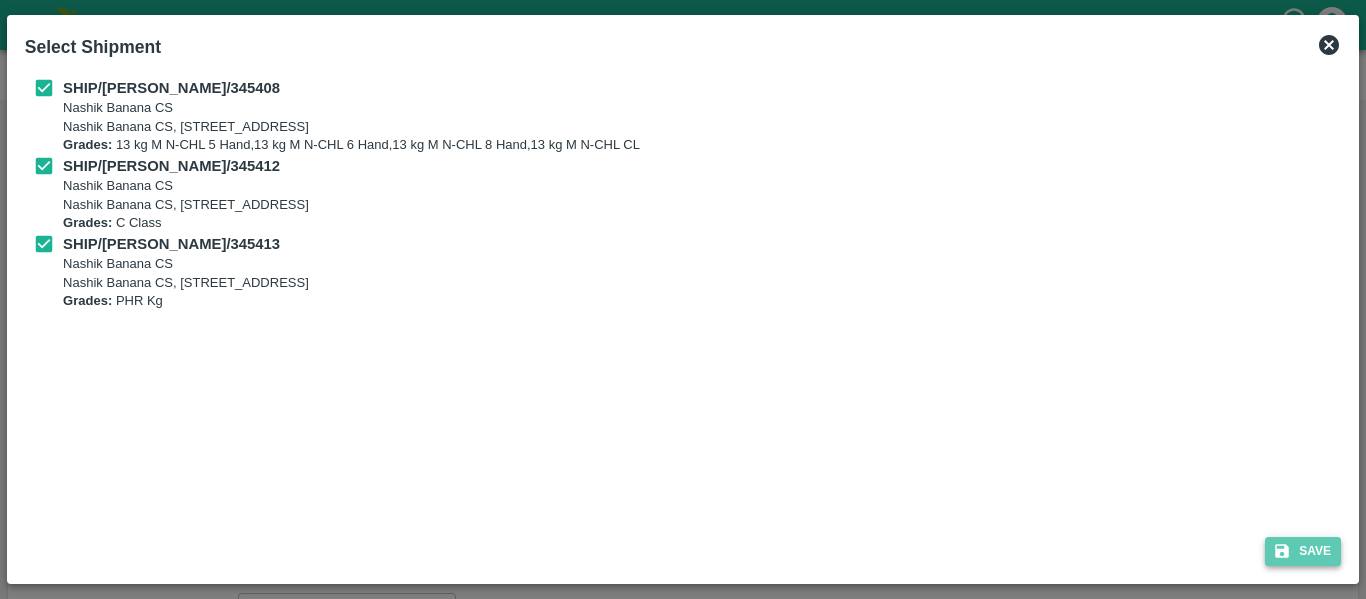 click on "Save" at bounding box center [1303, 551] 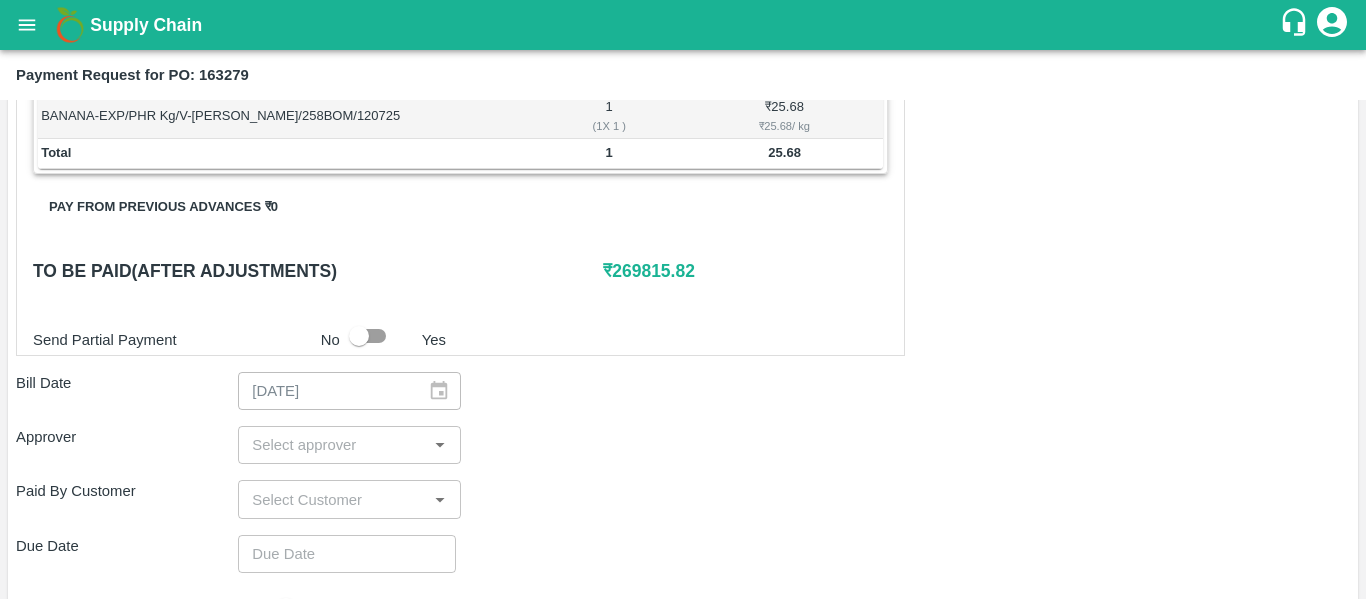 scroll, scrollTop: 1035, scrollLeft: 0, axis: vertical 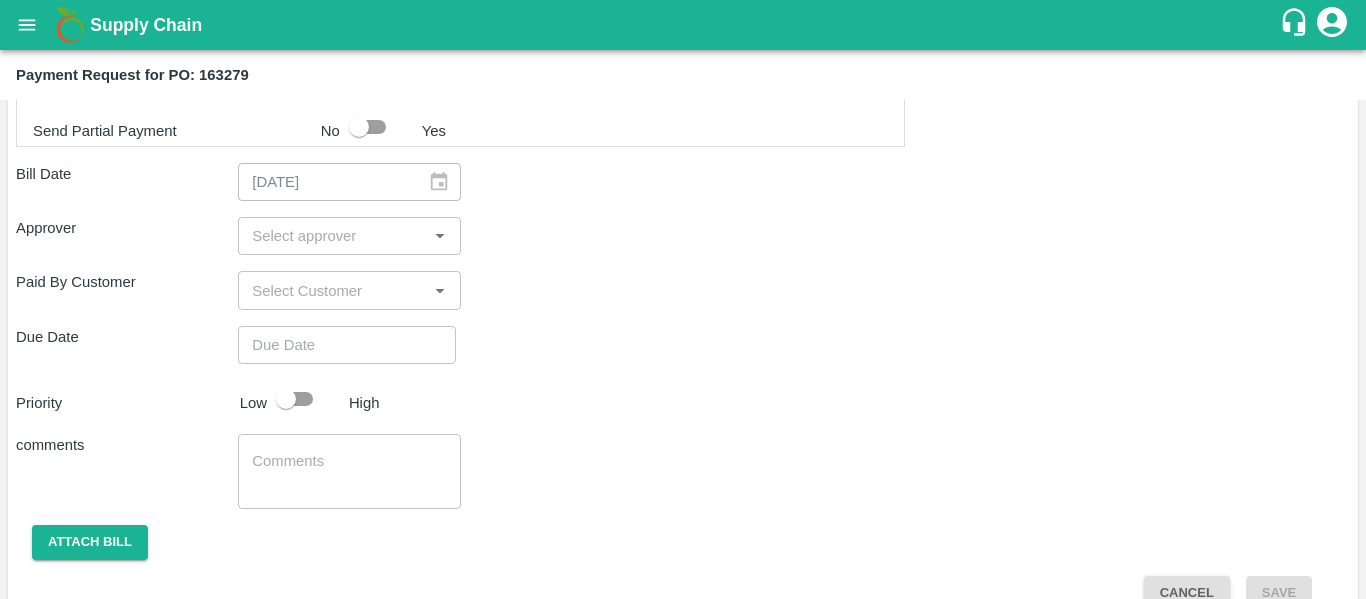 click at bounding box center [332, 236] 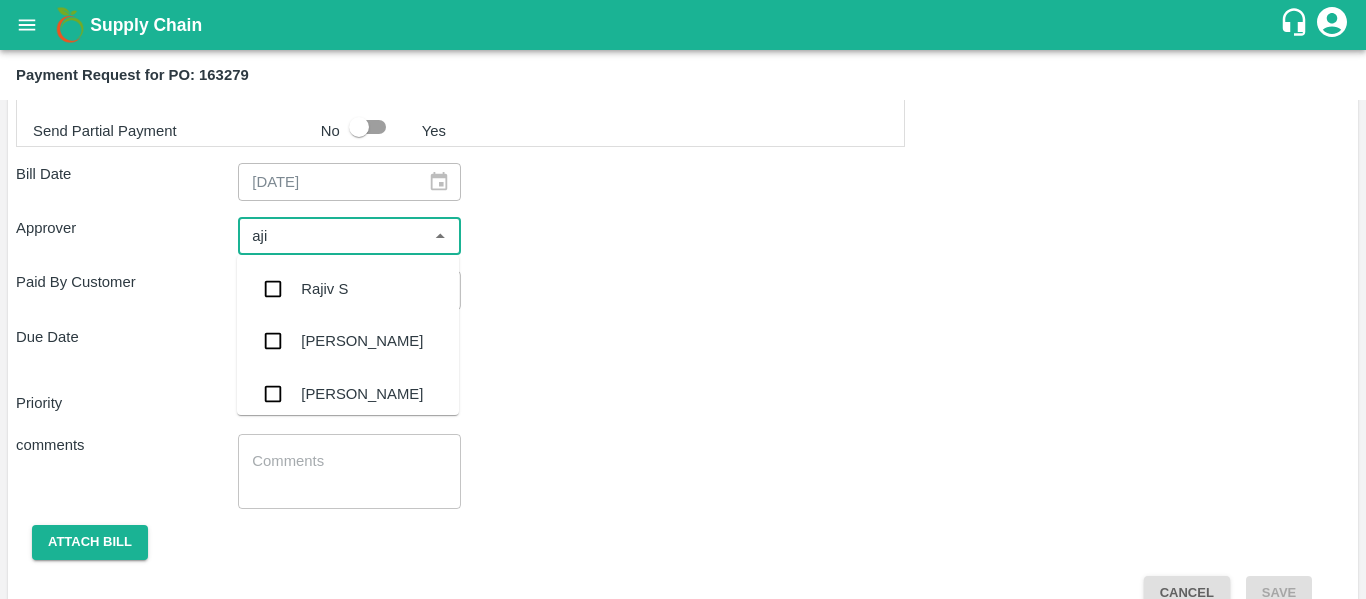 type on "ajit" 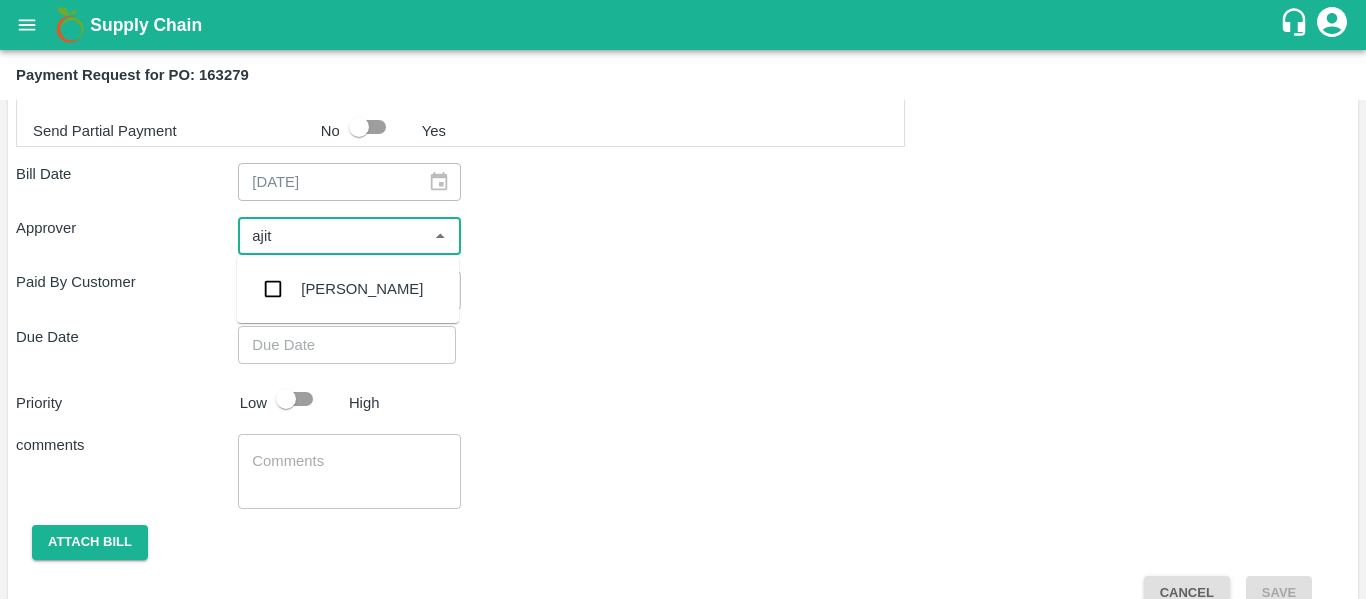 click on "[PERSON_NAME]" at bounding box center [362, 289] 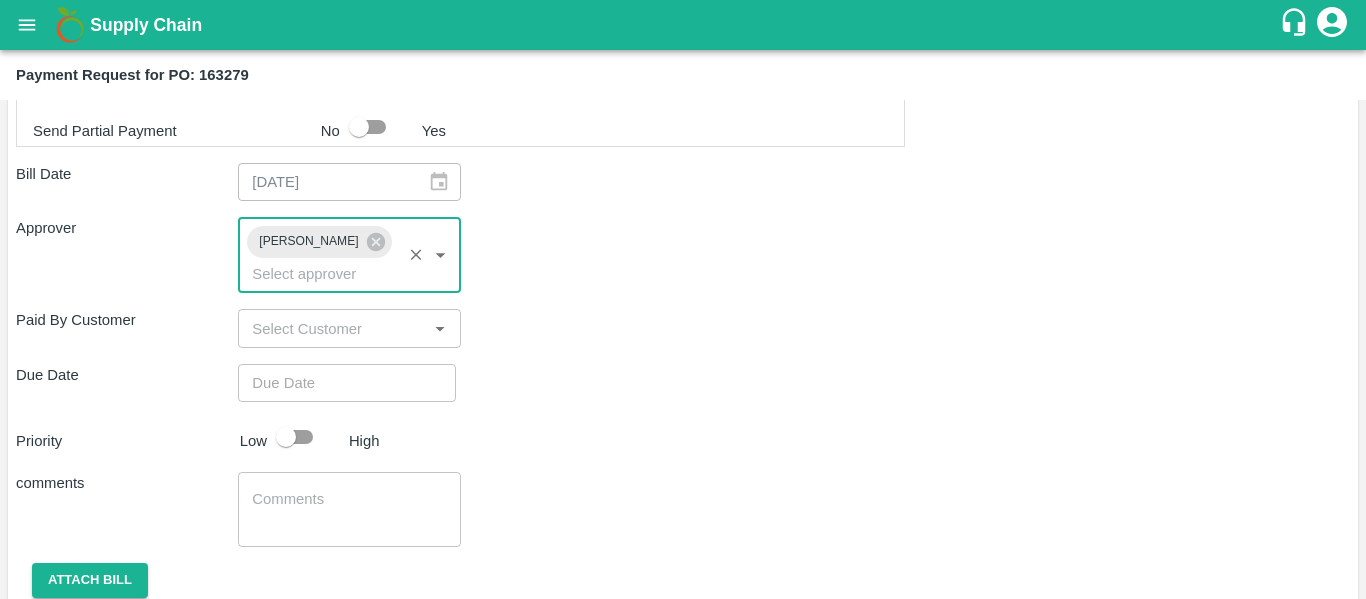 type on "DD/MM/YYYY hh:mm aa" 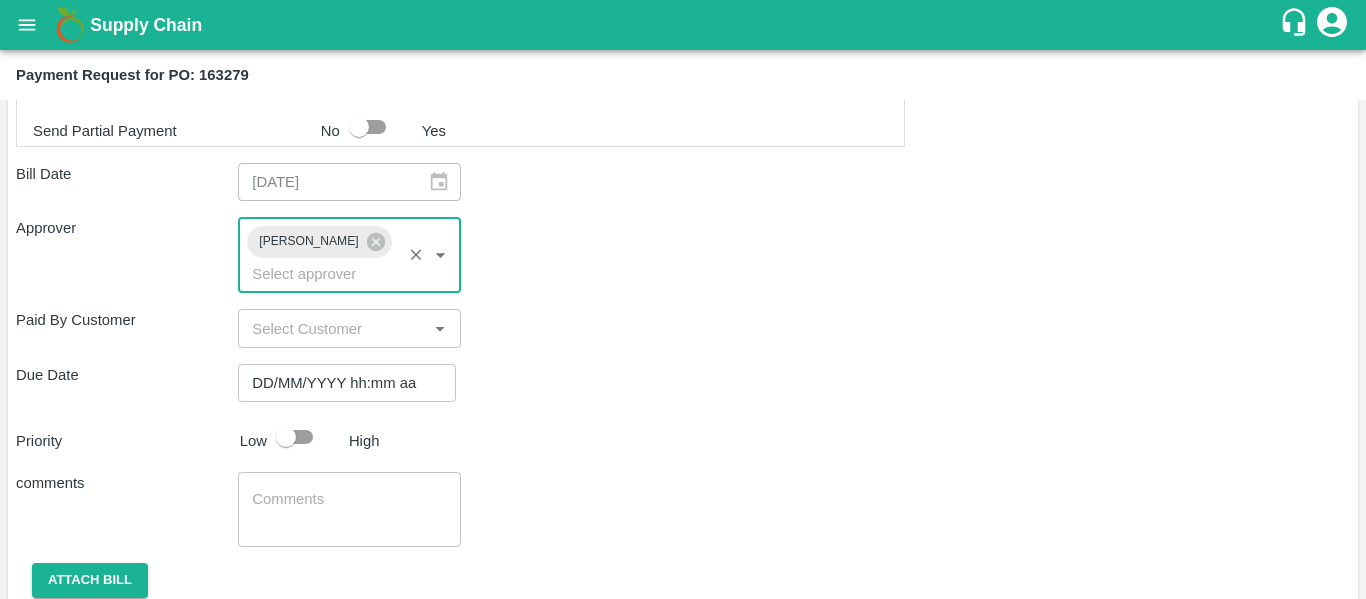 click on "DD/MM/YYYY hh:mm aa" at bounding box center (340, 383) 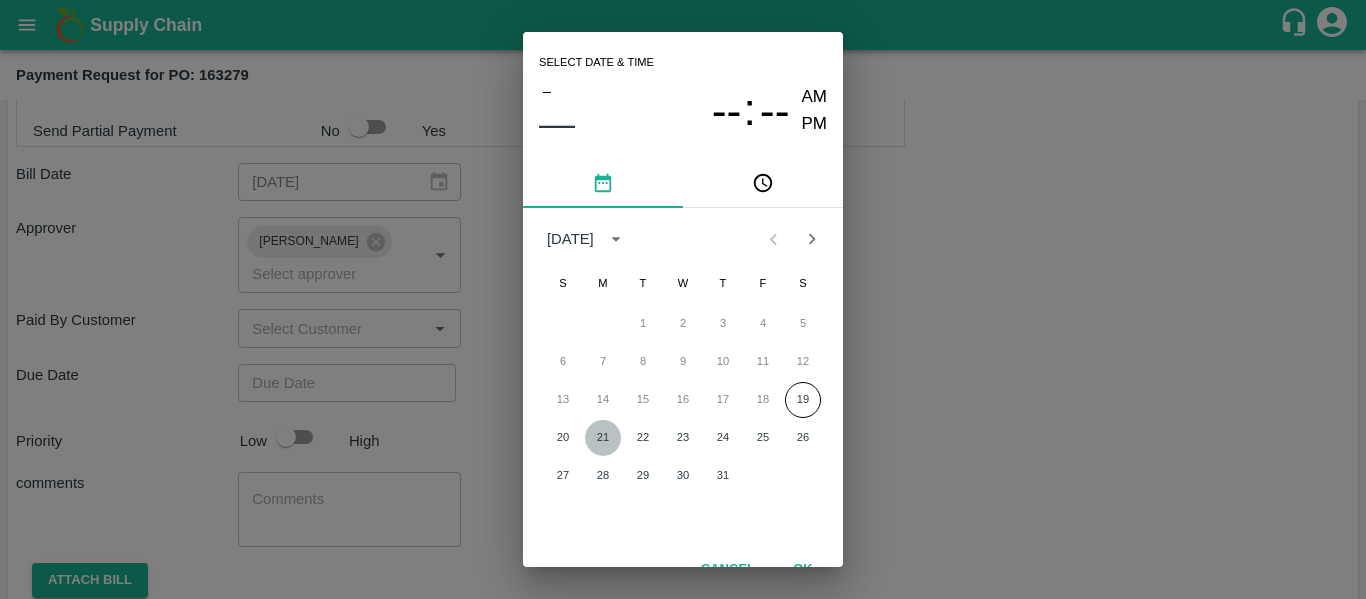 click on "21" at bounding box center [603, 438] 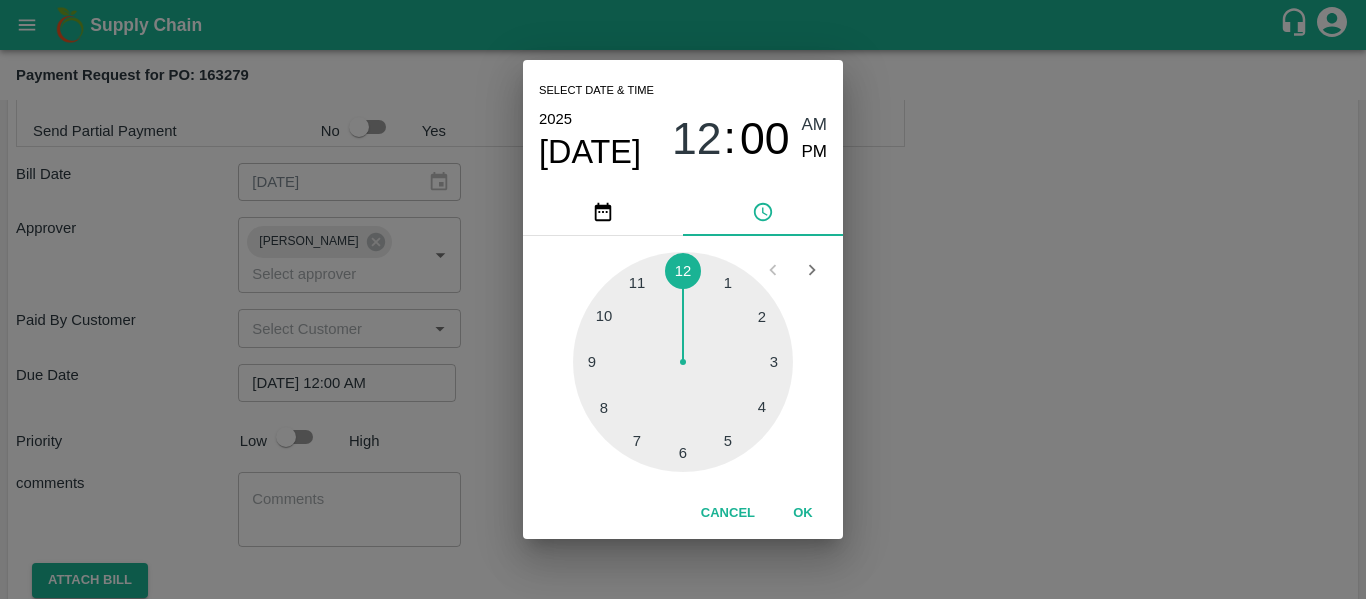 click on "Select date & time 2025 Jul 21 12 : 00 AM PM 1 2 3 4 5 6 7 8 9 10 11 12 Cancel OK" at bounding box center [683, 299] 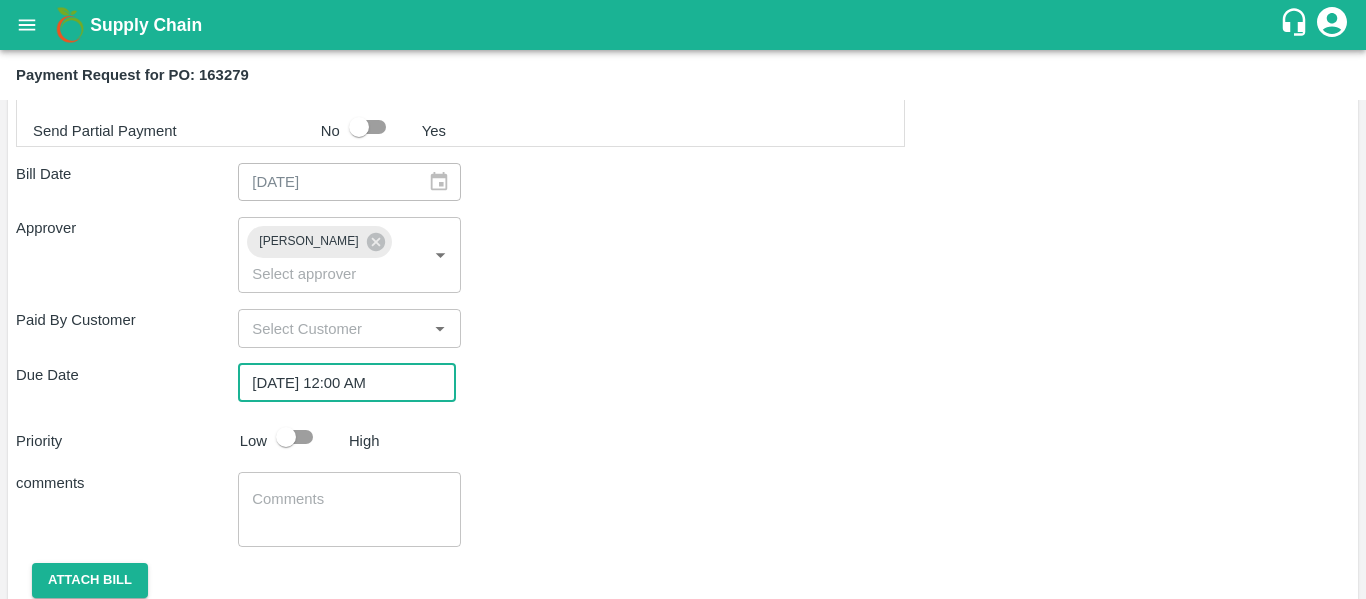 click at bounding box center (286, 437) 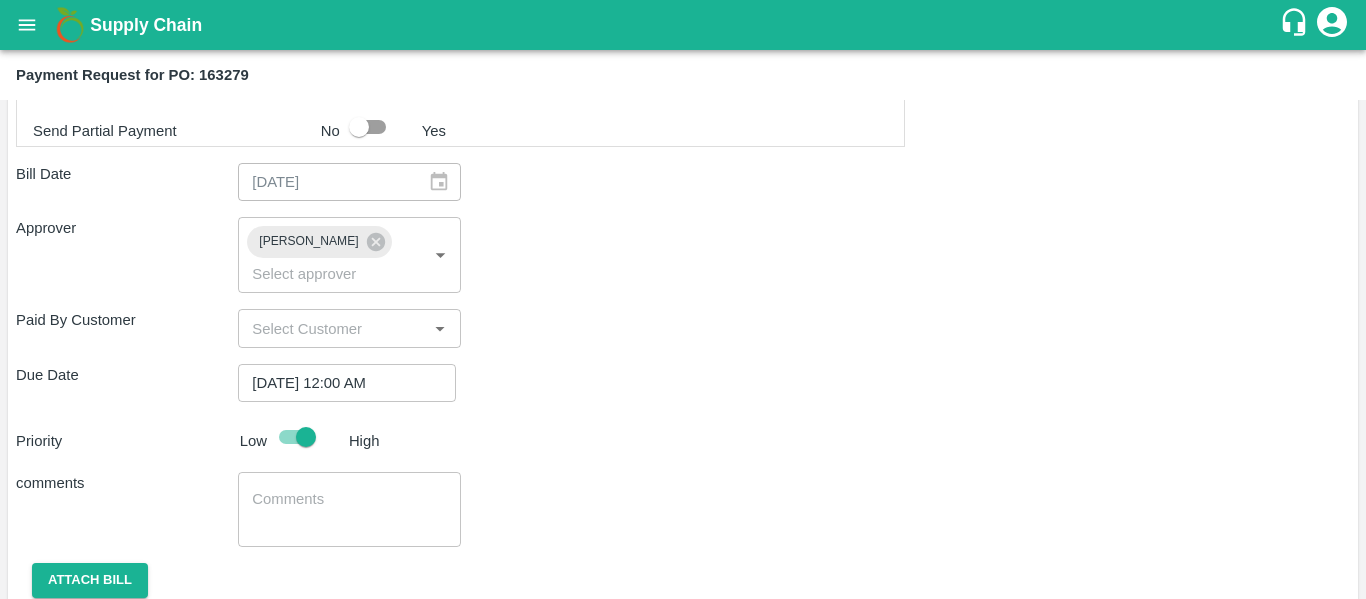 click at bounding box center (349, 510) 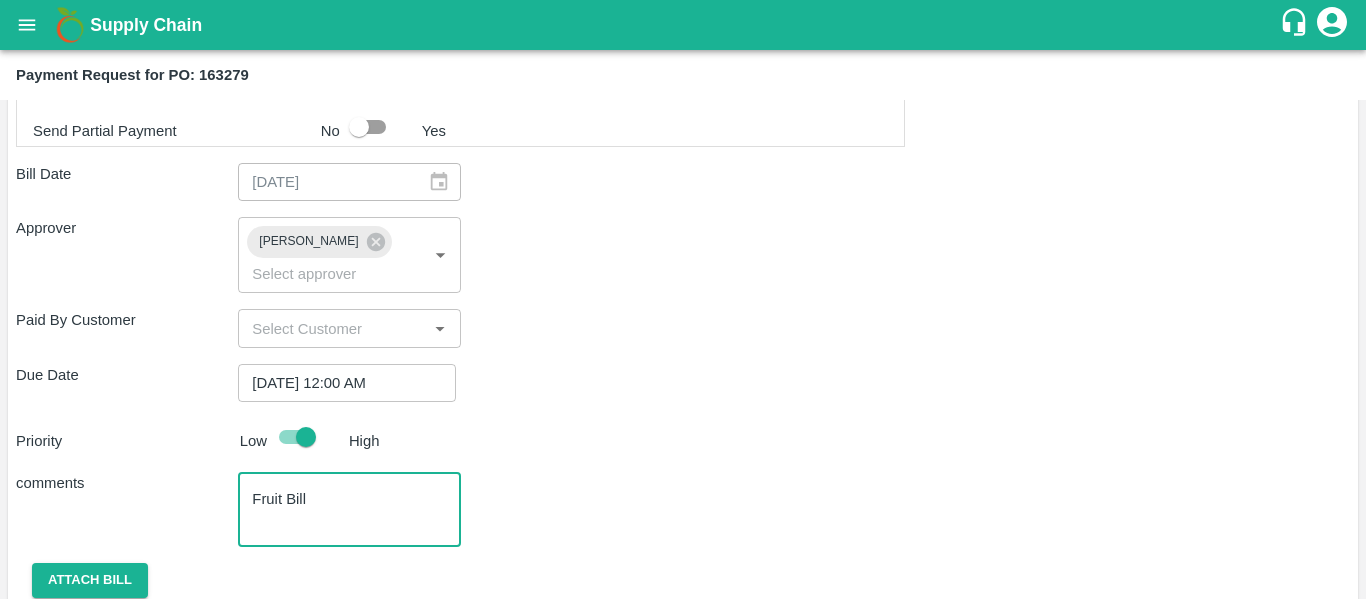 type on "Fruit Bill" 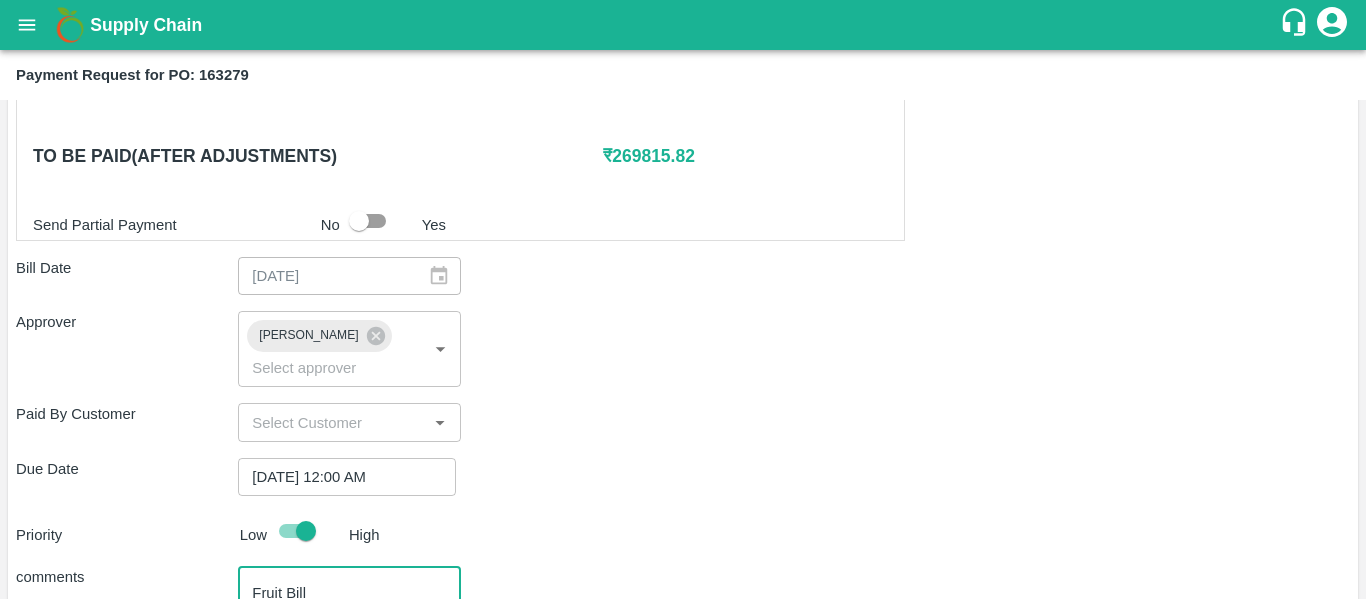 scroll, scrollTop: 940, scrollLeft: 0, axis: vertical 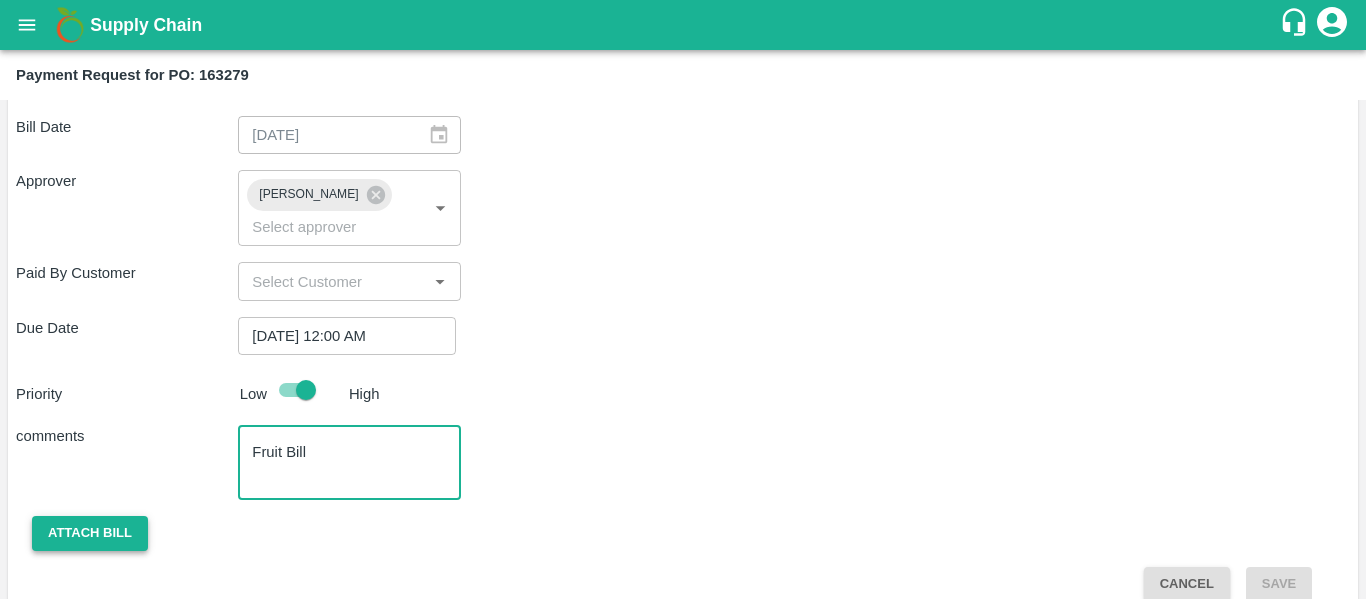 click on "Attach bill" at bounding box center (90, 533) 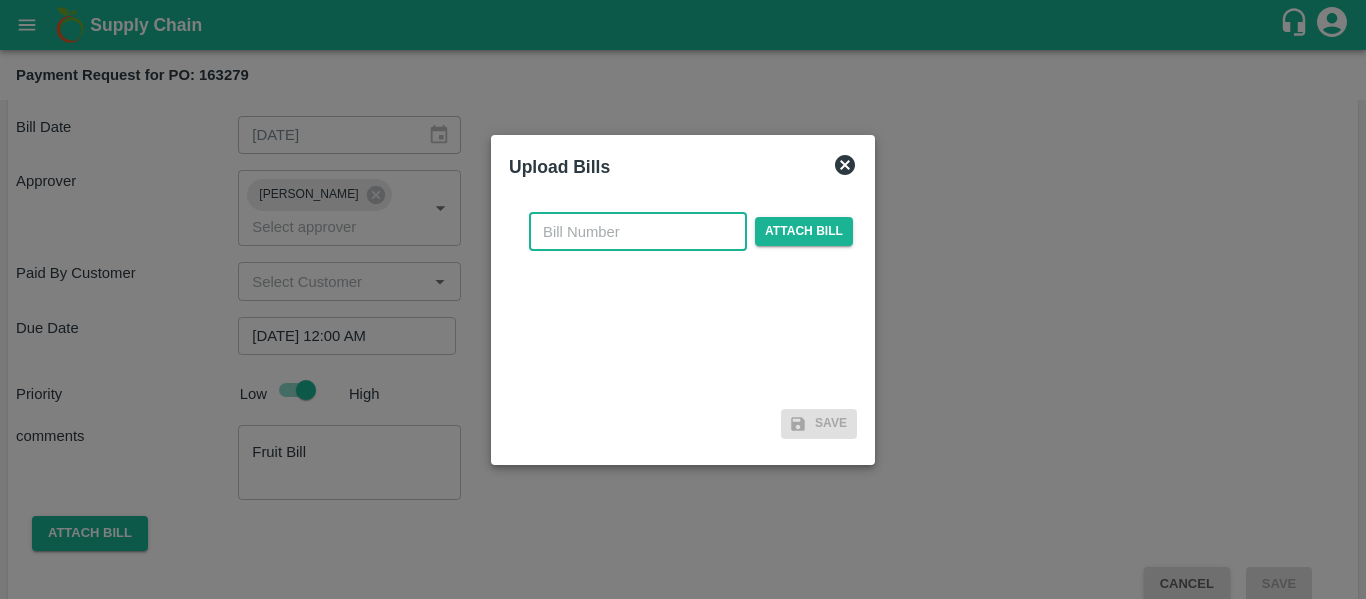 click at bounding box center (638, 232) 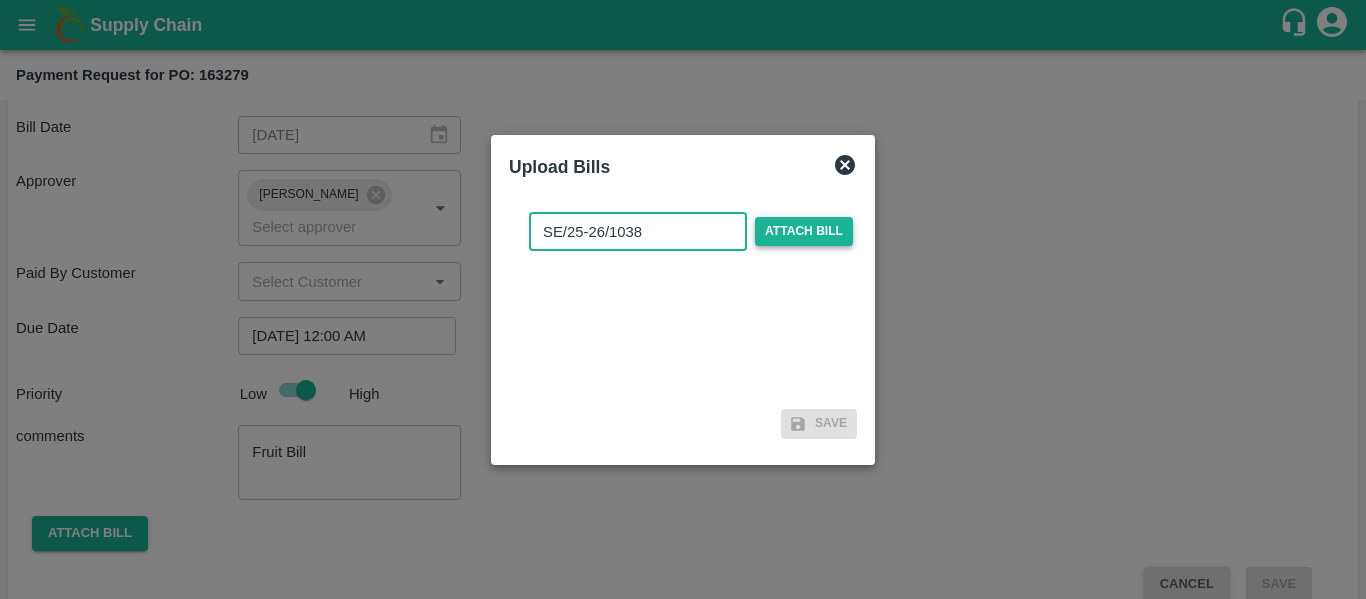 type on "SE/25-26/1038" 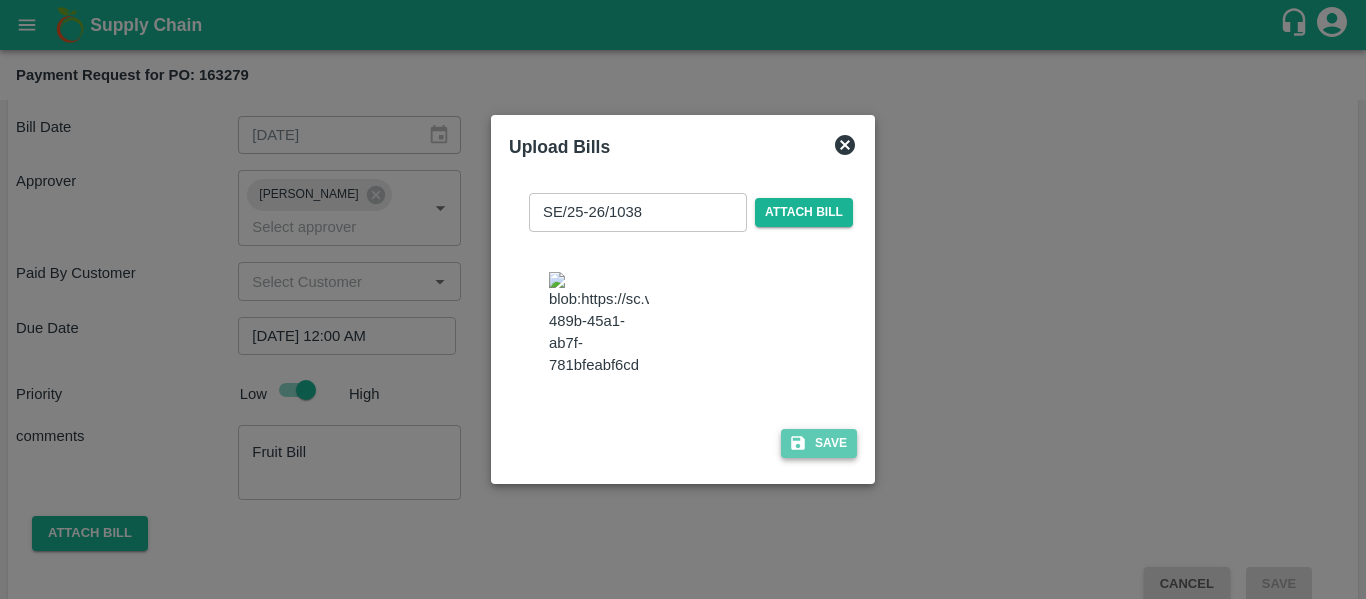 click on "Save" at bounding box center [819, 443] 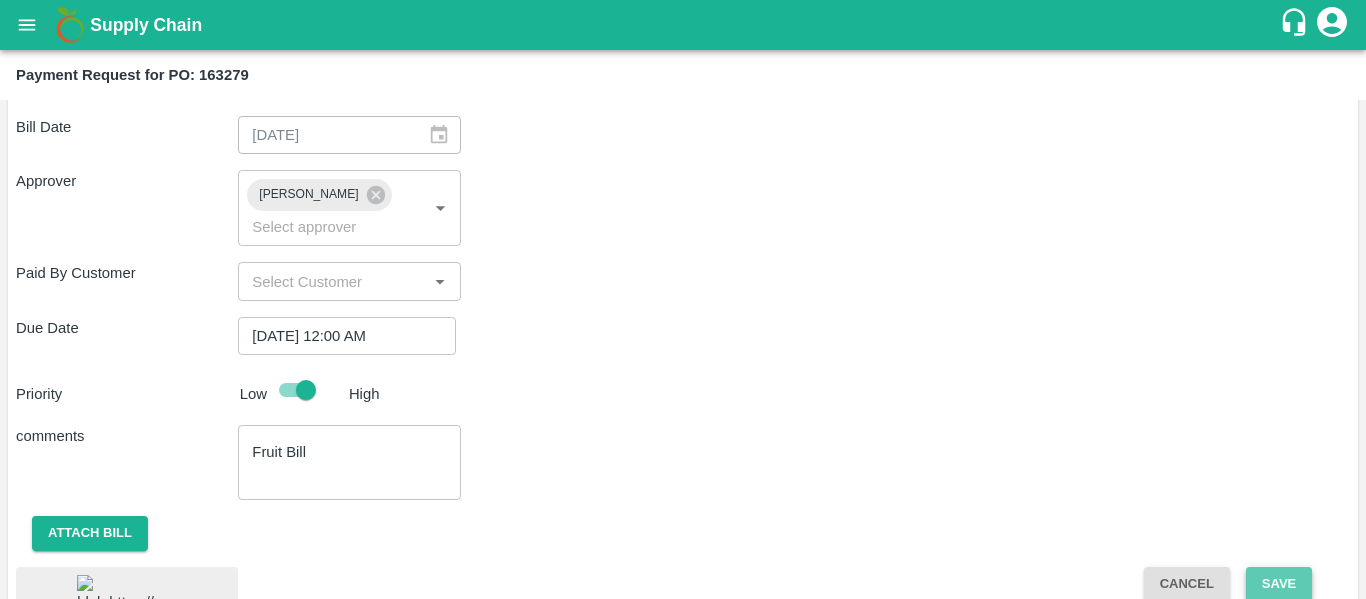 click on "Save" at bounding box center (1279, 584) 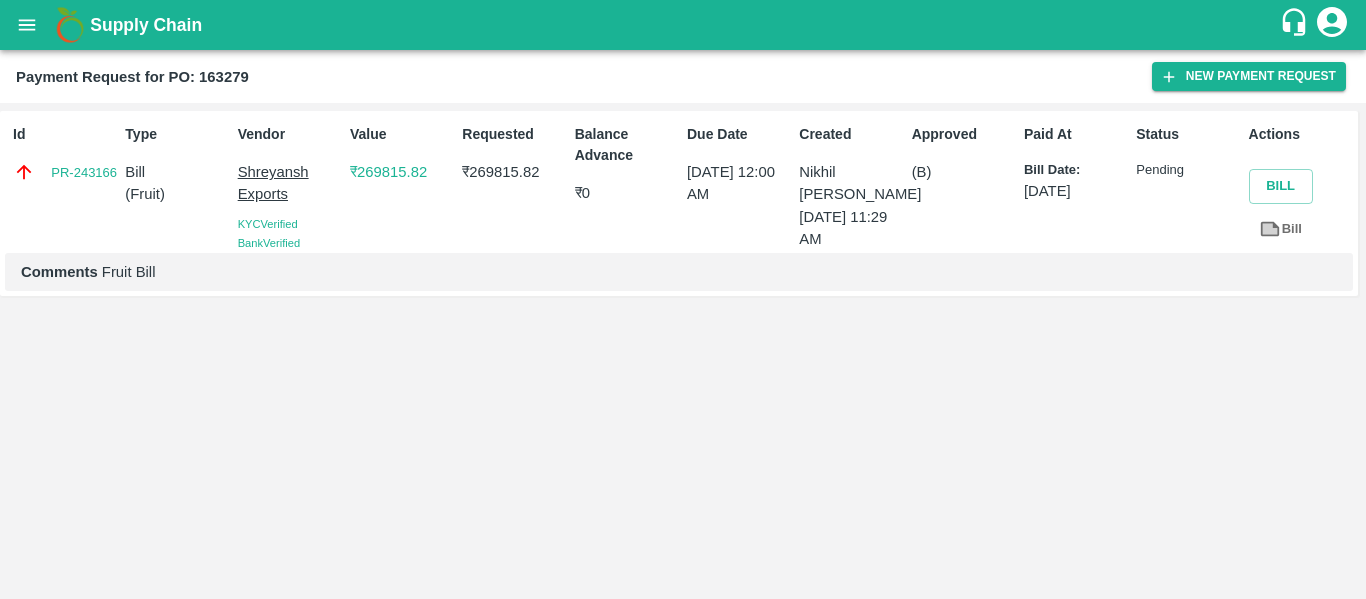 click at bounding box center (27, 25) 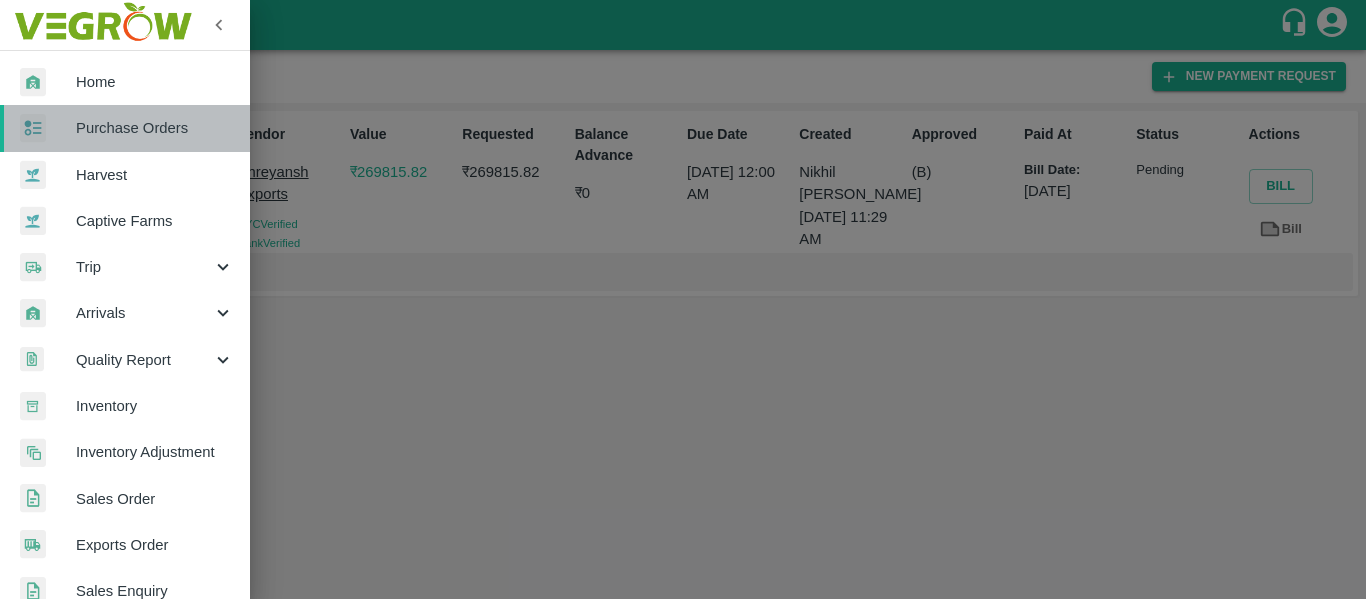 click on "Purchase Orders" at bounding box center [125, 128] 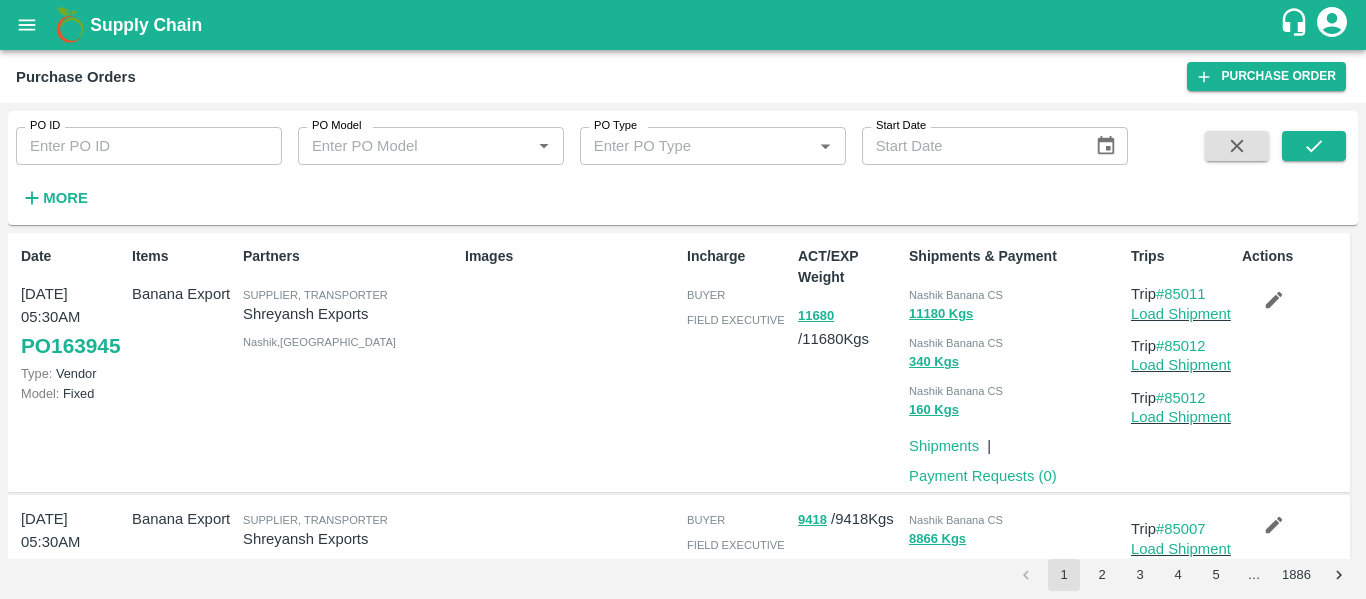 click on "PO ID" at bounding box center [149, 146] 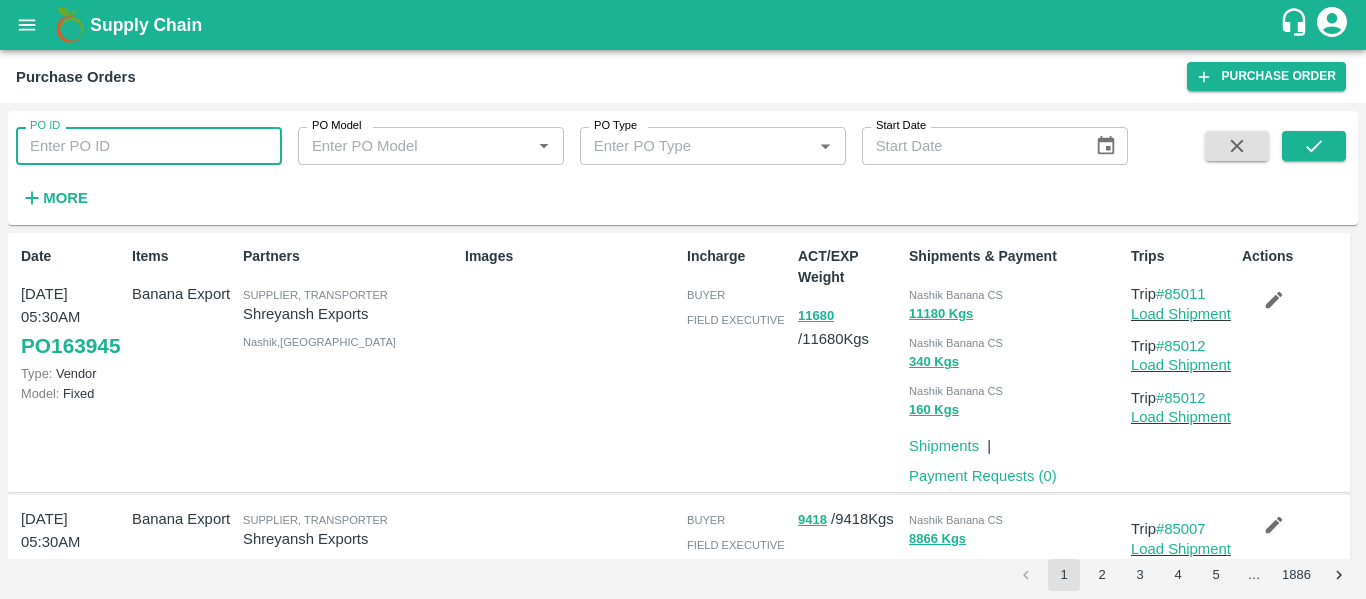 paste on "163281" 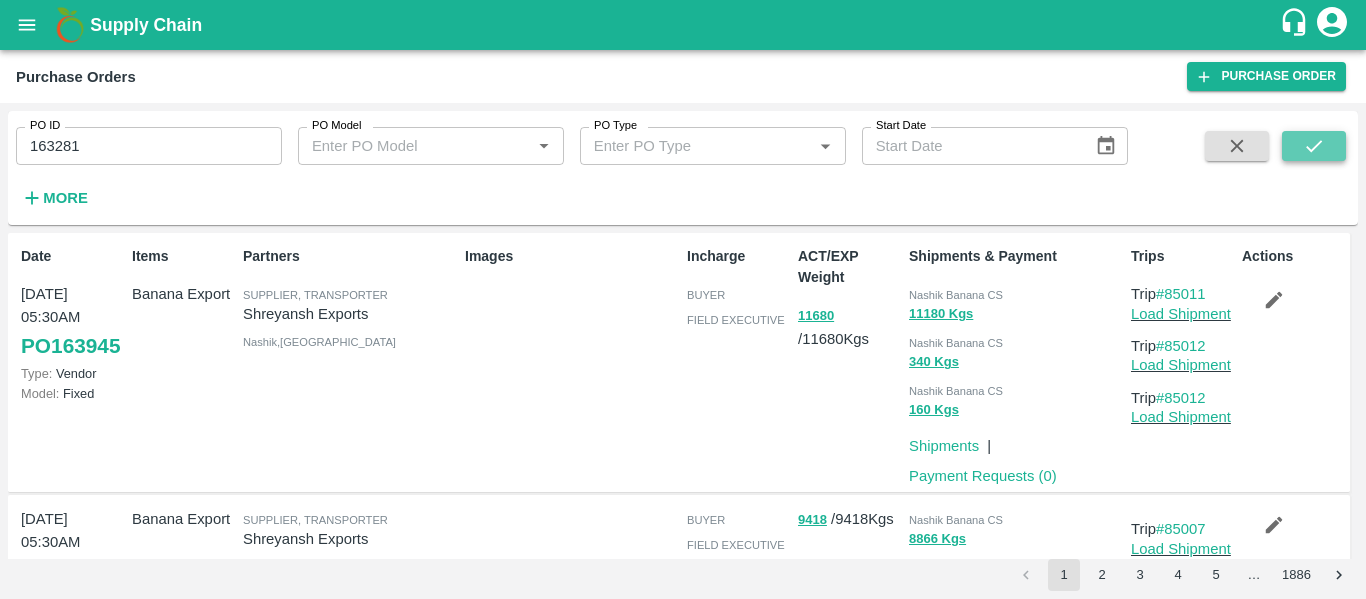 click 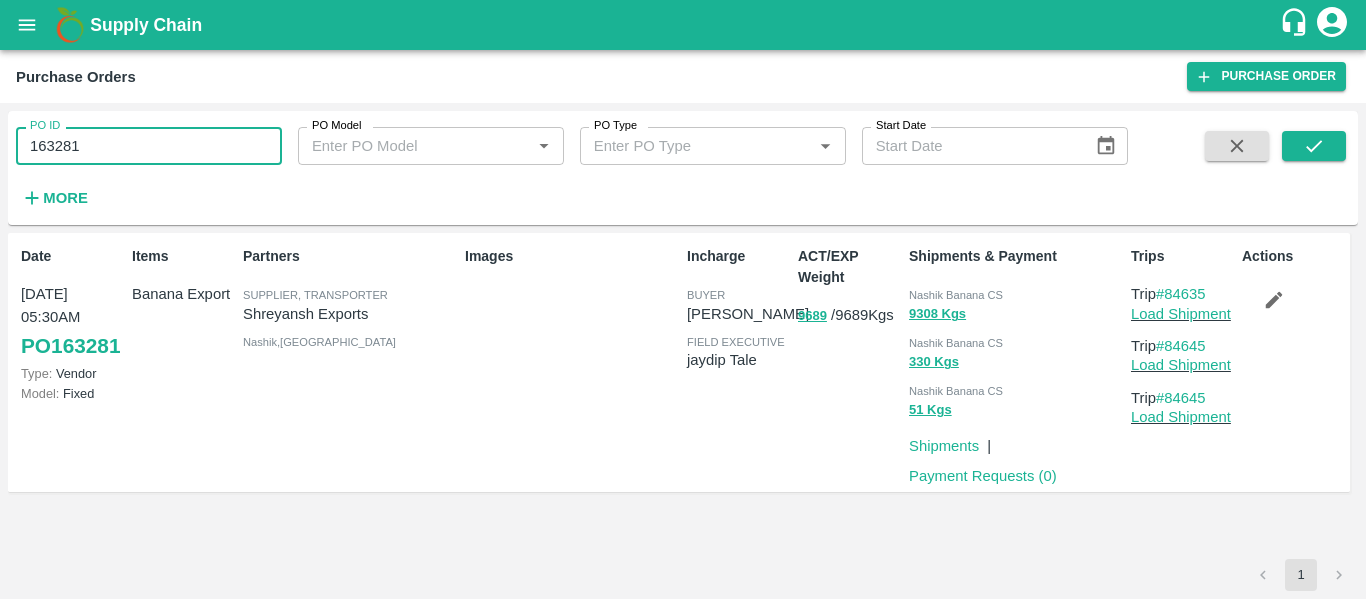click on "163281" at bounding box center [149, 146] 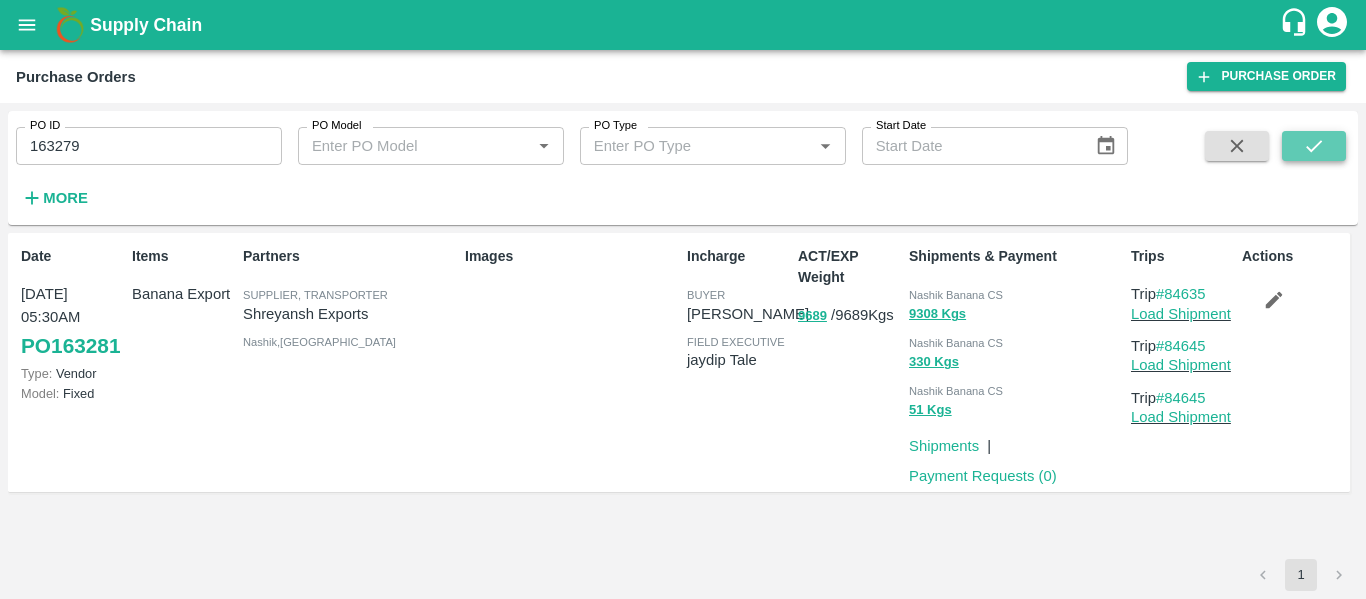 click at bounding box center [1314, 146] 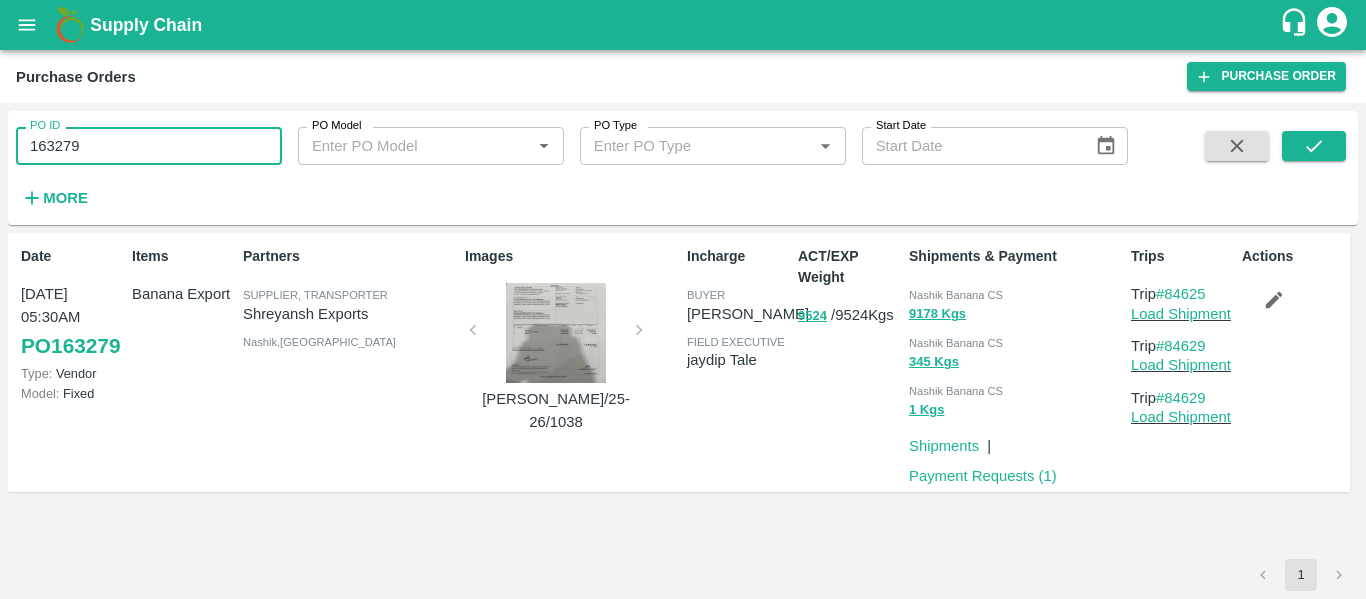 click on "163279" at bounding box center [149, 146] 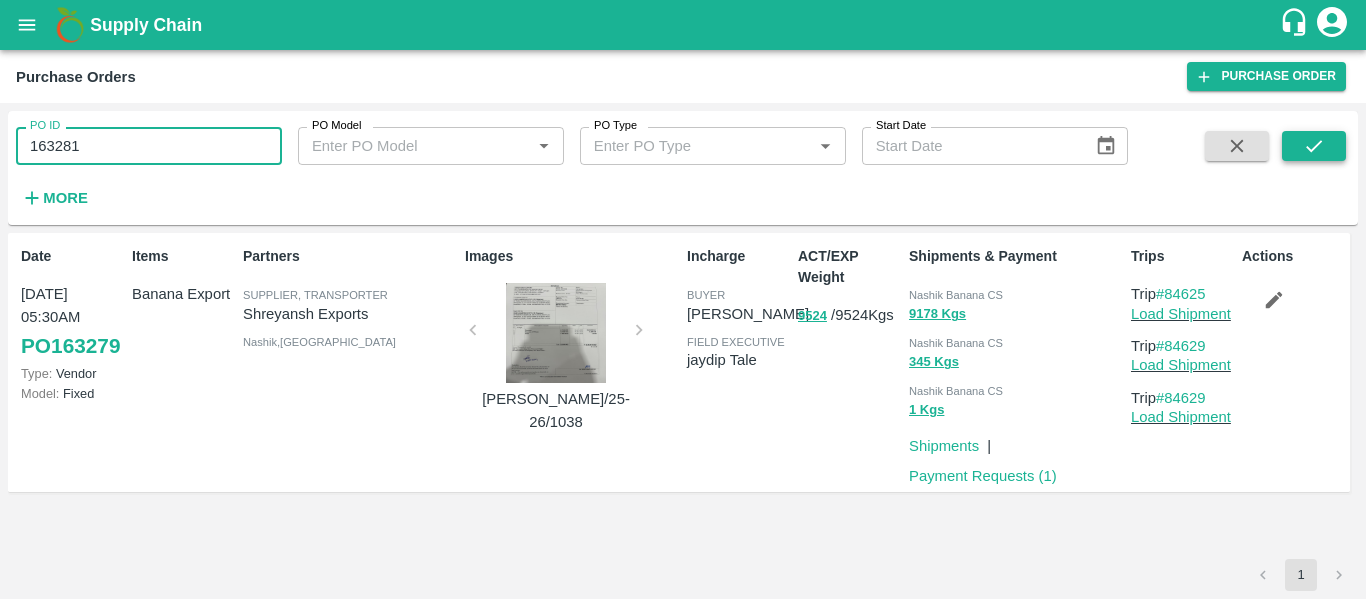type on "163281" 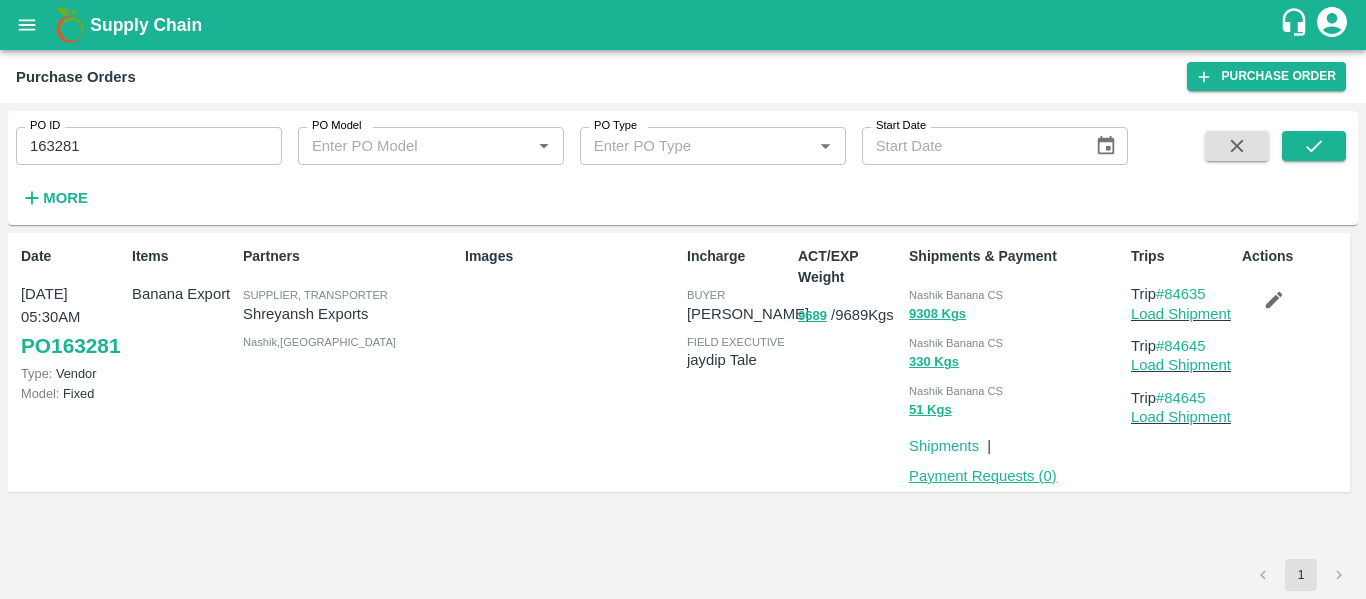 click on "Payment Requests ( 0 )" at bounding box center (983, 476) 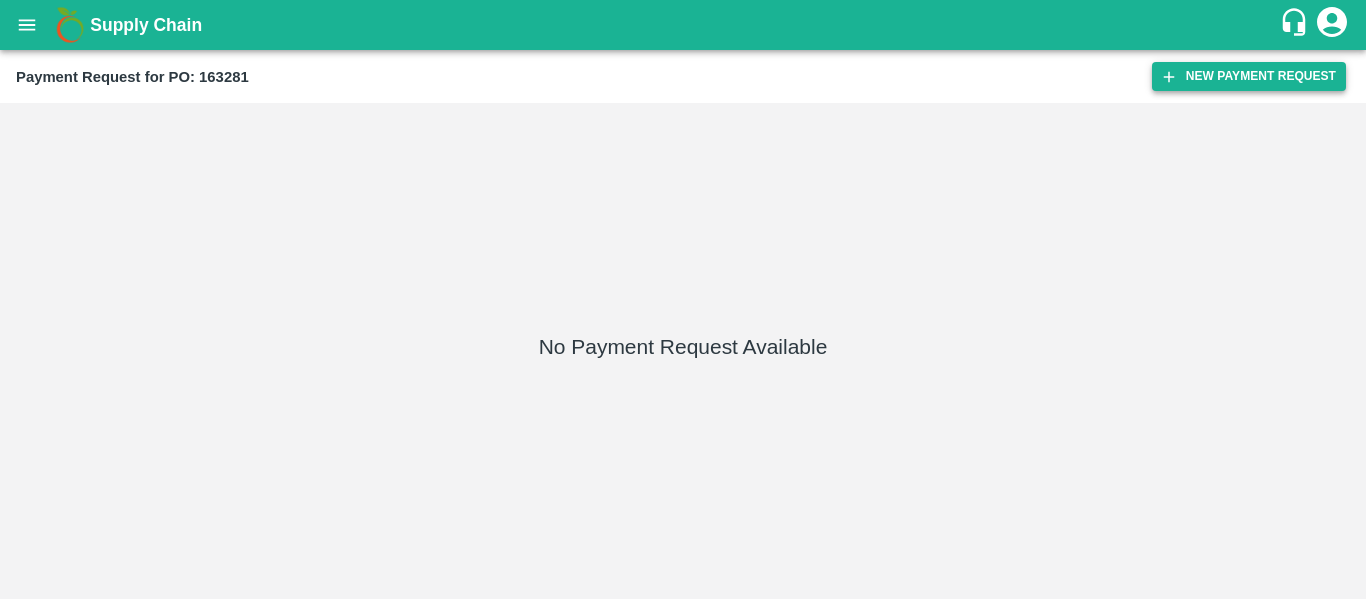 scroll, scrollTop: 0, scrollLeft: 0, axis: both 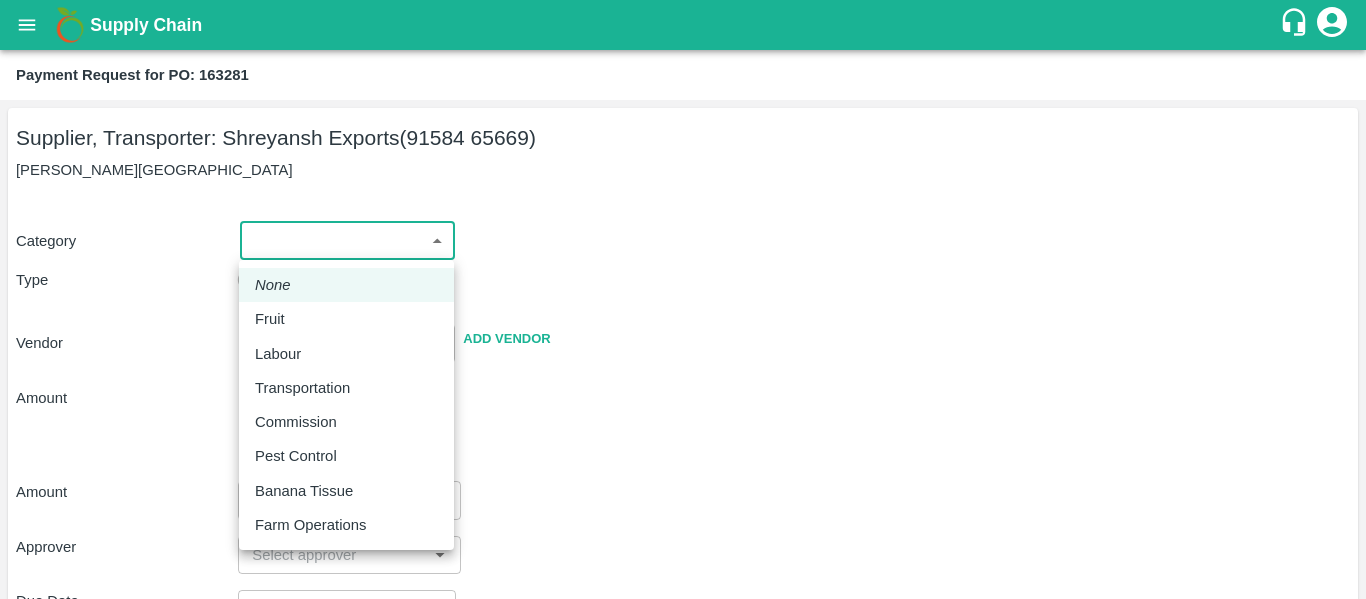 click on "Supply Chain Payment Request for PO: 163281 Supplier, Transporter:    Shreyansh Exports  (91584 65669) Nashik, Nashik Category ​ ​ Type Advance Bill Vendor ​ Add Vendor Amount Total value Per Kg ​ Amount ​ Approver ​ Due Date ​  Priority  Low  High Comment x ​ Attach bill Cancel Save Tembhurni PH Nashik CC Shahada Banana Export PH Savda Banana Export PH Nashik Banana CS Nikhil Subhash Mangvade Logout None Fruit Labour Transportation Commission Pest Control Banana Tissue Farm Operations" at bounding box center [683, 299] 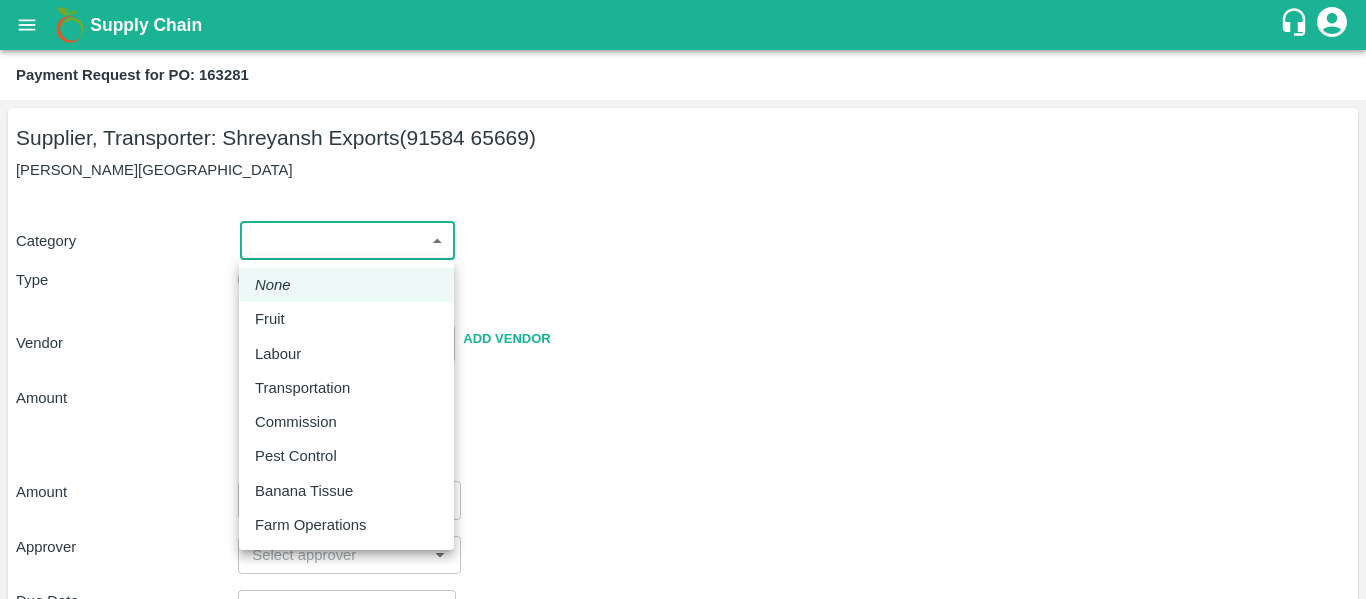 click on "Fruit" at bounding box center [270, 319] 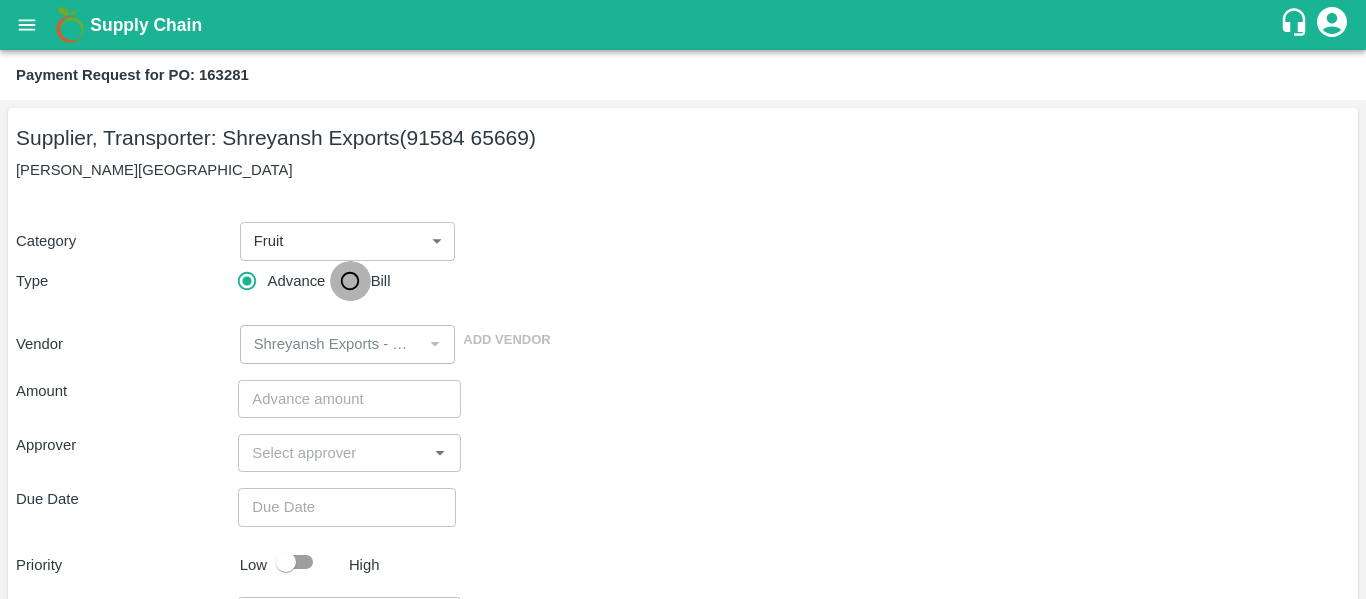 click on "Bill" at bounding box center (350, 281) 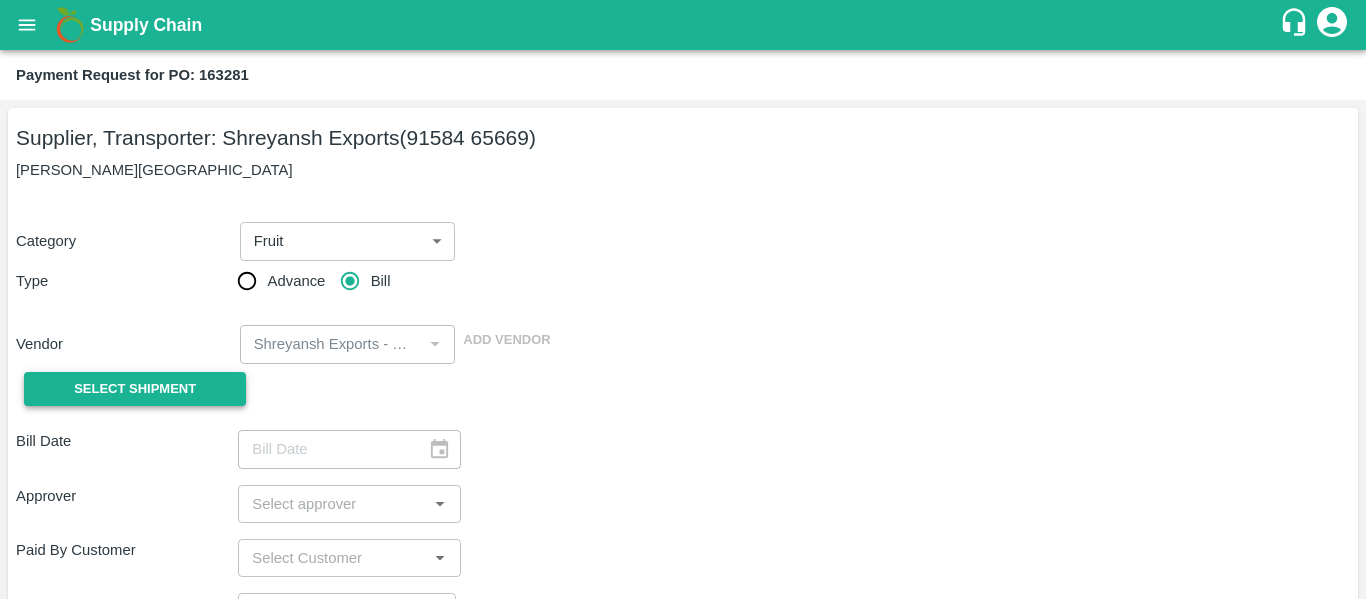 click on "Select Shipment" at bounding box center [135, 389] 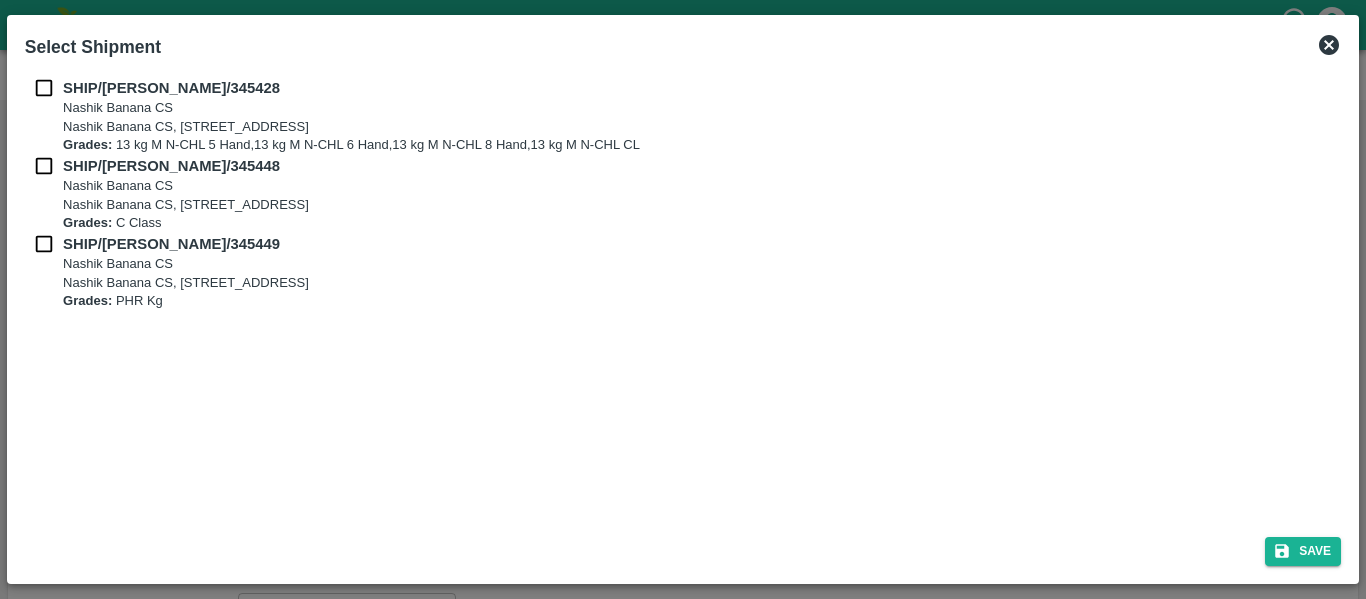 click on "SHIP/NASH/345428 Nashik Banana CS  Nashik Banana CS, Gat No. 314/2/1, A/p- Mohadi, Tal- Dindori, Dist- Nashik 422207, Maharashtra, India., India Grades:   13 kg M N-CHL 5 Hand,13 kg M N-CHL 6 Hand,13 kg M N-CHL 8 Hand,13 kg M N-CHL CL SHIP/NASH/345448 Nashik Banana CS  Nashik Banana CS, Gat No. 314/2/1, A/p- Mohadi, Tal- Dindori, Dist- Nashik 422207, Maharashtra, India., India Grades:   C Class SHIP/NASH/345449 Nashik Banana CS  Nashik Banana CS, Gat No. 314/2/1, A/p- Mohadi, Tal- Dindori, Dist- Nashik 422207, Maharashtra, India., India Grades:   PHR Kg" at bounding box center [683, 295] 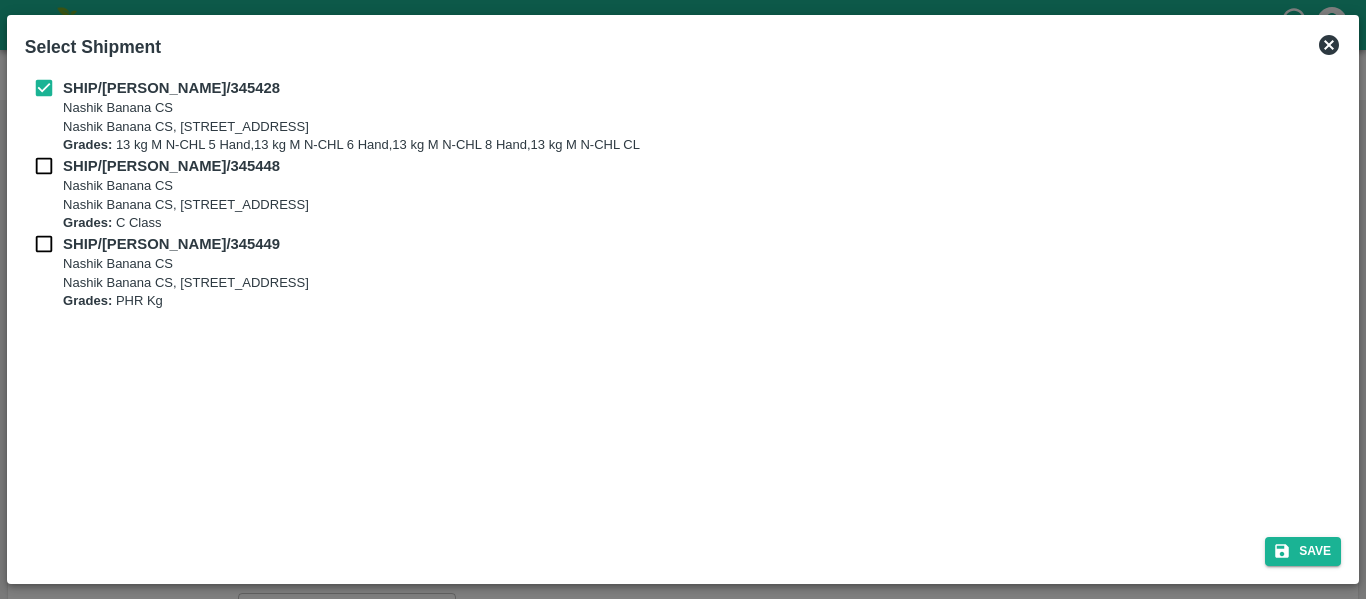 click on "SHIP/NASH/345448 Nashik Banana CS  Nashik Banana CS, Gat No. 314/2/1, A/p- Mohadi, Tal- Dindori, Dist- Nashik 422207, Maharashtra, India., India Grades:   C Class" at bounding box center (683, 194) 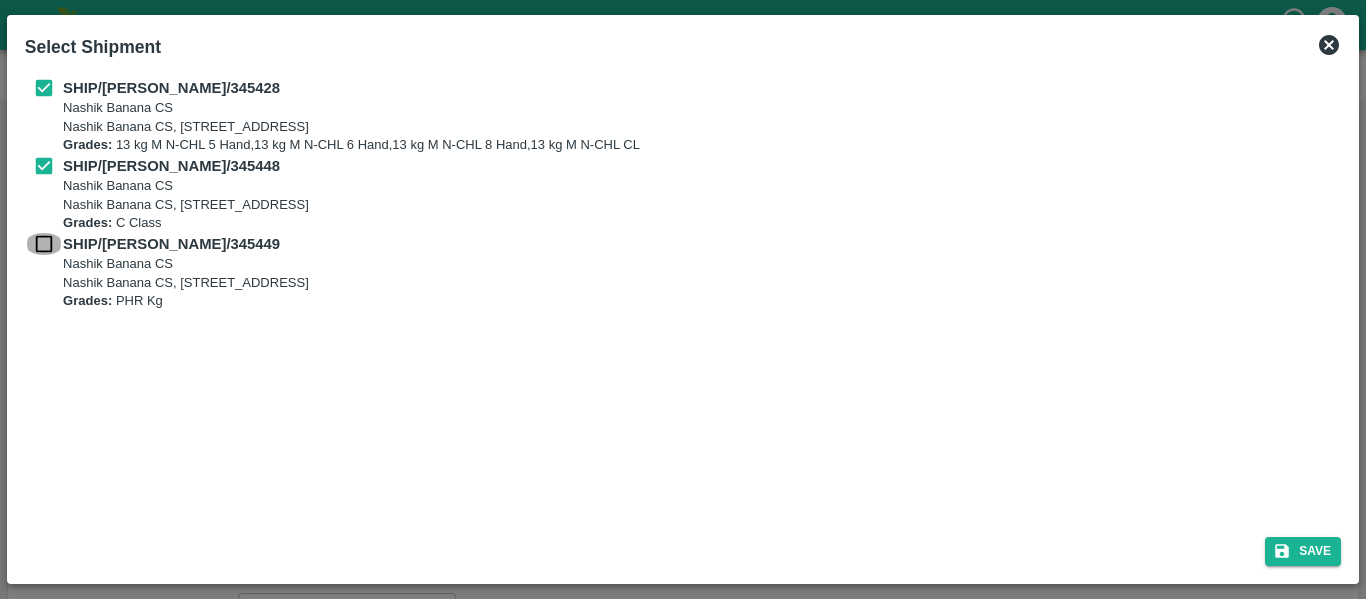 click at bounding box center (44, 244) 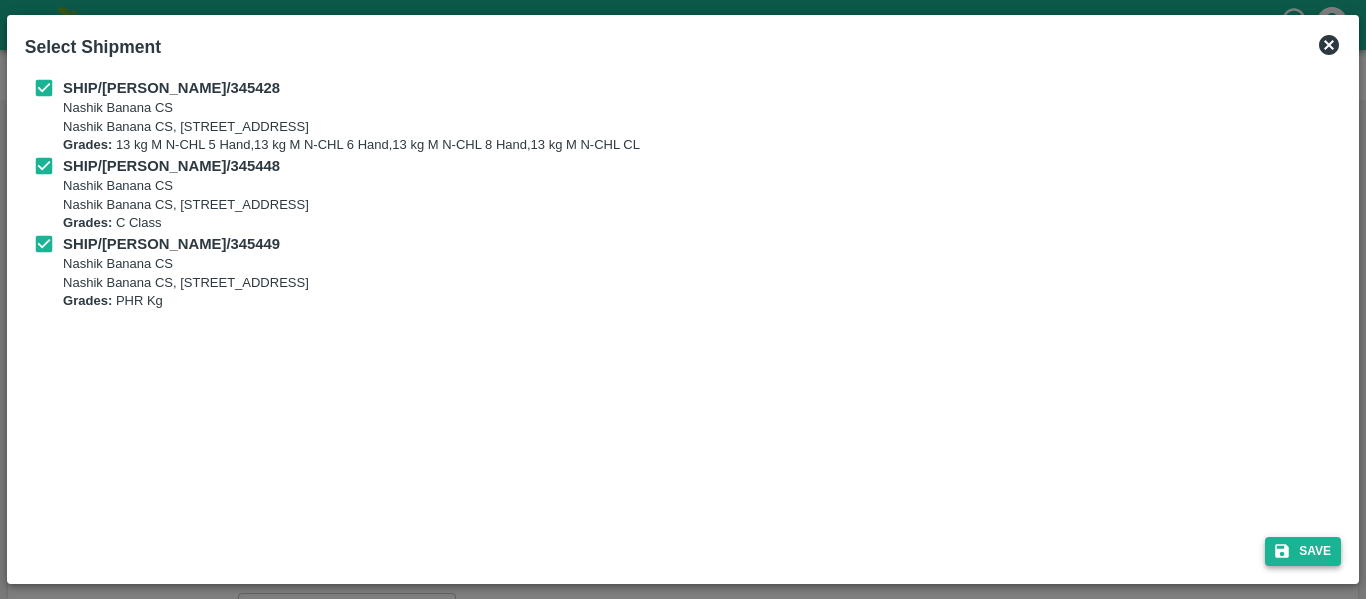 click on "Save" at bounding box center (1303, 551) 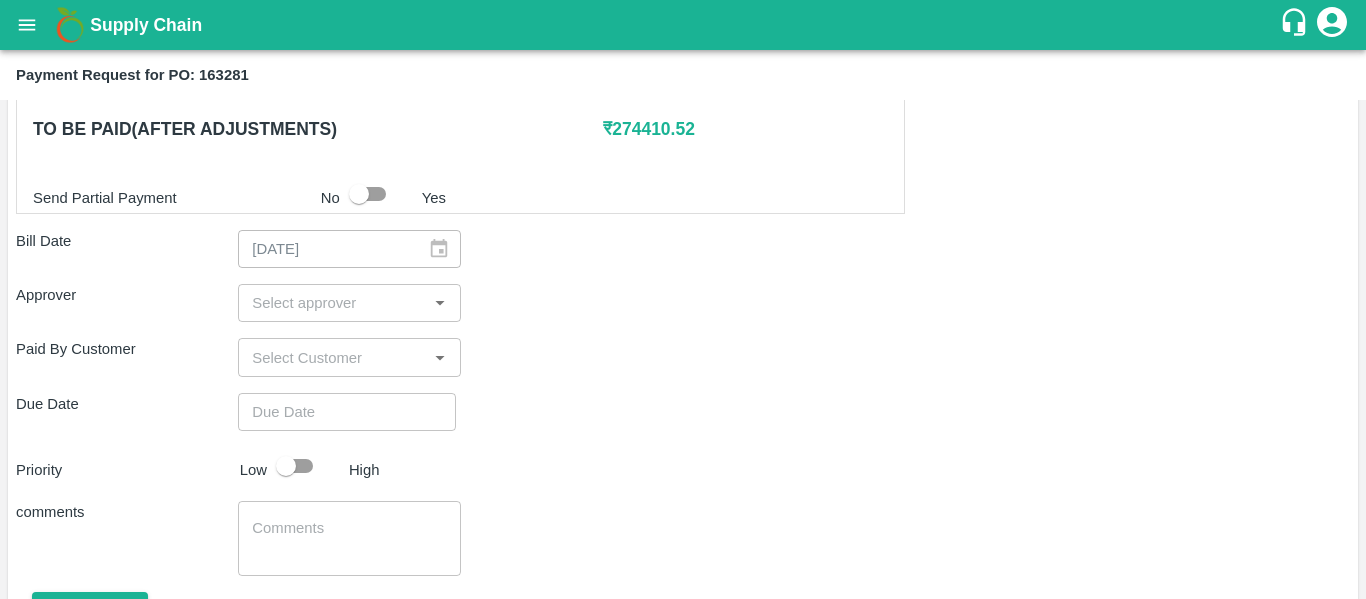 scroll, scrollTop: 970, scrollLeft: 0, axis: vertical 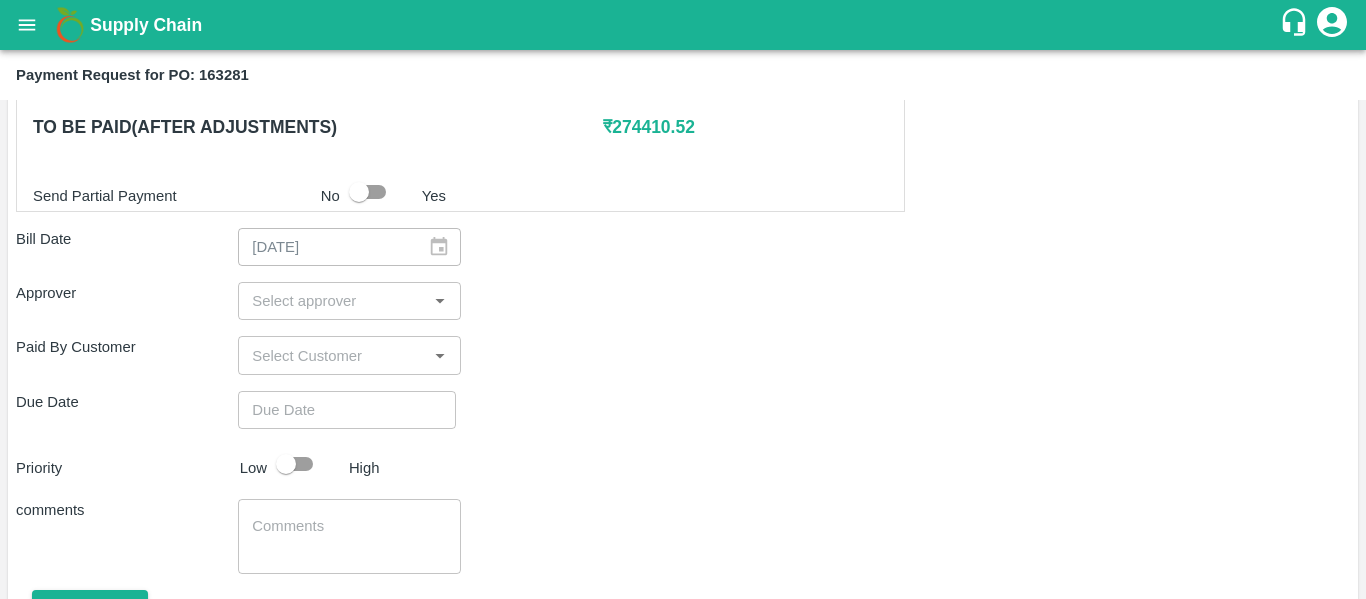 click on "Shipment -  SHIP/NASH/345428 Lots (Labels) Weight (Kgs) Total Price (₹) BANANA-EXP/13 kg M N-CHL 5 Hand/V-MH-Shreya/468FEX/120725   104 ( 8  X   13   ) ₹ 2956.72 ₹ 28.43  / kg BANANA-EXP/13 kg M N-CHL 6 Hand/V-MH-Shreya/468FEX/120725   4693 ( 361  X   13   ) ₹ 133421.99 ₹ 28.43  / kg BANANA-EXP/13 kg M N-CHL 8 Hand/V-MH-Shreya/468FEX/120725   4056 ( 312  X   13   ) ₹ 115312.08 ₹ 28.43  / kg BANANA-EXP/13 kg M N-CHL CL/V-MH-Shreya/468FEX/120725   455 ( 35  X   13   ) ₹ 12935.65 ₹ 28.43  / kg Total 9308 264626.44 Shipment -  SHIP/NASH/345448 Lots (Labels) Weight (Kgs) Total Price (₹) BANANA-EXP/C Class/V-MH-Shreya/258BOM/120725   330 ( 1  X   330   ) ₹ 8474.4 ₹ 25.68  / kg Total 330 8474.4 Shipment -  SHIP/NASH/345449 Lots (Labels) Weight (Kgs) Total Price (₹) BANANA-EXP/PHR Kg/V-MH-Shreya/258BOM/120725   51 ( 1  X   51   ) ₹ 1309.68 ₹ 25.68  / kg Total 51 1309.68 Pay from previous advances ₹  0 To be paid(After adjustments) ₹  274410.52 Send Partial Payment No Yes Bill Date x" at bounding box center [683, 59] 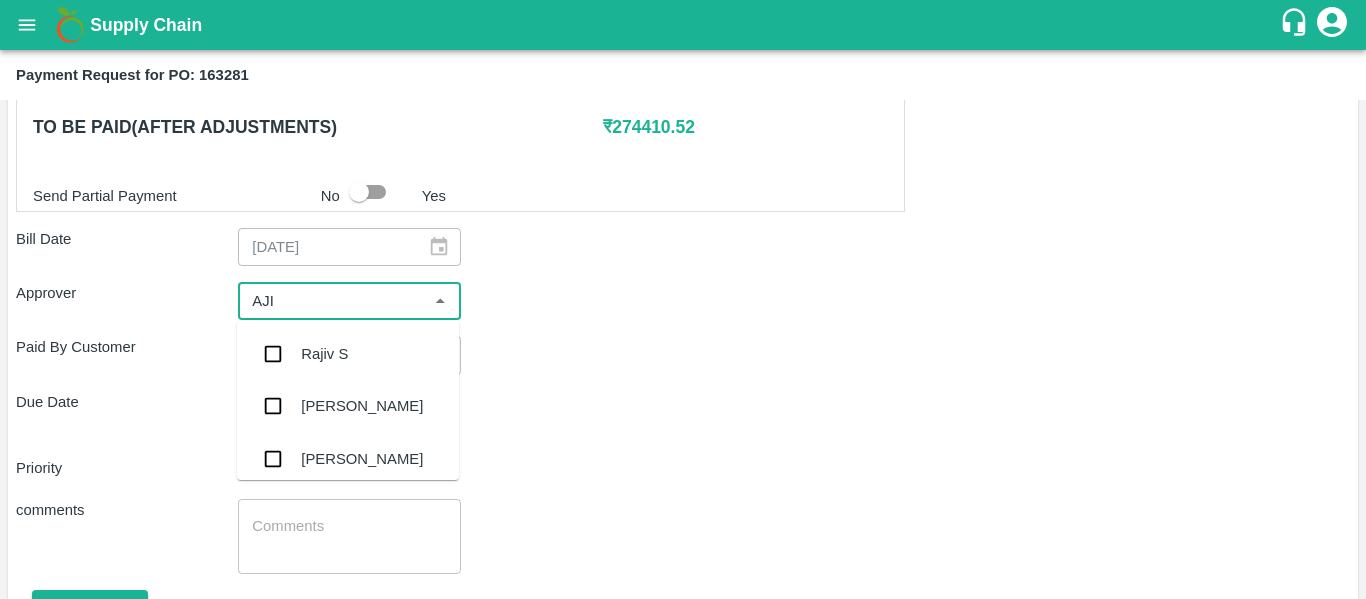 type on "AJIT" 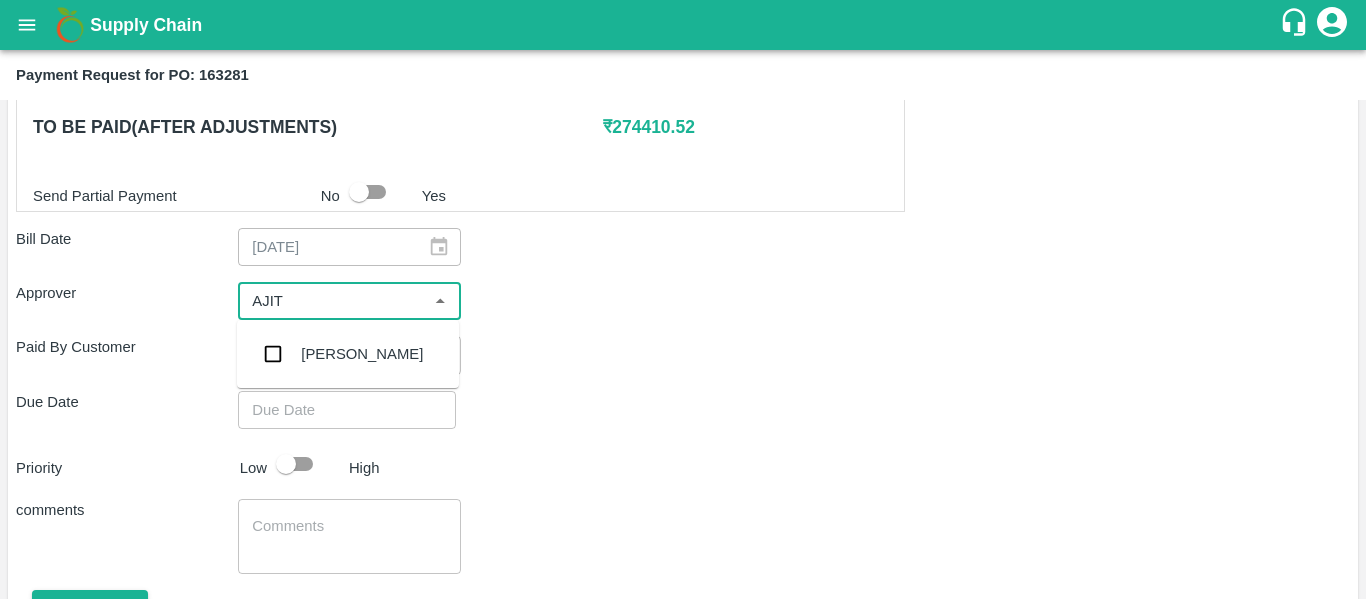 click at bounding box center [273, 354] 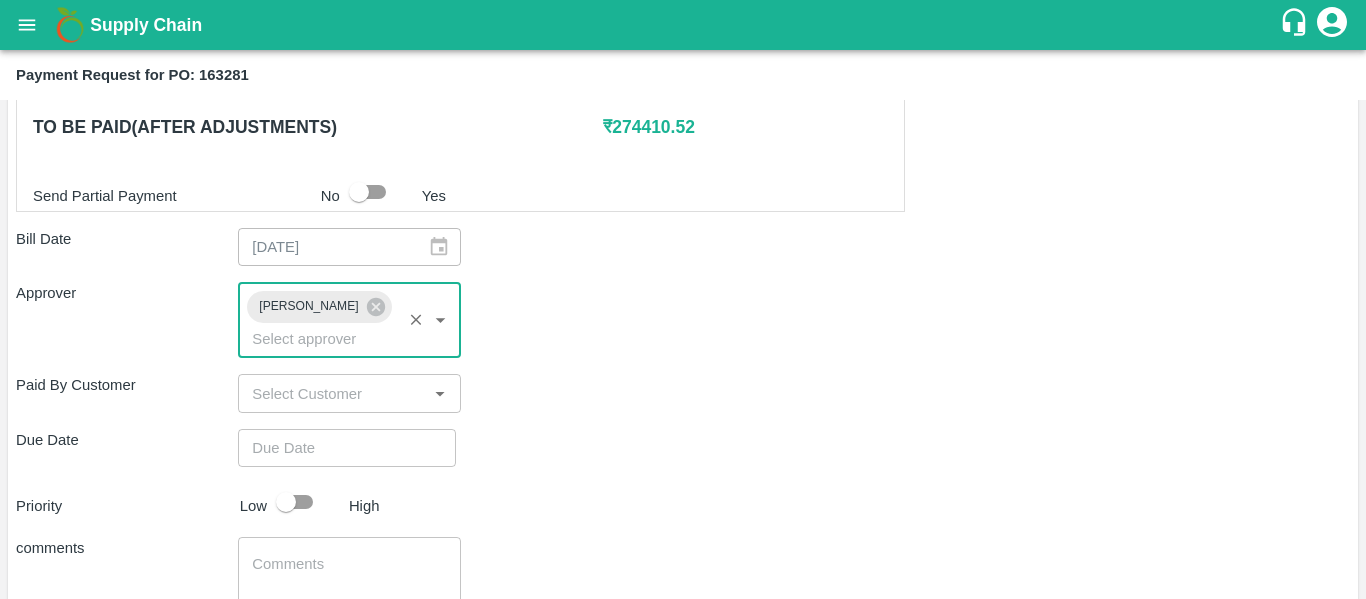 type on "DD/MM/YYYY hh:mm aa" 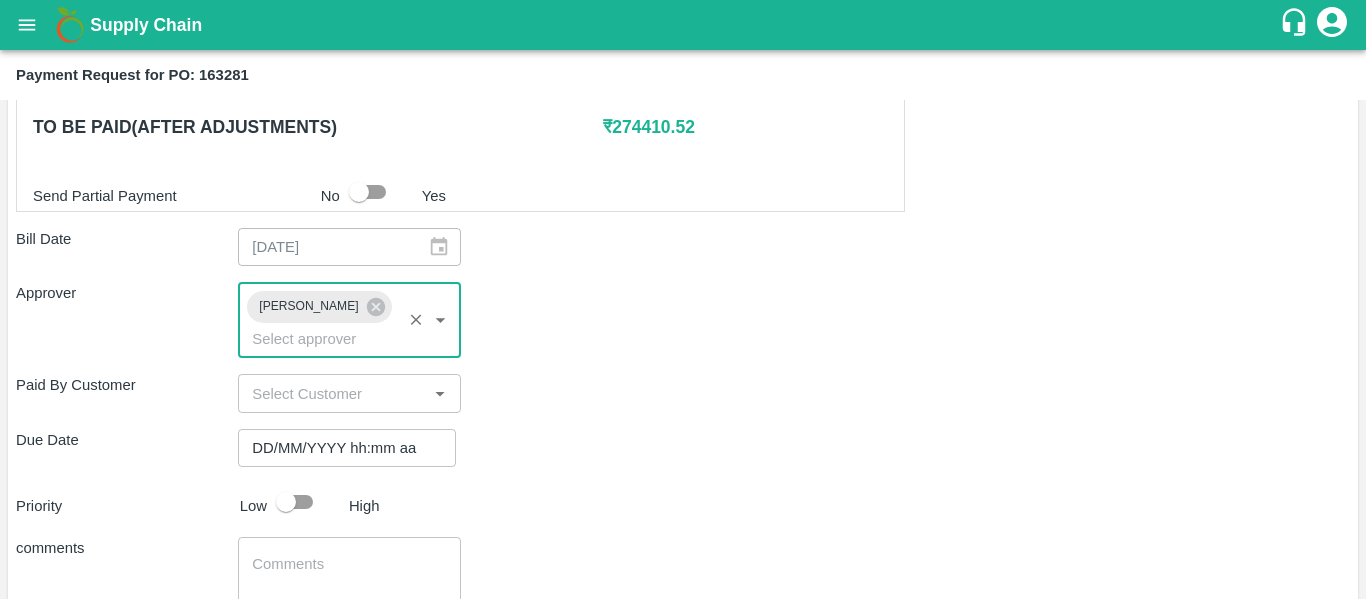 click on "DD/MM/YYYY hh:mm aa" at bounding box center (340, 448) 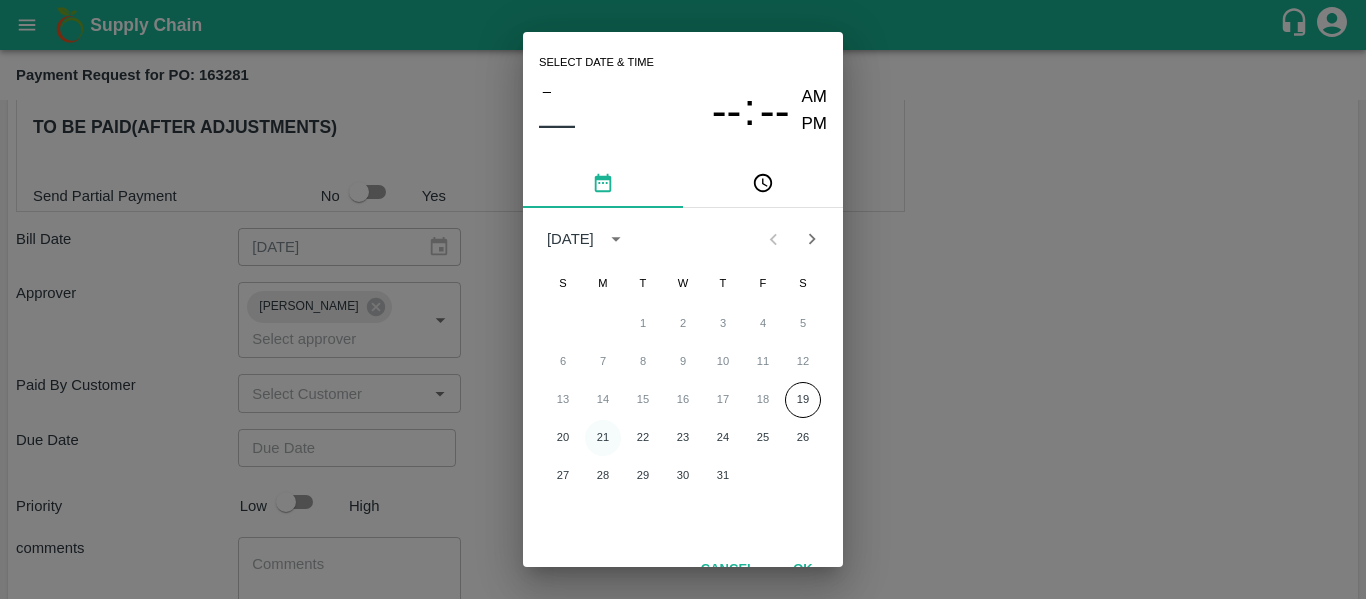 click on "21" at bounding box center (603, 438) 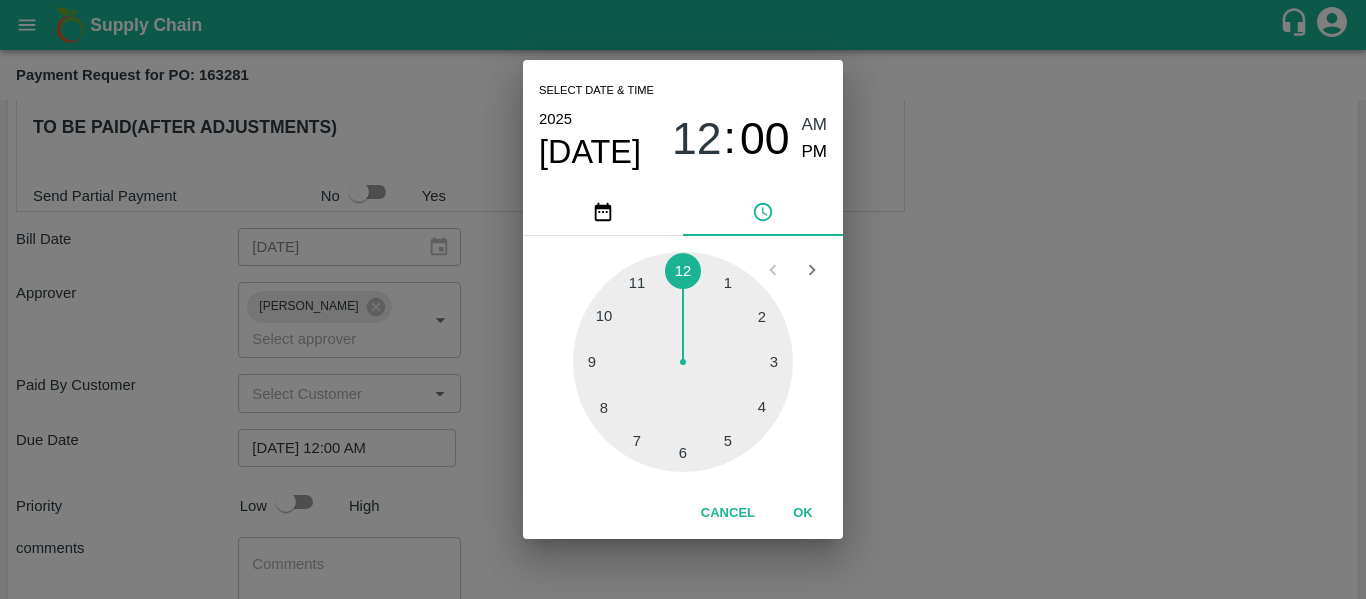 click on "Select date & time [DATE] 12 : 00 AM PM 1 2 3 4 5 6 7 8 9 10 11 12 Cancel OK" at bounding box center [683, 299] 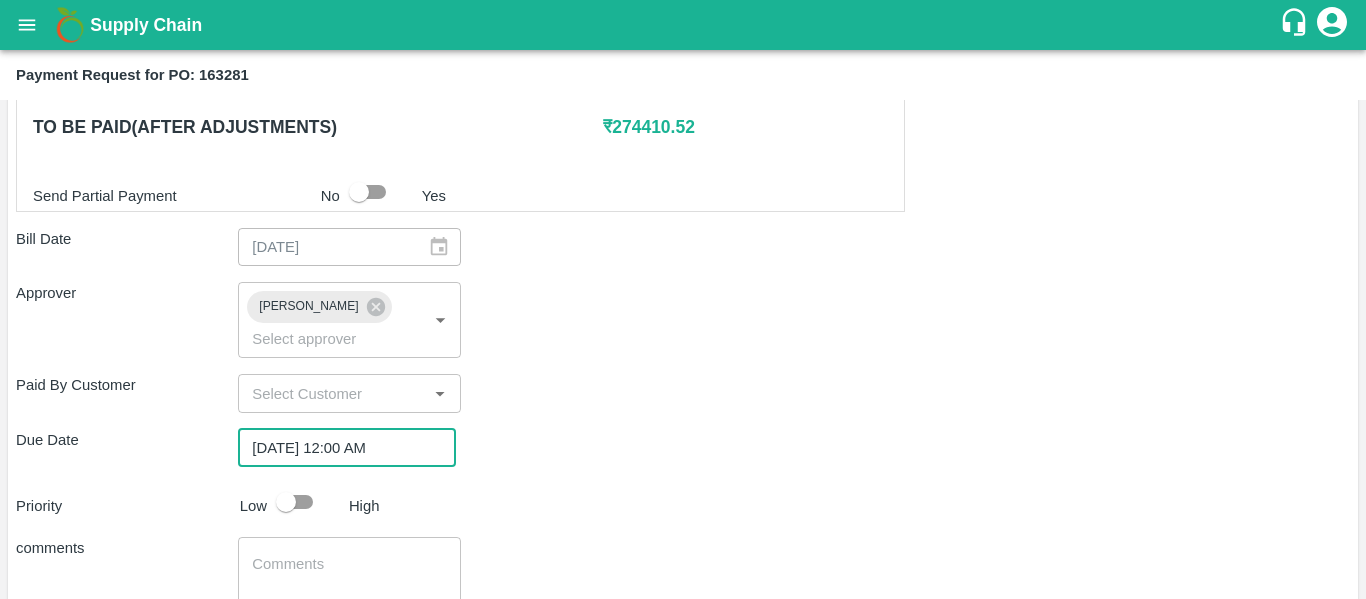 click at bounding box center [286, 502] 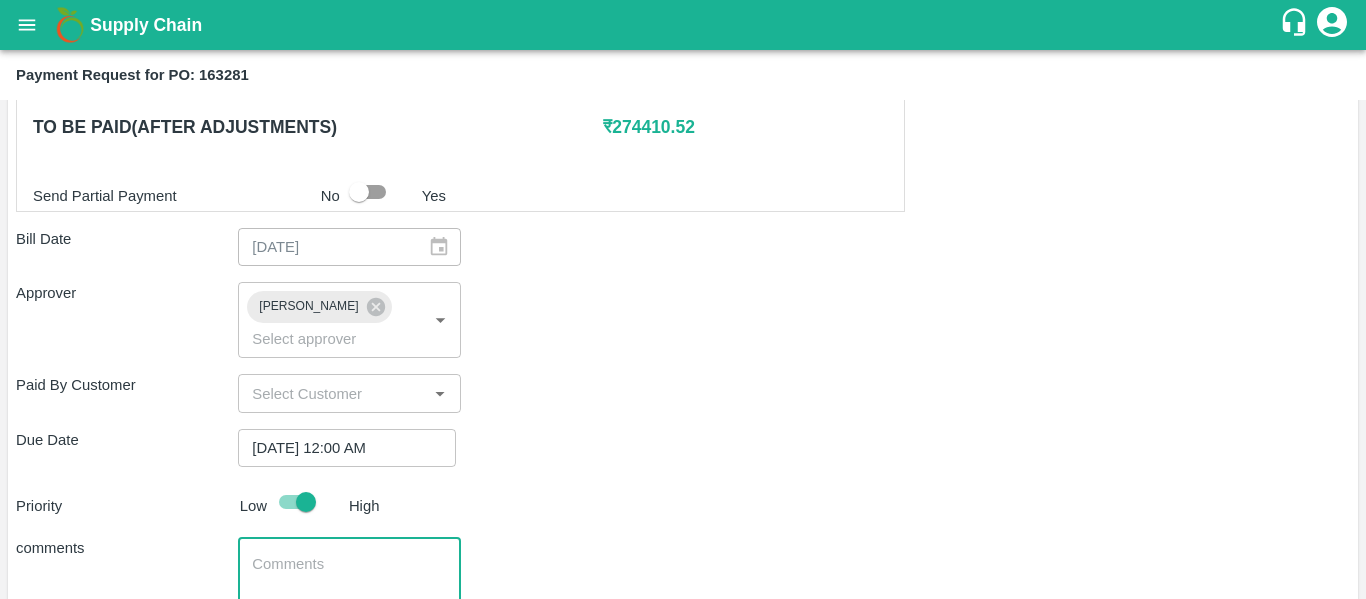 click at bounding box center [349, 575] 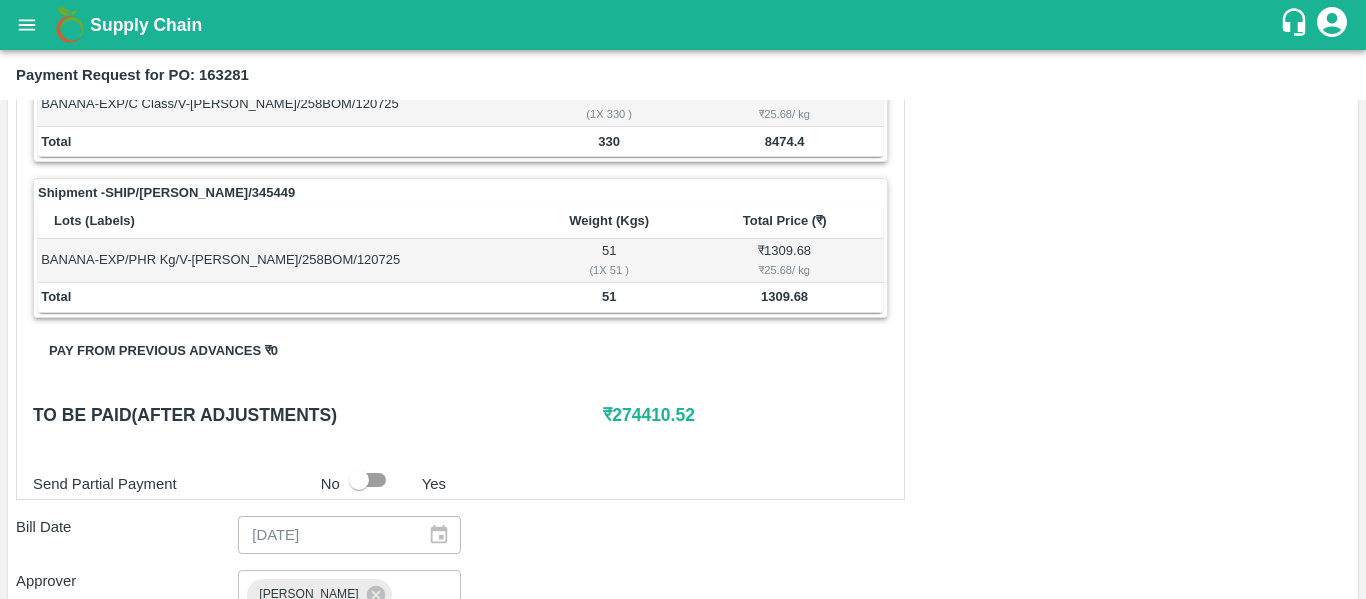 scroll, scrollTop: 702, scrollLeft: 0, axis: vertical 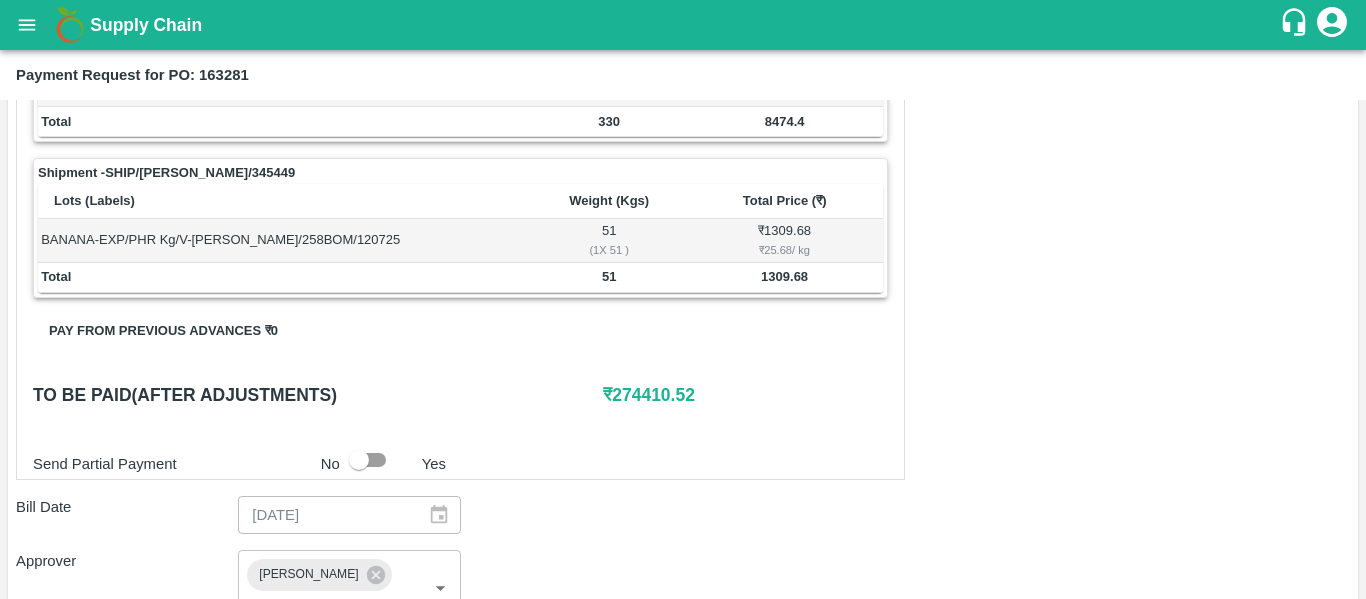 type on "Fruit Bill" 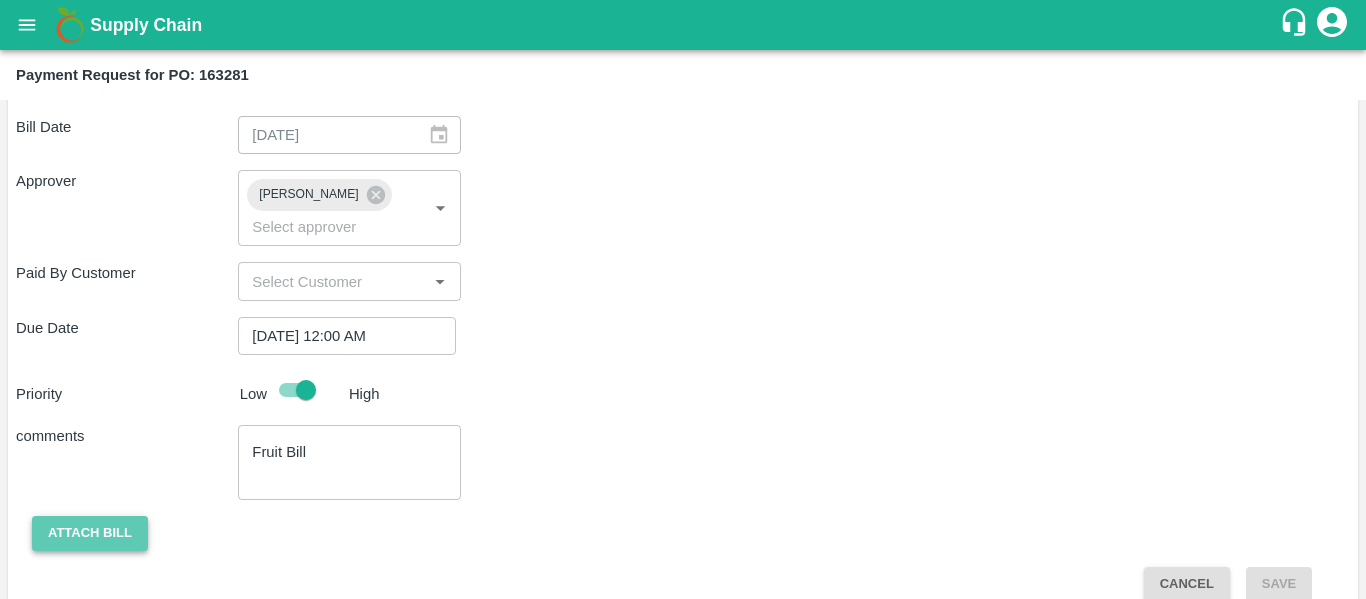 click on "Attach bill" at bounding box center (90, 533) 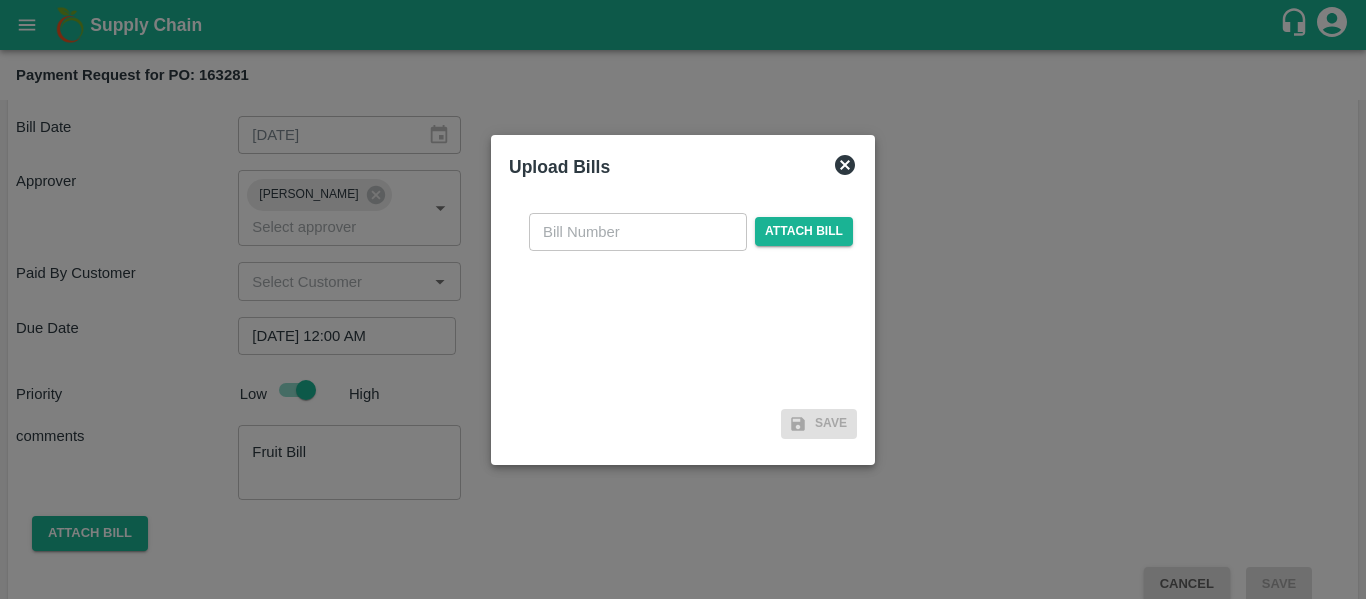 click at bounding box center [638, 232] 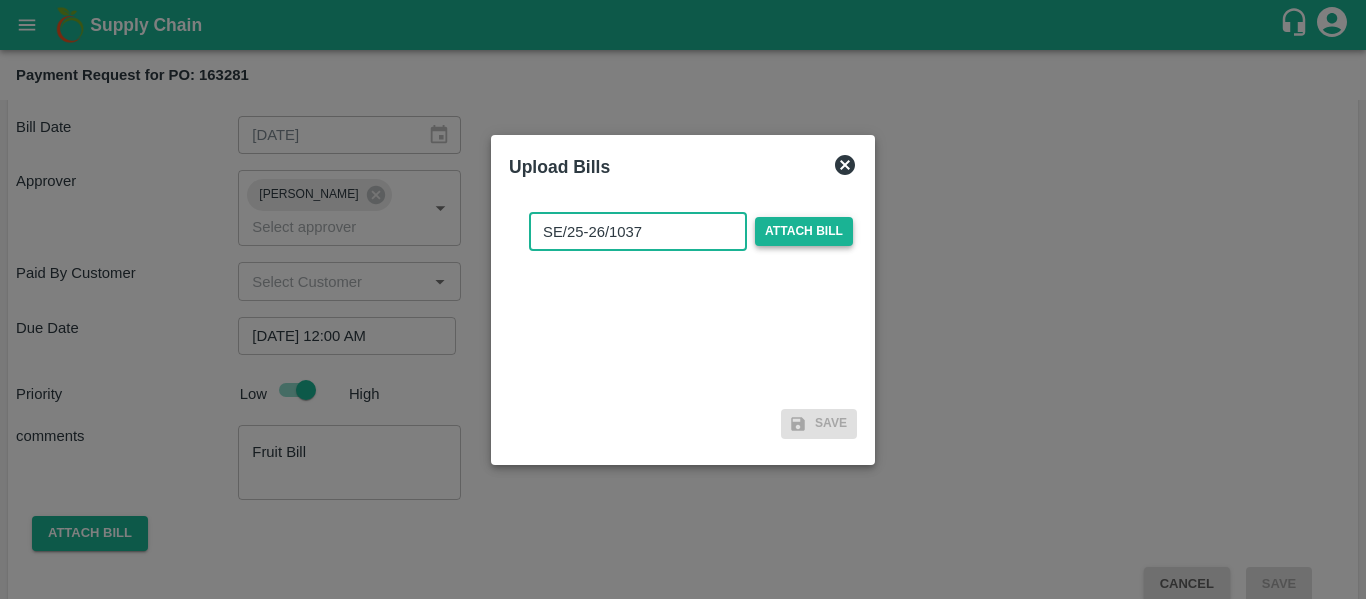 type on "SE/25-26/1037" 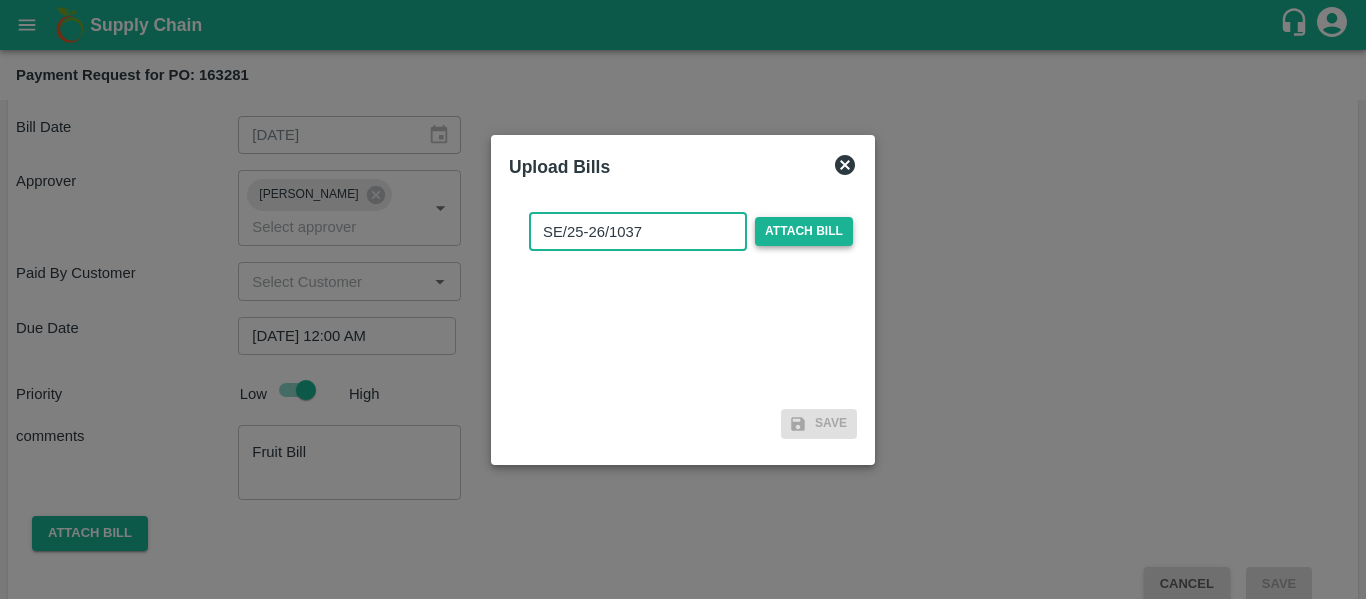 click on "Attach bill" at bounding box center [804, 231] 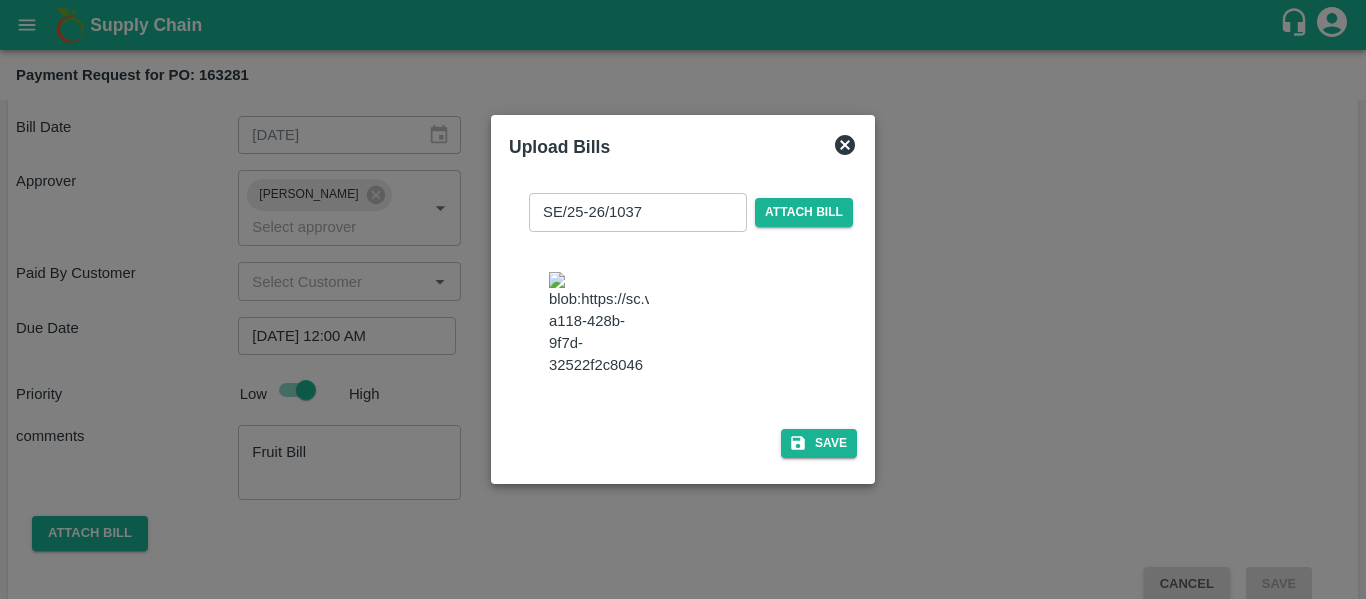 click on "SE/25-26/1037 ​ Attach bill Save" at bounding box center (683, 321) 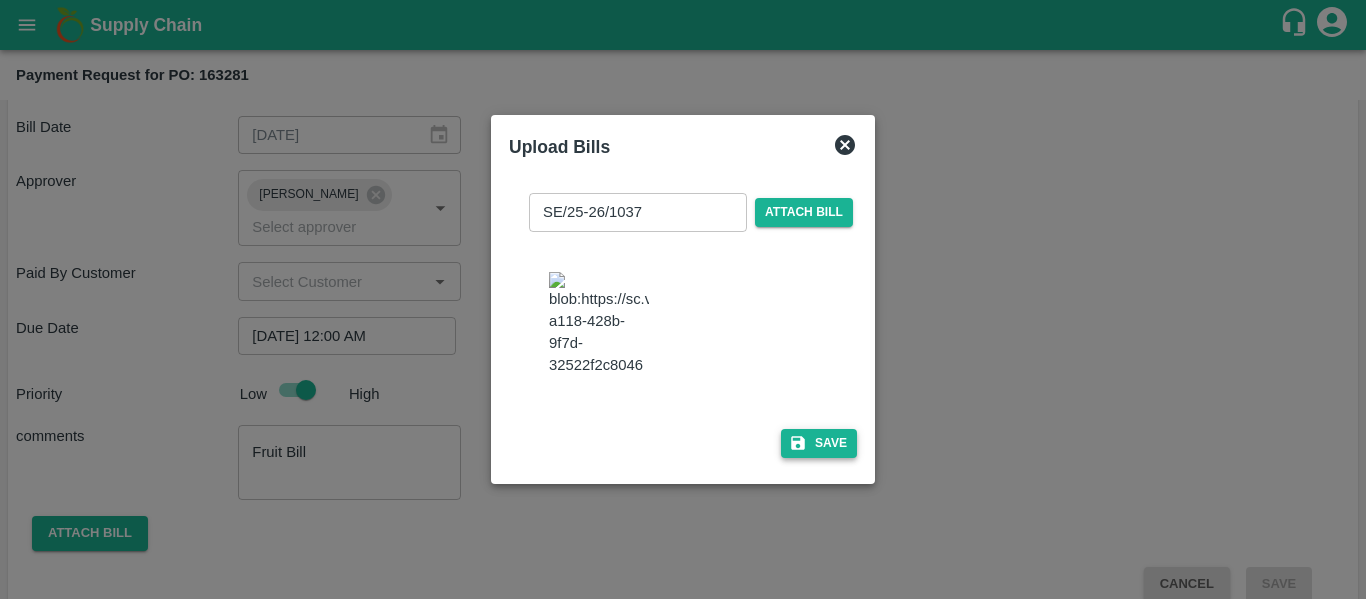 click on "Save" at bounding box center [819, 443] 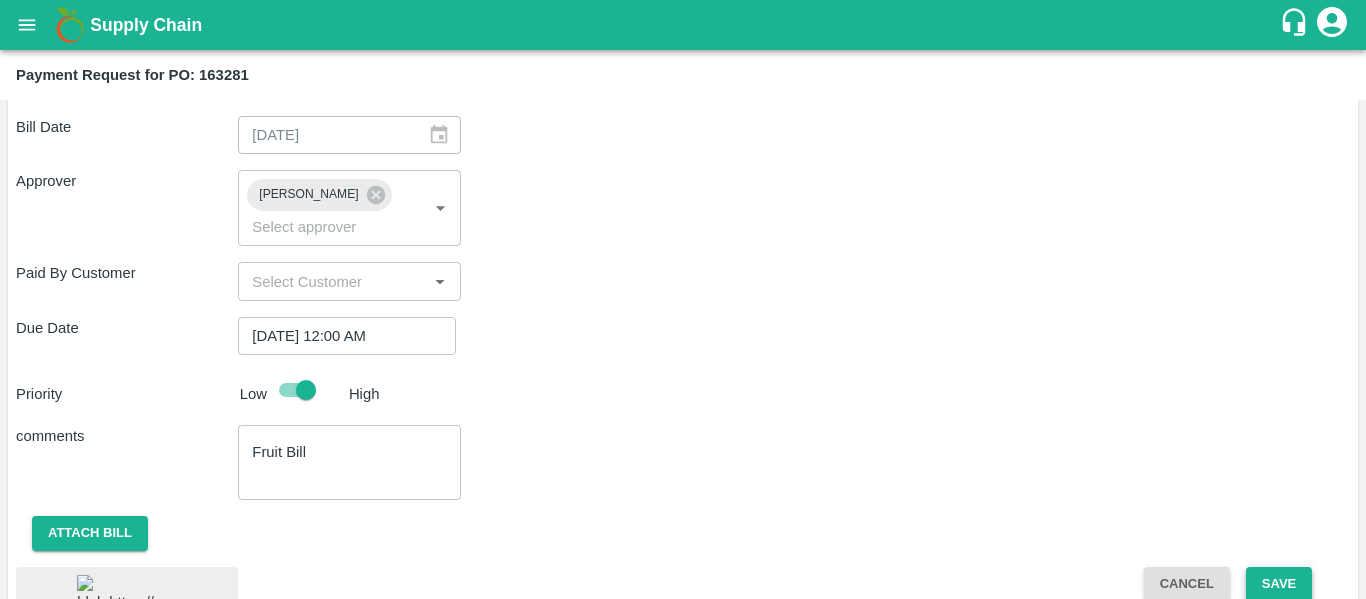 click on "Save" at bounding box center [1279, 584] 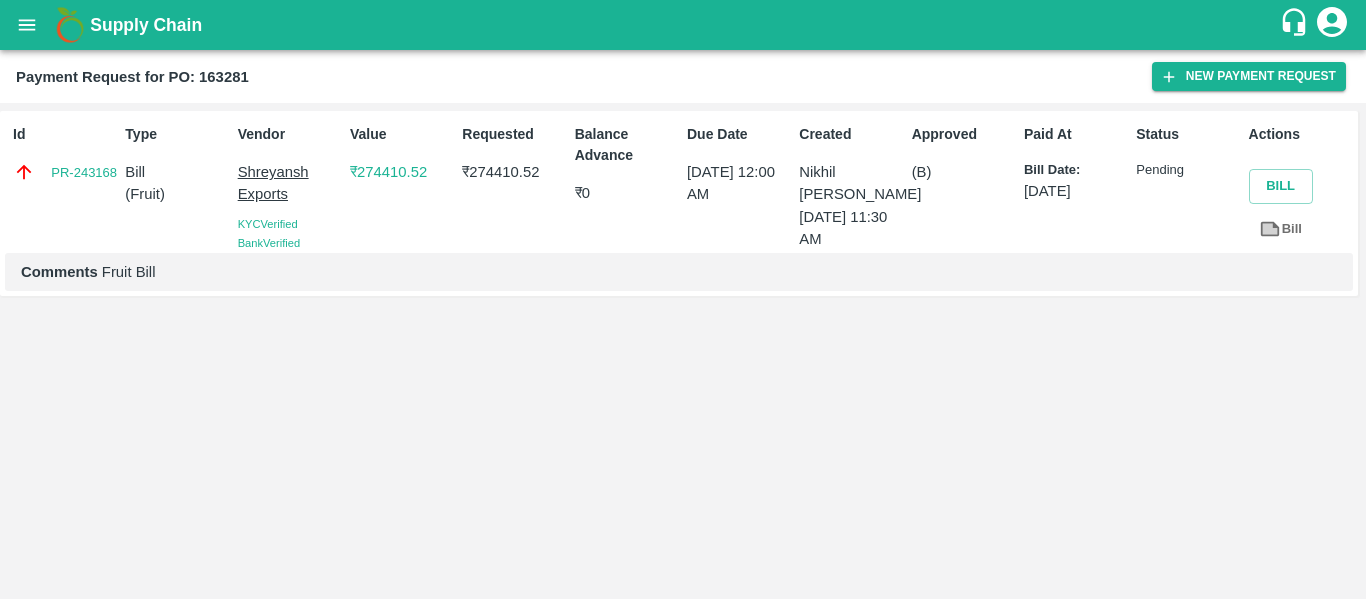 click at bounding box center [27, 25] 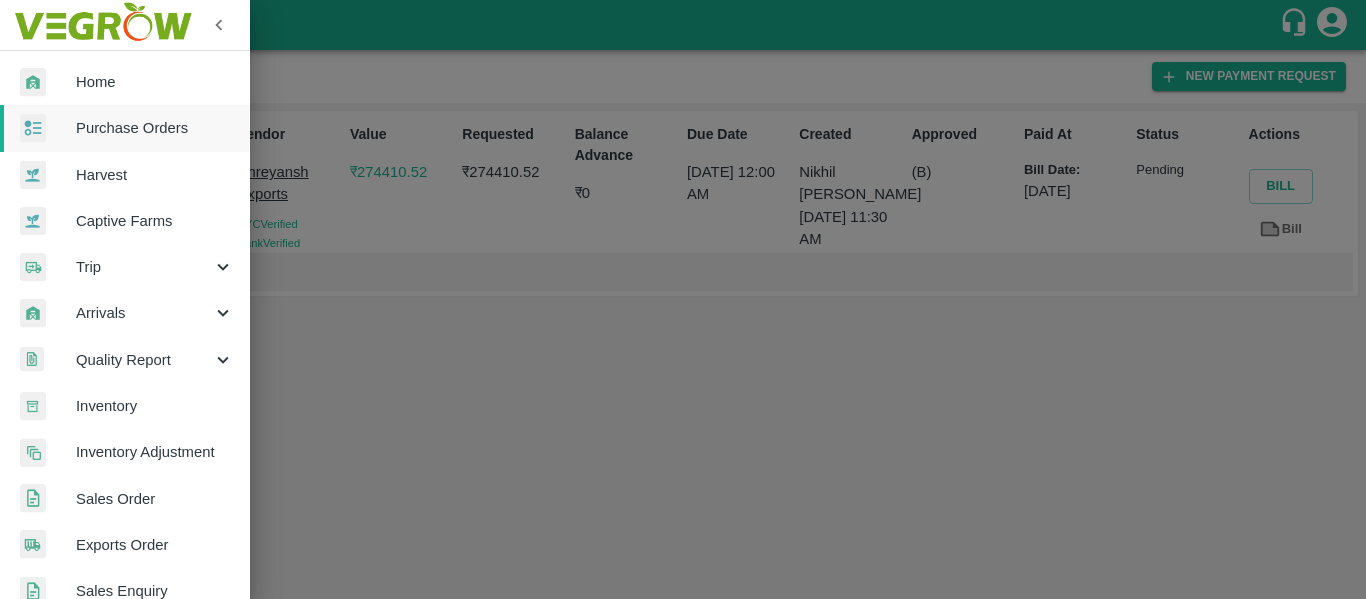 click on "Purchase Orders" at bounding box center [155, 128] 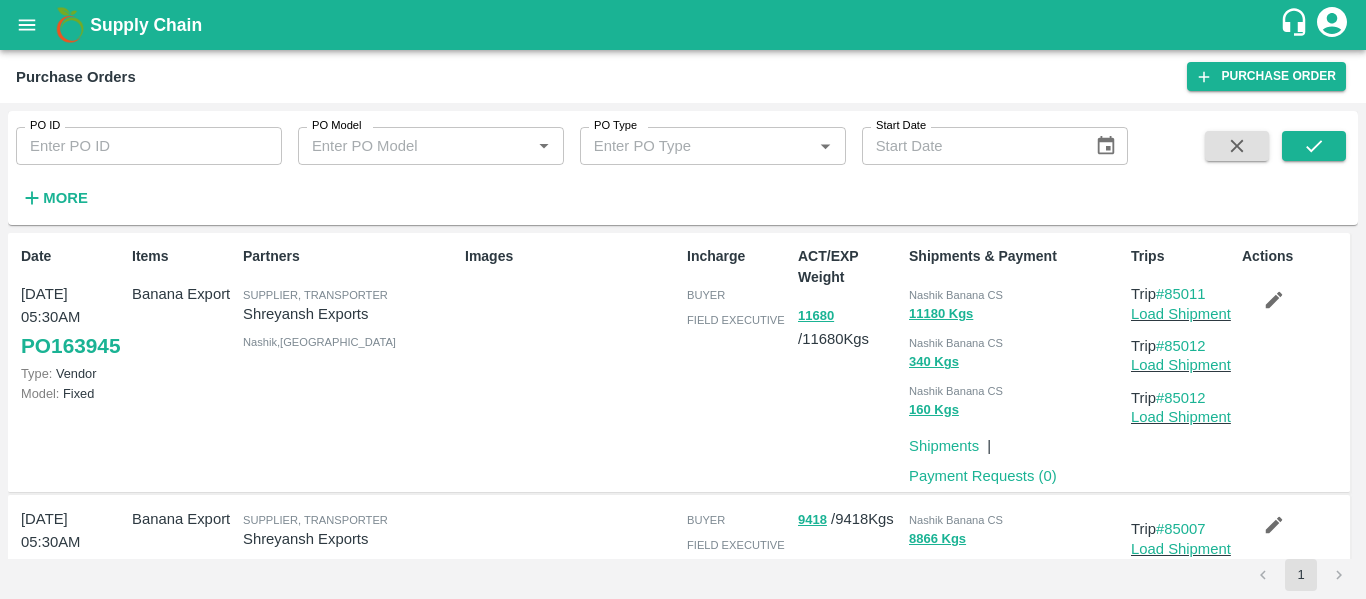 click on "PO ID" at bounding box center [149, 146] 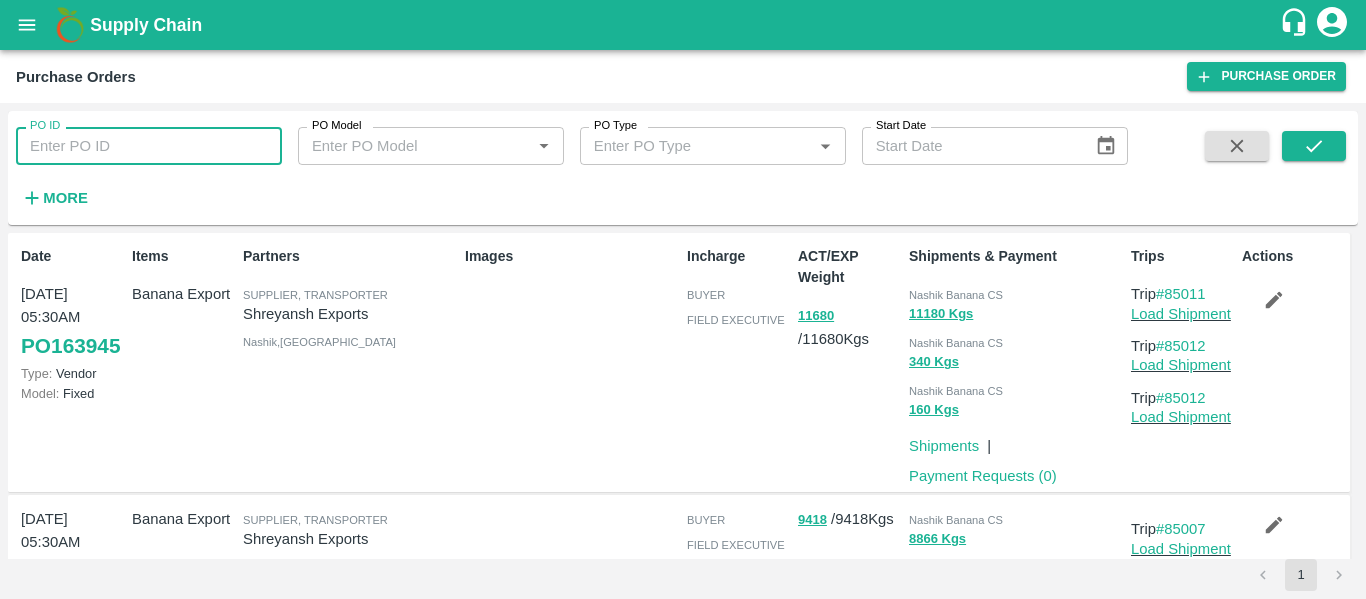 paste on "163292" 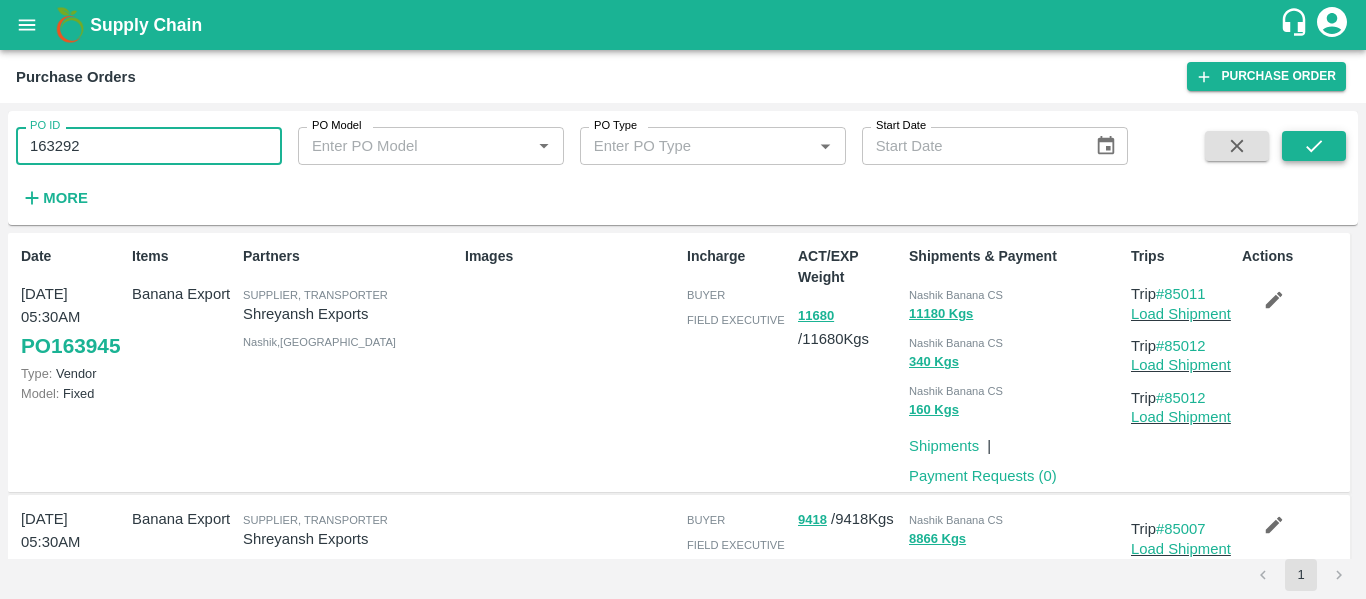 type on "163292" 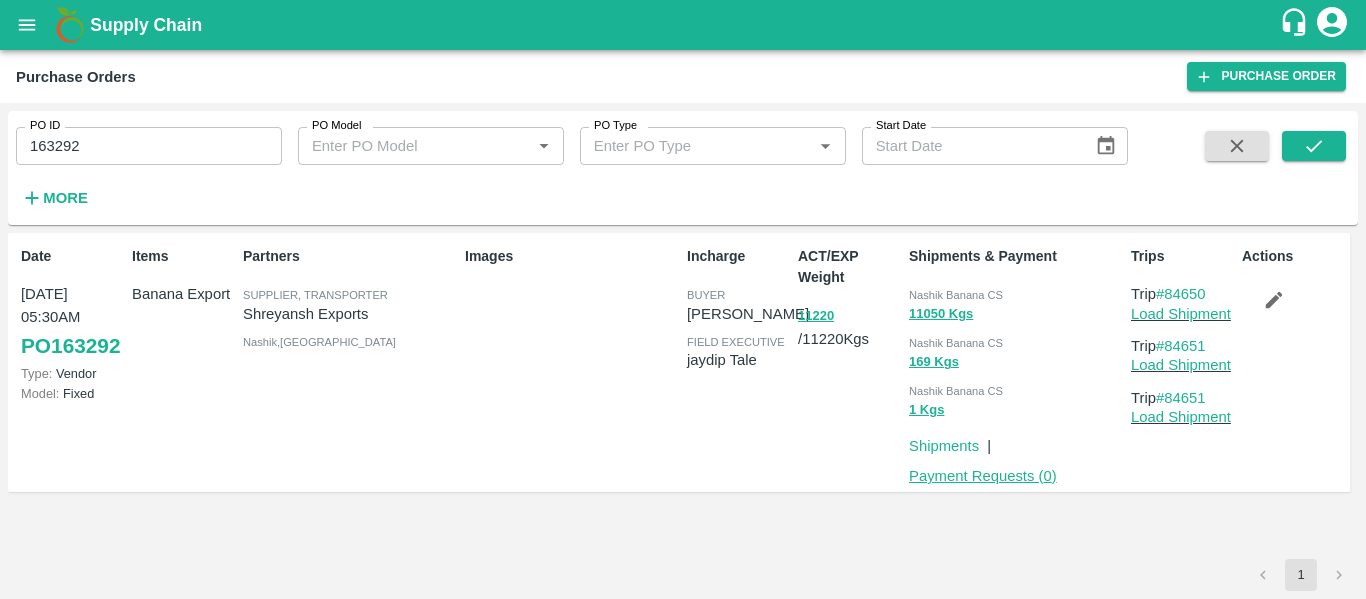 click on "Payment Requests ( 0 )" at bounding box center [983, 476] 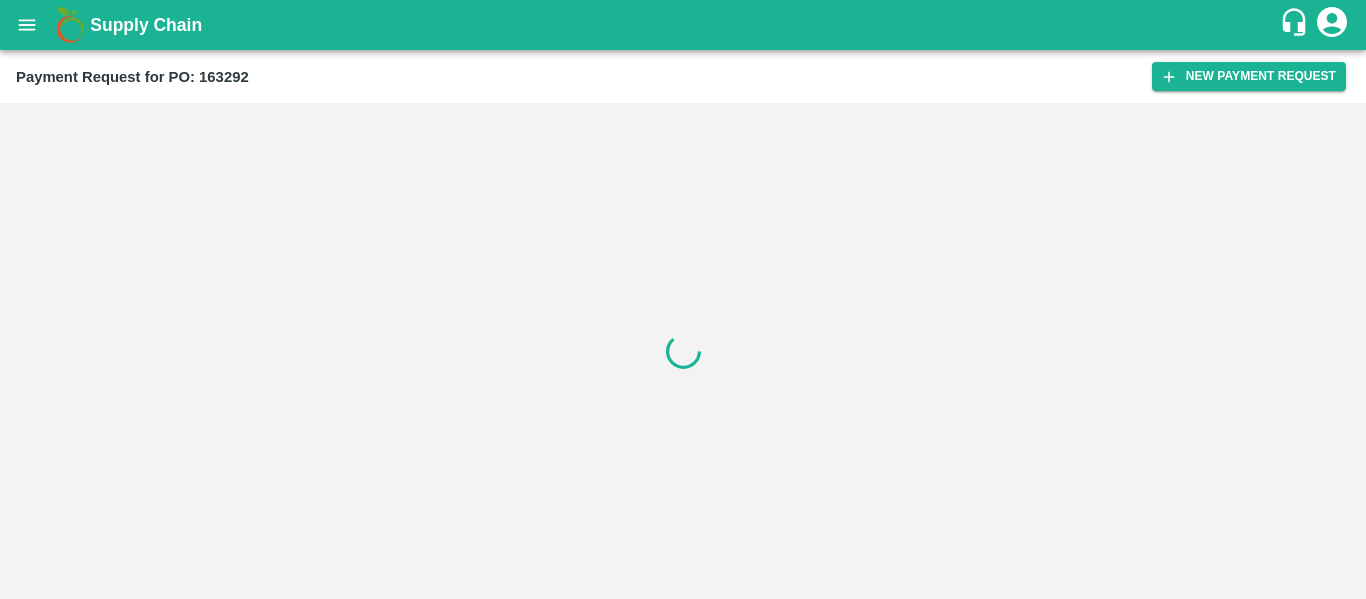 scroll, scrollTop: 0, scrollLeft: 0, axis: both 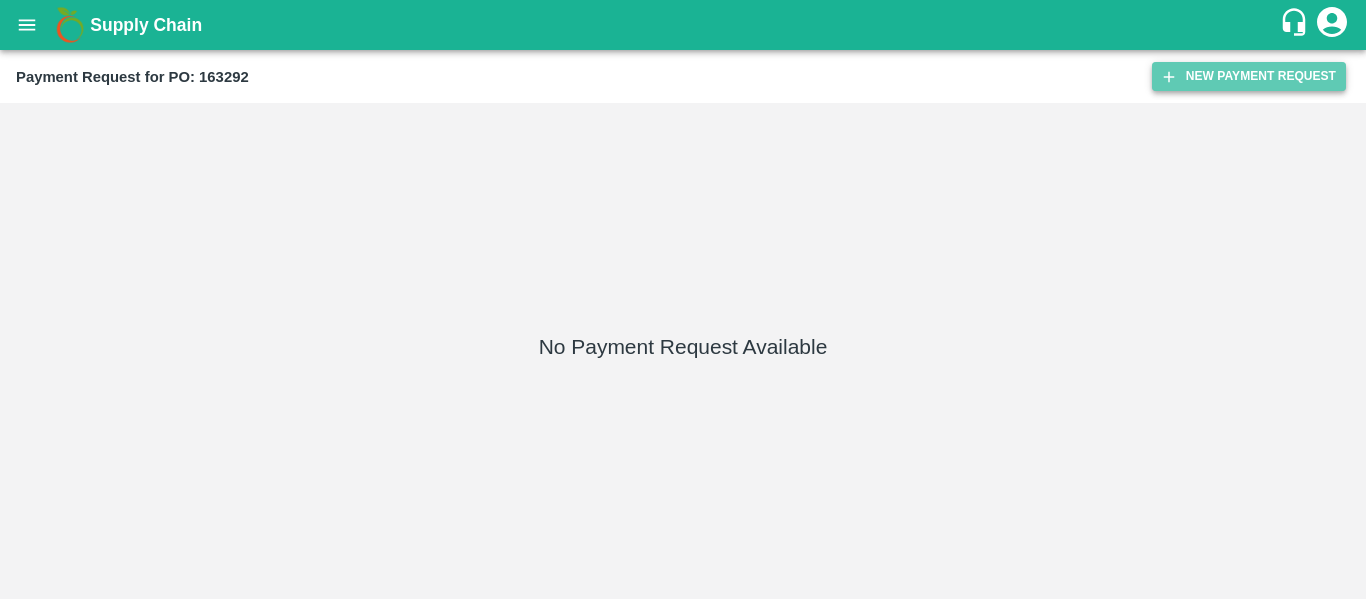 click 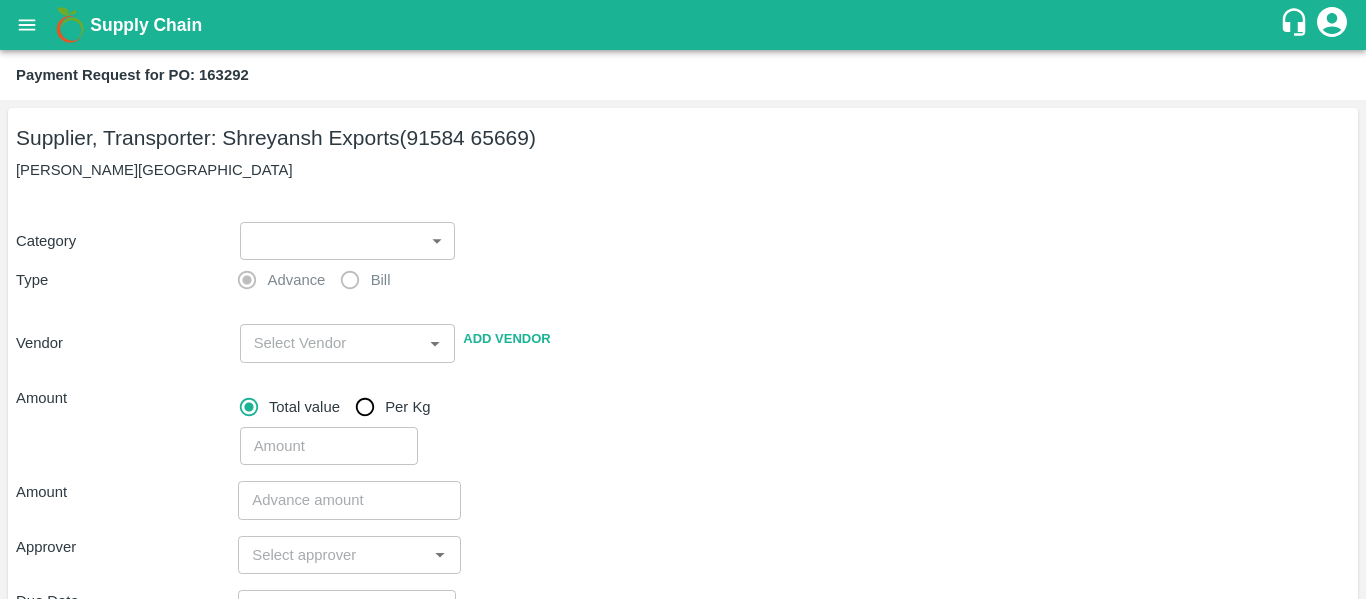 click on "Supply Chain Payment Request for PO: 163292 Supplier, Transporter:    [PERSON_NAME] Exports  (91584 65669) Nashik, [GEOGRAPHIC_DATA] Category ​ ​ Type Advance Bill Vendor ​ Add Vendor Amount Total value Per Kg ​ Amount ​ Approver ​ Due Date ​  Priority  Low  High Comment x ​ Attach bill Cancel Save Tembhurni PH Nashik CC Shahada Banana Export PH Savda Banana Export PH Nashik Banana CS Nikhil Subhash Mangvade Logout" at bounding box center (683, 299) 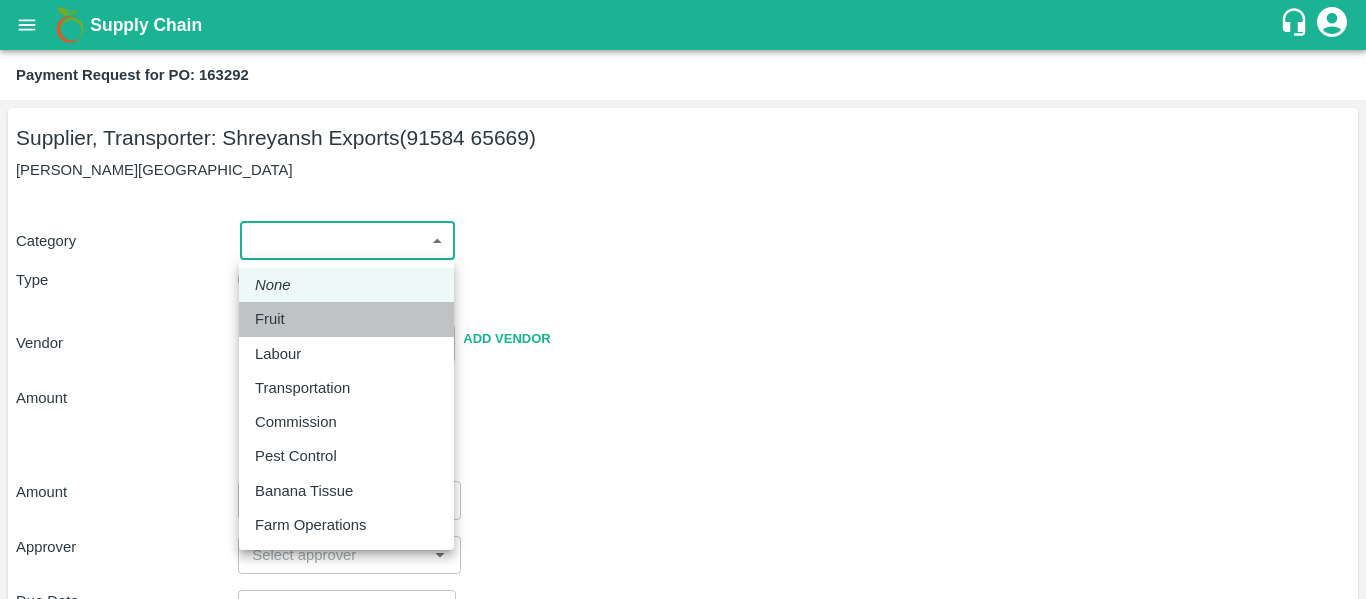 click on "Fruit" at bounding box center (346, 319) 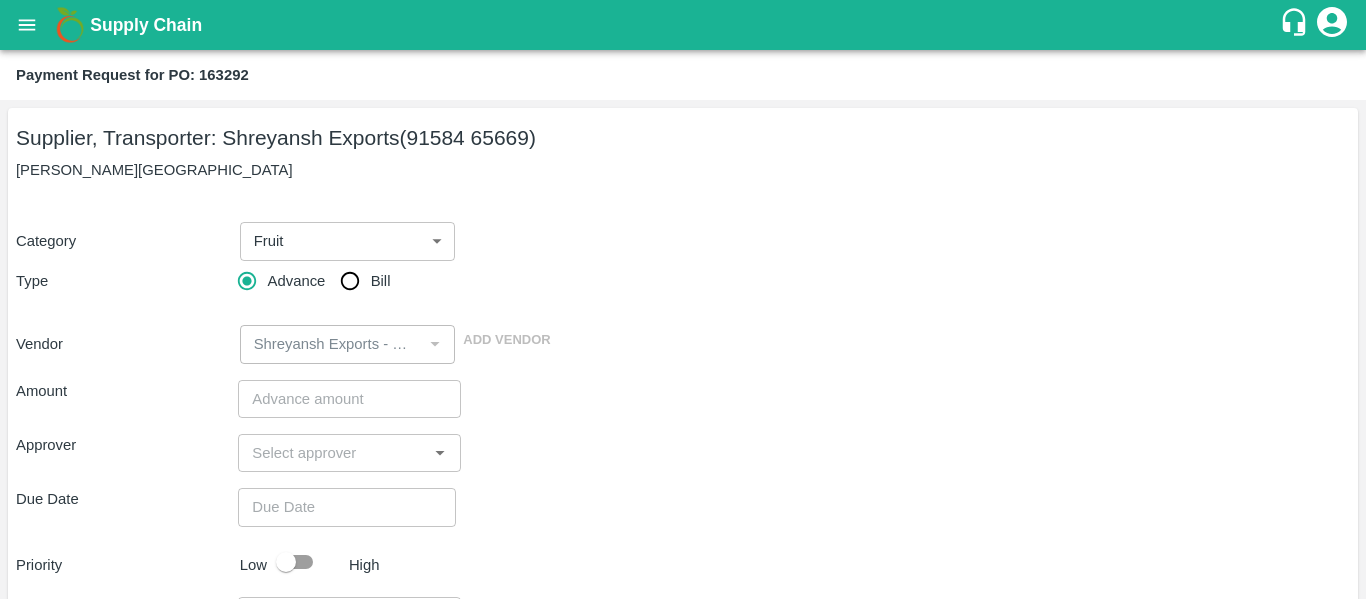click on "Bill" at bounding box center (381, 281) 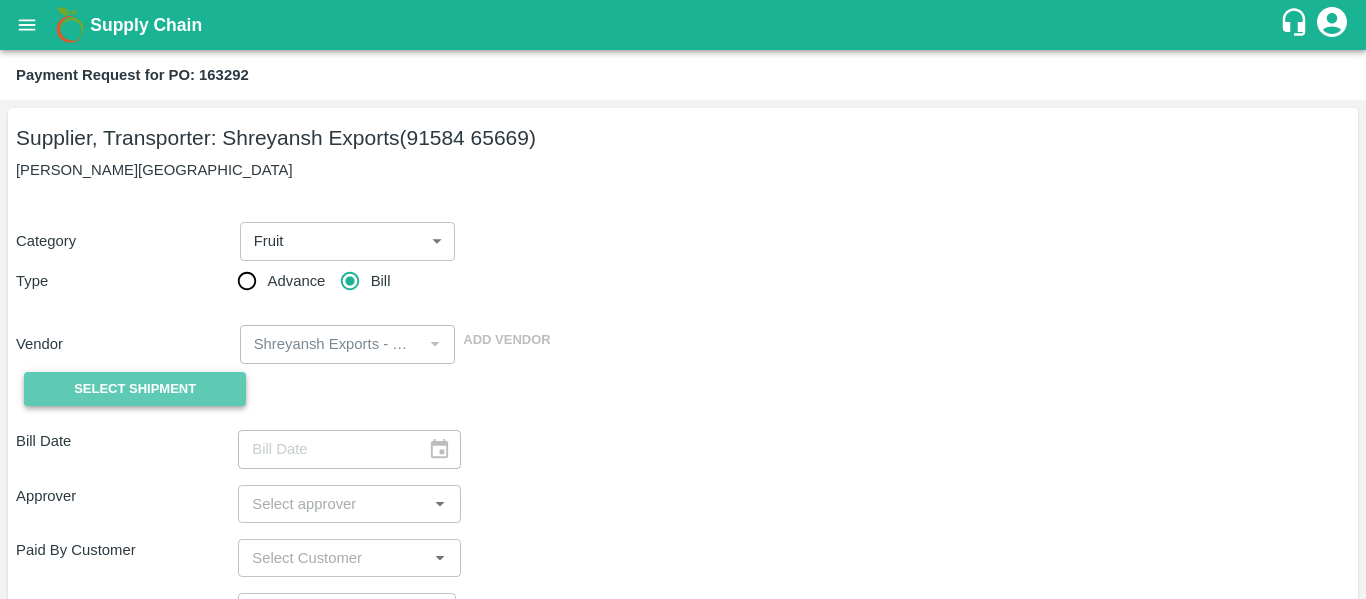 click on "Select Shipment" at bounding box center [135, 389] 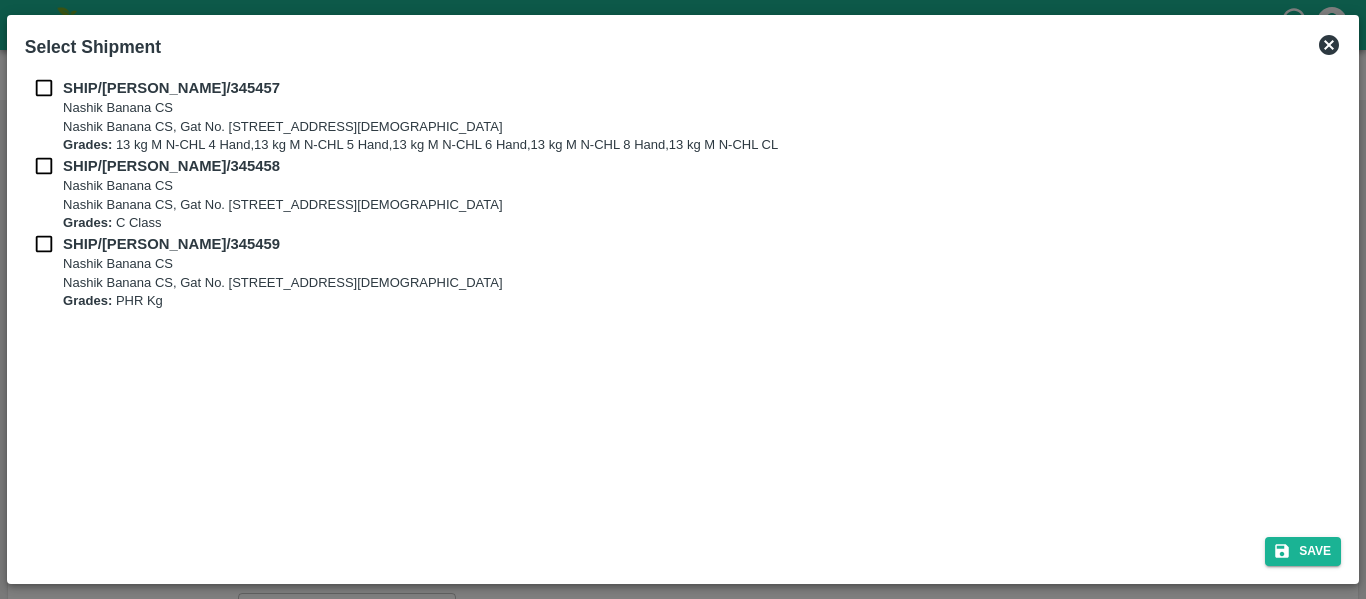 click on "SHIP/[PERSON_NAME]/345457 Nashik Banana CS  Nashik Banana CS, Gat No. 314/2/1, A/p- Mohadi, Tal- Dindori, Dist- Nashik 422207, [GEOGRAPHIC_DATA], [GEOGRAPHIC_DATA], [GEOGRAPHIC_DATA] Grades:   13 kg M N-CHL 4 Hand,13 kg M N-CHL 5 Hand,13 kg M N-CHL 6 Hand,13 kg M N-CHL 8 Hand,13 kg M N-CHL CL SHIP/[PERSON_NAME]/345458 Nashik Banana CS  Nashik Banana CS, Gat No. 314/2/1, A/p- Mohadi, Tal- Dindori, Dist- Nashik 422207, [GEOGRAPHIC_DATA], [GEOGRAPHIC_DATA], [GEOGRAPHIC_DATA] Grades:   C Class SHIP/[PERSON_NAME]/345459 Nashik Banana CS  Nashik Banana CS, Gat No. [STREET_ADDRESS], [GEOGRAPHIC_DATA] Grades:   PHR Kg" at bounding box center [683, 295] 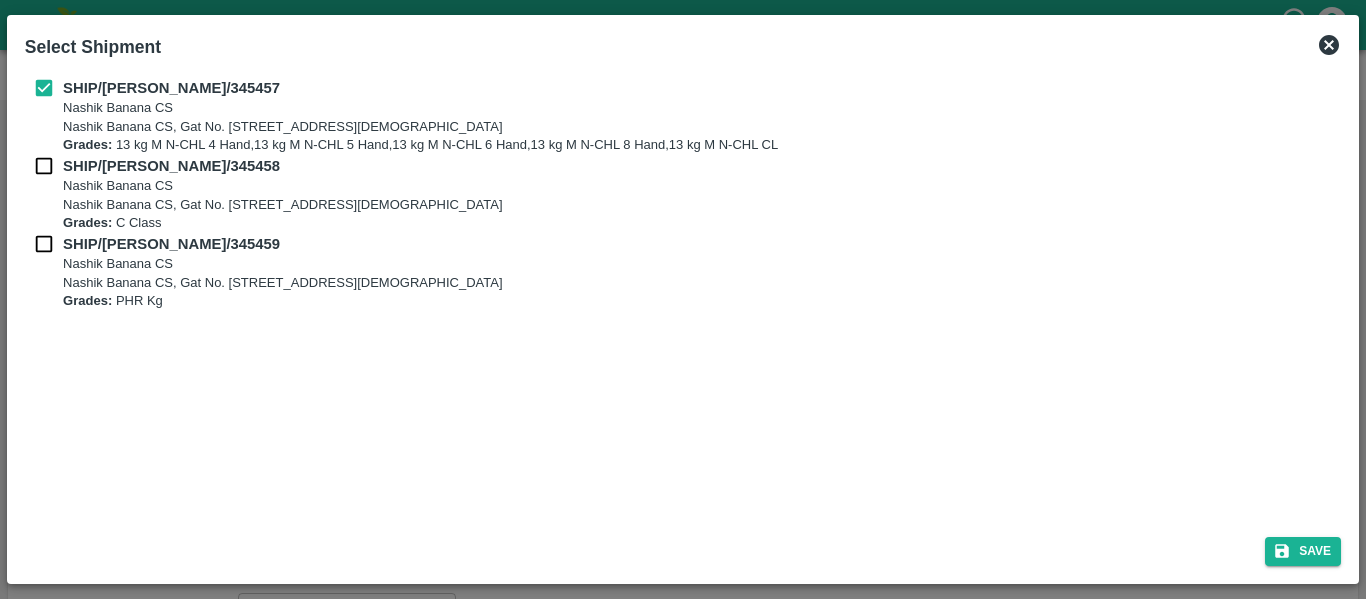 click on "SHIP/[PERSON_NAME]/345457 Nashik Banana CS  Nashik Banana CS, Gat No. 314/2/1, A/p- Mohadi, [PERSON_NAME], Dist- Nashik 422207, [GEOGRAPHIC_DATA], [GEOGRAPHIC_DATA], [GEOGRAPHIC_DATA] Grades:   13 kg M N-CHL 4 Hand,13 kg M N-CHL 5 Hand,13 kg M N-CHL 6 Hand,13 kg M N-CHL 8 Hand,13 kg M N-CHL CL" at bounding box center (683, 116) 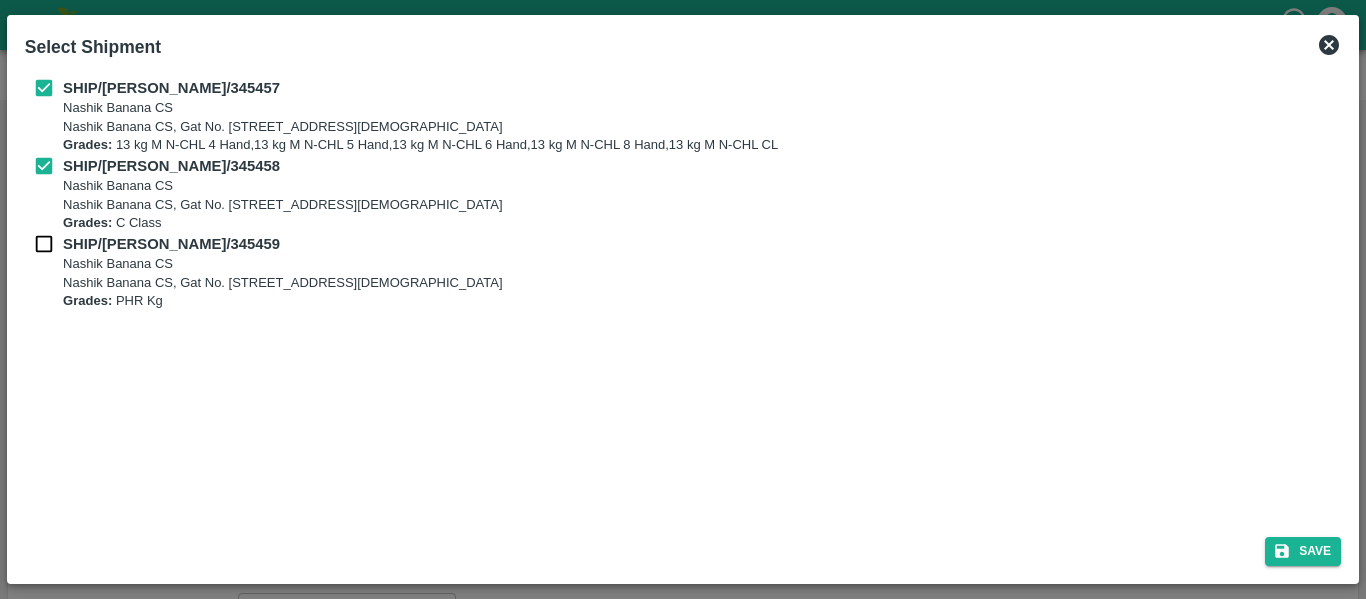 click on "SHIP/[PERSON_NAME]/345458 Nashik Banana CS  Nashik Banana CS, Gat No. [STREET_ADDRESS][DEMOGRAPHIC_DATA], [GEOGRAPHIC_DATA] Grades:   C Class" at bounding box center [683, 194] 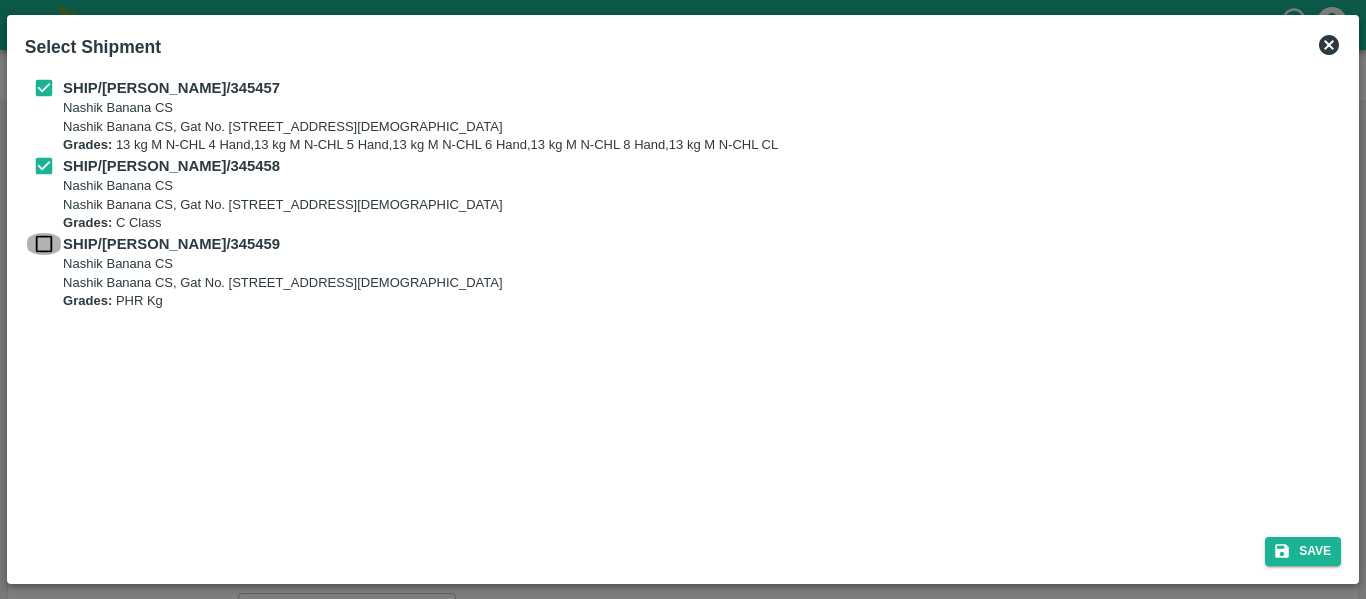 click at bounding box center (44, 244) 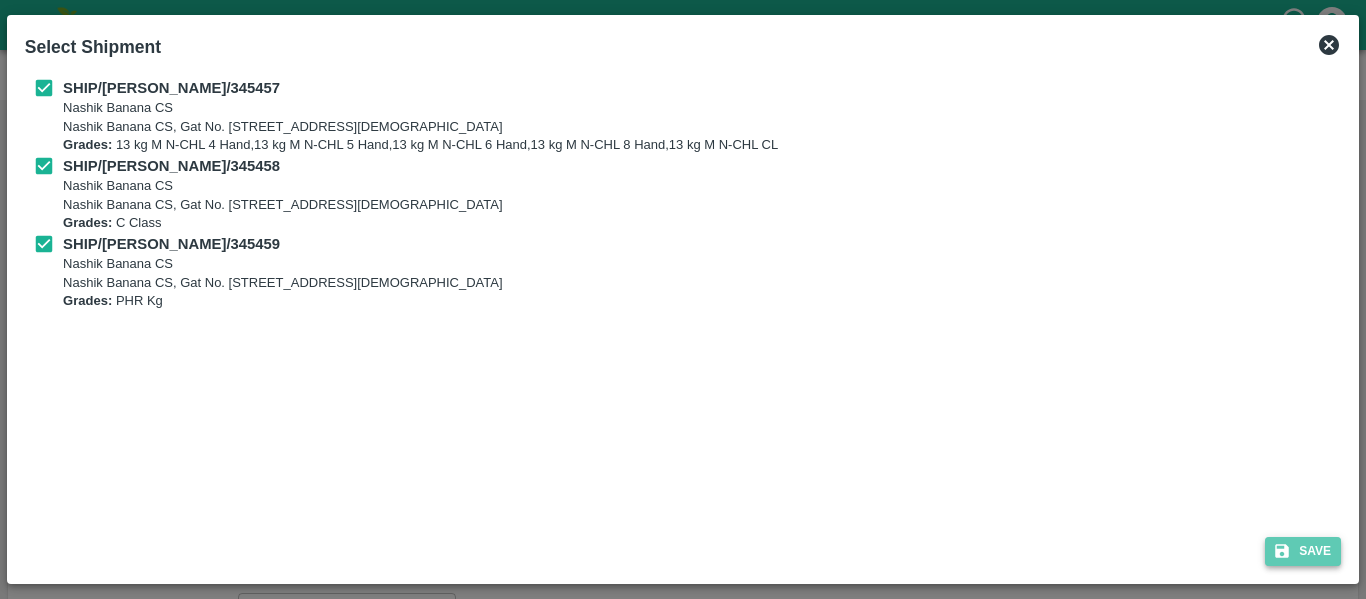 click on "Save" at bounding box center [1303, 551] 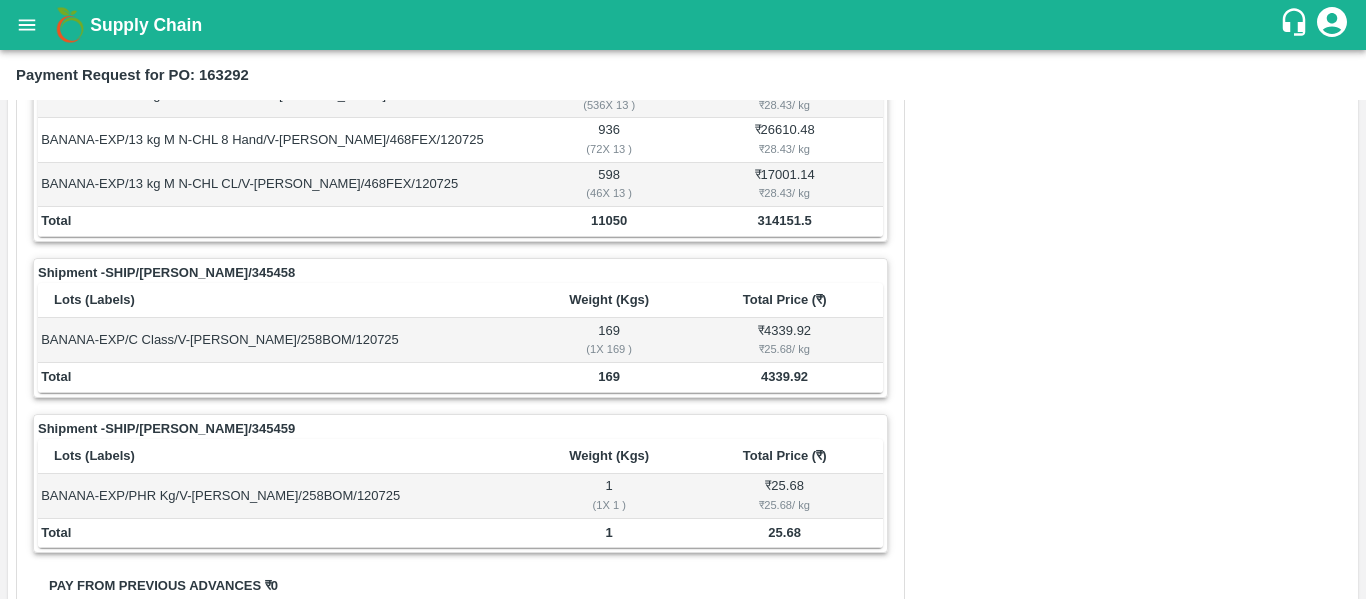 scroll, scrollTop: 997, scrollLeft: 0, axis: vertical 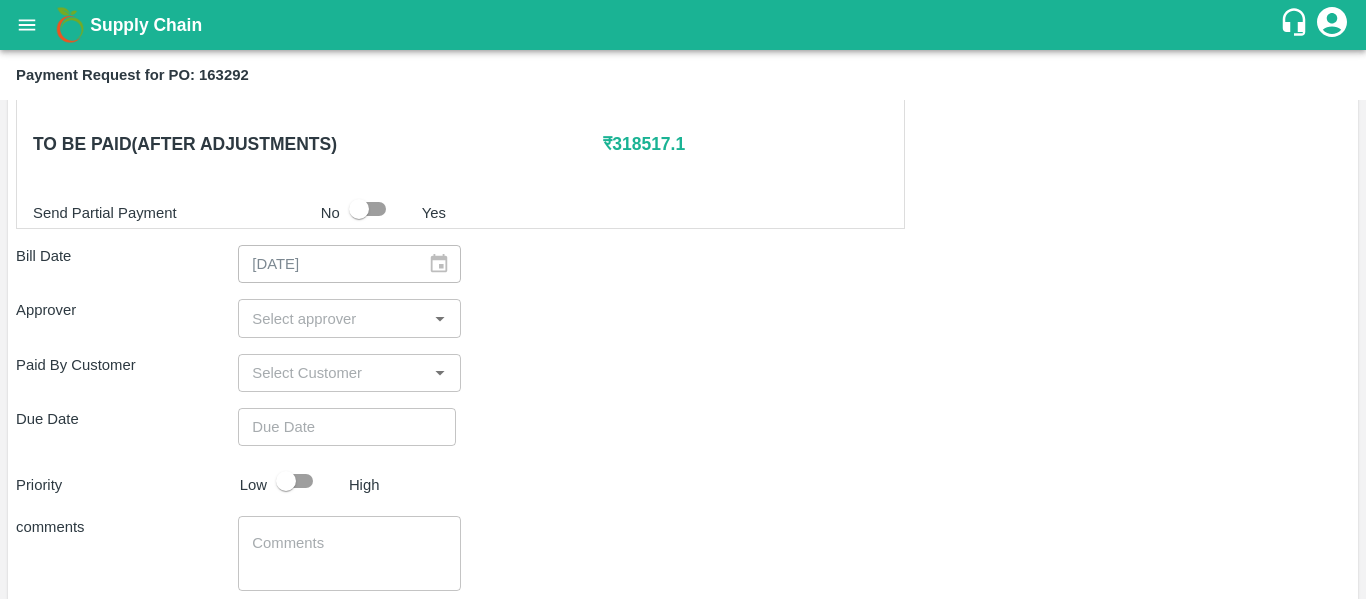 click at bounding box center (332, 318) 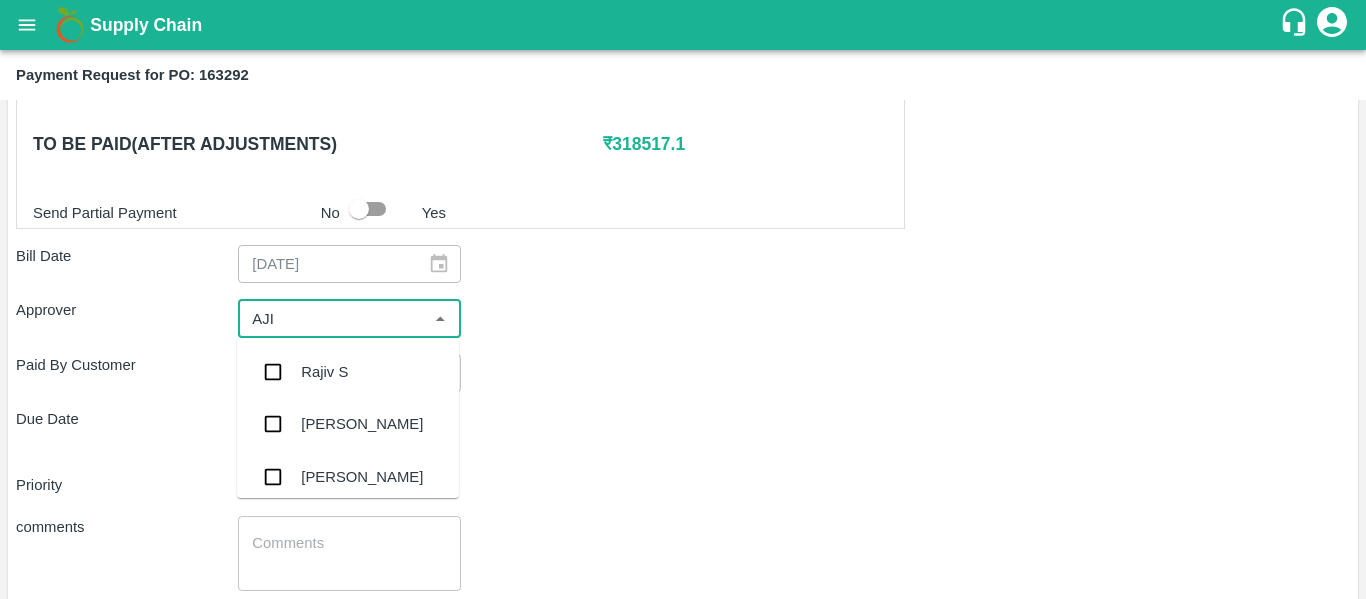 type on "AJIT" 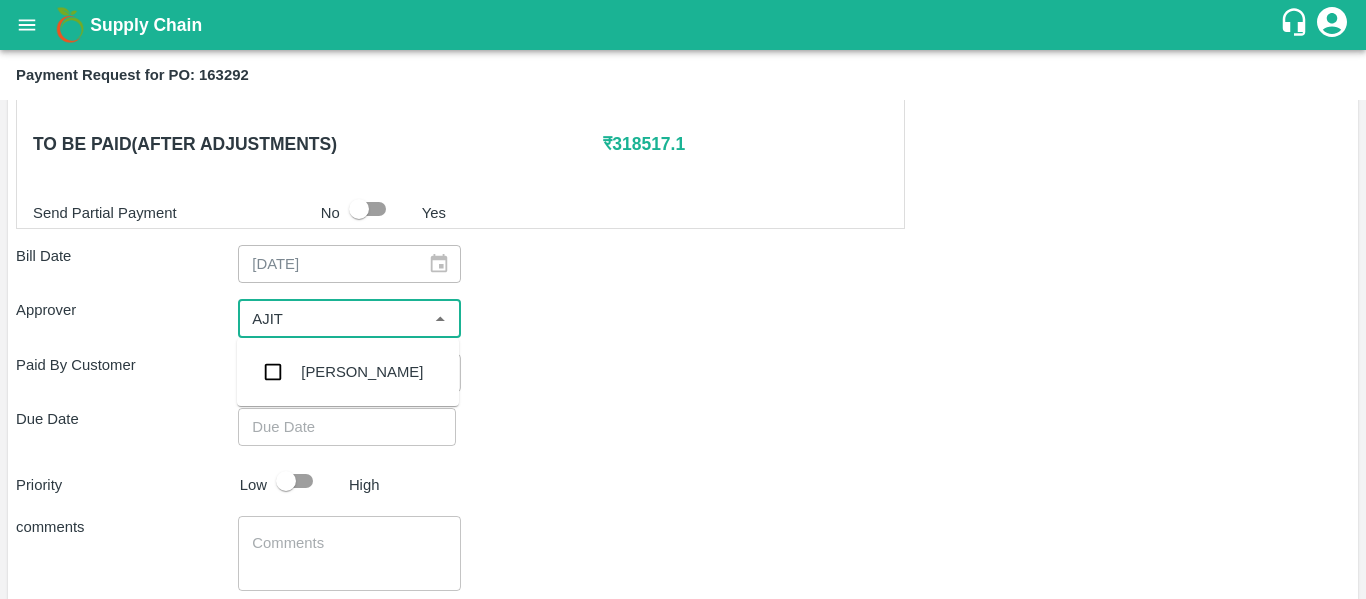 click on "[PERSON_NAME]" at bounding box center [348, 372] 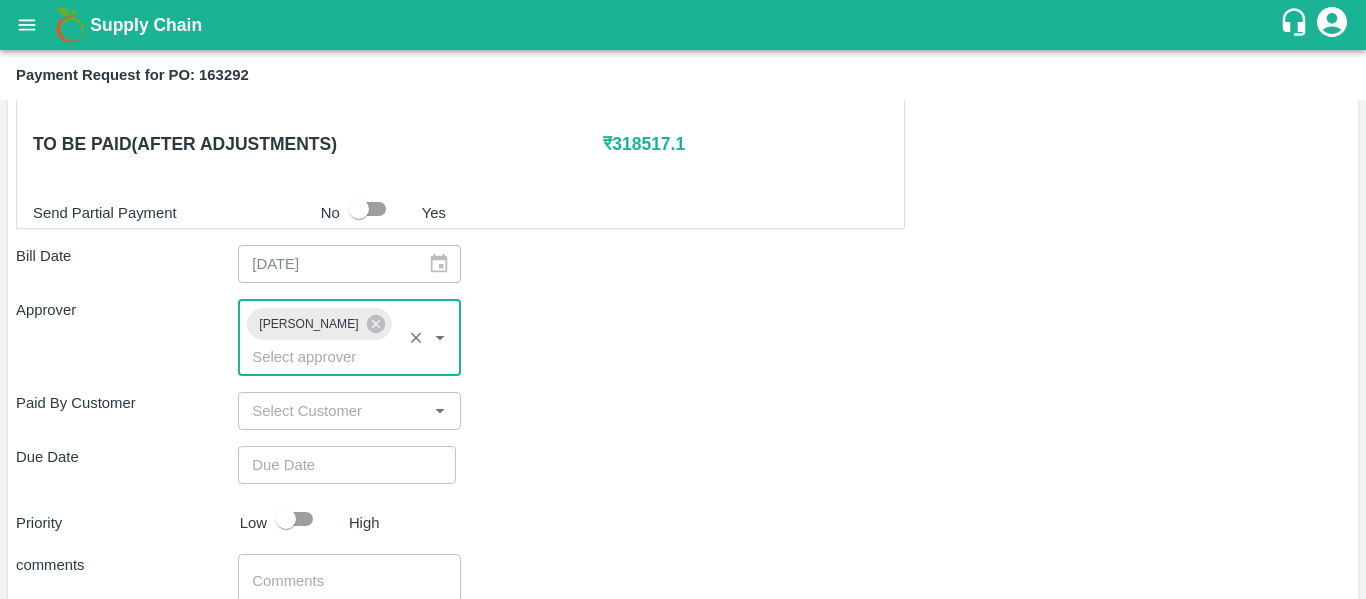 type on "DD/MM/YYYY hh:mm aa" 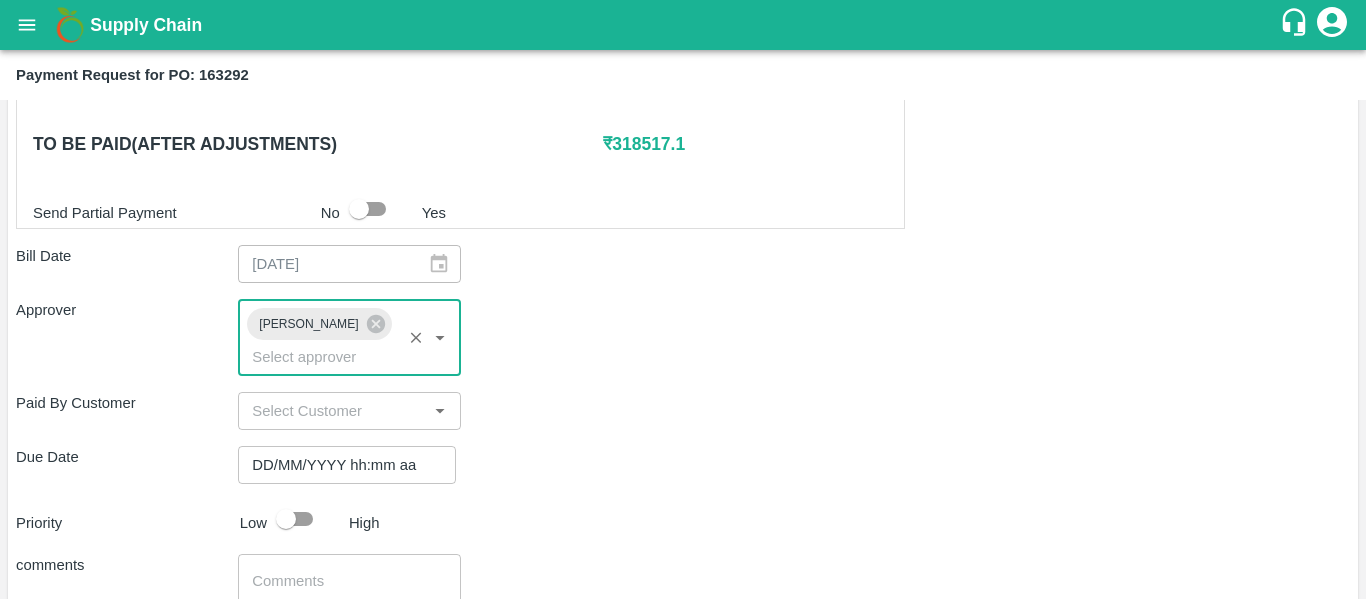 click on "DD/MM/YYYY hh:mm aa" at bounding box center [340, 465] 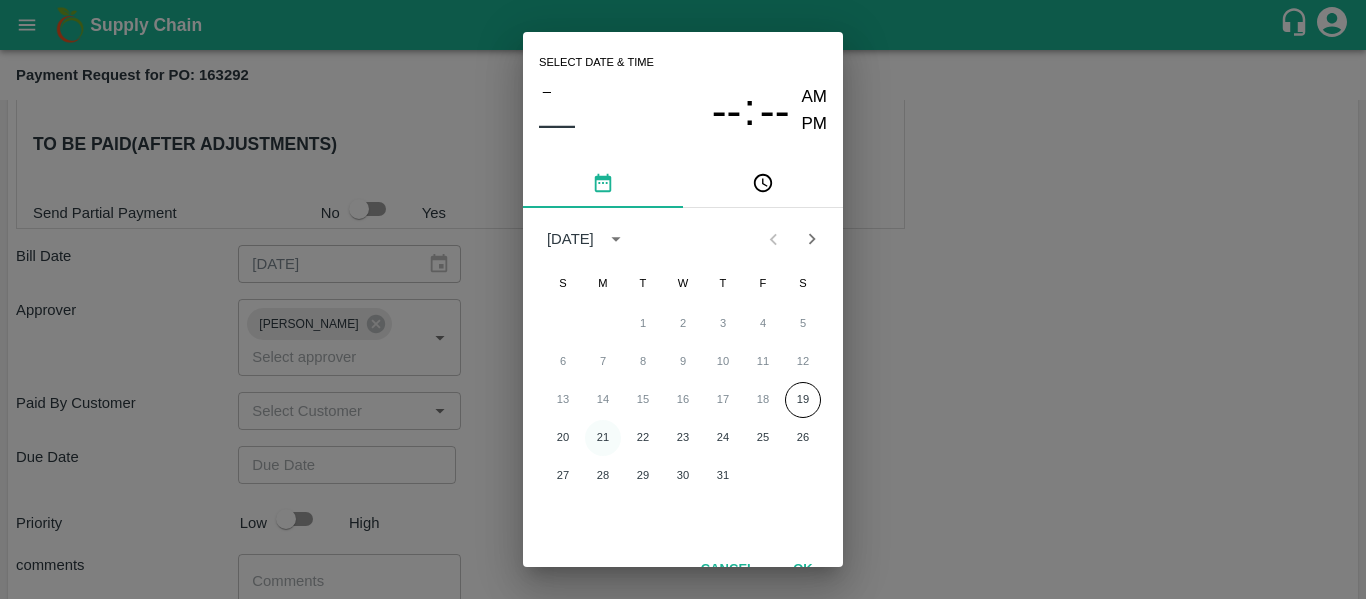 click on "21" at bounding box center [603, 438] 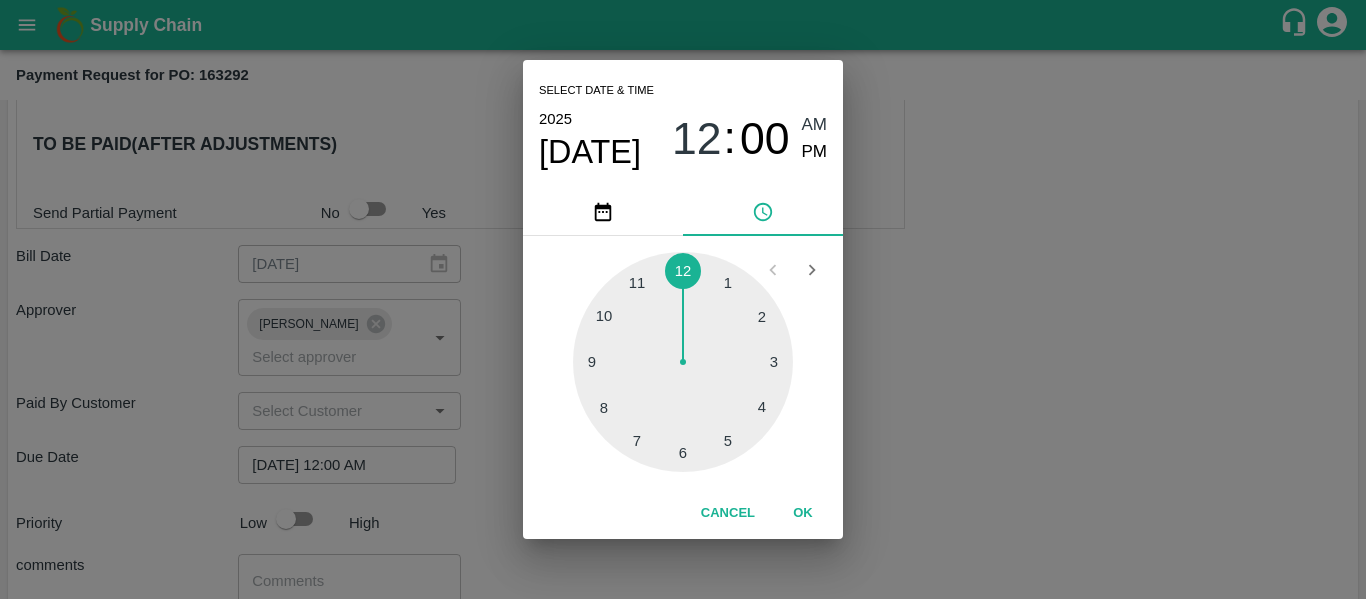 click on "Select date & time [DATE] 12 : 00 AM PM 1 2 3 4 5 6 7 8 9 10 11 12 Cancel OK" at bounding box center [683, 299] 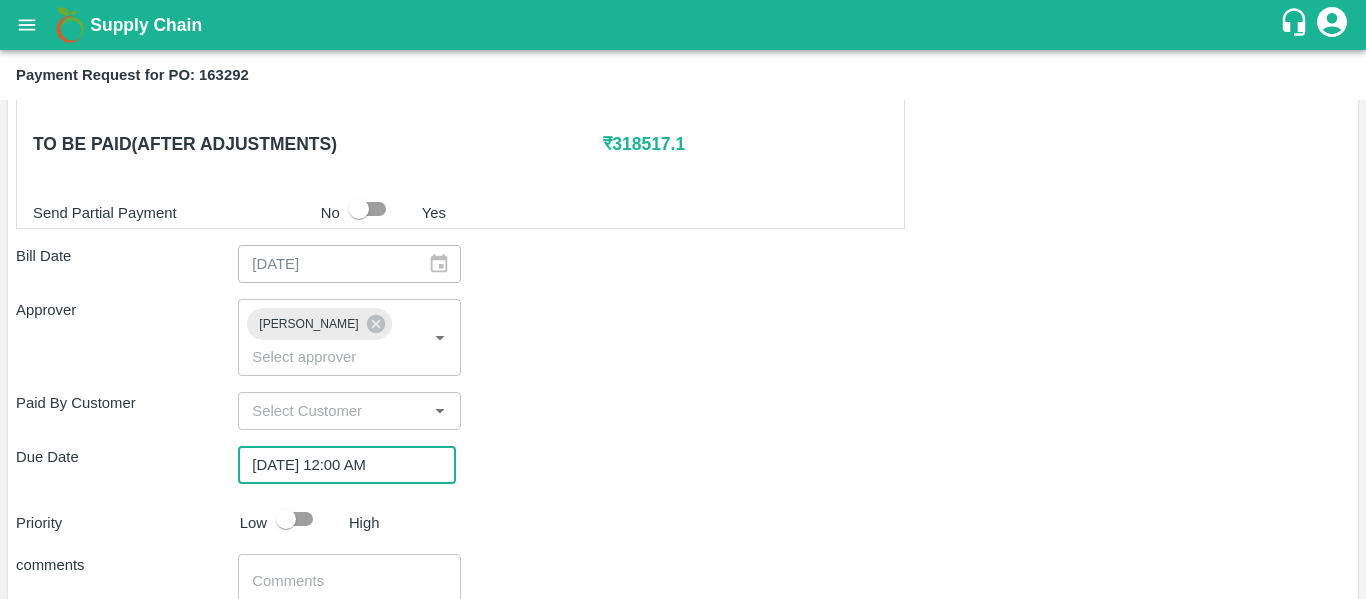 click at bounding box center (286, 519) 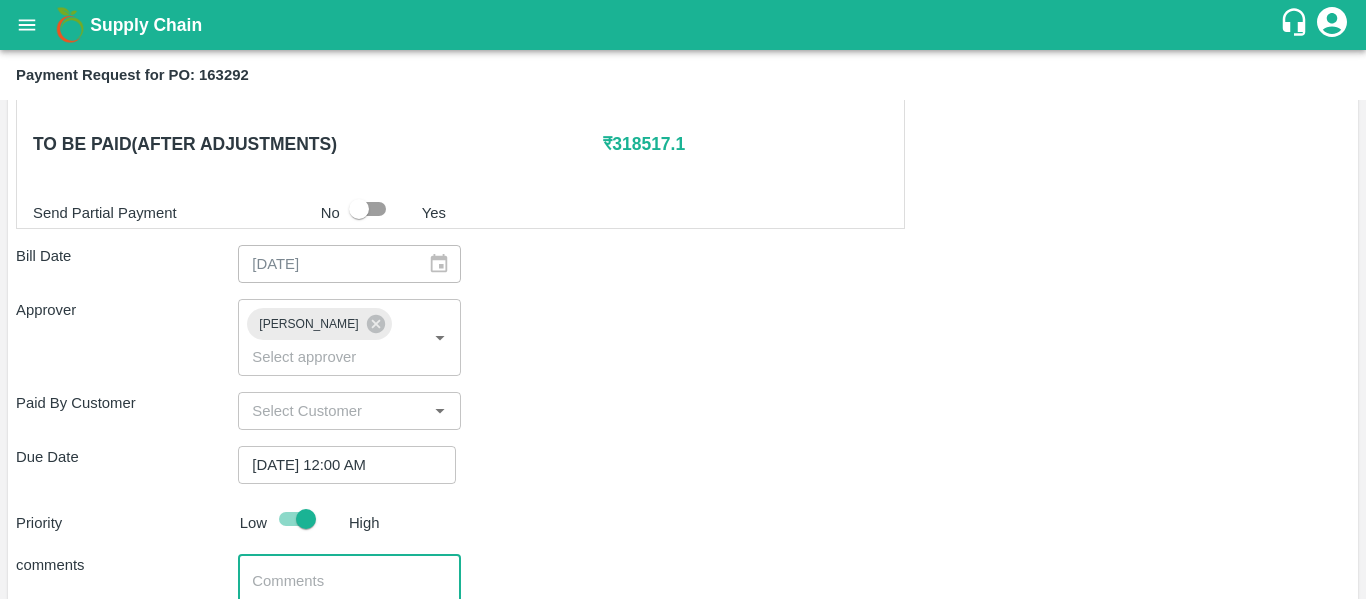 click at bounding box center (349, 592) 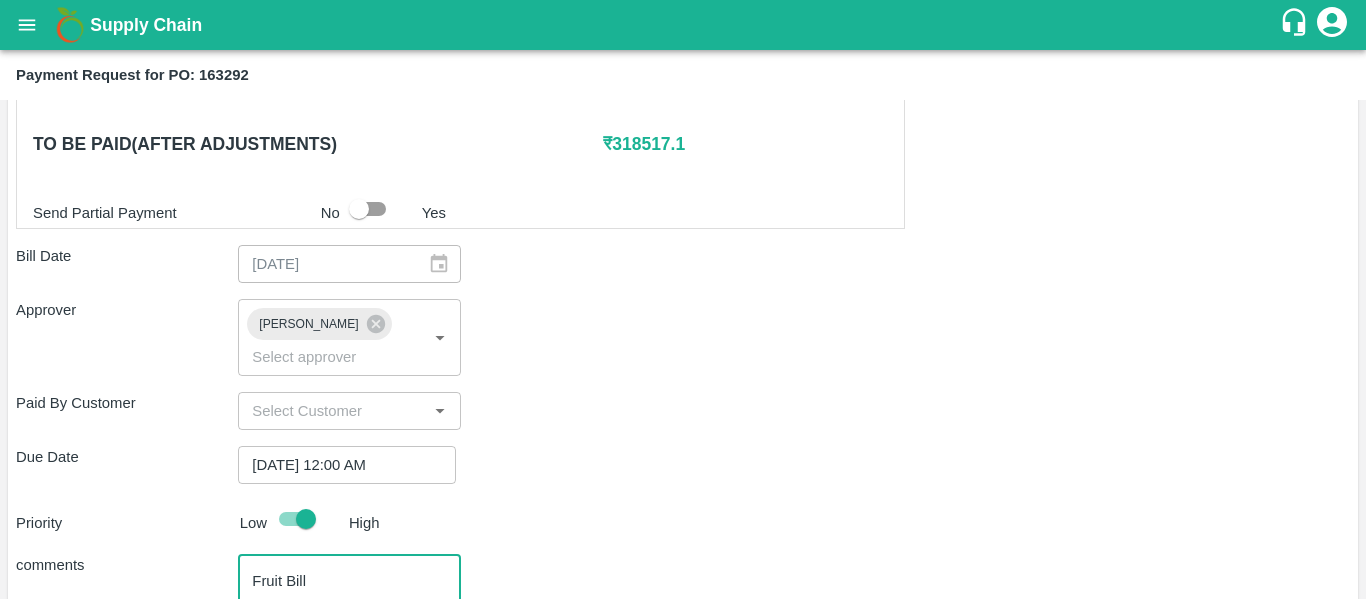 type on "Fruit Bill" 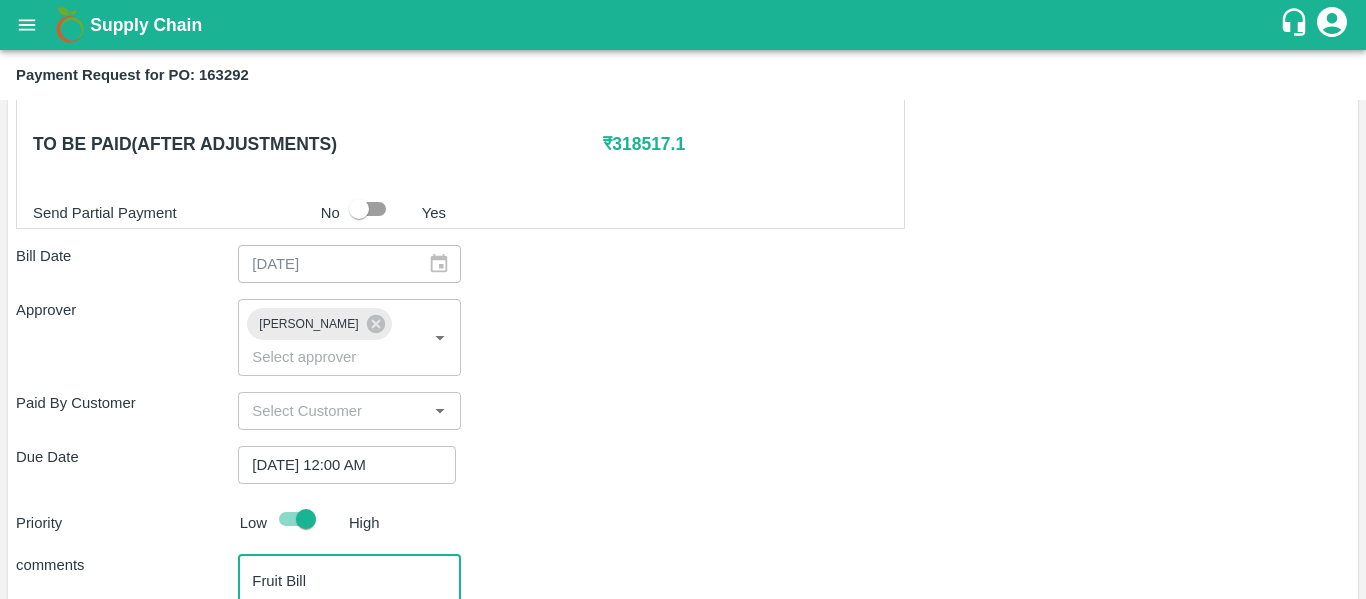 scroll, scrollTop: 1127, scrollLeft: 0, axis: vertical 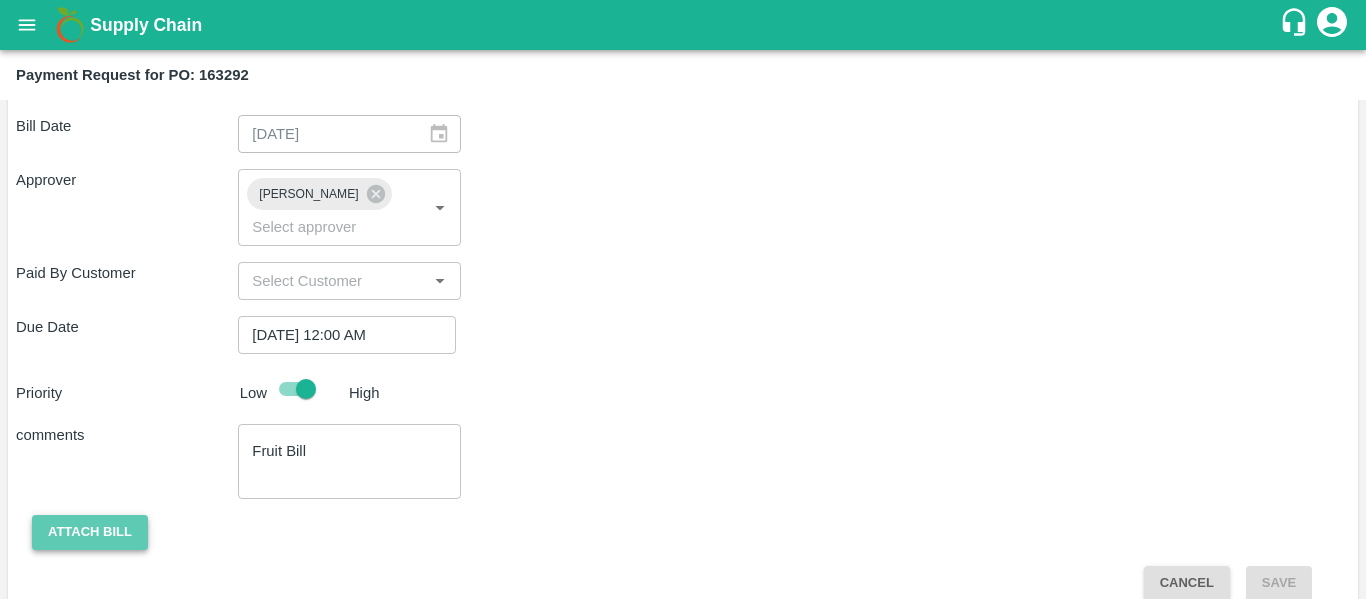 click on "Attach bill" at bounding box center [90, 532] 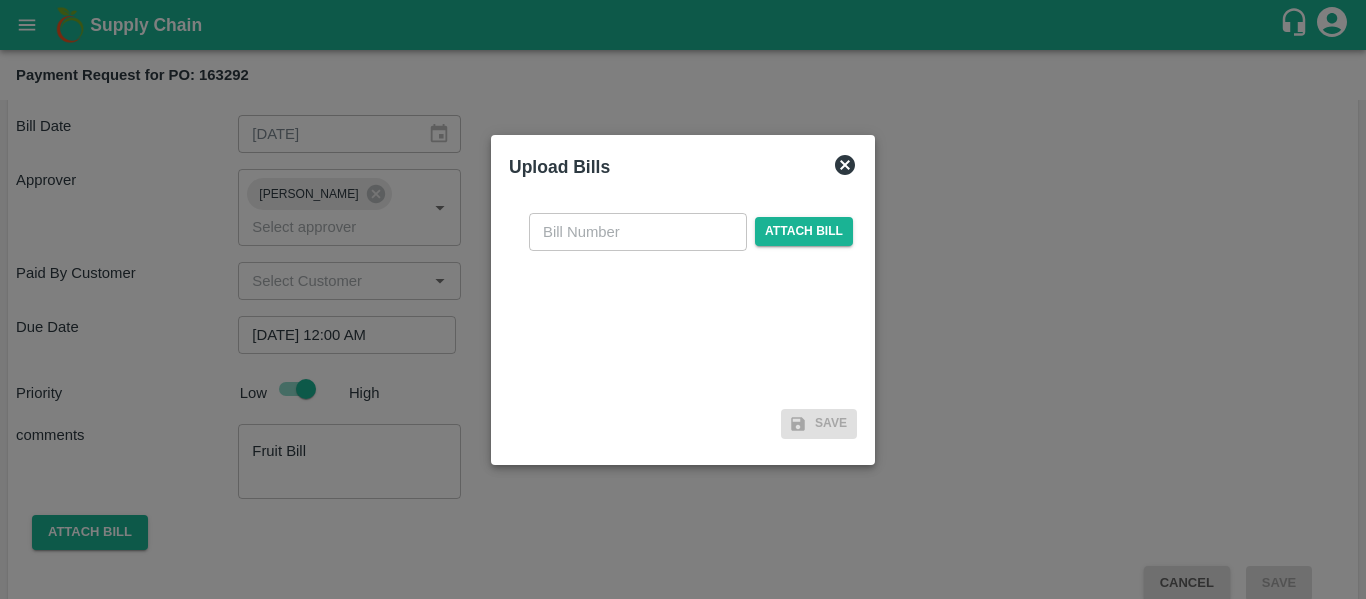 click on "​ Attach bill" at bounding box center [683, 299] 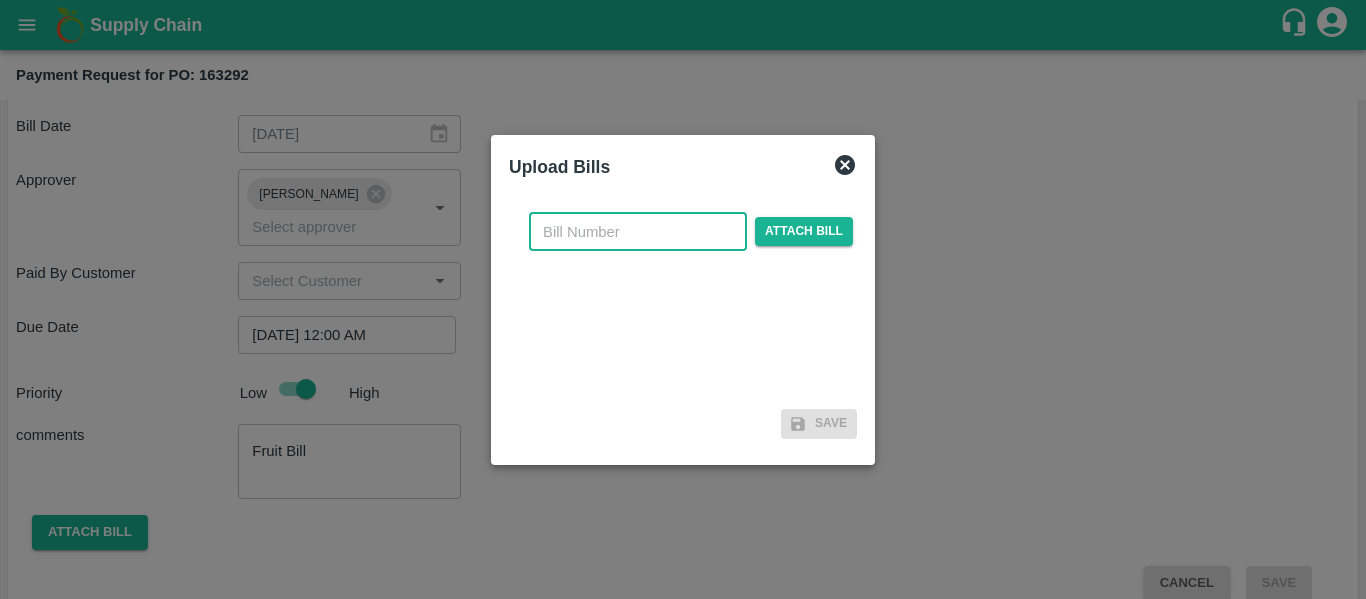click at bounding box center [638, 232] 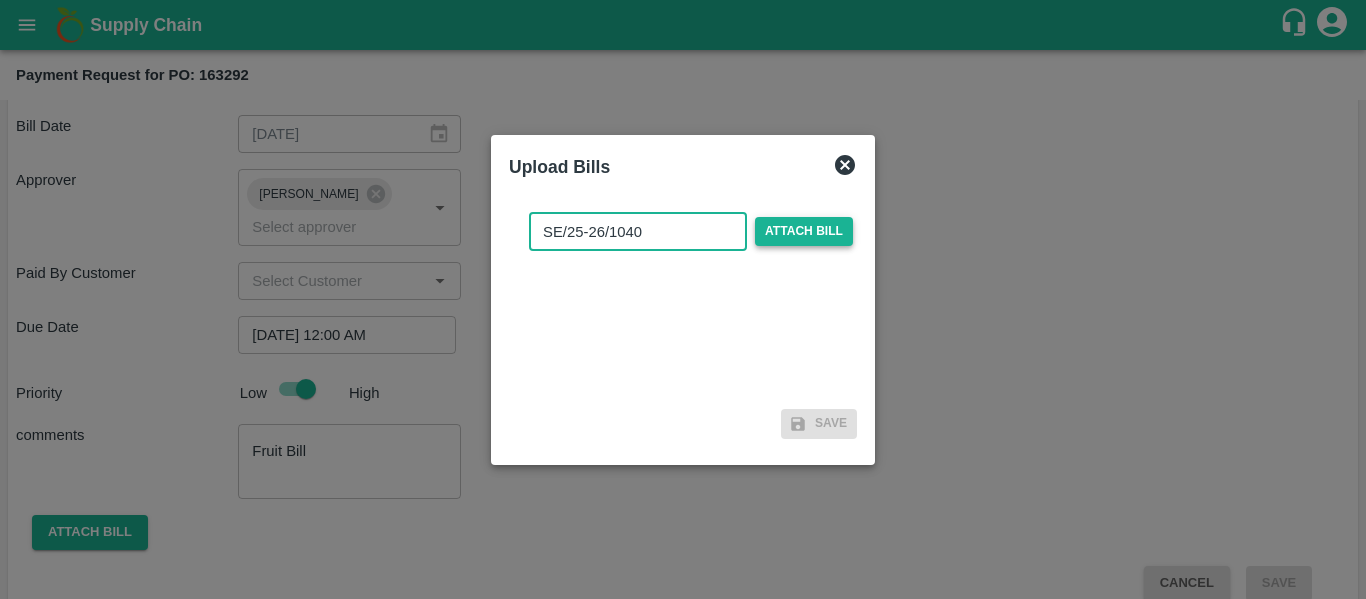 type on "SE/25-26/1040" 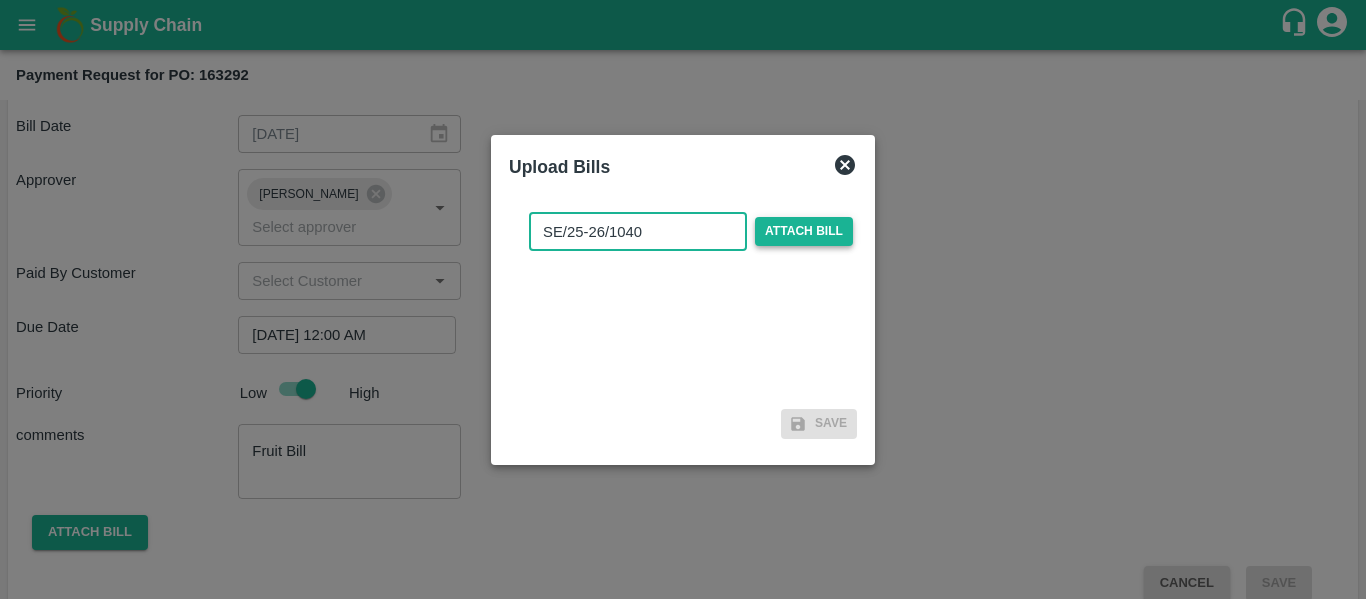 click on "Attach bill" at bounding box center (804, 231) 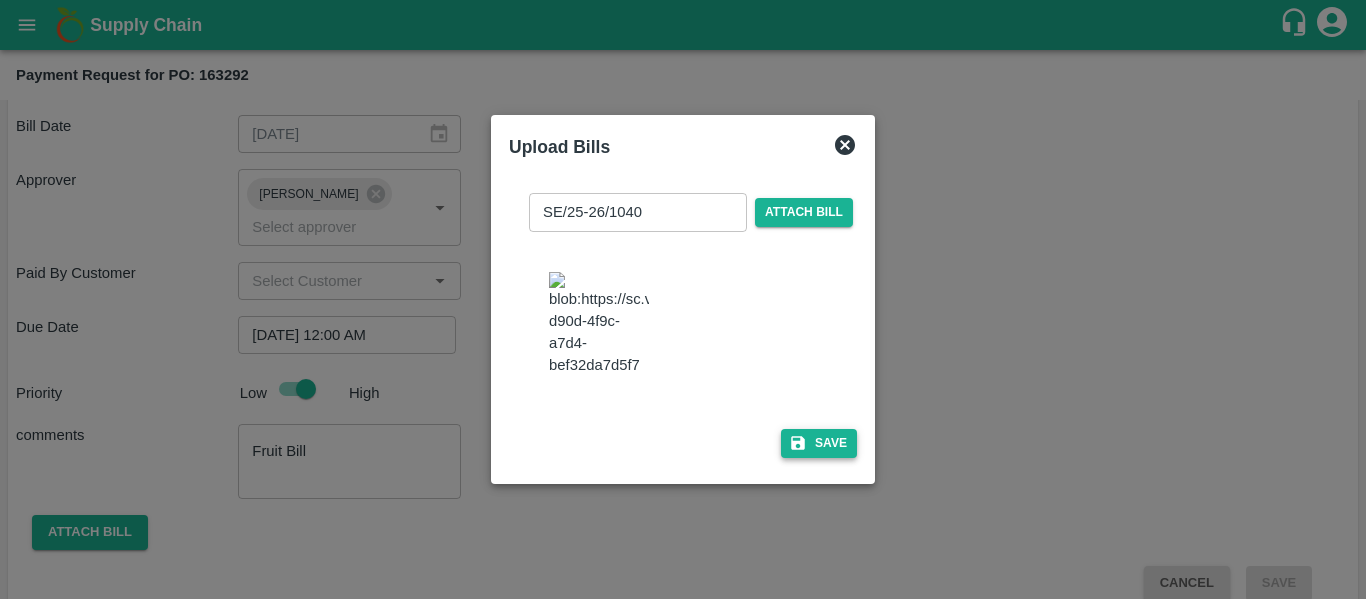 click on "Save" at bounding box center (819, 443) 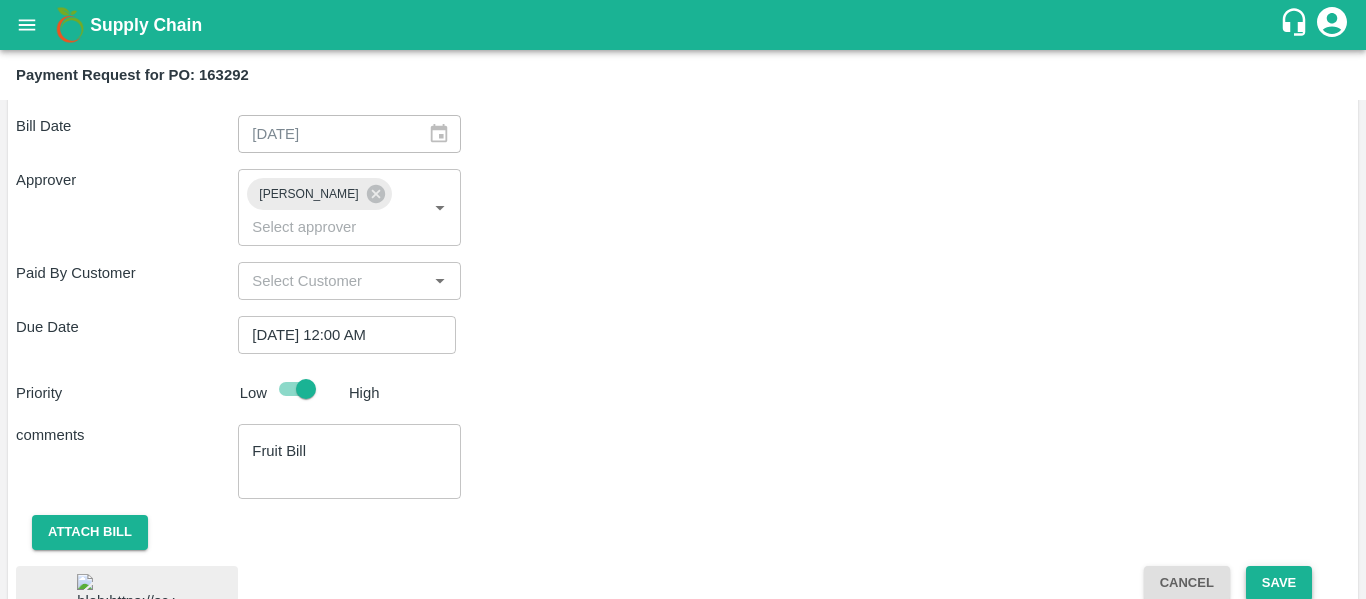 click on "Save" at bounding box center (1279, 583) 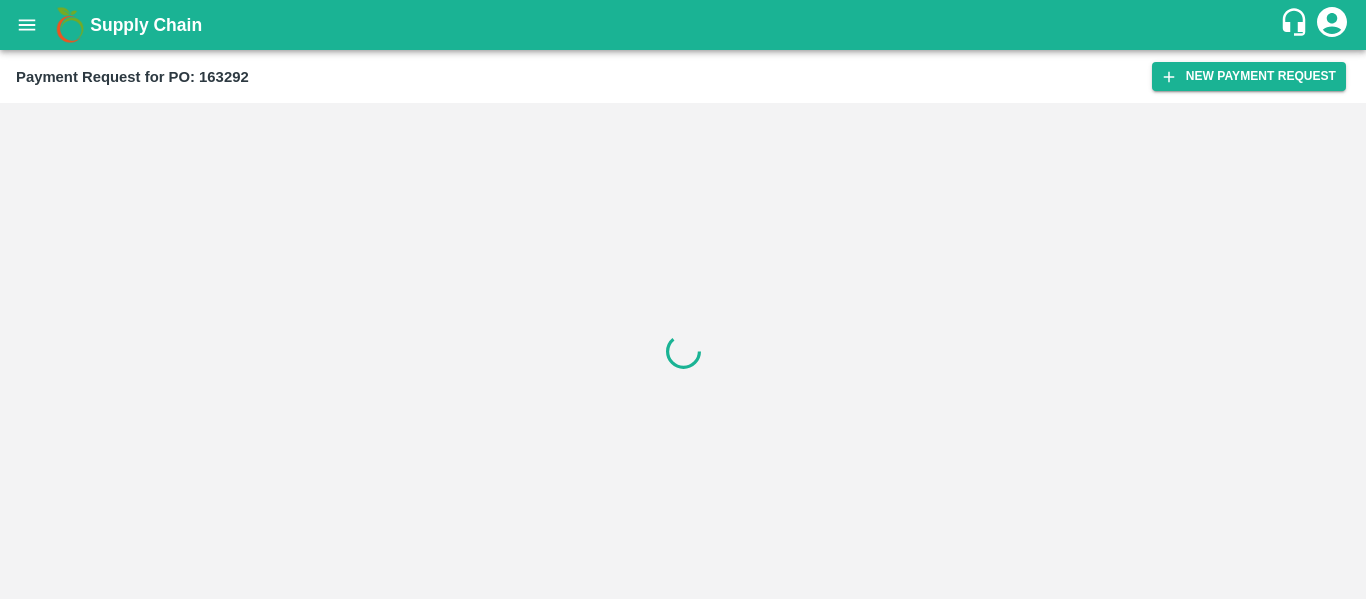 click 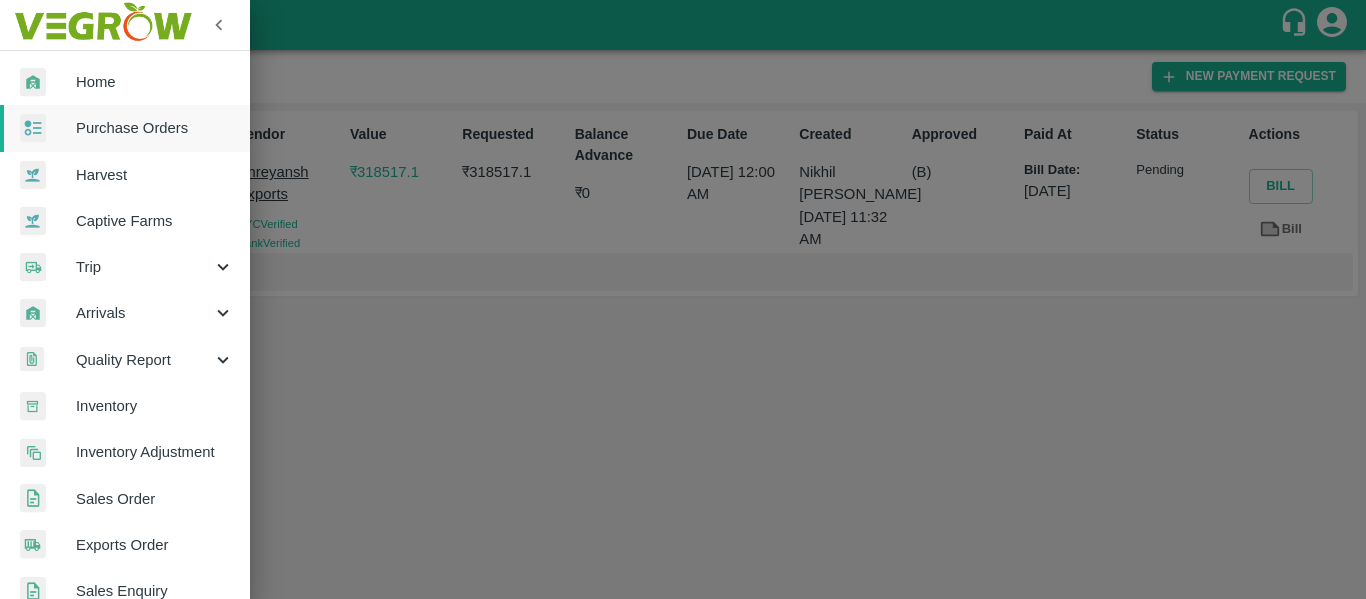 click on "Purchase Orders" at bounding box center [155, 128] 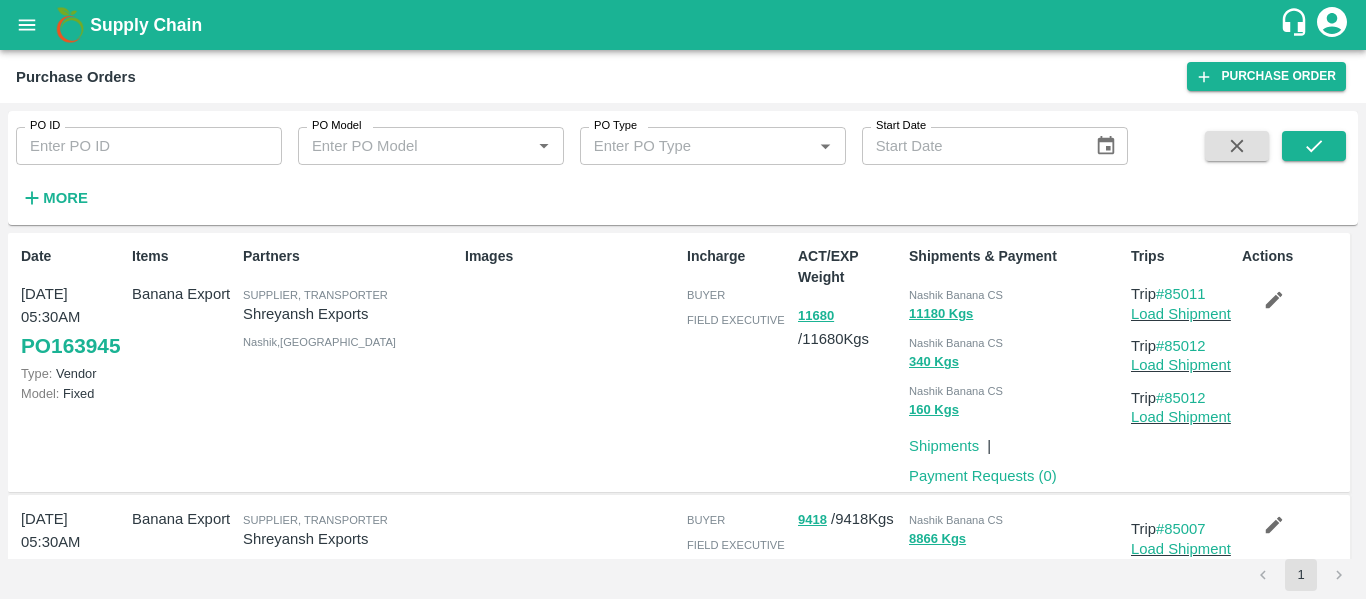 click on "PO ID" at bounding box center [149, 146] 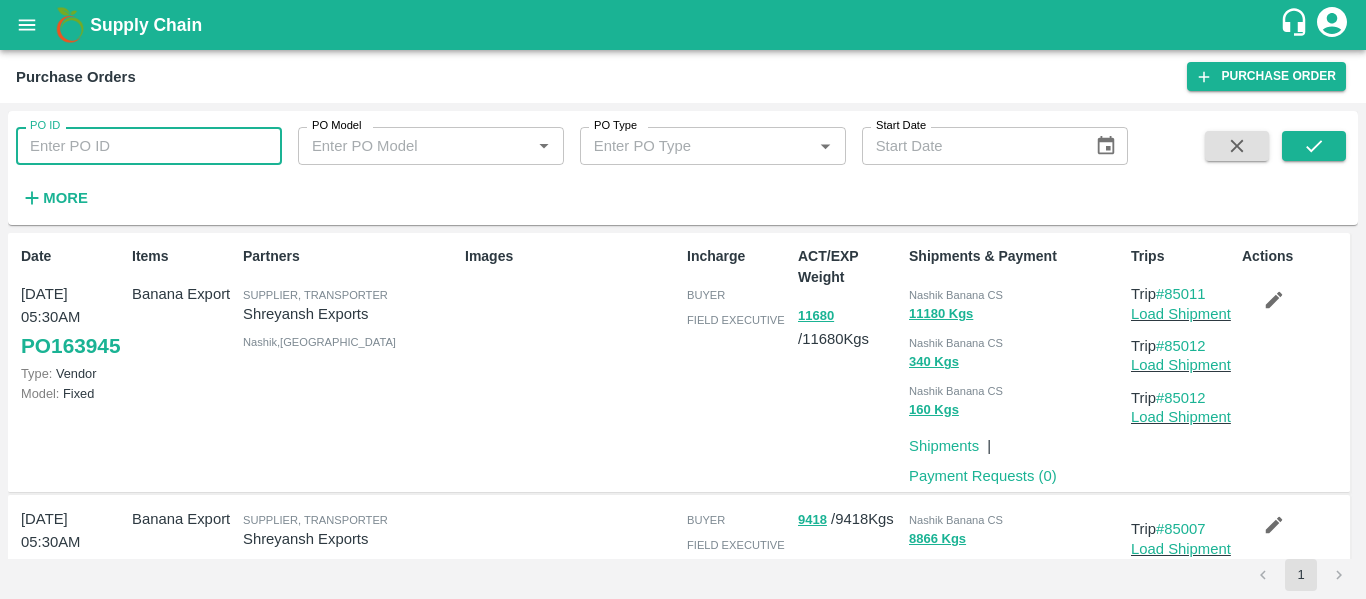 paste on "163310" 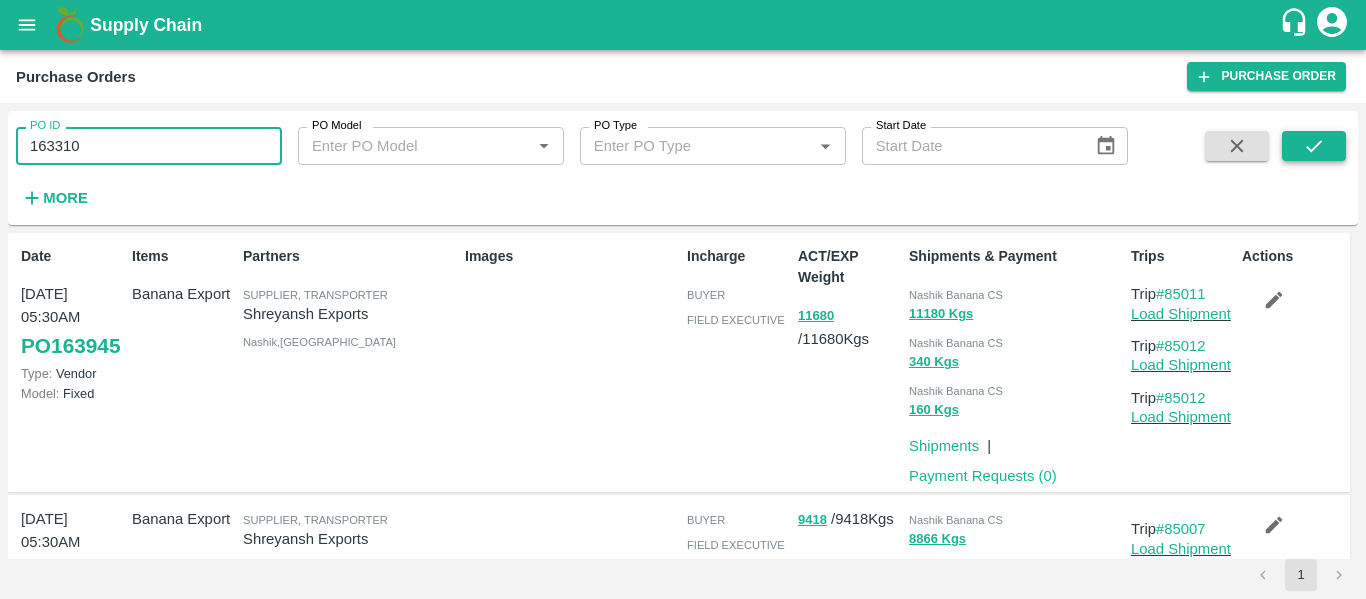 type on "163310" 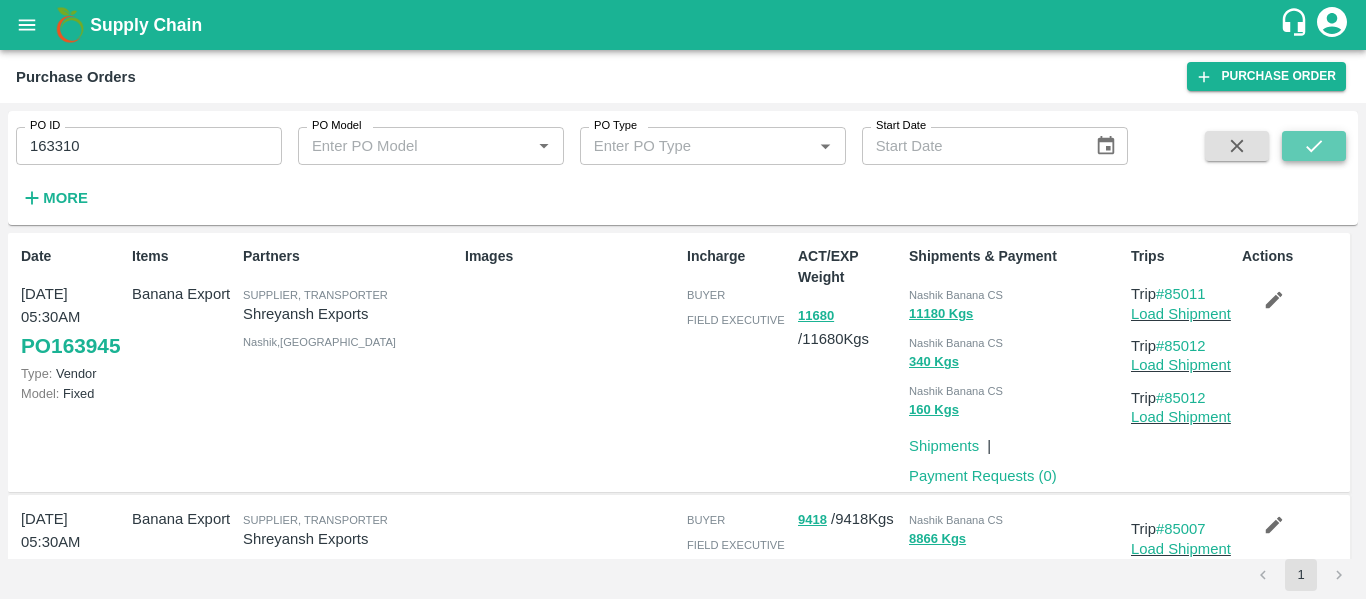 click at bounding box center [1314, 146] 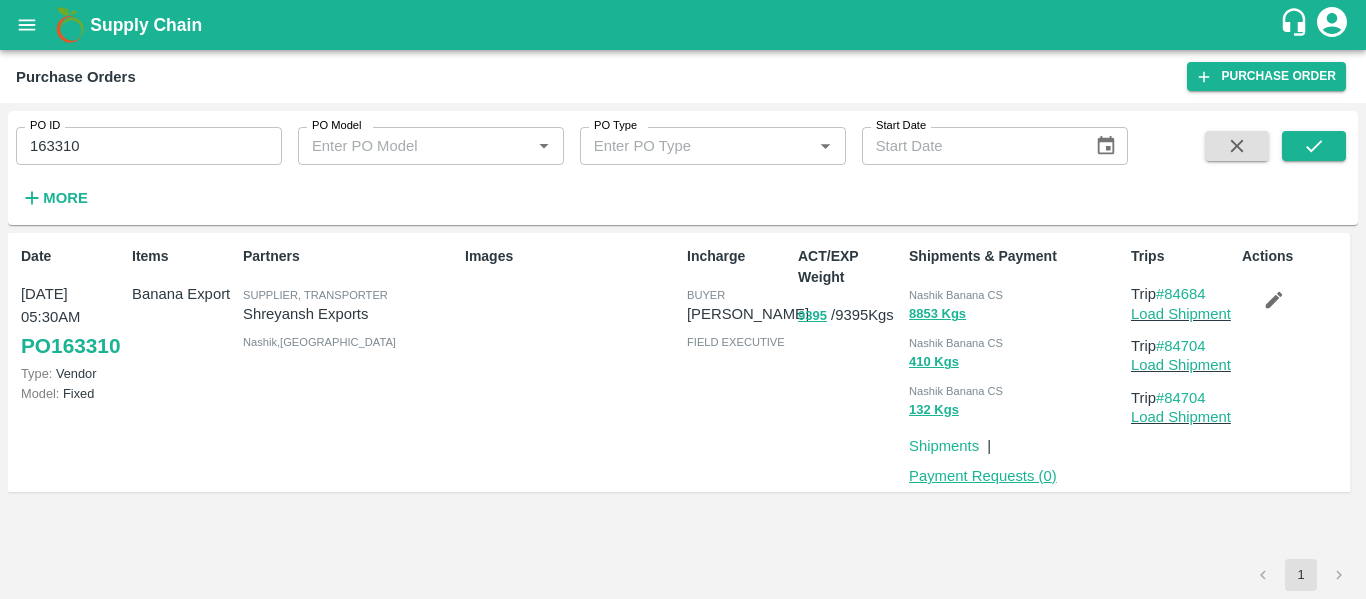 click on "Payment Requests ( 0 )" at bounding box center [983, 476] 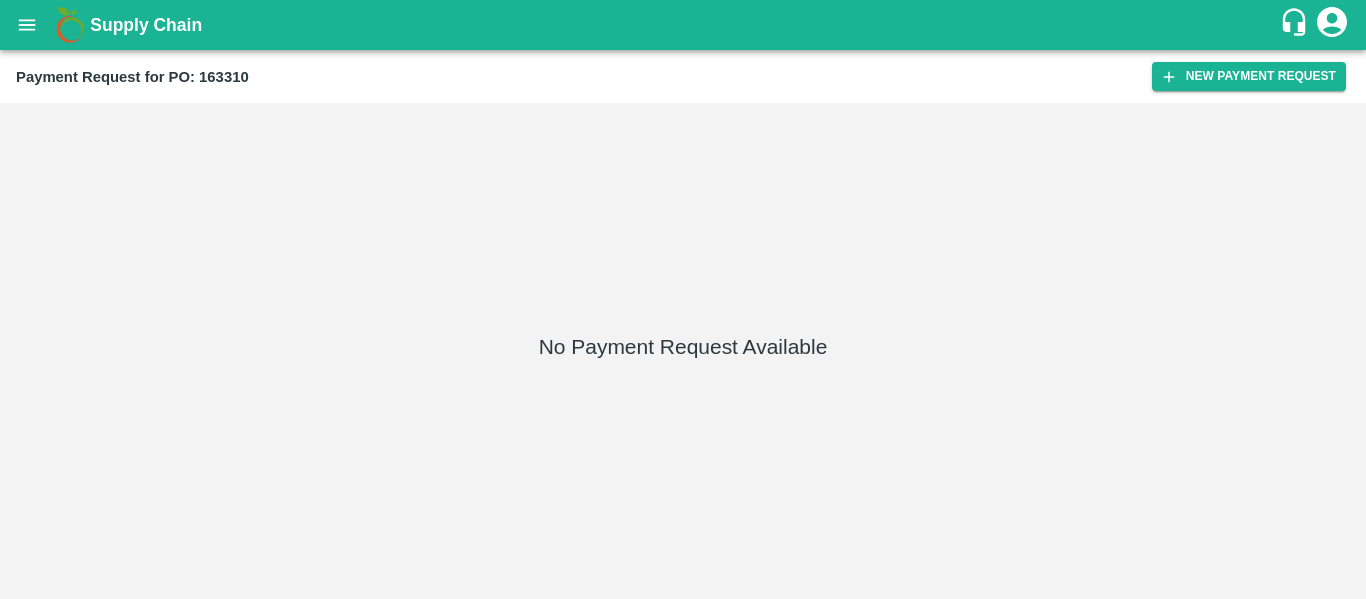 scroll, scrollTop: 0, scrollLeft: 0, axis: both 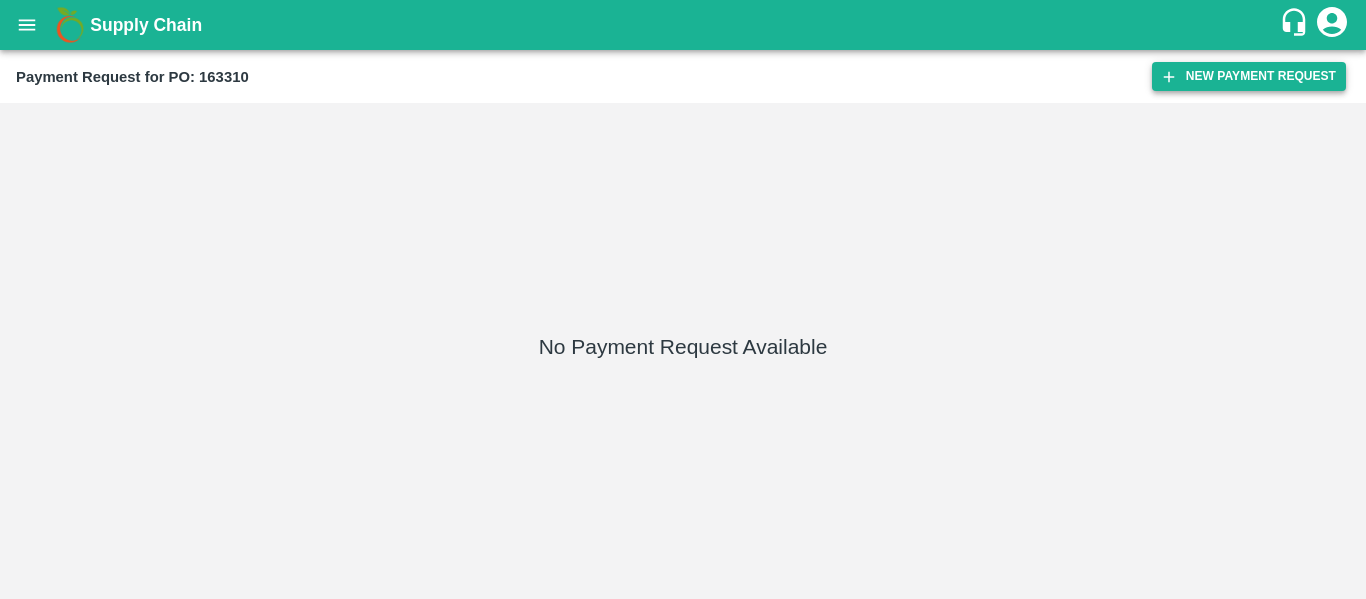 click on "New Payment Request" at bounding box center (1249, 76) 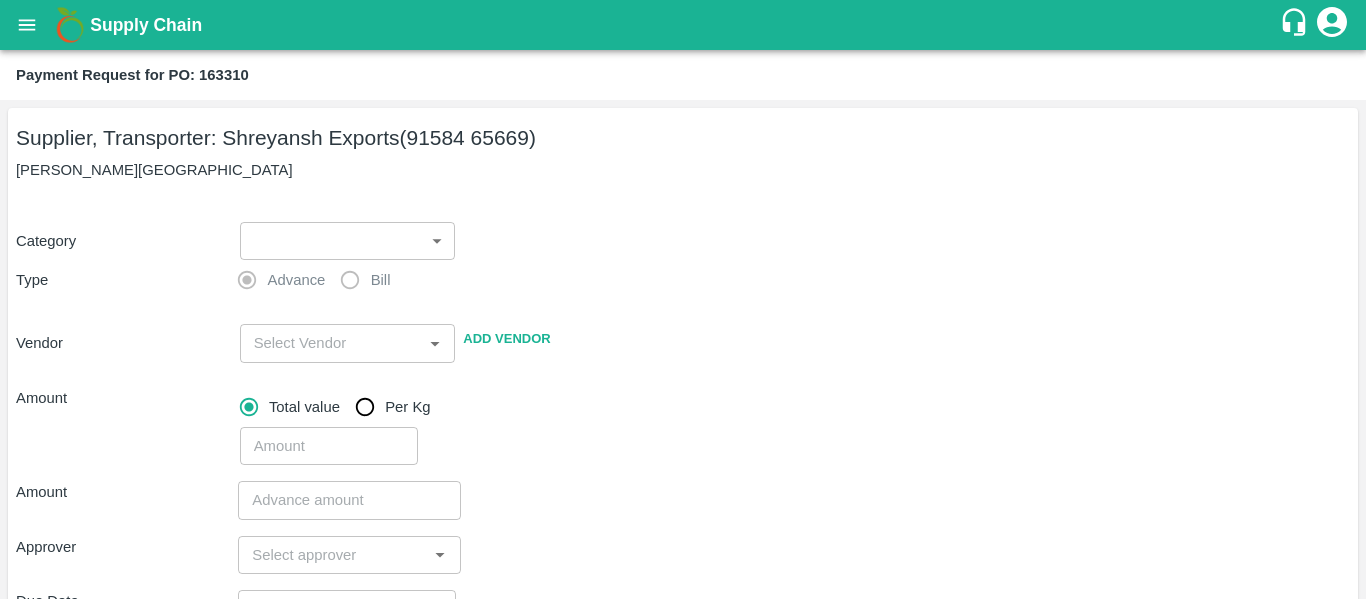 click on "Supply Chain Payment Request for PO: 163310 Supplier, Transporter:    [PERSON_NAME] Exports  (91584 65669) Nashik, [GEOGRAPHIC_DATA] Category ​ ​ Type Advance Bill Vendor ​ Add Vendor Amount Total value Per Kg ​ Amount ​ Approver ​ Due Date ​  Priority  Low  High Comment x ​ Attach bill Cancel Save Tembhurni PH Nashik CC Shahada Banana Export PH Savda Banana Export PH Nashik Banana CS Nikhil Subhash Mangvade Logout" at bounding box center (683, 299) 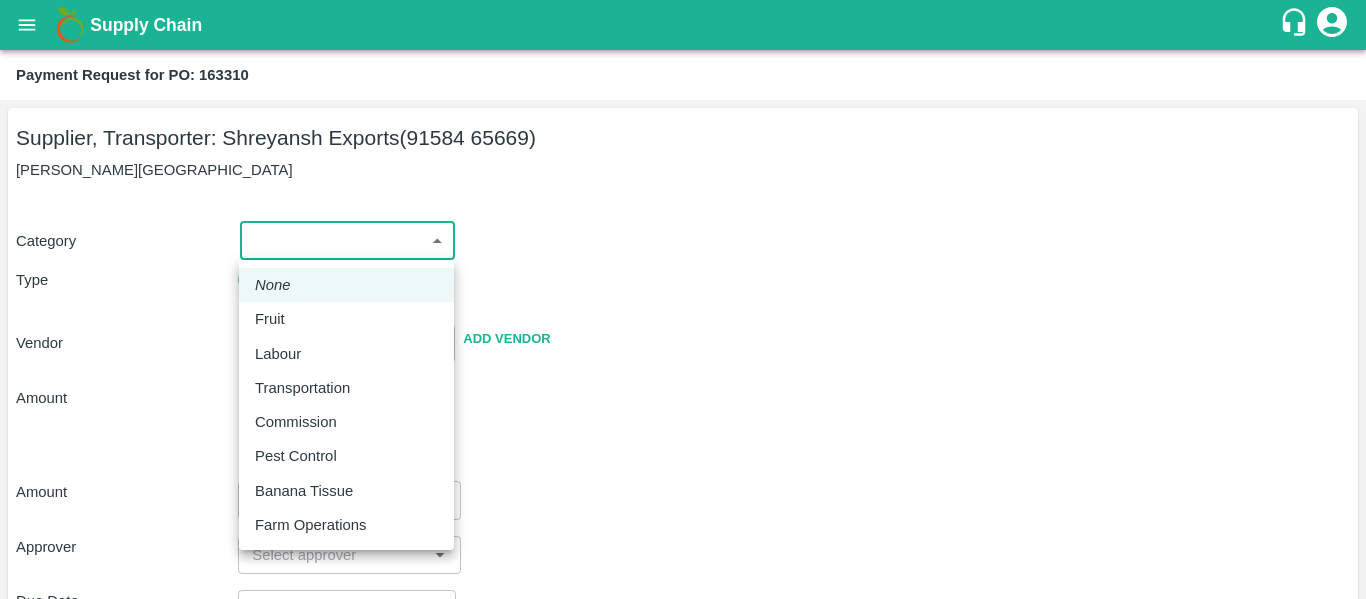 click on "Fruit" at bounding box center [275, 319] 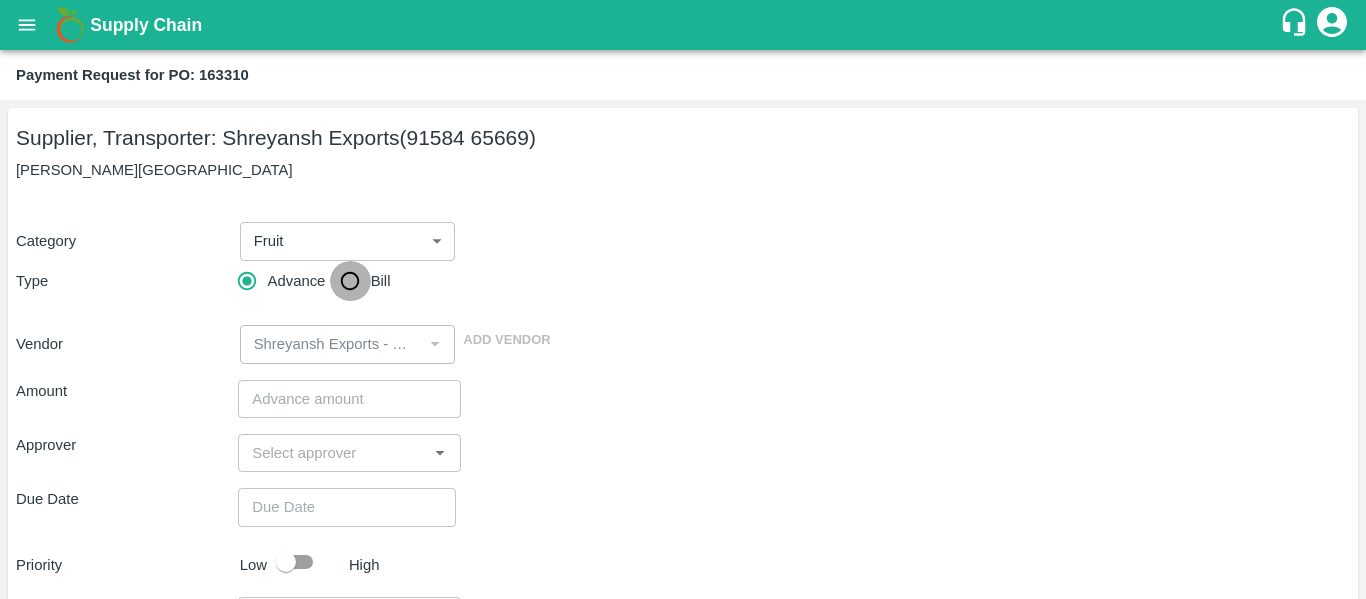 click on "Bill" at bounding box center (350, 281) 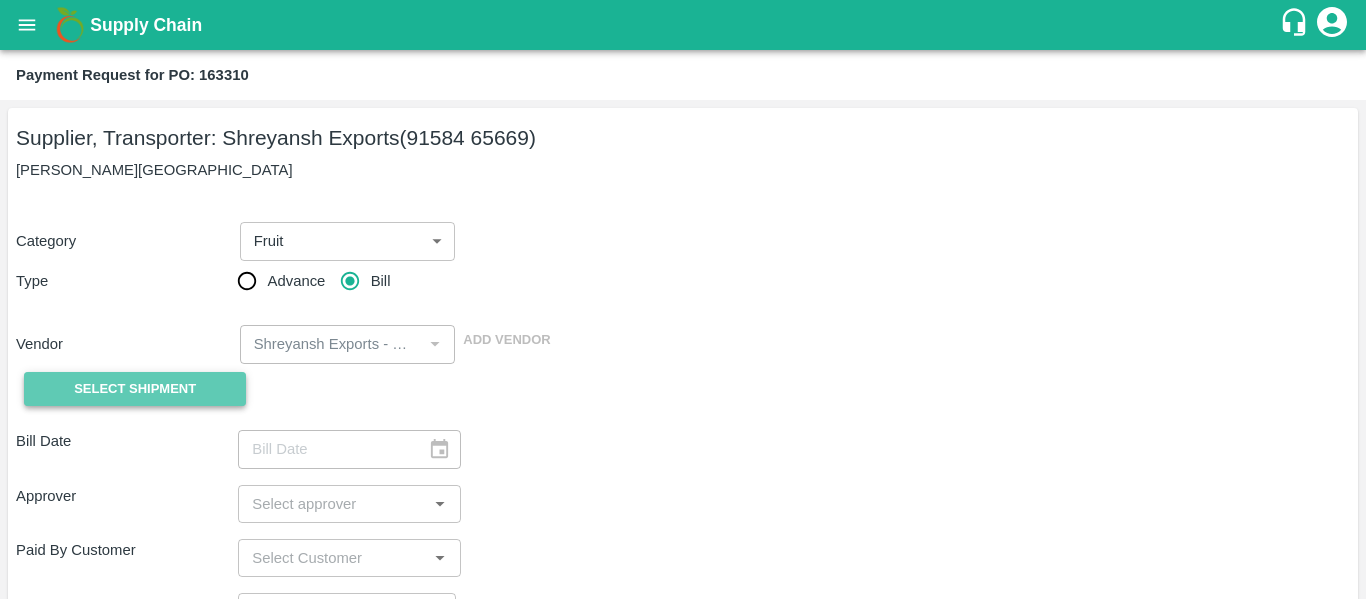 click on "Select Shipment" at bounding box center (135, 389) 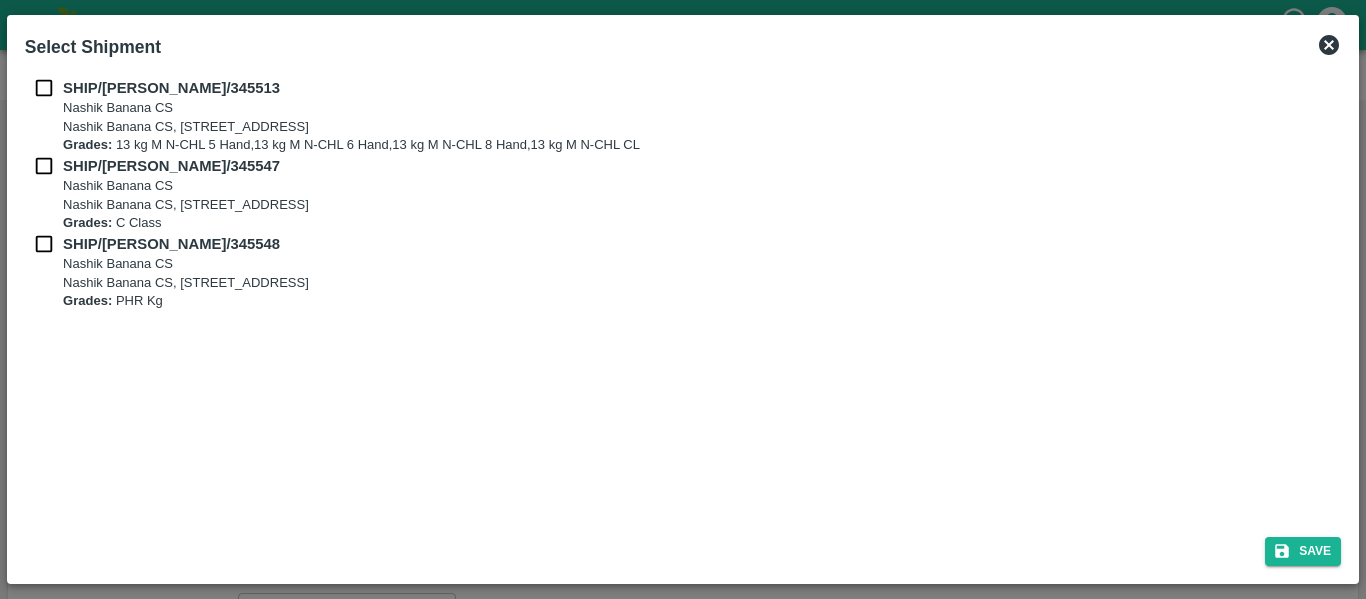 click on "Select Shipment" at bounding box center [93, 47] 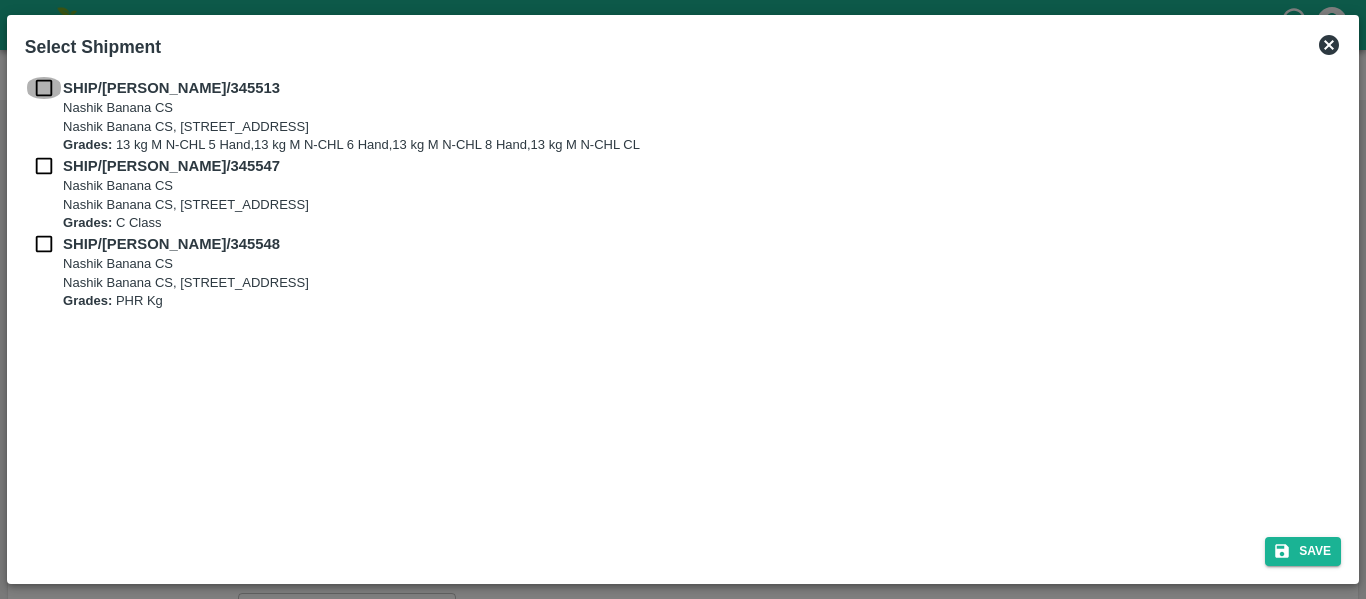 click at bounding box center [44, 88] 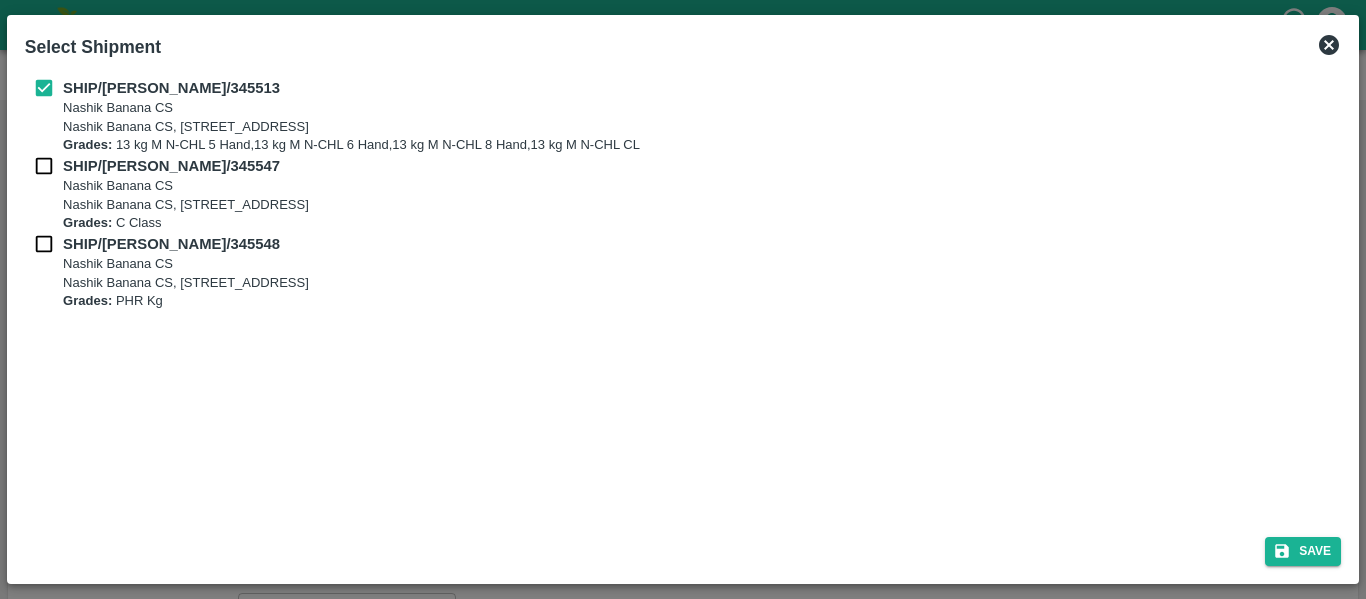 click at bounding box center [44, 166] 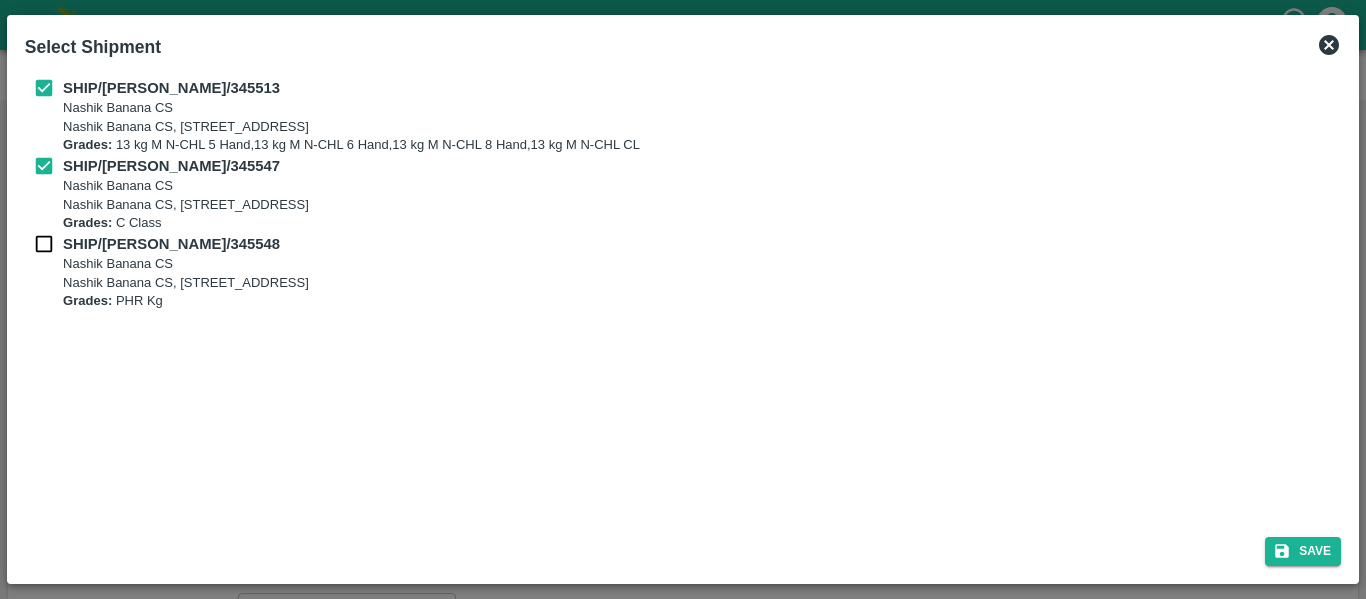click at bounding box center (44, 244) 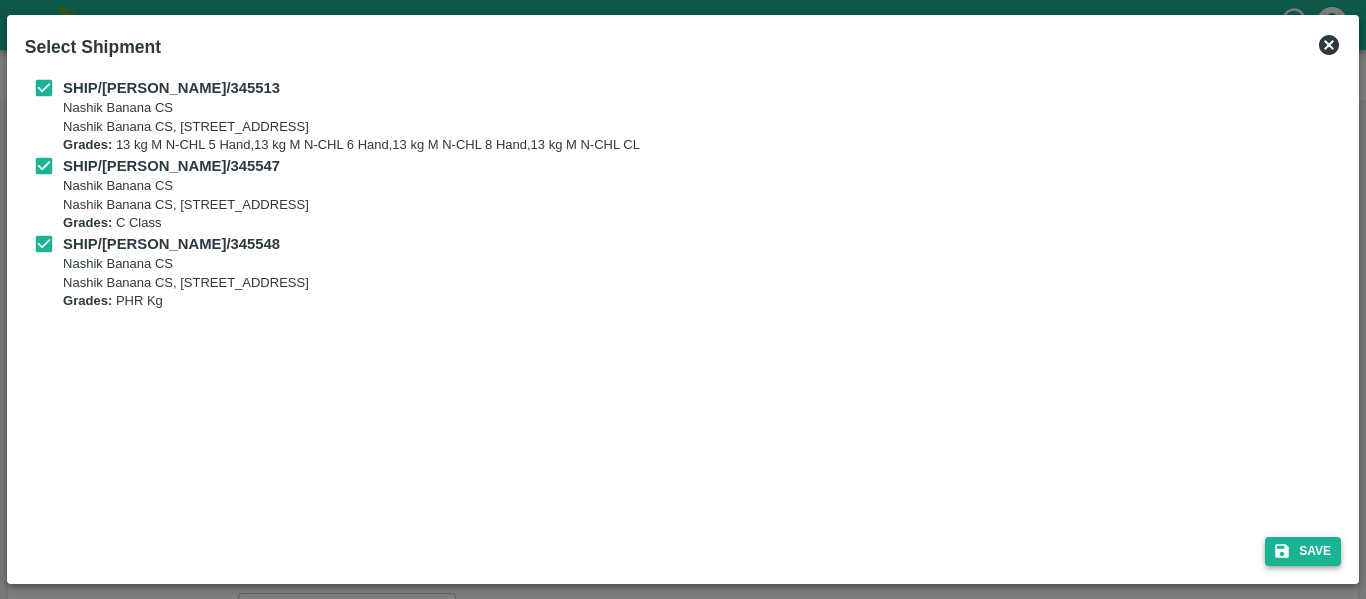click on "Save" at bounding box center (1303, 551) 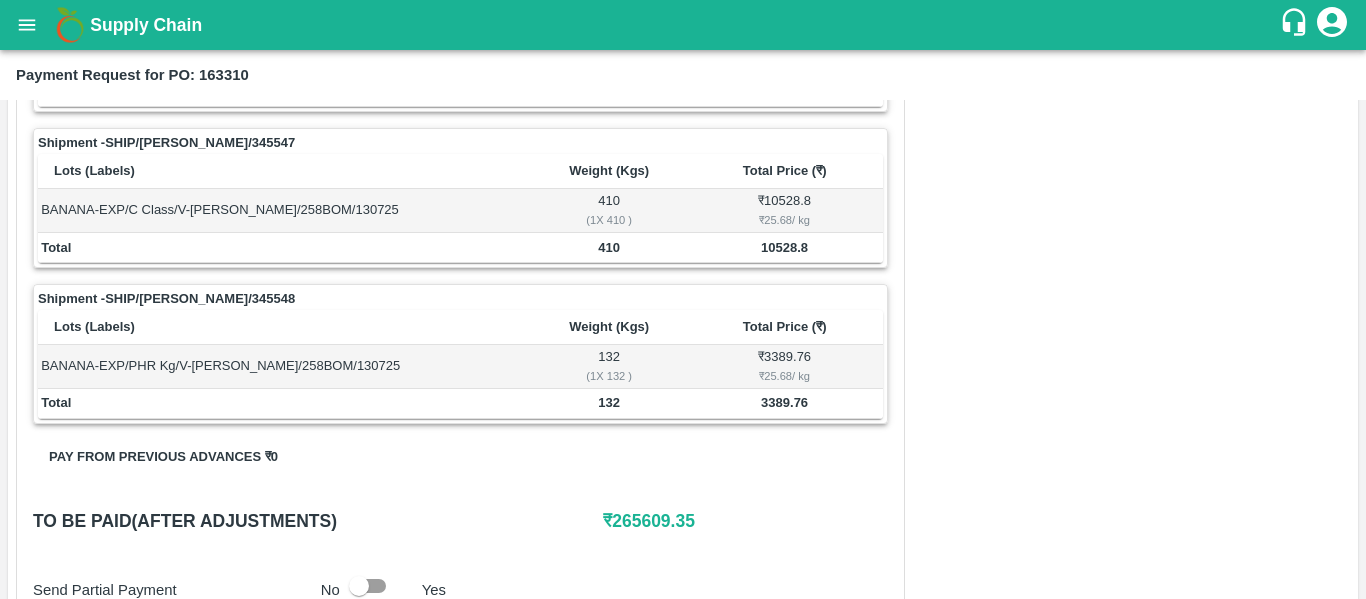 scroll, scrollTop: 1018, scrollLeft: 0, axis: vertical 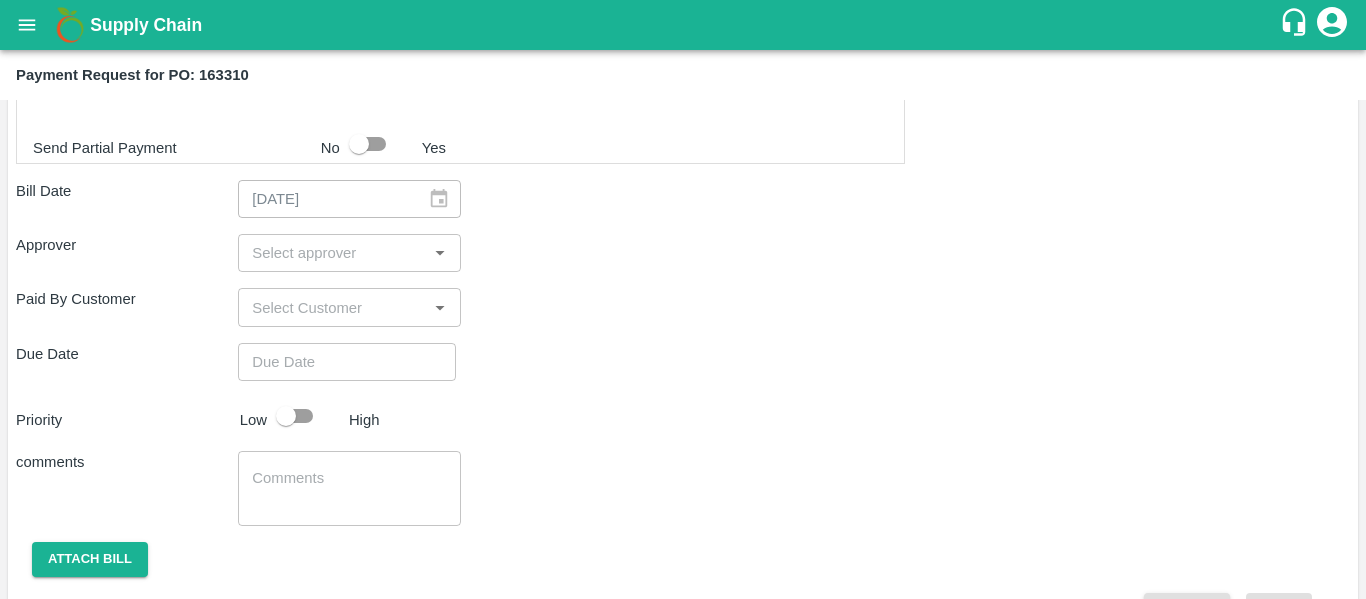 click at bounding box center [332, 253] 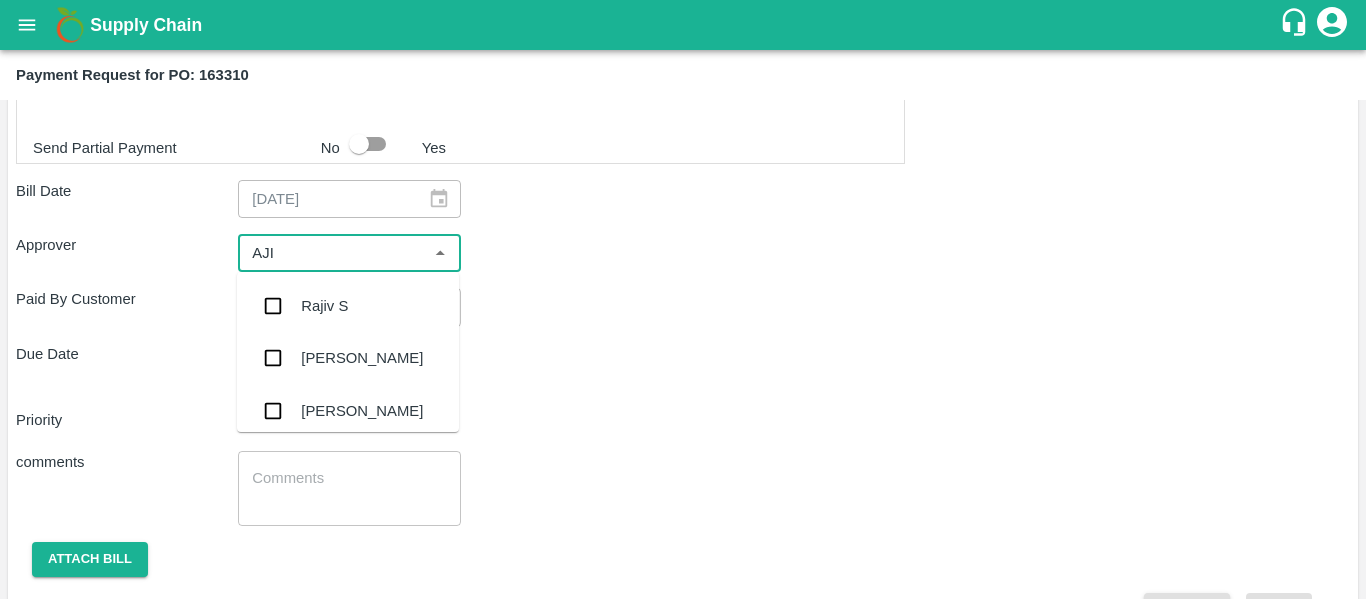 type on "AJIT" 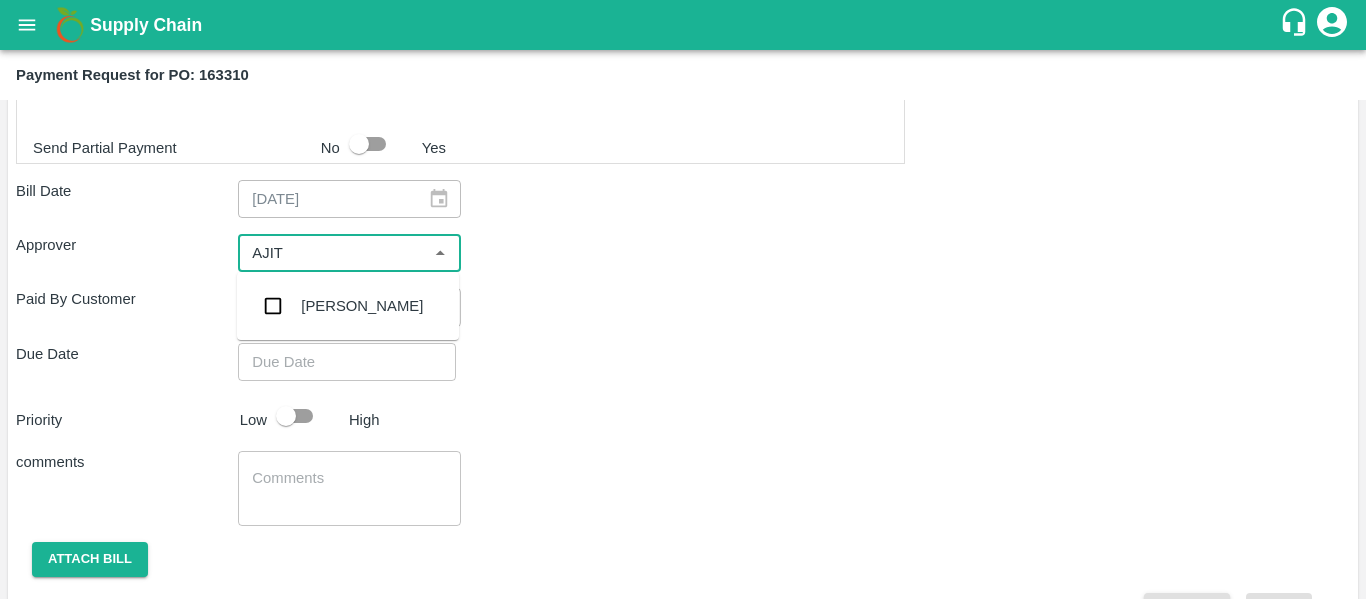 click on "[PERSON_NAME]" at bounding box center [362, 306] 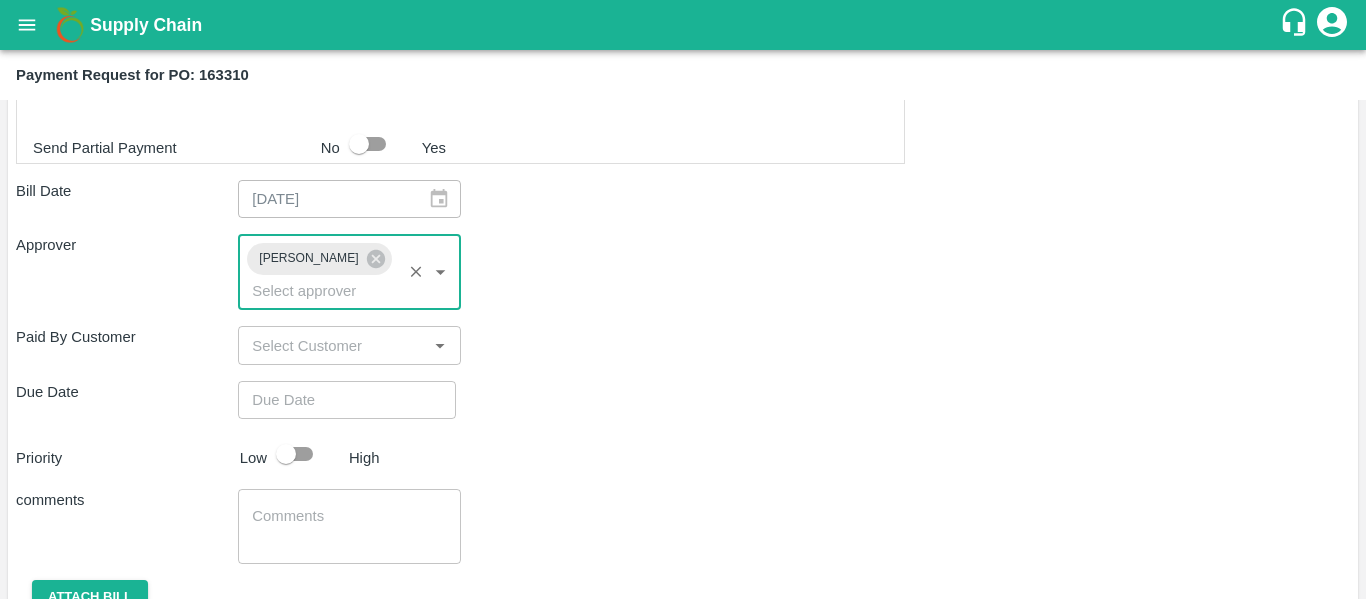 type on "DD/MM/YYYY hh:mm aa" 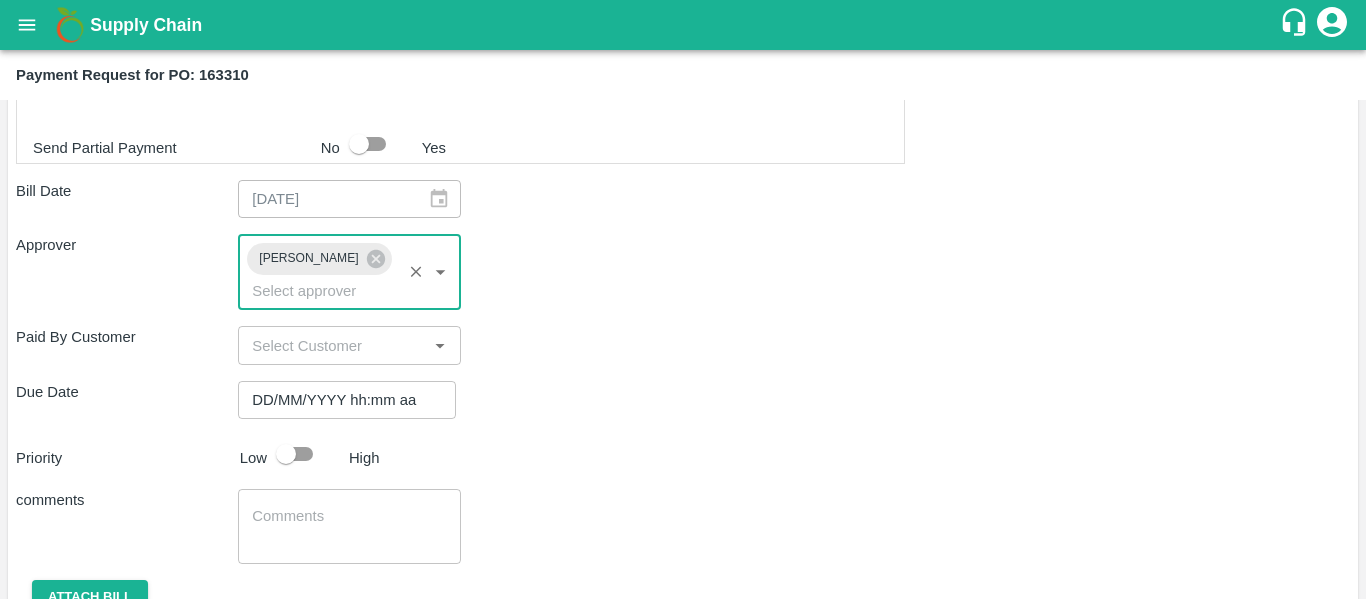 click on "DD/MM/YYYY hh:mm aa" at bounding box center (340, 400) 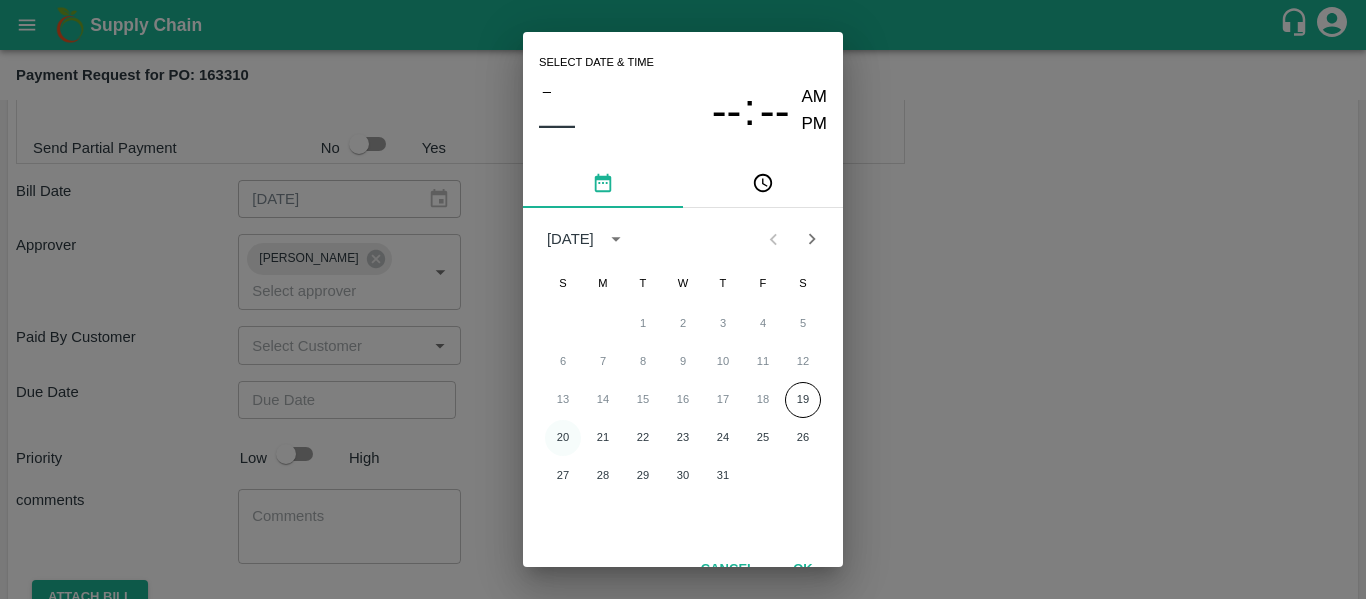 click on "20" at bounding box center [563, 438] 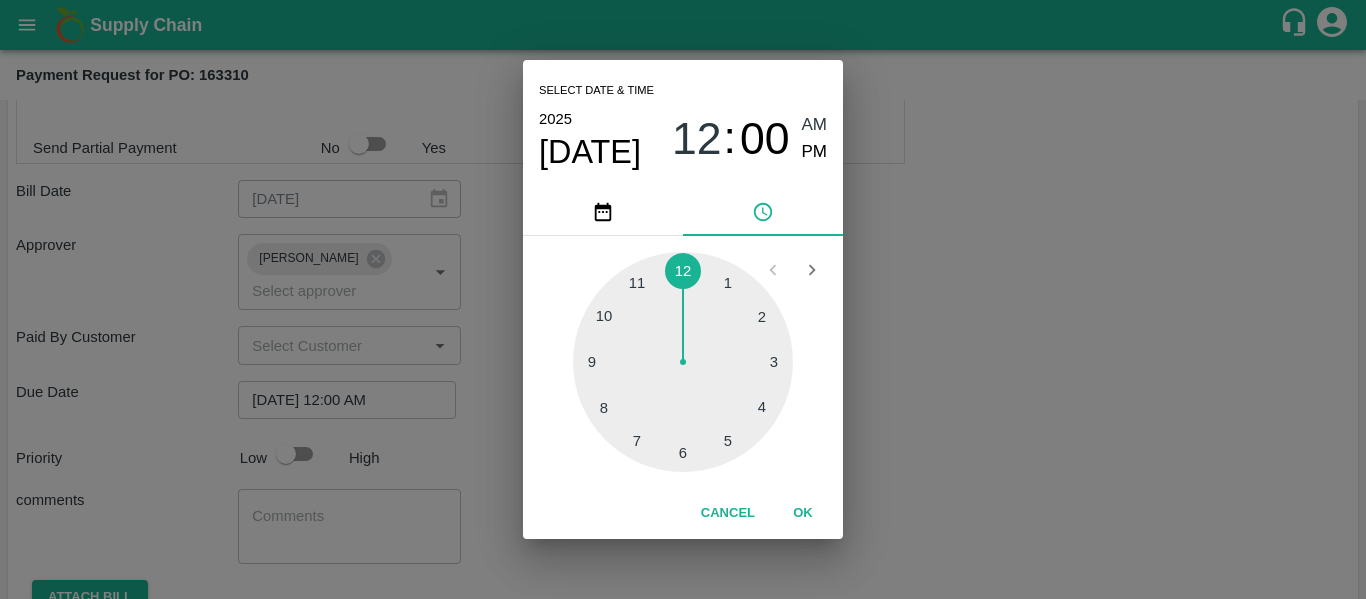 click on "Select date & time 2025 Jul 20 12 : 00 AM PM 1 2 3 4 5 6 7 8 9 10 11 12 Cancel OK" at bounding box center [683, 299] 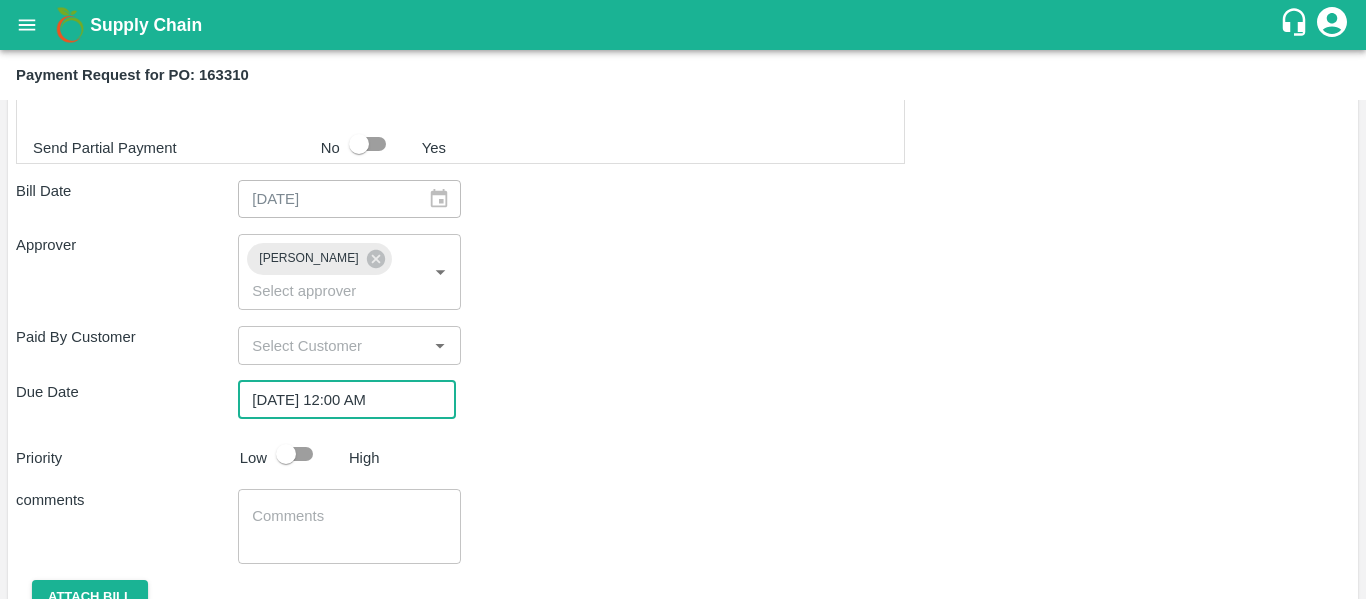 click at bounding box center (286, 454) 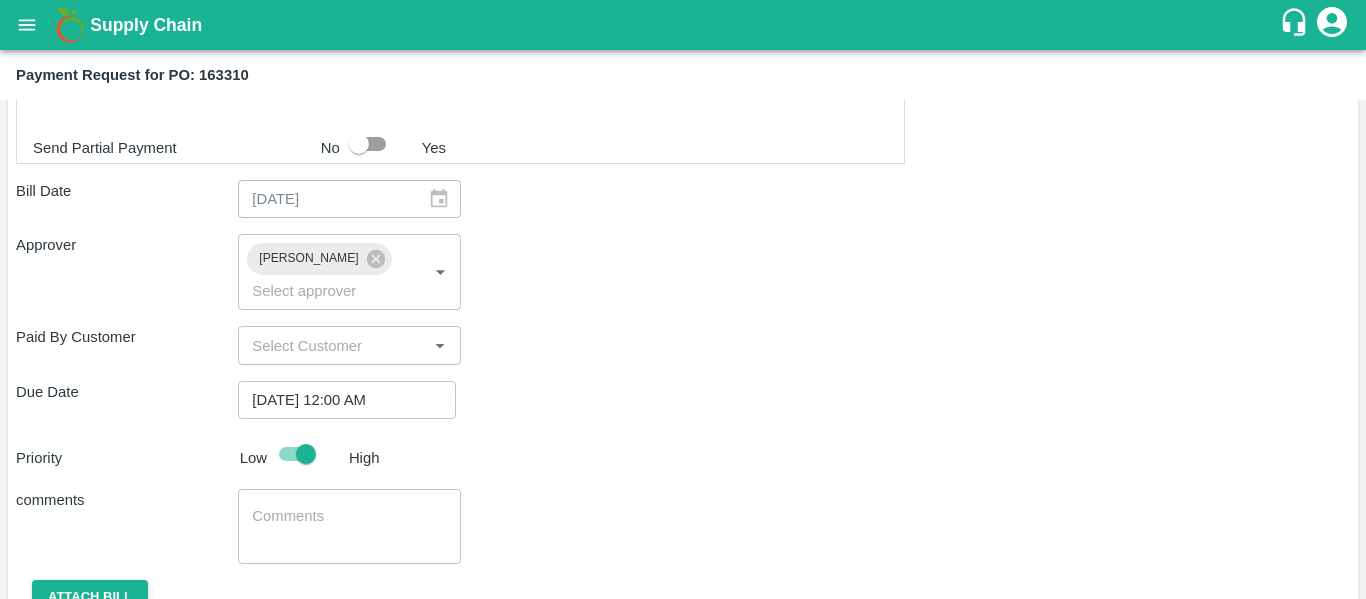 click at bounding box center (349, 527) 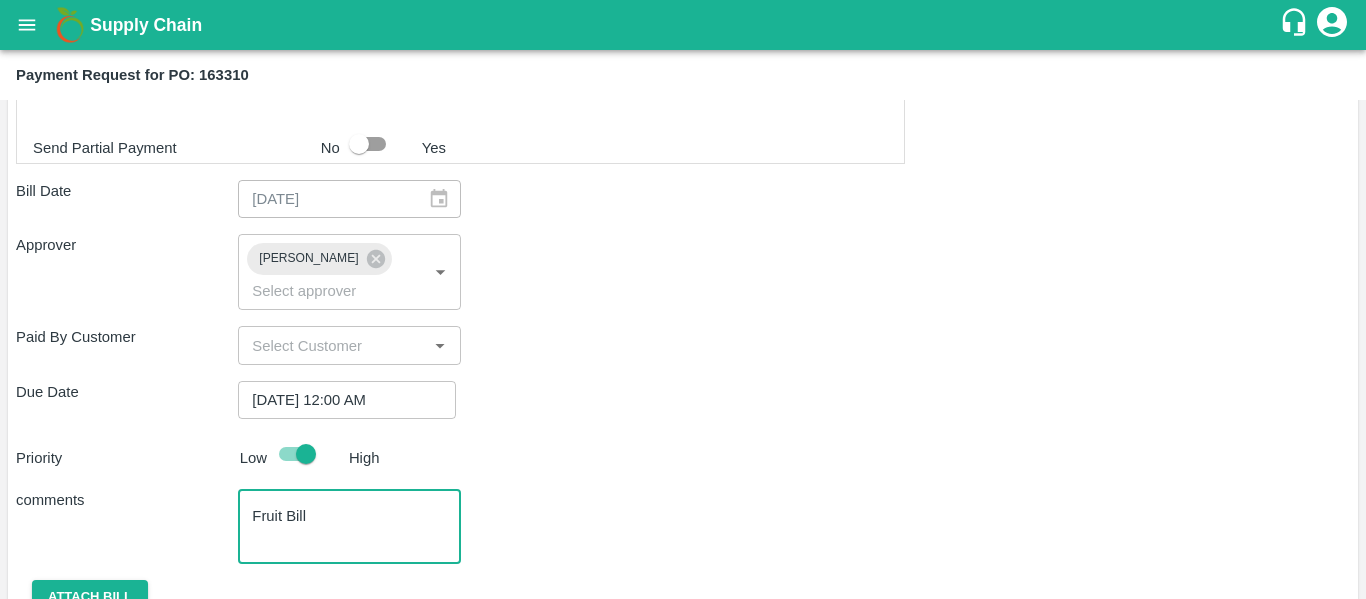 scroll, scrollTop: 828, scrollLeft: 0, axis: vertical 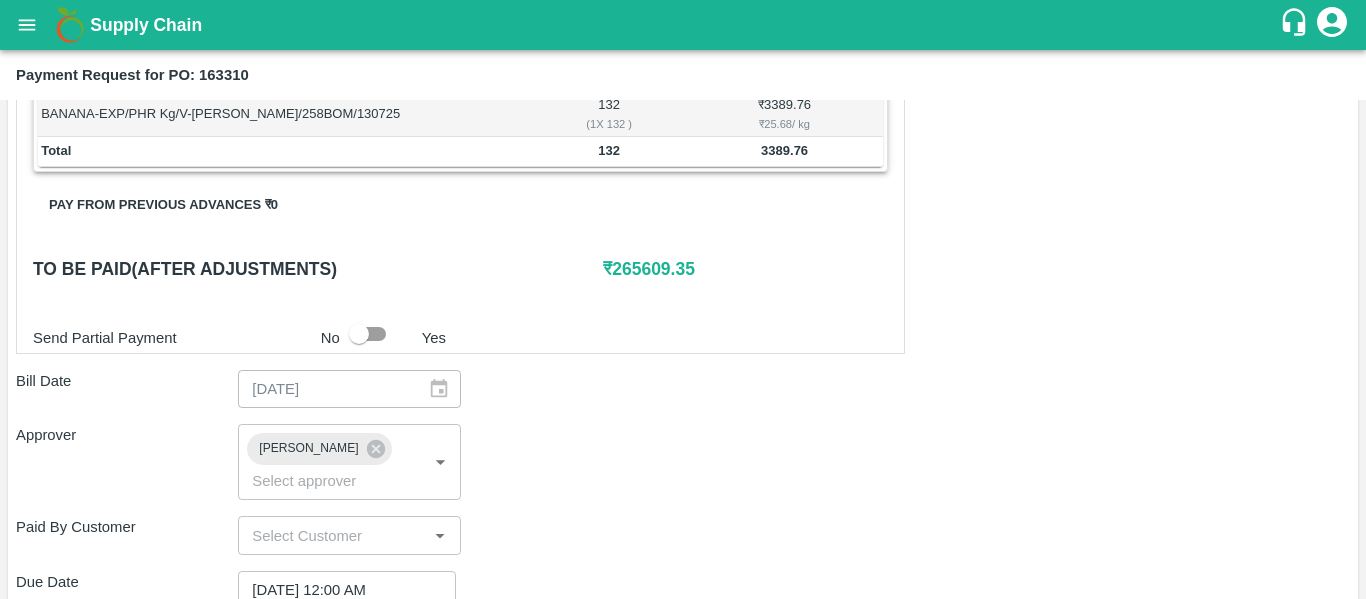 type on "Fruit Bill" 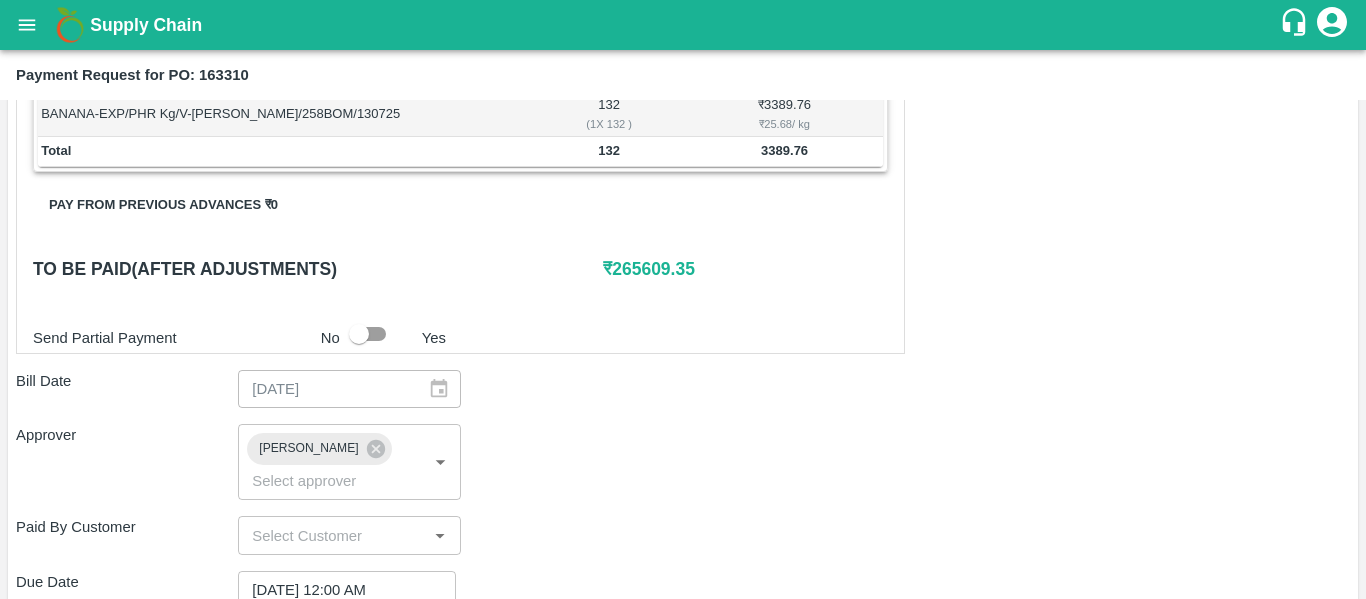 scroll, scrollTop: 1082, scrollLeft: 0, axis: vertical 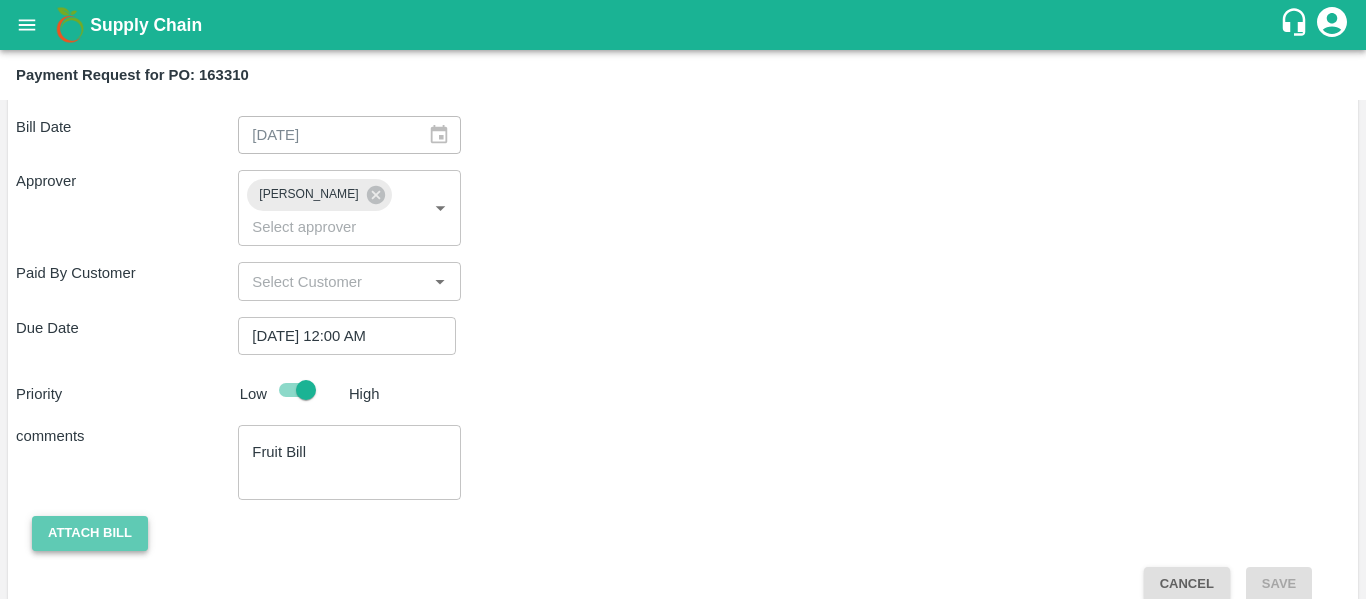 click on "Attach bill" at bounding box center (90, 533) 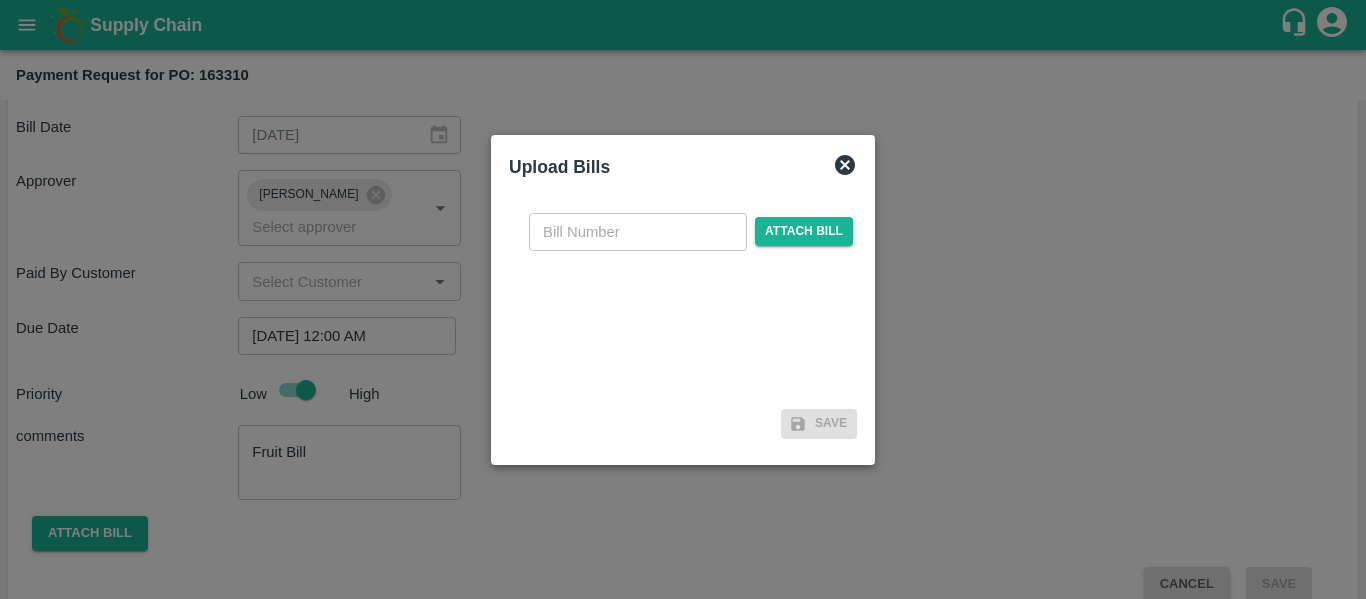 click on "​ Attach bill" at bounding box center (683, 299) 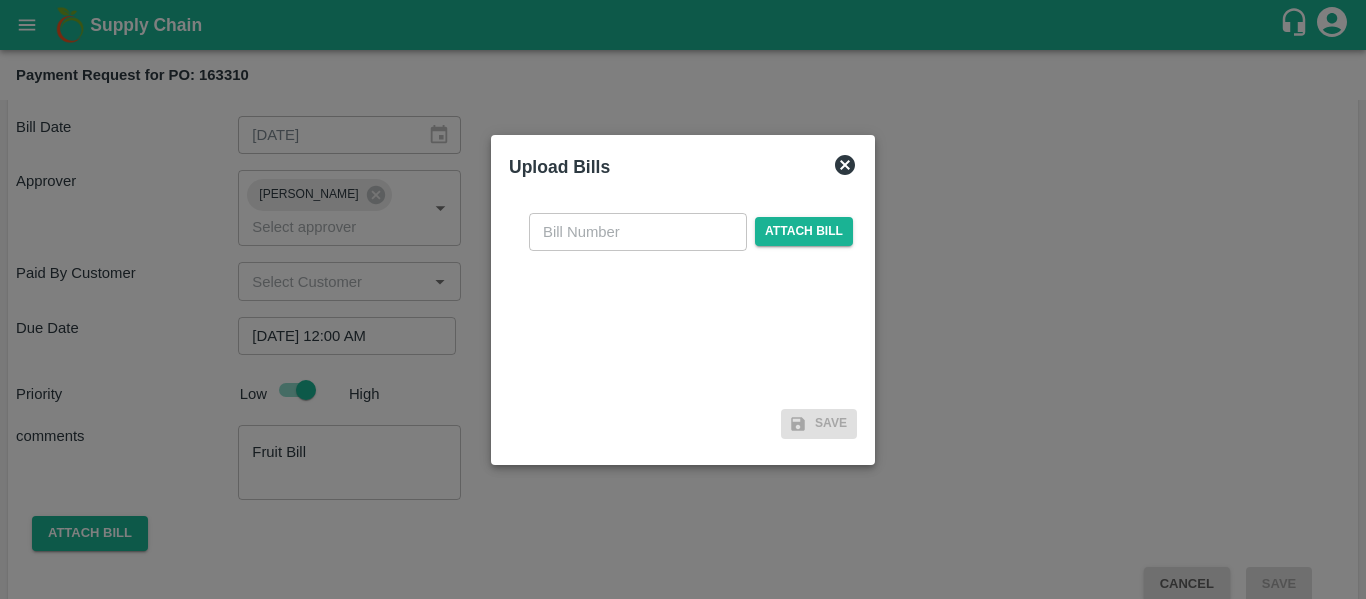 click at bounding box center [638, 232] 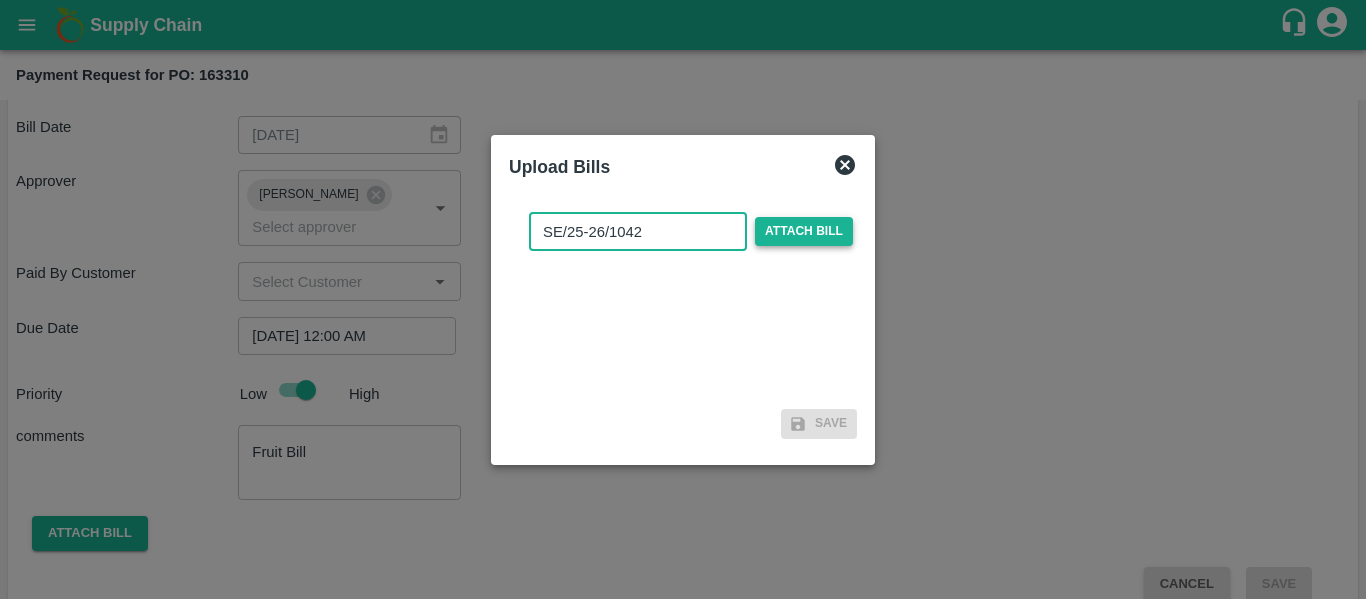 type on "SE/25-26/1042" 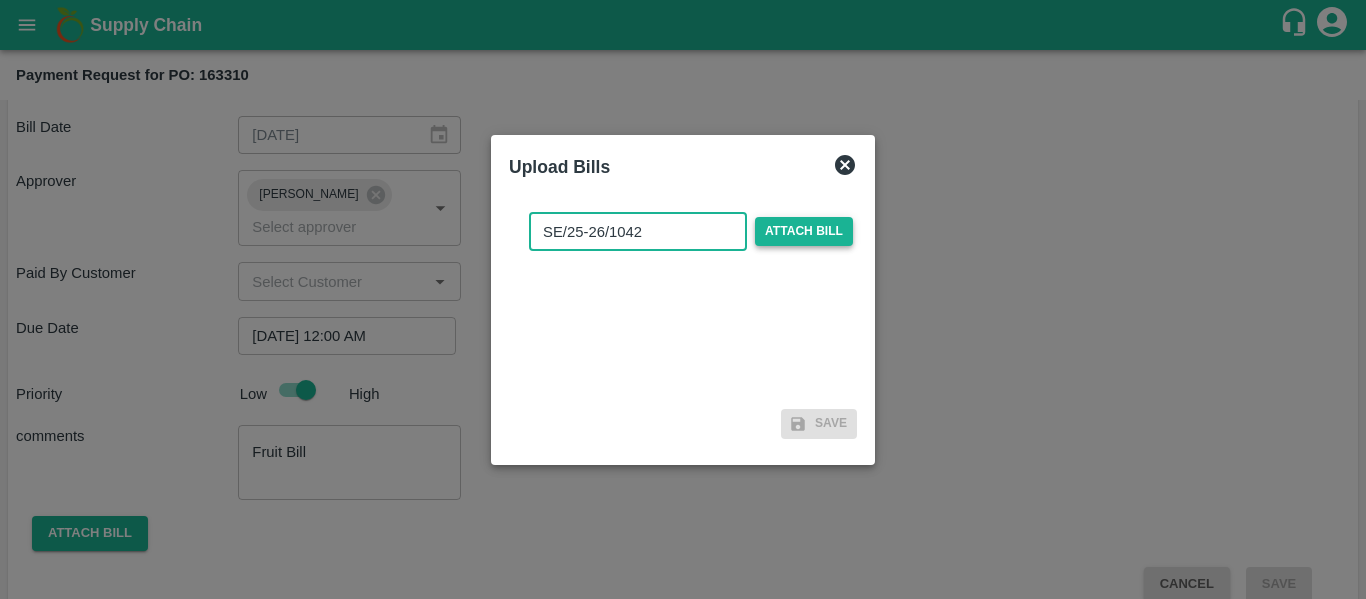 click on "Attach bill" at bounding box center (804, 231) 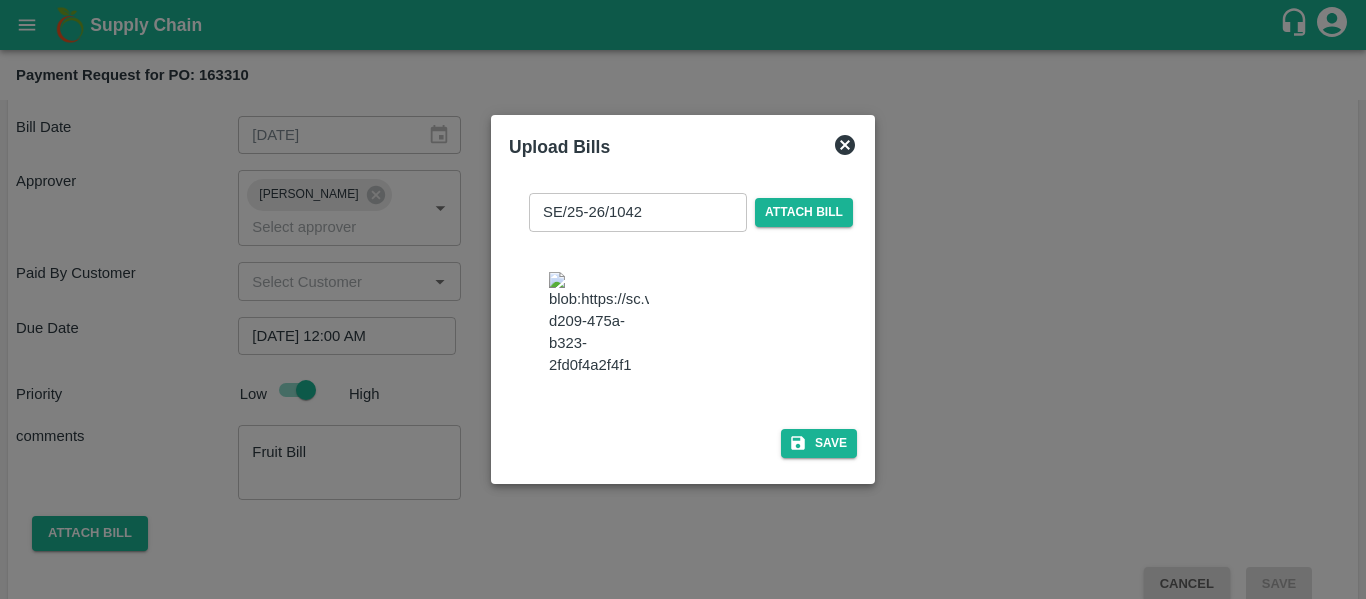 click on "SE/25-26/1042 ​ Attach bill Save" at bounding box center [683, 321] 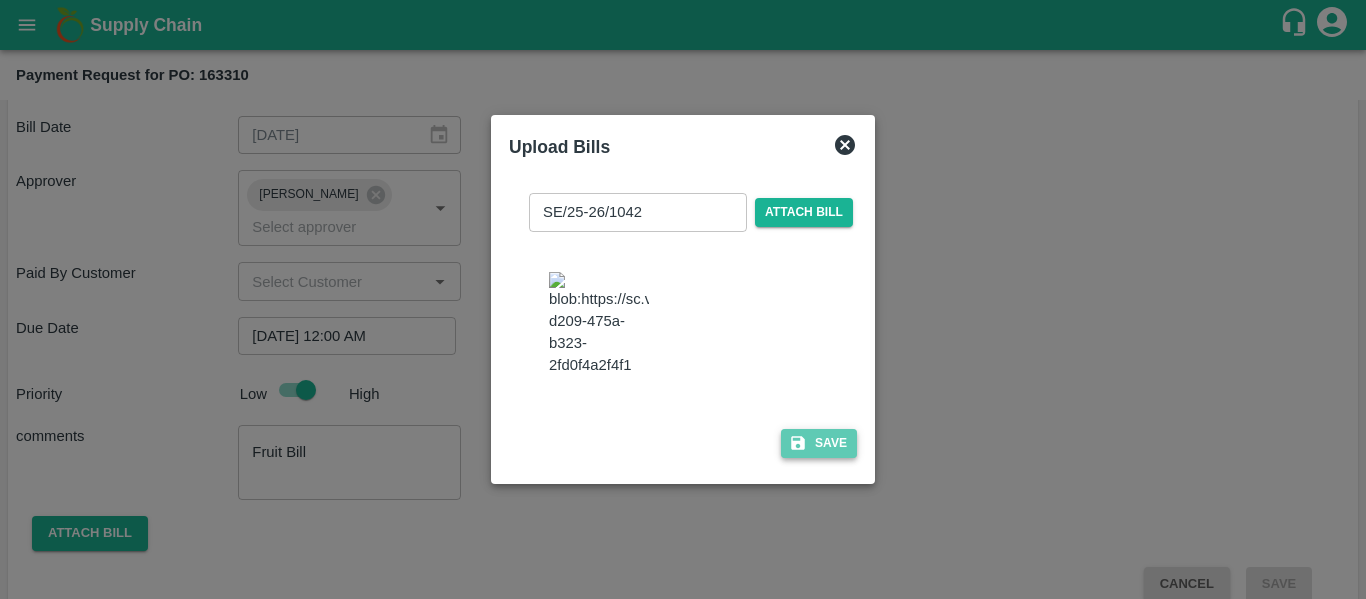 click on "Save" at bounding box center (819, 443) 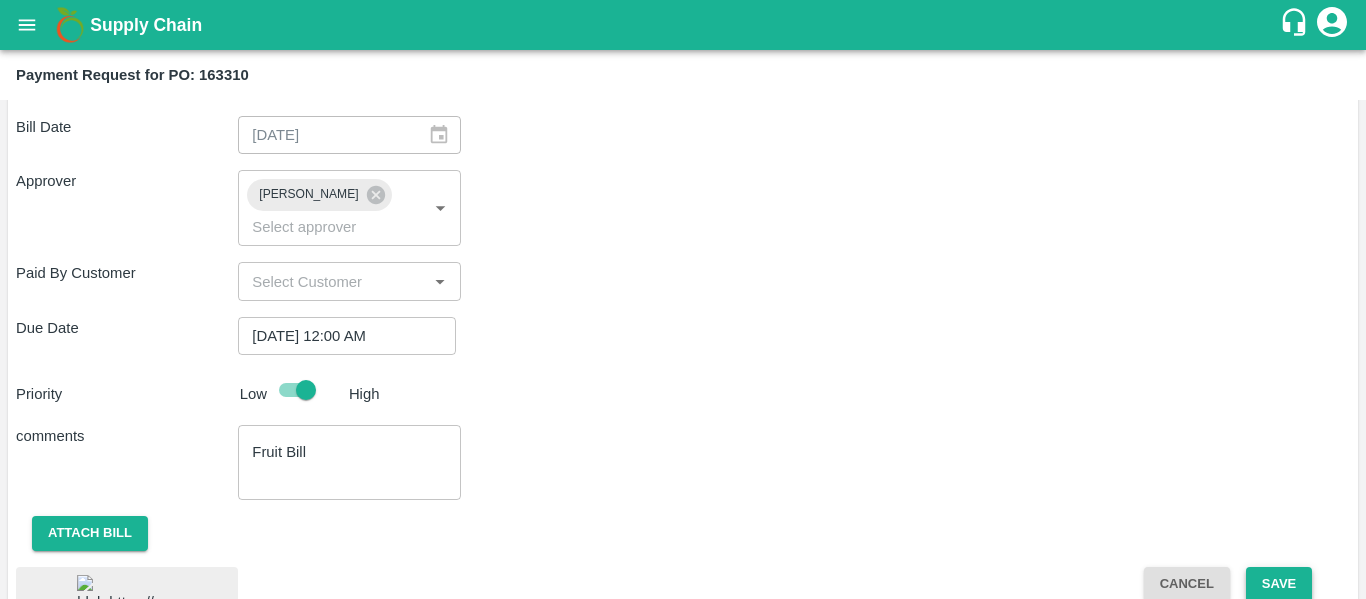 click on "Save" at bounding box center (1279, 584) 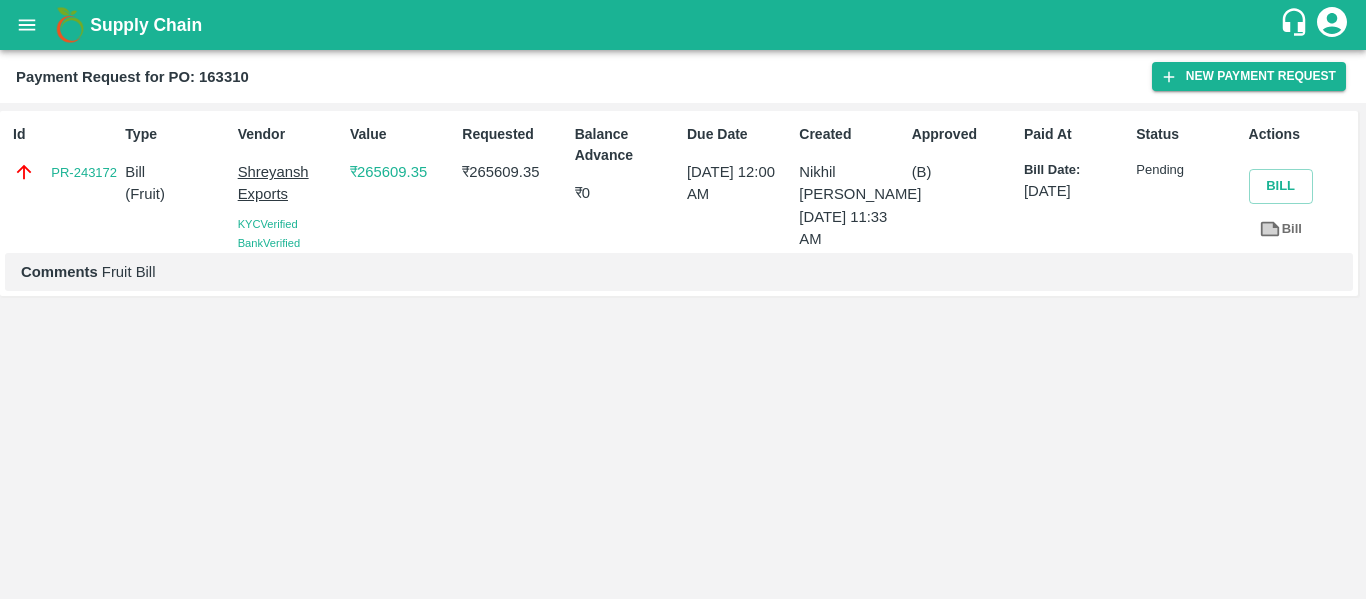 click 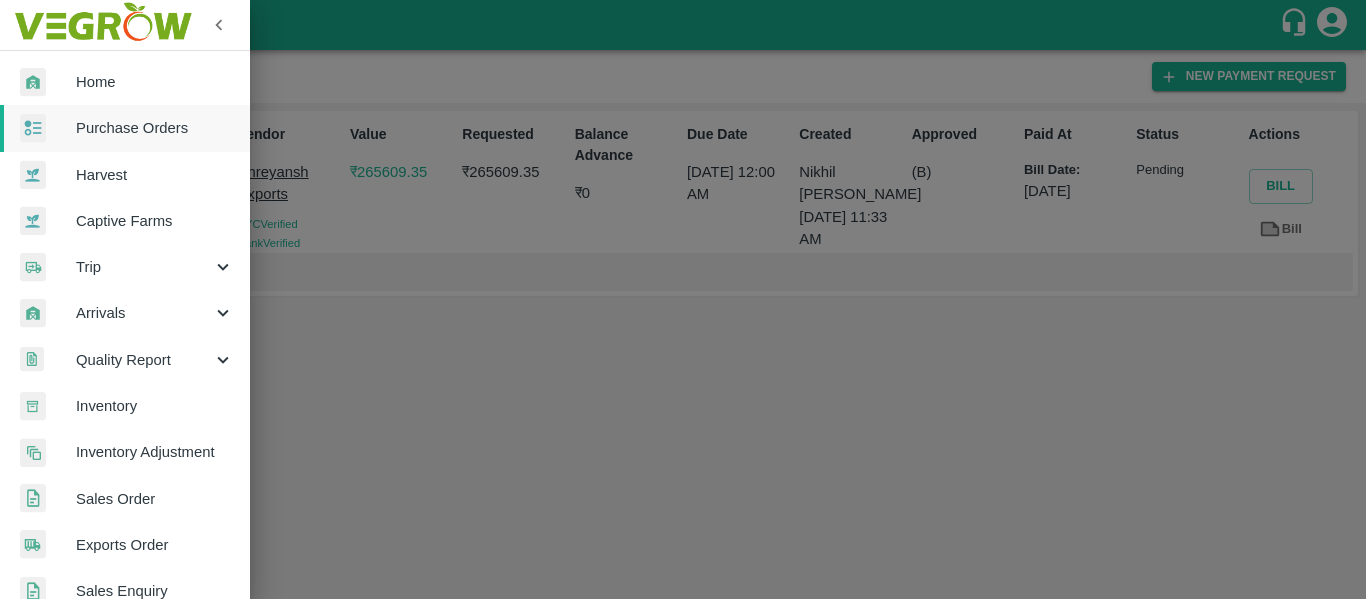 click on "Purchase Orders" at bounding box center (155, 128) 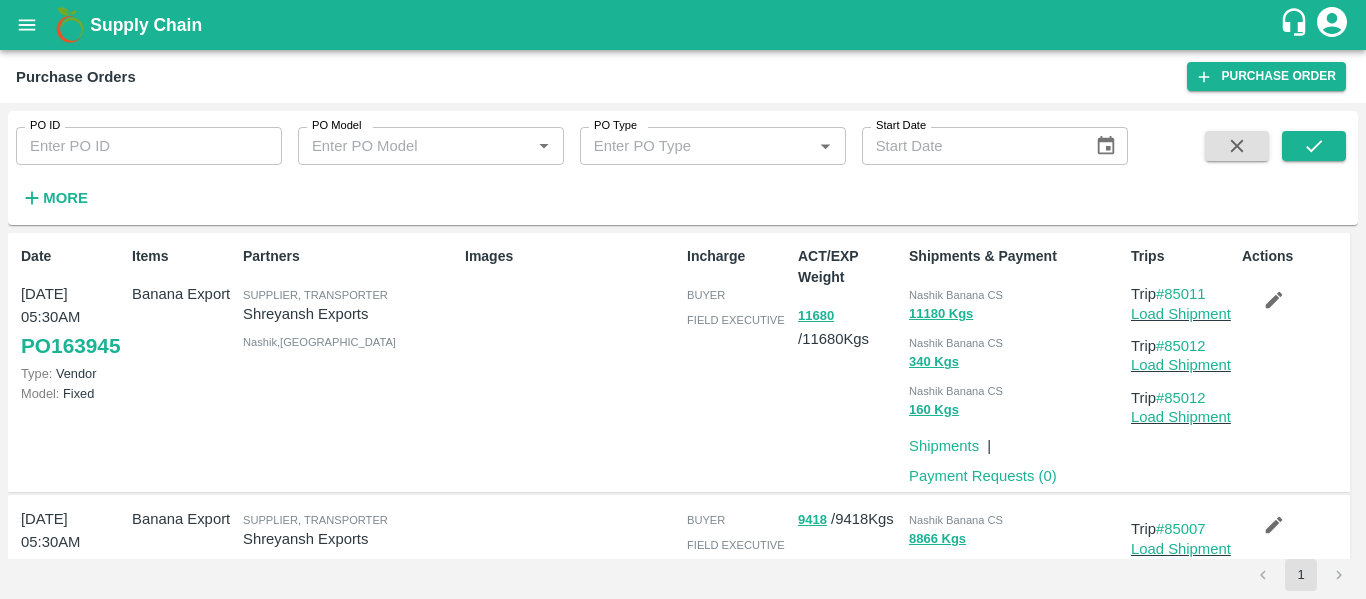 click on "PO ID" at bounding box center (149, 146) 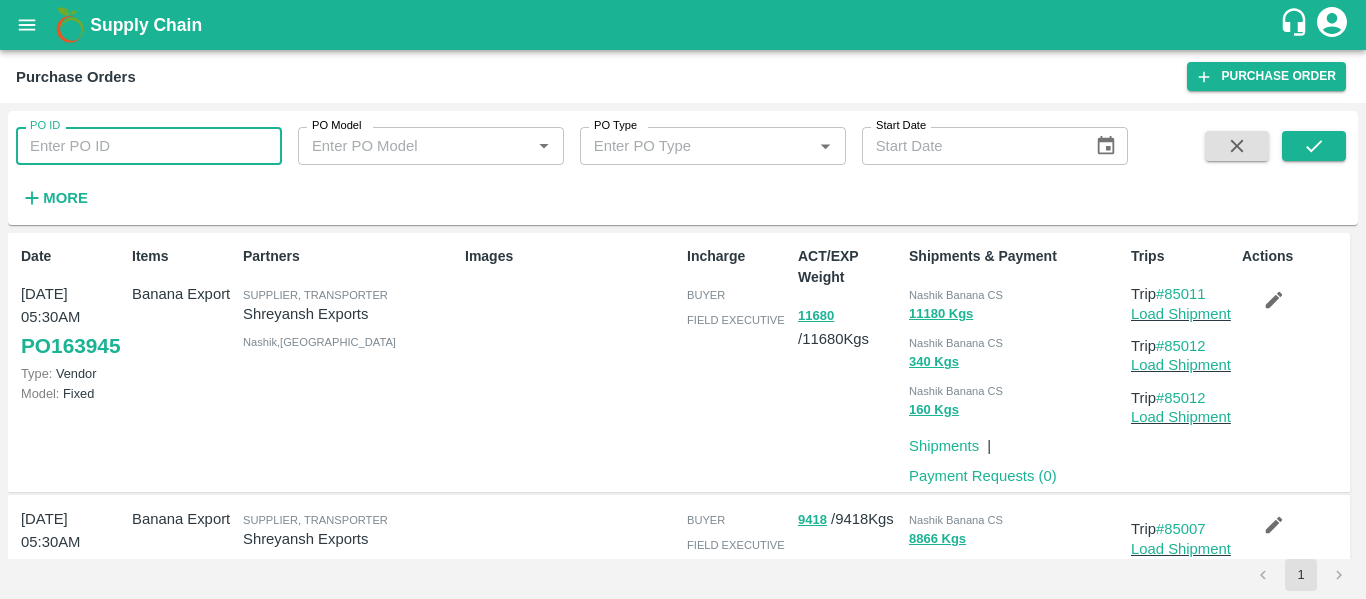 paste on "163308" 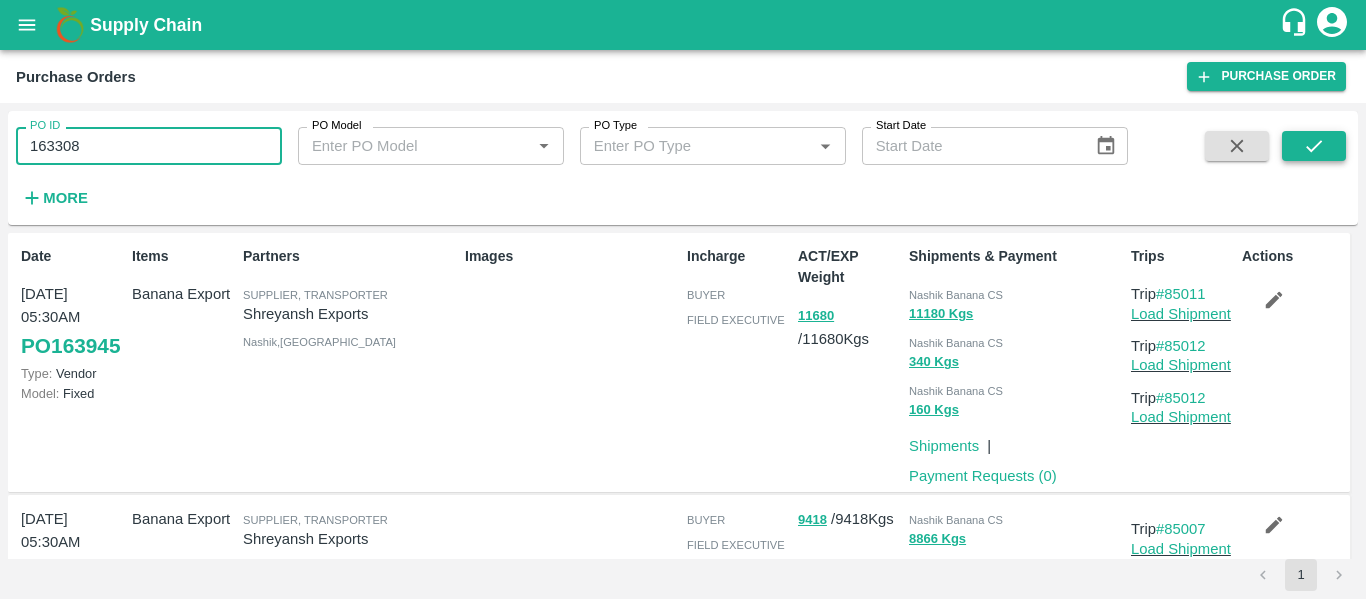 type on "163308" 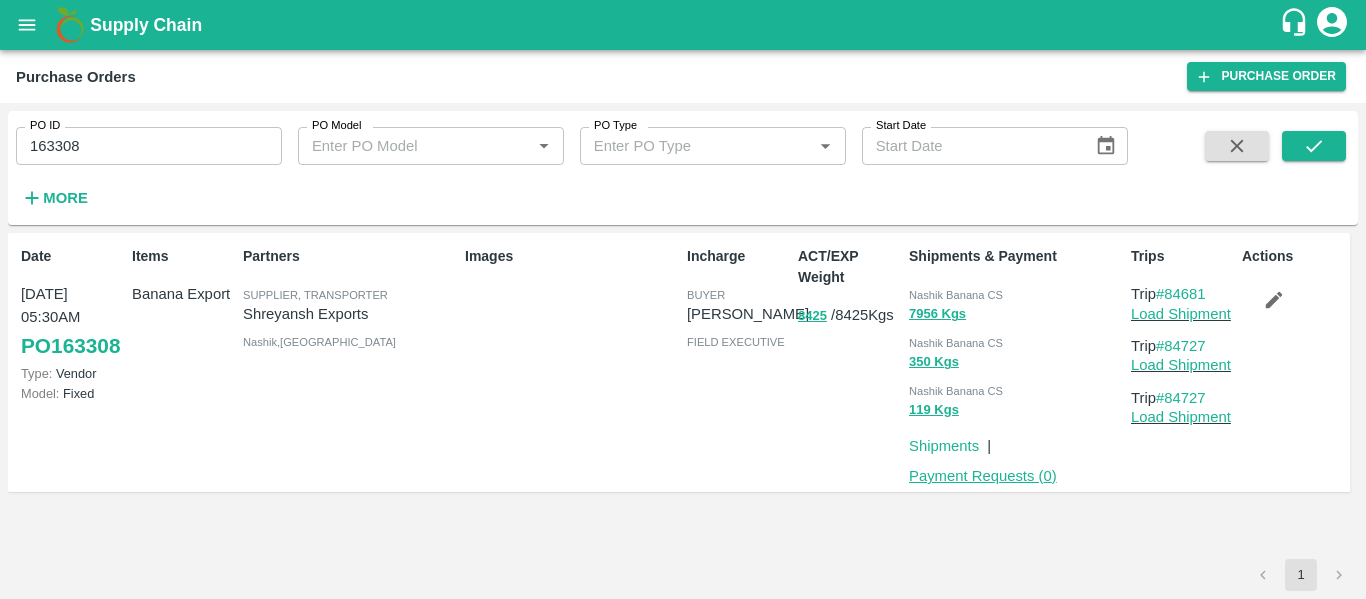 click on "Payment Requests ( 0 )" at bounding box center (983, 476) 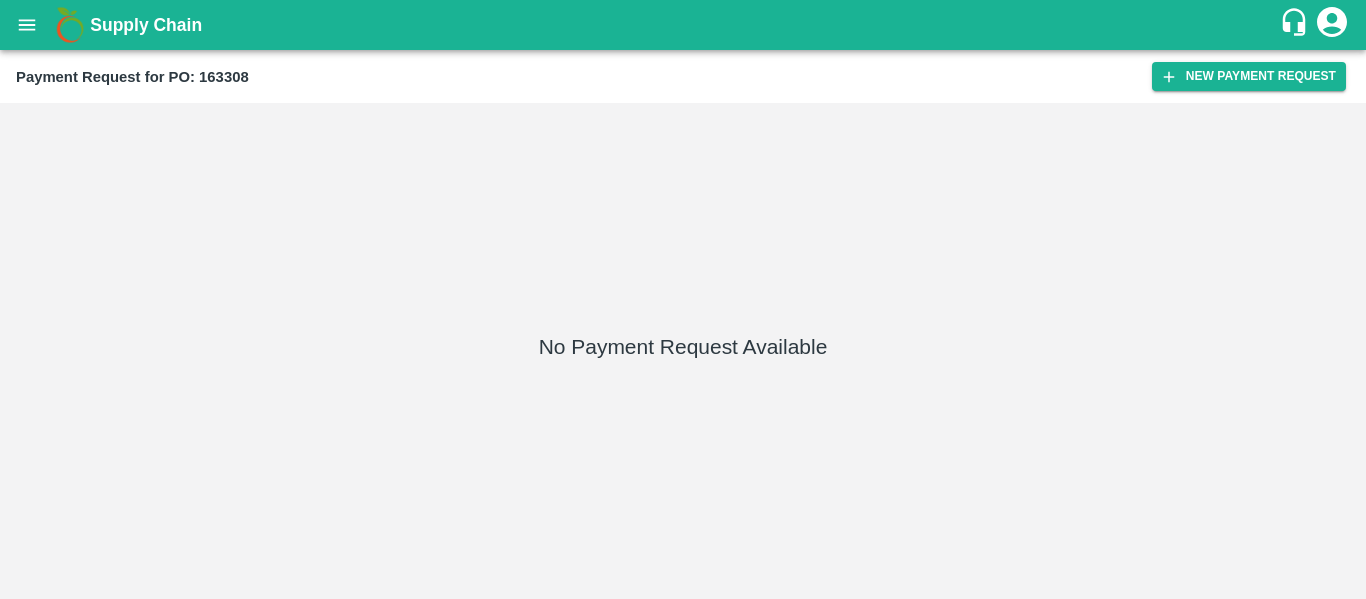 scroll, scrollTop: 0, scrollLeft: 0, axis: both 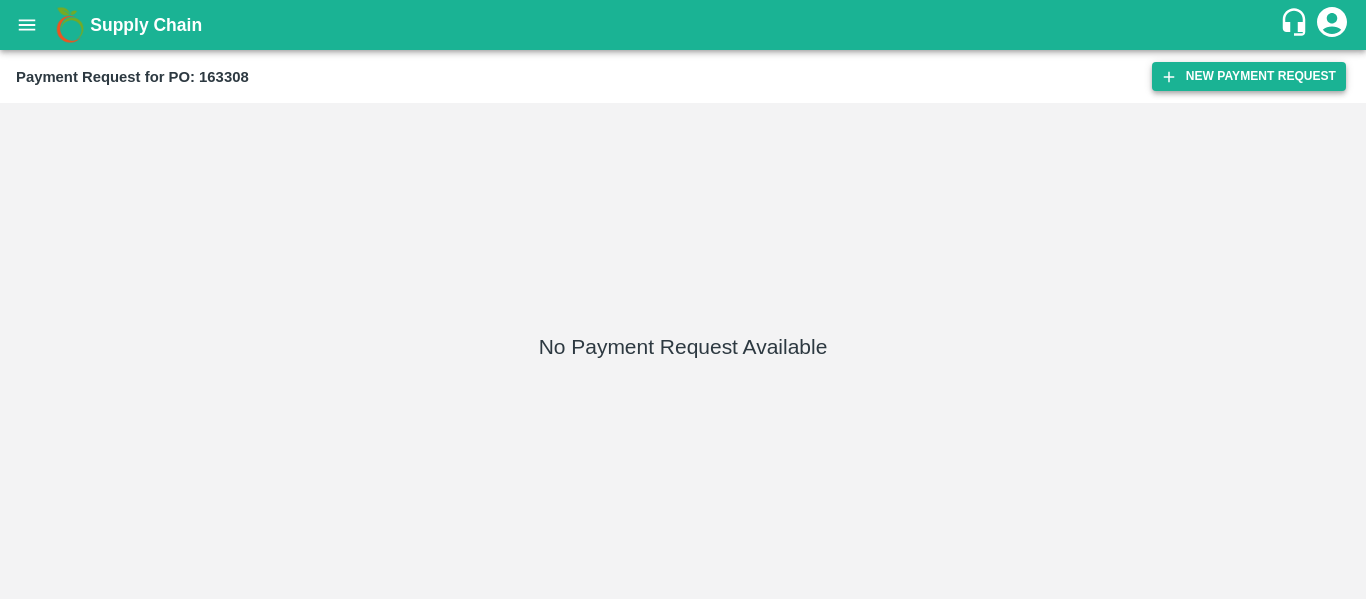 click on "New Payment Request" at bounding box center (1249, 76) 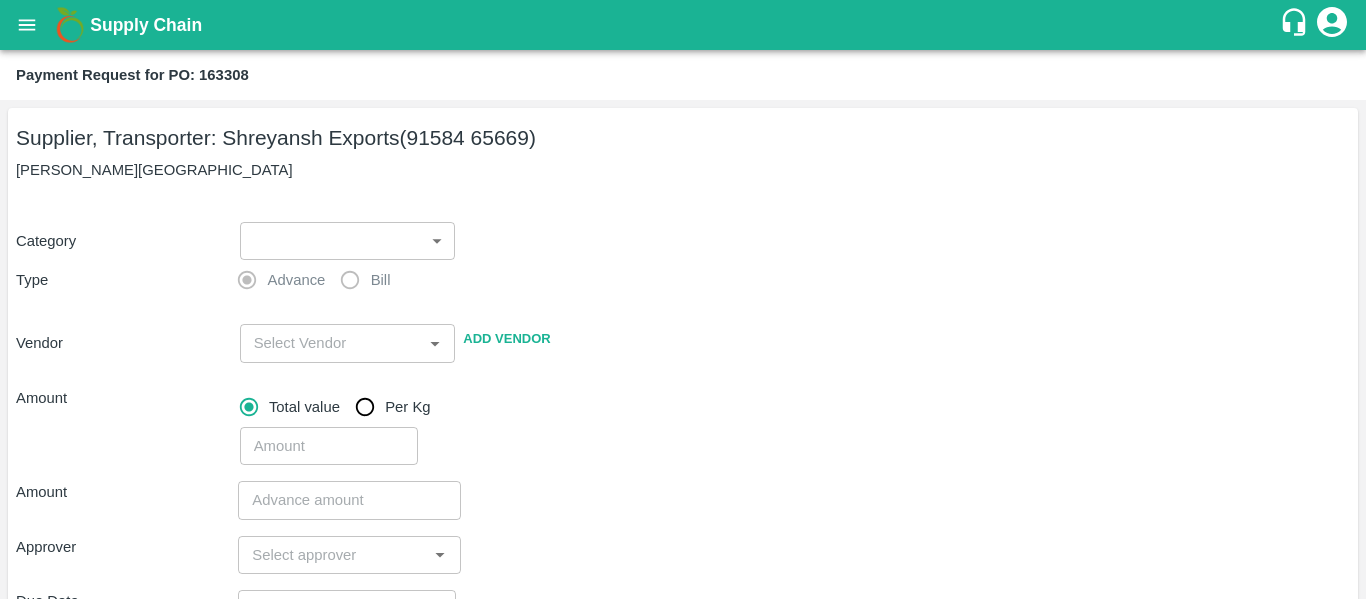 click on "Supply Chain Payment Request for PO: 163308 Supplier, Transporter:    [PERSON_NAME] Exports  (91584 65669) Nashik, [GEOGRAPHIC_DATA] Category ​ ​ Type Advance Bill Vendor ​ Add Vendor Amount Total value Per Kg ​ Amount ​ Approver ​ Due Date ​  Priority  Low  High Comment x ​ Attach bill Cancel Save Tembhurni PH Nashik CC Shahada Banana Export PH Savda Banana Export PH Nashik Banana CS Nikhil Subhash Mangvade Logout" at bounding box center (683, 299) 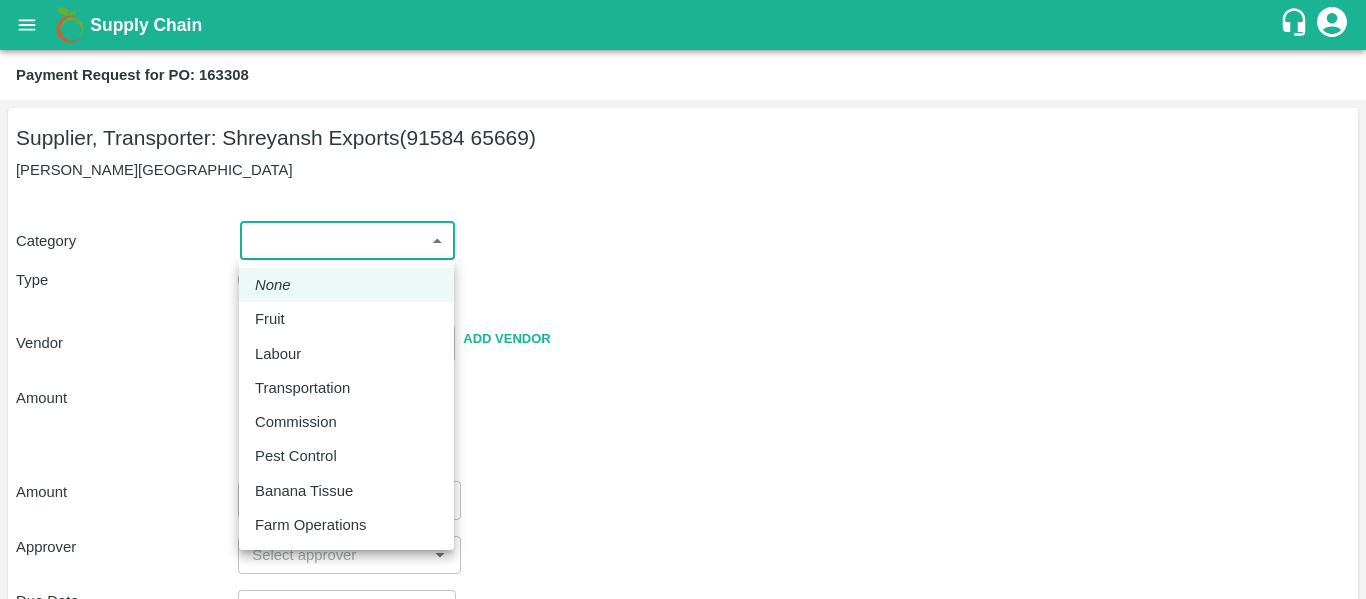 click on "Fruit" at bounding box center [270, 319] 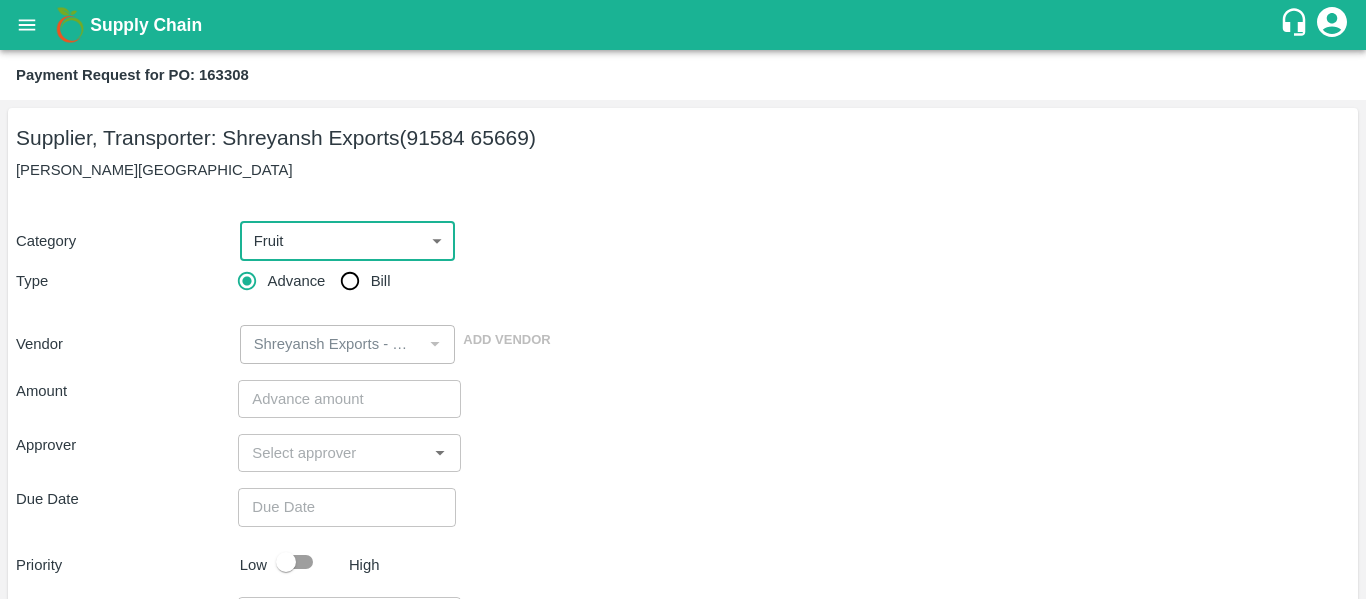 click on "Bill" at bounding box center (381, 281) 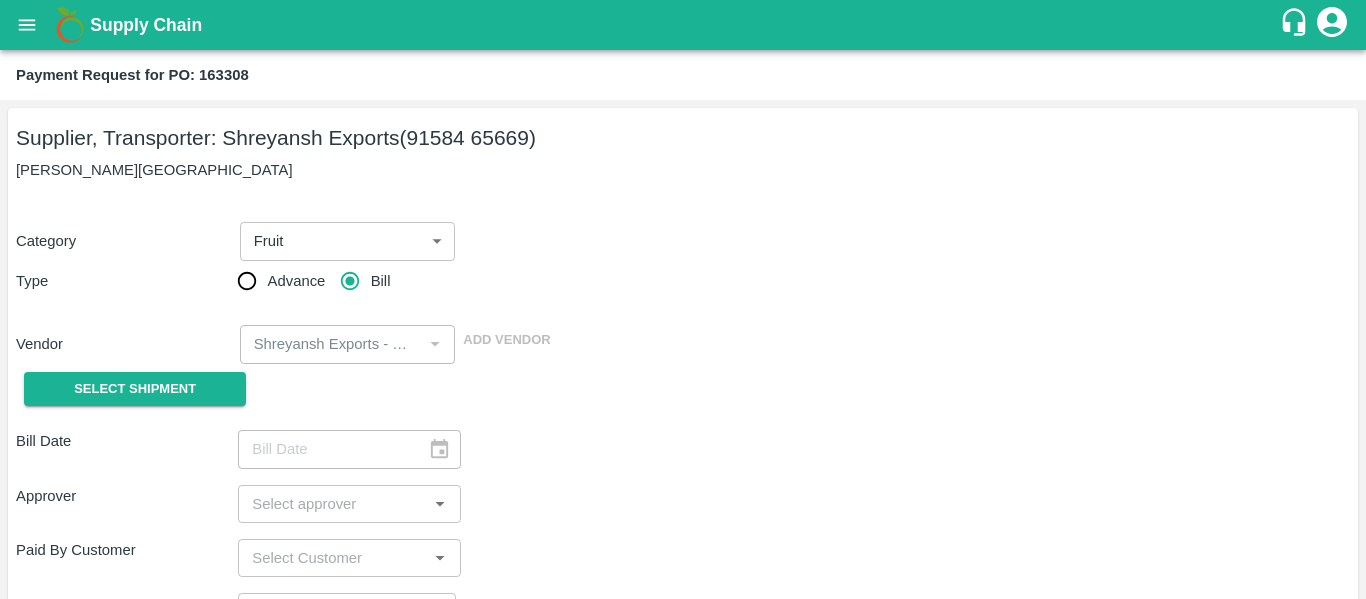 click on "Select Shipment" at bounding box center [127, 389] 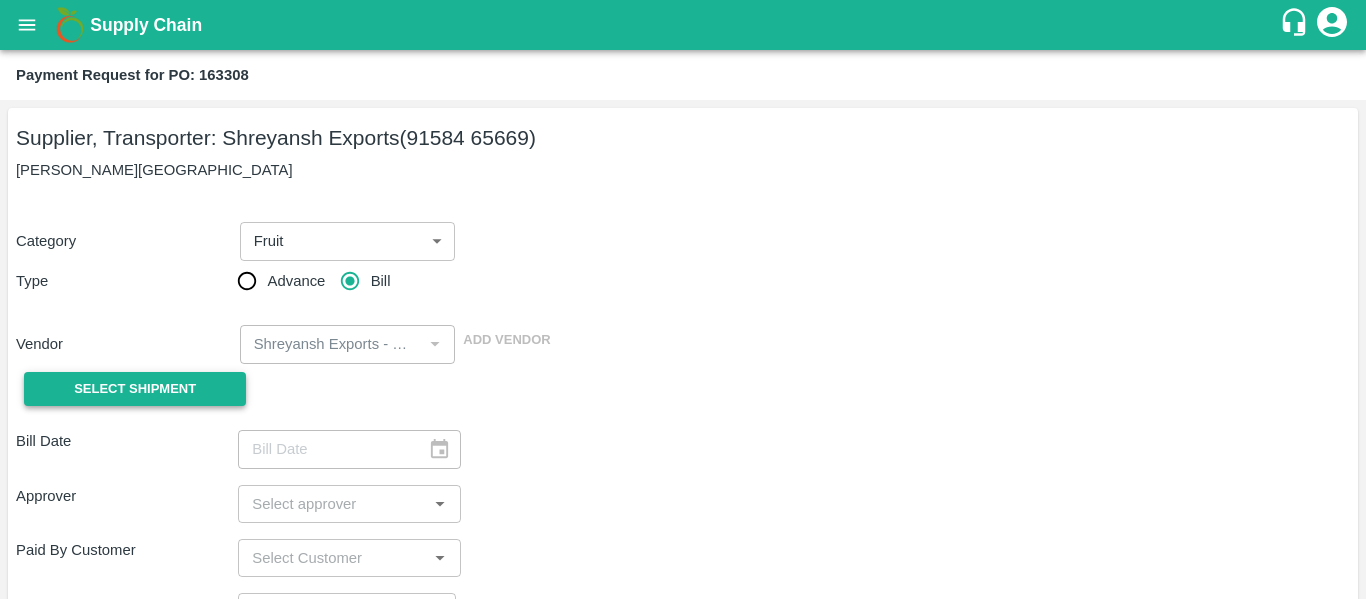 click on "Select Shipment" at bounding box center (135, 389) 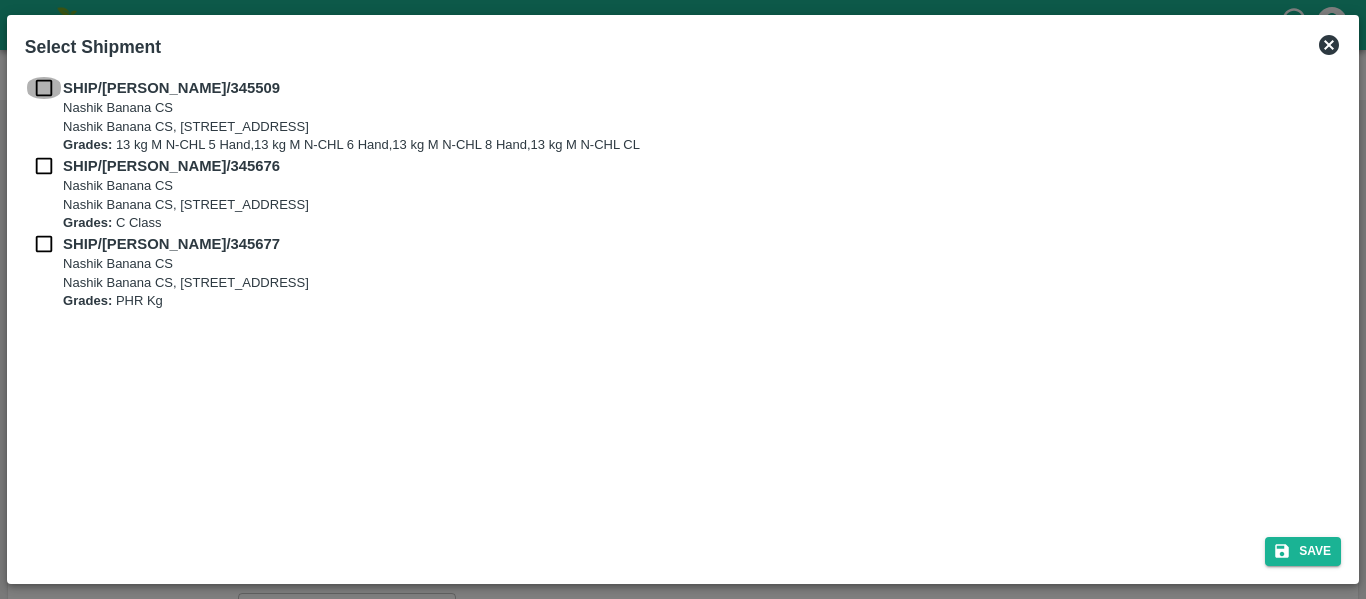 click at bounding box center [44, 88] 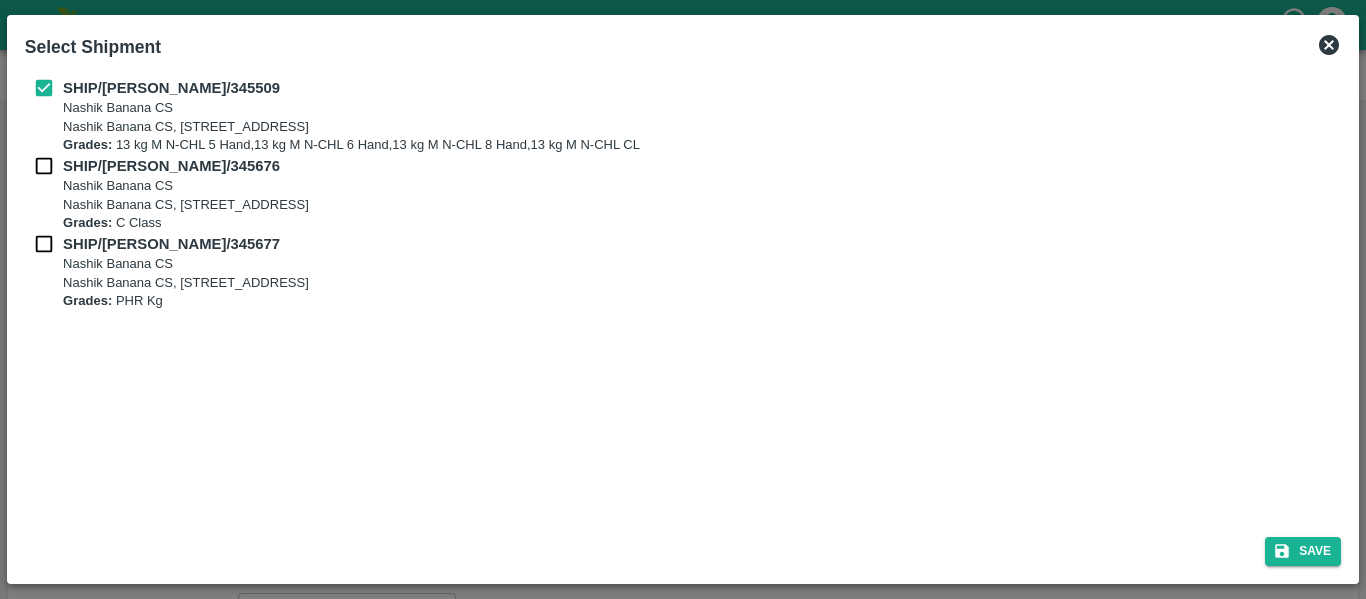 click at bounding box center [44, 166] 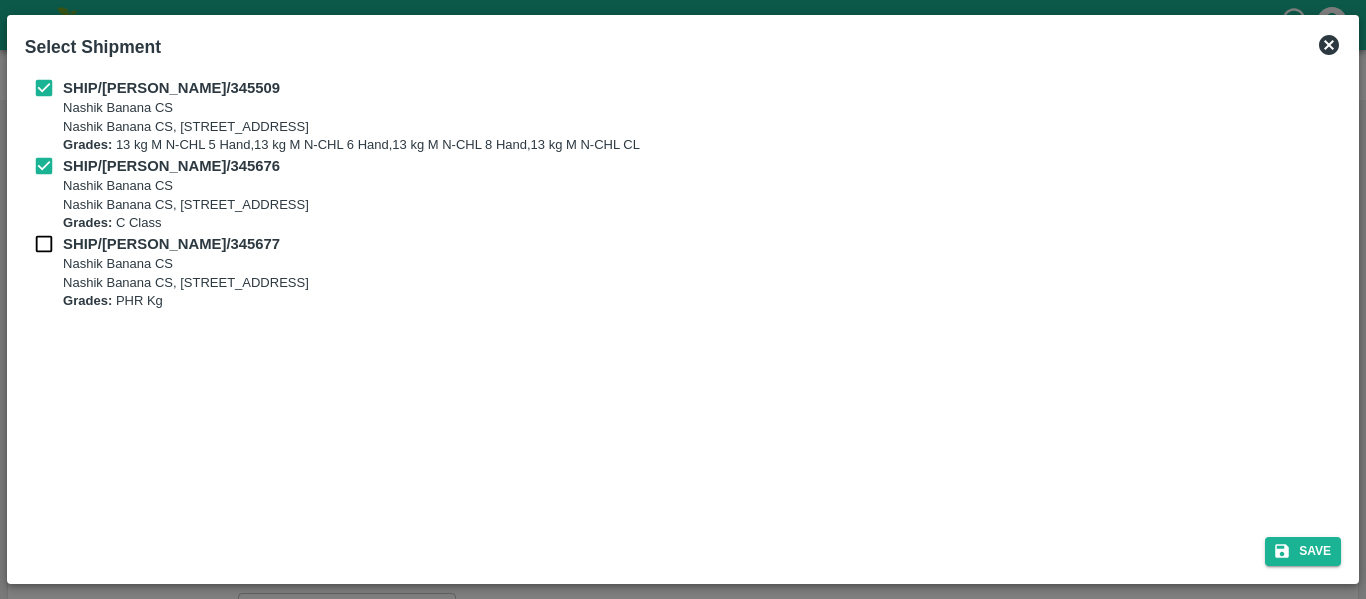 click at bounding box center (44, 244) 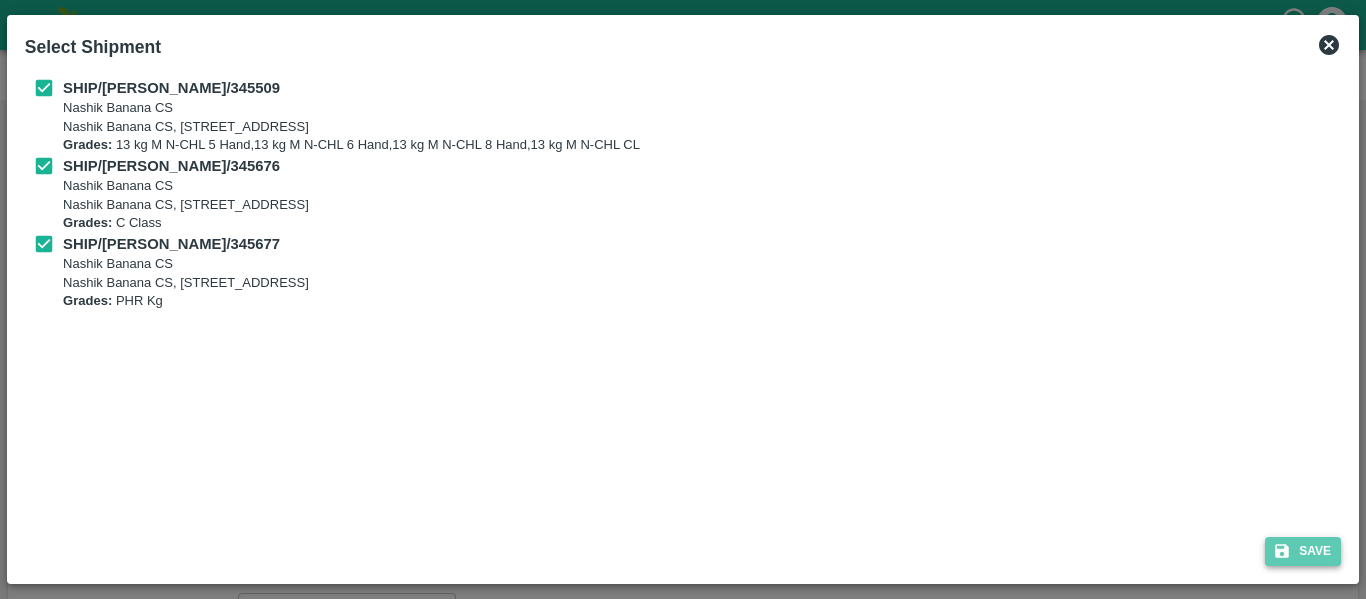 click 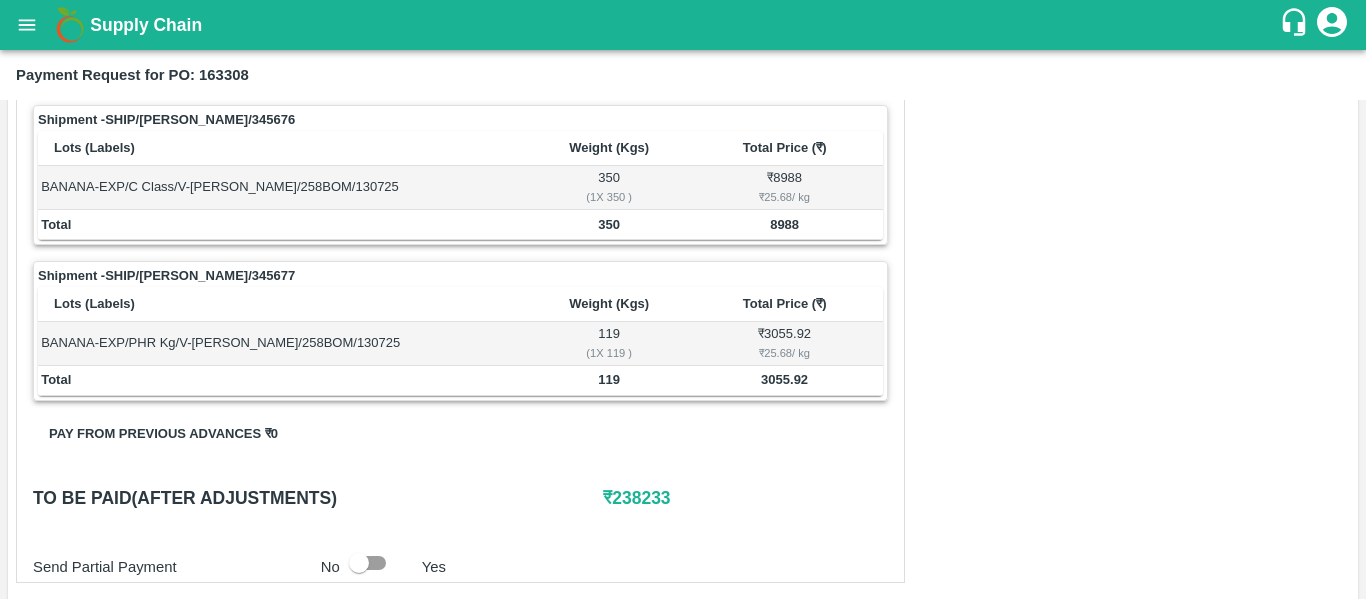 scroll, scrollTop: 969, scrollLeft: 0, axis: vertical 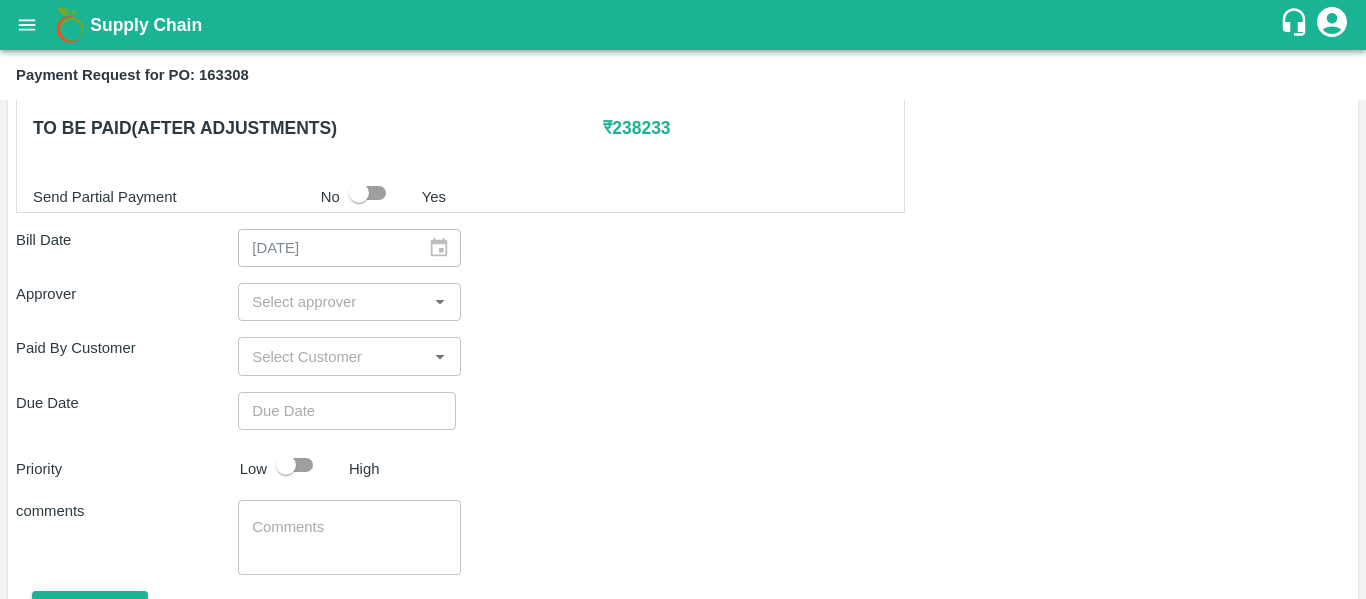 click at bounding box center [332, 302] 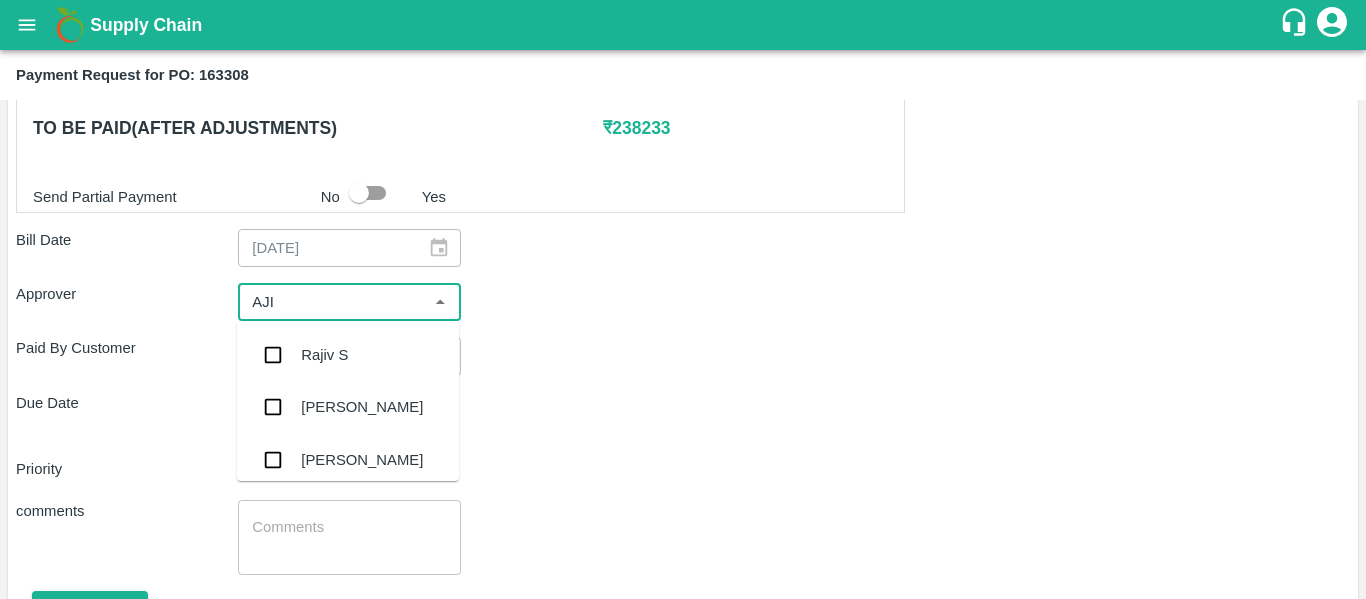 type on "AJIT" 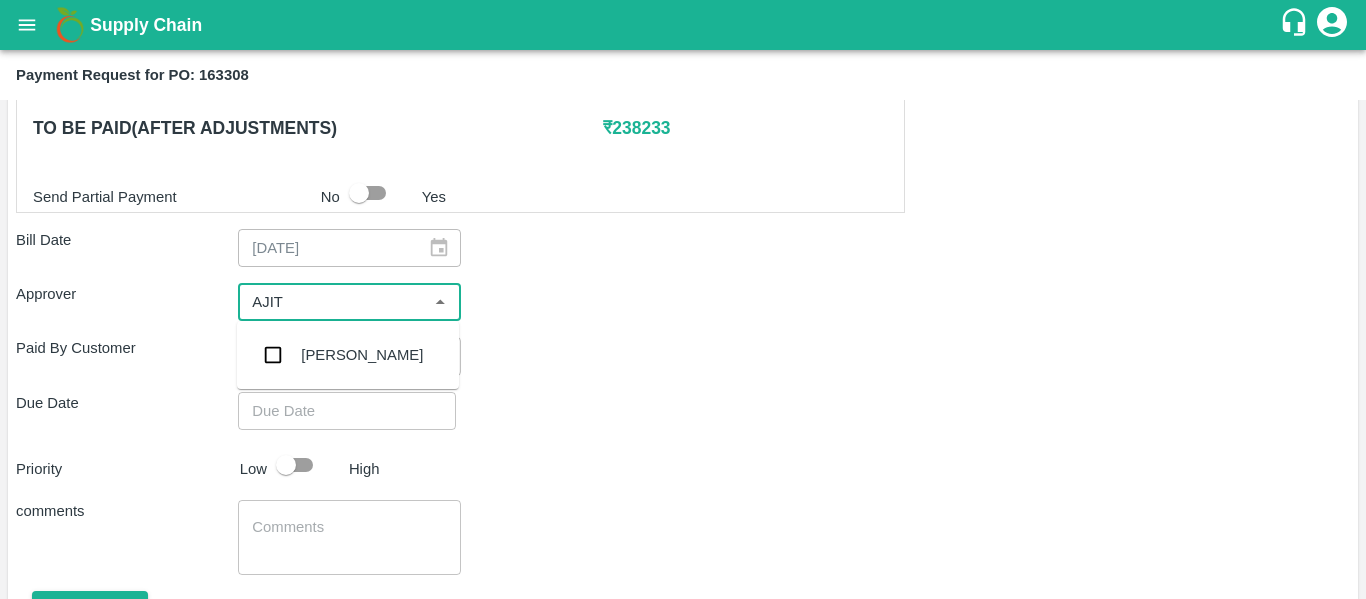 click on "[PERSON_NAME]" at bounding box center [348, 355] 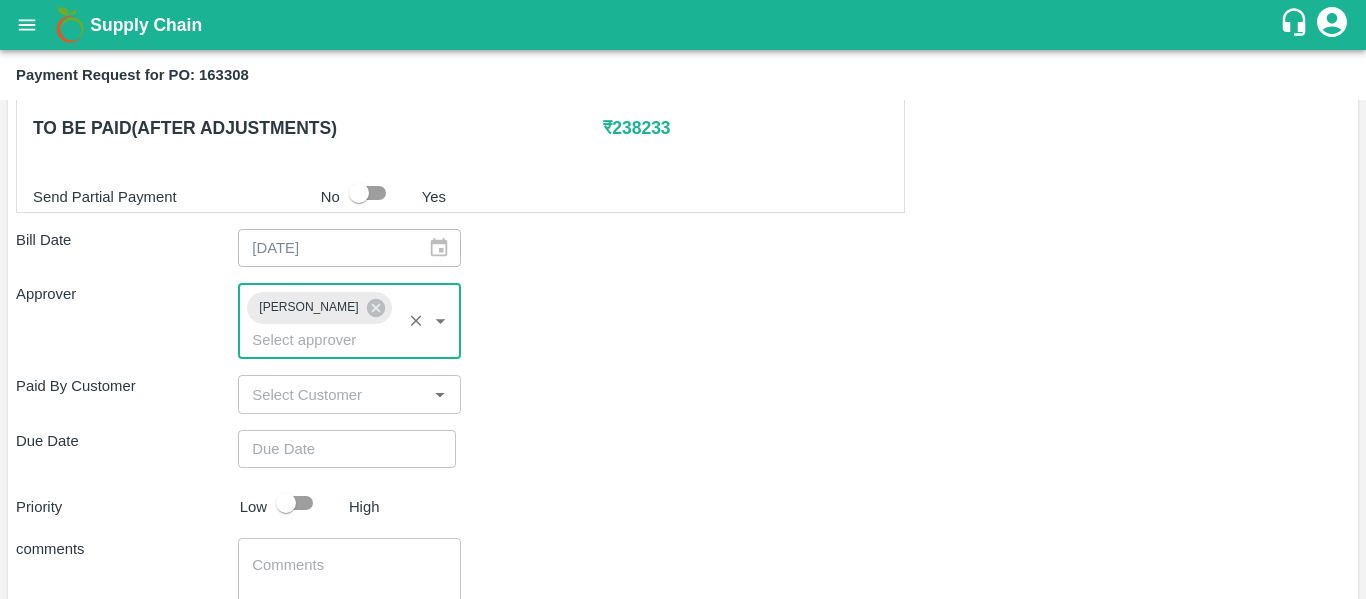 type on "DD/MM/YYYY hh:mm aa" 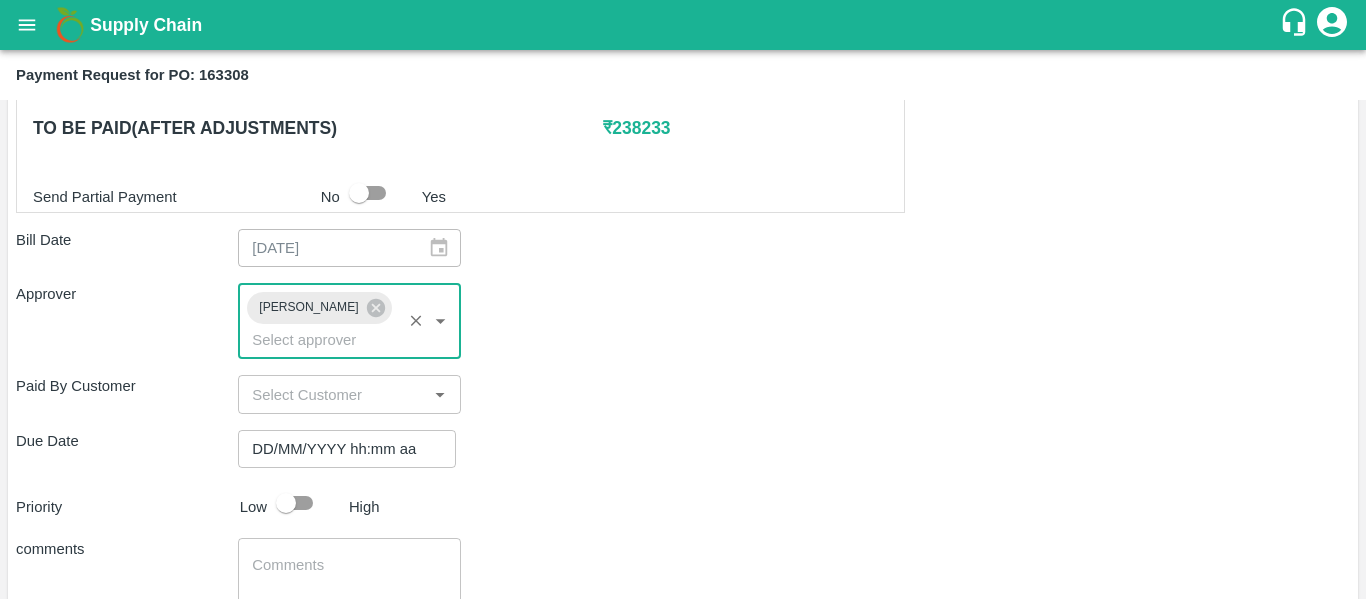 click on "DD/MM/YYYY hh:mm aa" at bounding box center (340, 449) 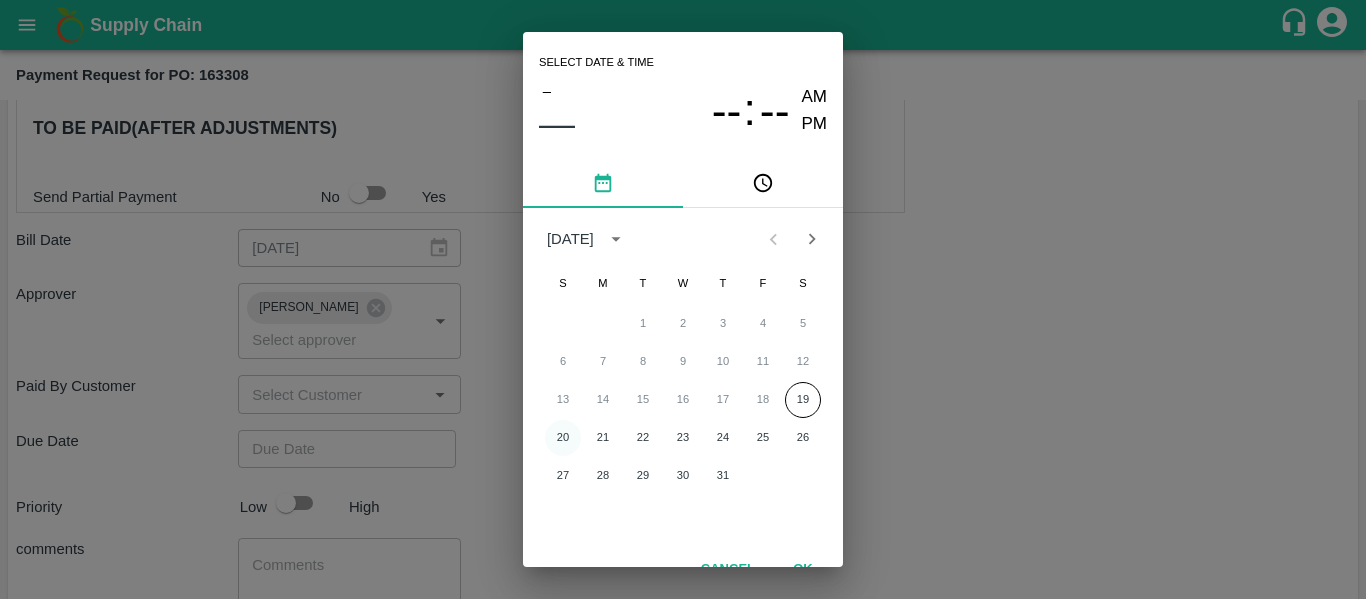 click on "20" at bounding box center [563, 438] 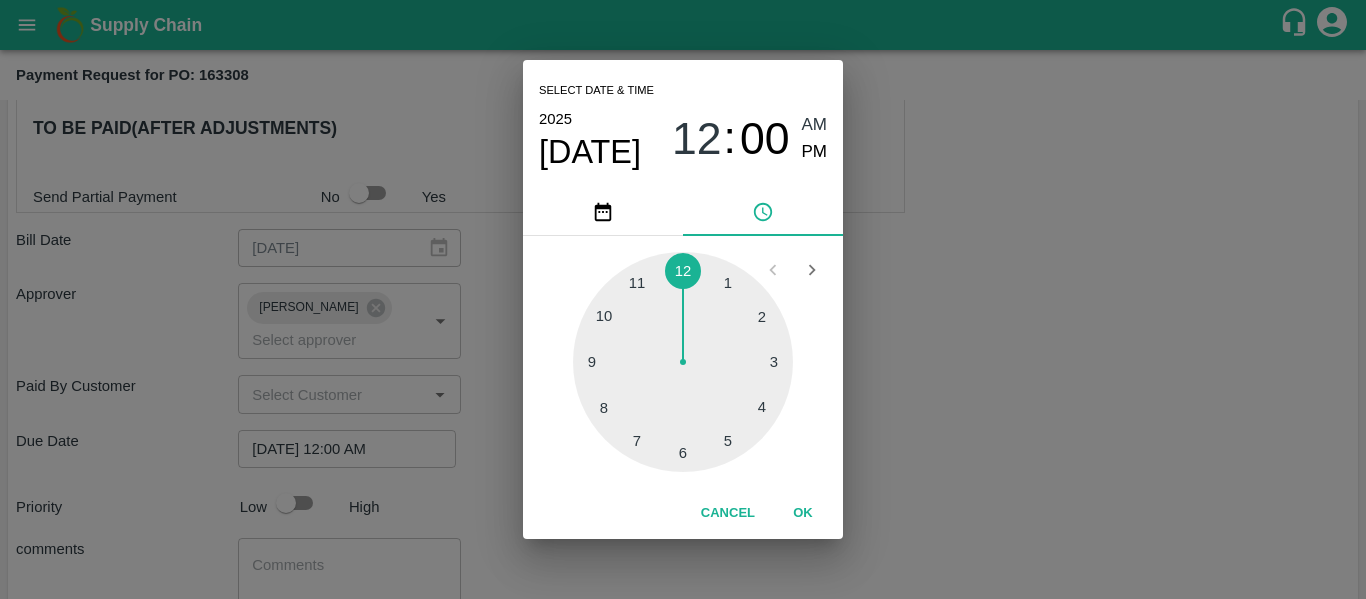 click on "Select date & time [DATE] 12 : 00 AM PM 1 2 3 4 5 6 7 8 9 10 11 12 Cancel OK" at bounding box center (683, 299) 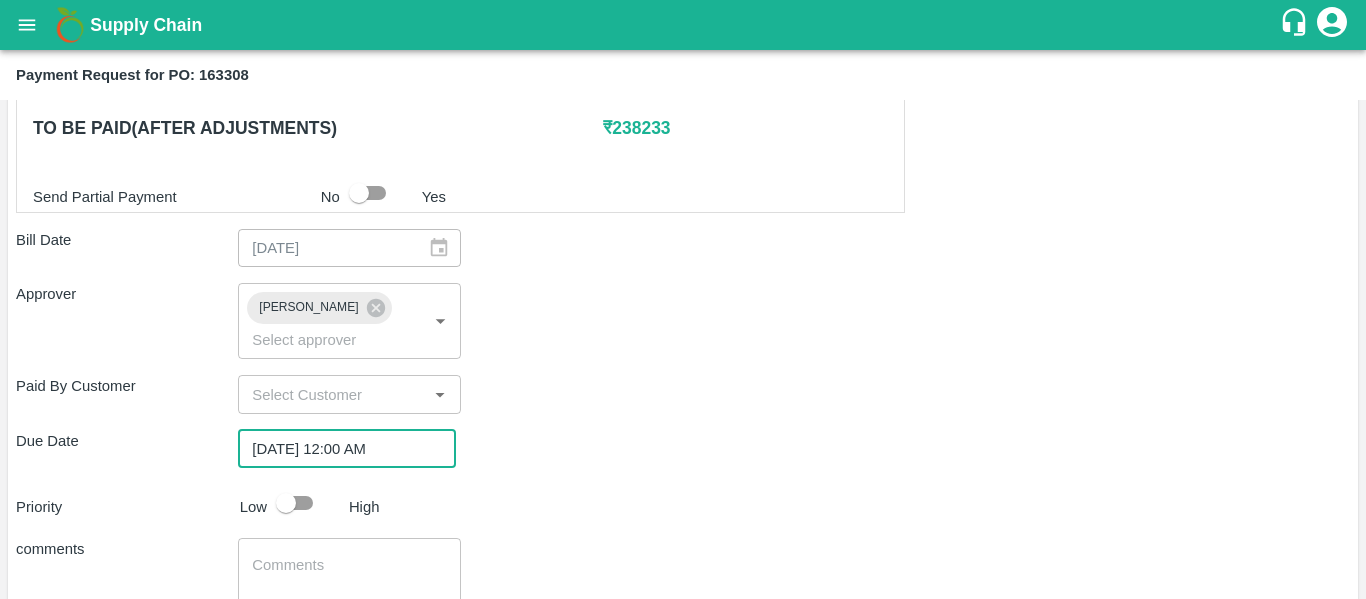 click at bounding box center (286, 503) 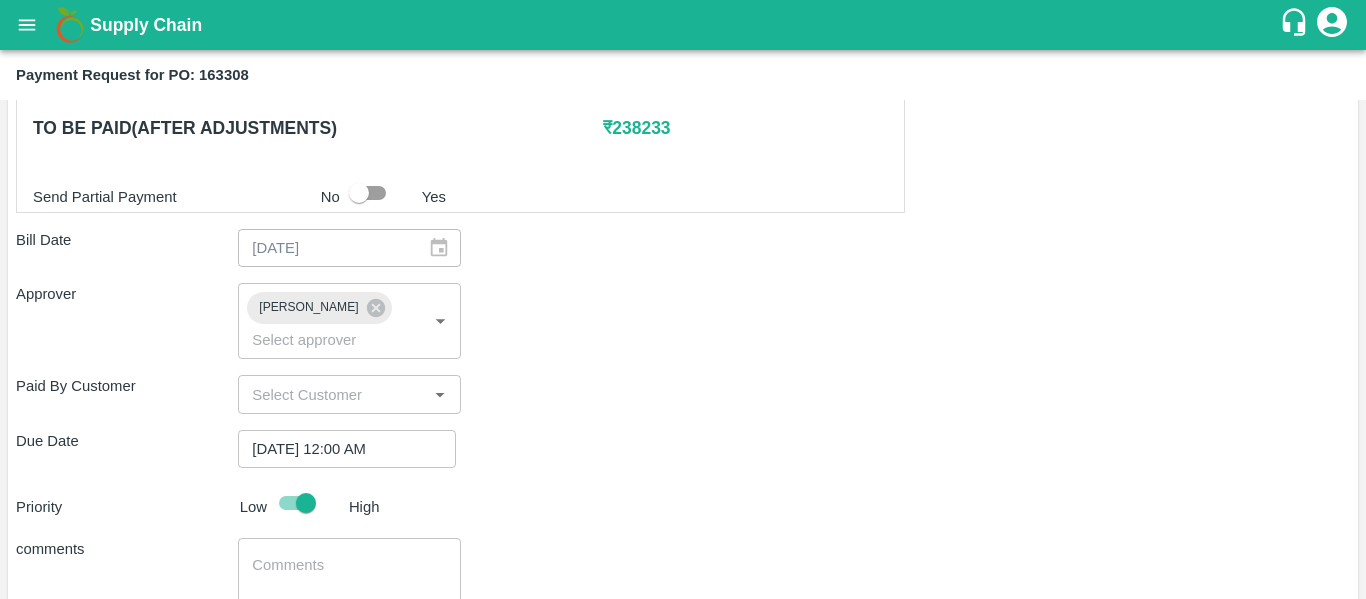 click at bounding box center [349, 576] 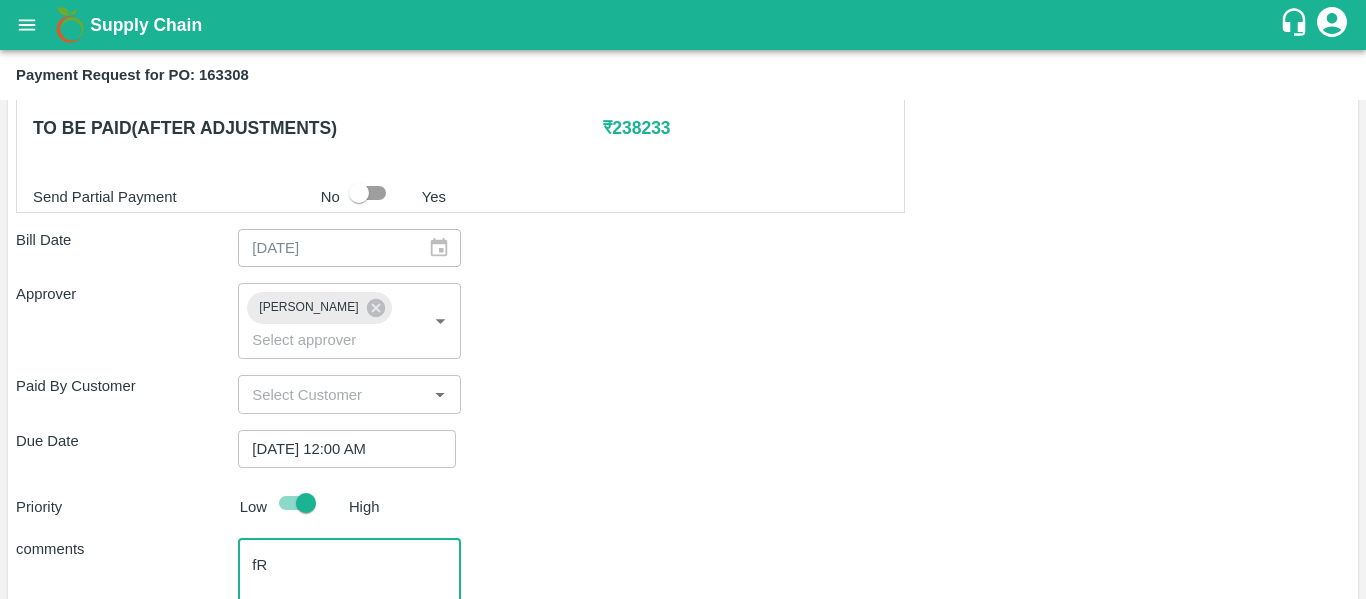 type on "f" 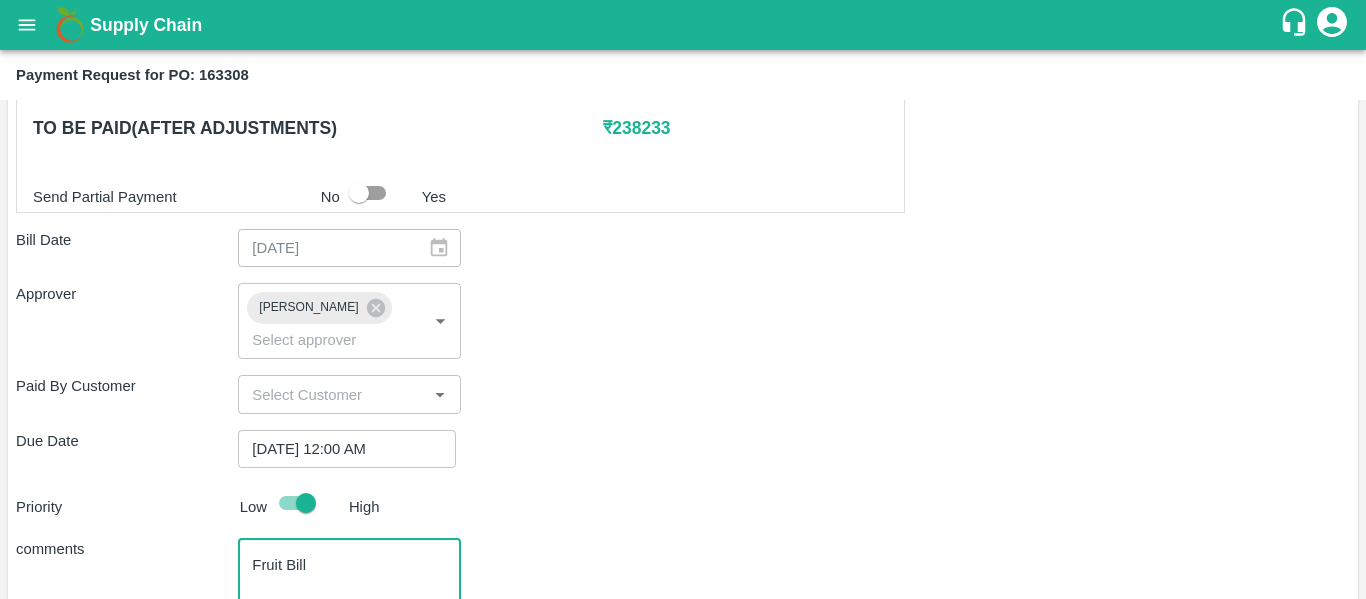 type on "Fruit Bill" 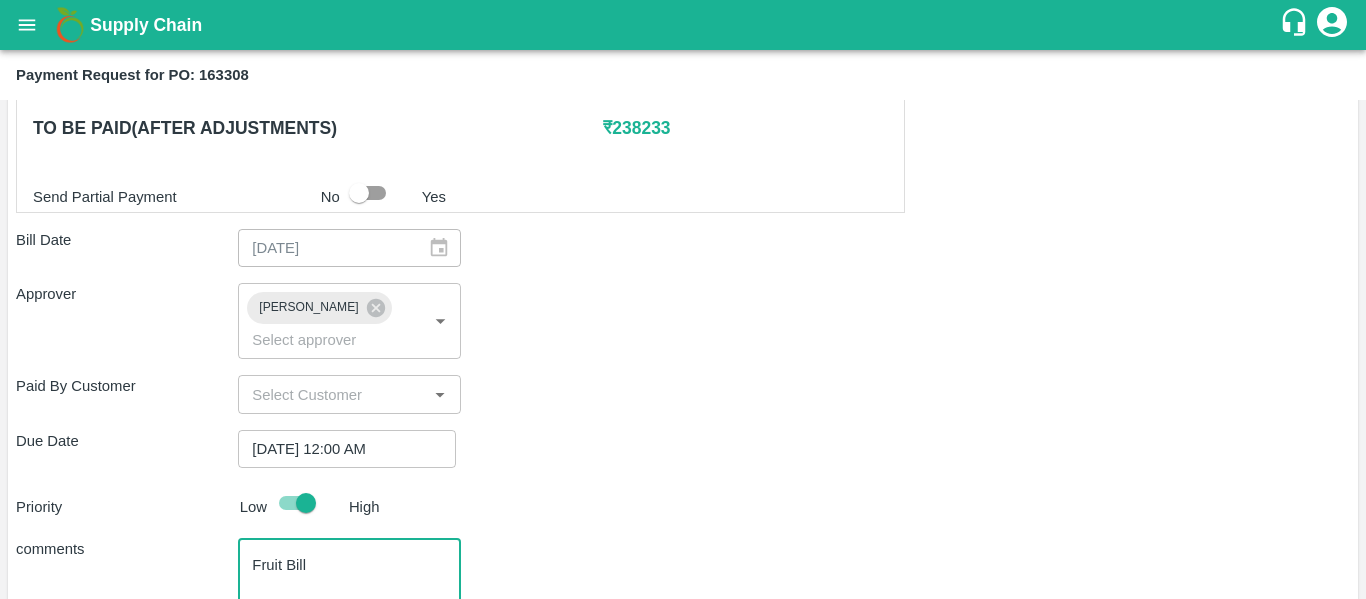 scroll, scrollTop: 1082, scrollLeft: 0, axis: vertical 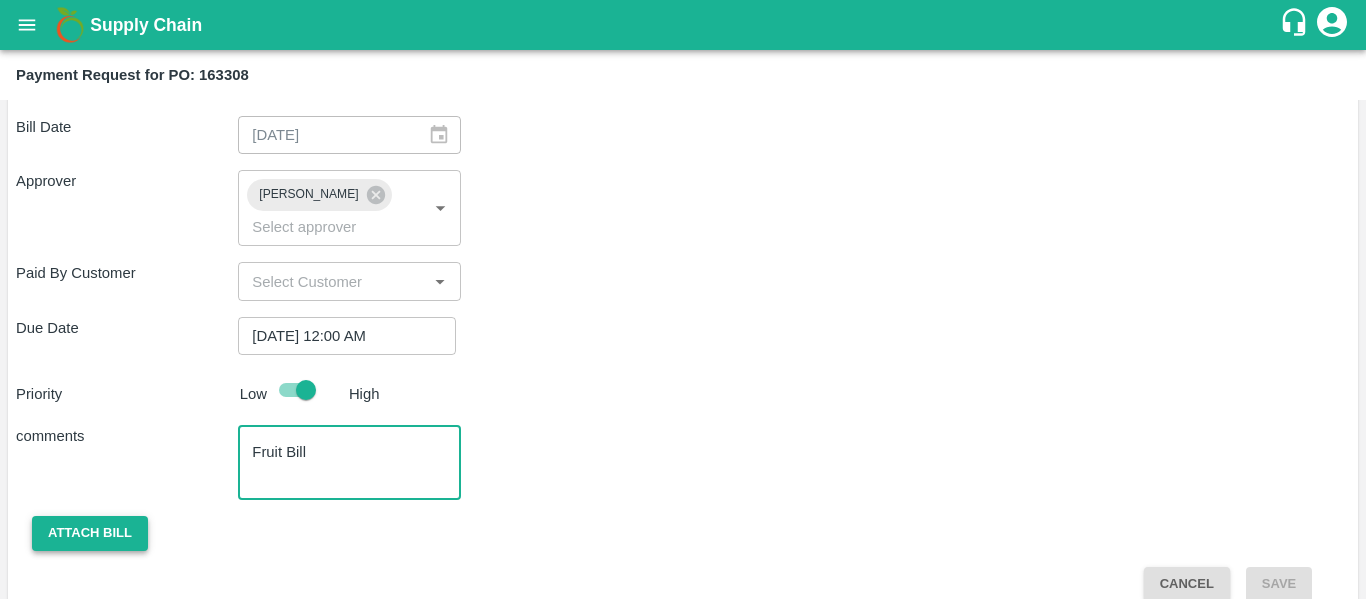 click on "Attach bill" at bounding box center (90, 533) 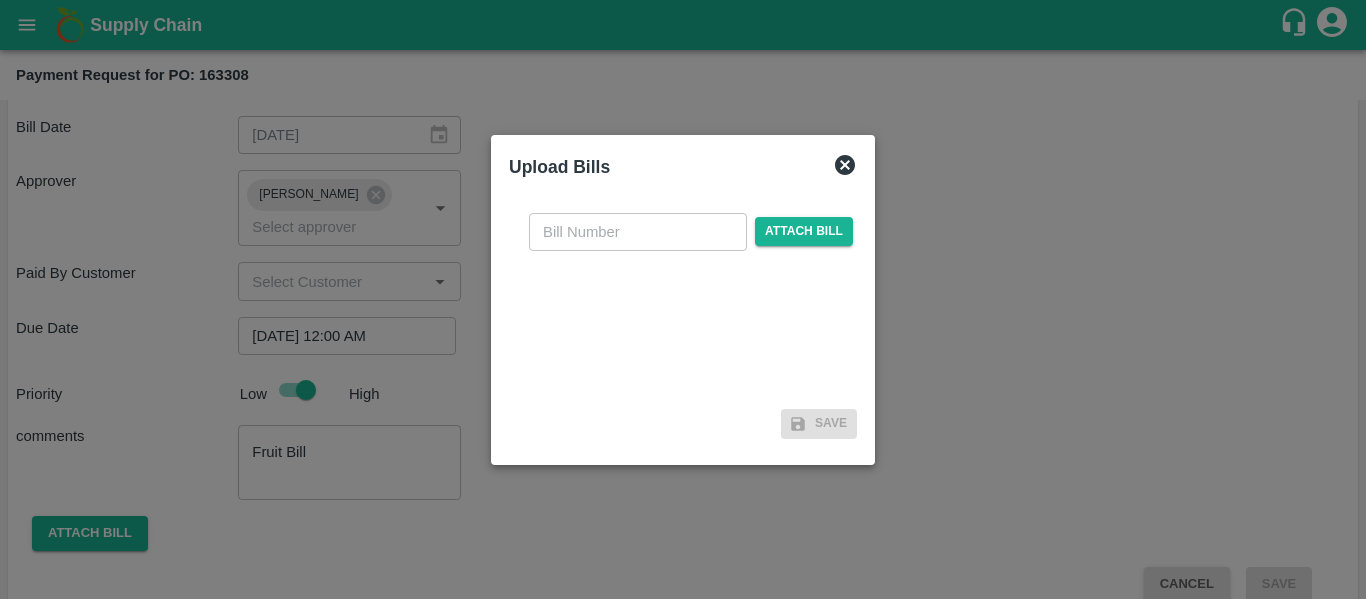 click at bounding box center (638, 232) 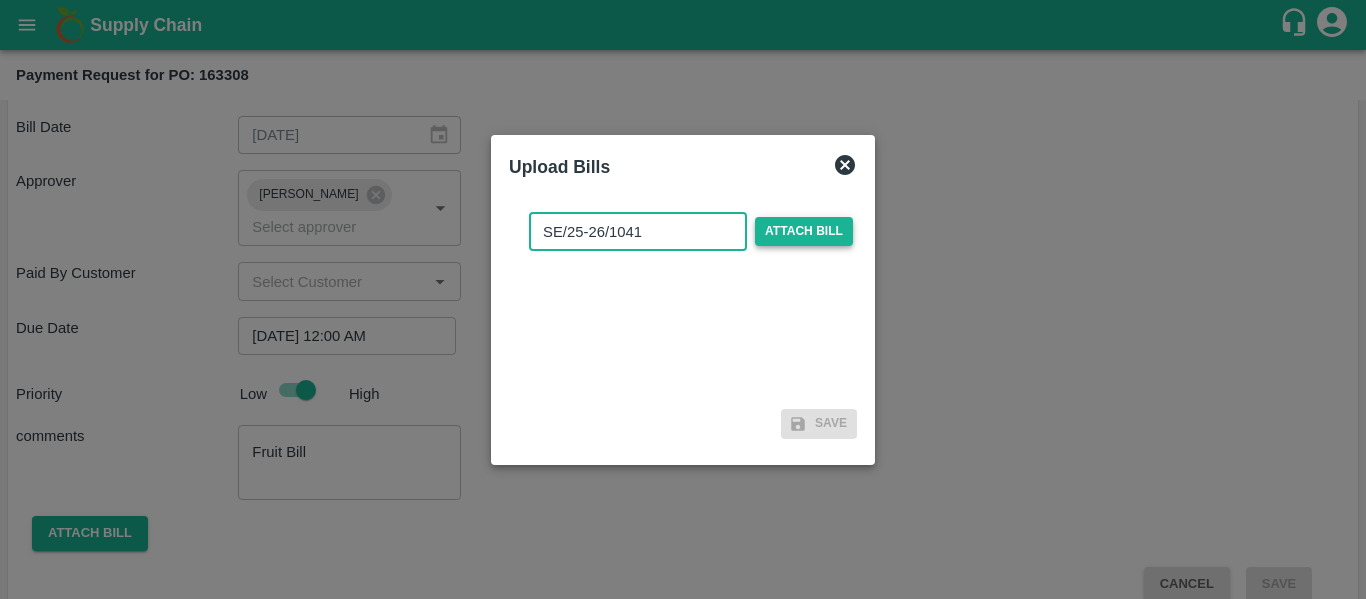 type on "SE/25-26/1041" 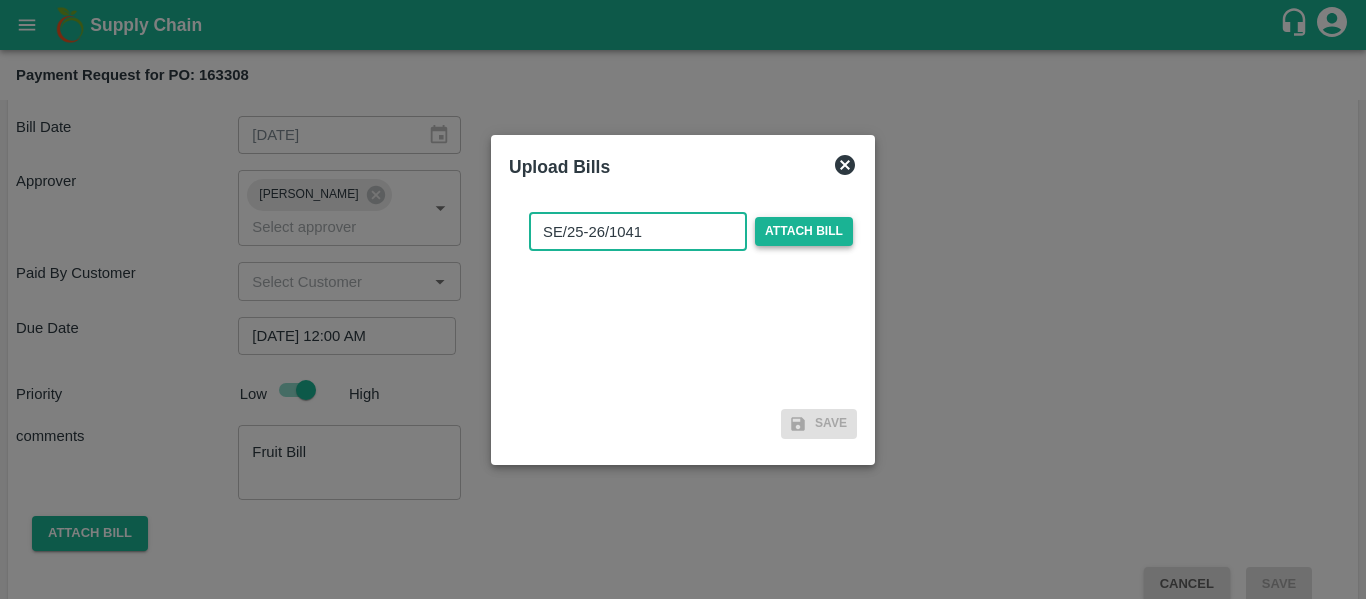 click on "Attach bill" at bounding box center [804, 231] 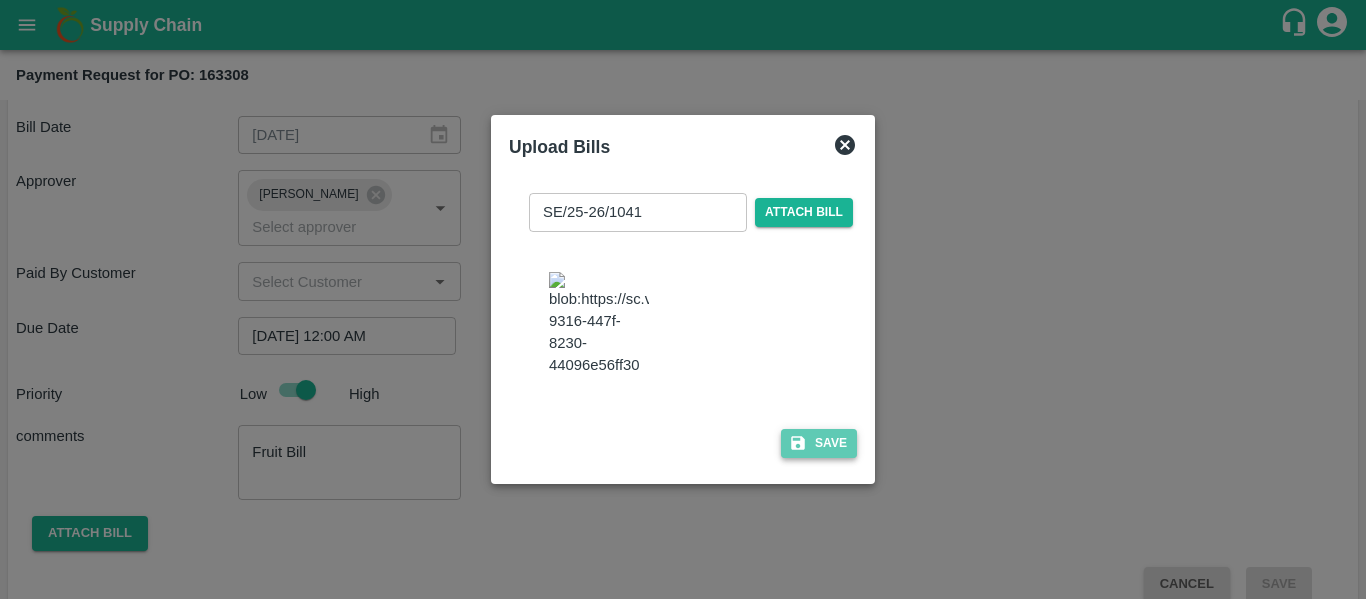 click on "Save" at bounding box center [819, 443] 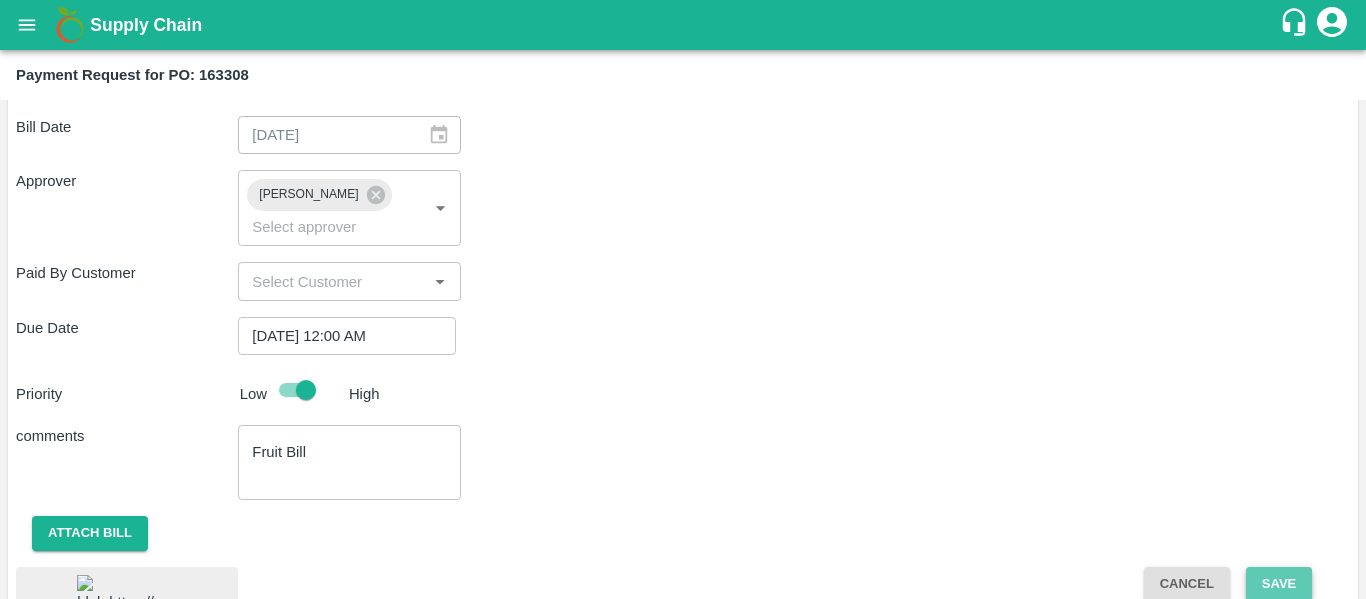 click on "Save" at bounding box center (1279, 584) 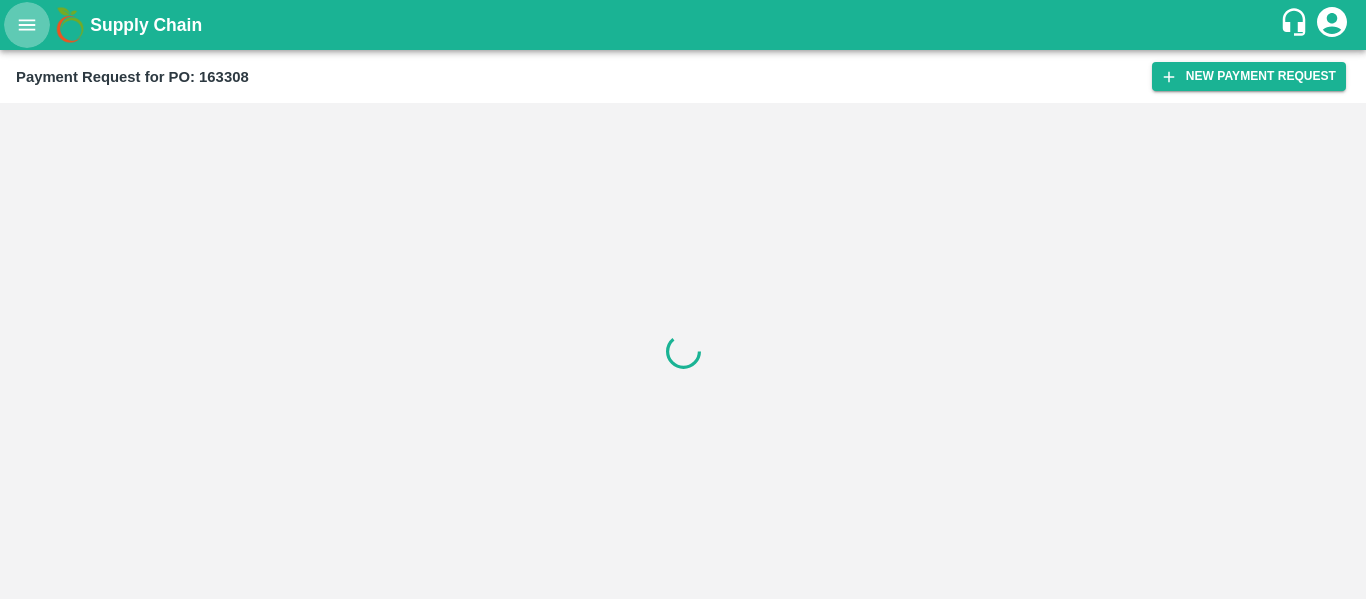click 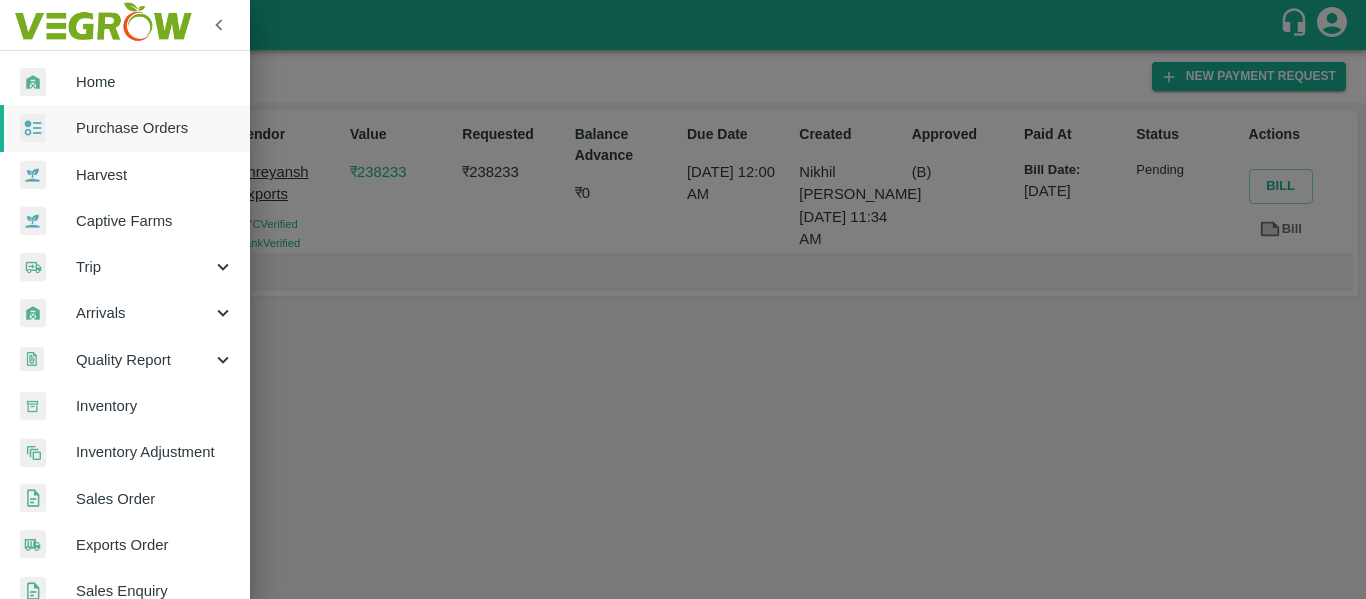 click on "Purchase Orders" at bounding box center (155, 128) 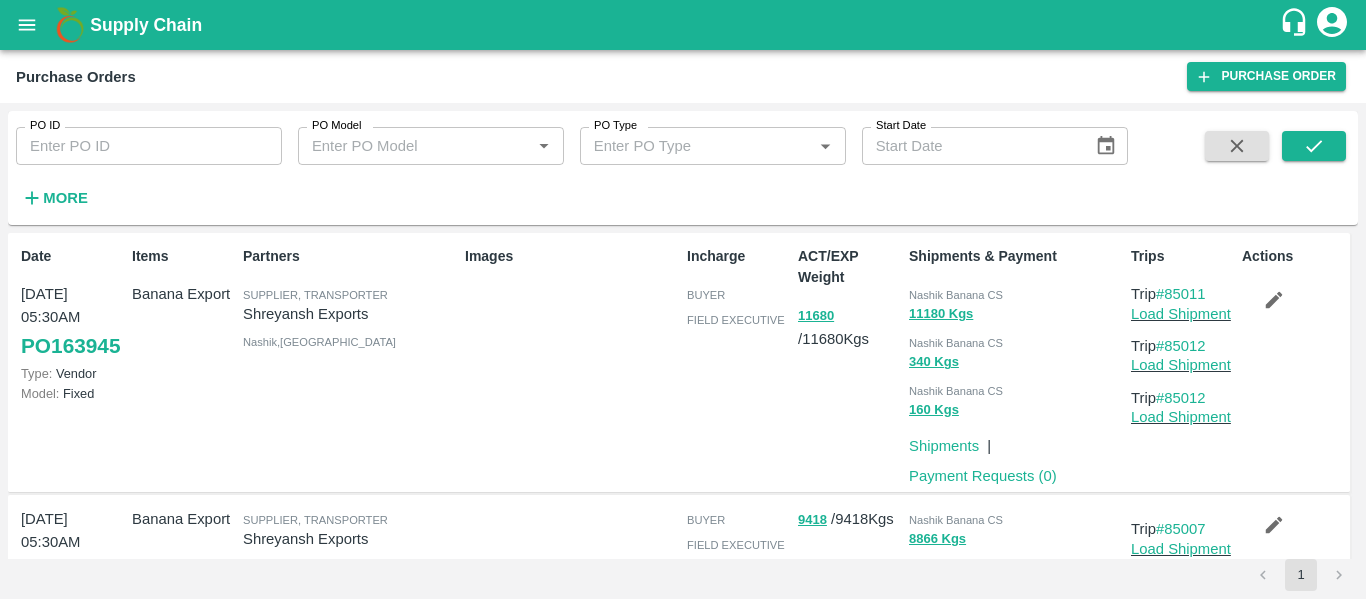 click on "PO ID" at bounding box center (149, 146) 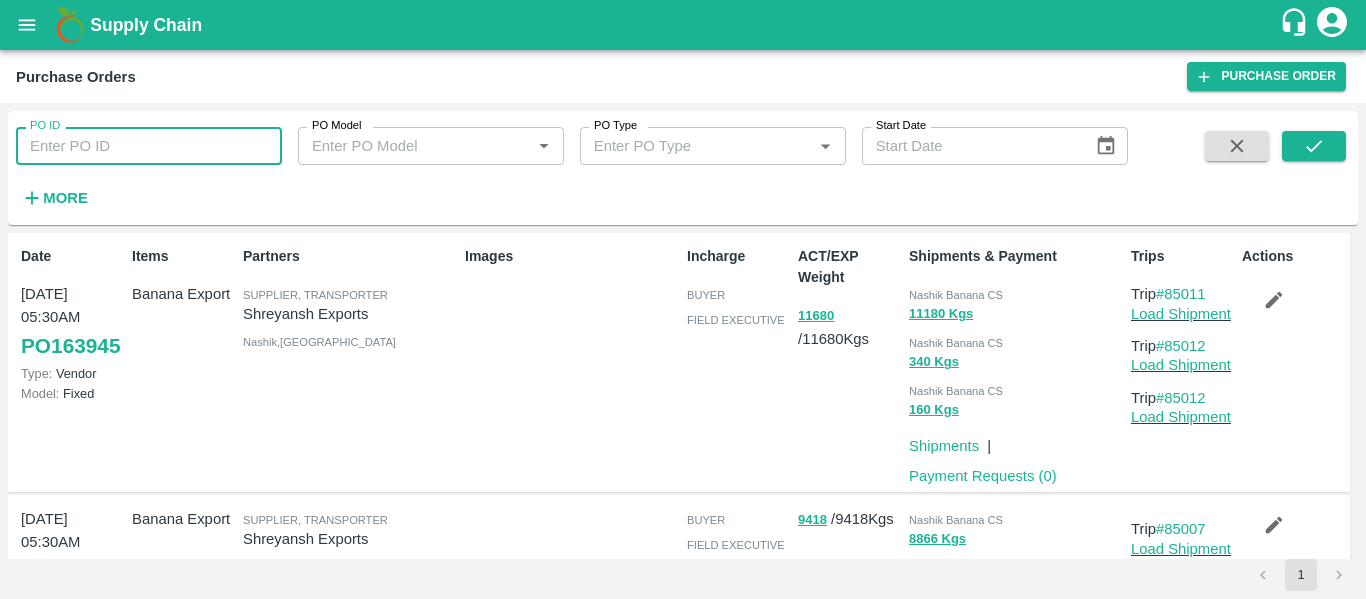 paste on "163312" 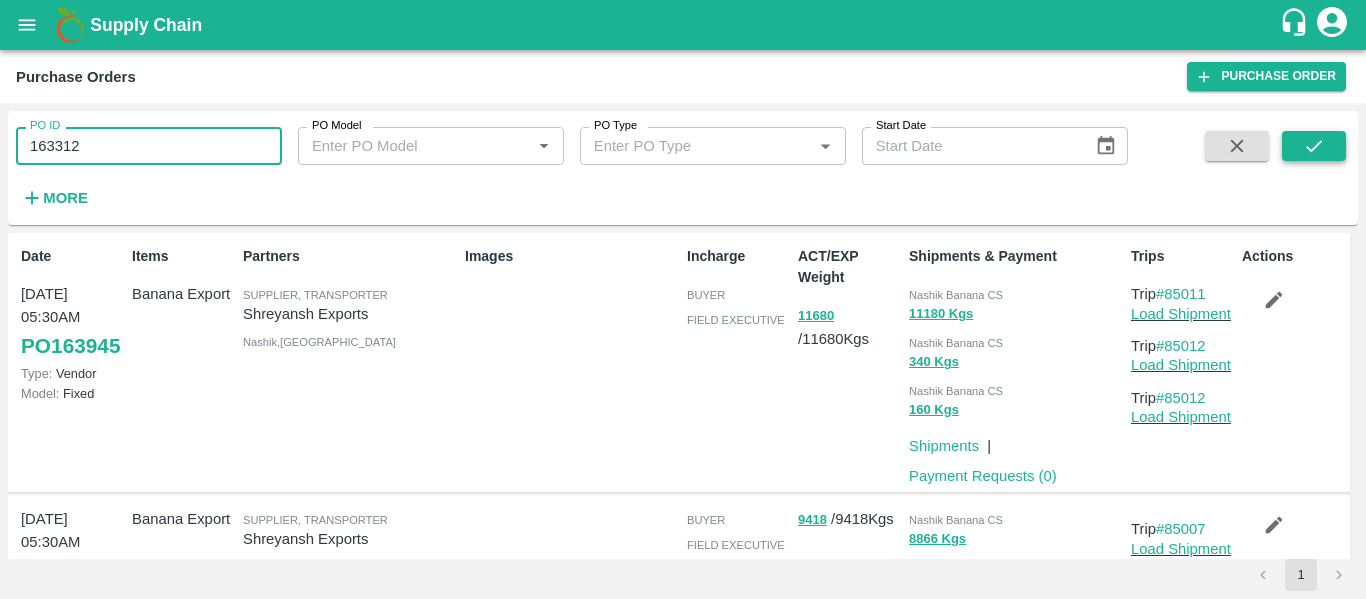 type on "163312" 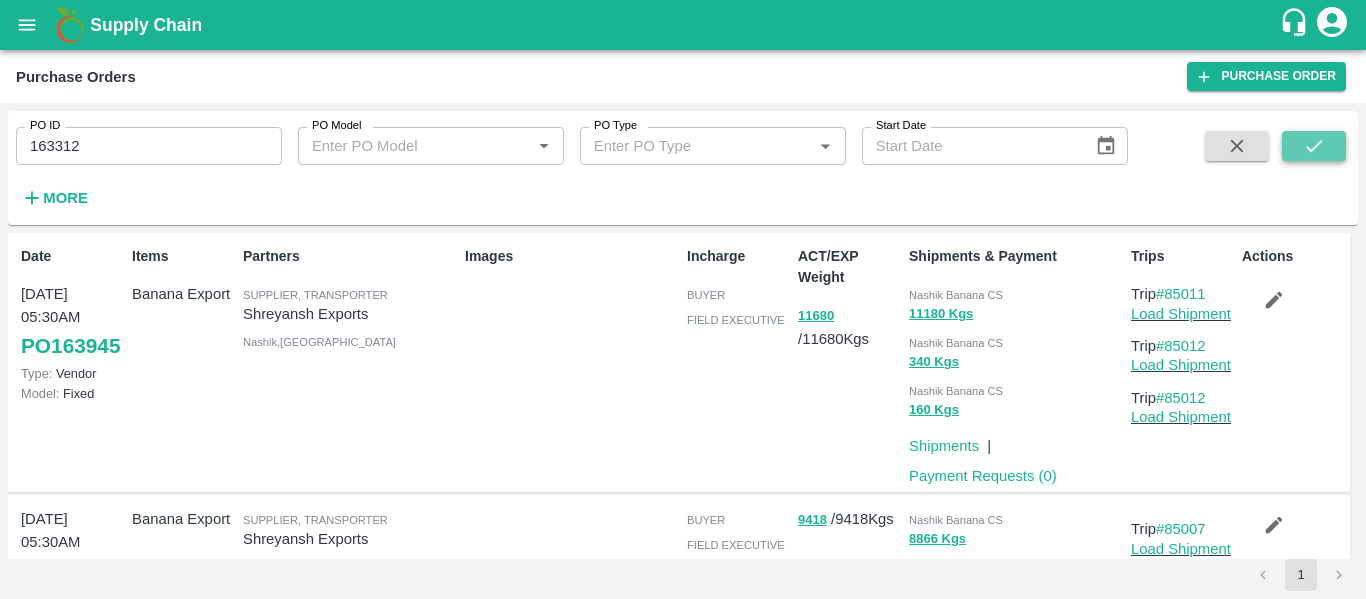 click 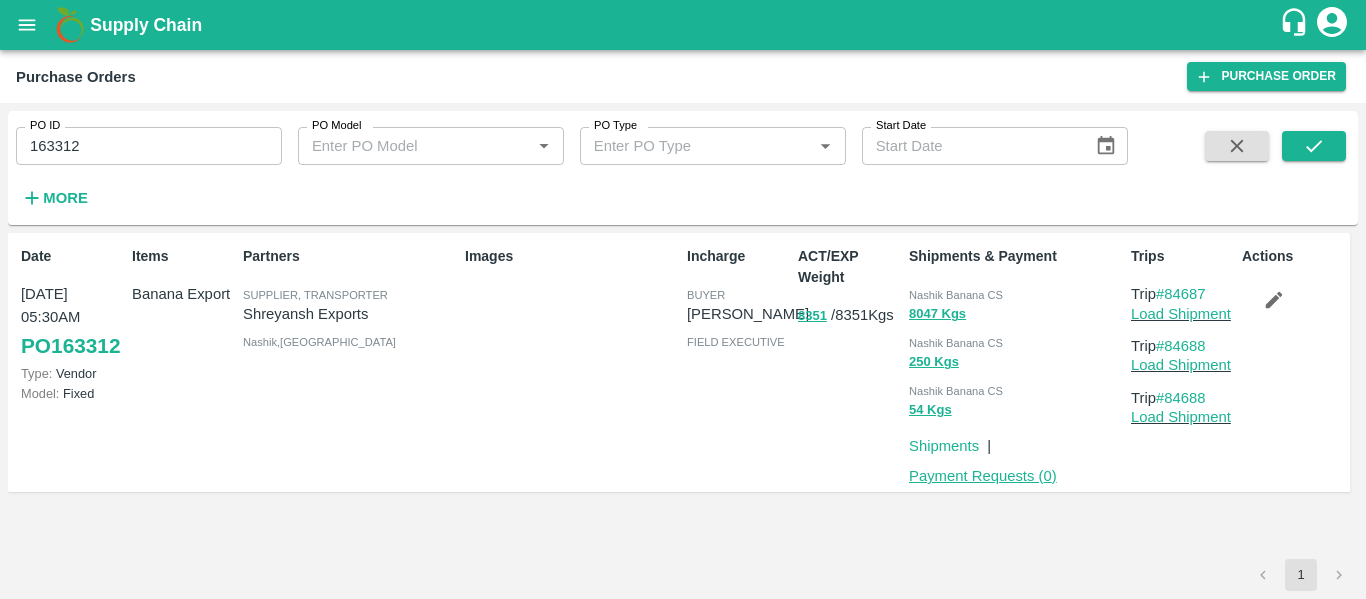 click on "Payment Requests ( 0 )" at bounding box center (983, 476) 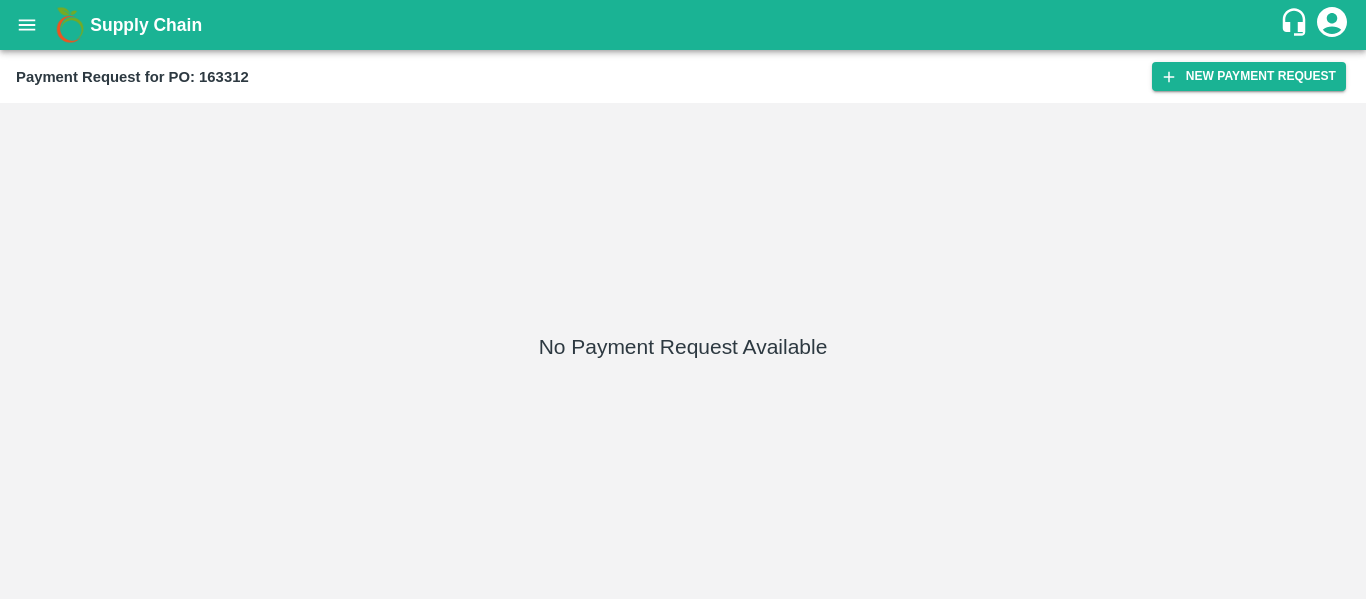 scroll, scrollTop: 0, scrollLeft: 0, axis: both 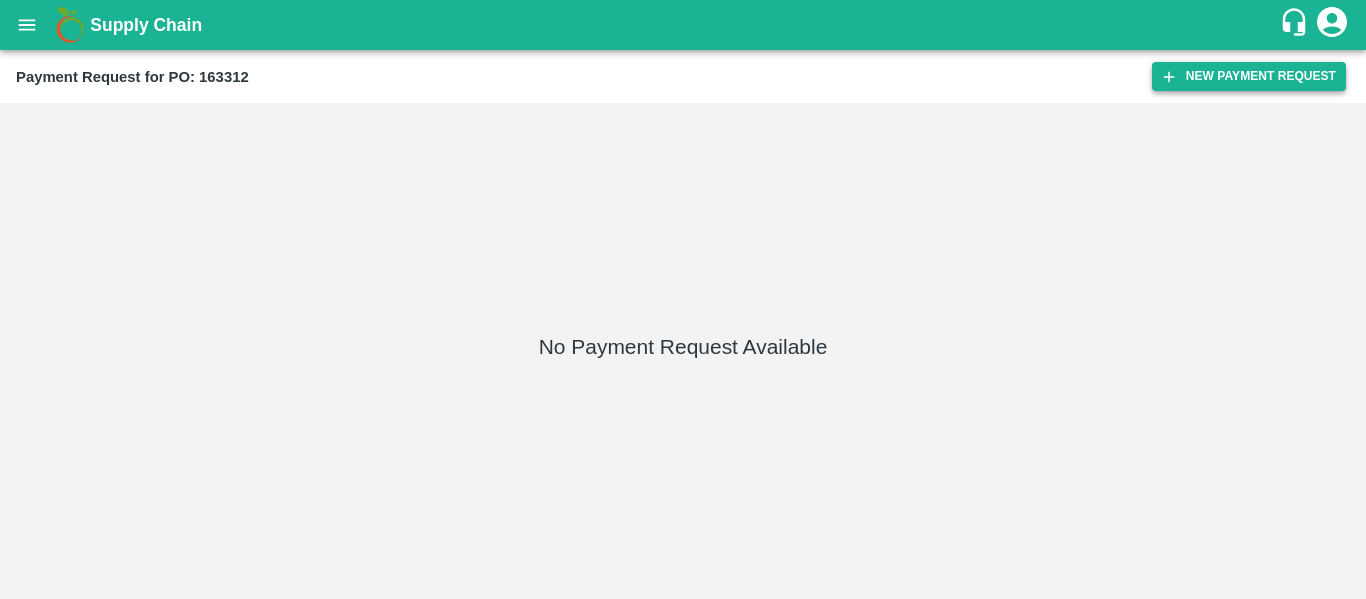 click on "New Payment Request" at bounding box center (1249, 76) 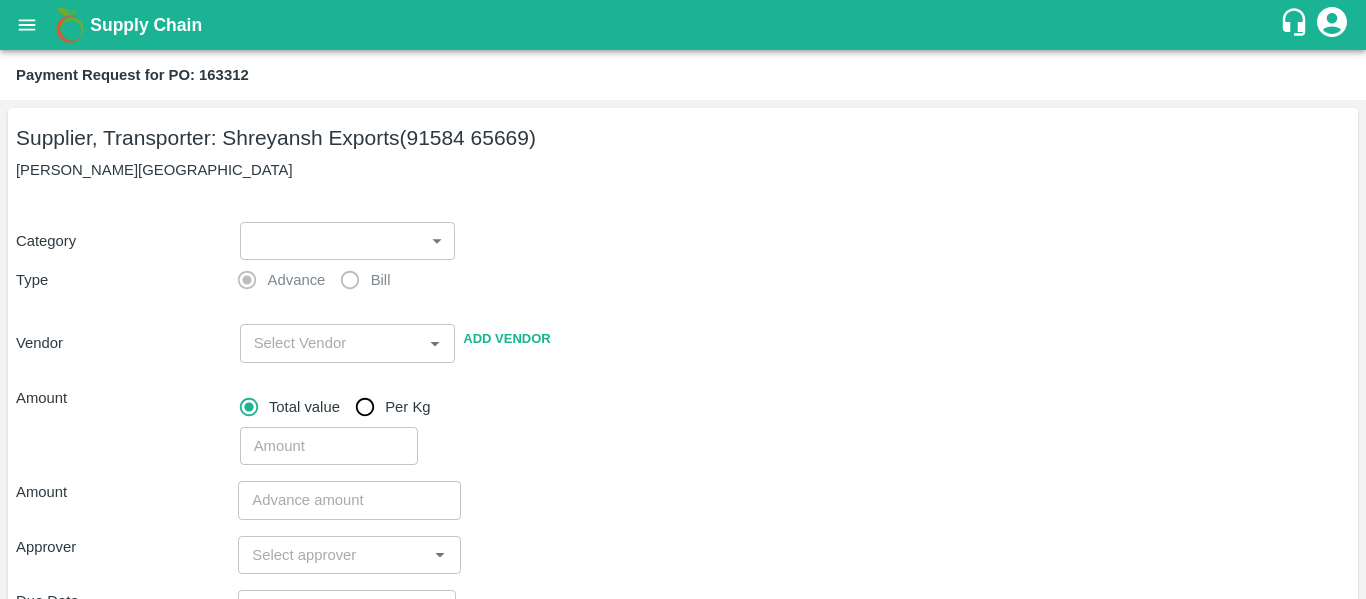 click on "Supply Chain Payment Request for PO: 163312 Supplier, Transporter:    [PERSON_NAME] Exports  (91584 65669) Nashik, [GEOGRAPHIC_DATA] Category ​ ​ Type Advance Bill Vendor ​ Add Vendor Amount Total value Per Kg ​ Amount ​ Approver ​ Due Date ​  Priority  Low  High Comment x ​ Attach bill Cancel Save Tembhurni PH Nashik CC Shahada Banana Export PH Savda Banana Export PH Nashik Banana CS Nikhil Subhash Mangvade Logout" at bounding box center (683, 299) 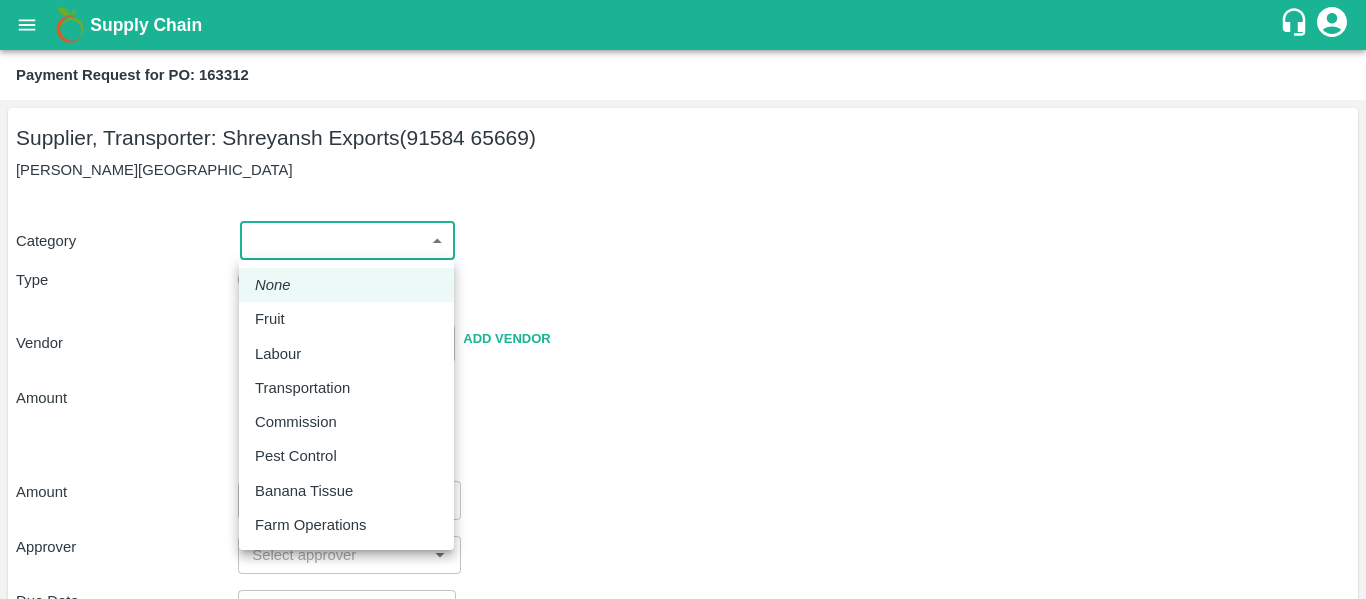 click on "Fruit" at bounding box center [270, 319] 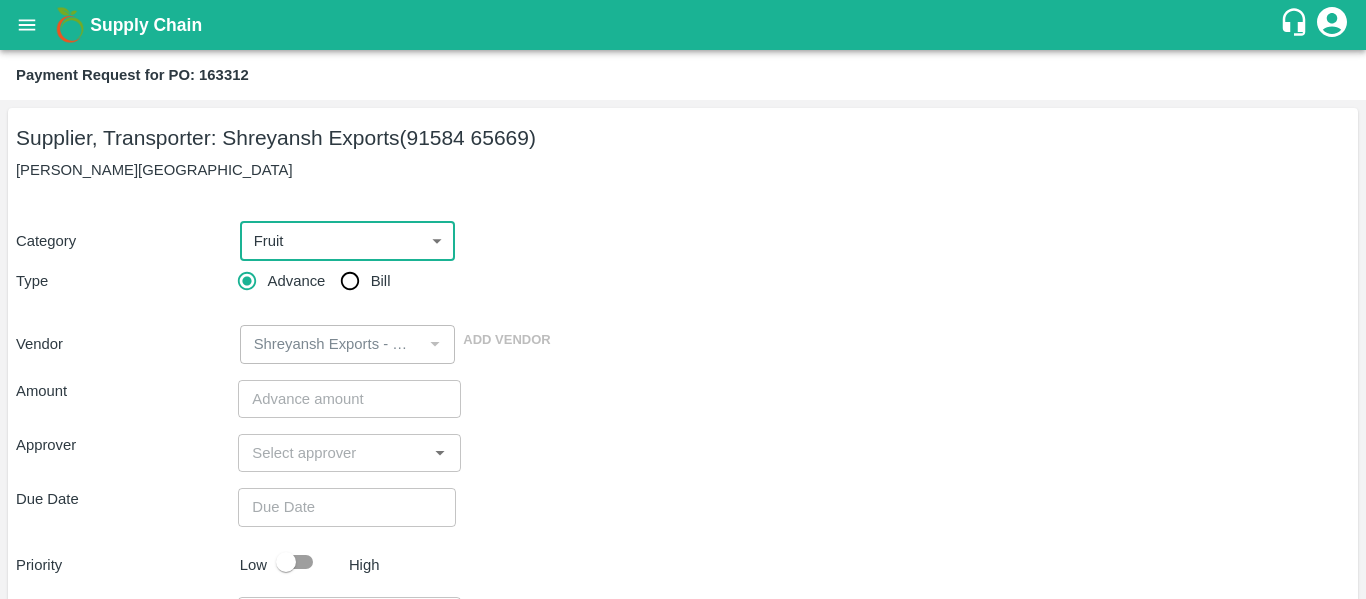 click on "Bill" at bounding box center [350, 281] 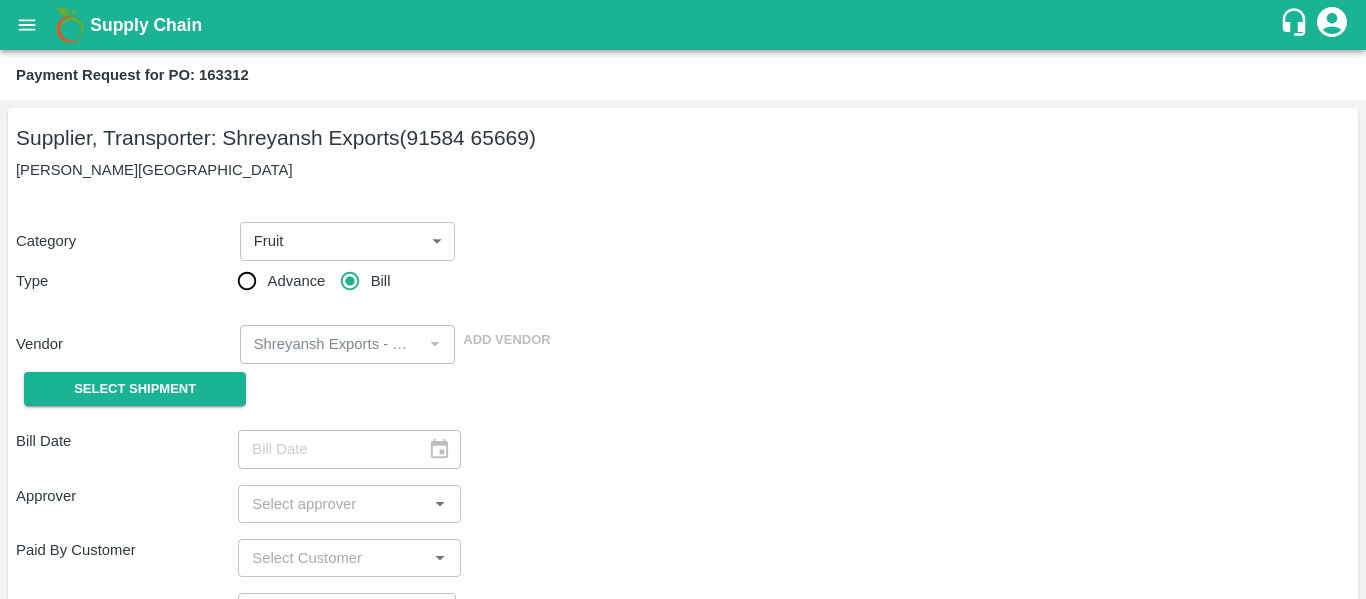 click on "Vendor ​ Add Vendor" at bounding box center [679, 340] 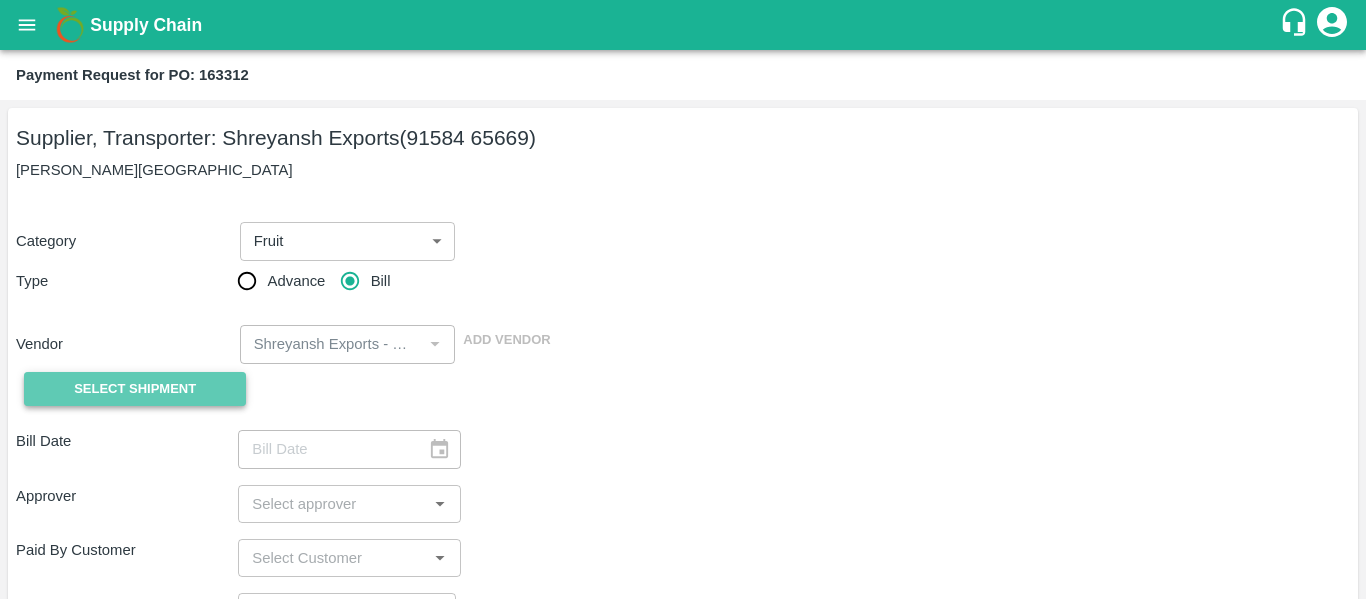 click on "Select Shipment" at bounding box center (135, 389) 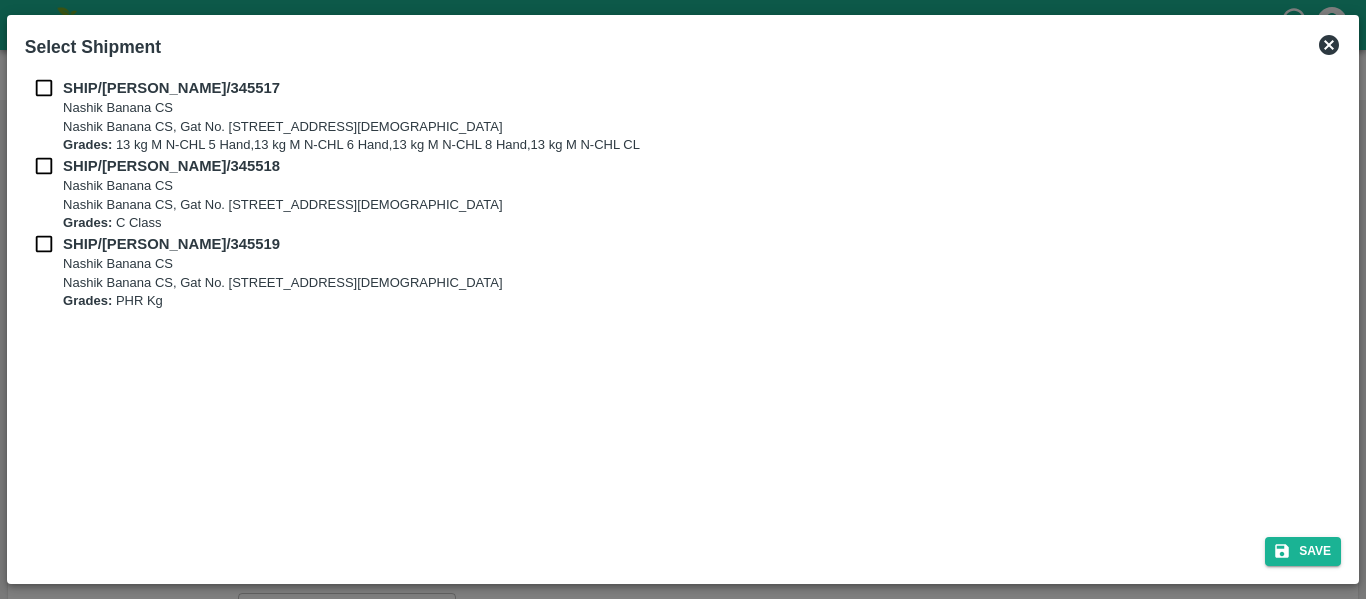 click at bounding box center (44, 88) 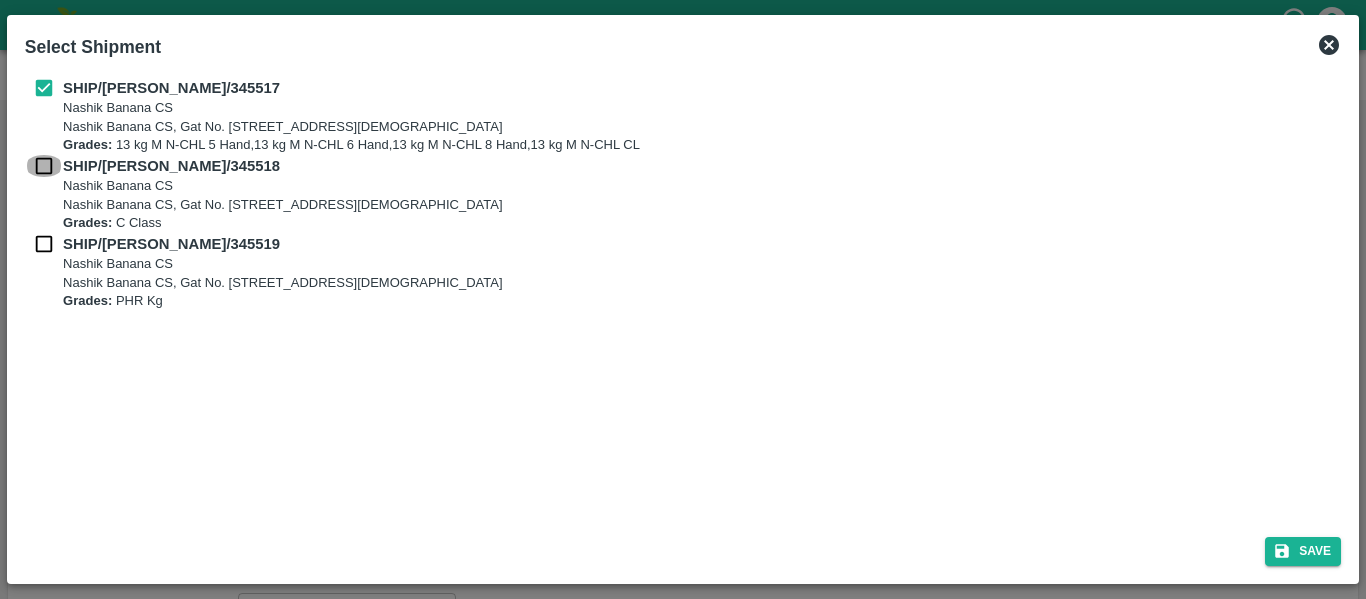 click at bounding box center [44, 166] 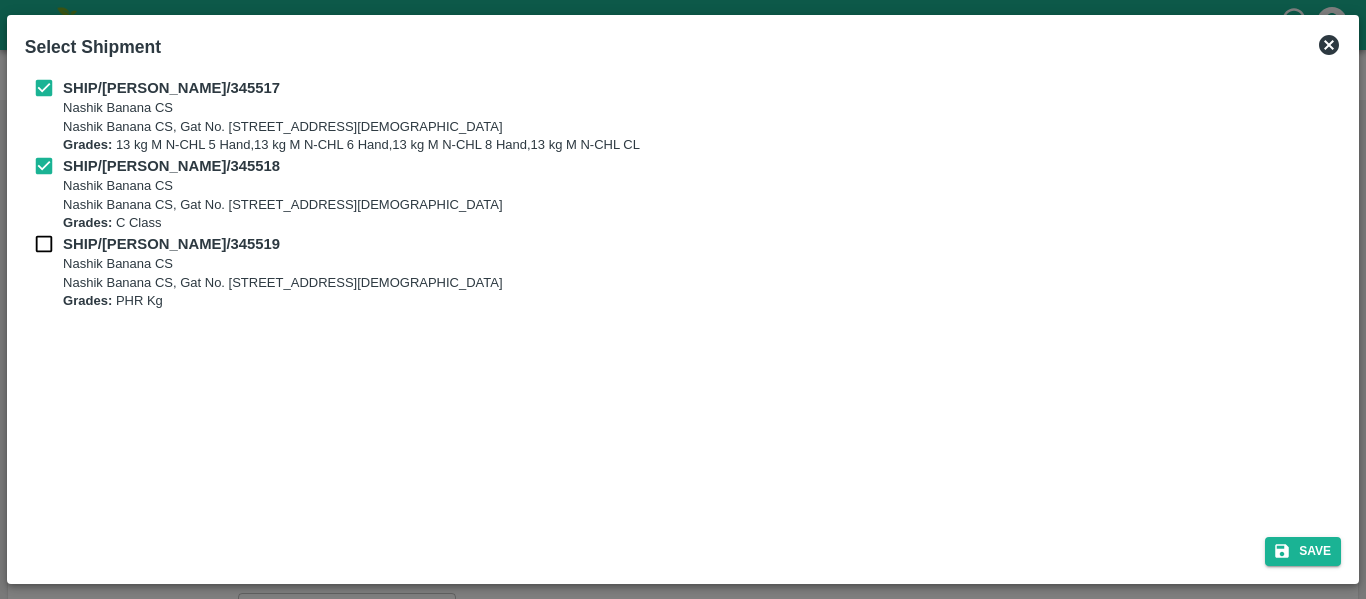 click at bounding box center [44, 244] 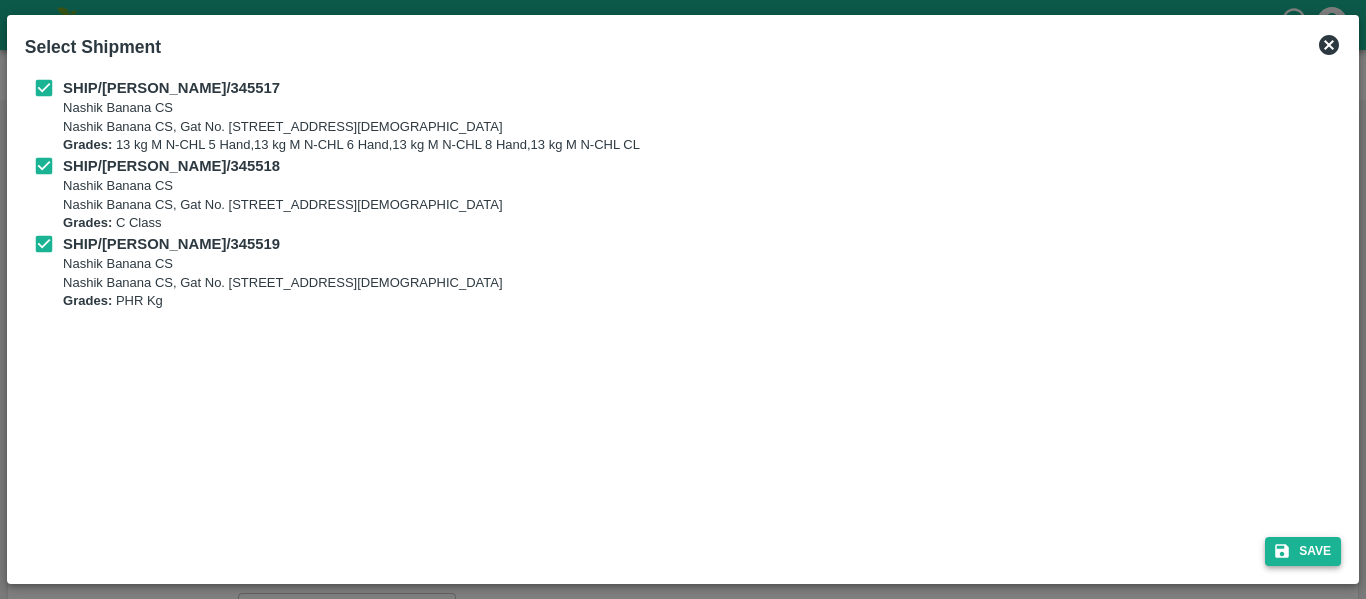 click on "Save" at bounding box center [1303, 551] 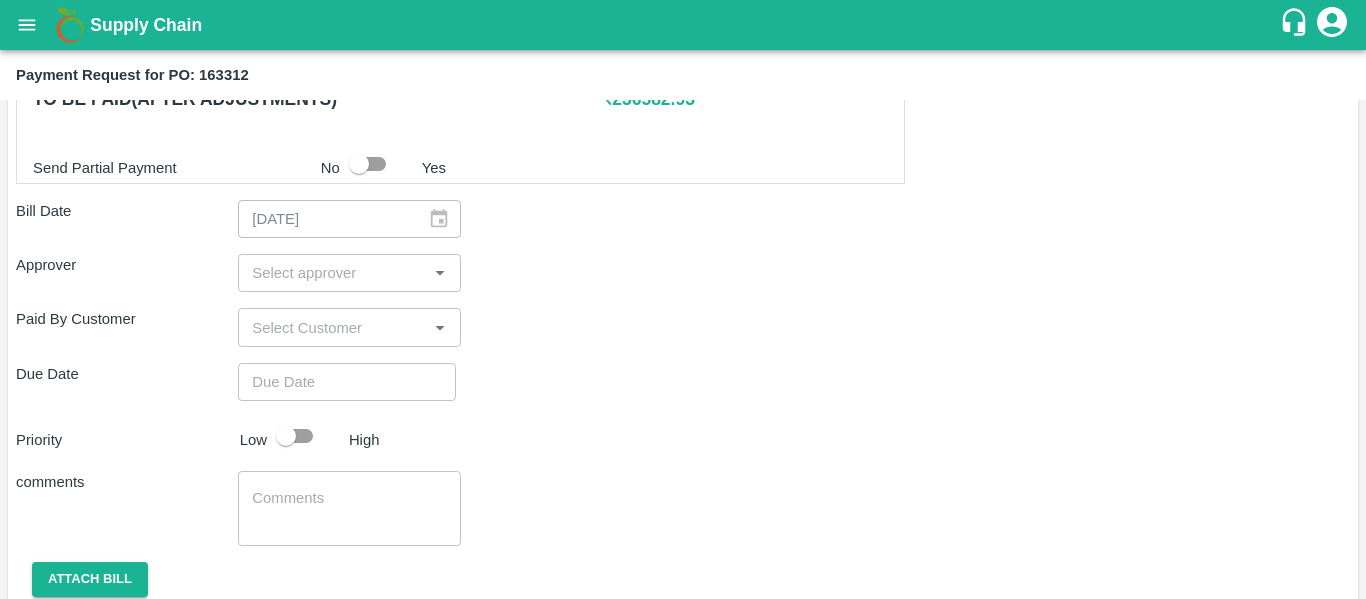 scroll, scrollTop: 999, scrollLeft: 0, axis: vertical 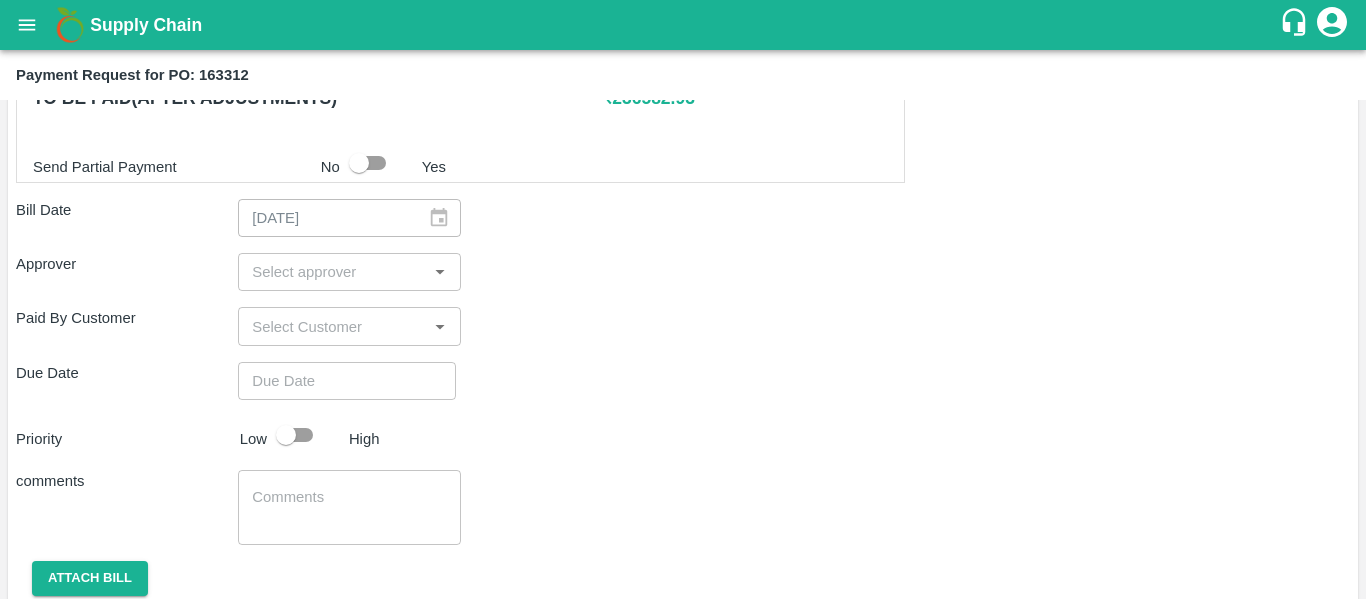click at bounding box center (332, 272) 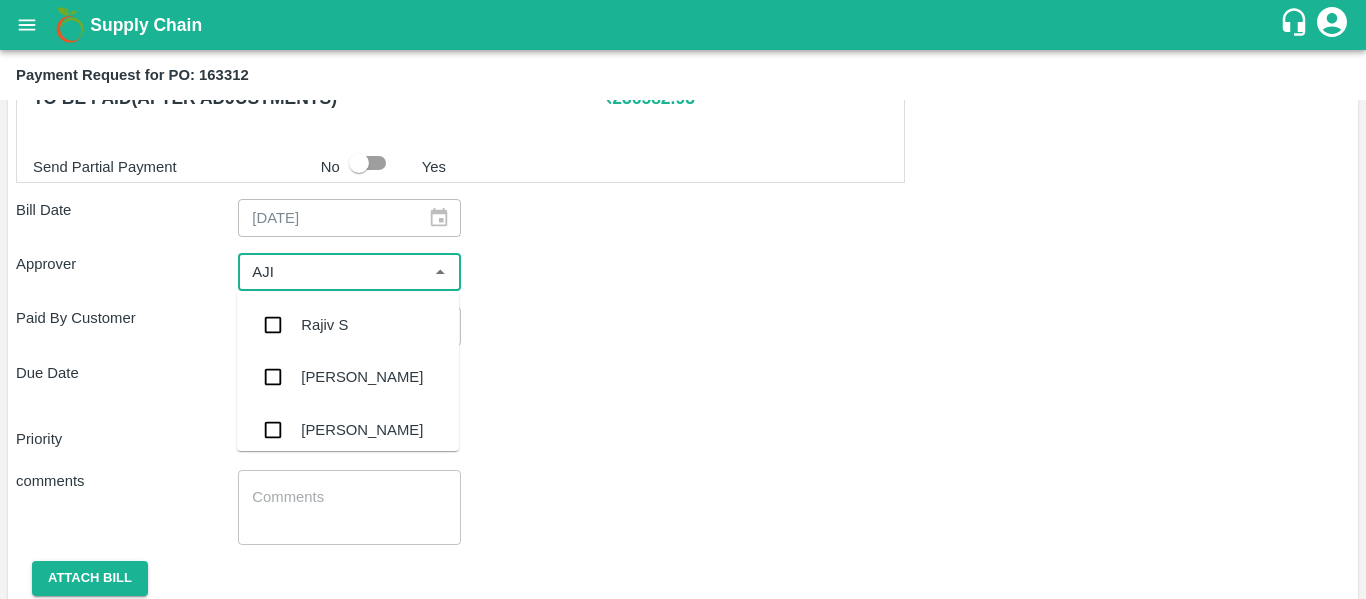 type on "AJIT" 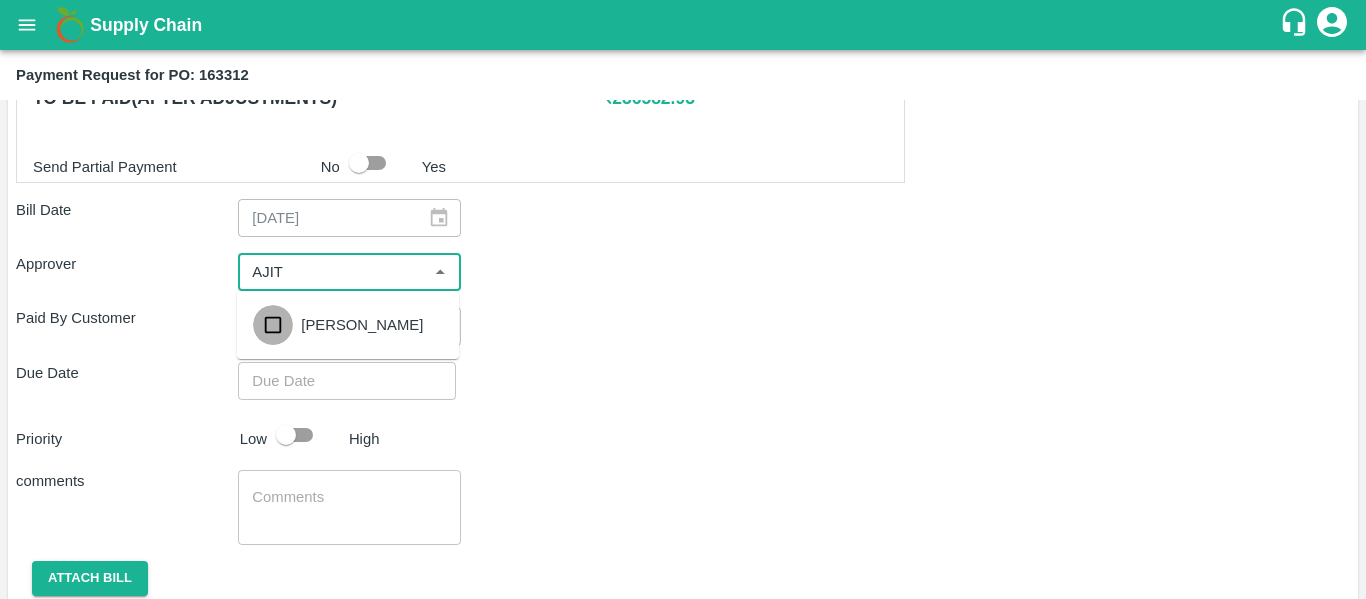 click at bounding box center [273, 325] 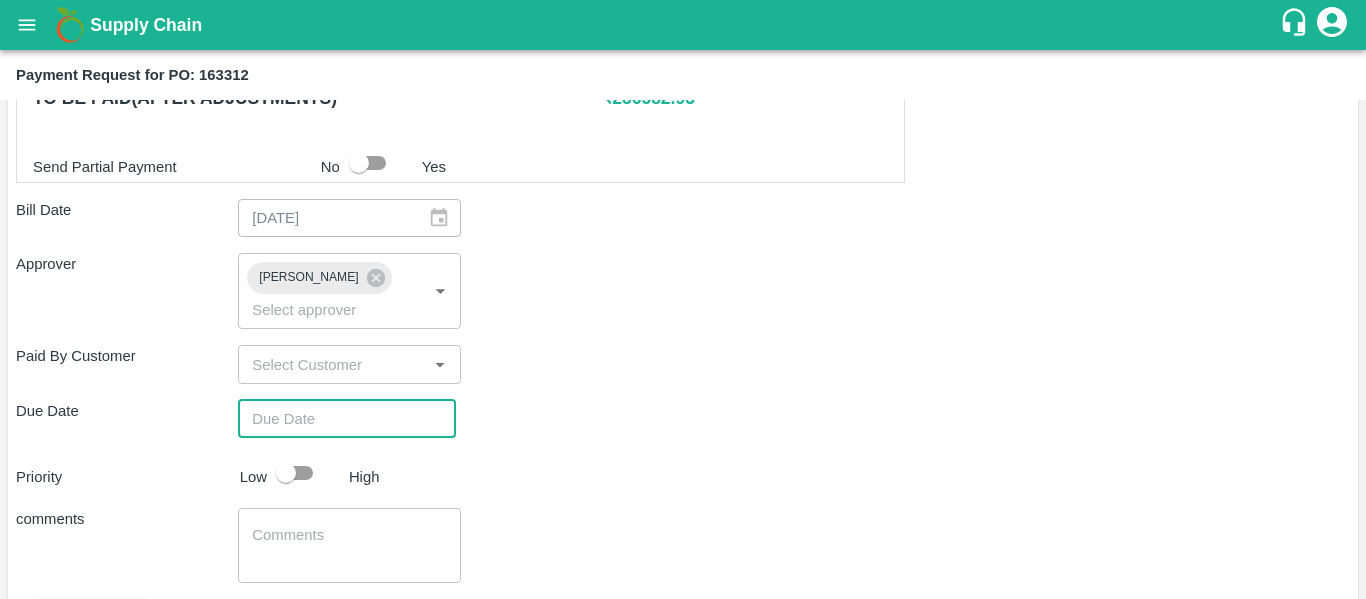 type on "DD/MM/YYYY hh:mm aa" 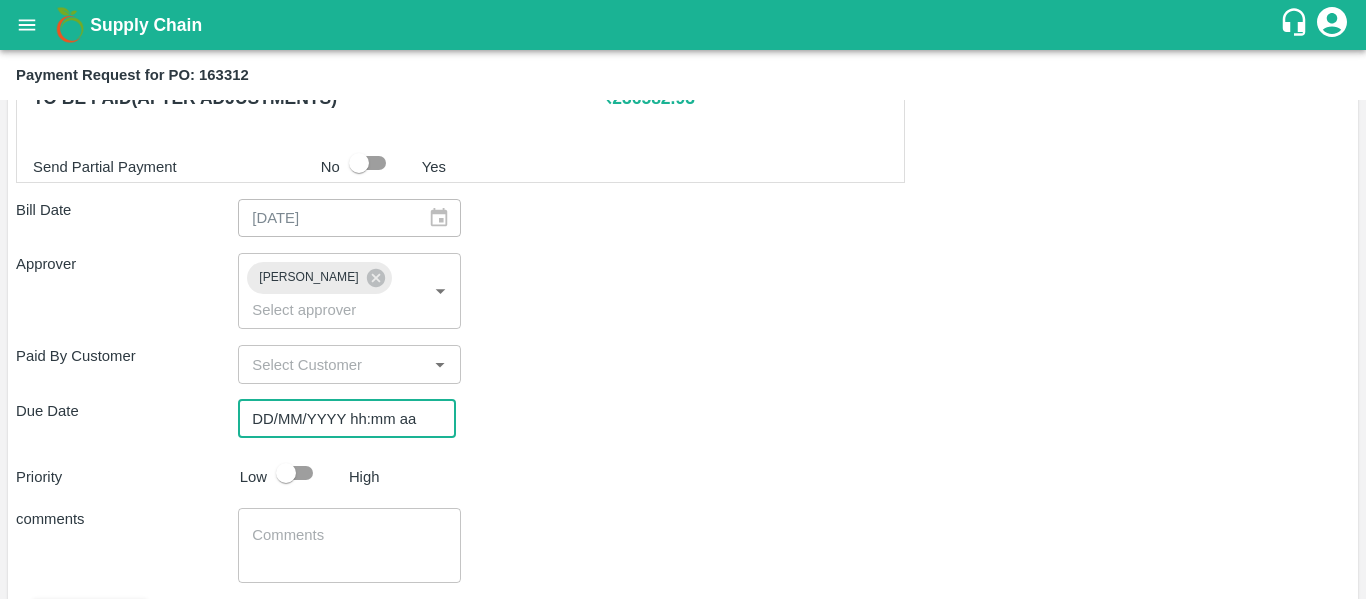 click on "DD/MM/YYYY hh:mm aa" at bounding box center (340, 419) 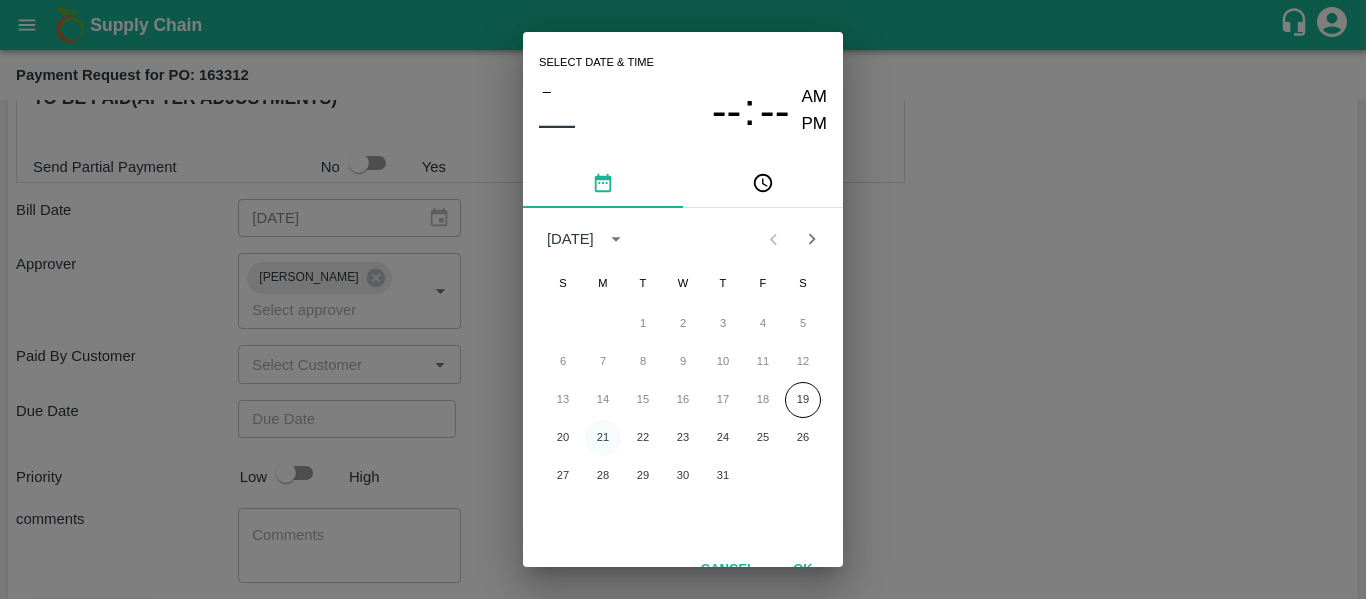 click on "21" at bounding box center [603, 438] 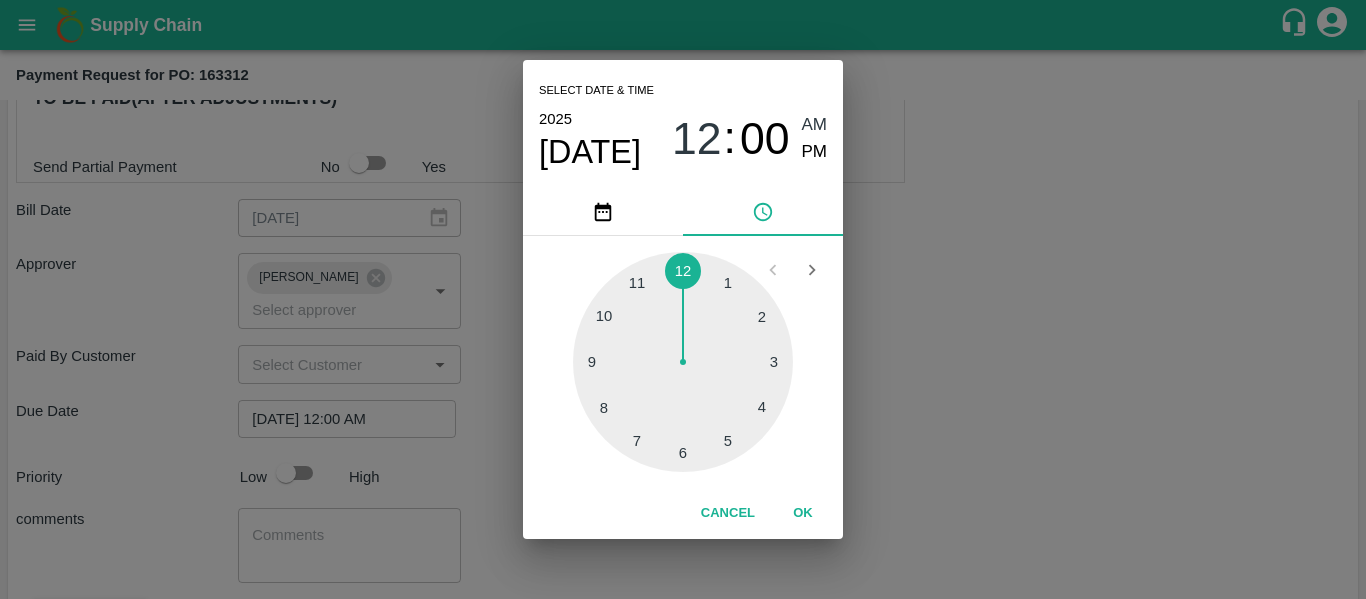 click on "Select date & time [DATE] 12 : 00 AM PM 1 2 3 4 5 6 7 8 9 10 11 12 Cancel OK" at bounding box center [683, 299] 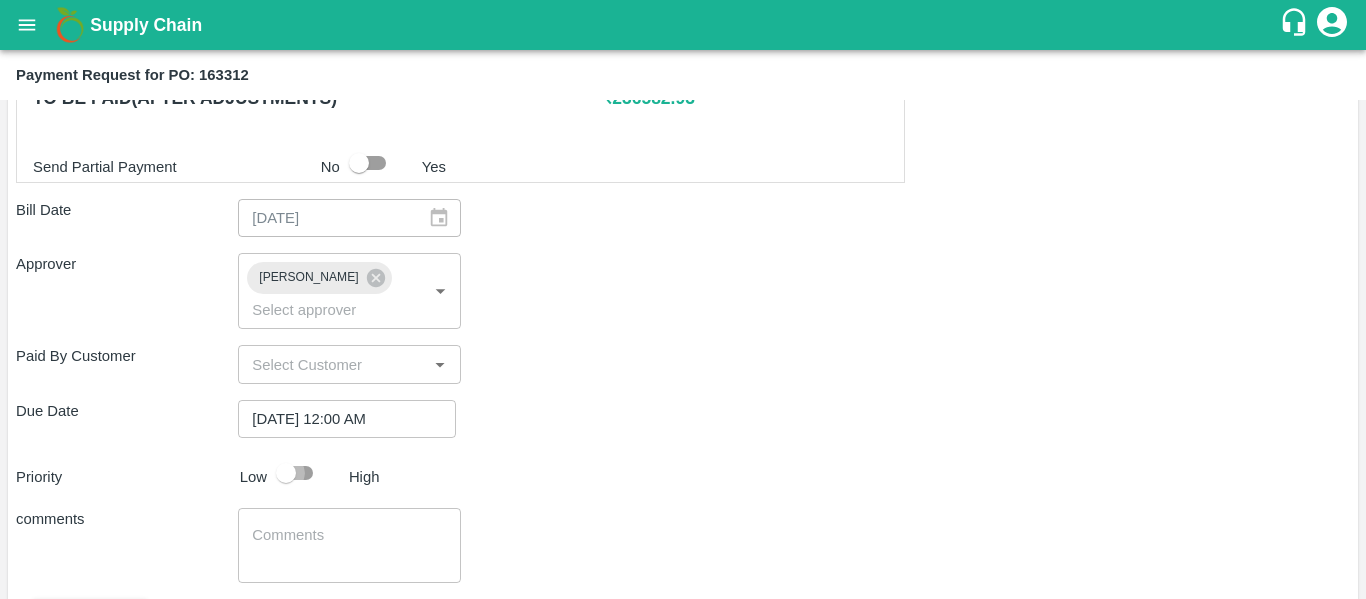 click at bounding box center [286, 473] 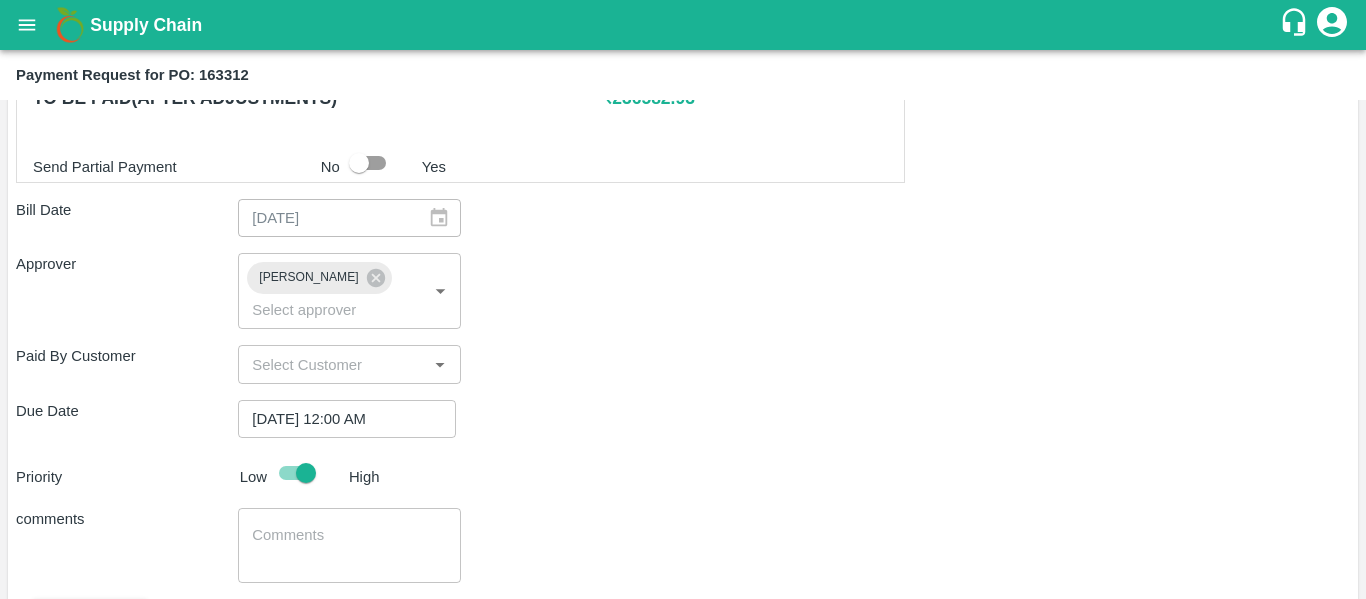 click at bounding box center (349, 546) 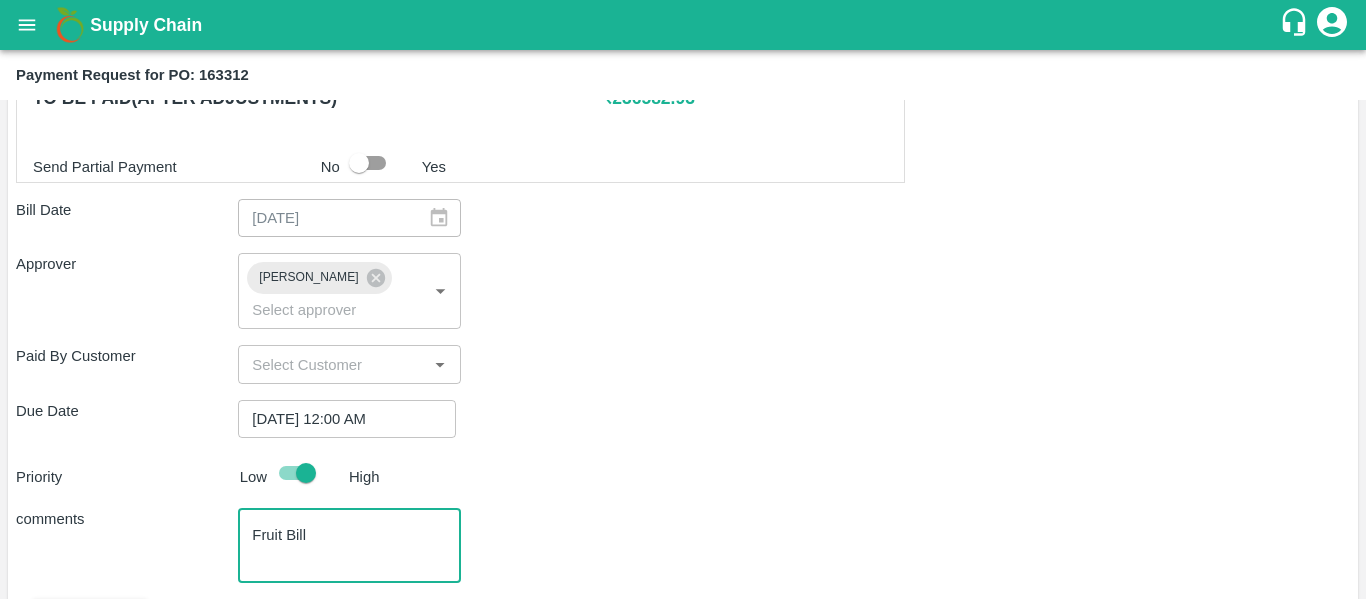 scroll, scrollTop: 830, scrollLeft: 0, axis: vertical 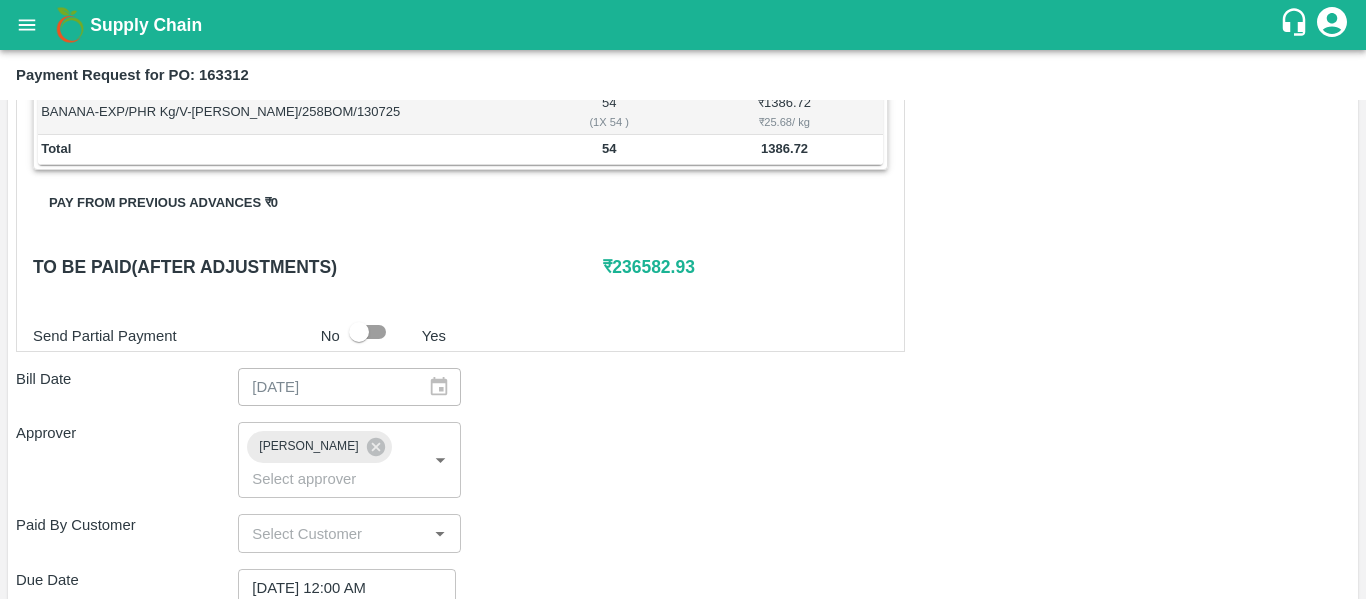 type on "Fruit Bill" 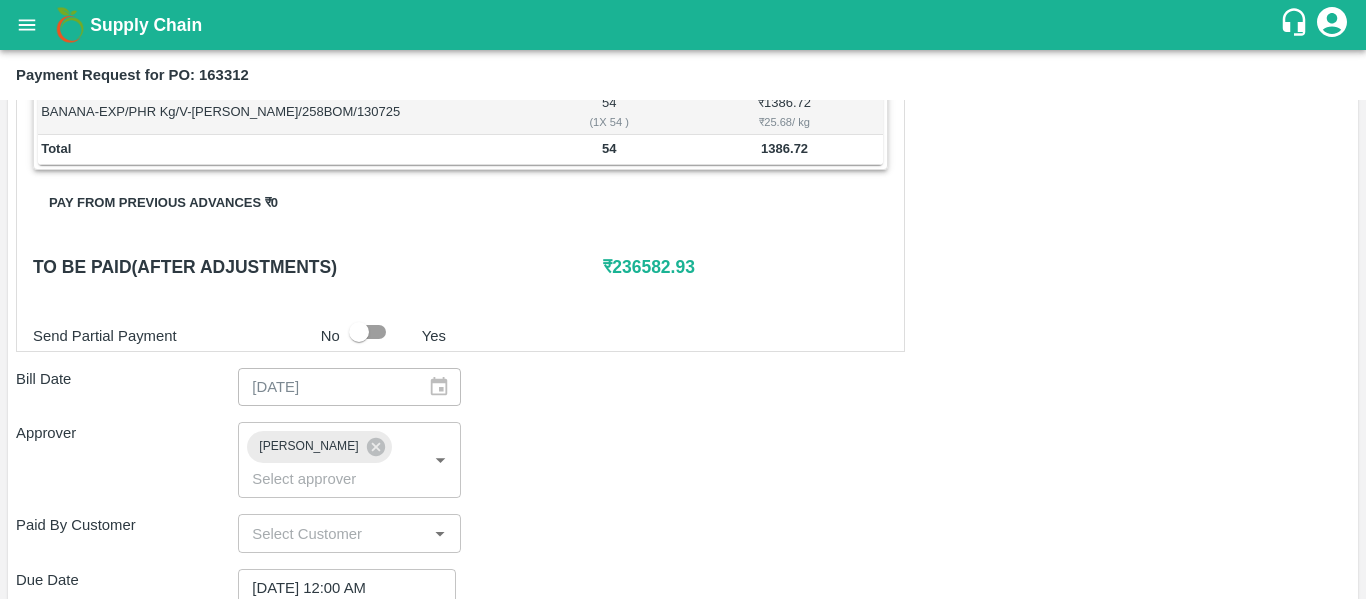 scroll, scrollTop: 1082, scrollLeft: 0, axis: vertical 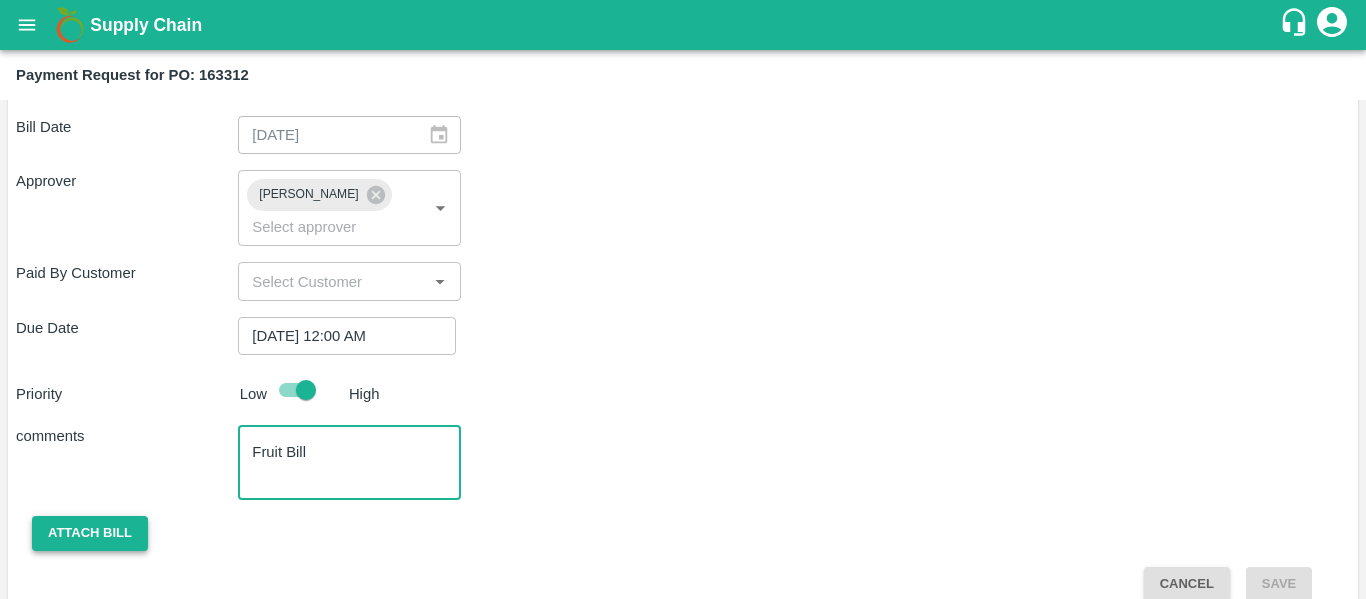 click on "Attach bill" at bounding box center (90, 533) 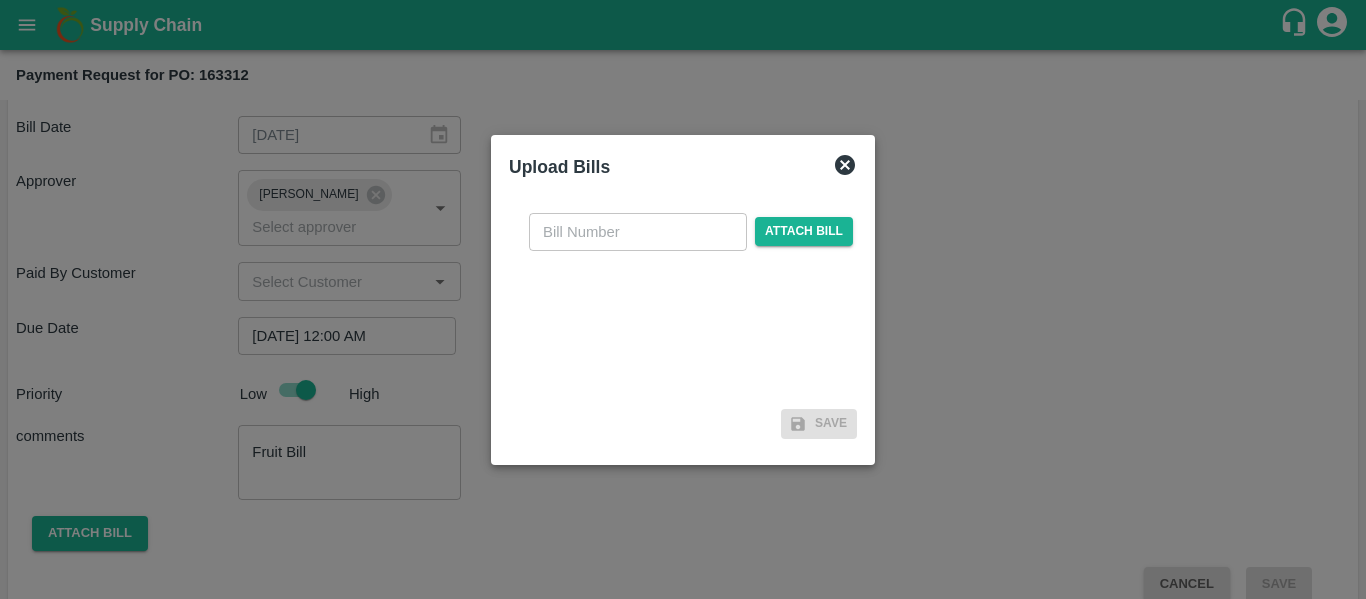 click at bounding box center (638, 232) 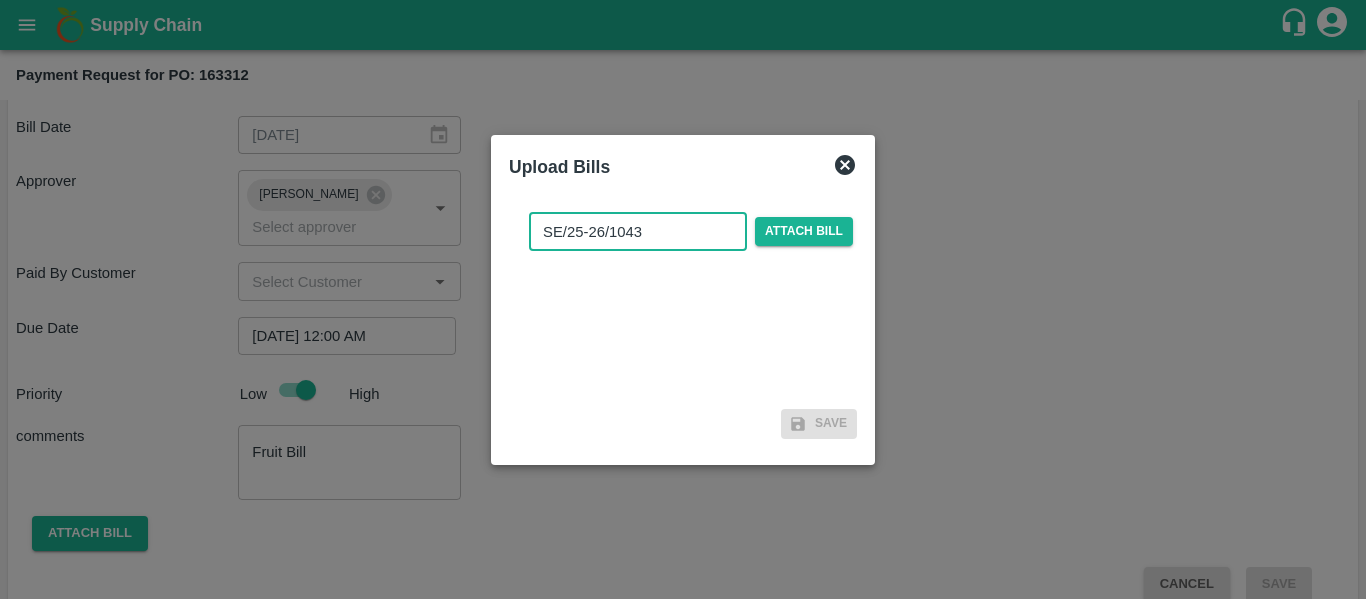 type on "SE/25-26/1043" 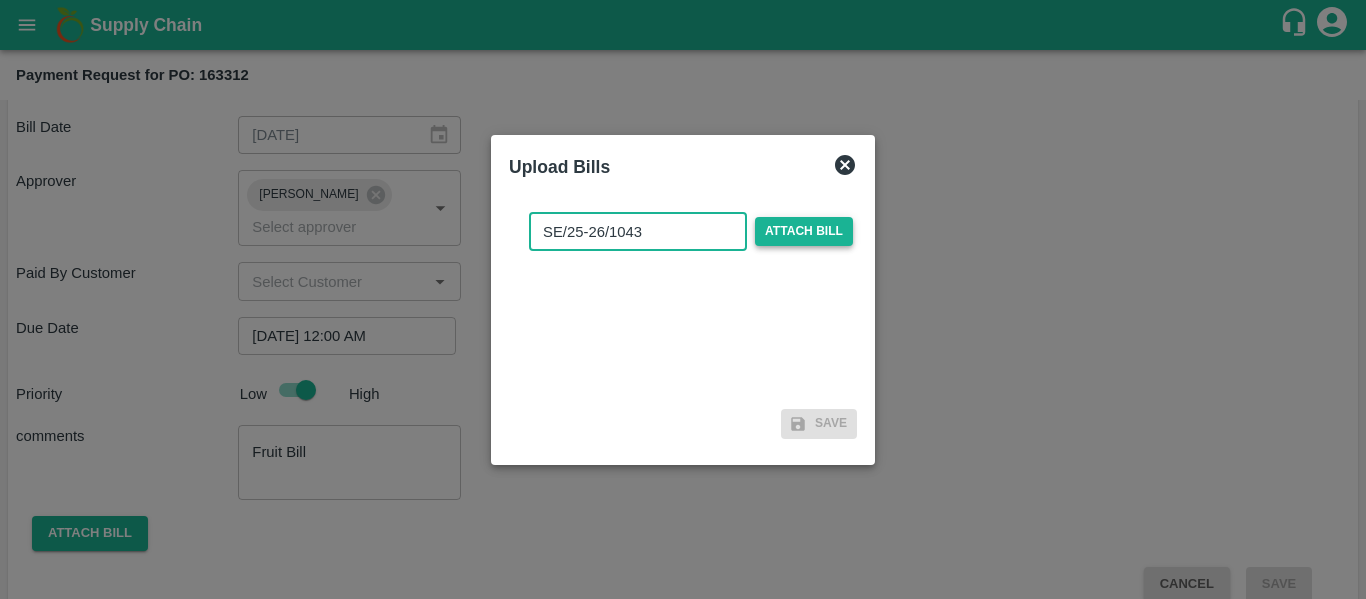 click on "Attach bill" at bounding box center [804, 231] 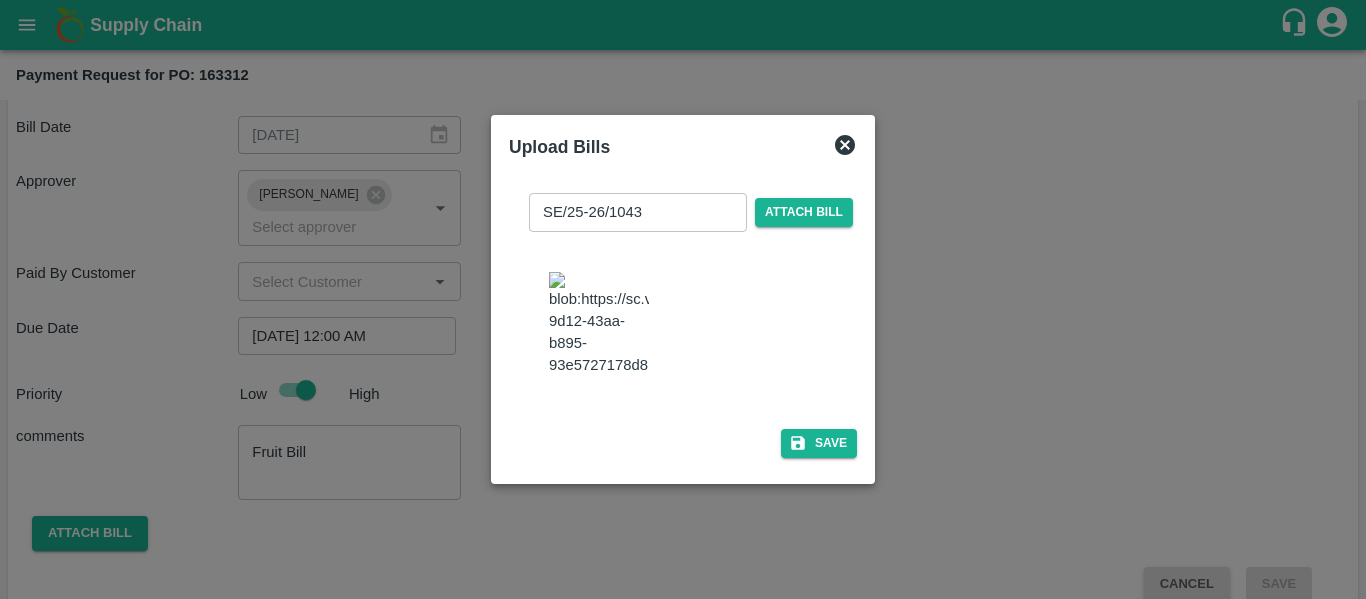 click at bounding box center (599, 324) 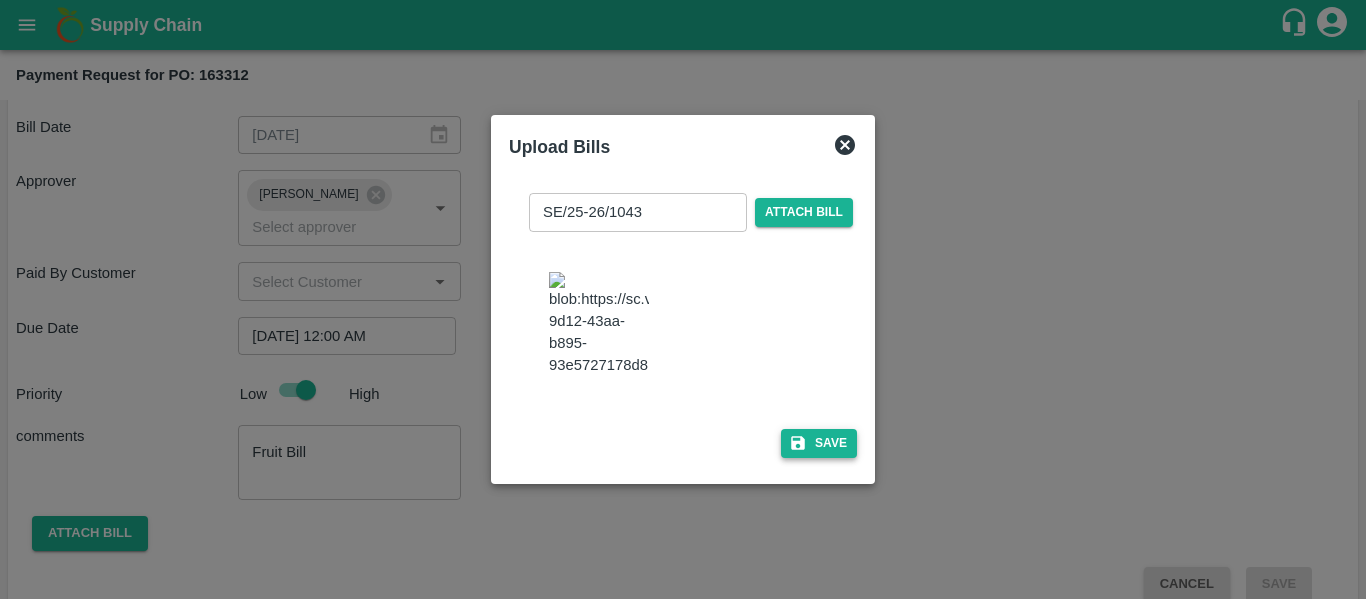 click on "Save" at bounding box center (819, 443) 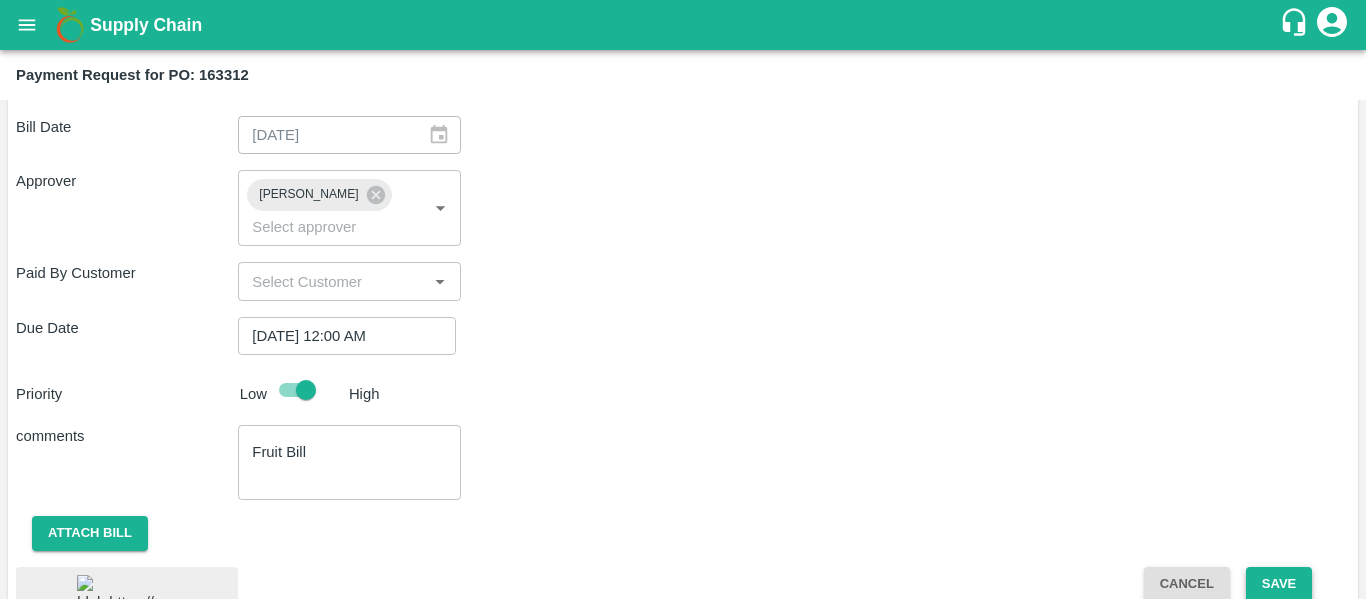 click on "Save" at bounding box center (1279, 584) 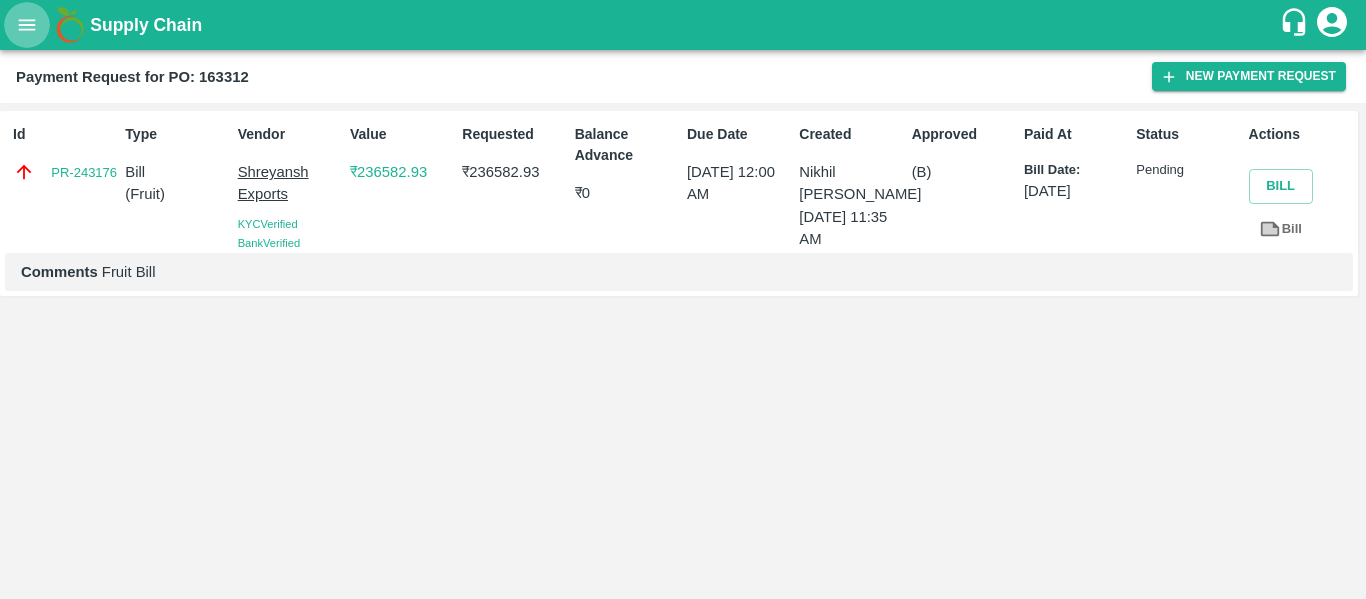 click 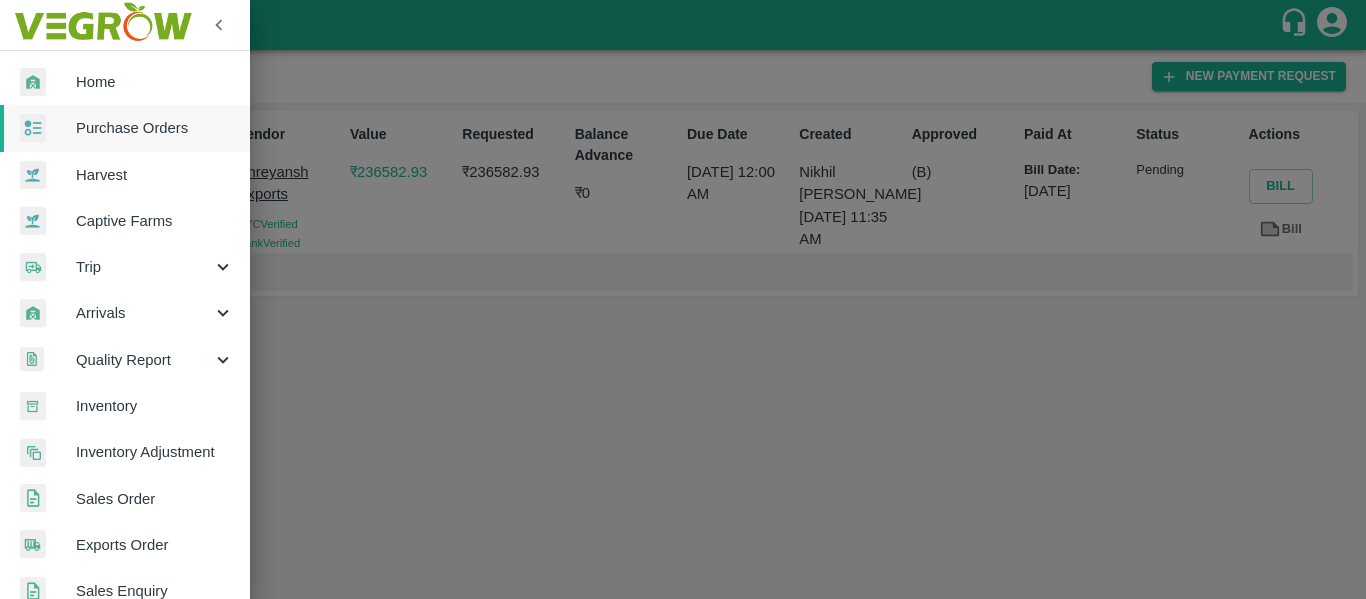 click on "Purchase Orders" at bounding box center [155, 128] 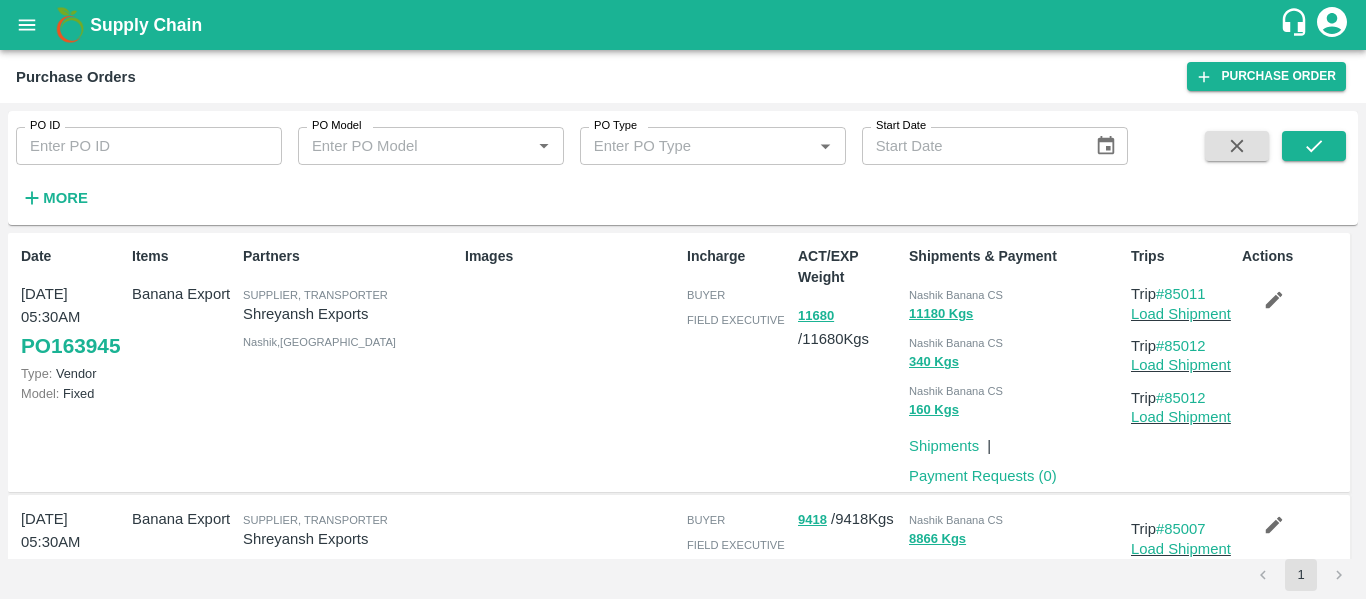 click on "PO ID" at bounding box center (149, 146) 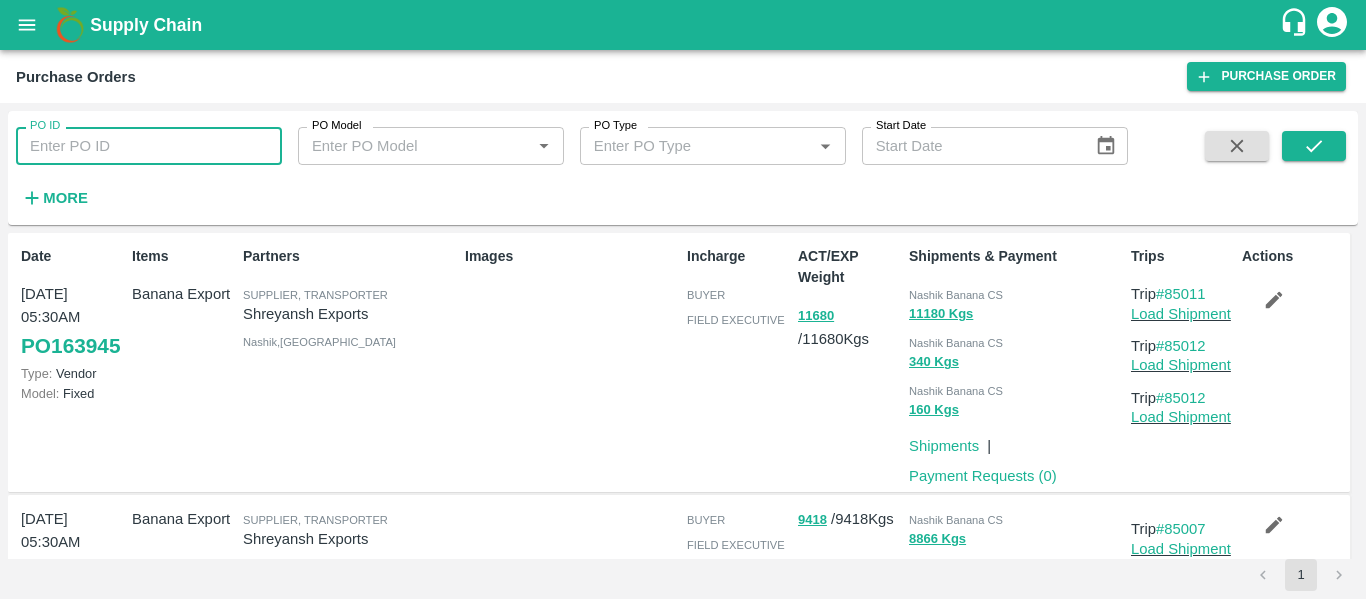 paste on "163323" 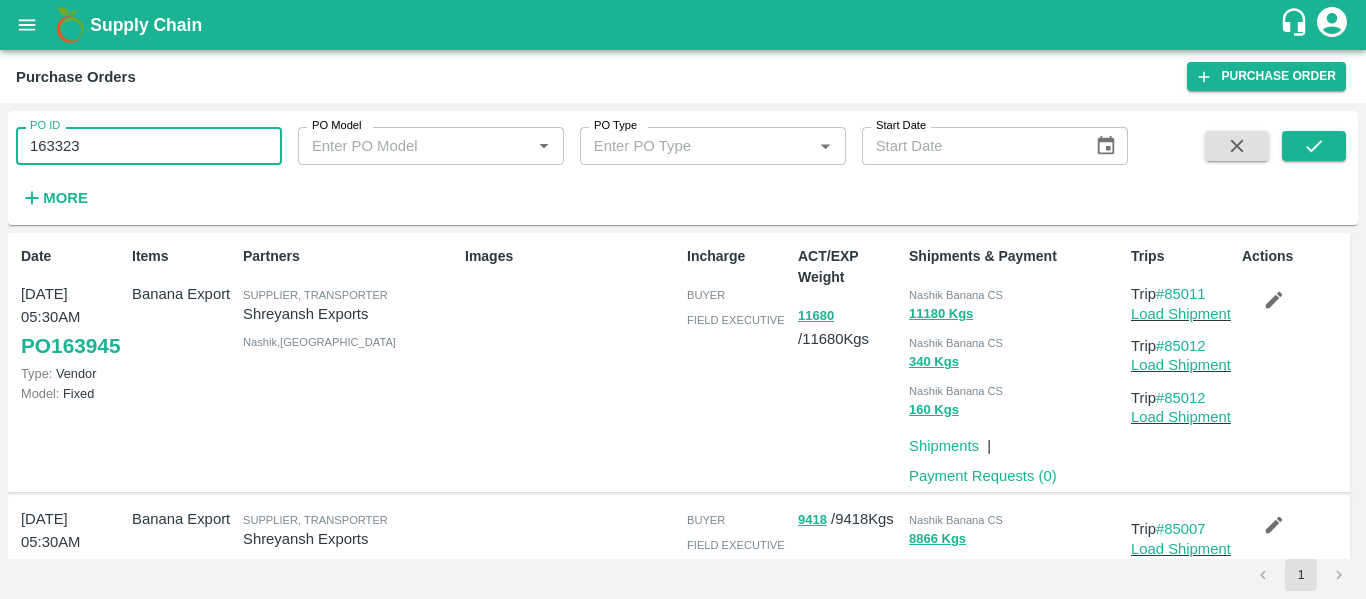 click on "163323" at bounding box center (149, 146) 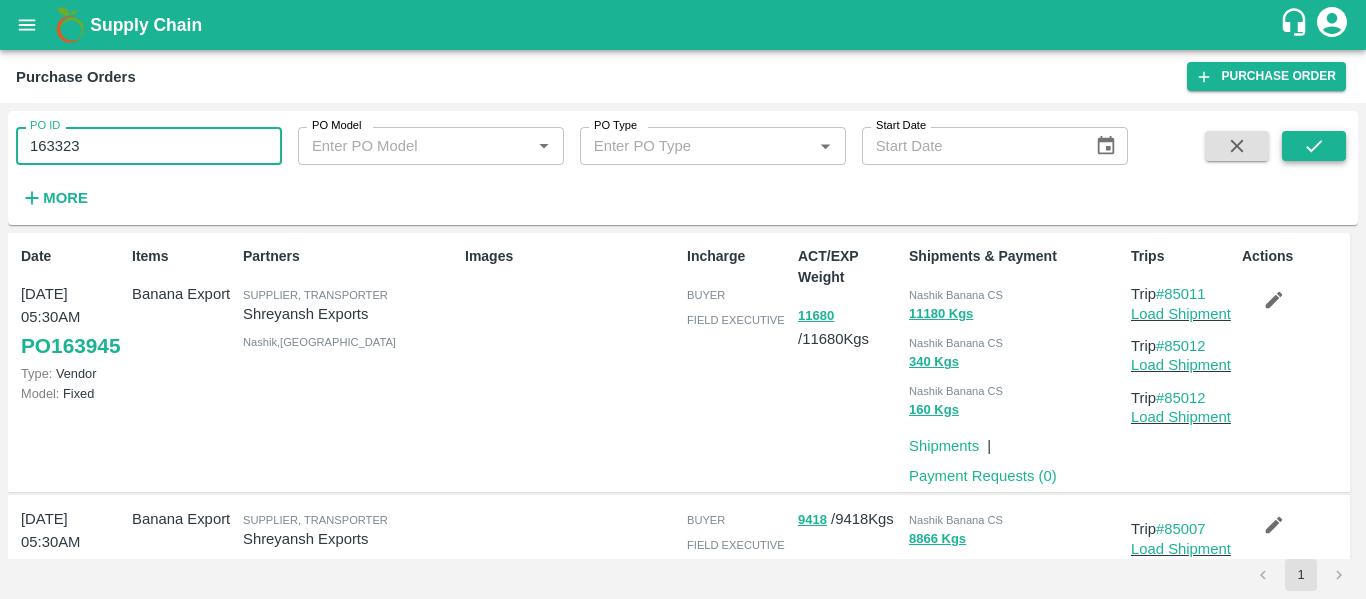 type on "163323" 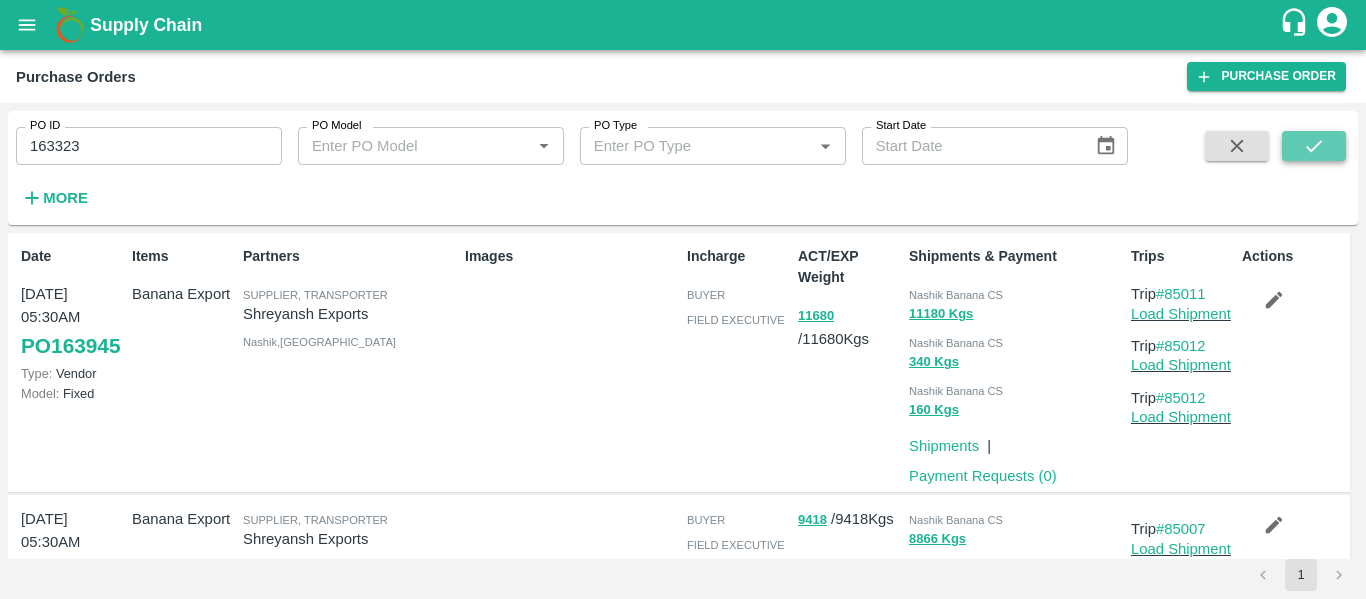 click 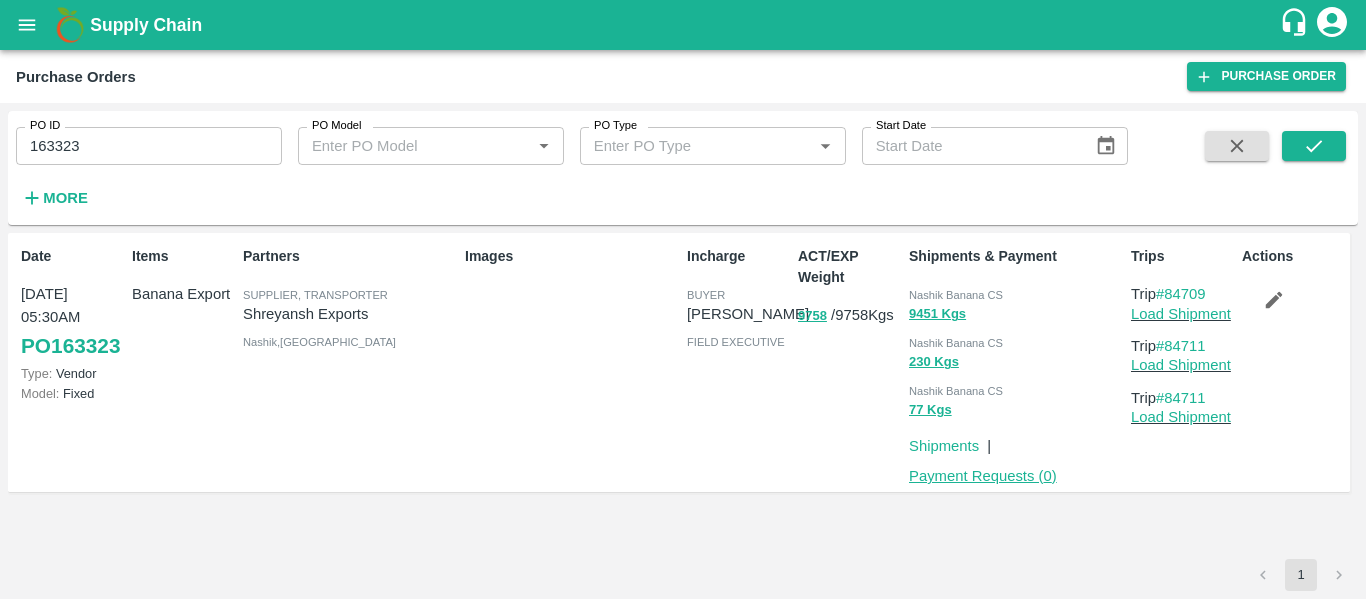 click on "Payment Requests ( 0 )" at bounding box center [983, 476] 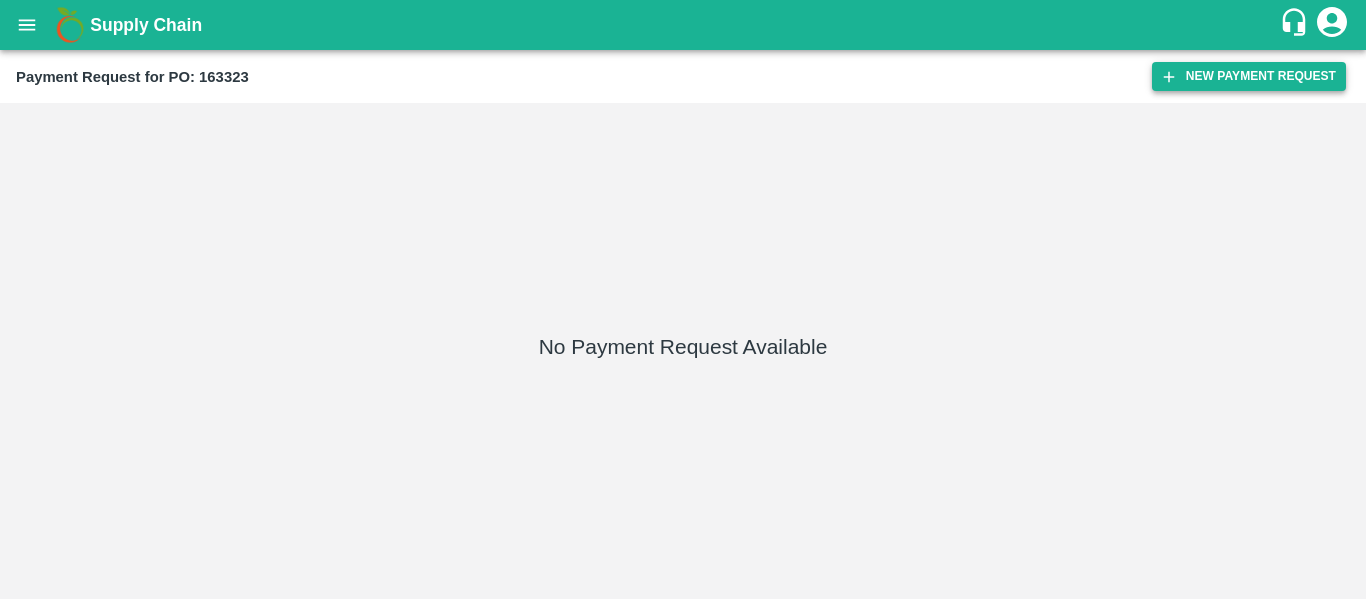 scroll, scrollTop: 0, scrollLeft: 0, axis: both 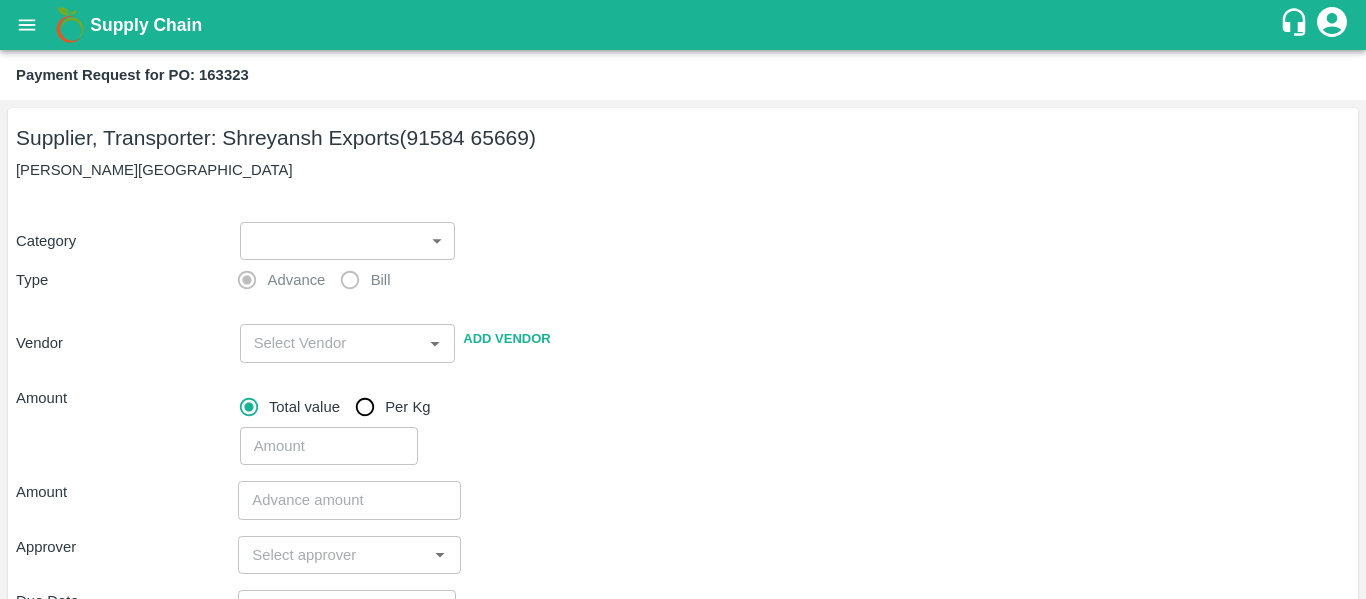 click on "Supply Chain Payment Request for PO: 163323 Supplier, Transporter:    [PERSON_NAME] Exports  (91584 65669) Nashik, [GEOGRAPHIC_DATA] Category ​ ​ Type Advance Bill Vendor ​ Add Vendor Amount Total value Per Kg ​ Amount ​ Approver ​ Due Date ​  Priority  Low  High Comment x ​ Attach bill Cancel Save Tembhurni PH Nashik CC Shahada Banana Export PH Savda Banana Export PH Nashik Banana CS Nikhil Subhash Mangvade Logout" at bounding box center (683, 299) 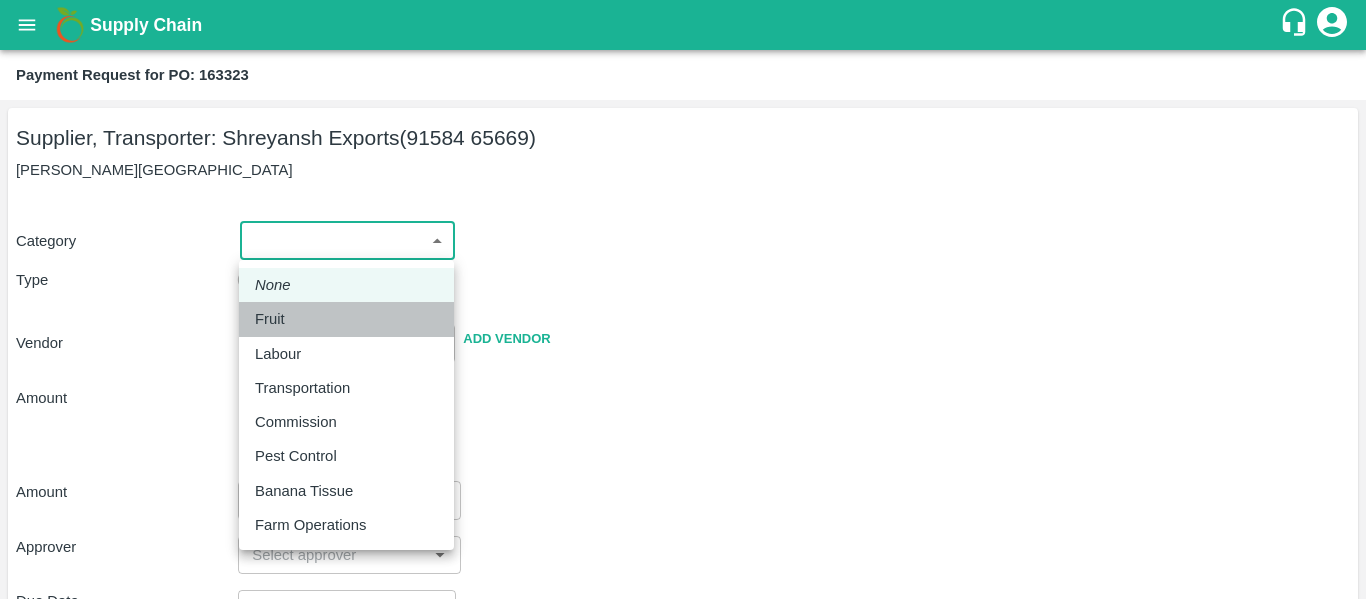 click on "Fruit" at bounding box center (270, 319) 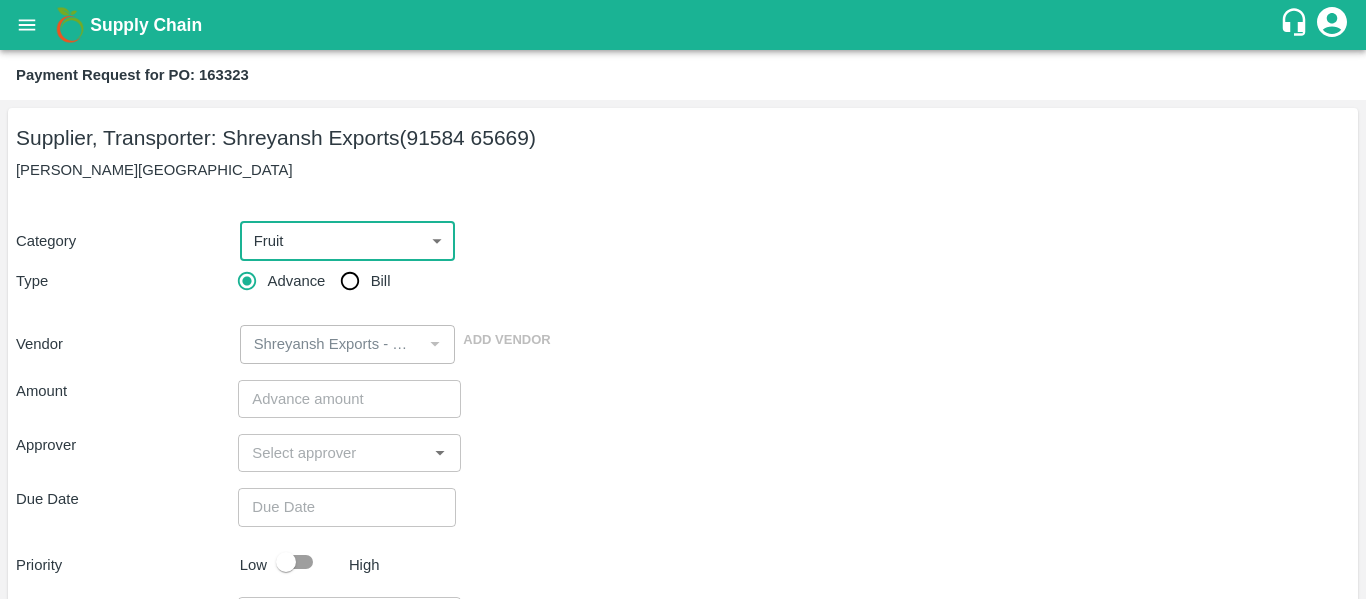 click on "Bill" at bounding box center [350, 281] 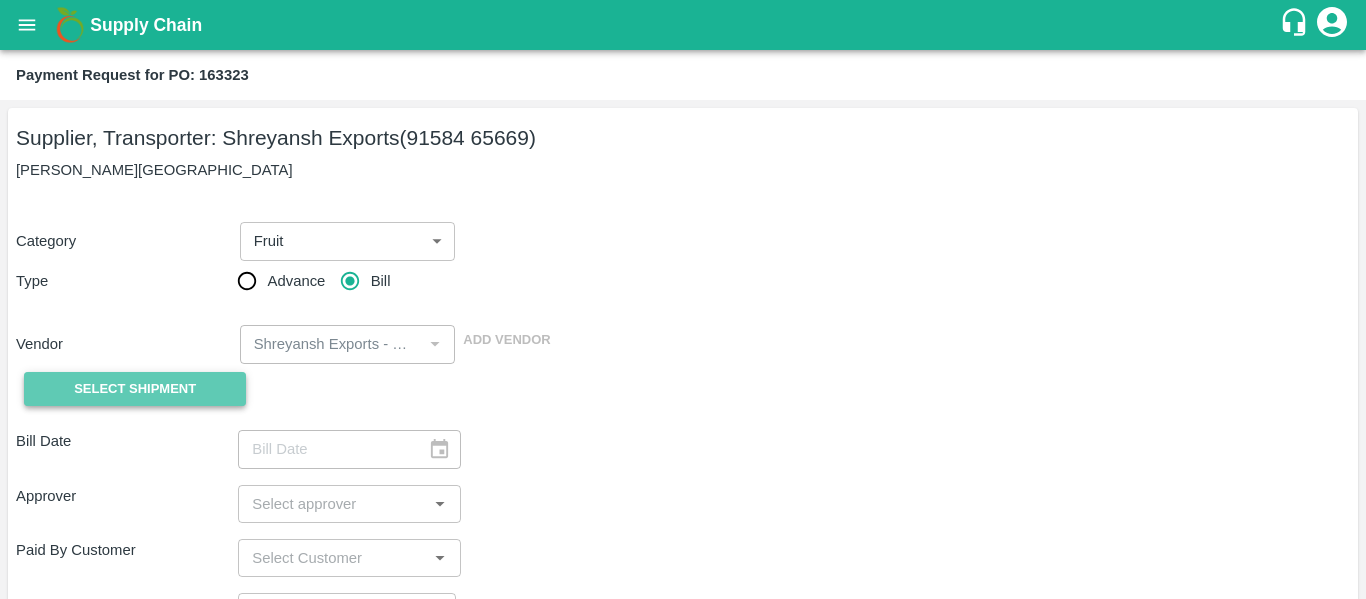 click on "Select Shipment" at bounding box center (135, 389) 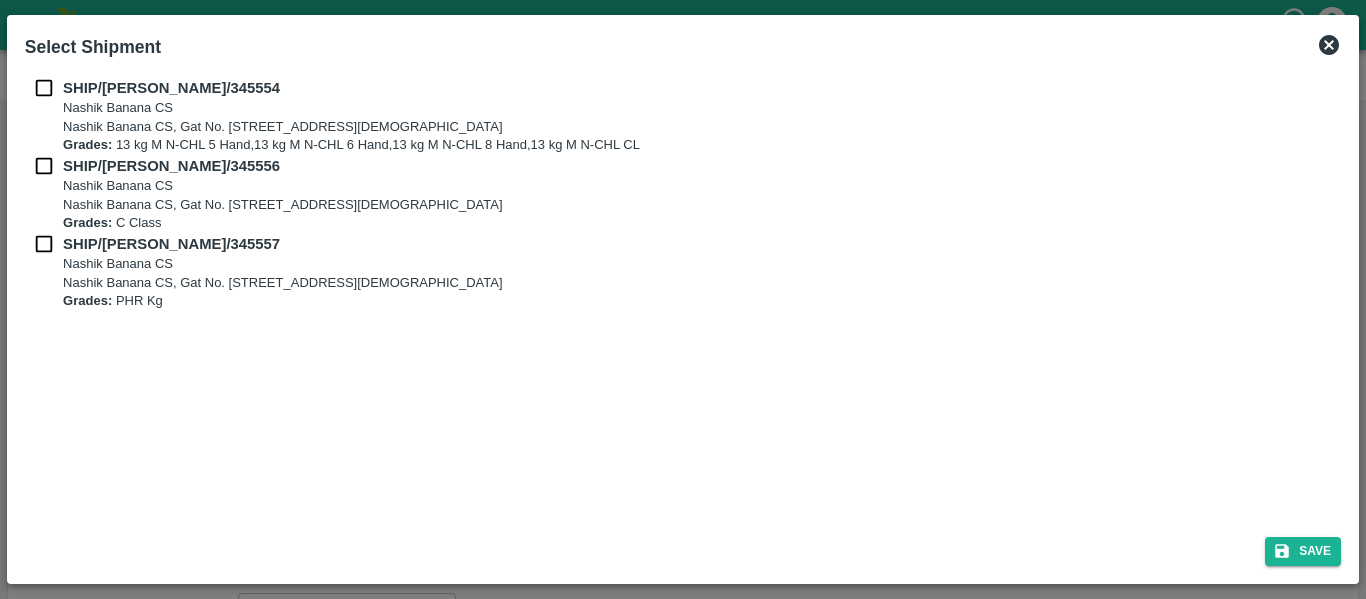 click at bounding box center [44, 88] 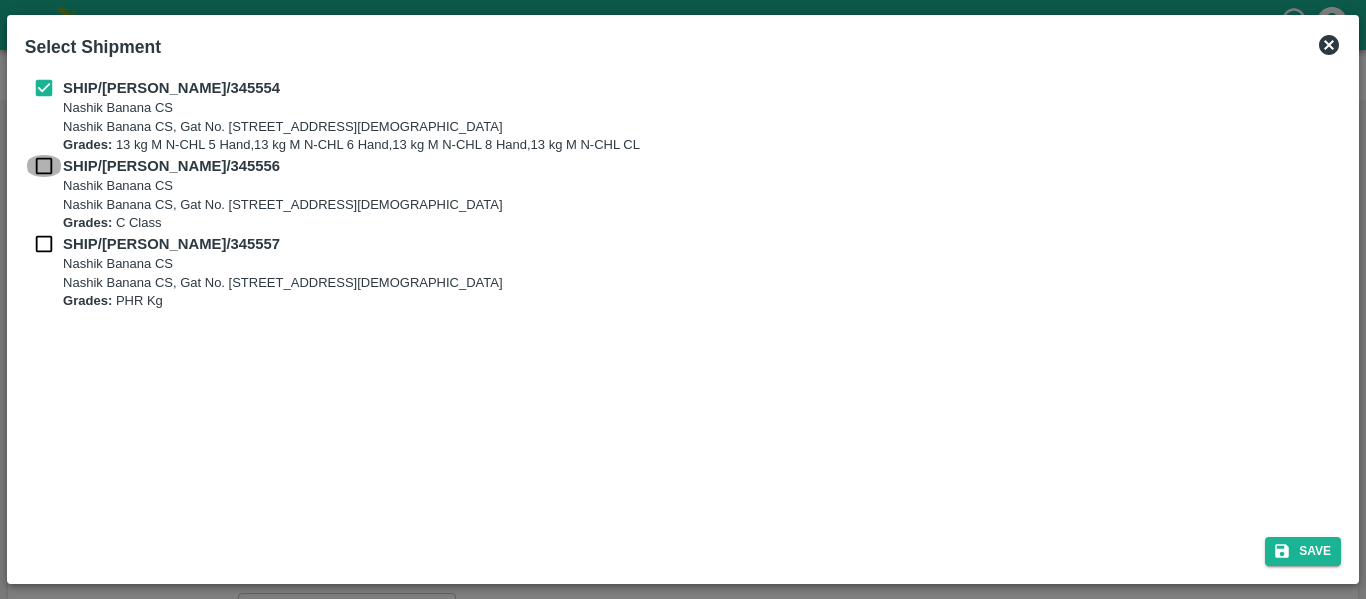 click at bounding box center (44, 166) 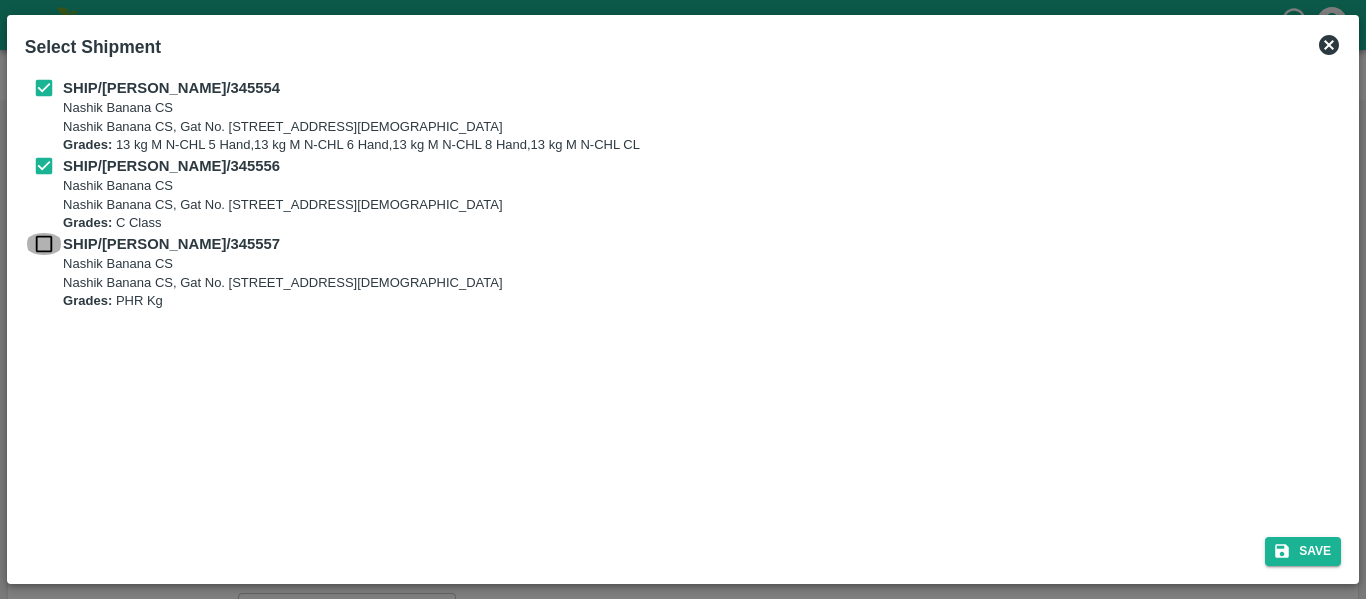 click at bounding box center (44, 244) 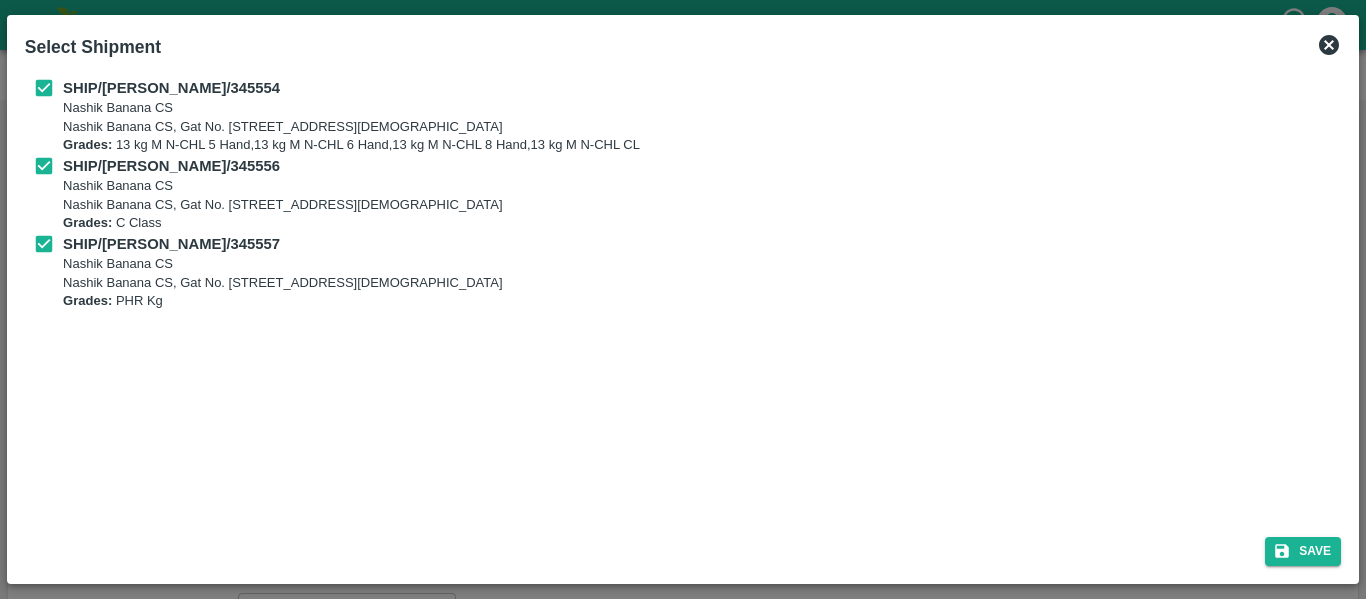 click on "Save" at bounding box center (683, 547) 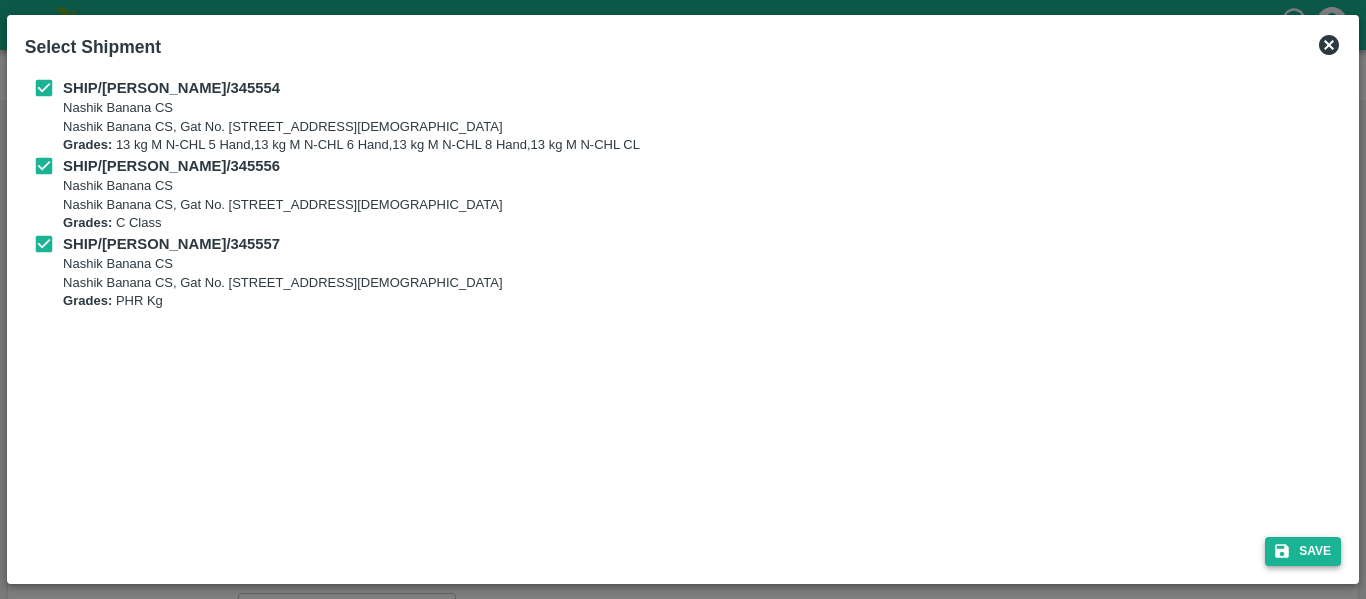click 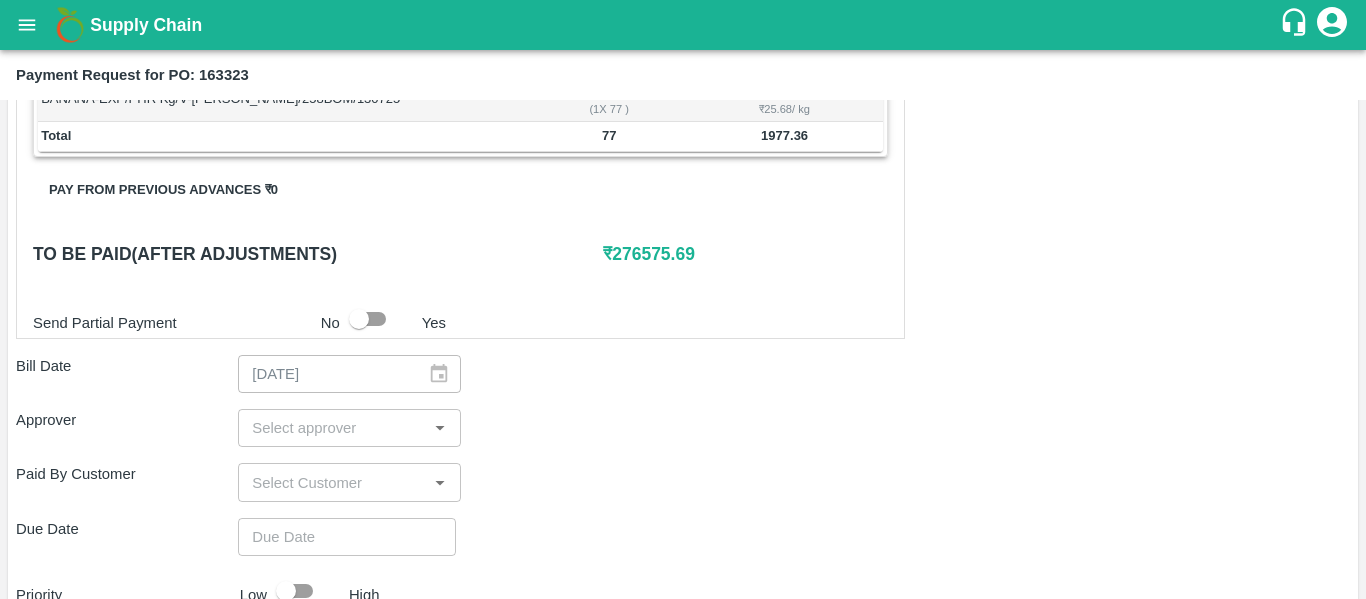 scroll, scrollTop: 1071, scrollLeft: 0, axis: vertical 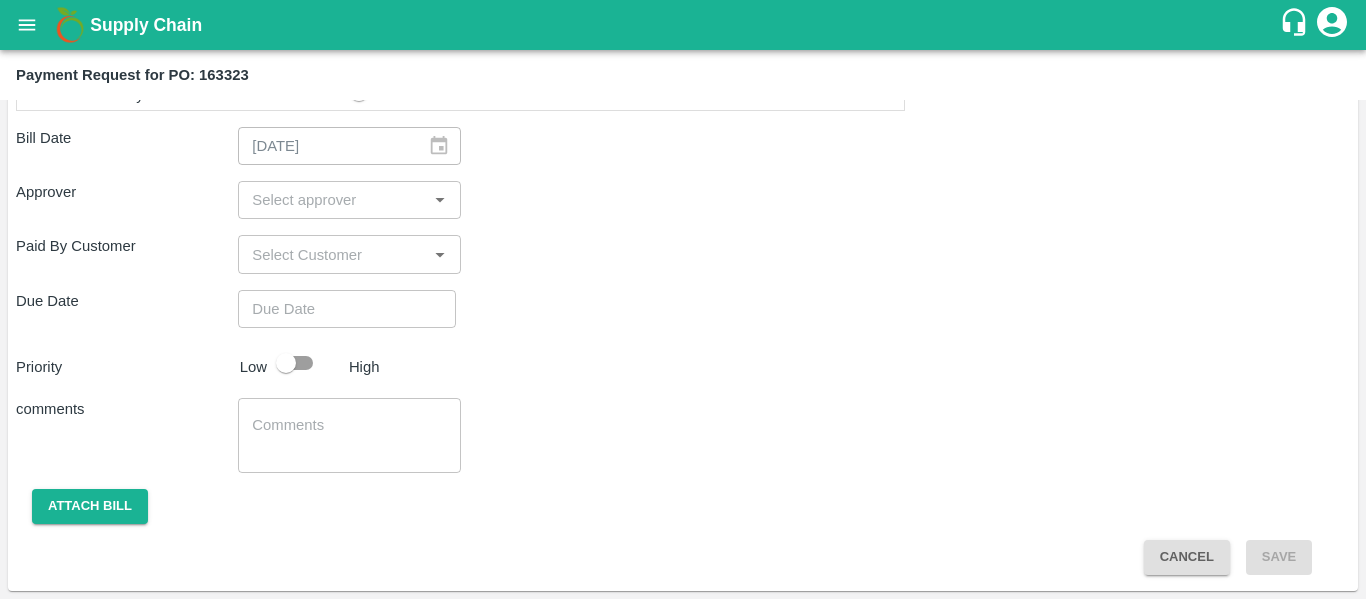 click at bounding box center [332, 200] 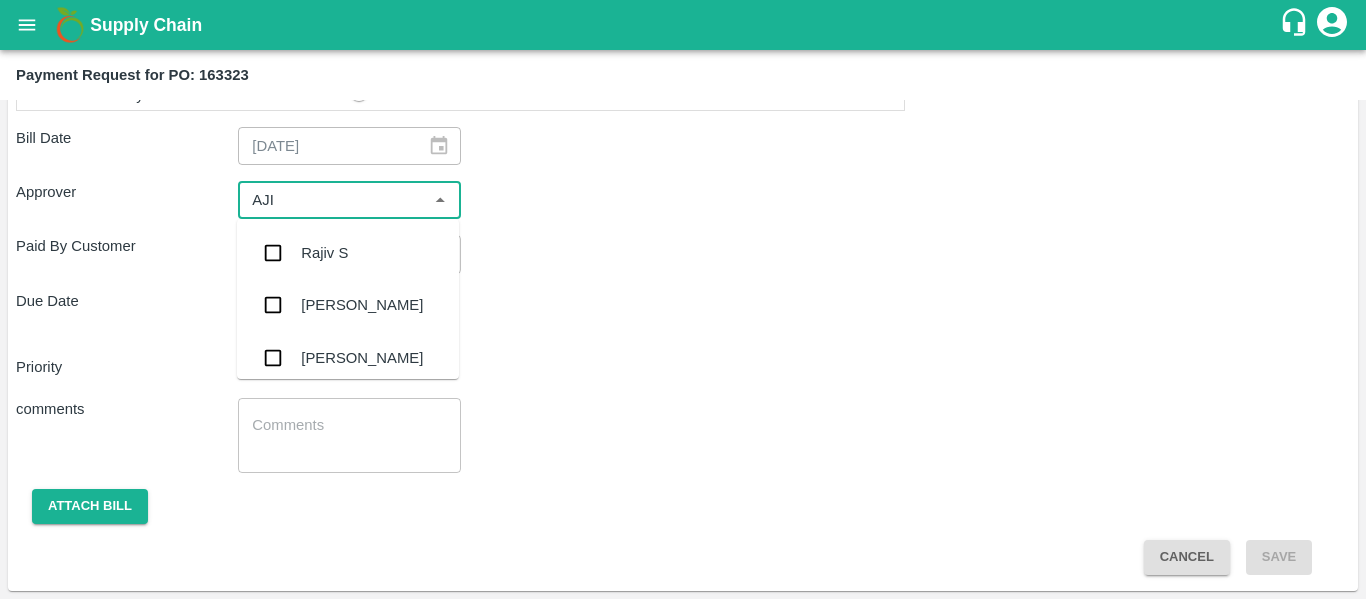 type on "AJIT" 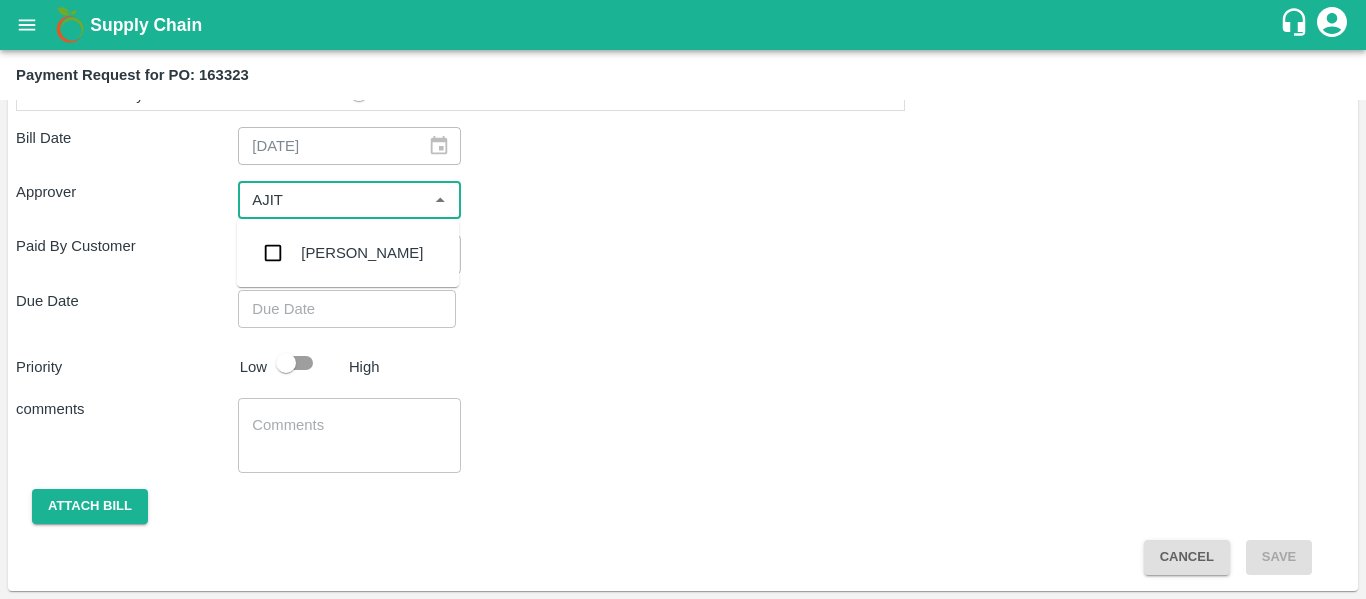 click at bounding box center (273, 253) 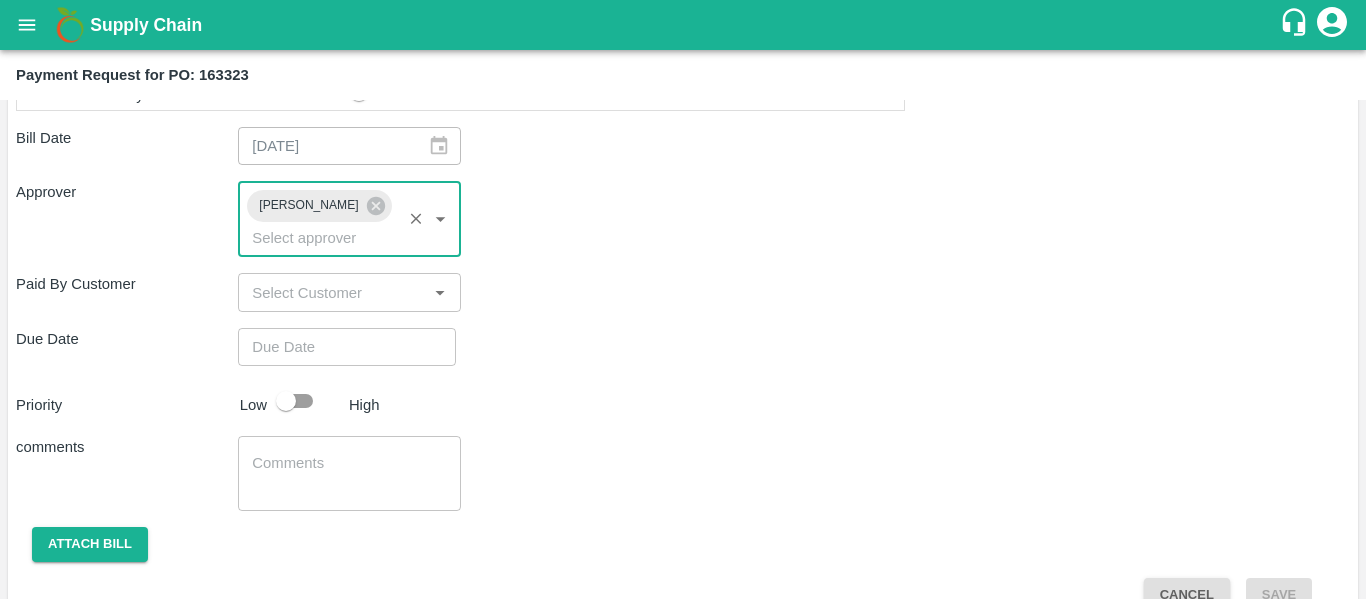 type on "DD/MM/YYYY hh:mm aa" 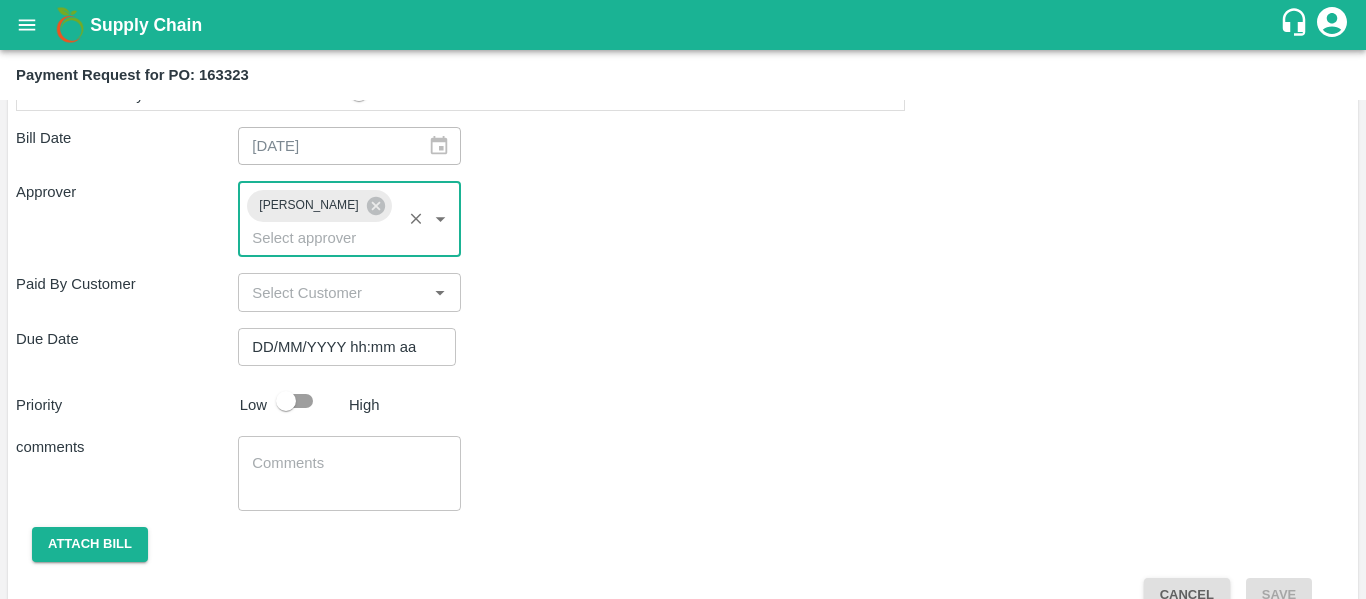 click on "DD/MM/YYYY hh:mm aa" at bounding box center [340, 347] 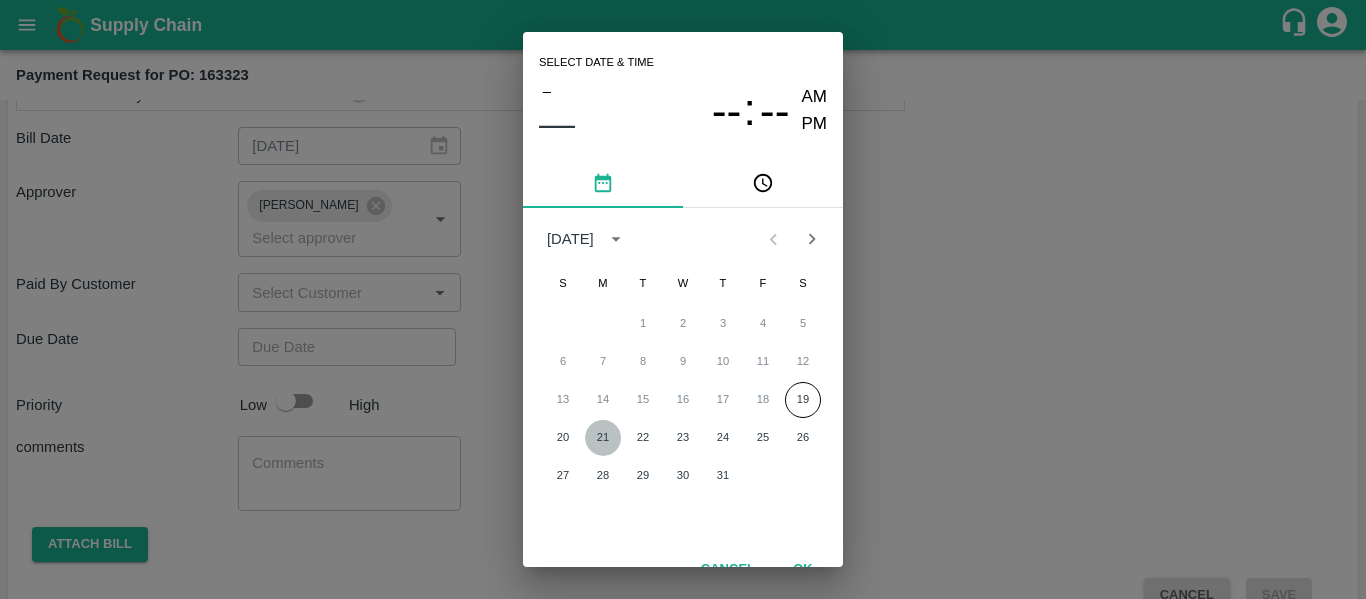 click on "21" at bounding box center [603, 438] 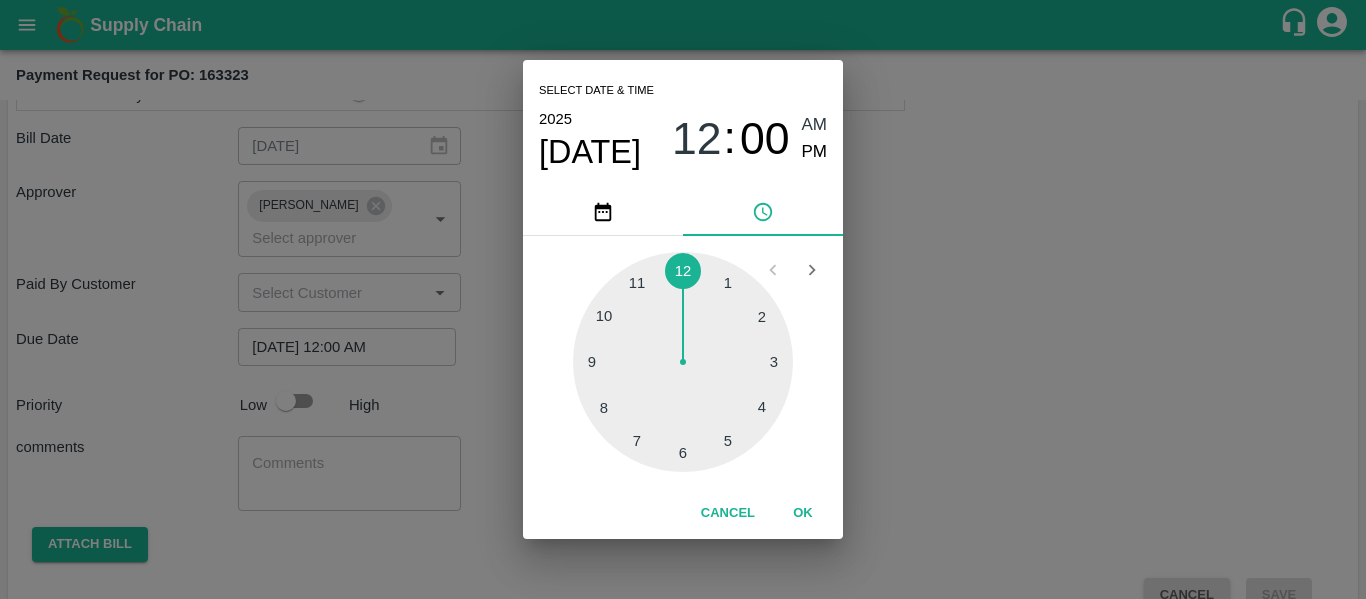 click on "Select date & time [DATE] 12 : 00 AM PM 1 2 3 4 5 6 7 8 9 10 11 12 Cancel OK" at bounding box center (683, 299) 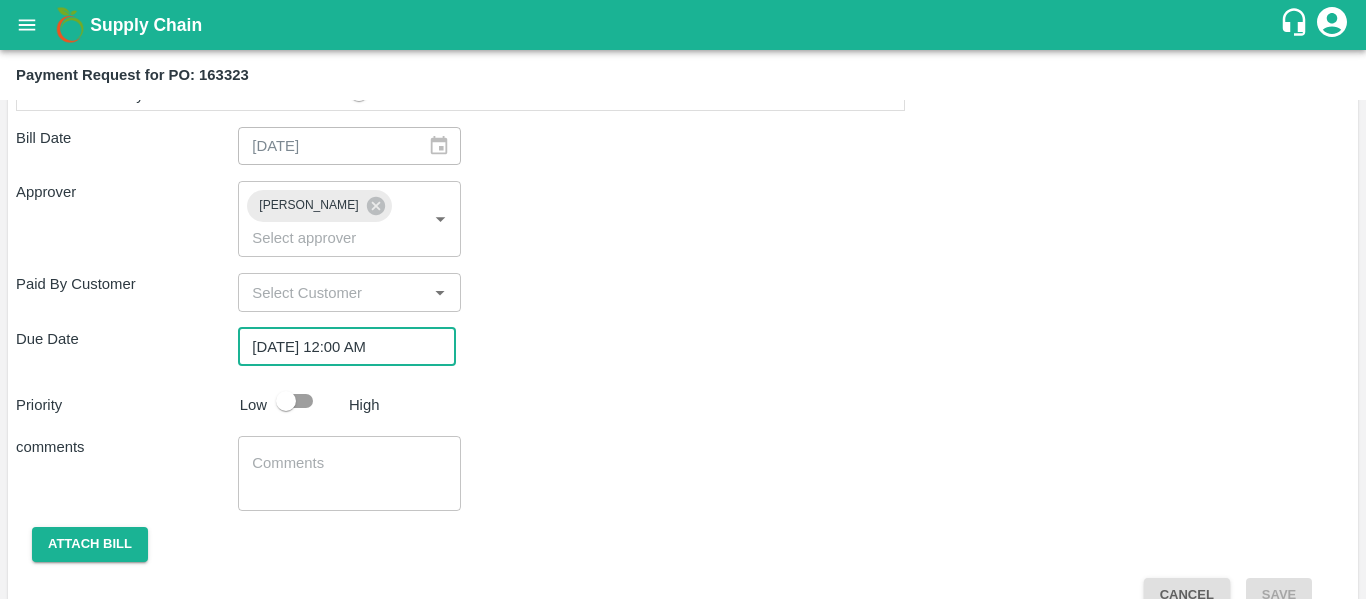 click at bounding box center [286, 401] 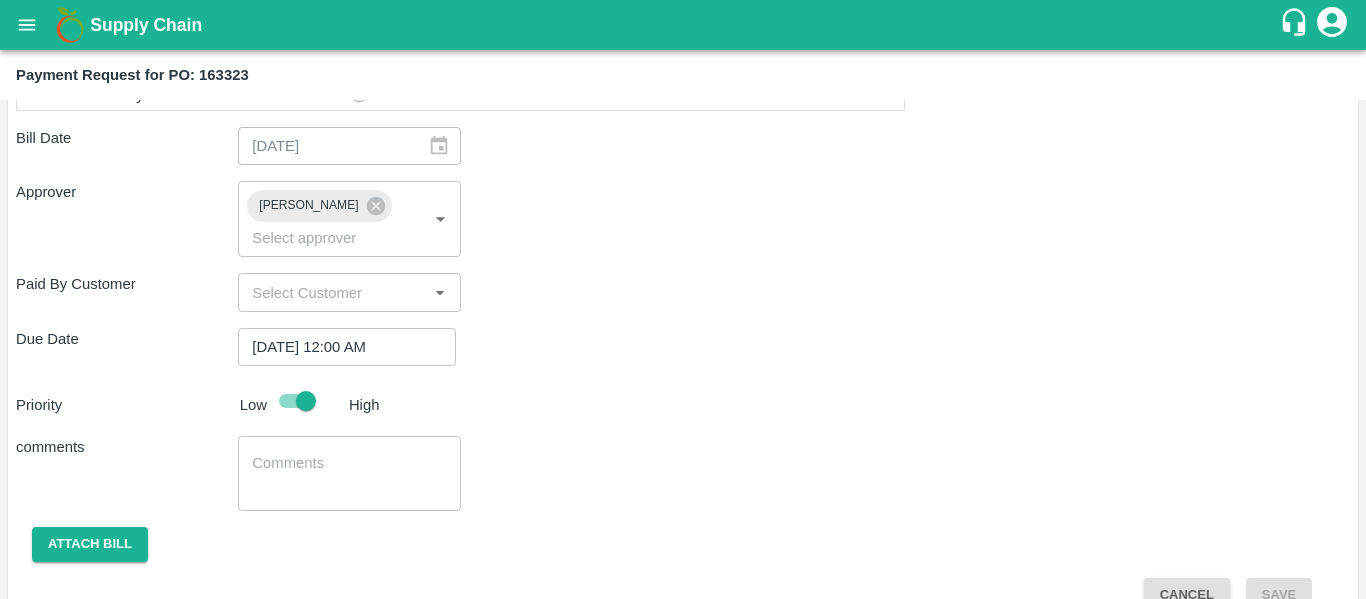 click at bounding box center (349, 474) 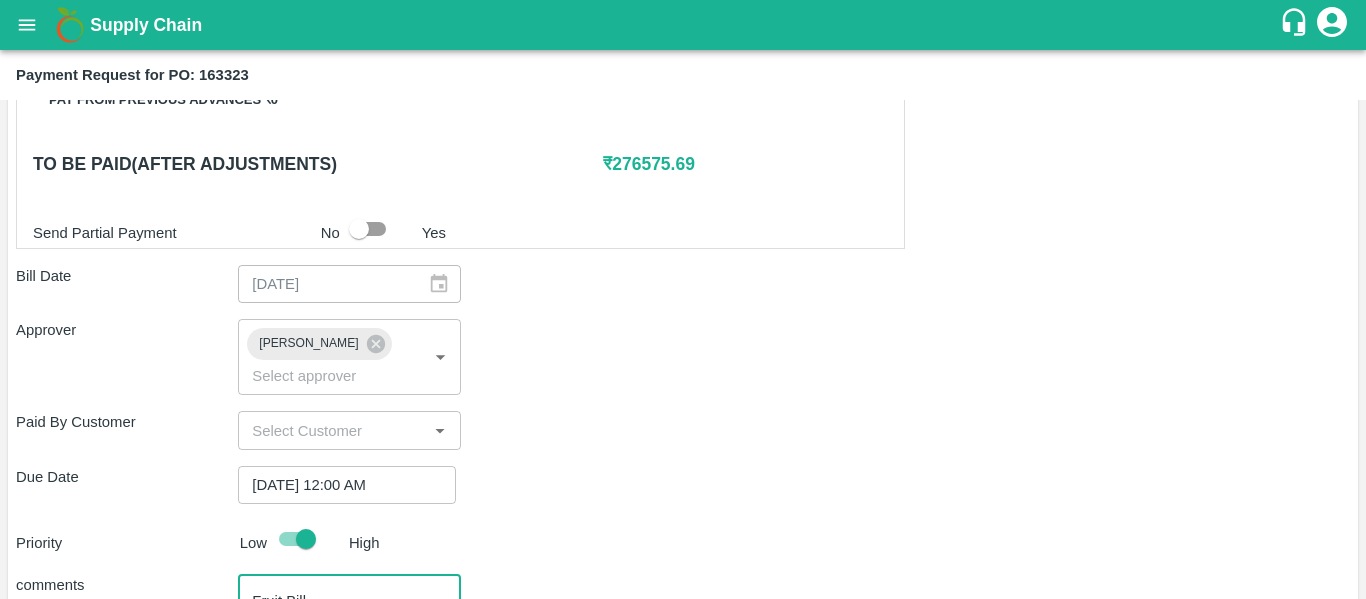 scroll, scrollTop: 932, scrollLeft: 0, axis: vertical 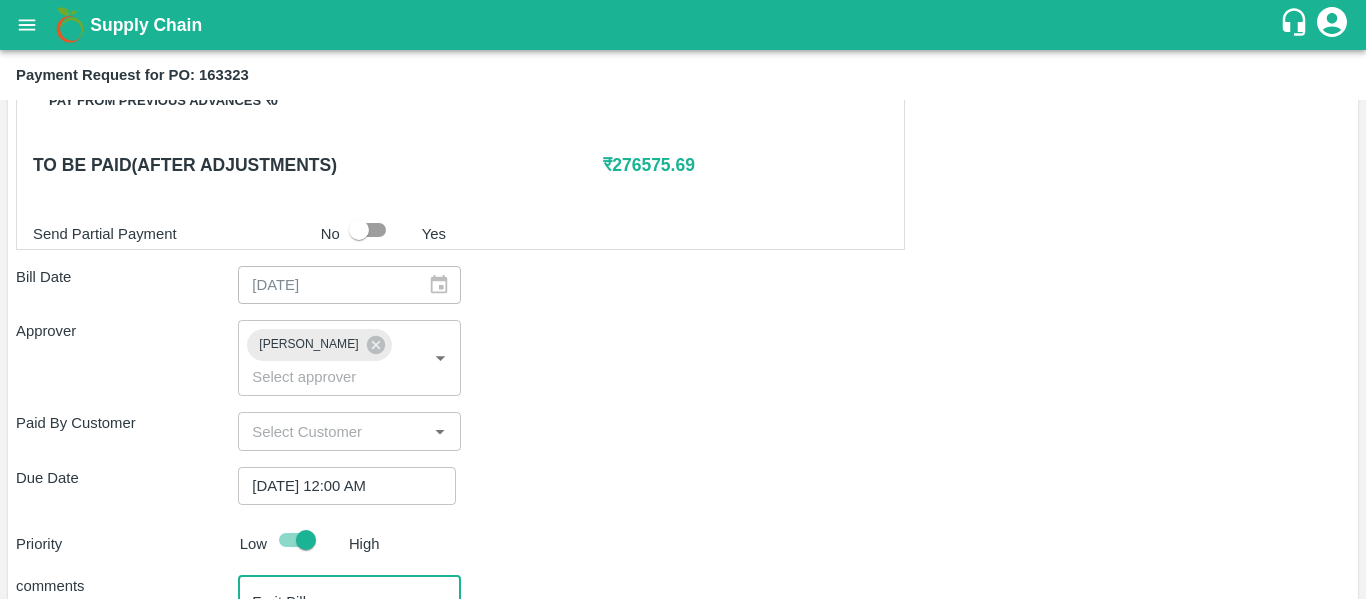 type on "Fruit Bill" 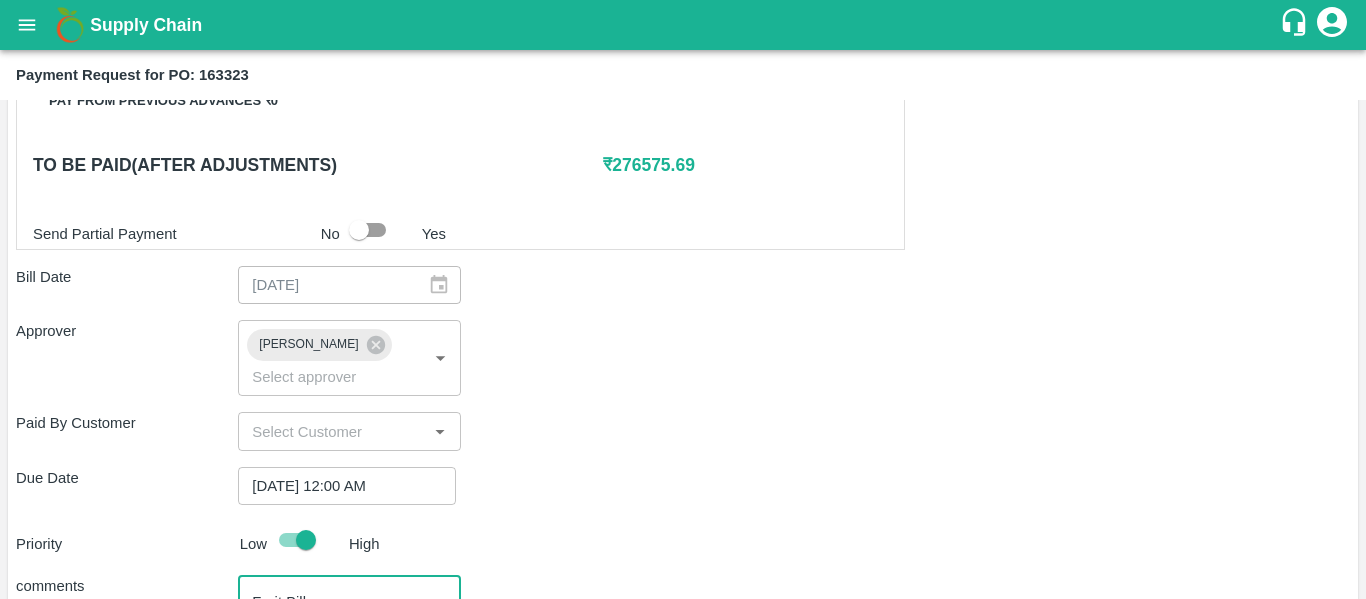 scroll, scrollTop: 1082, scrollLeft: 0, axis: vertical 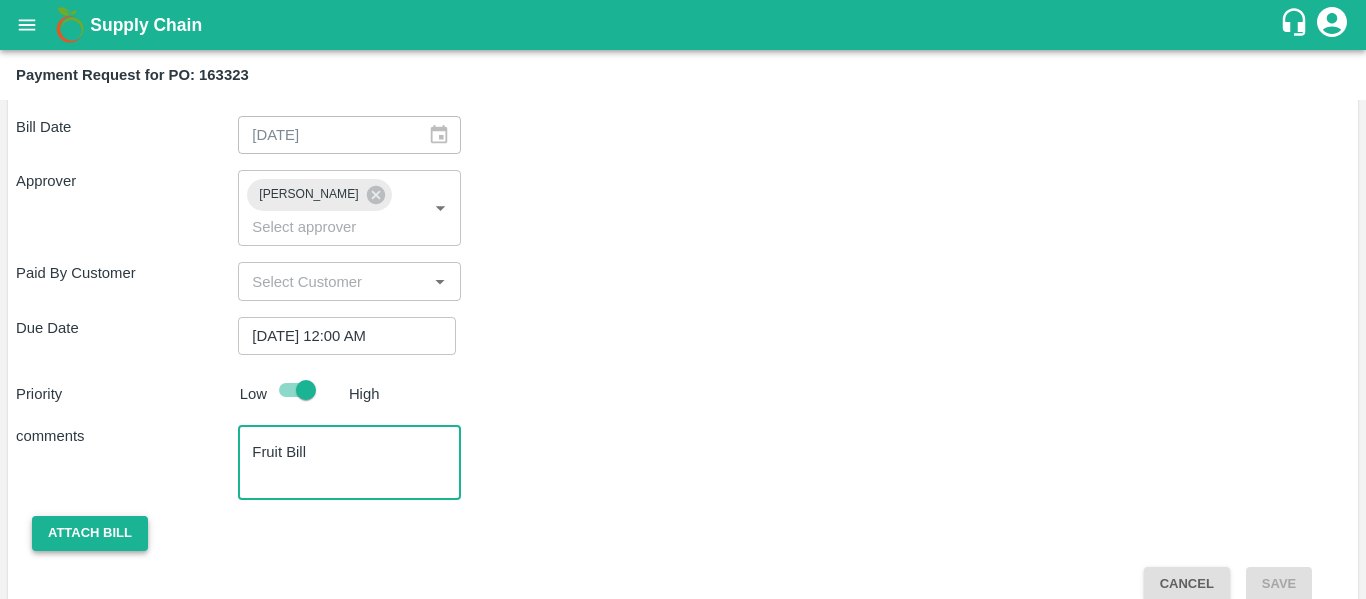 click on "Attach bill" at bounding box center [90, 533] 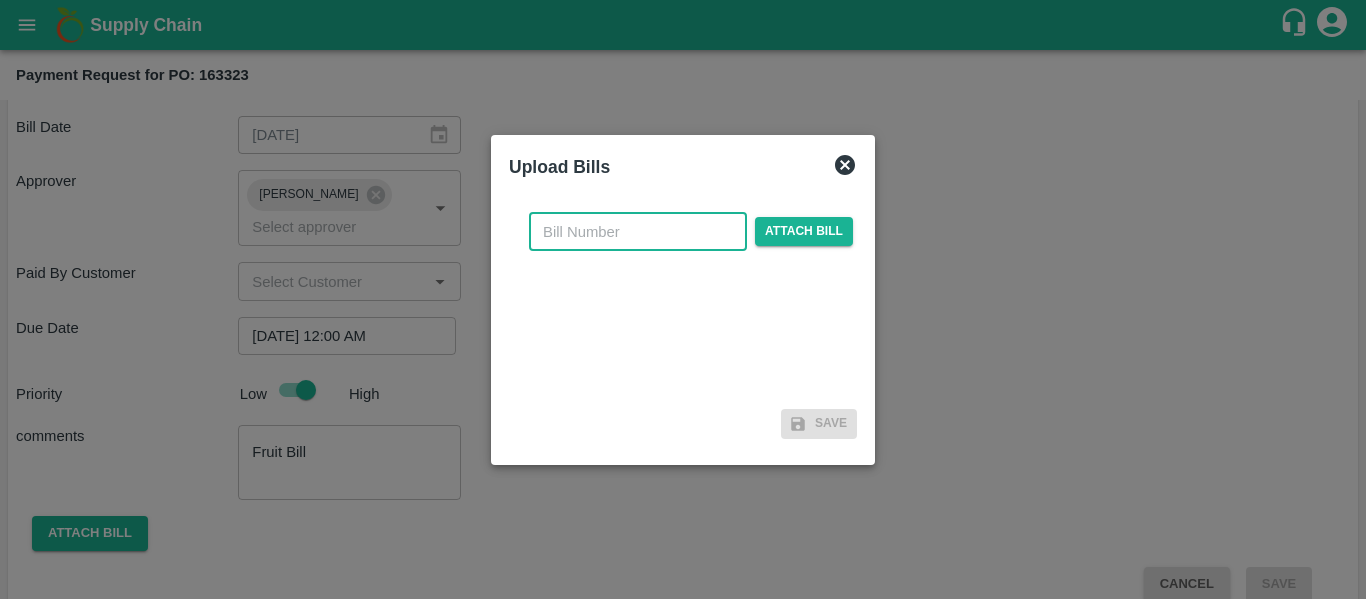 click at bounding box center [638, 232] 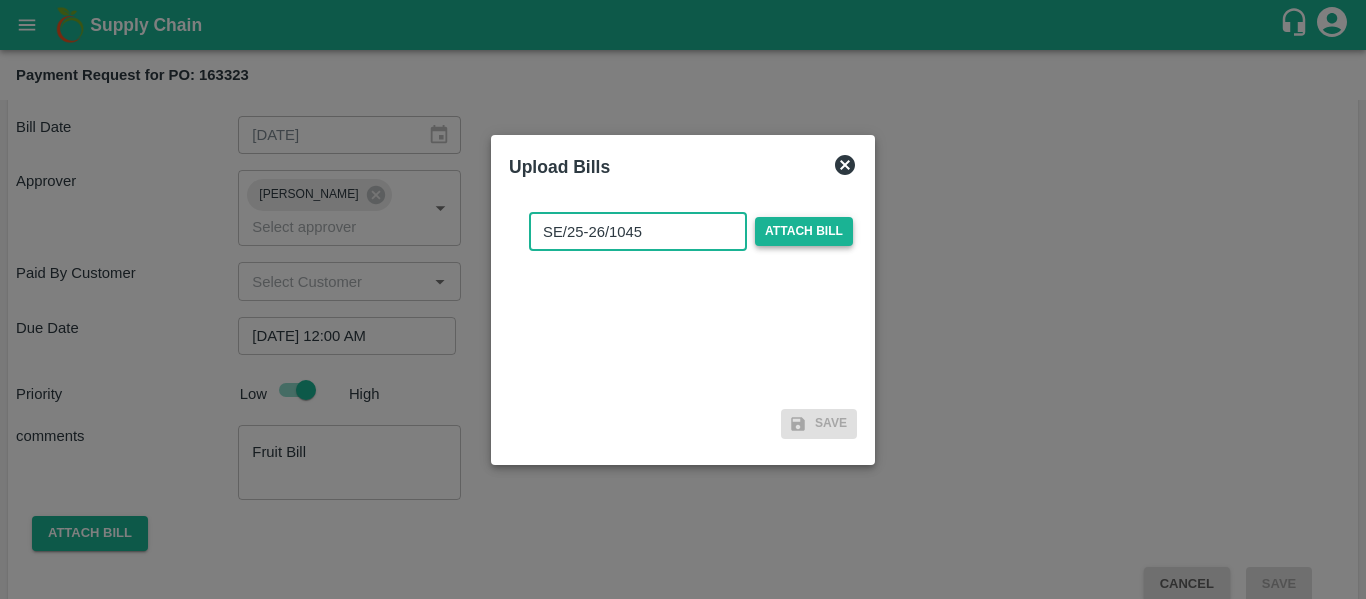 type on "SE/25-26/1045" 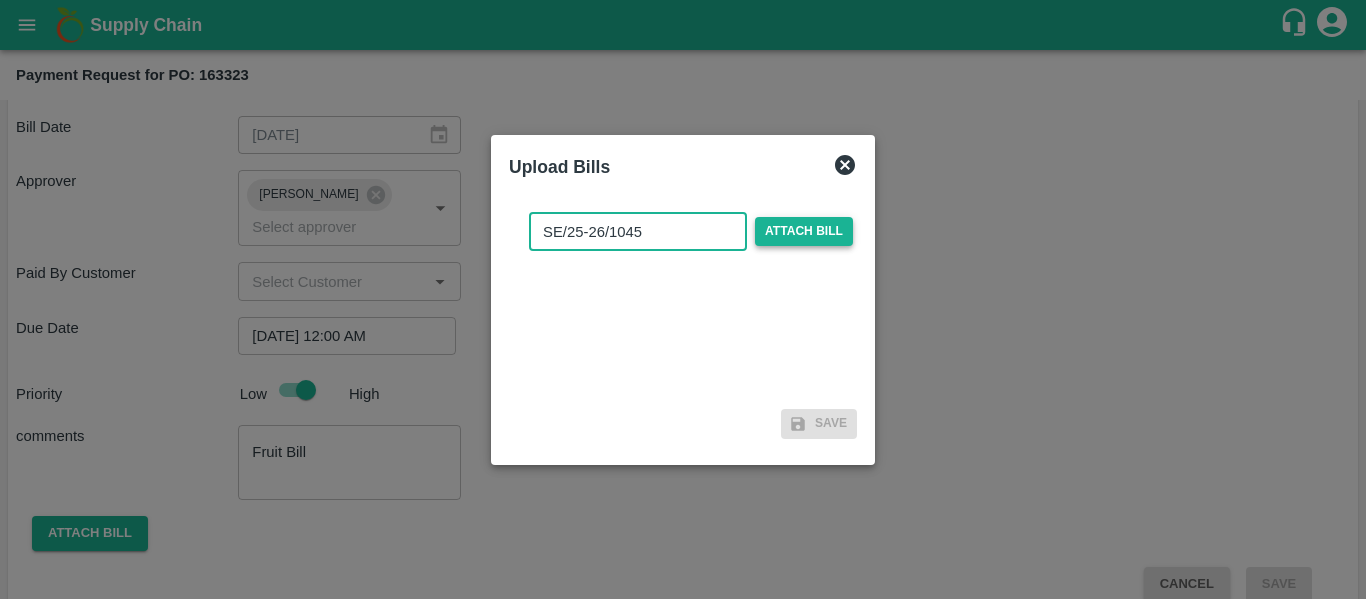 click on "Attach bill" at bounding box center [804, 231] 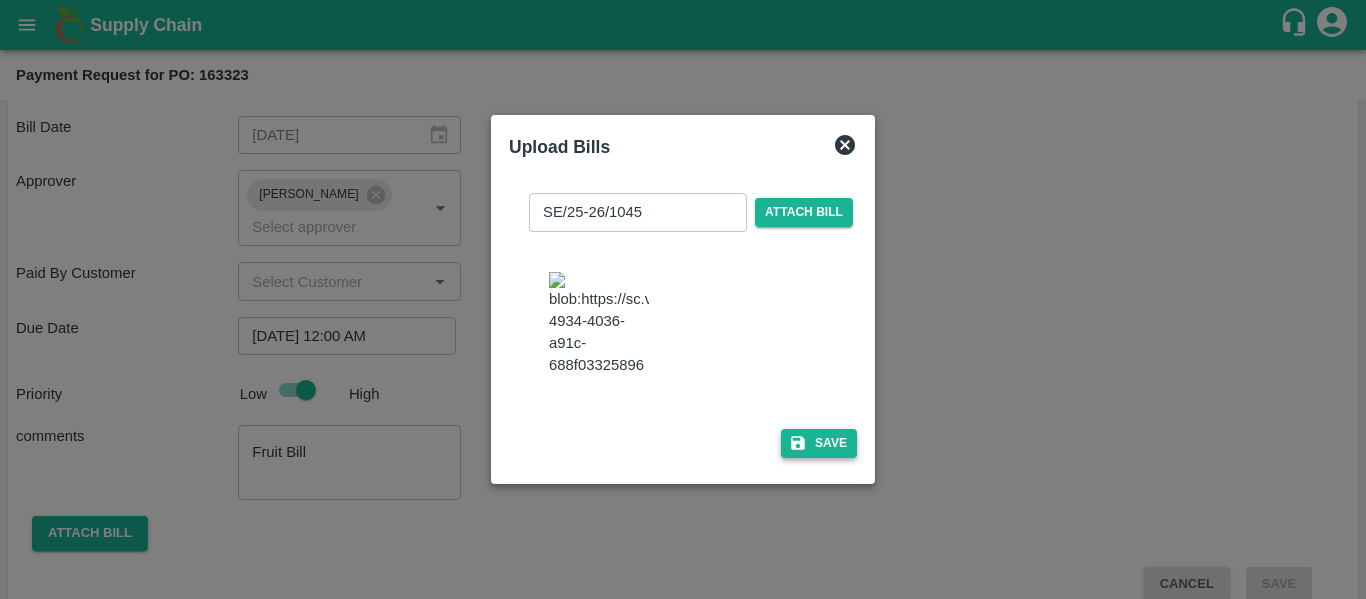 click on "Save" at bounding box center [819, 443] 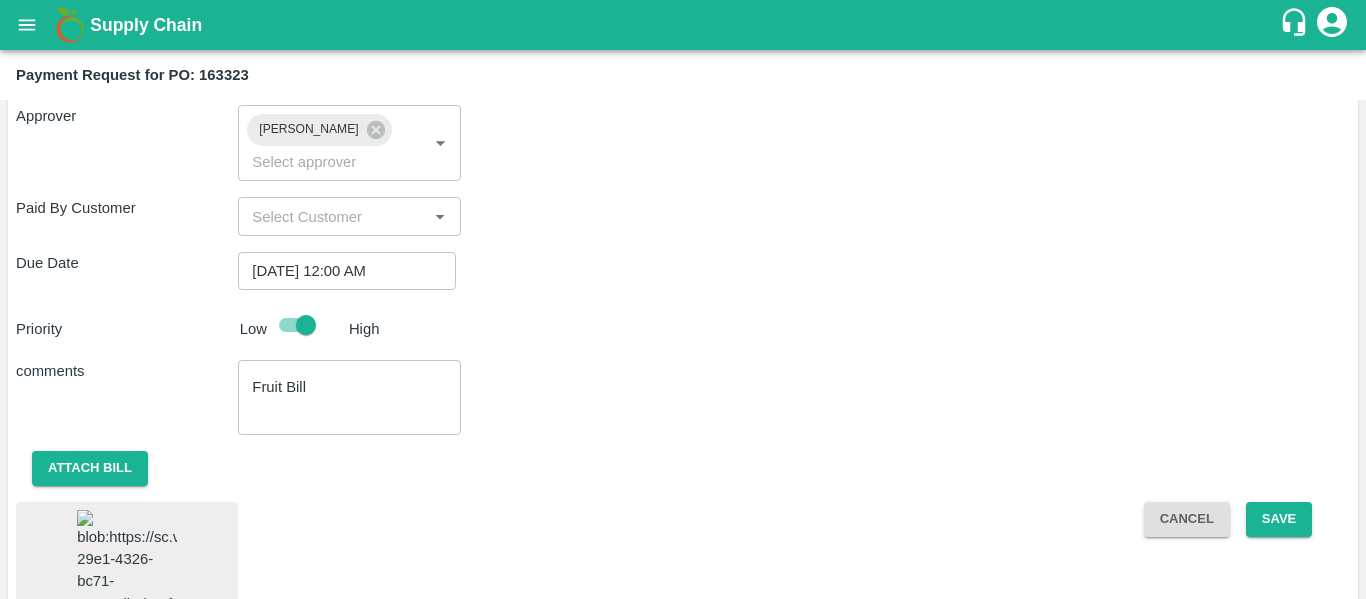 scroll, scrollTop: 1215, scrollLeft: 0, axis: vertical 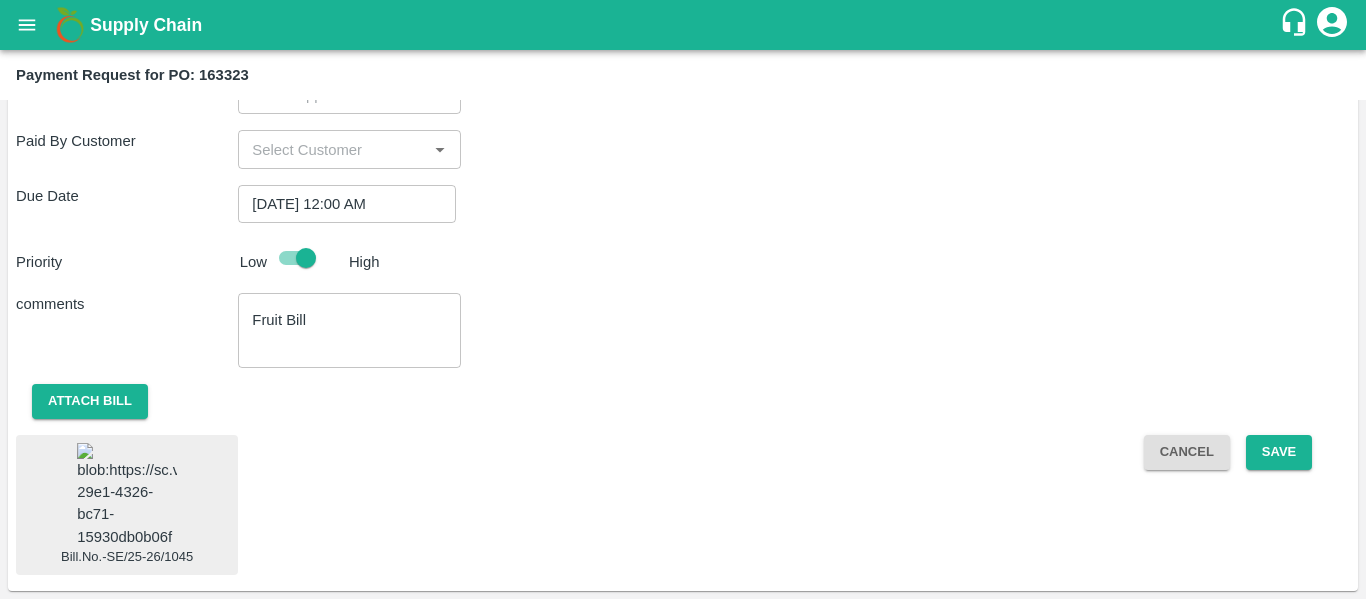 click at bounding box center [127, 495] 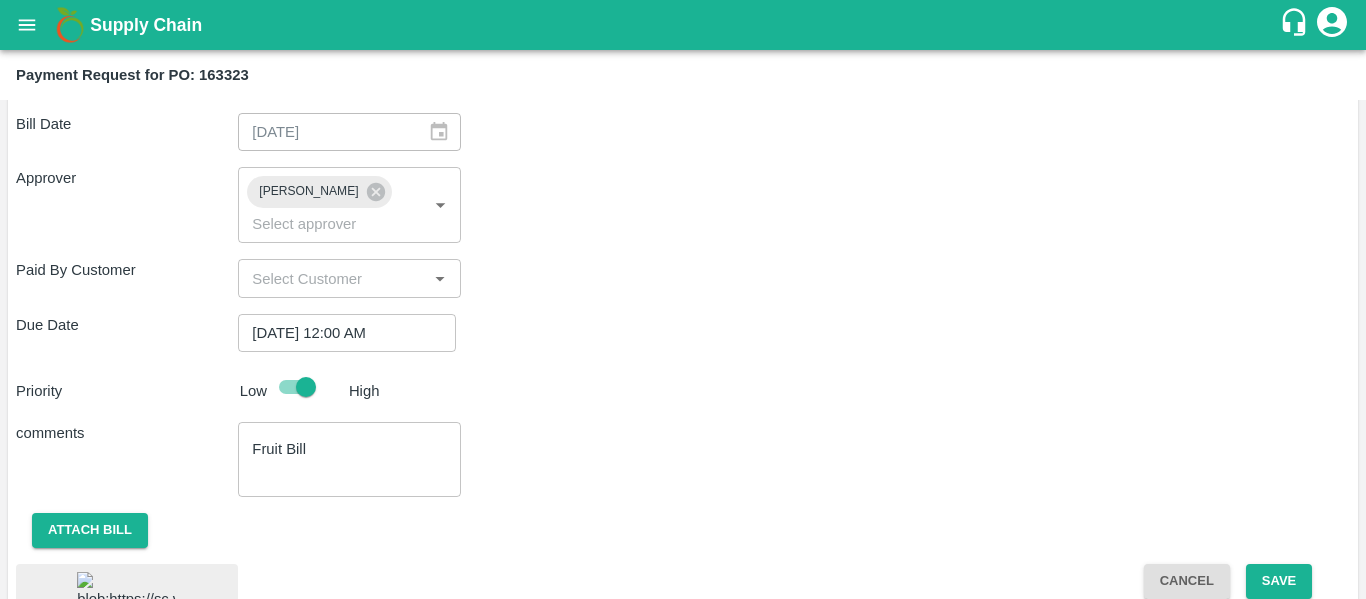 scroll, scrollTop: 1215, scrollLeft: 0, axis: vertical 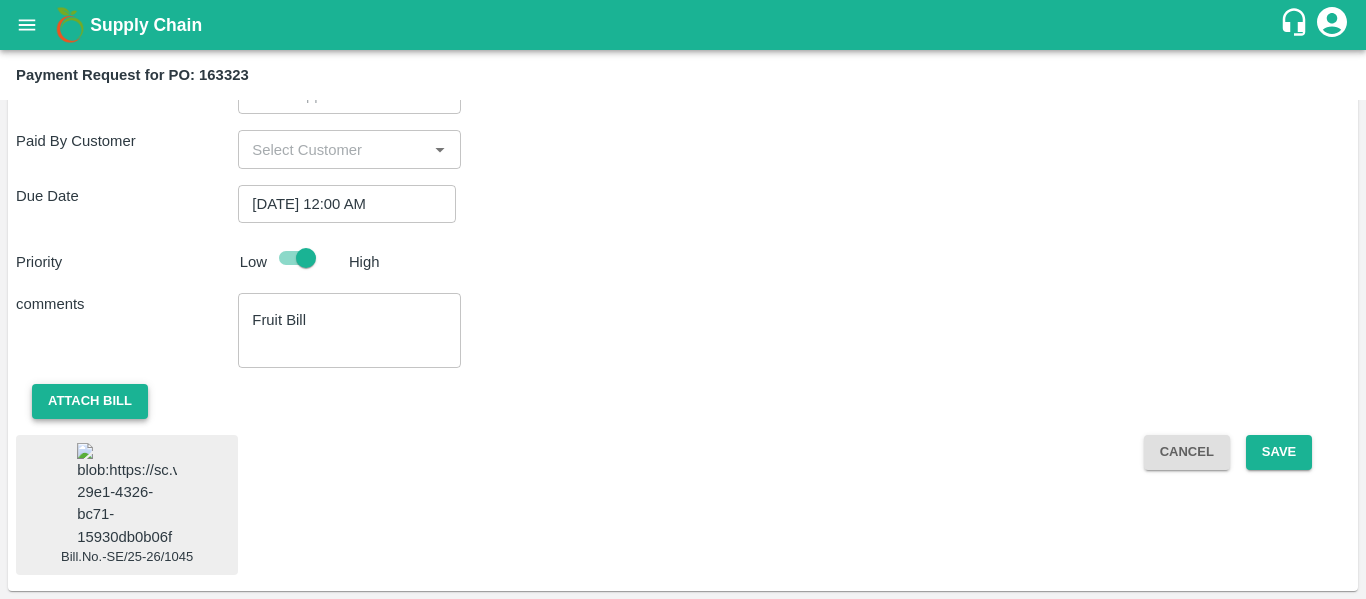 click on "Attach bill" at bounding box center (90, 401) 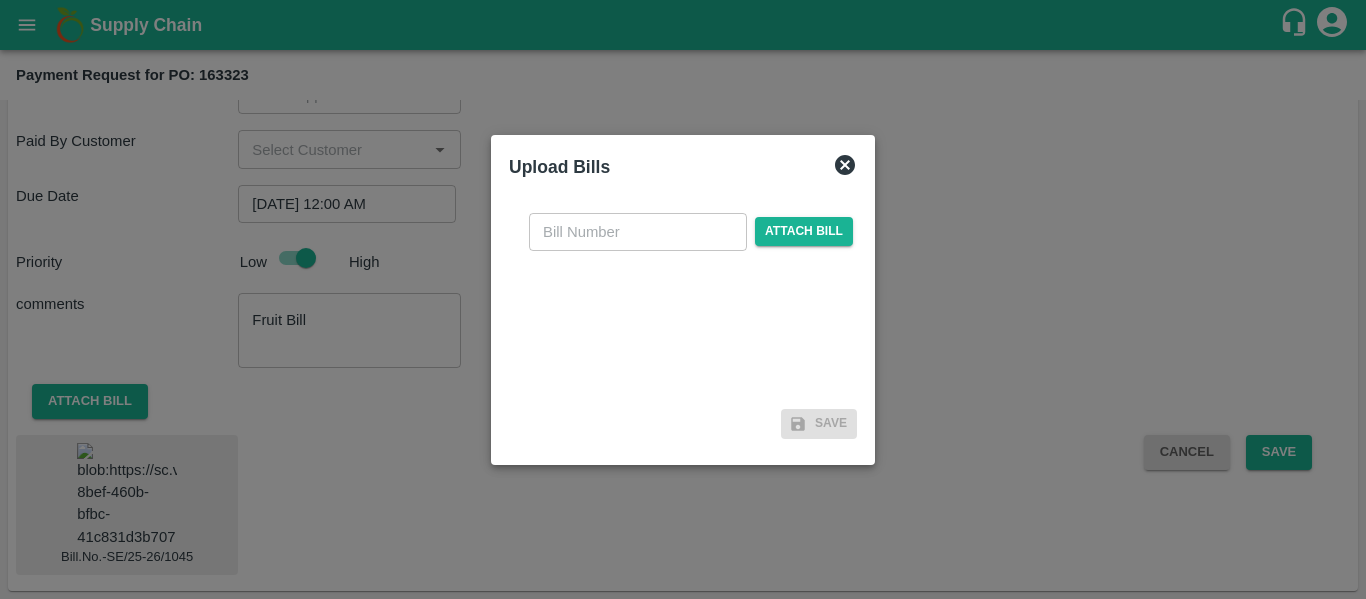click at bounding box center [638, 232] 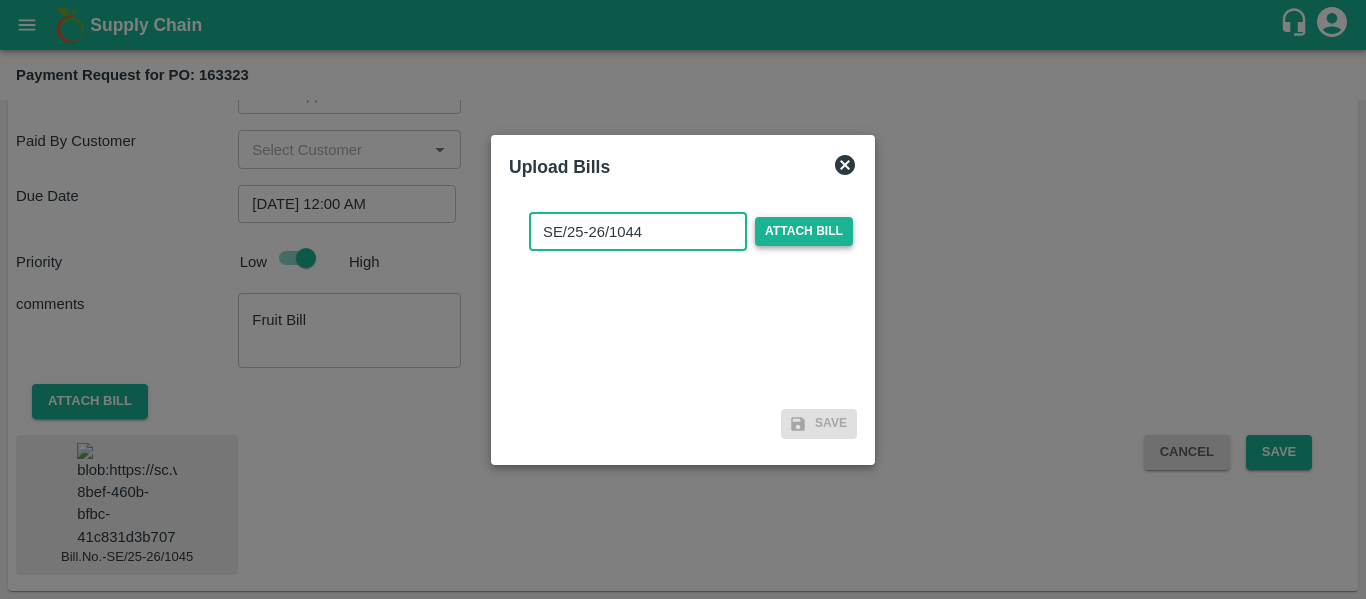 type on "SE/25-26/1044" 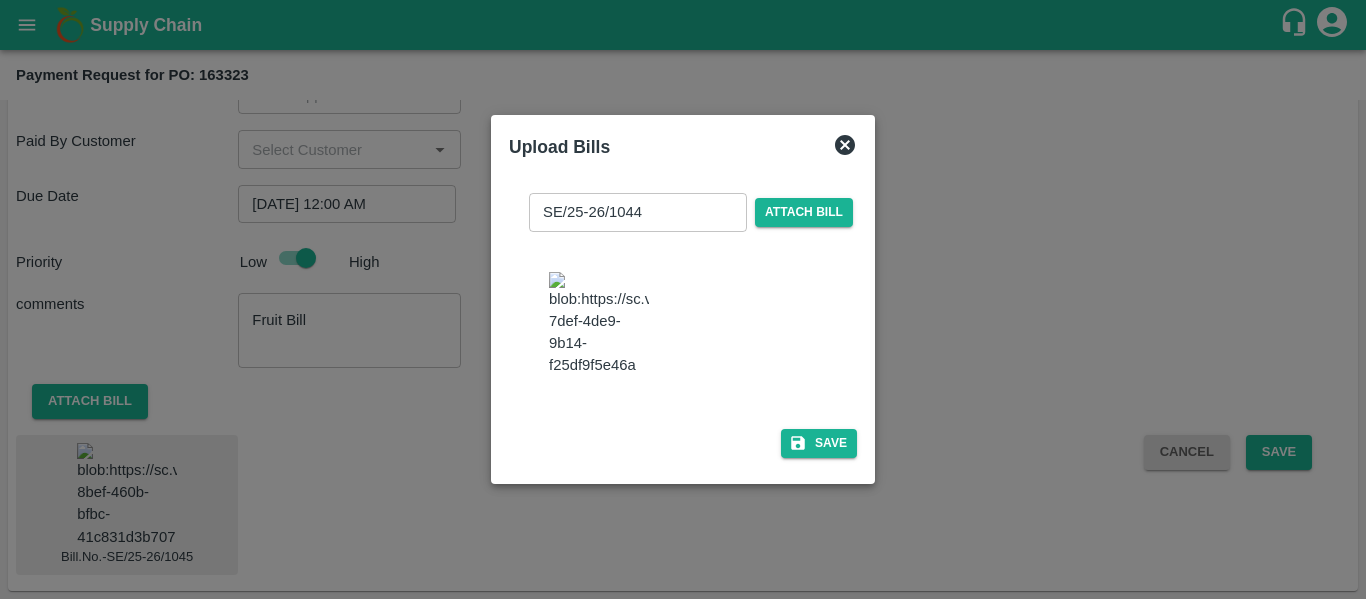 click at bounding box center (599, 324) 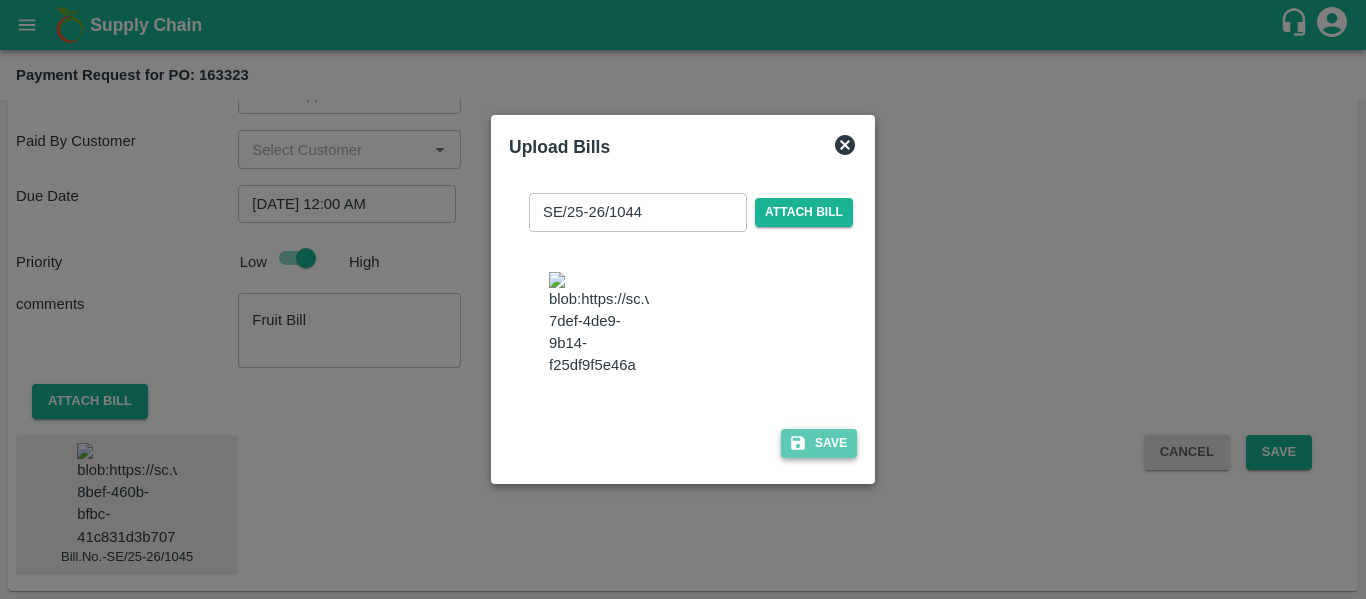 click 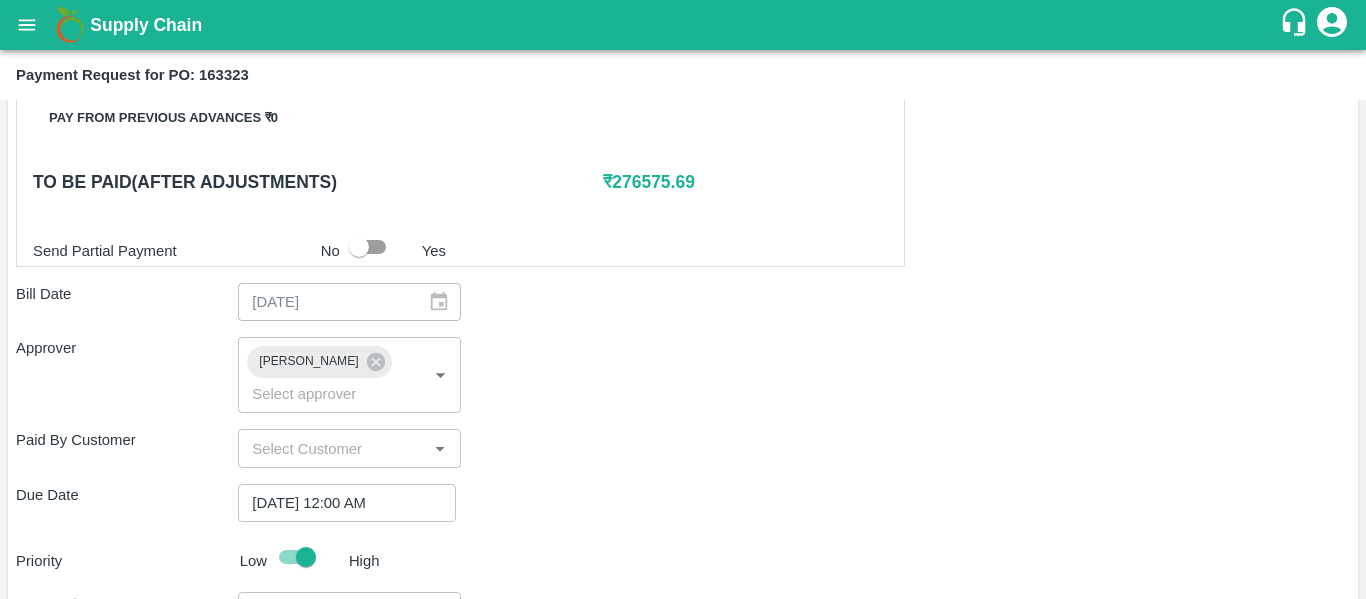 scroll, scrollTop: 1215, scrollLeft: 0, axis: vertical 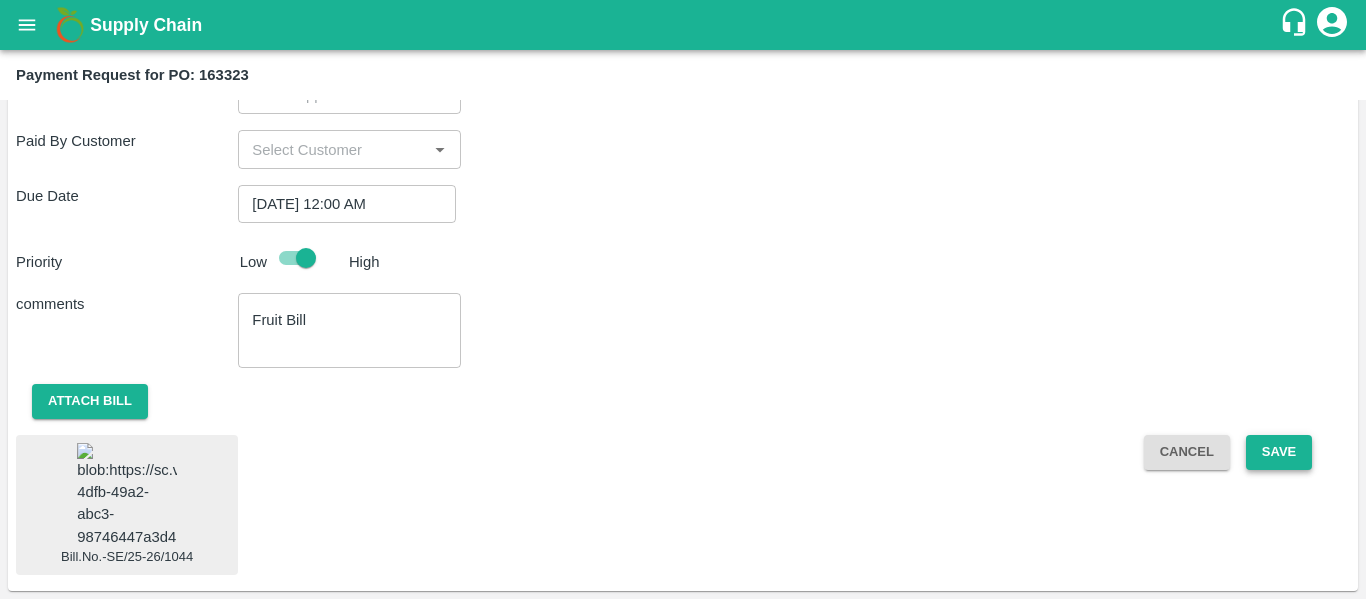 click on "Save" at bounding box center (1279, 452) 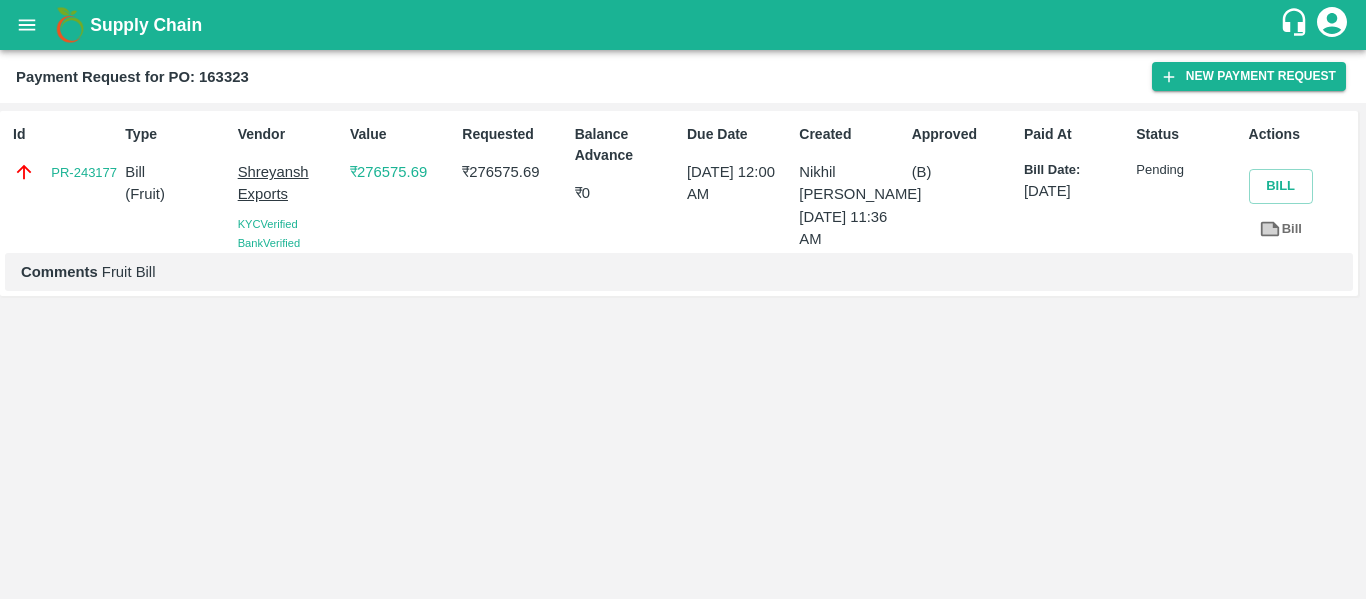 click 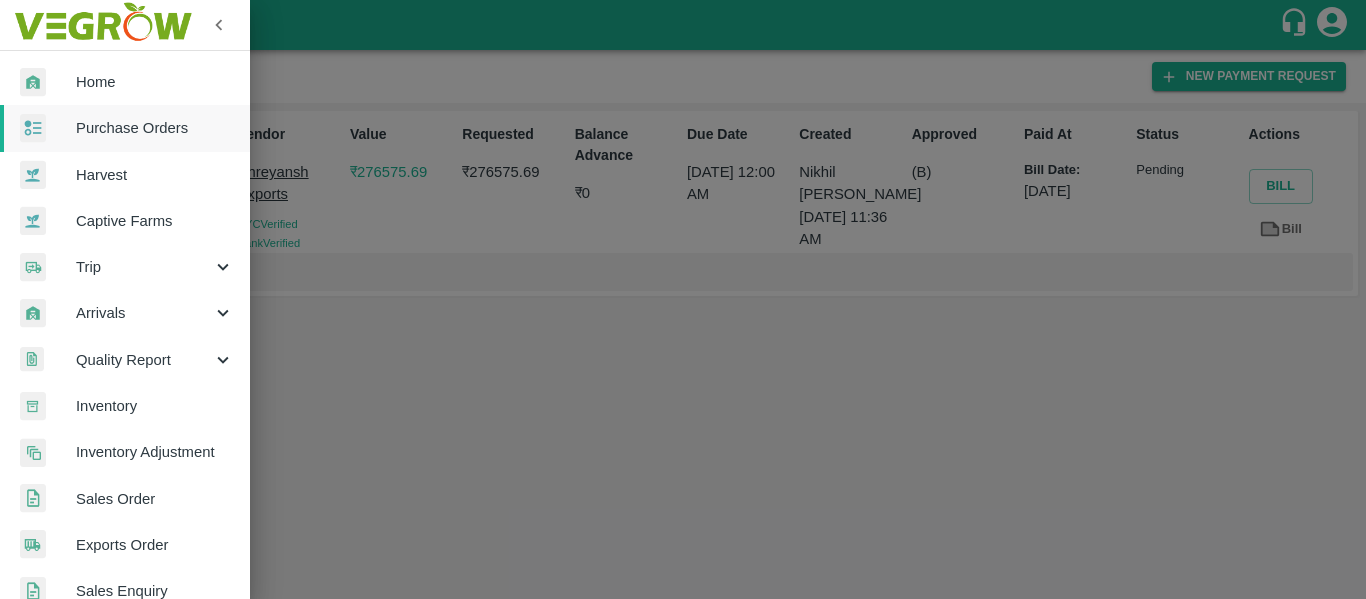 click on "Purchase Orders" at bounding box center [125, 128] 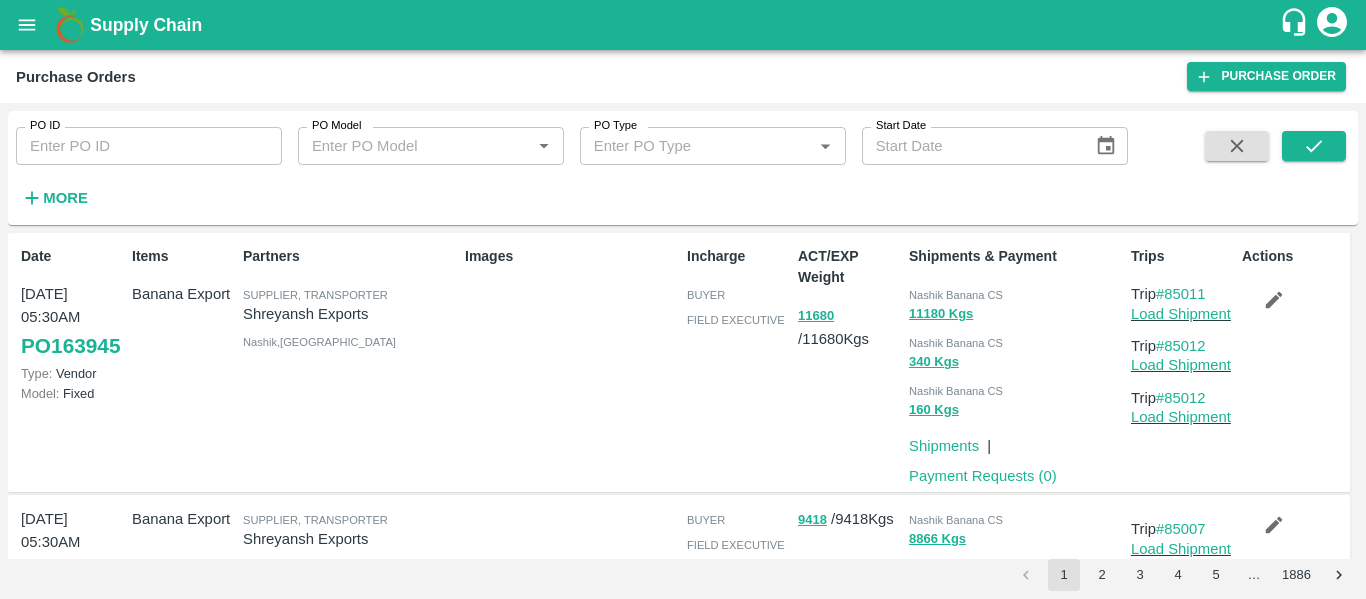 click on "PO ID" at bounding box center (149, 146) 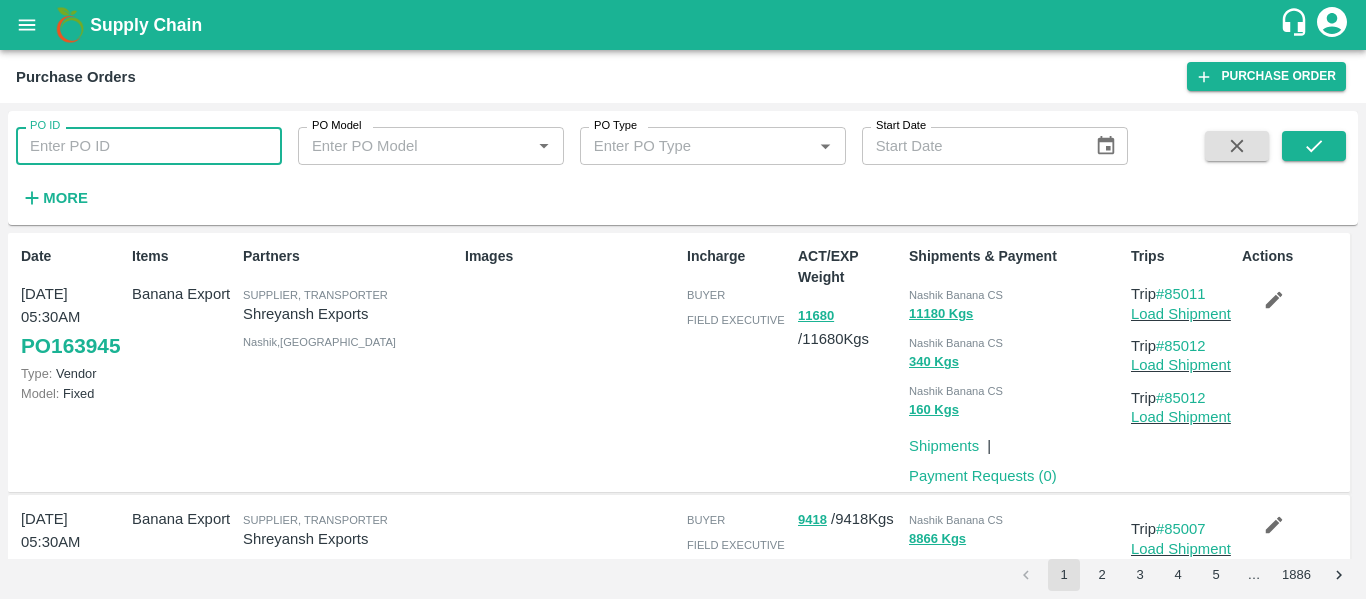 paste on "163314" 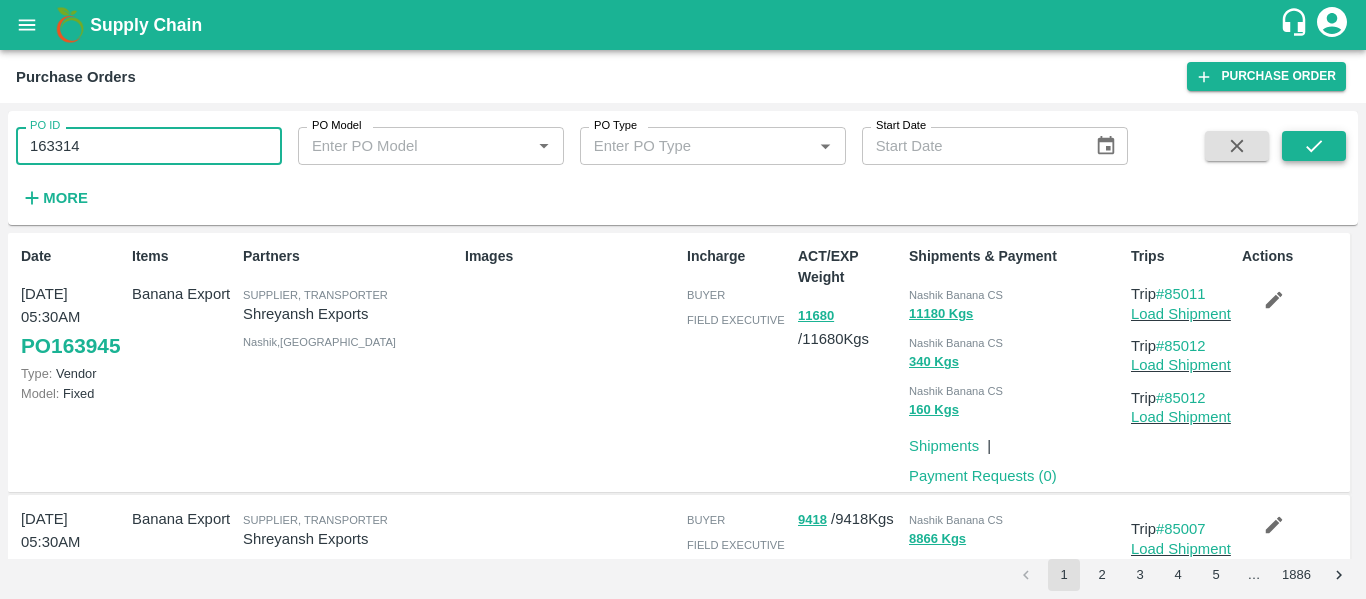 type on "163314" 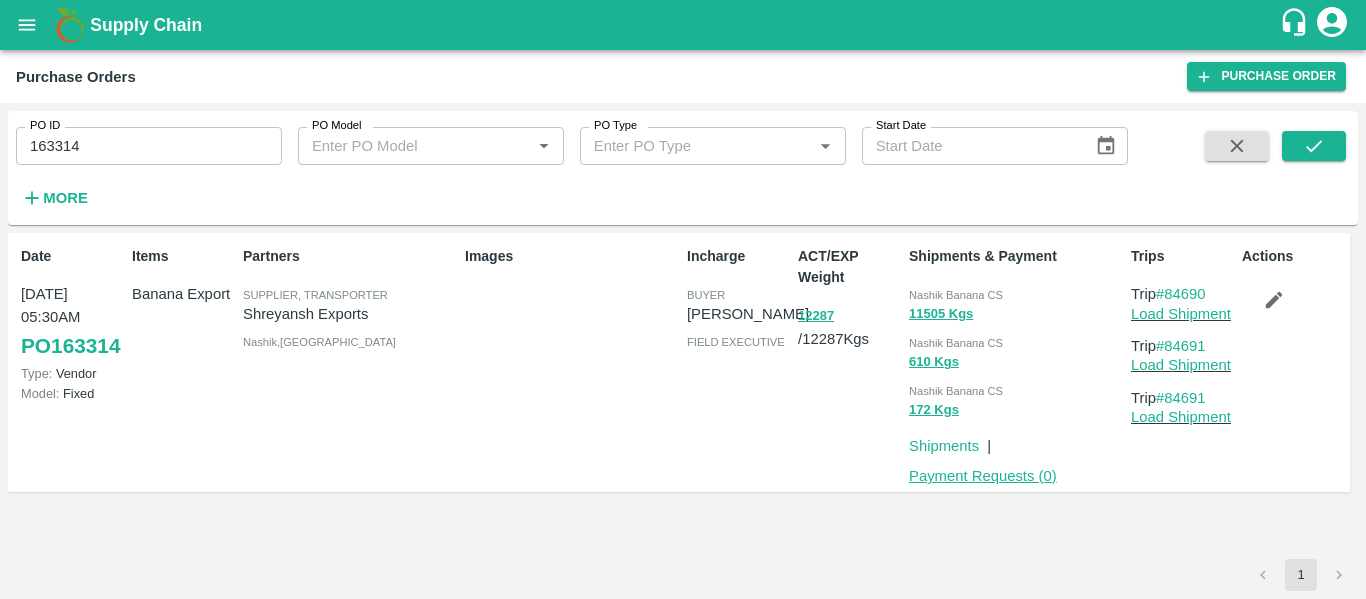 click on "Payment Requests ( 0 )" at bounding box center [983, 476] 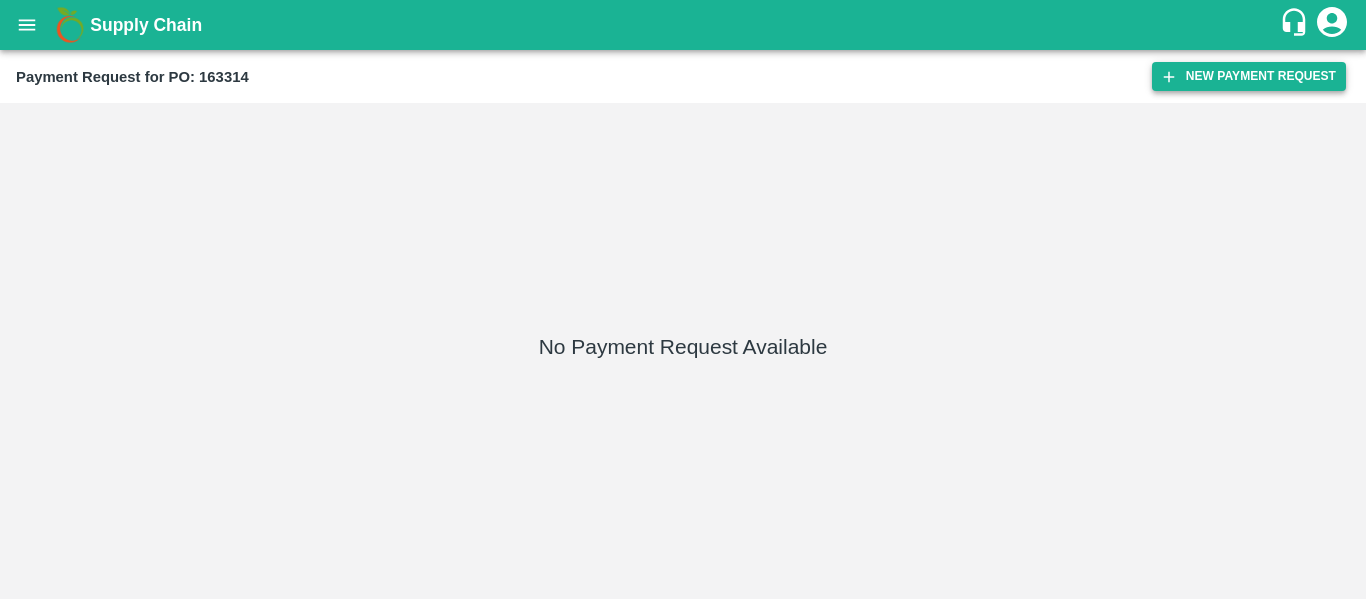 scroll, scrollTop: 0, scrollLeft: 0, axis: both 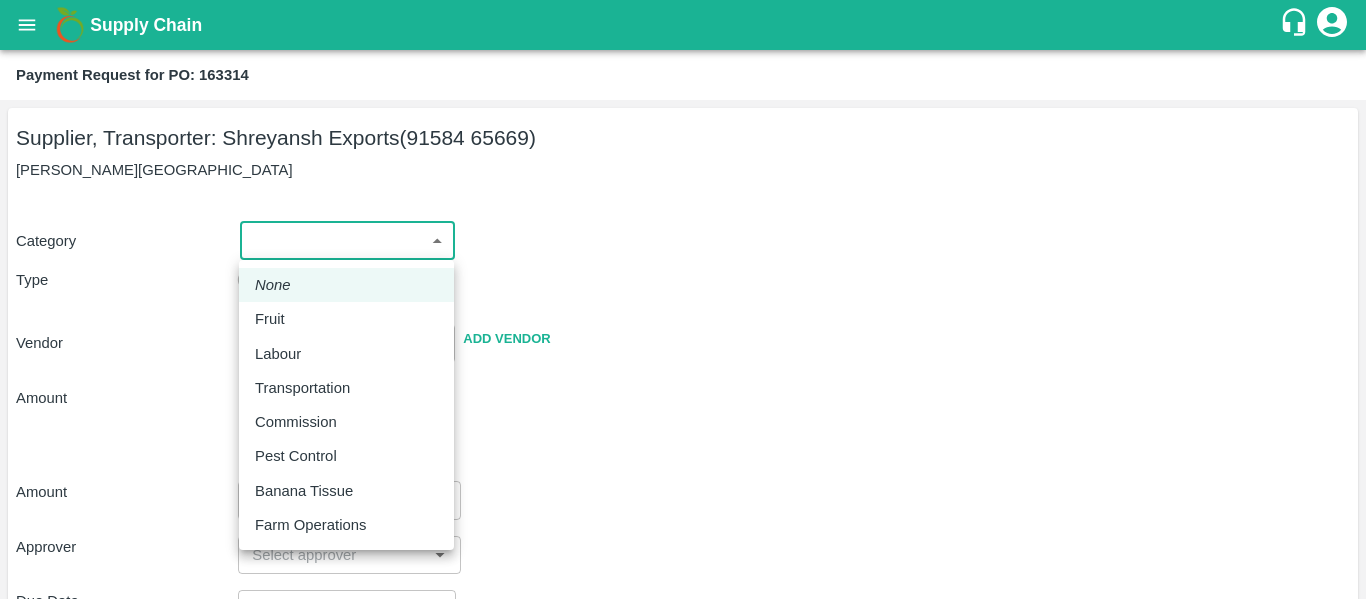 click on "Supply Chain Payment Request for PO: 163314 Supplier, Transporter:    [PERSON_NAME] Exports  (91584 65669) [GEOGRAPHIC_DATA], [GEOGRAPHIC_DATA] Category ​ ​ Type Advance Bill Vendor ​ Add Vendor Amount Total value Per Kg ​ Amount ​ Approver ​ Due Date ​  Priority  Low  High Comment x ​ Attach bill Cancel Save Tembhurni PH Nashik CC Shahada Banana Export PH Savda Banana Export PH Nashik Banana CS Nikhil Subhash Mangvade Logout None Fruit Labour Transportation Commission Pest Control Banana Tissue Farm Operations" at bounding box center (683, 299) 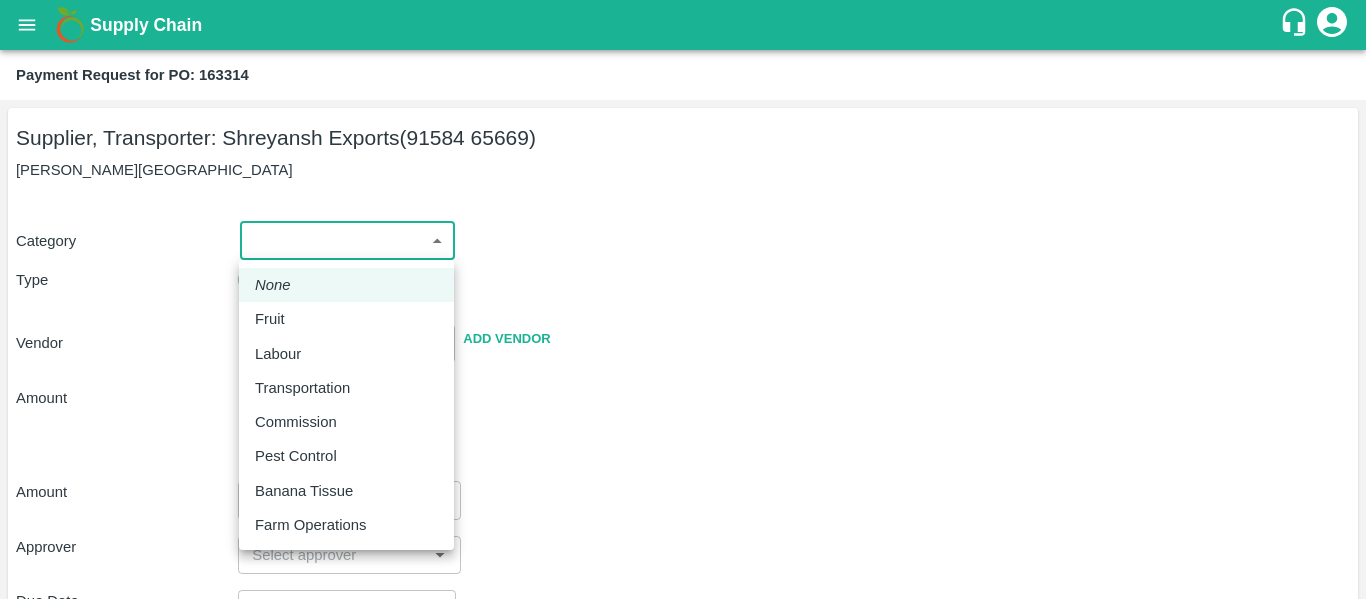 click on "Fruit" at bounding box center (346, 319) 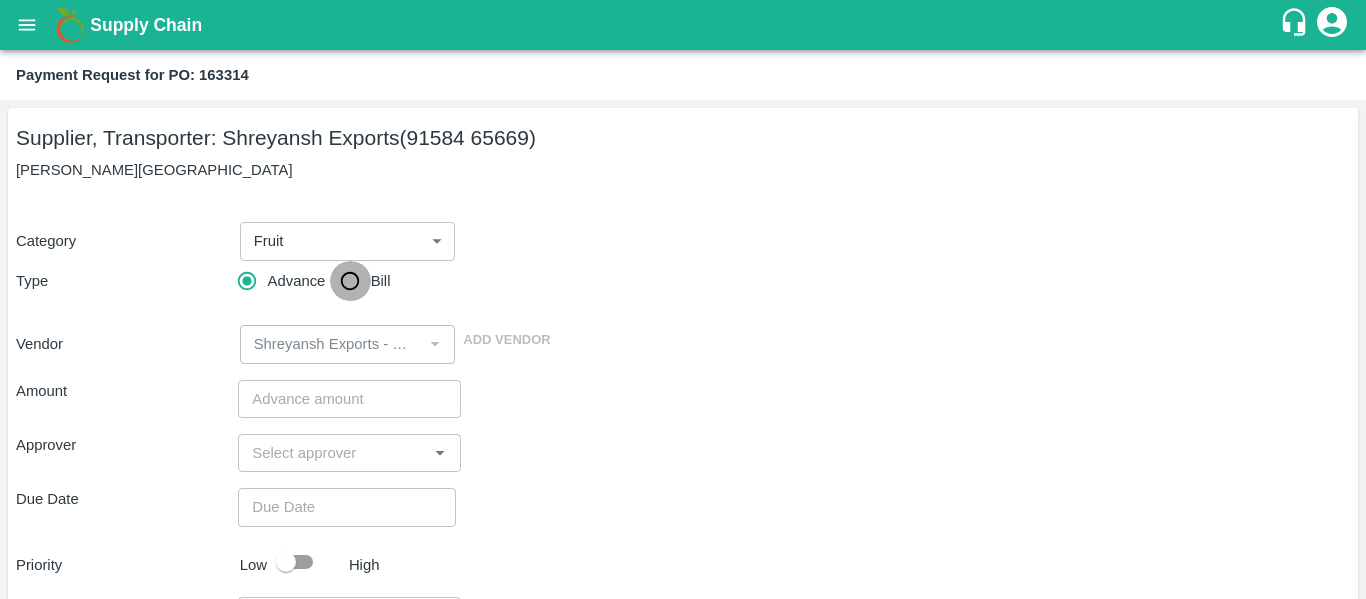 click on "Bill" at bounding box center (350, 281) 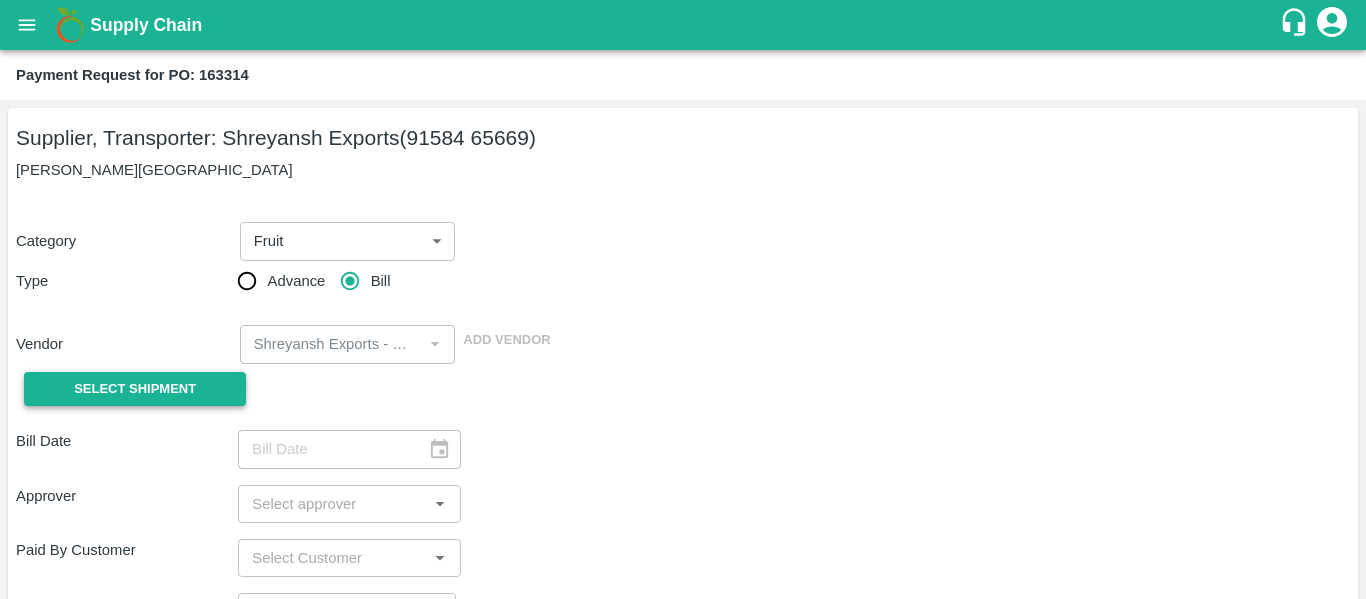 click on "Select Shipment" at bounding box center (135, 389) 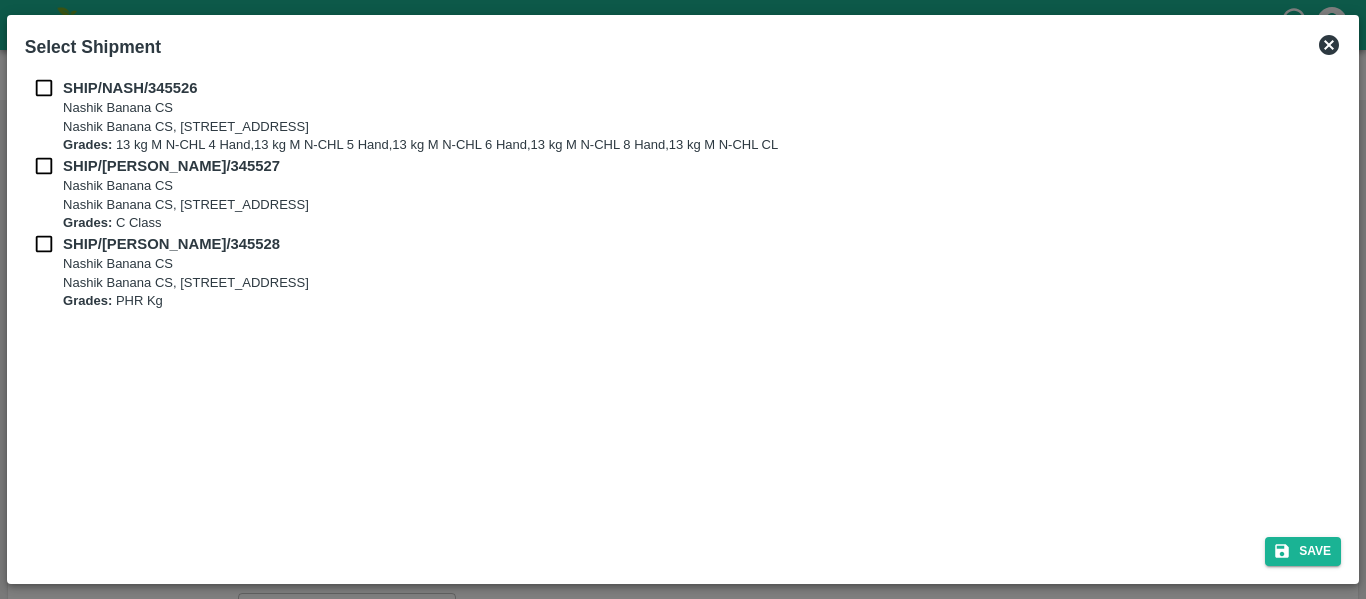 click at bounding box center (44, 88) 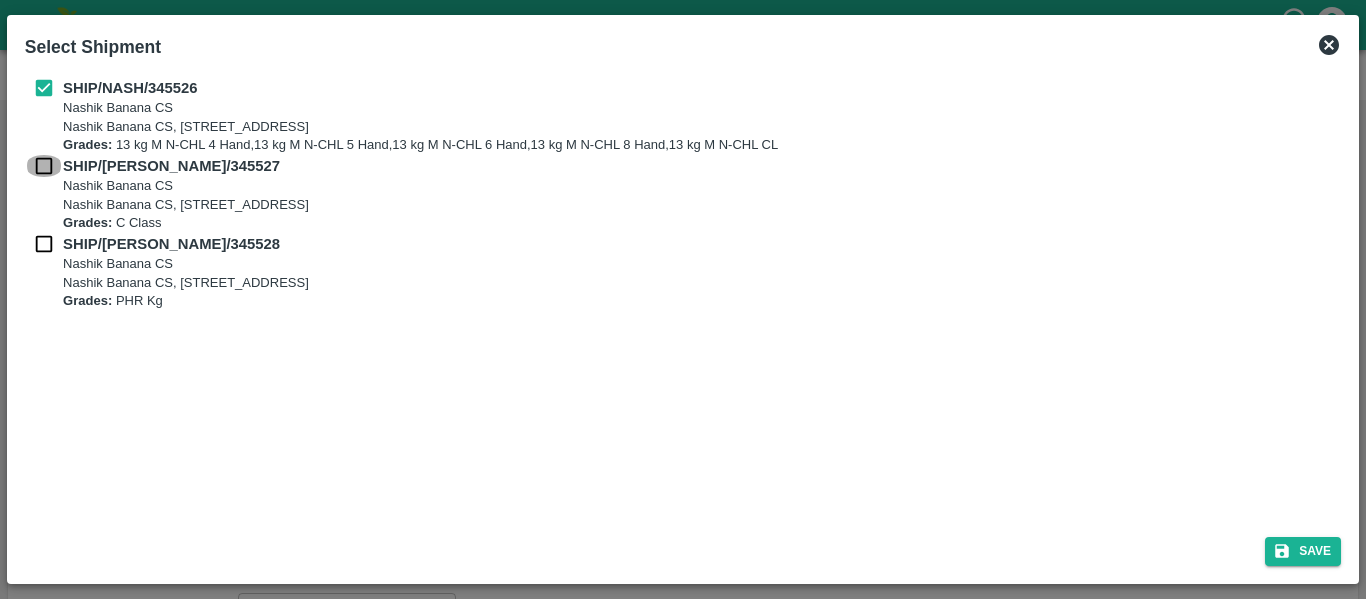 click at bounding box center (44, 166) 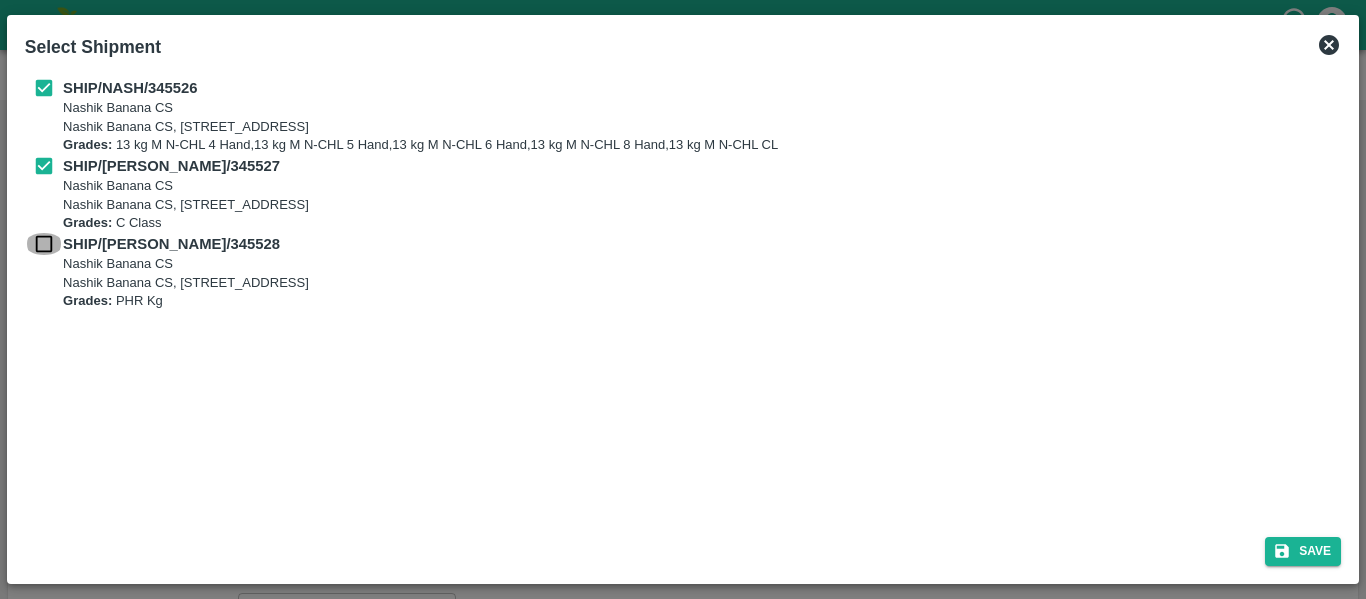 click at bounding box center [44, 244] 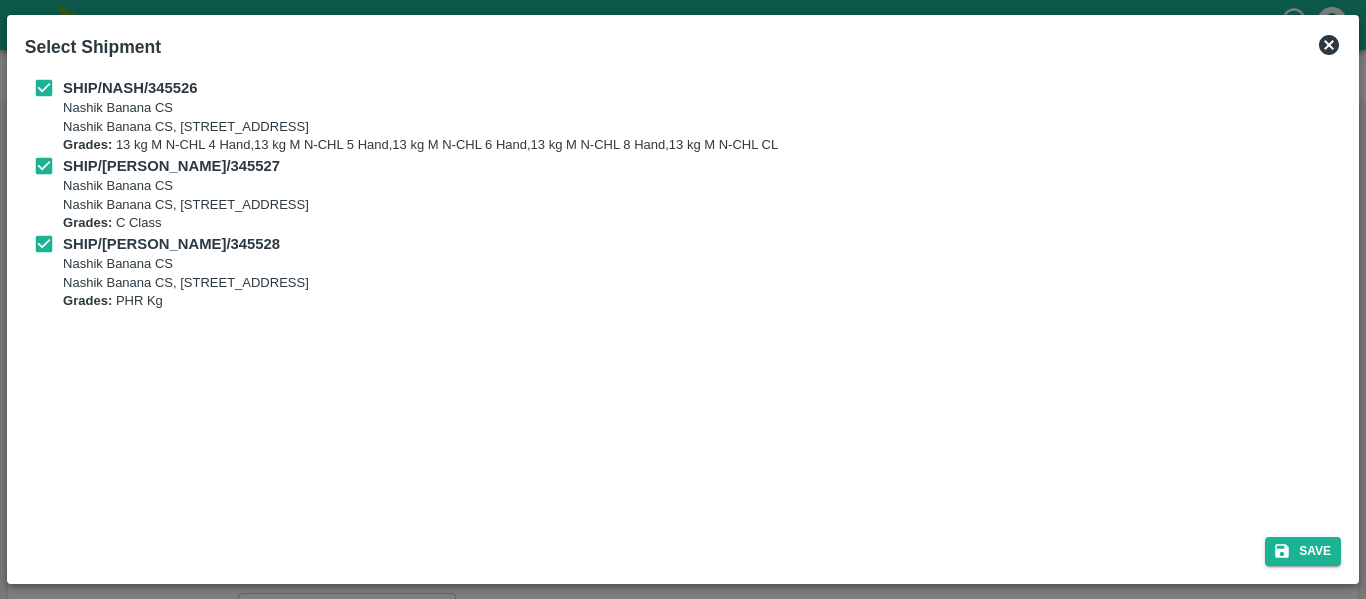 click on "Save" at bounding box center [683, 547] 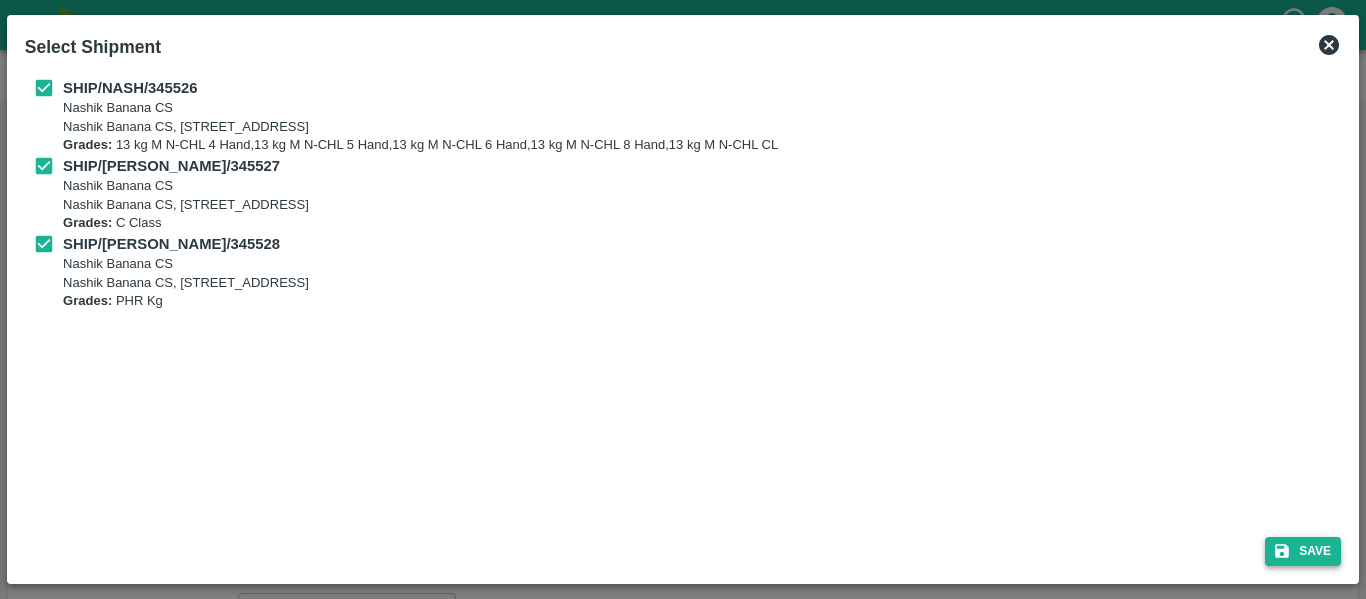 click on "Save" at bounding box center (1303, 551) 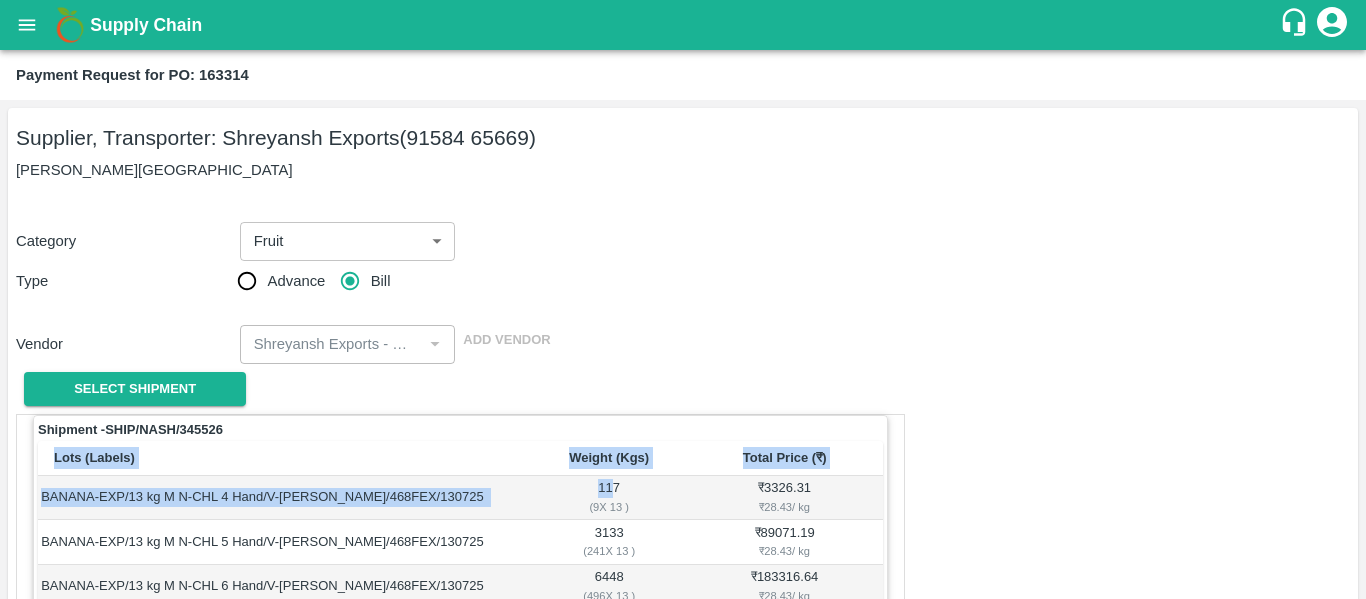 click on "Shipment -  SHIP/NASH/345526 Lots (Labels) Weight (Kgs) Total Price (₹) BANANA-EXP/13 kg M N-CHL 4 Hand/V-MH-Shreya/468FEX/130725   117 ( 9  X   13   ) ₹ 3326.31 ₹ 28.43  / kg BANANA-EXP/13 kg M N-CHL 5 Hand/V-MH-Shreya/468FEX/130725   3133 ( 241  X   13   ) ₹ 89071.19 ₹ 28.43  / kg BANANA-EXP/13 kg M N-CHL 6 Hand/V-MH-Shreya/468FEX/130725   6448 ( 496  X   13   ) ₹ 183316.64 ₹ 28.43  / kg BANANA-EXP/13 kg M N-CHL 8 Hand/V-MH-Shreya/468FEX/130725   1495 ( 115  X   13   ) ₹ 42502.85 ₹ 28.43  / kg BANANA-EXP/13 kg M N-CHL CL/V-MH-Shreya/468FEX/130725   312 ( 24  X   13   ) ₹ 8870.16 ₹ 28.43  / kg Total 11505 327087.15" at bounding box center (460, 574) 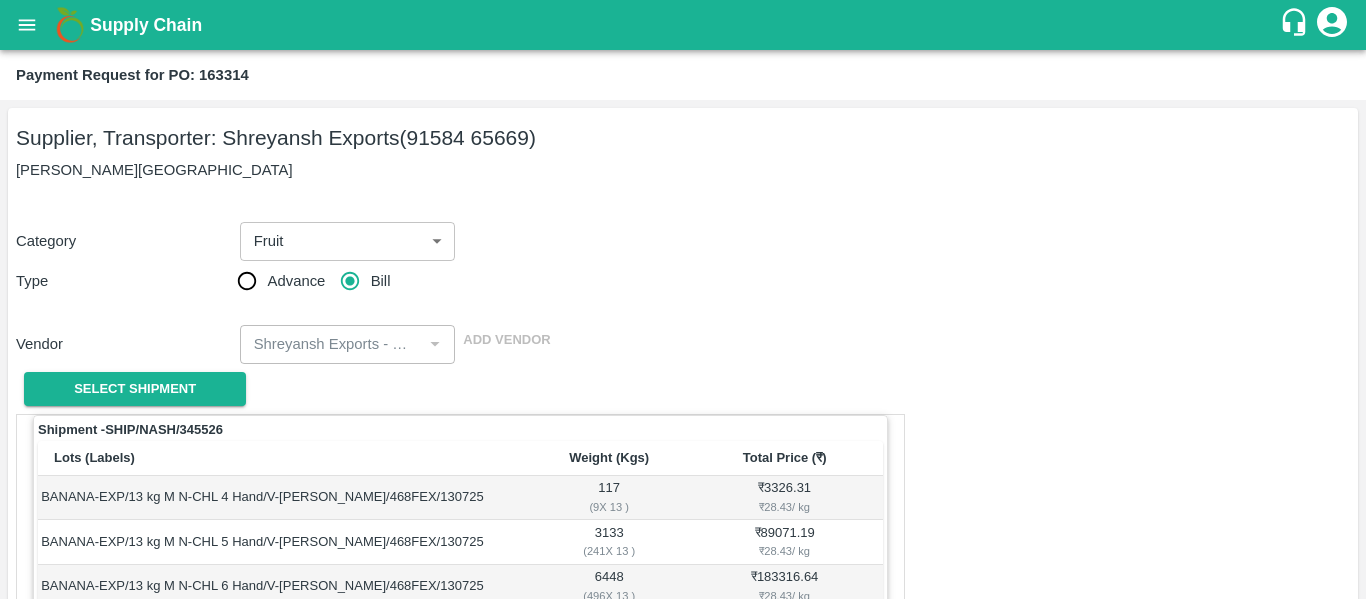 click on "Vendor ​ Add Vendor" at bounding box center (679, 340) 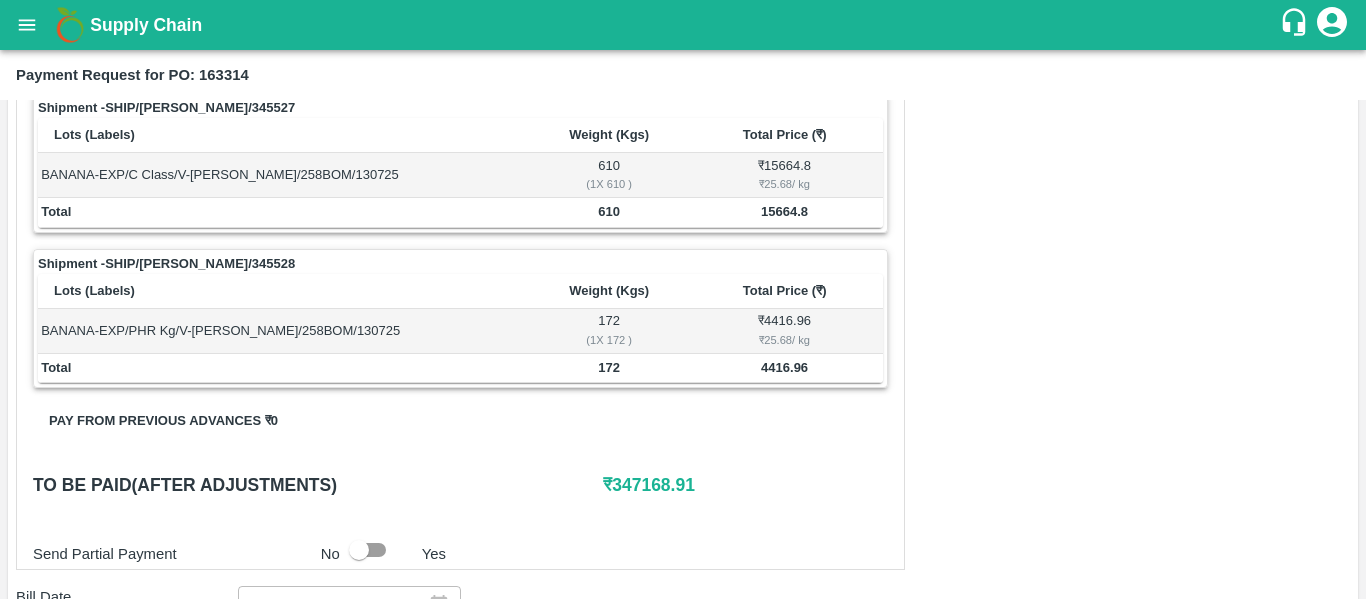 scroll, scrollTop: 1010, scrollLeft: 0, axis: vertical 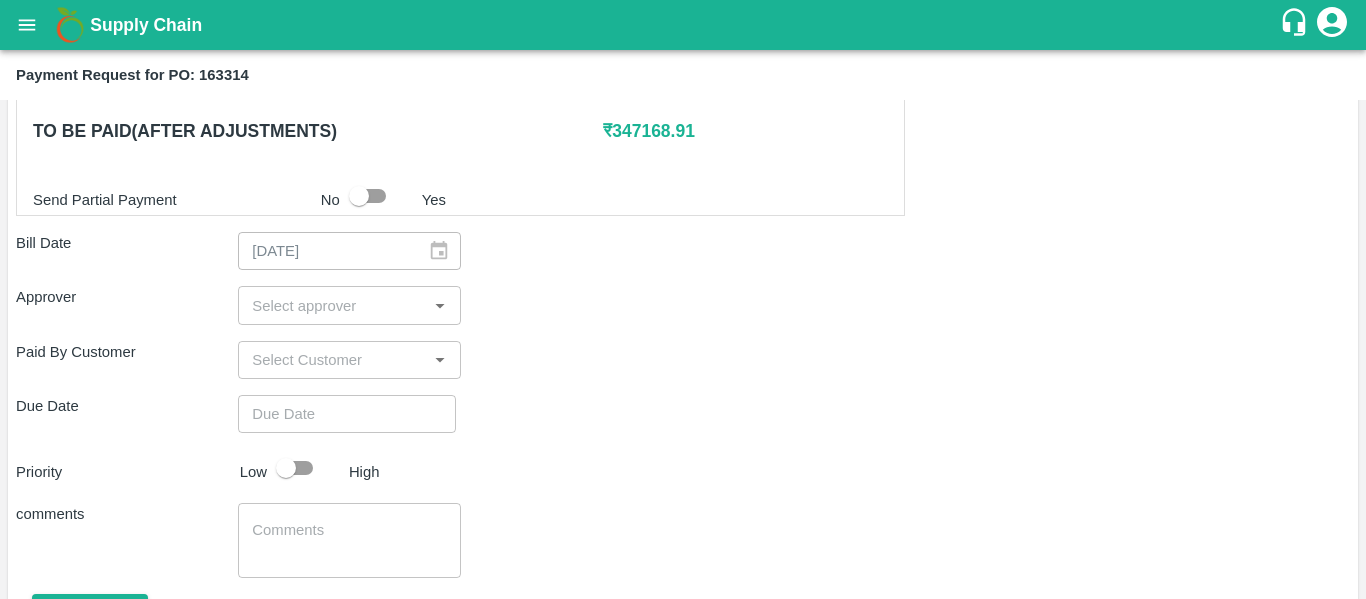 click at bounding box center (332, 305) 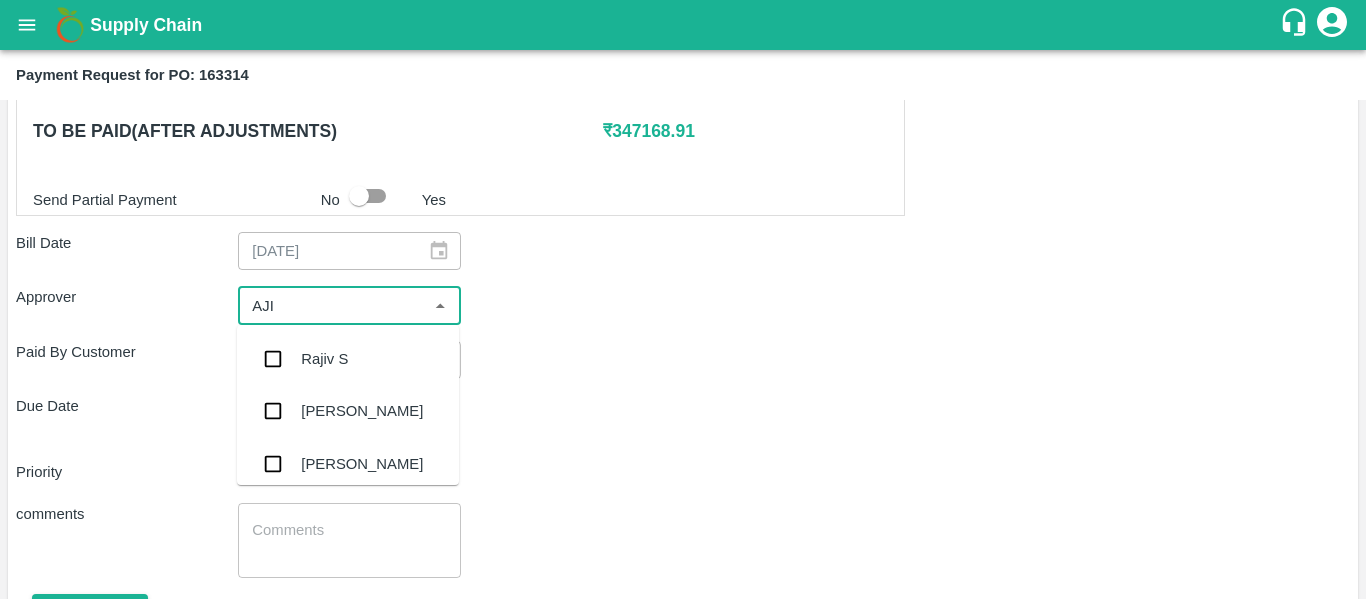 type on "AJIT" 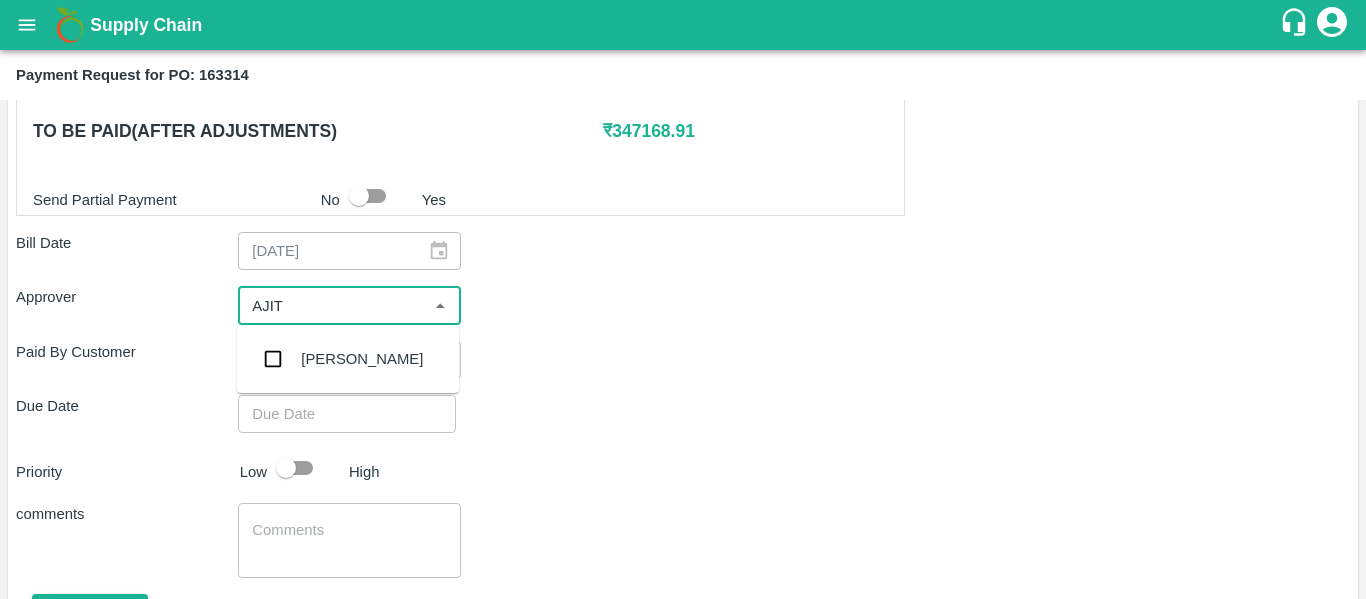 click on "[PERSON_NAME]" at bounding box center [348, 359] 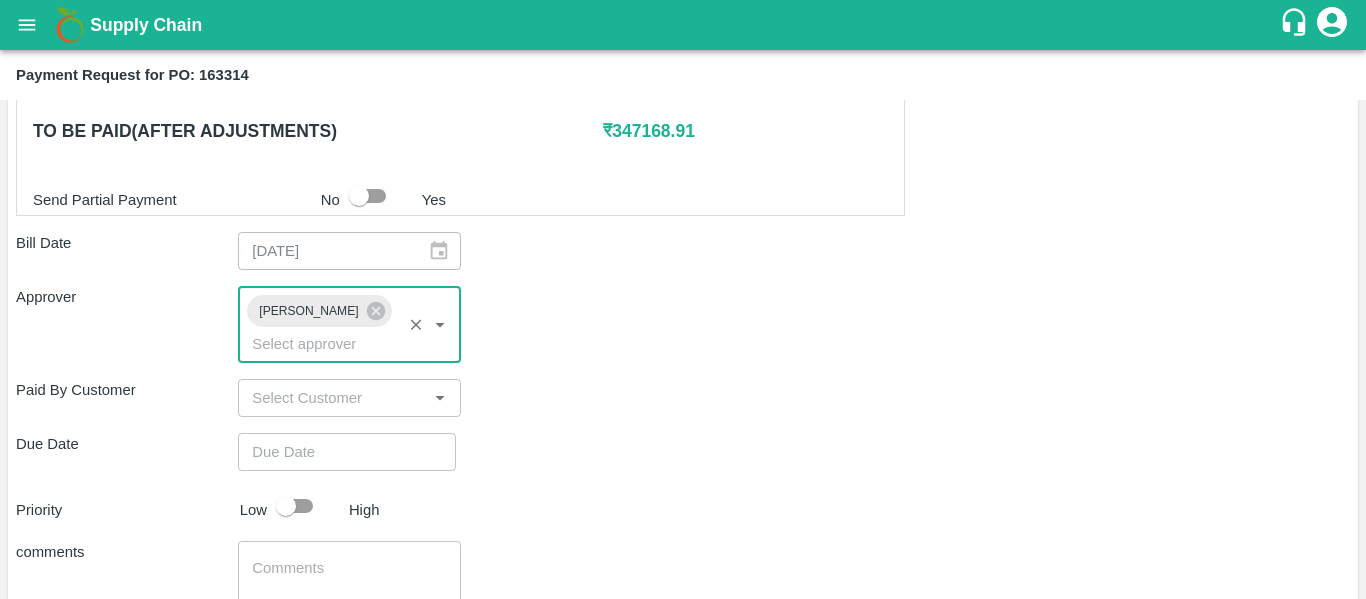 type on "DD/MM/YYYY hh:mm aa" 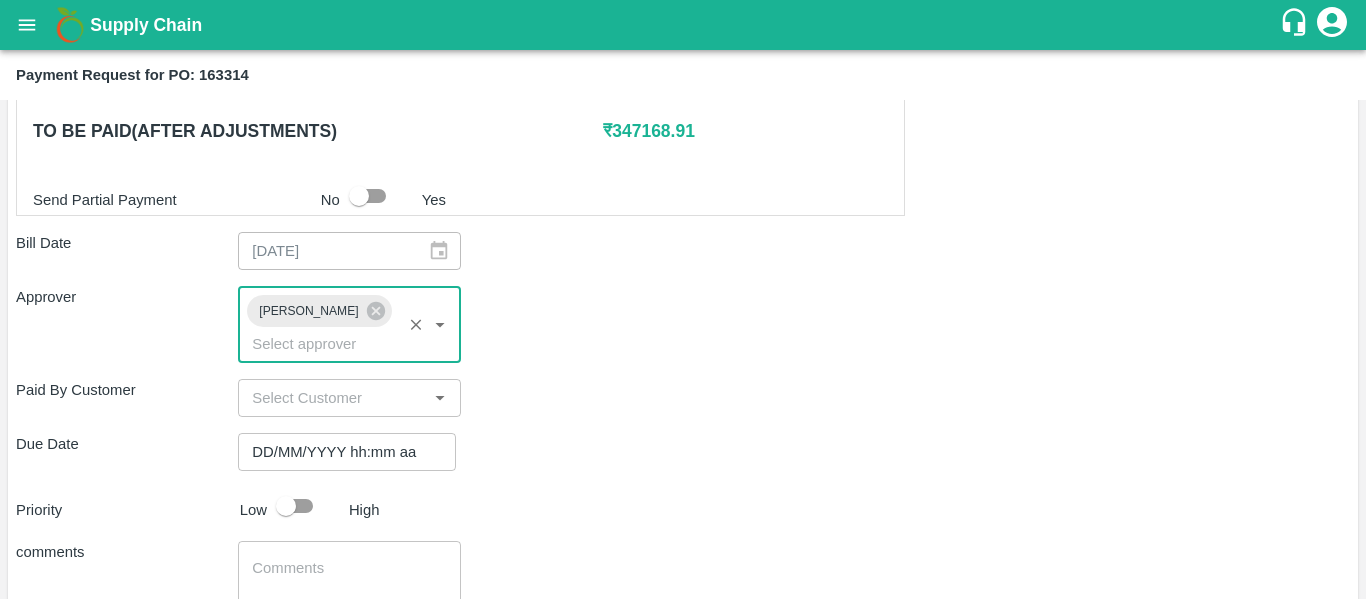 click on "DD/MM/YYYY hh:mm aa" at bounding box center (340, 452) 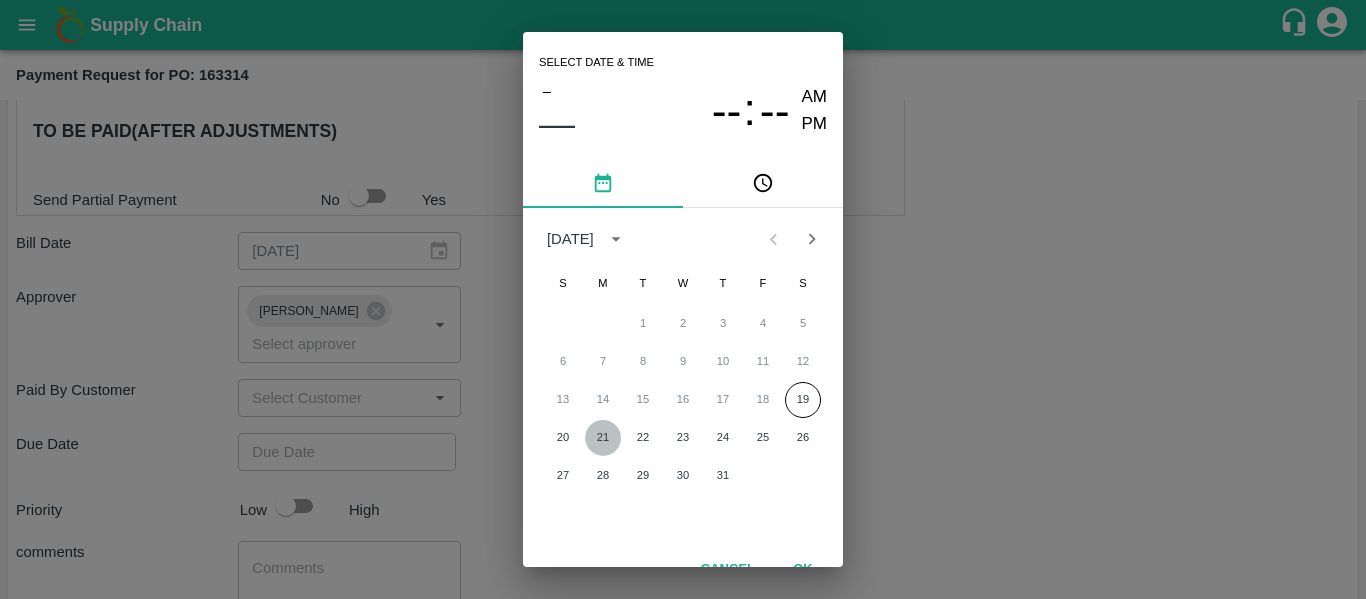 click on "21" at bounding box center (603, 438) 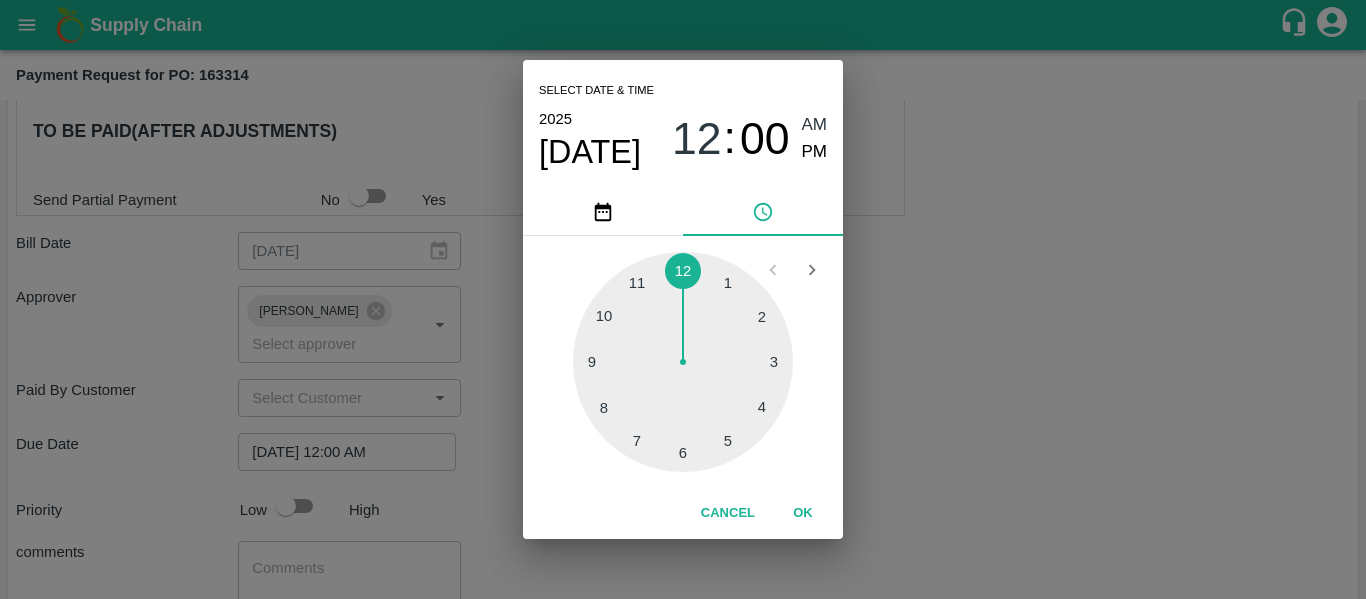 click on "Select date & time [DATE] 12 : 00 AM PM 1 2 3 4 5 6 7 8 9 10 11 12 Cancel OK" at bounding box center [683, 299] 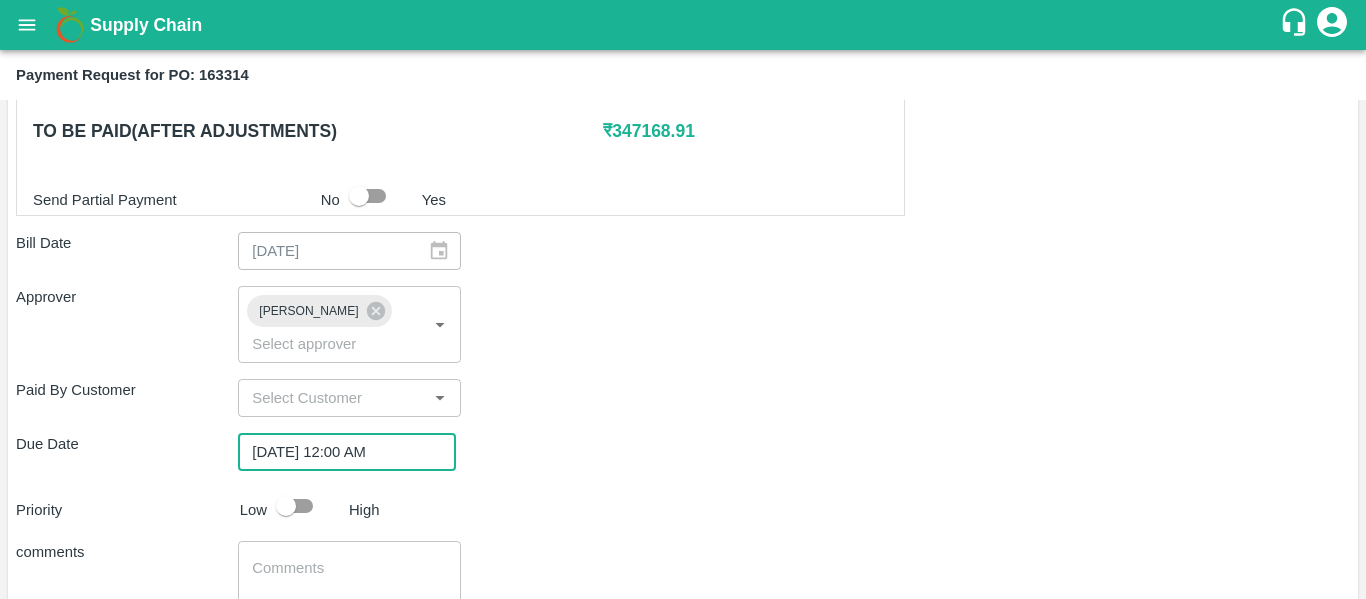 click at bounding box center [286, 506] 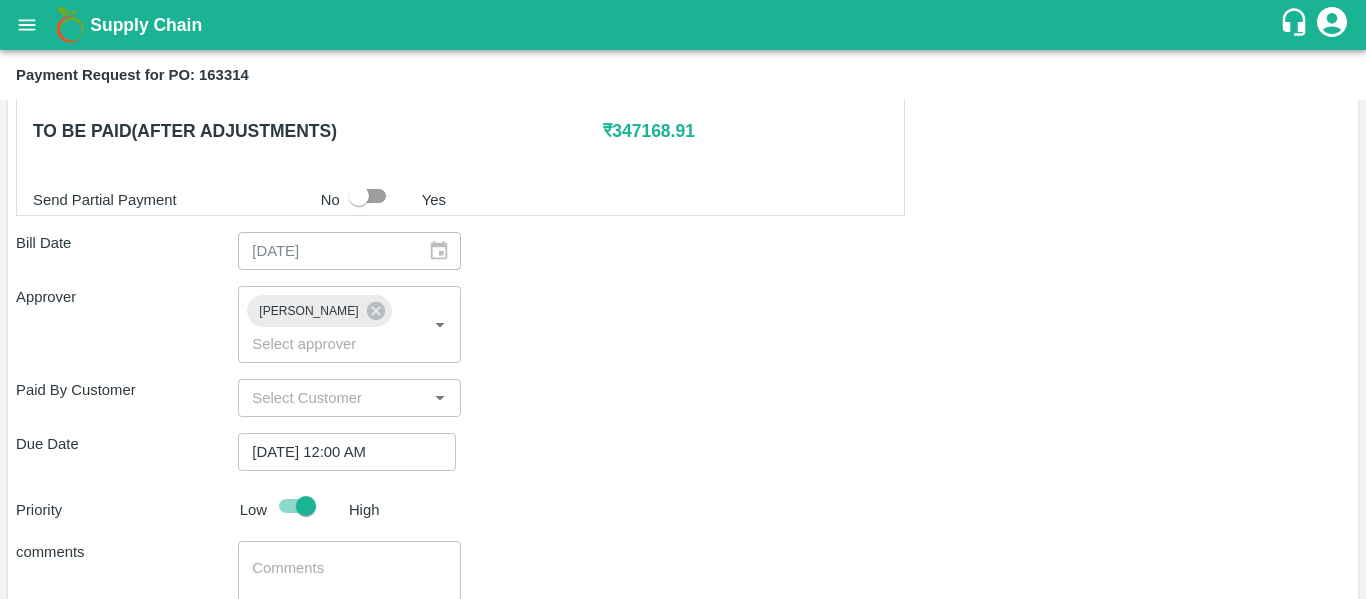 click on "x ​" at bounding box center [349, 578] 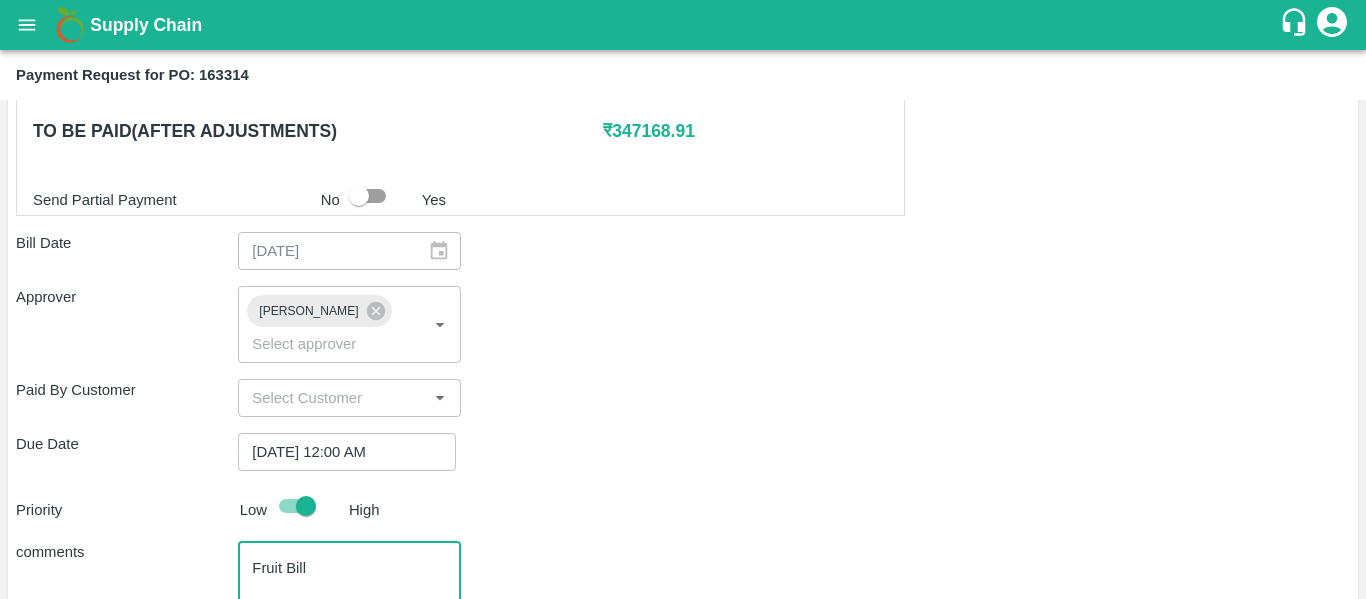 type on "Fruit Bill" 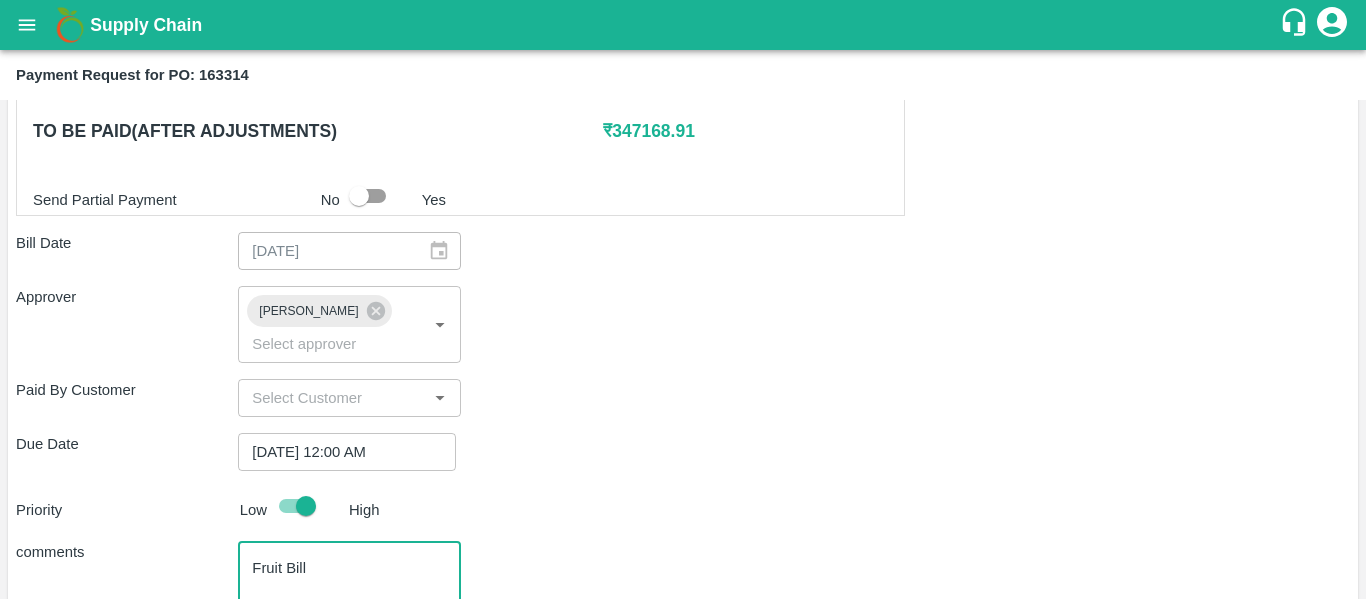 scroll, scrollTop: 1127, scrollLeft: 0, axis: vertical 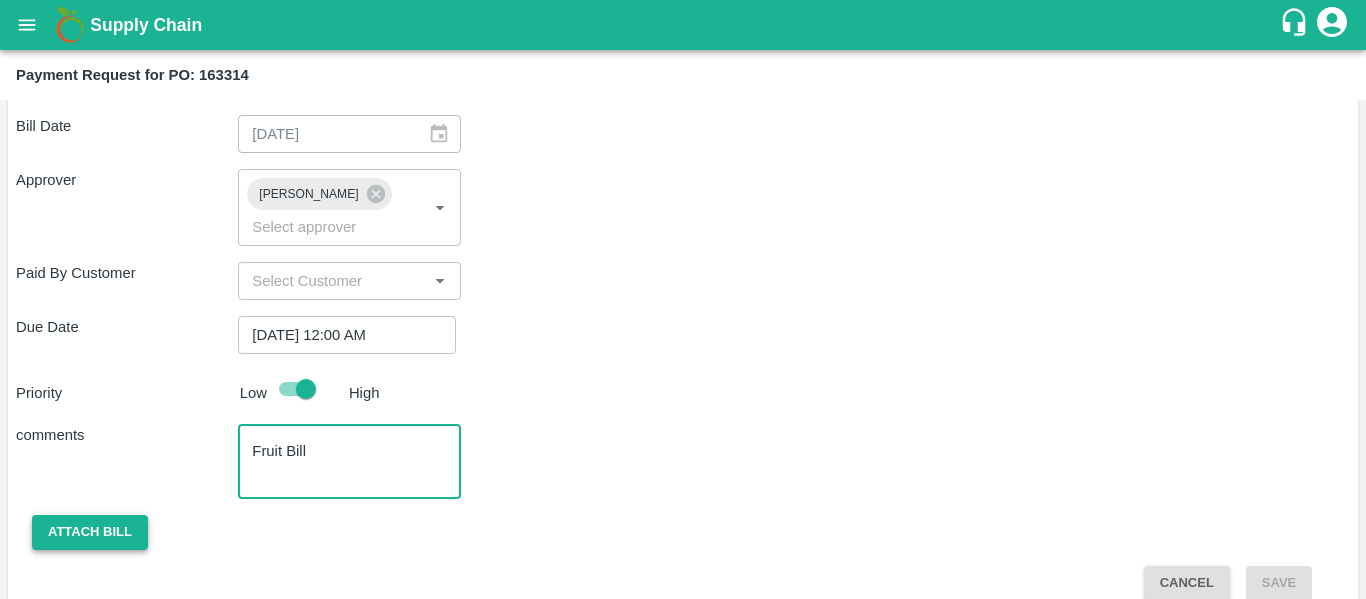 click on "Attach bill" at bounding box center (90, 532) 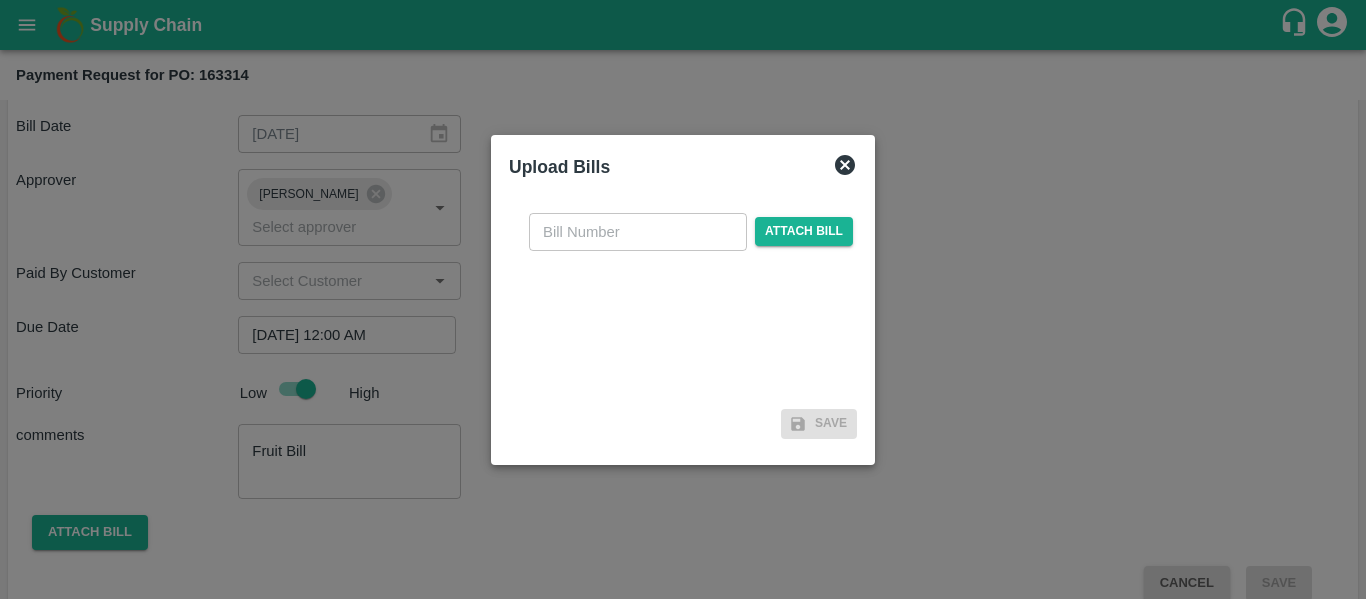 click at bounding box center (638, 232) 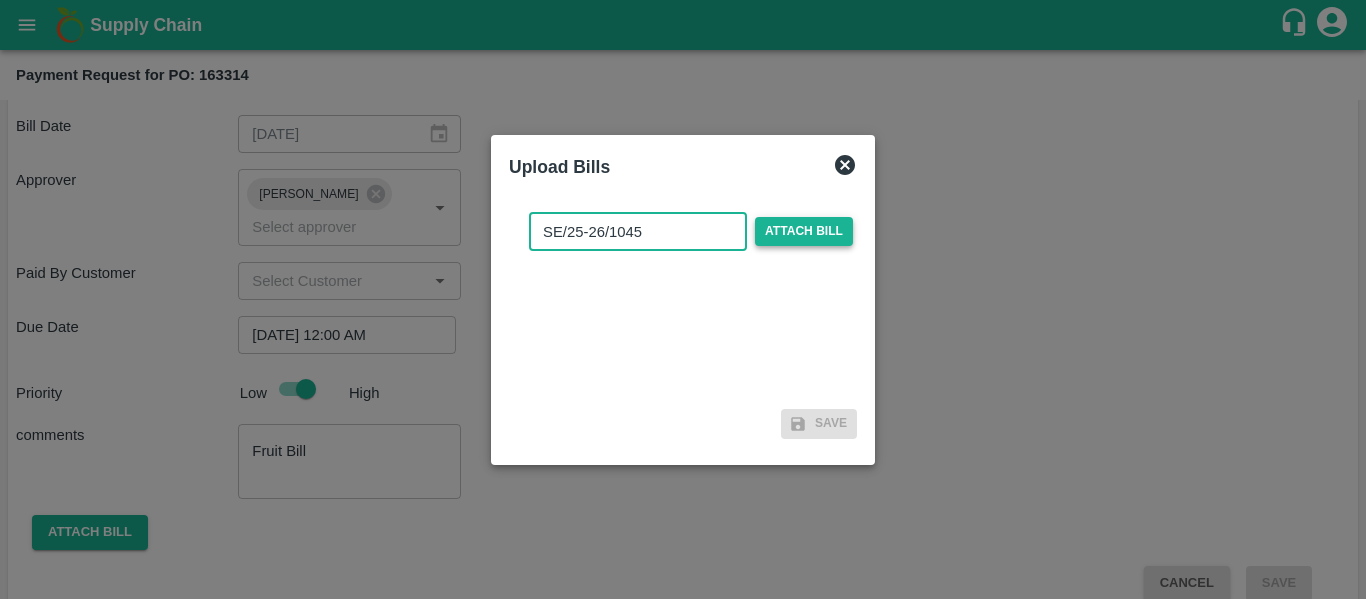 type on "SE/25-26/1045" 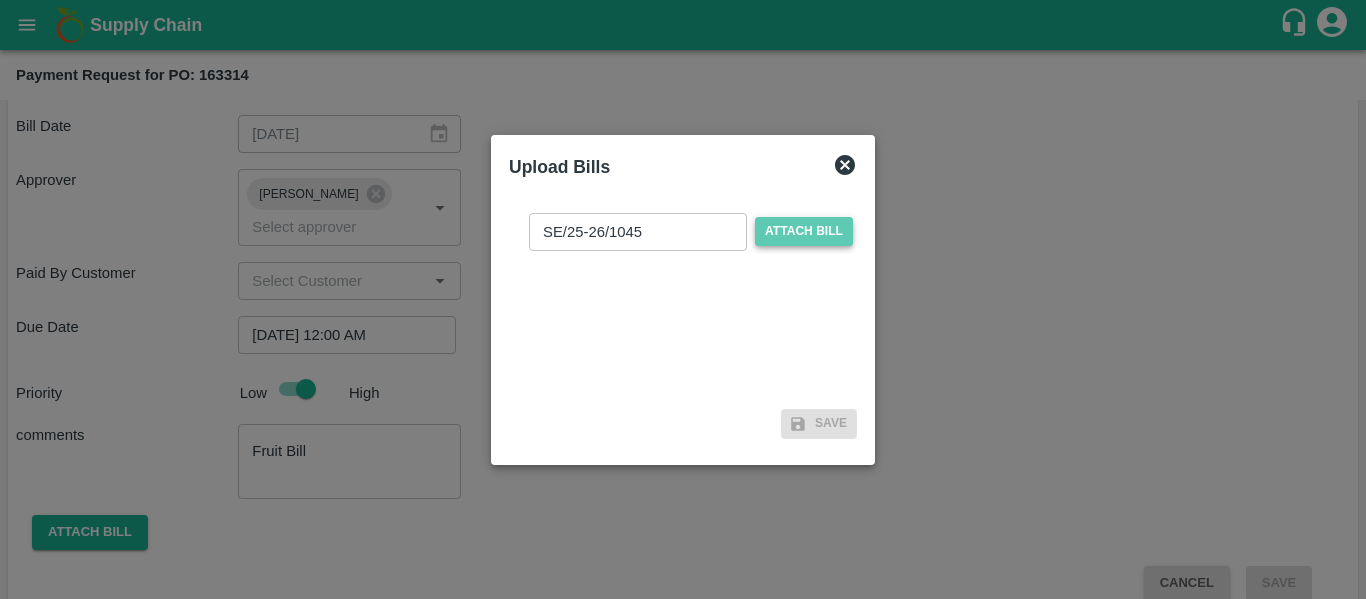 click on "Attach bill" at bounding box center (804, 231) 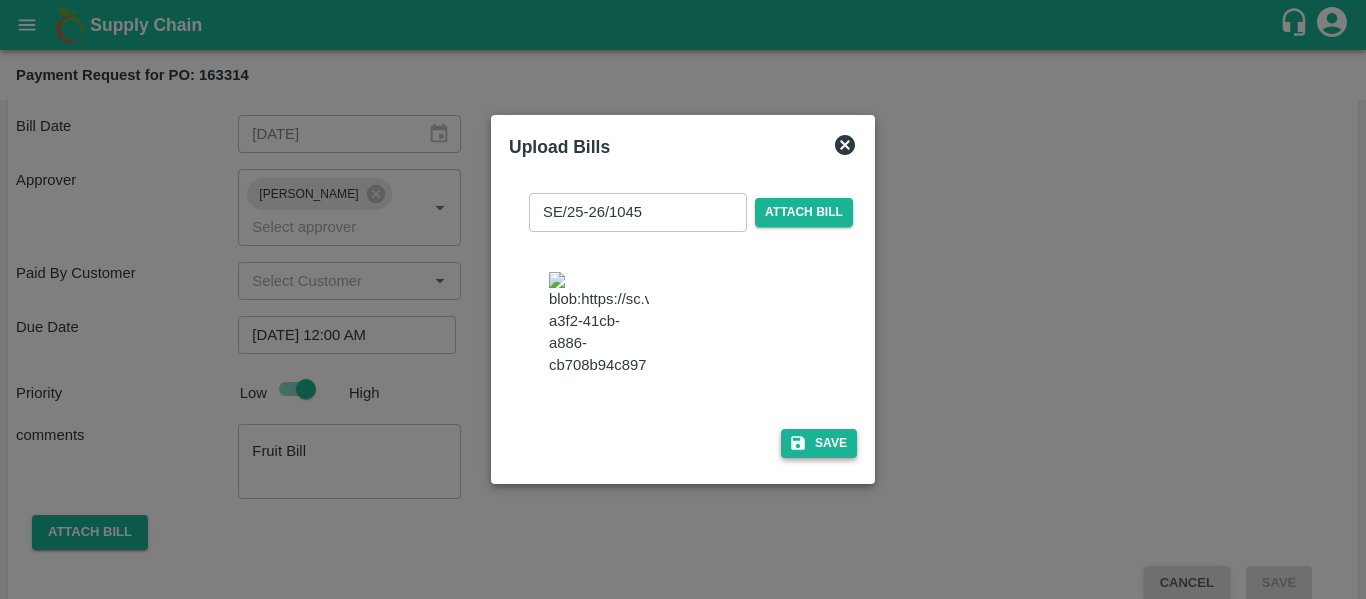 click on "Save" at bounding box center [819, 443] 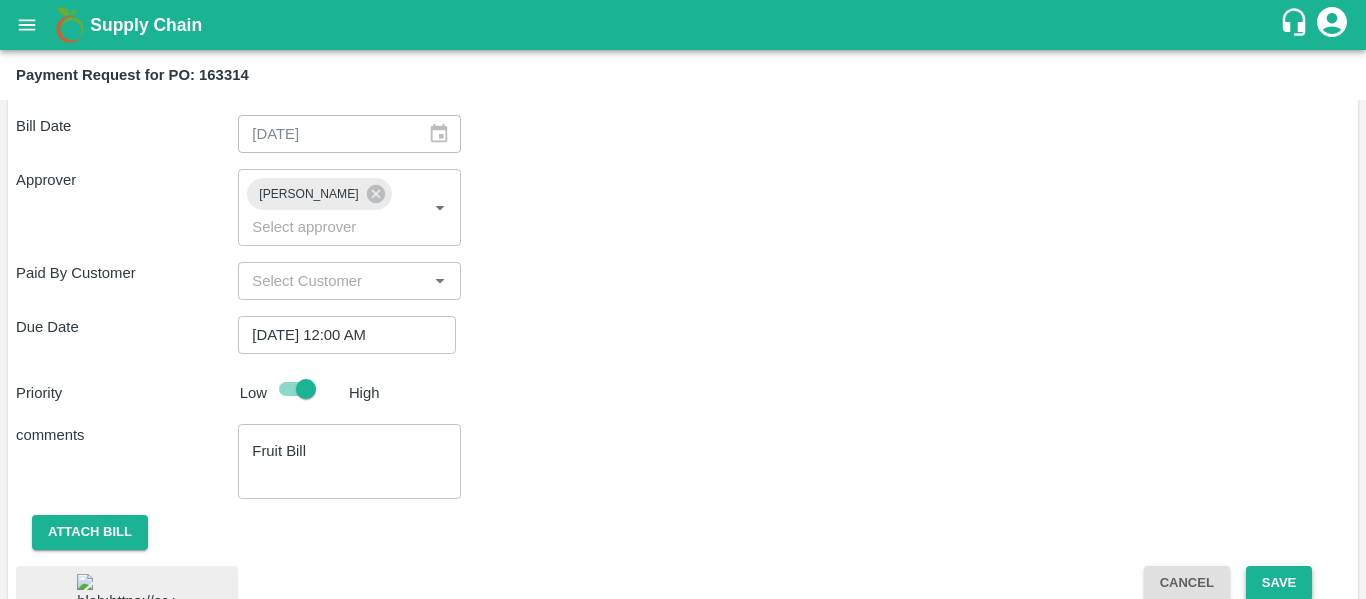 click on "Save" at bounding box center [1279, 583] 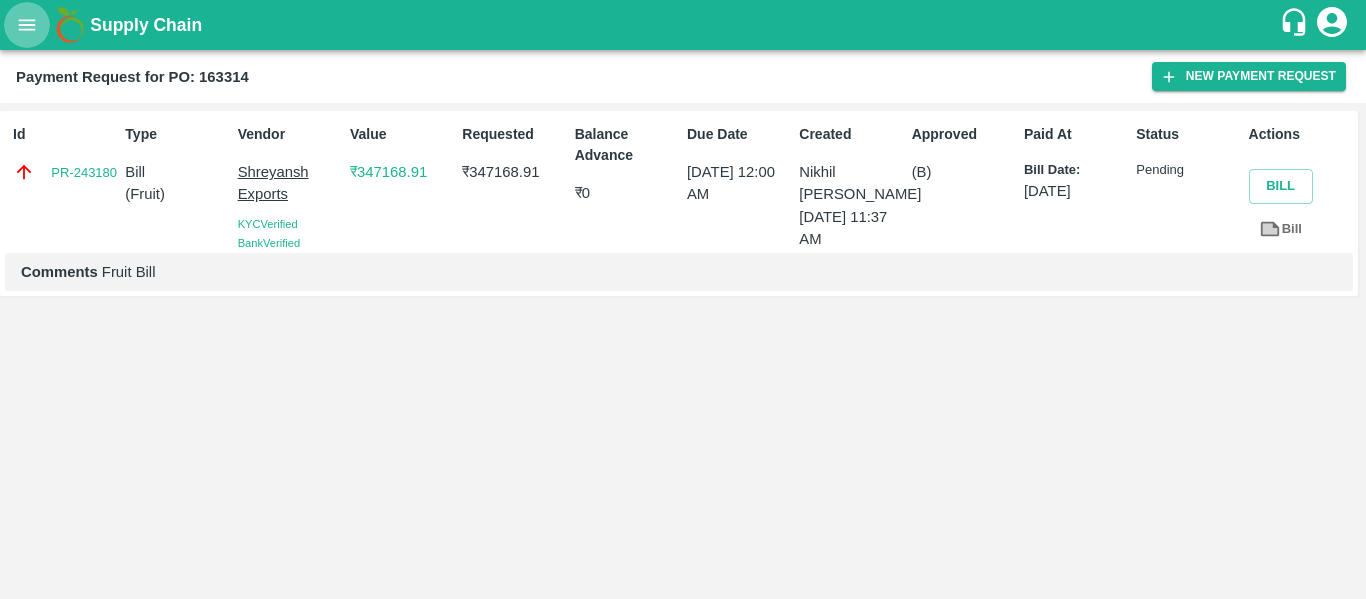 click 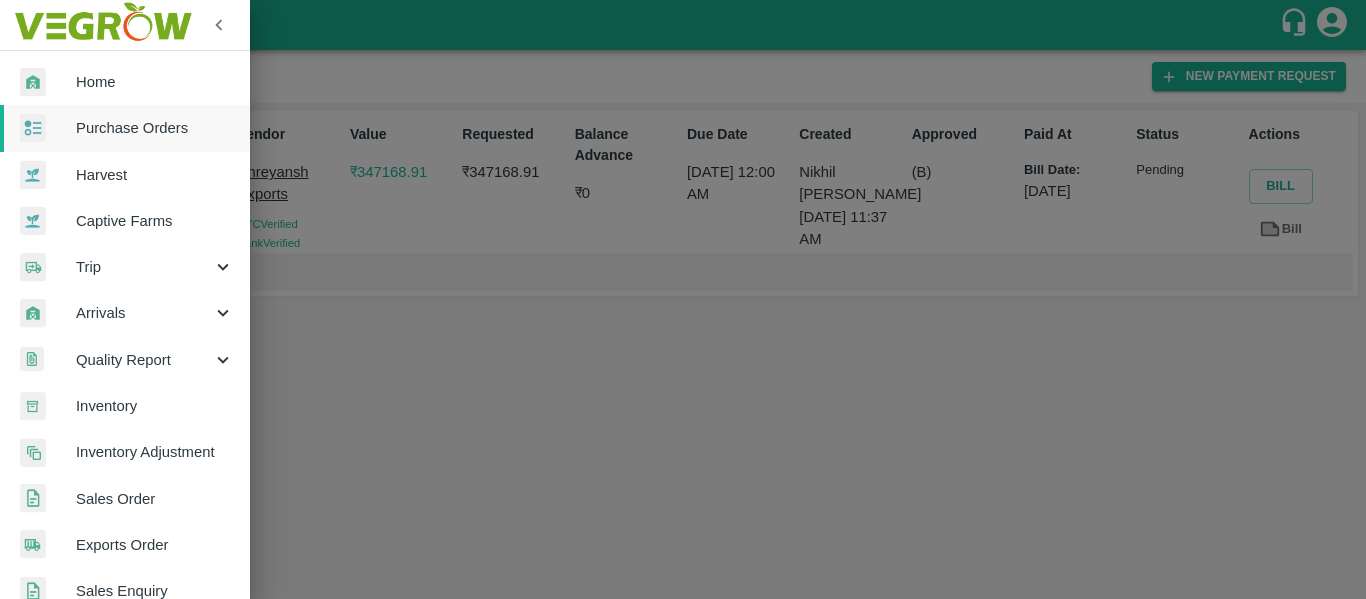click on "Purchase Orders" at bounding box center [155, 128] 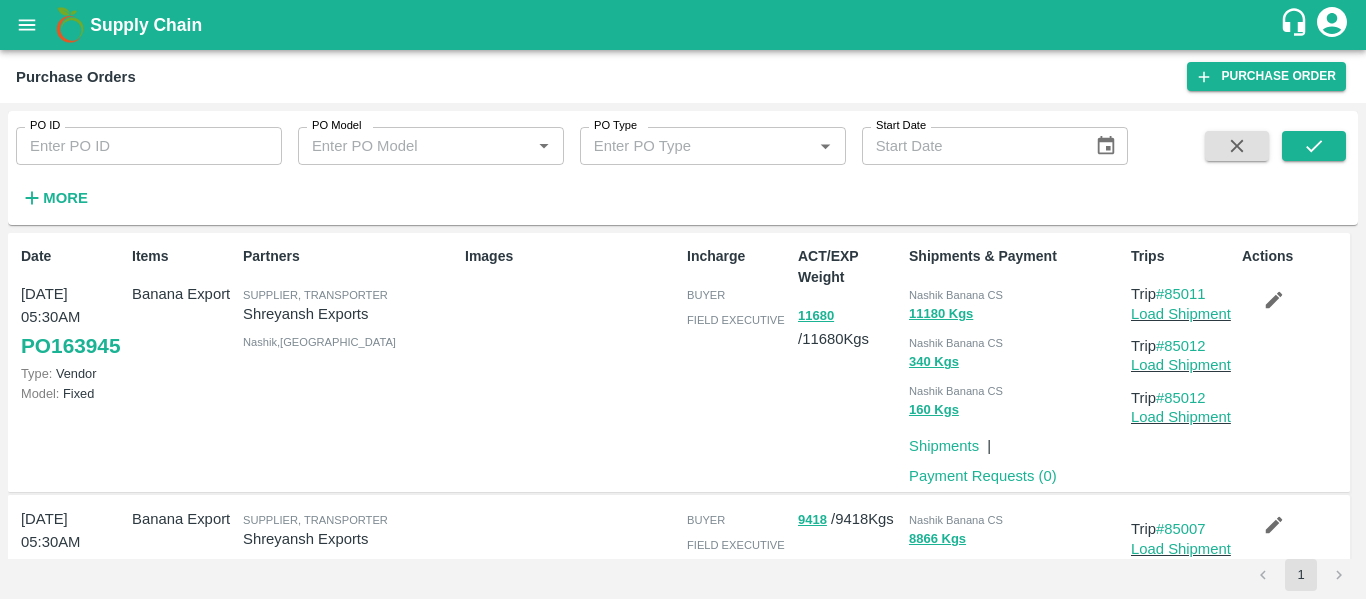 click on "Purchase Orders Purchase Order" at bounding box center (683, 76) 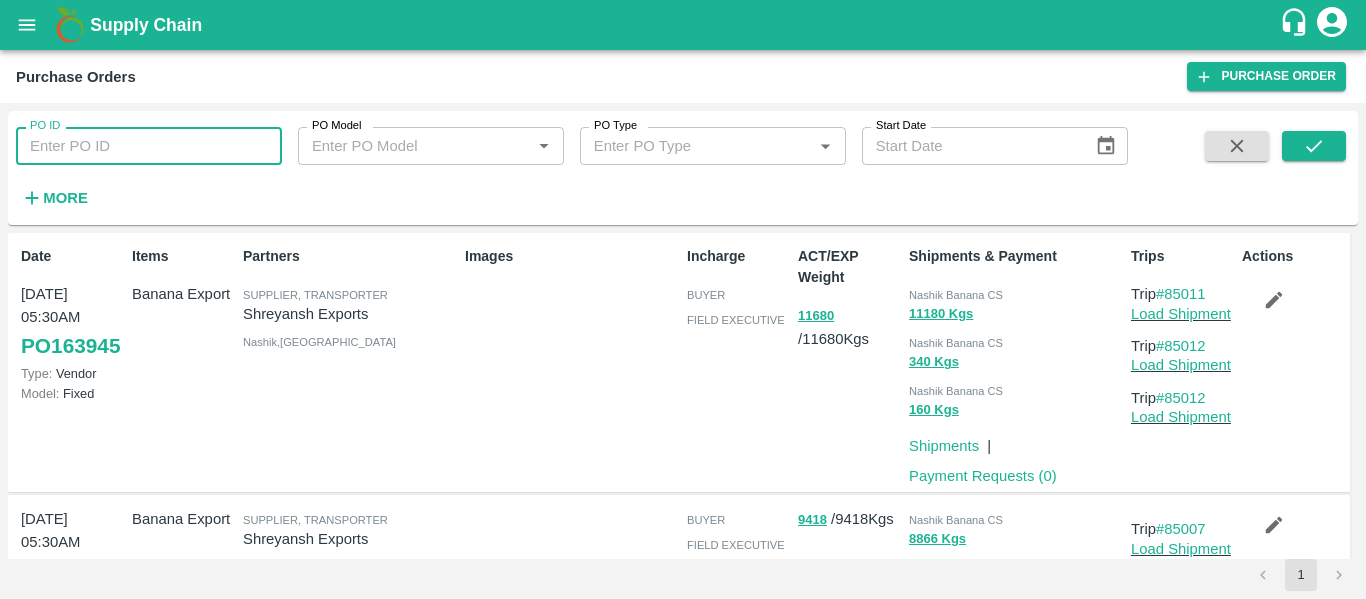 click on "PO ID" at bounding box center (149, 146) 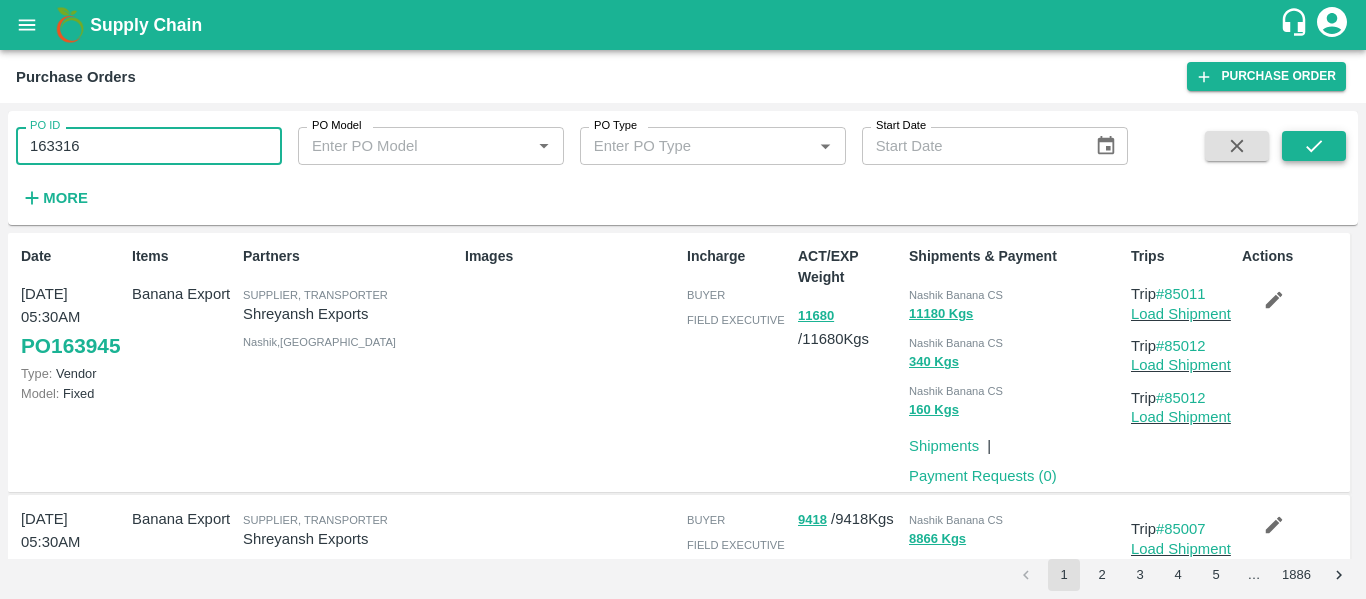 type on "163316" 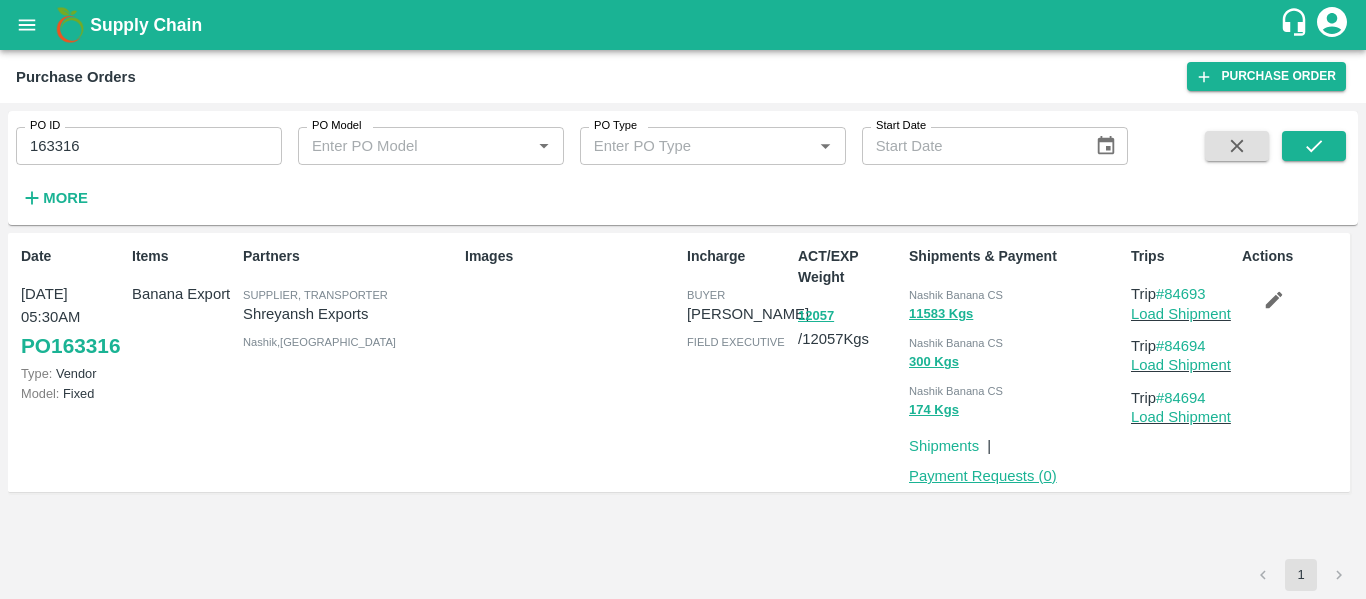 click on "Payment Requests ( 0 )" at bounding box center (983, 476) 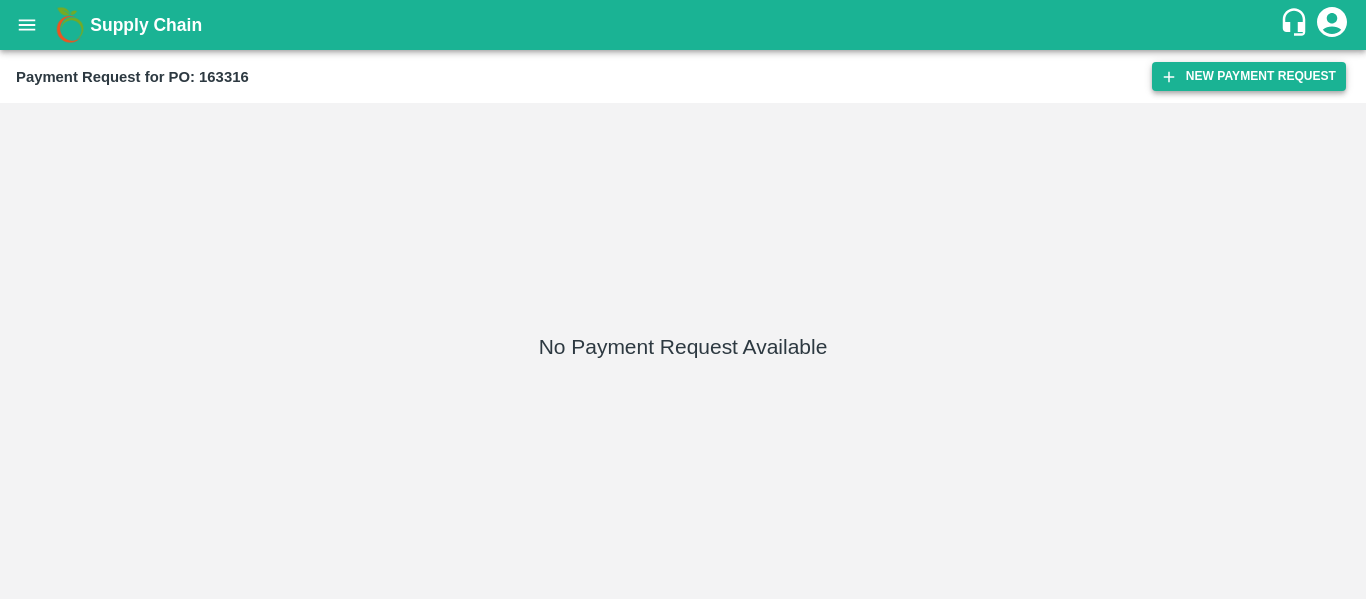 scroll, scrollTop: 0, scrollLeft: 0, axis: both 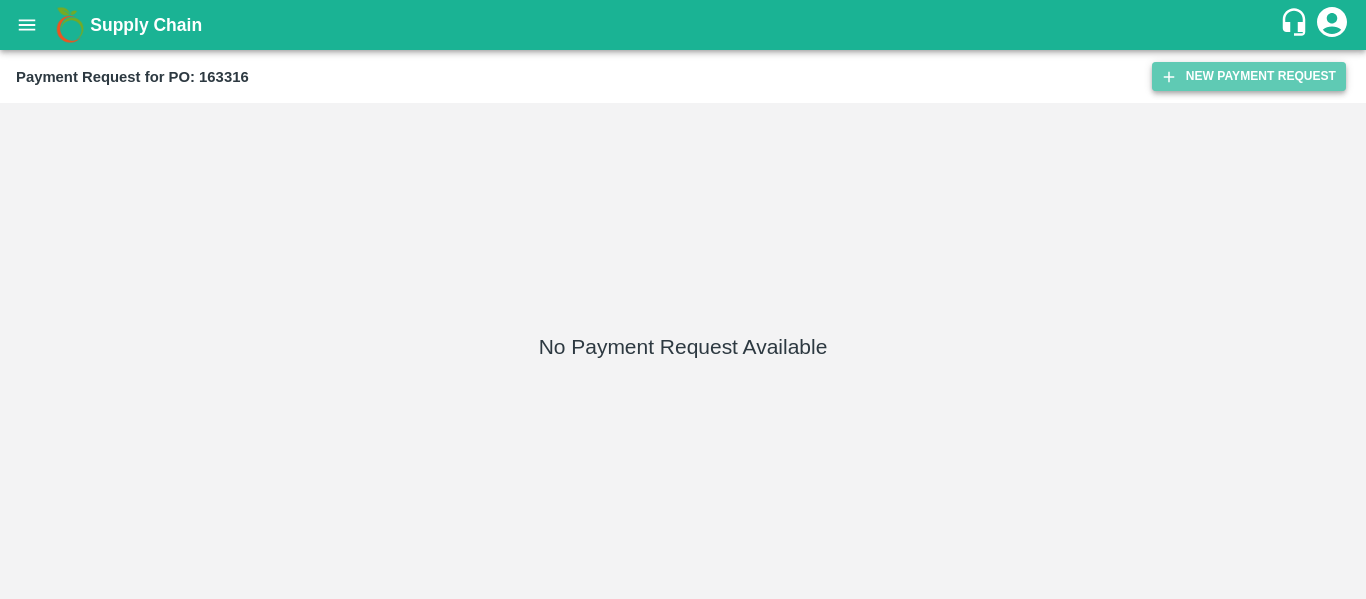 click on "New Payment Request" at bounding box center [1249, 76] 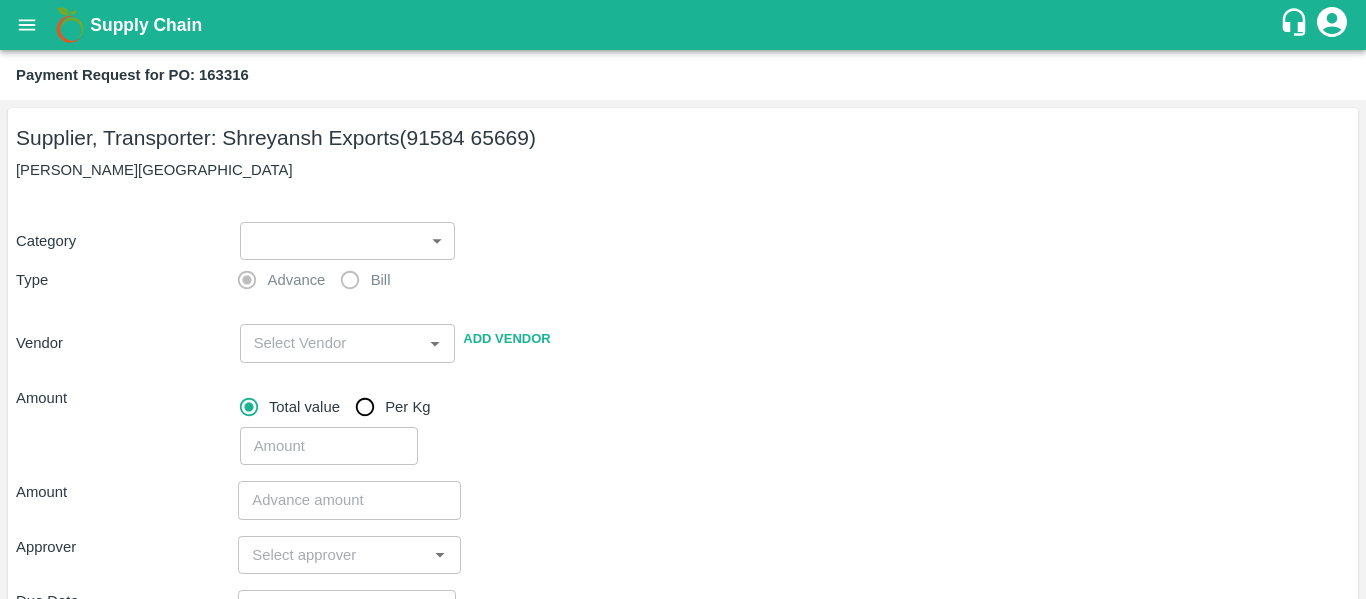 click on "Supply Chain Payment Request for PO: 163316 Supplier, Transporter:    [PERSON_NAME] Exports  (91584 65669) Nashik, [GEOGRAPHIC_DATA] Category ​ ​ Type Advance Bill Vendor ​ Add Vendor Amount Total value Per Kg ​ Amount ​ Approver ​ Due Date ​  Priority  Low  High Comment x ​ Attach bill Cancel Save Tembhurni PH Nashik CC Shahada Banana Export PH Savda Banana Export PH Nashik Banana CS Nikhil Subhash Mangvade Logout" at bounding box center (683, 299) 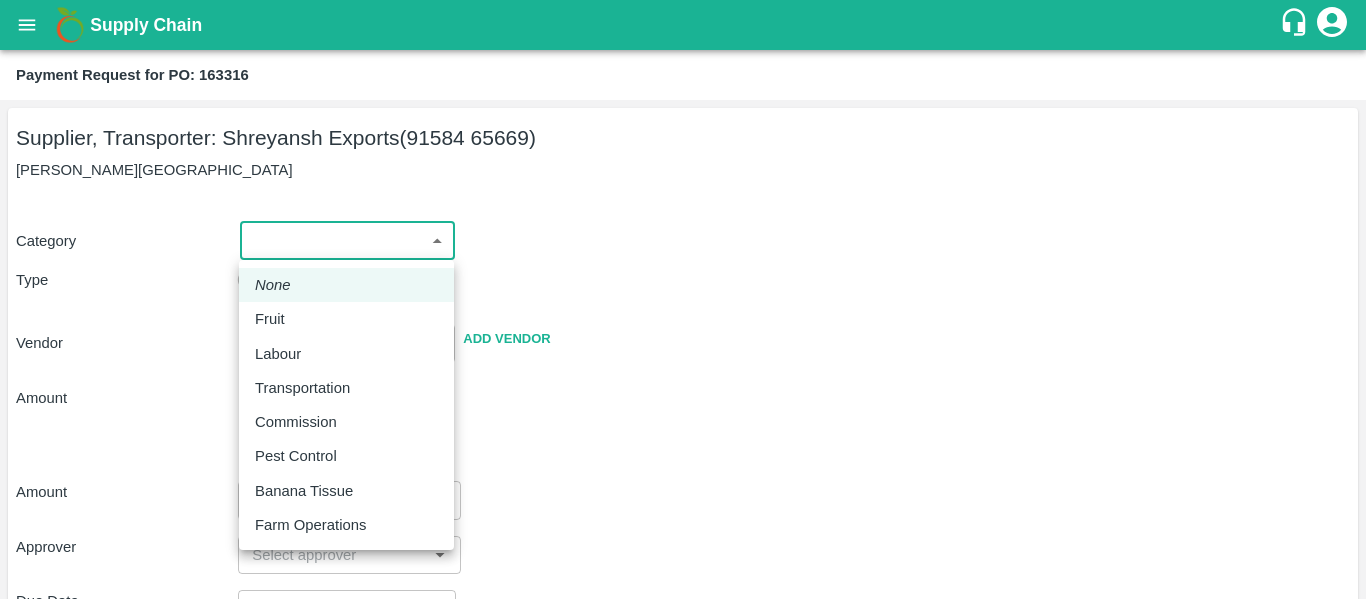 click on "Fruit" at bounding box center [270, 319] 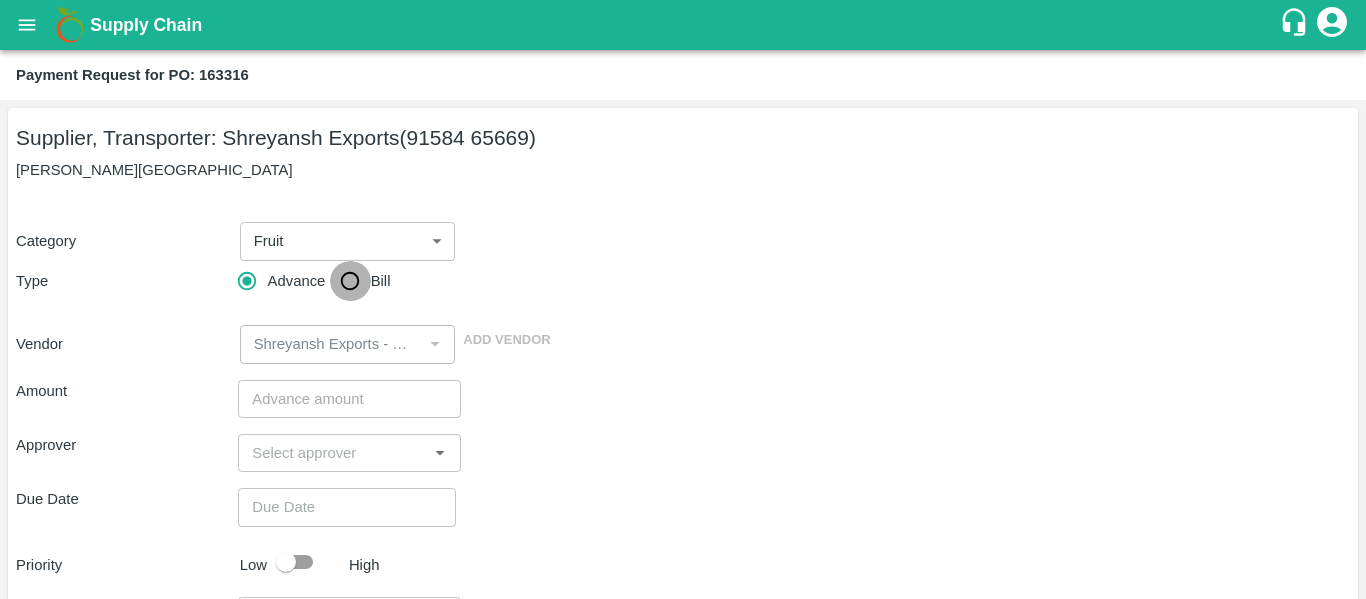 click on "Bill" at bounding box center [350, 281] 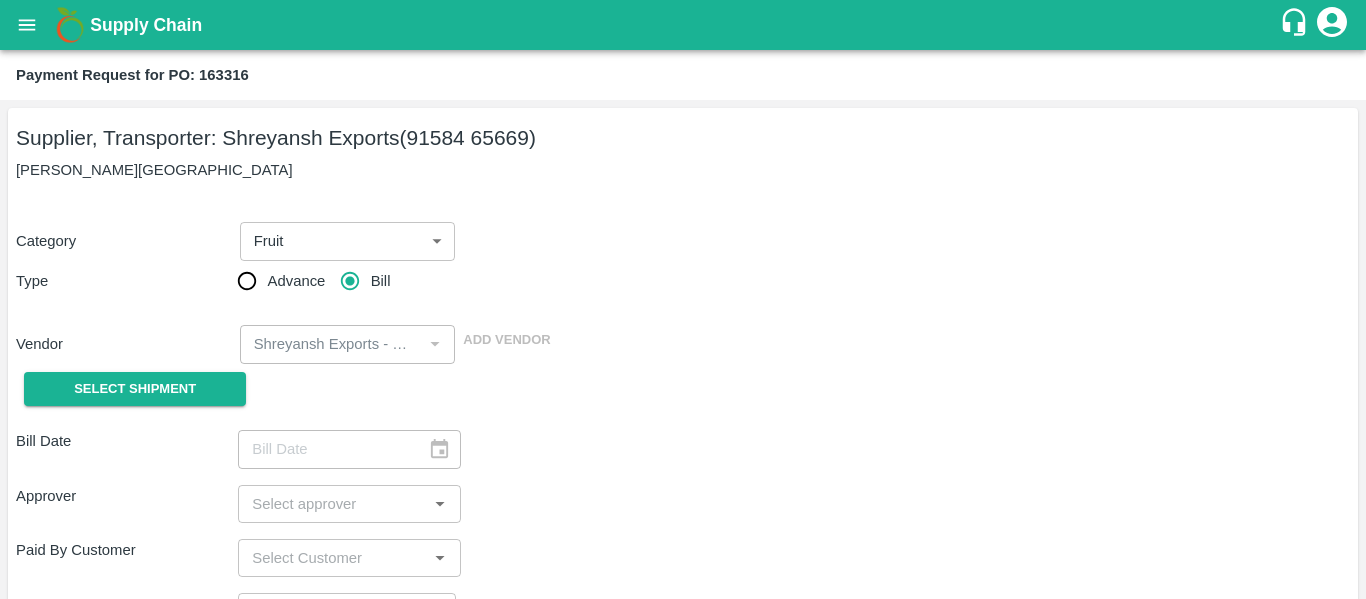 click on "Vendor ​ Add Vendor" at bounding box center [679, 340] 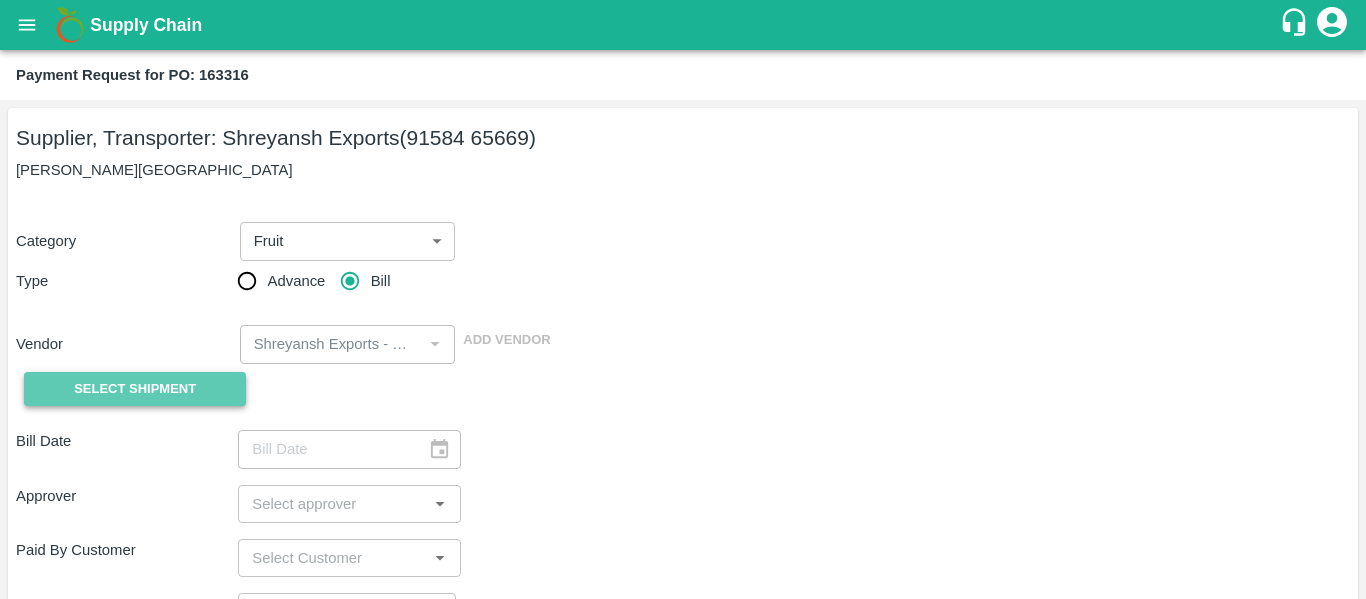 click on "Select Shipment" at bounding box center (135, 389) 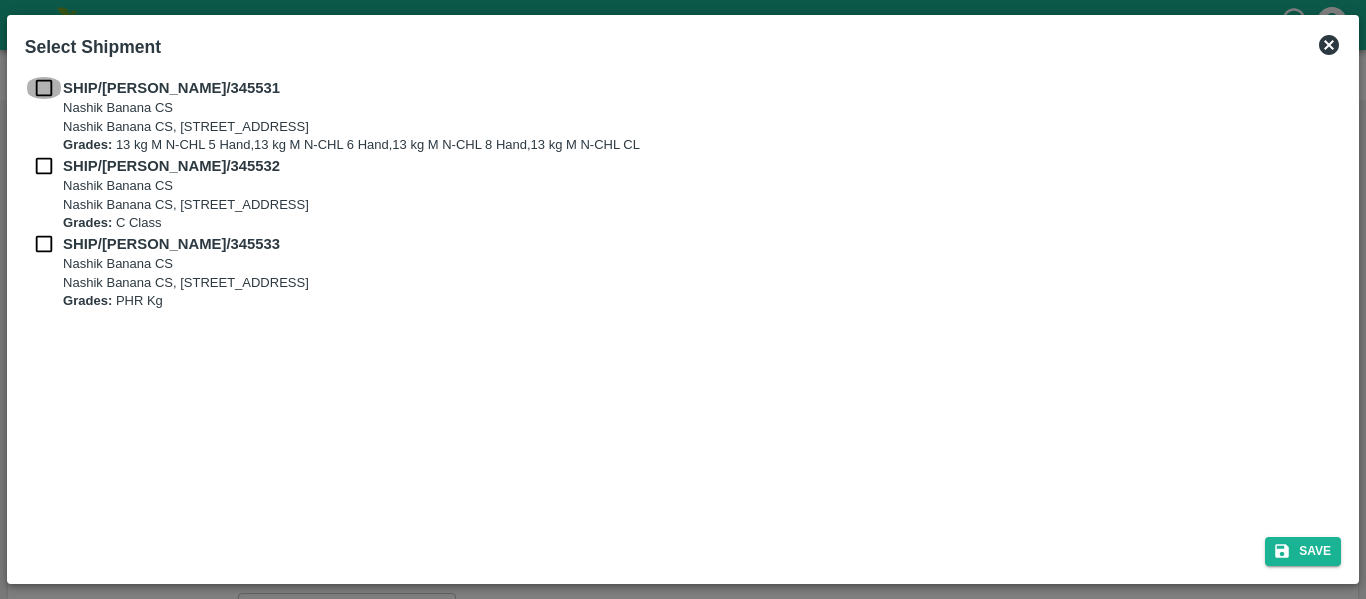click at bounding box center [44, 88] 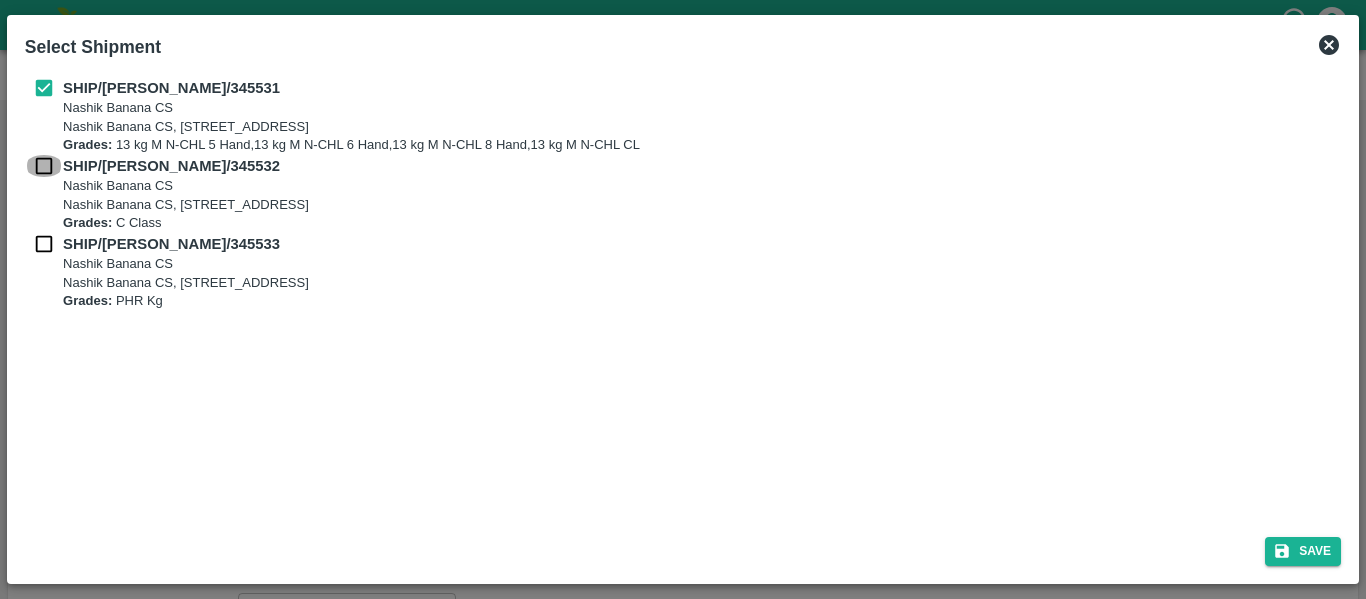 click at bounding box center (44, 166) 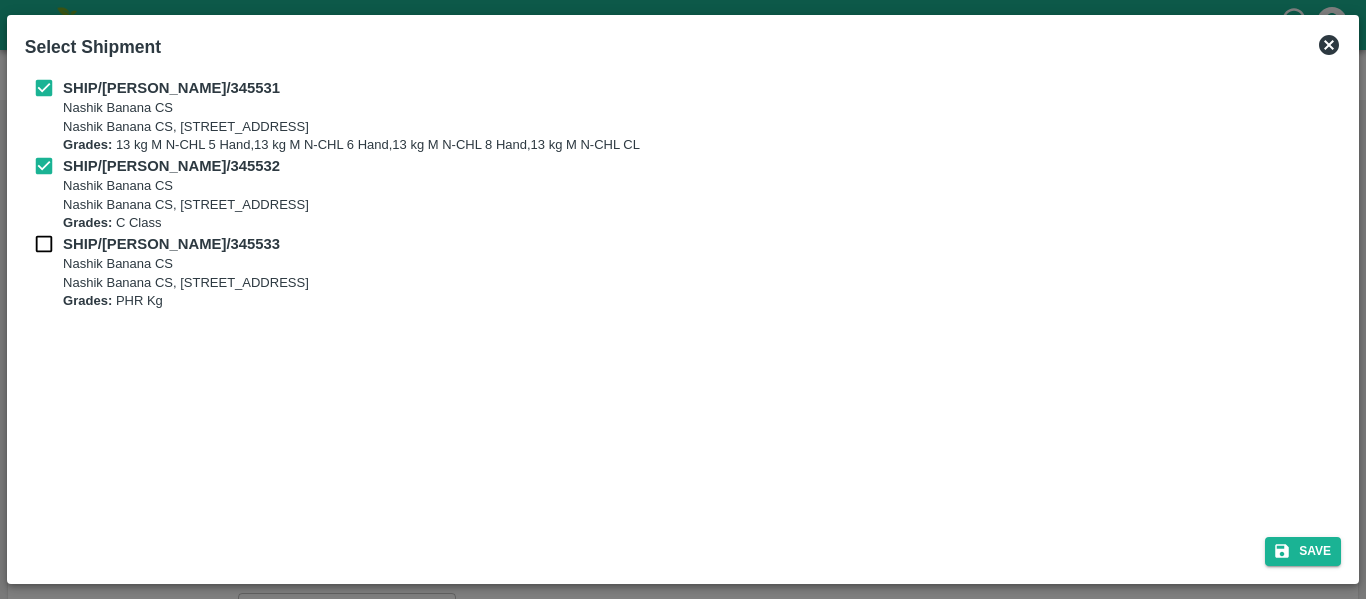 click at bounding box center (44, 244) 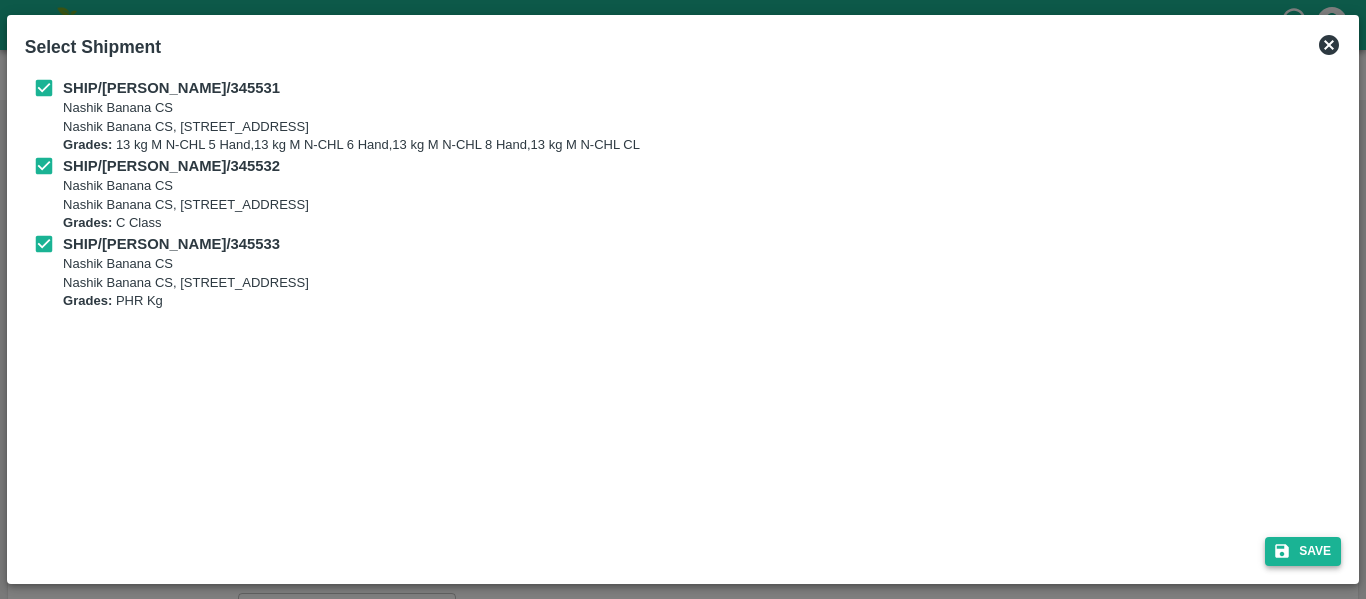 click on "Save" at bounding box center [1303, 551] 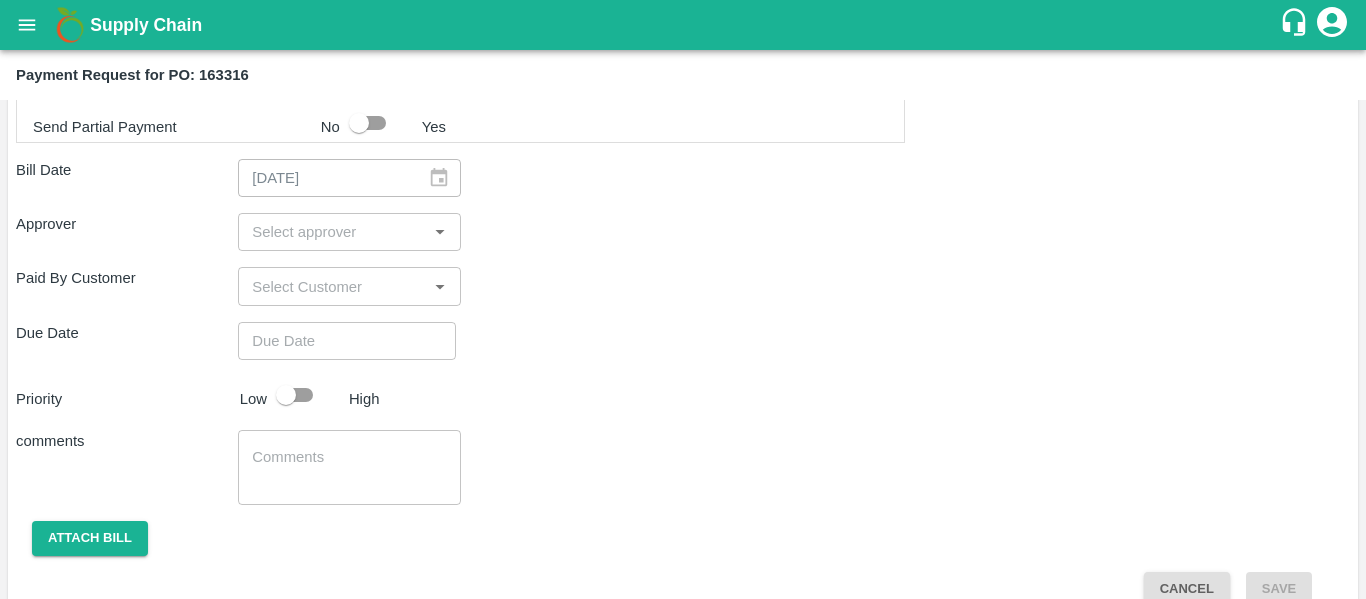 scroll, scrollTop: 1040, scrollLeft: 0, axis: vertical 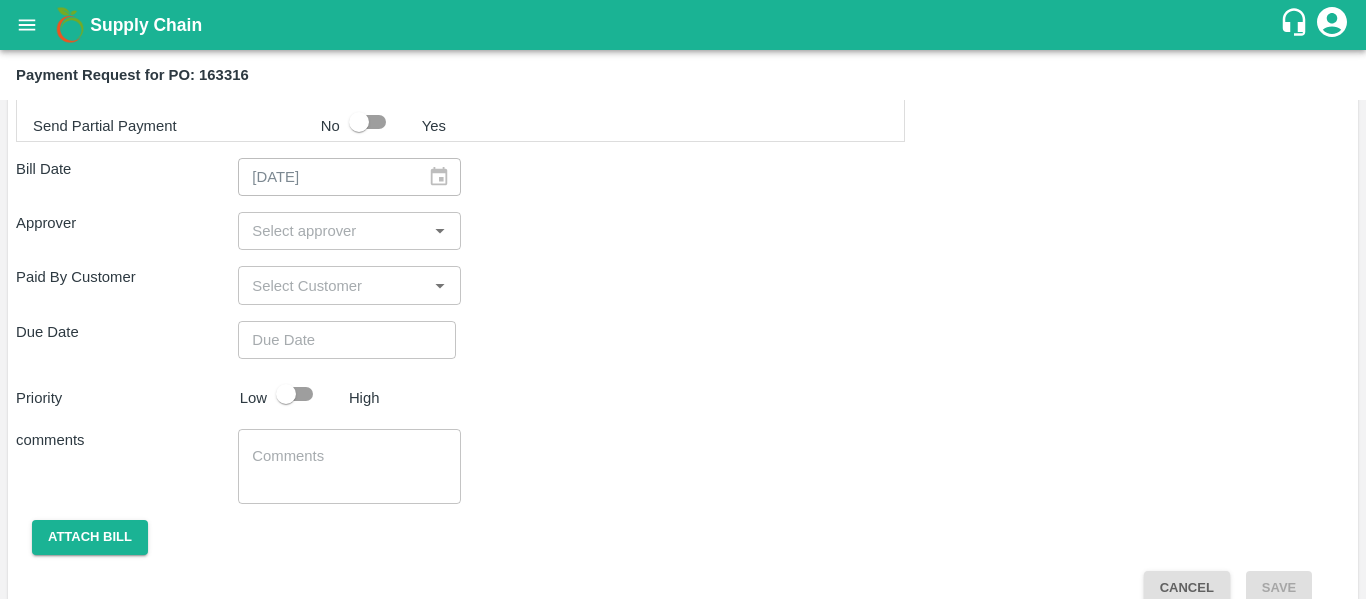 click at bounding box center [332, 231] 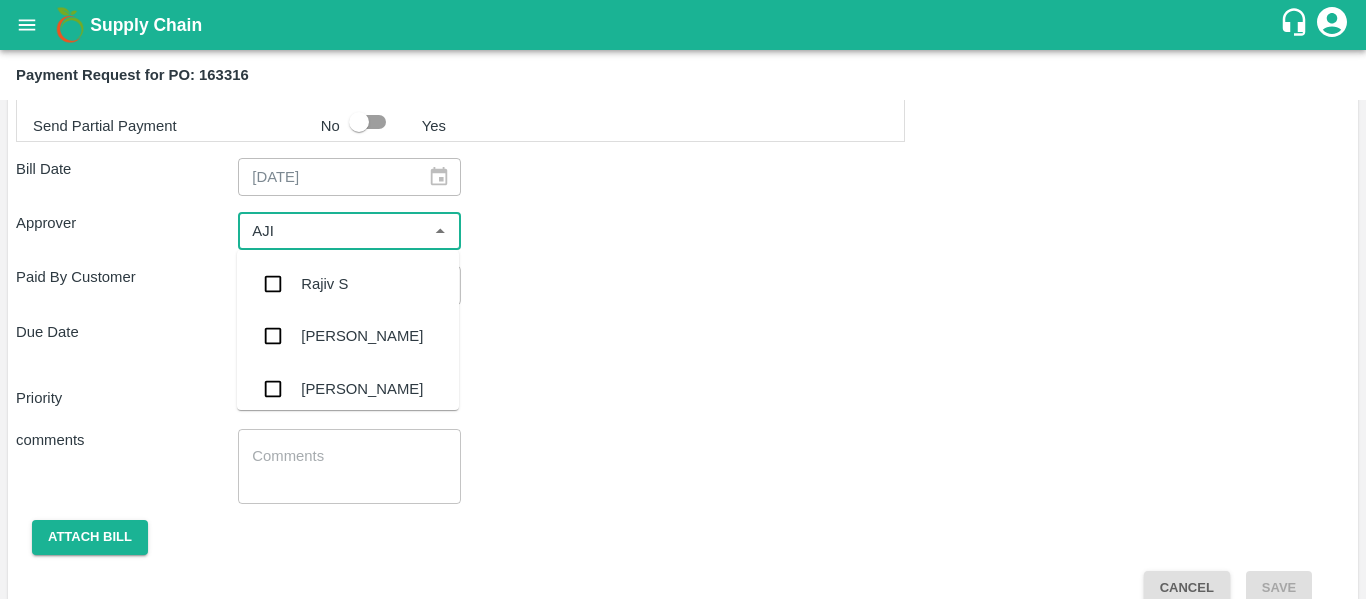 type on "AJIT" 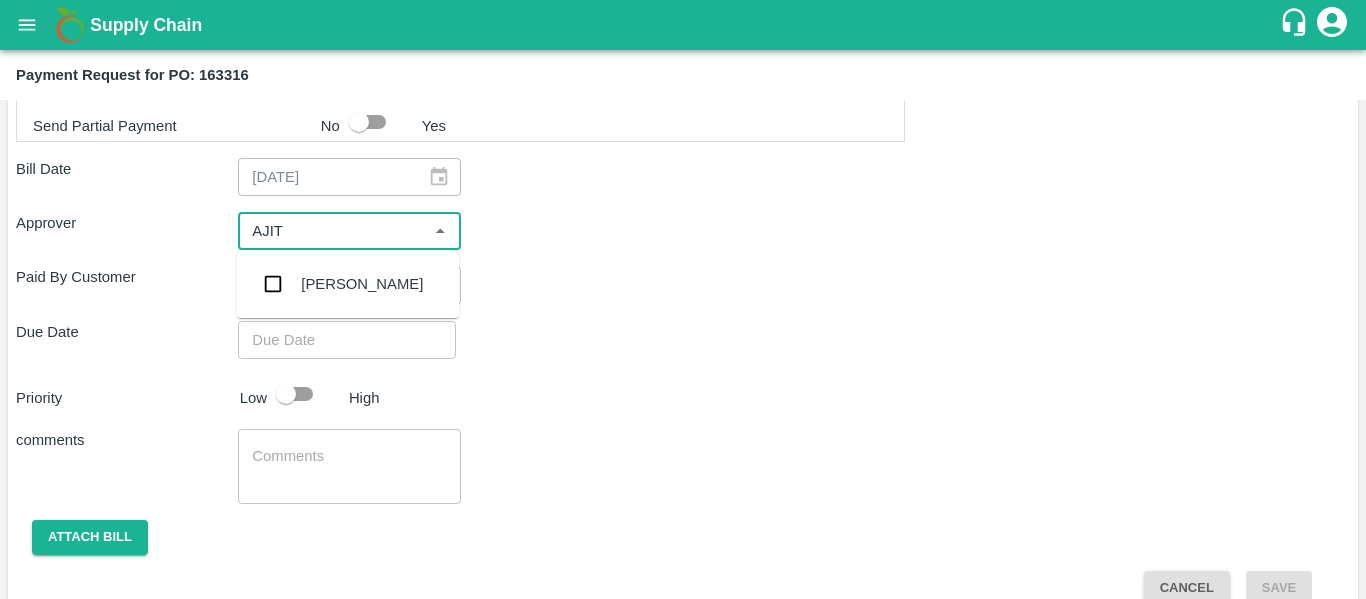 click on "[PERSON_NAME]" at bounding box center (348, 284) 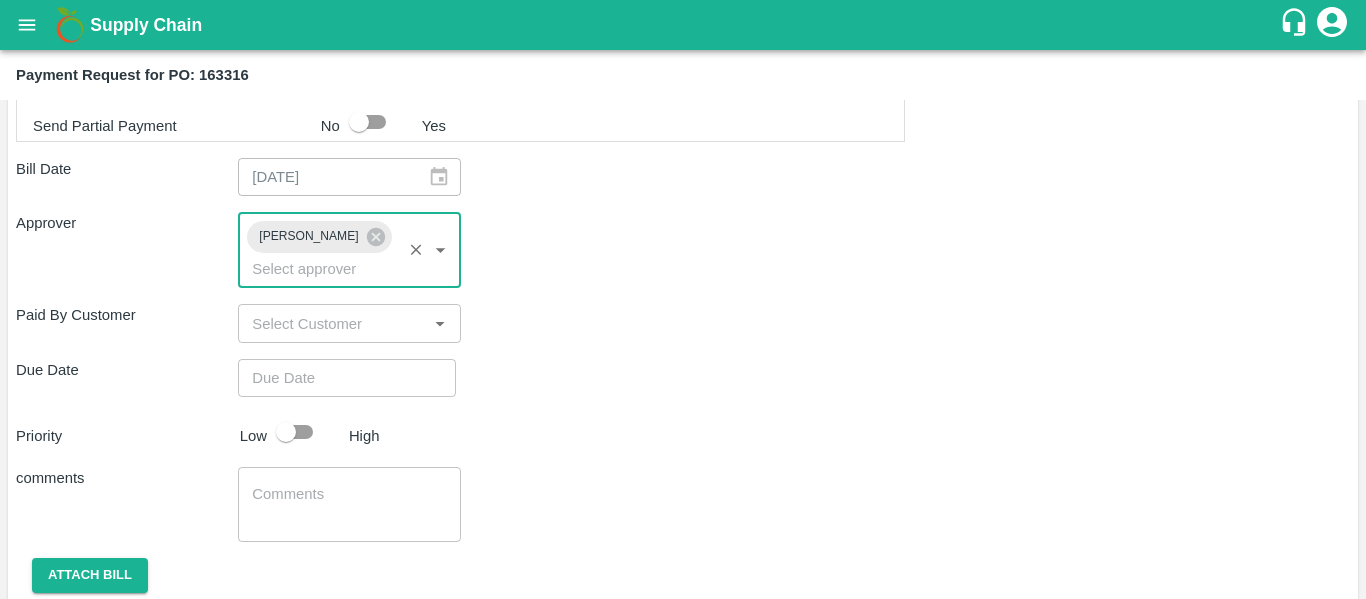 type on "DD/MM/YYYY hh:mm aa" 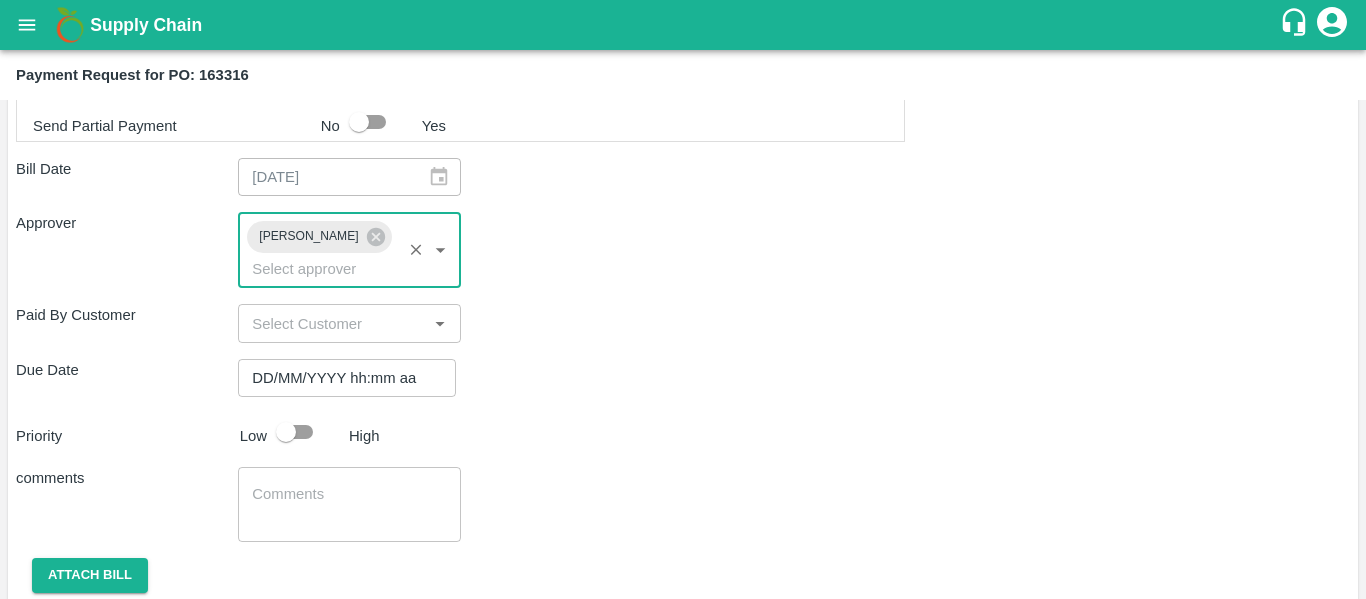 click on "DD/MM/YYYY hh:mm aa" at bounding box center [340, 378] 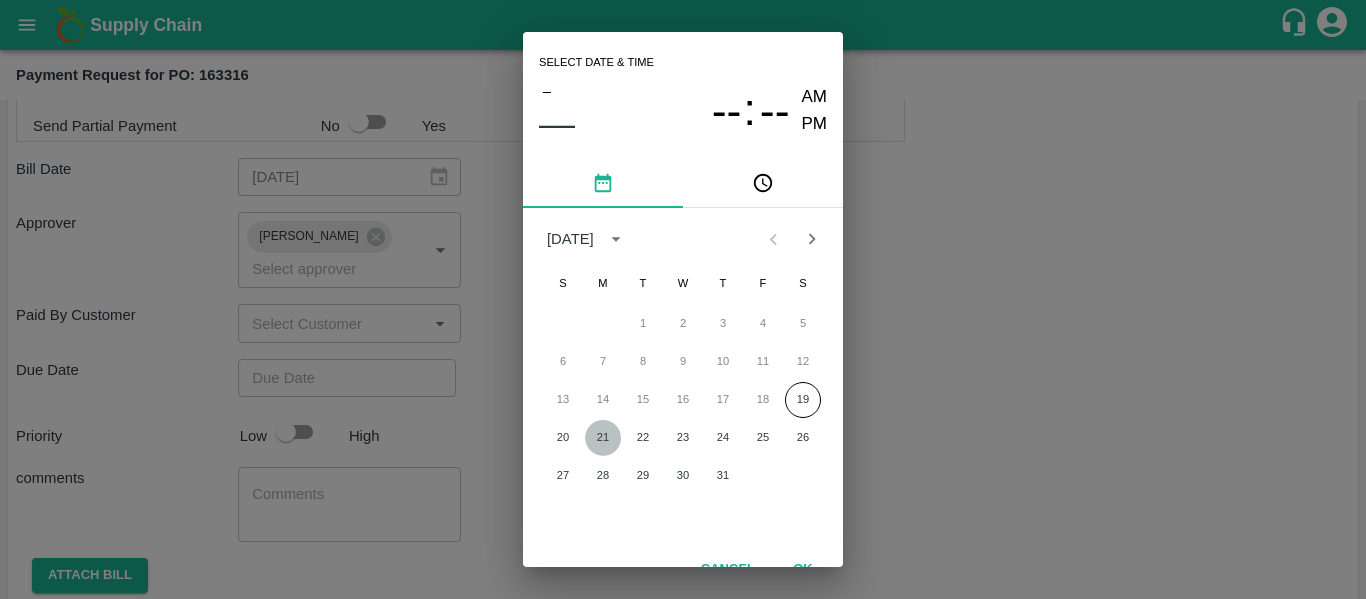 click on "21" at bounding box center (603, 438) 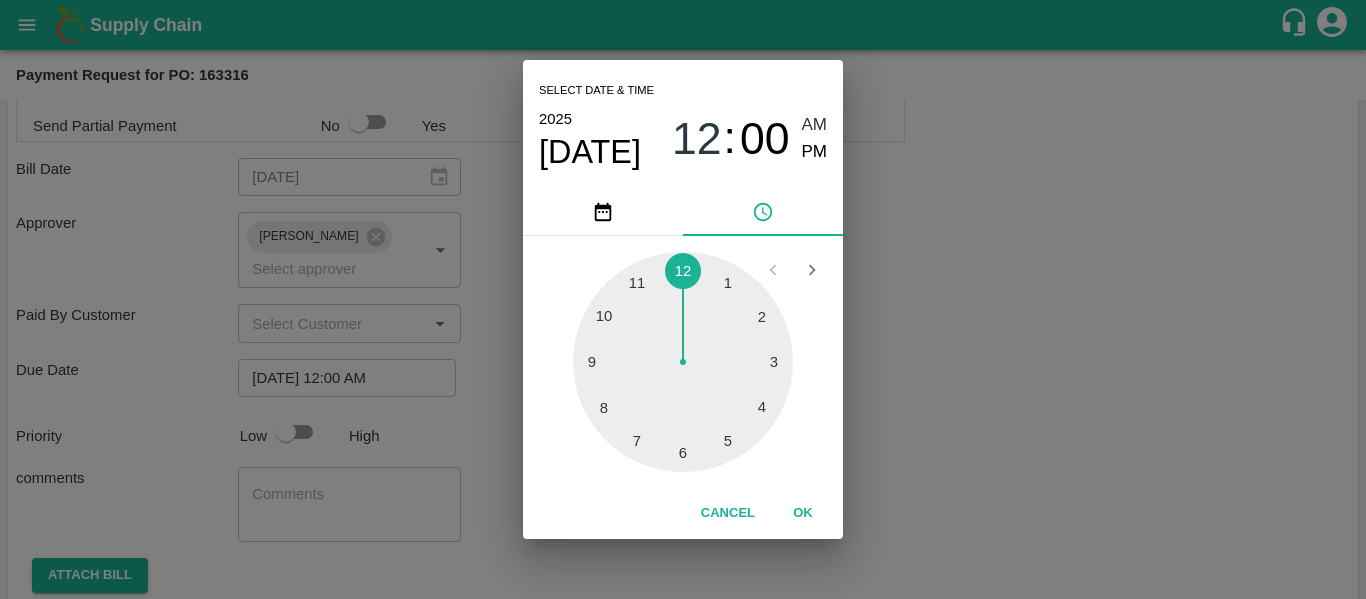 click on "Select date & time [DATE] 12 : 00 AM PM 1 2 3 4 5 6 7 8 9 10 11 12 Cancel OK" at bounding box center [683, 299] 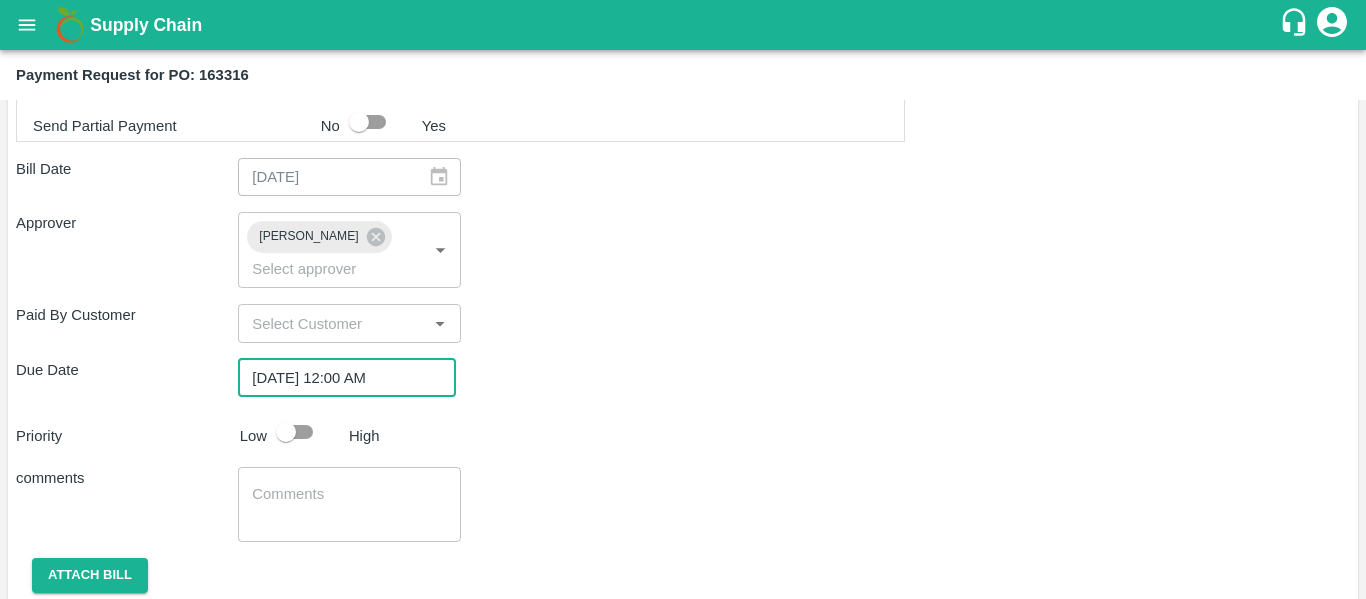 click at bounding box center [286, 432] 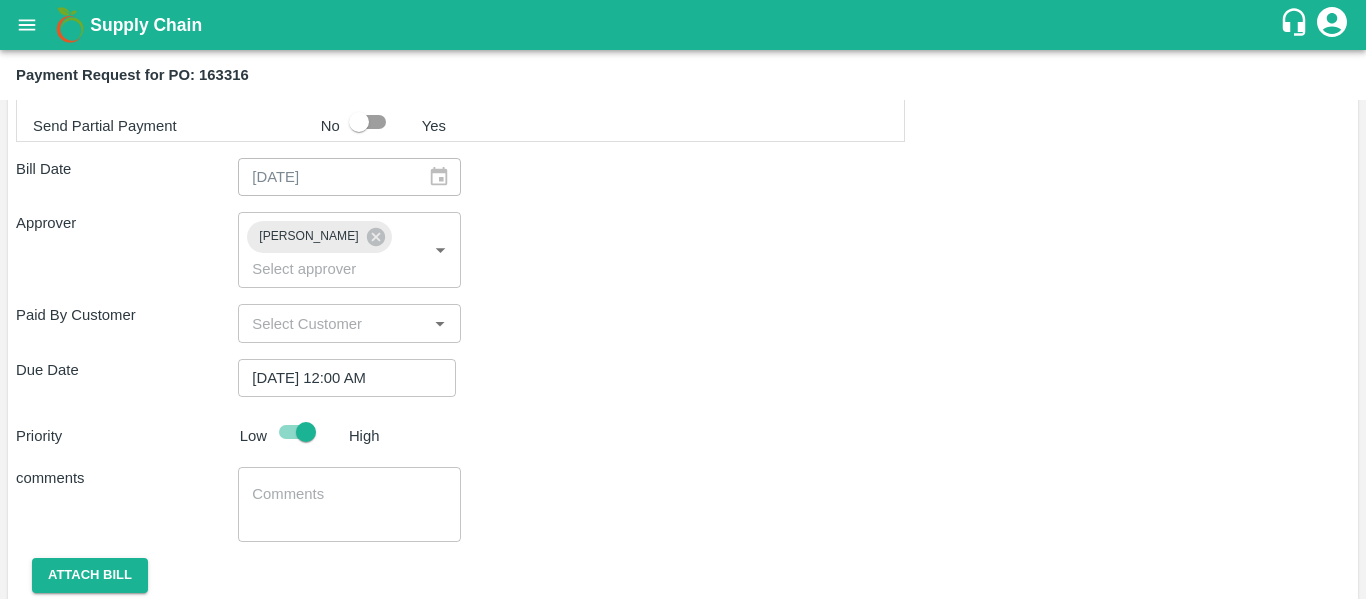 click at bounding box center [349, 505] 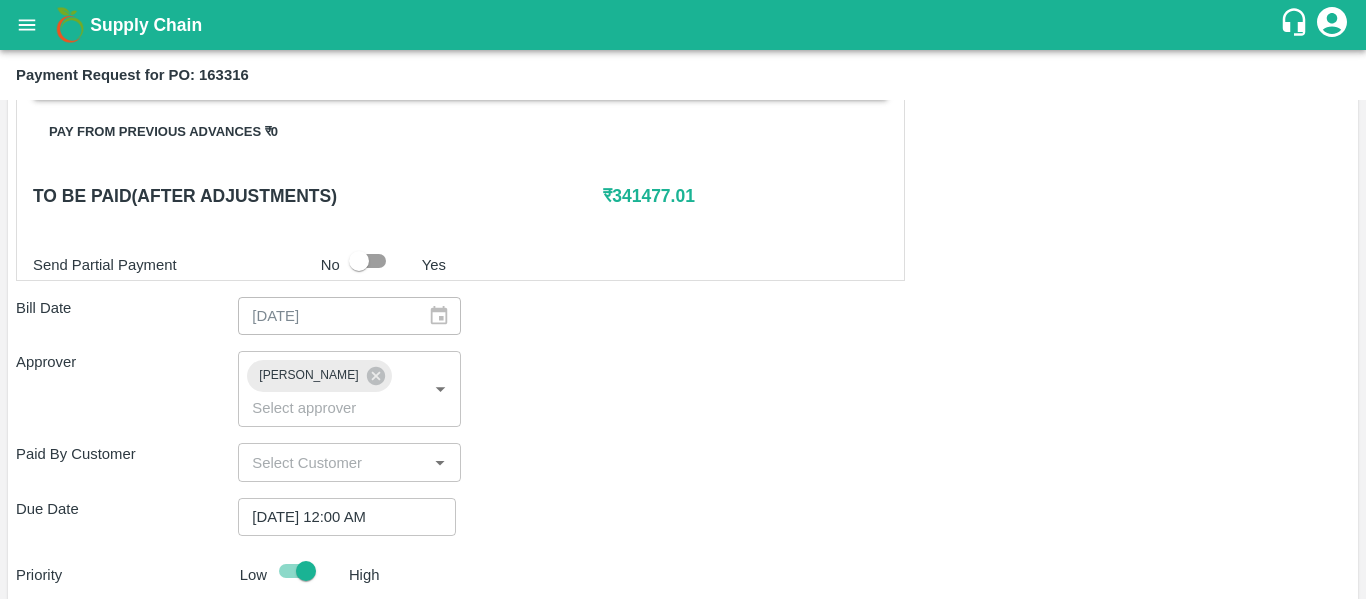 scroll, scrollTop: 900, scrollLeft: 0, axis: vertical 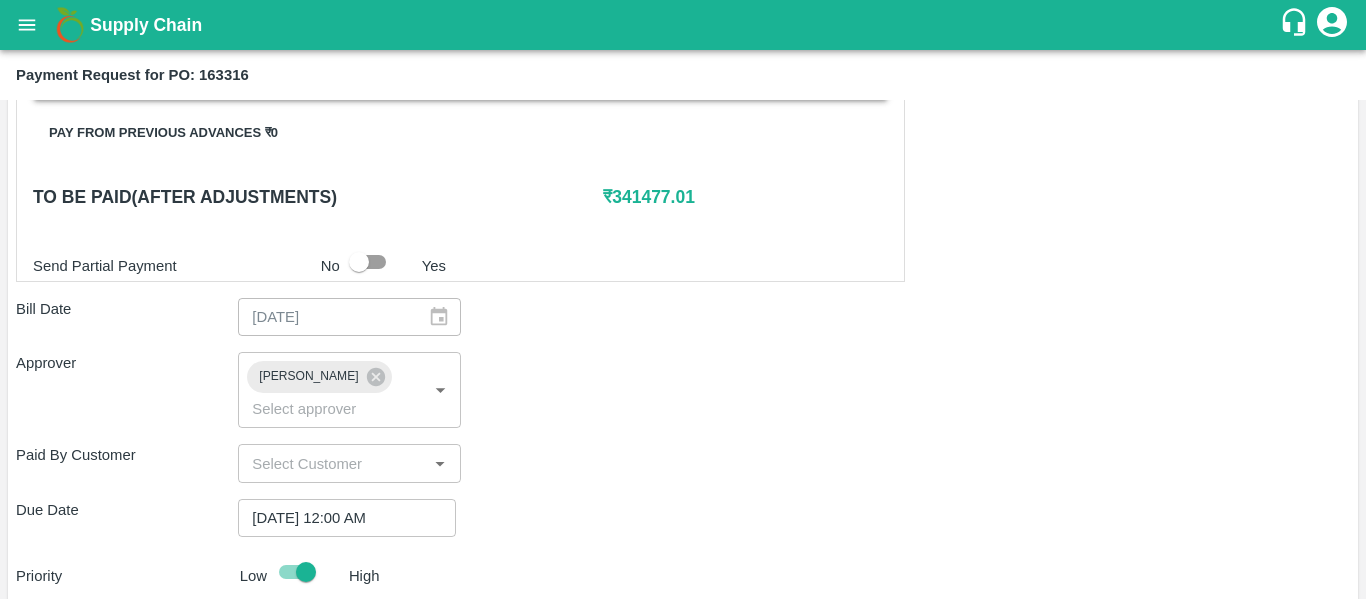 type on "Fruit Bill" 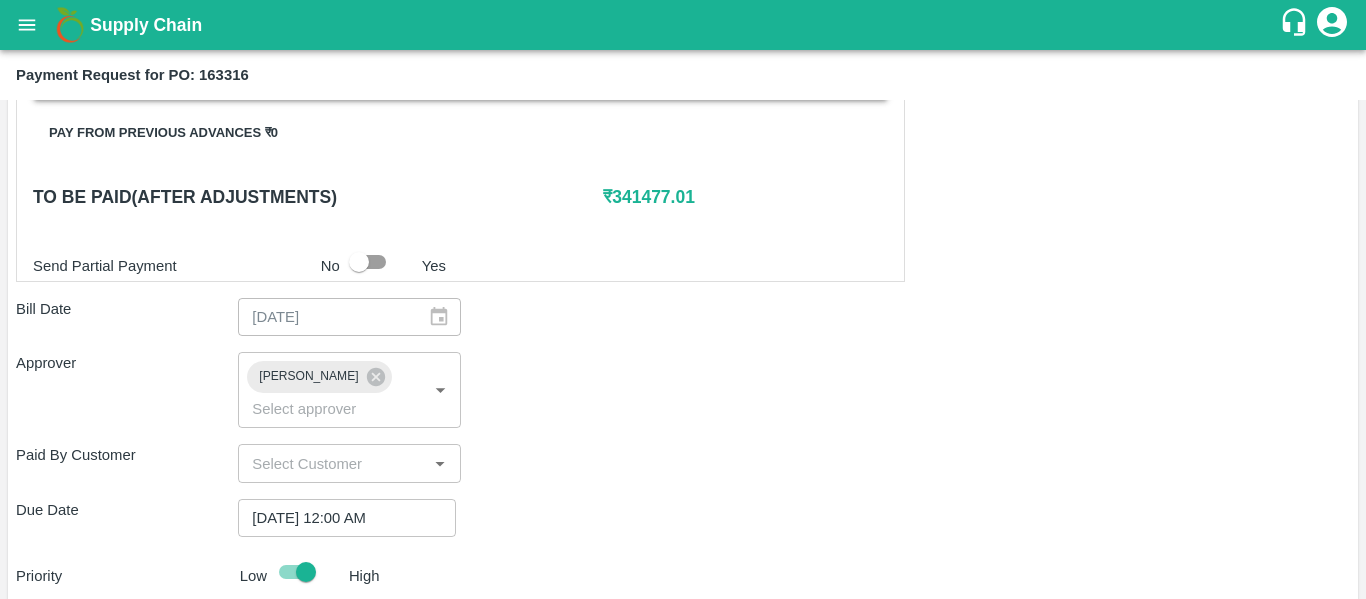 scroll, scrollTop: 1082, scrollLeft: 0, axis: vertical 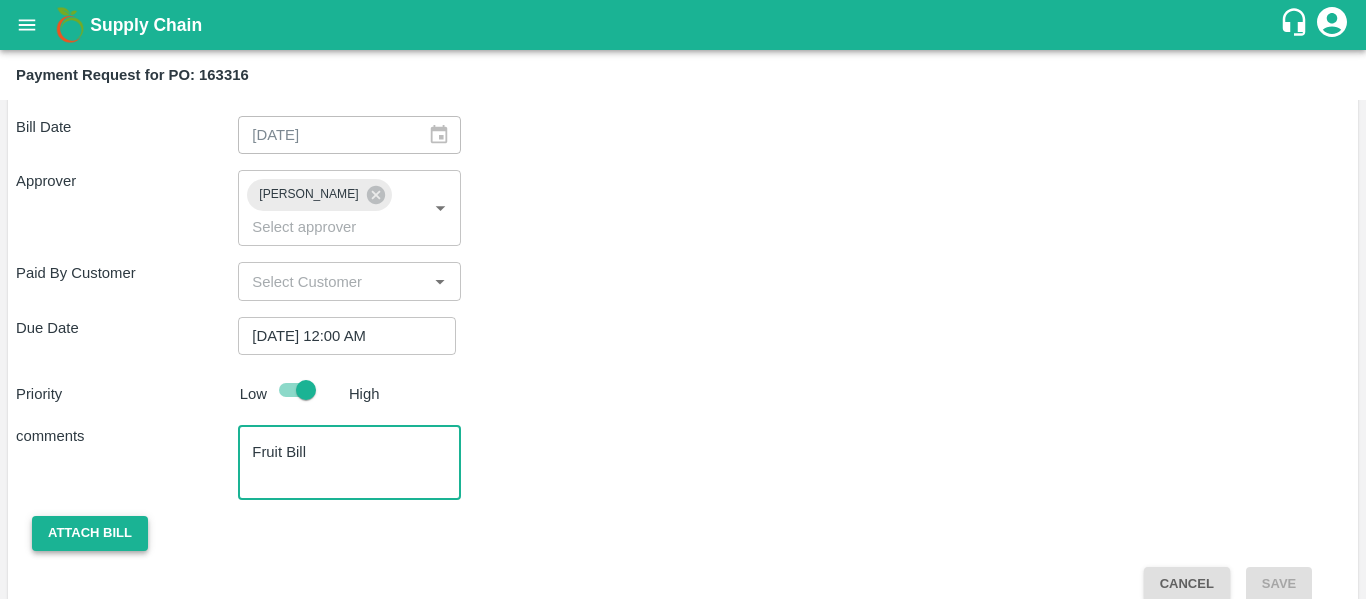 click on "Attach bill" at bounding box center [90, 533] 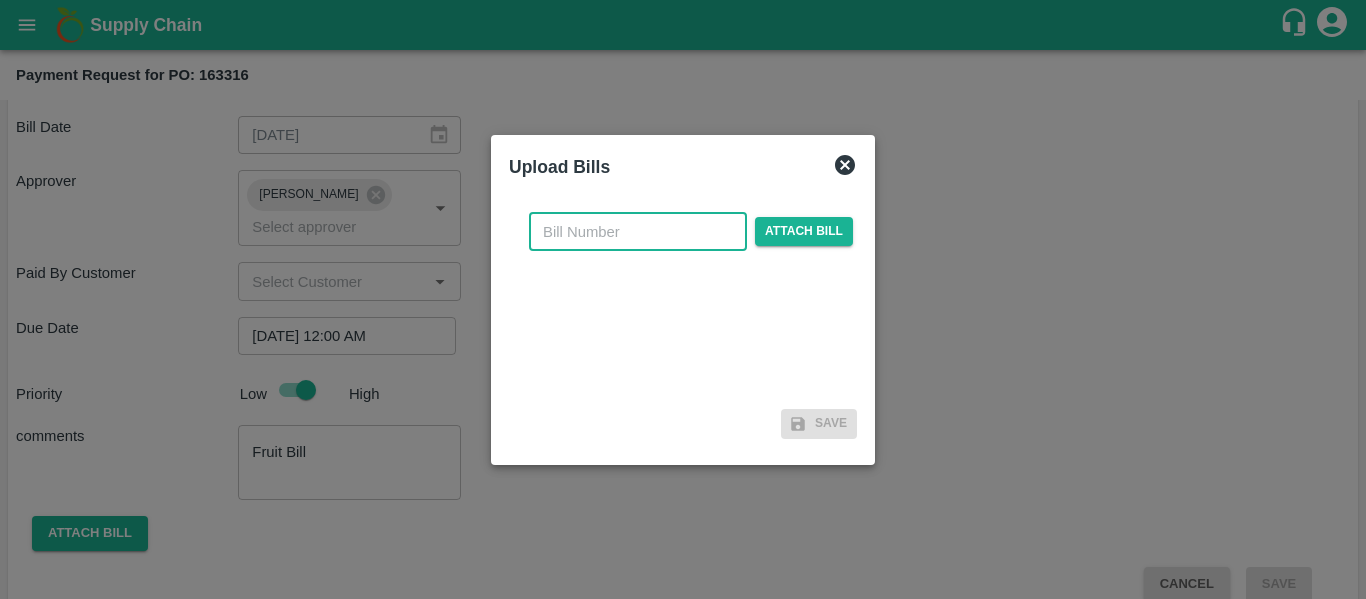 click at bounding box center [638, 232] 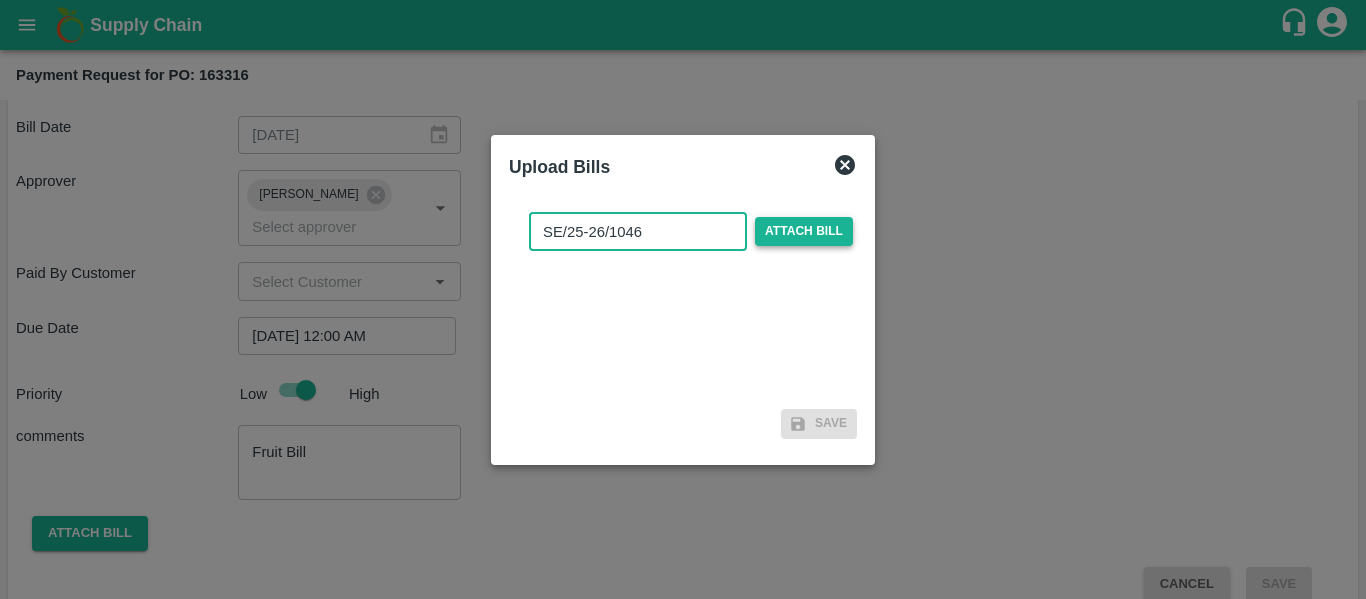 type on "SE/25-26/1046" 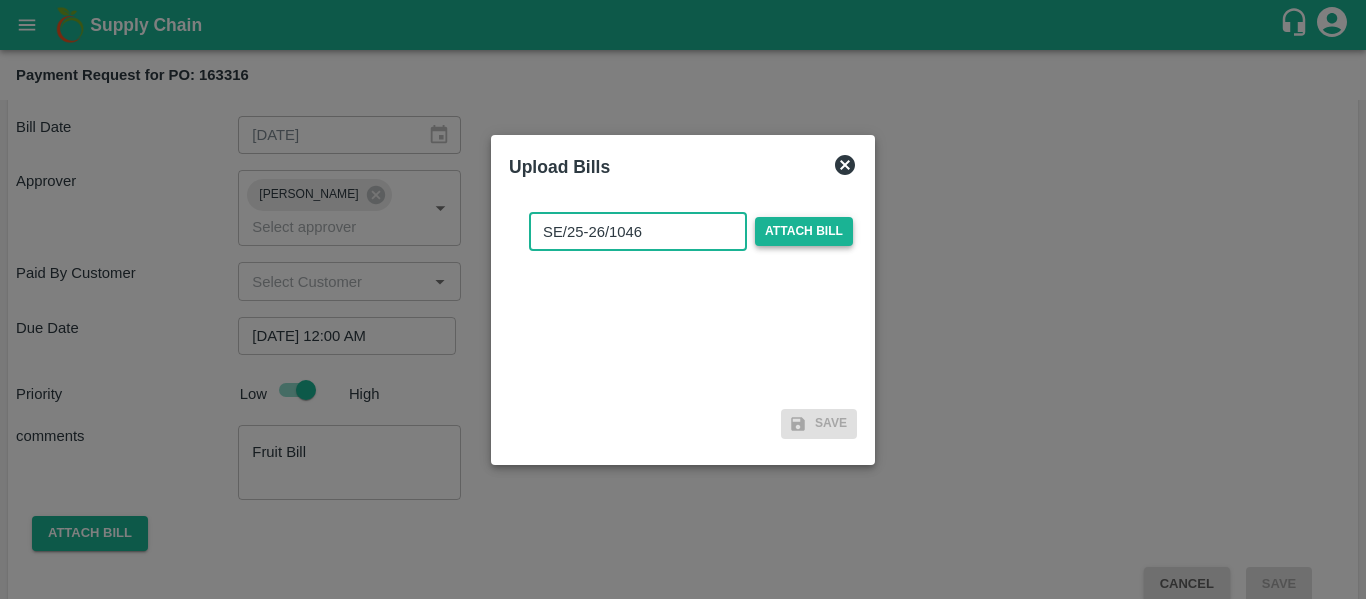 click on "Attach bill" at bounding box center [804, 231] 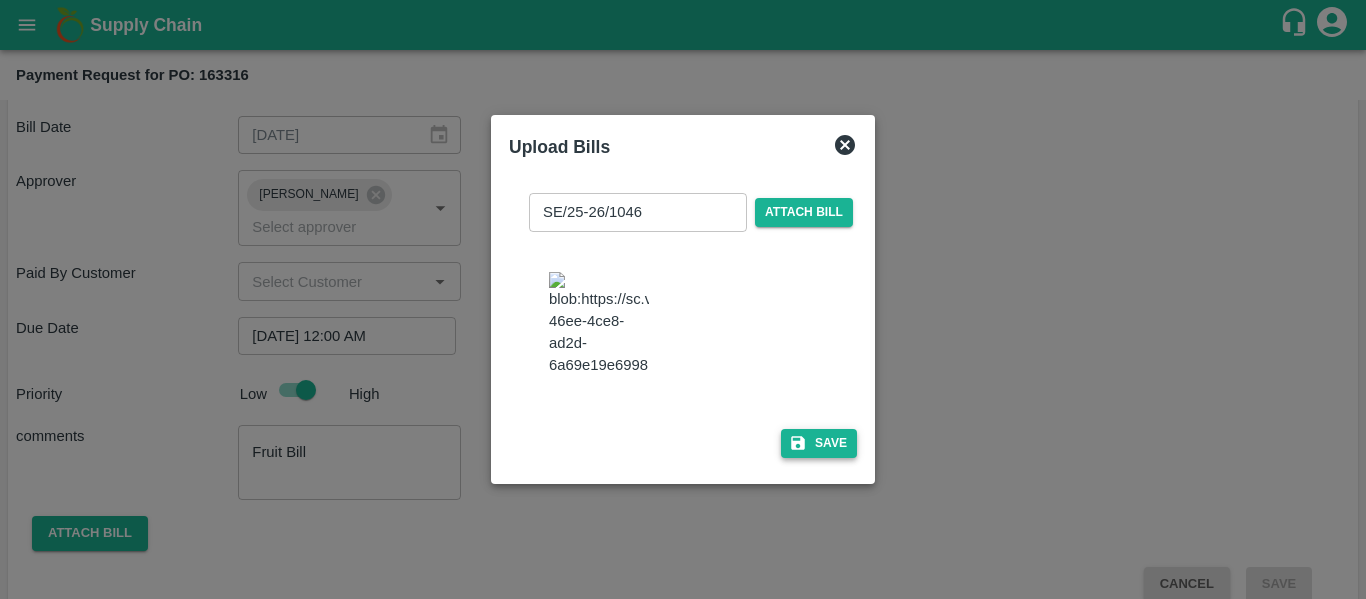 click on "Save" at bounding box center [819, 443] 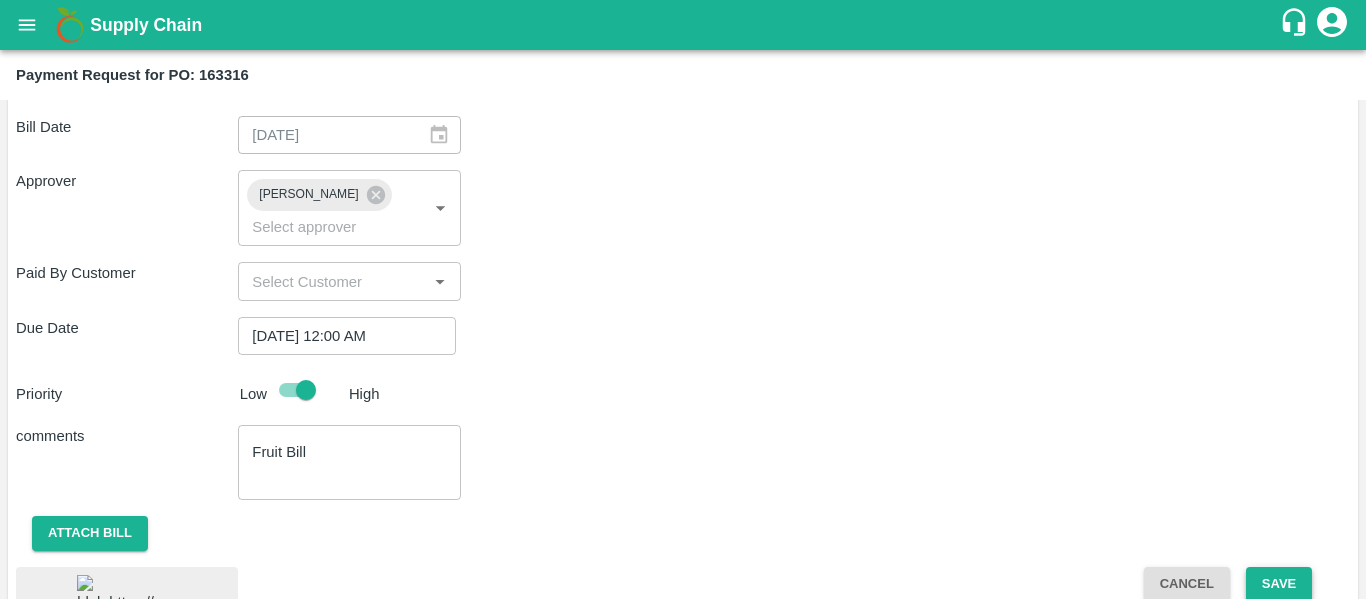 click on "Save" at bounding box center [1279, 584] 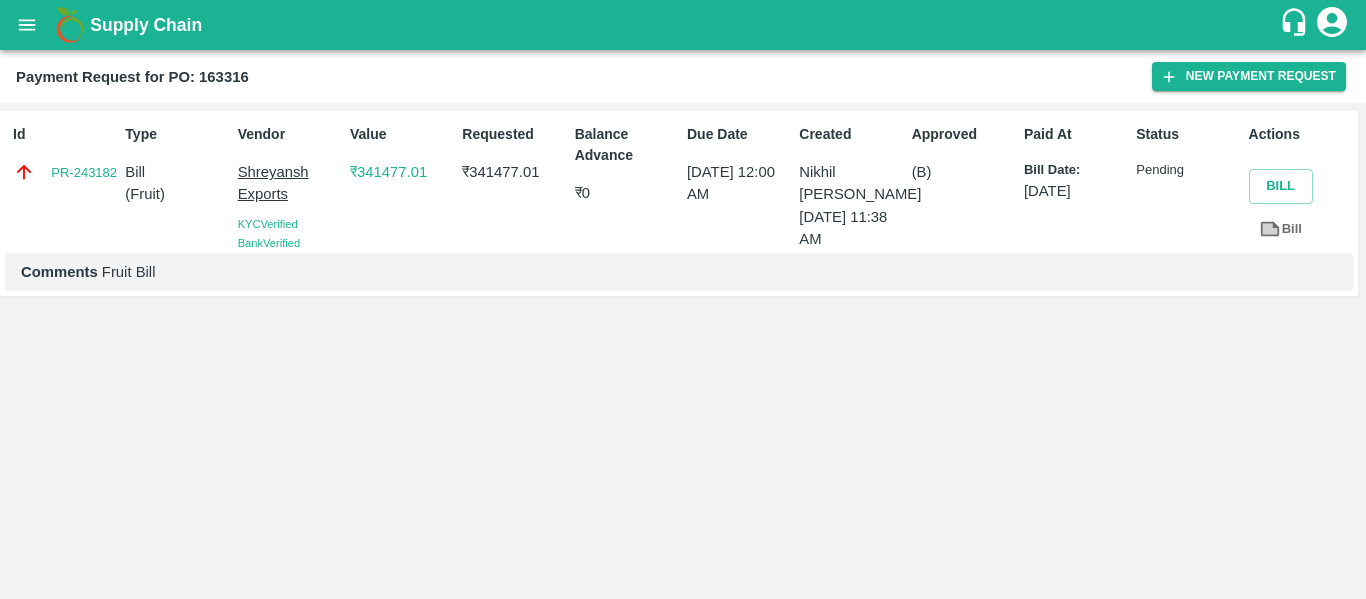click 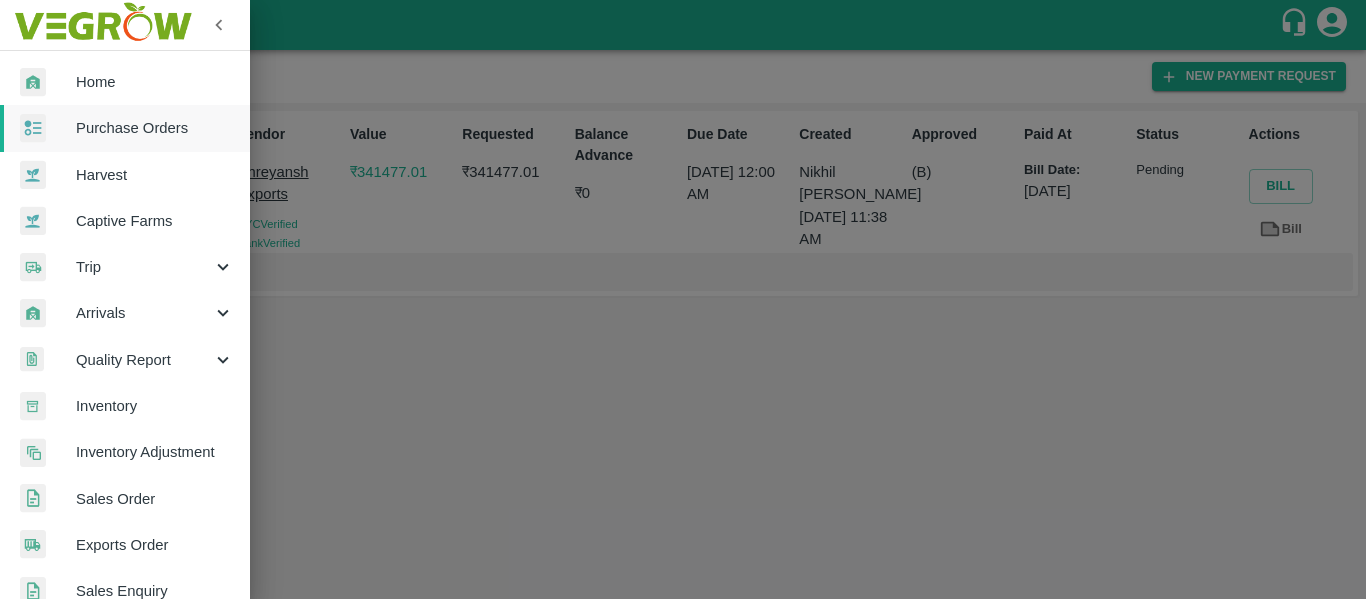 click on "Purchase Orders" at bounding box center (155, 128) 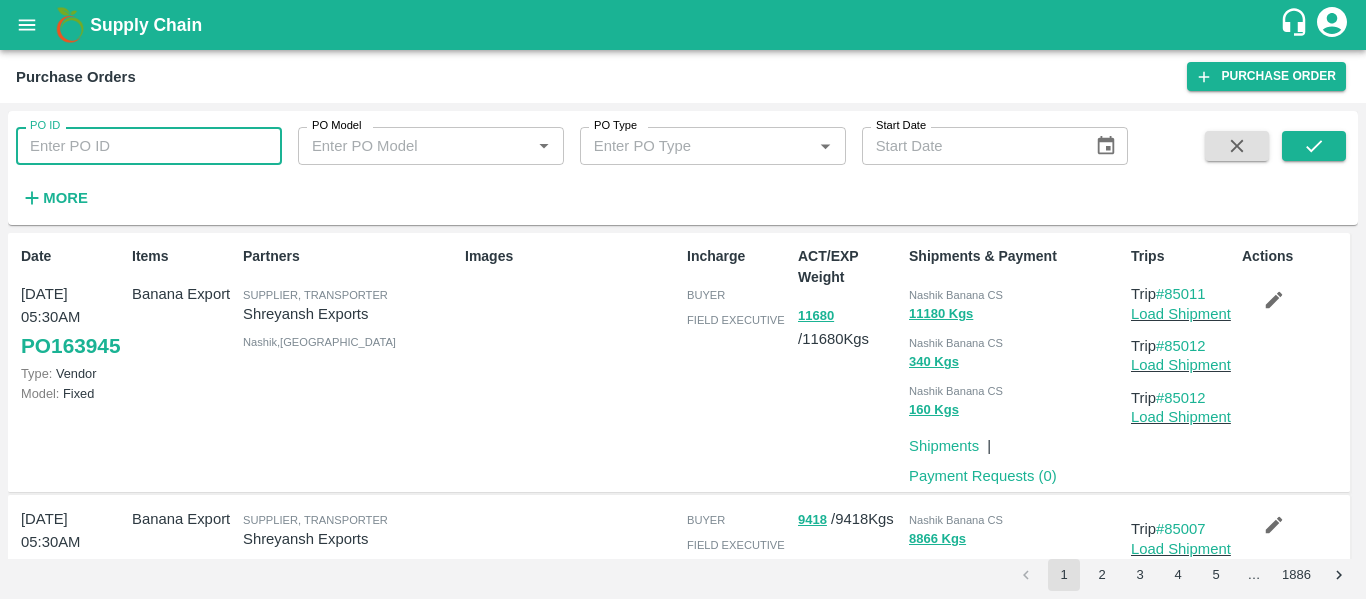 click on "PO ID" at bounding box center [149, 146] 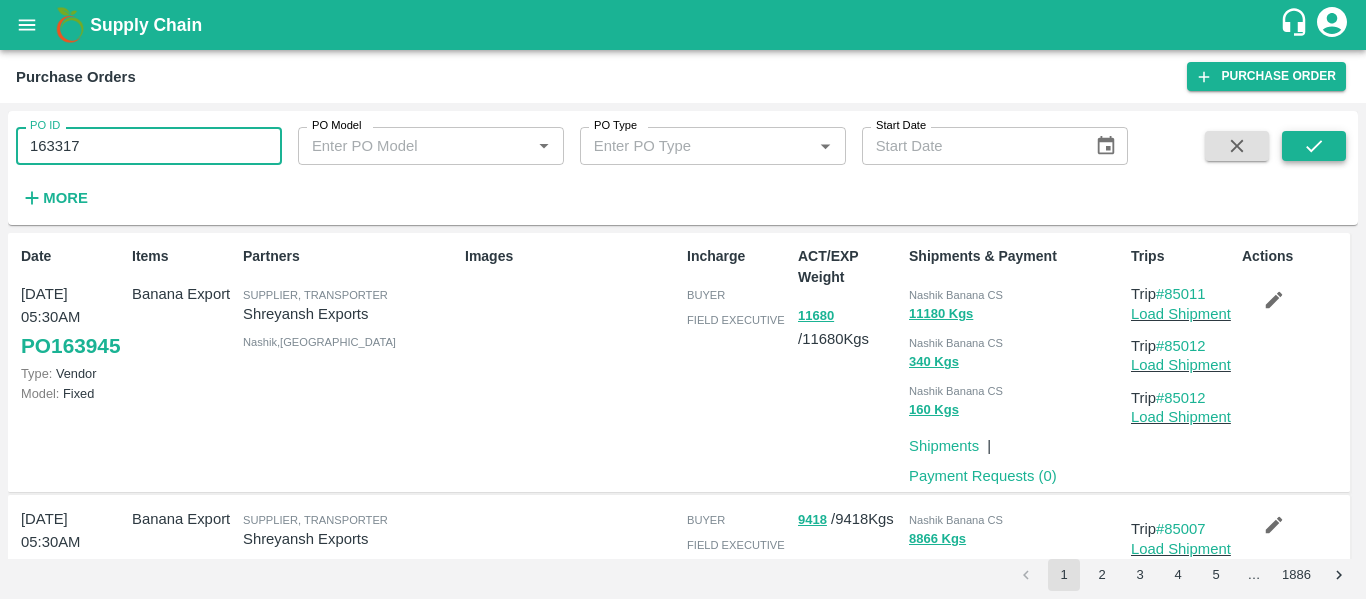 type on "163317" 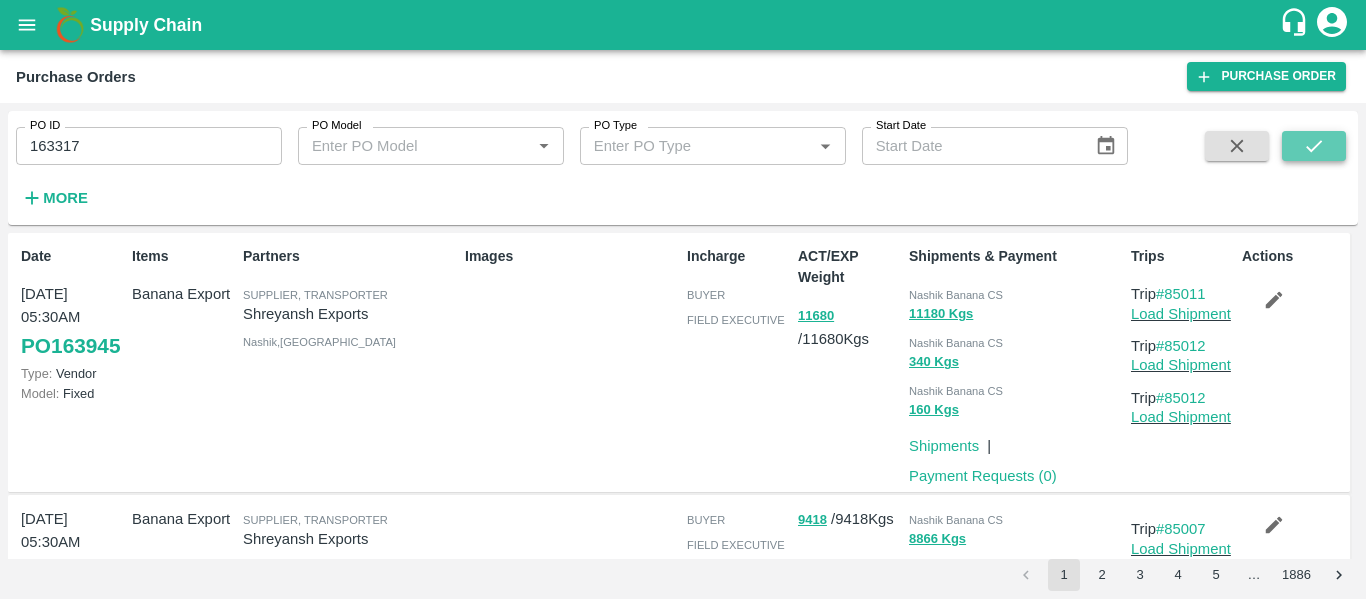 click 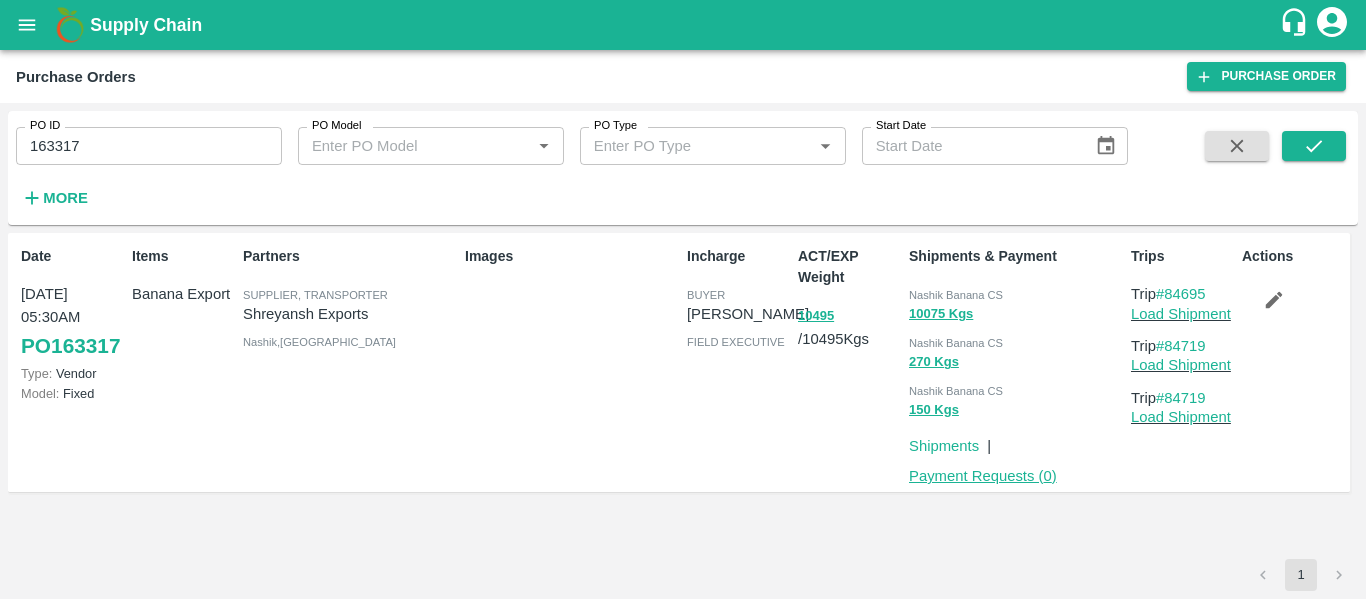 click on "Payment Requests ( 0 )" at bounding box center (983, 476) 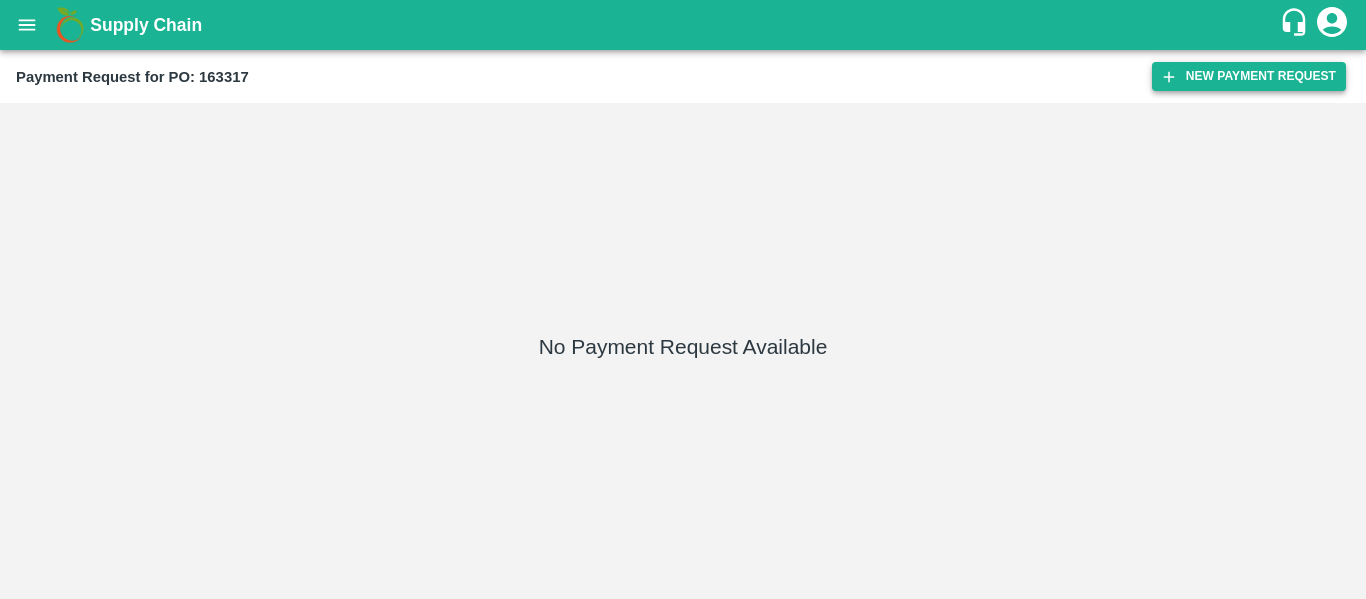 scroll, scrollTop: 0, scrollLeft: 0, axis: both 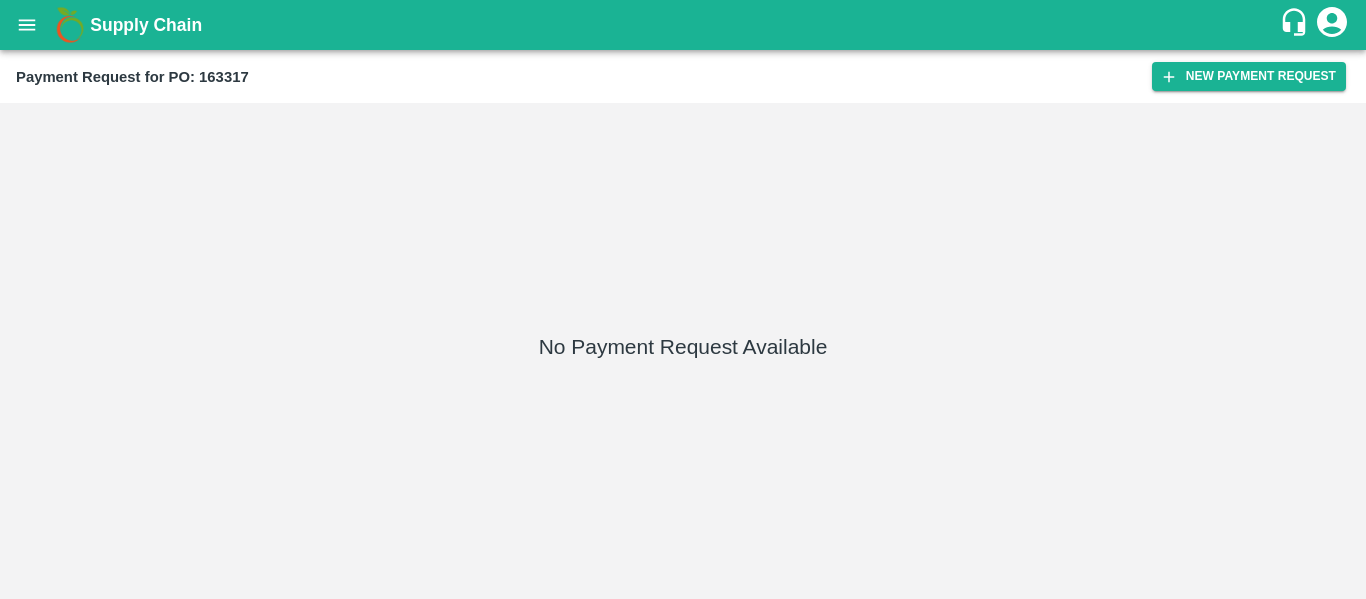 click on "Payment Request for PO: 163317 New Payment Request" at bounding box center [683, 76] 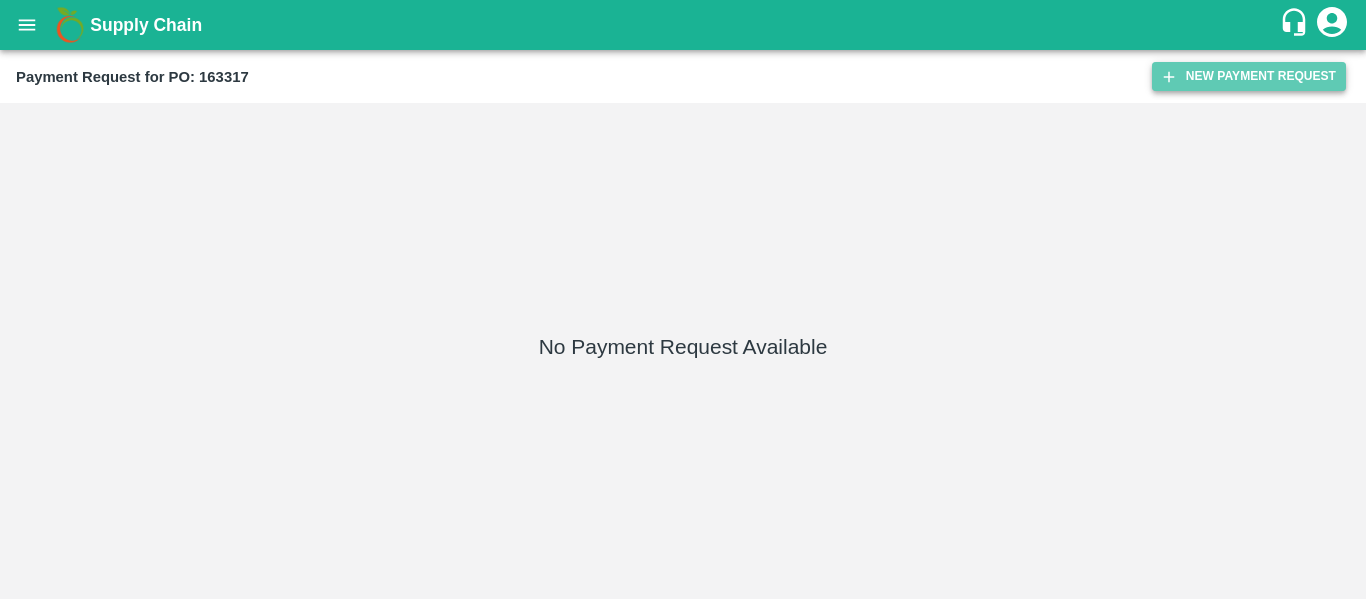 click on "New Payment Request" at bounding box center (1249, 76) 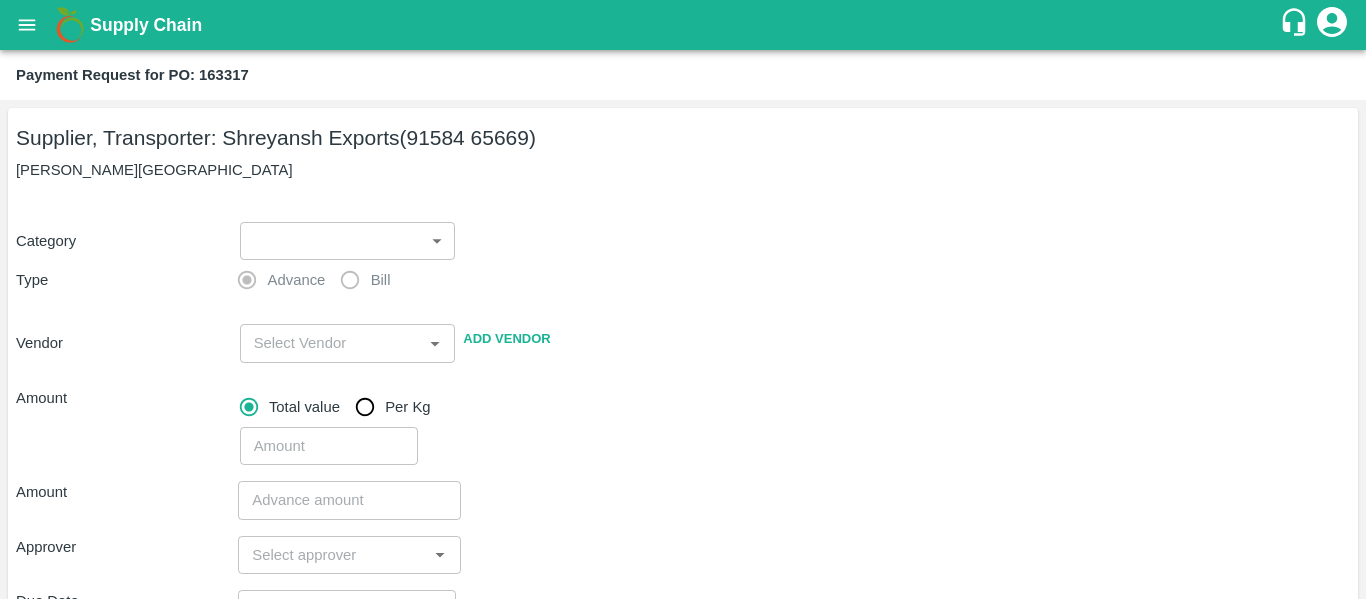 click on "Supply Chain Payment Request for PO: 163317 Supplier, Transporter:    [PERSON_NAME] Exports  (91584 65669) Nashik, [GEOGRAPHIC_DATA] Category ​ ​ Type Advance Bill Vendor ​ Add Vendor Amount Total value Per Kg ​ Amount ​ Approver ​ Due Date ​  Priority  Low  High Comment x ​ Attach bill Cancel Save Tembhurni PH Nashik CC Shahada Banana Export PH Savda Banana Export PH Nashik Banana CS Nikhil Subhash Mangvade Logout" at bounding box center [683, 299] 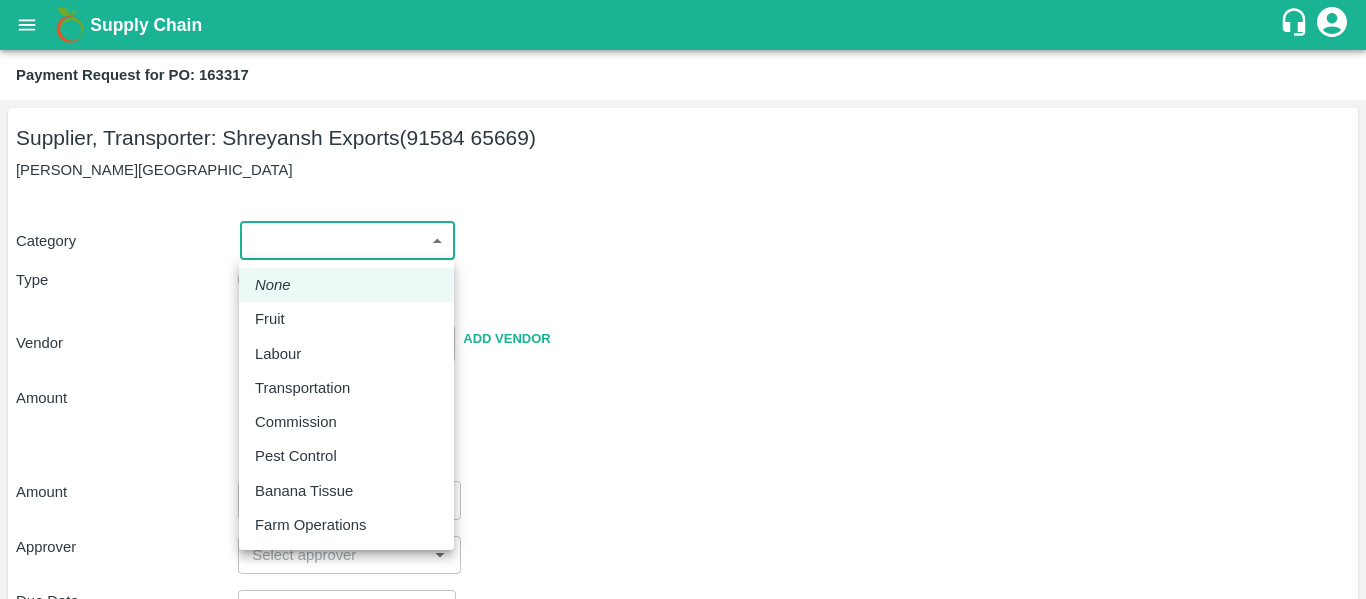 click on "Fruit" at bounding box center (270, 319) 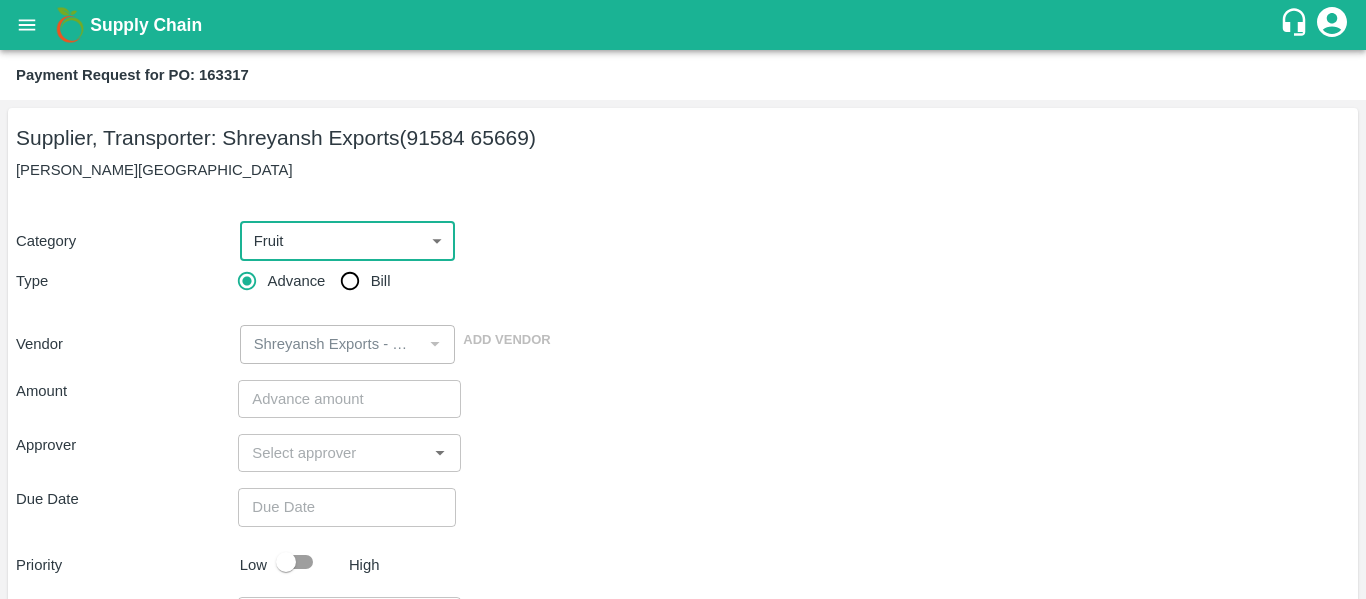 click on "Bill" at bounding box center [350, 281] 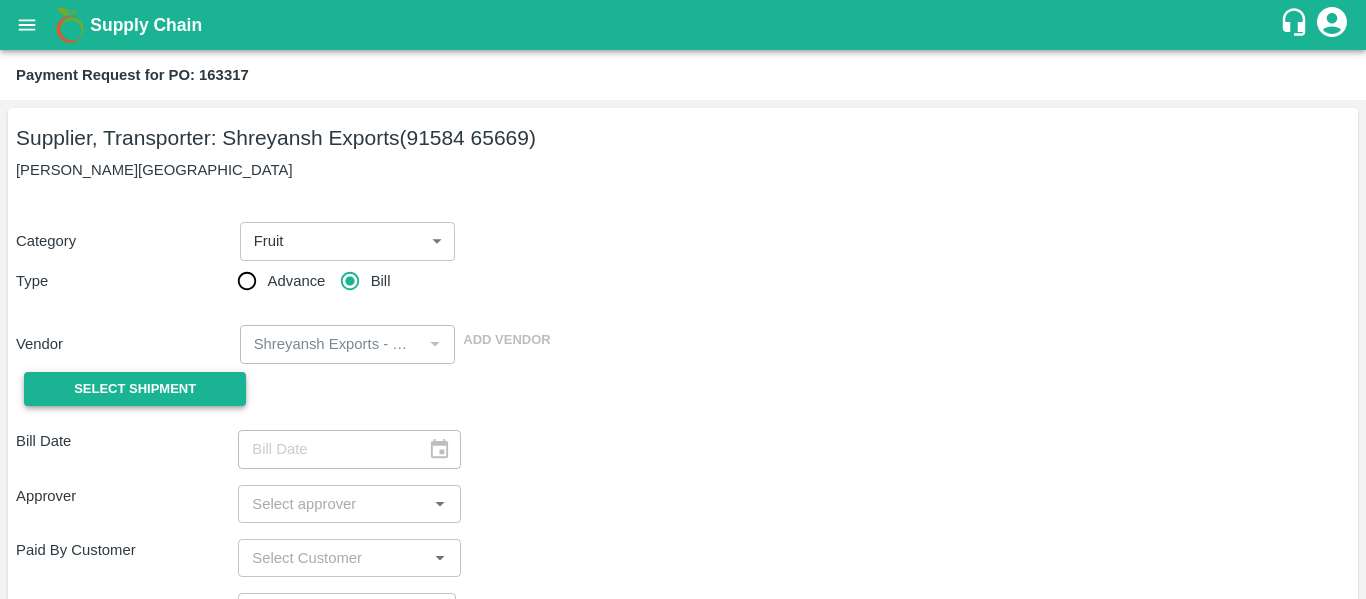 click on "Select Shipment" at bounding box center (135, 389) 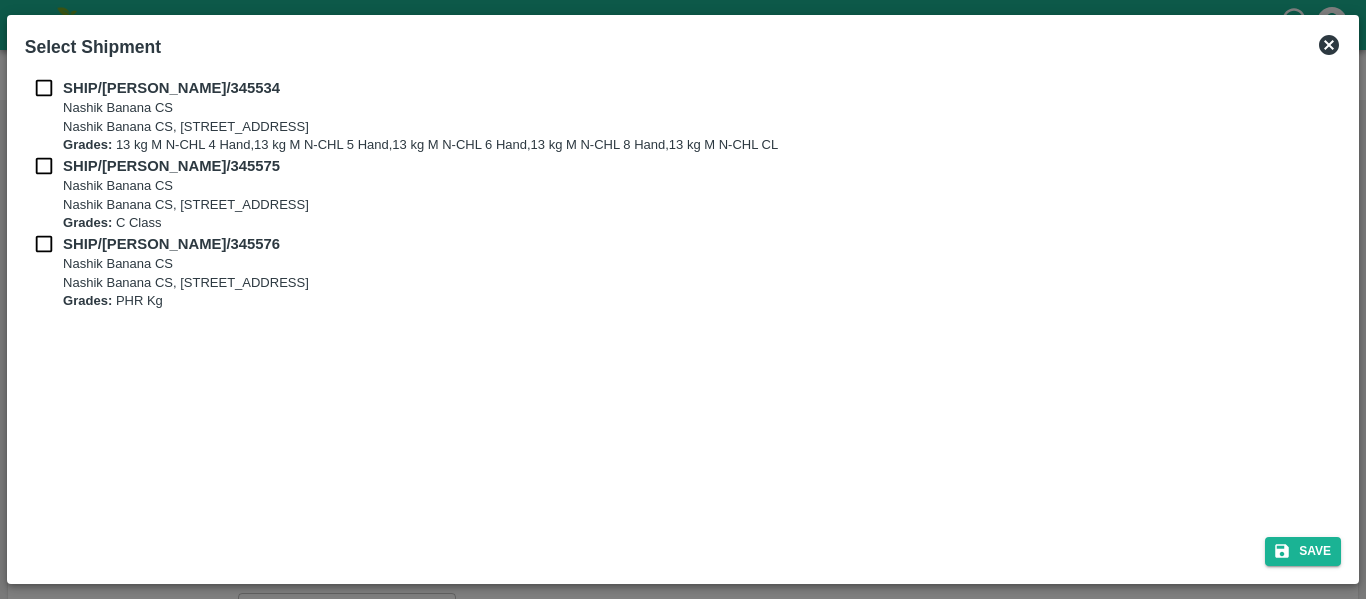 click on "SHIP/[PERSON_NAME]/345534 Nashik Banana CS  Nashik Banana CS, Gat No. 314/2/1, A/p- Mohadi, Tal- Dindori, Dist- Nashik 422207, [GEOGRAPHIC_DATA], [GEOGRAPHIC_DATA], [GEOGRAPHIC_DATA] Grades:   13 kg M N-CHL 4 Hand,13 kg M N-CHL 5 Hand,13 kg M N-CHL 6 Hand,13 kg M N-CHL 8 Hand,13 kg M N-CHL CL" at bounding box center [683, 116] 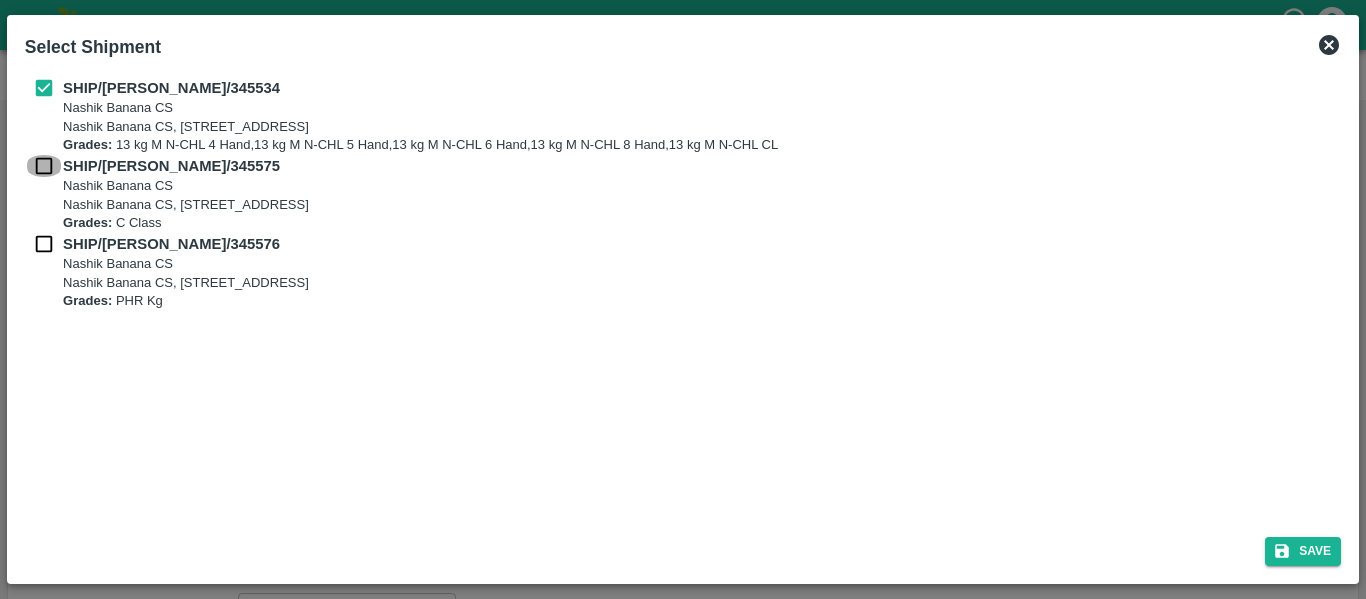 click at bounding box center [44, 166] 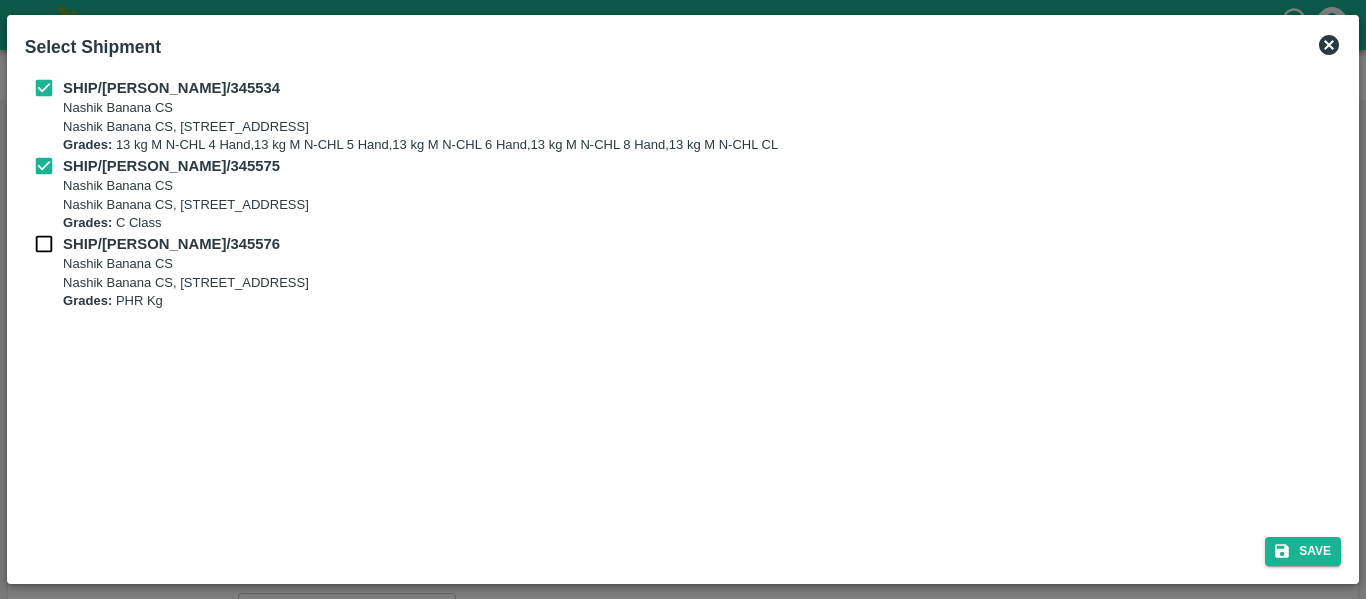 click at bounding box center [44, 244] 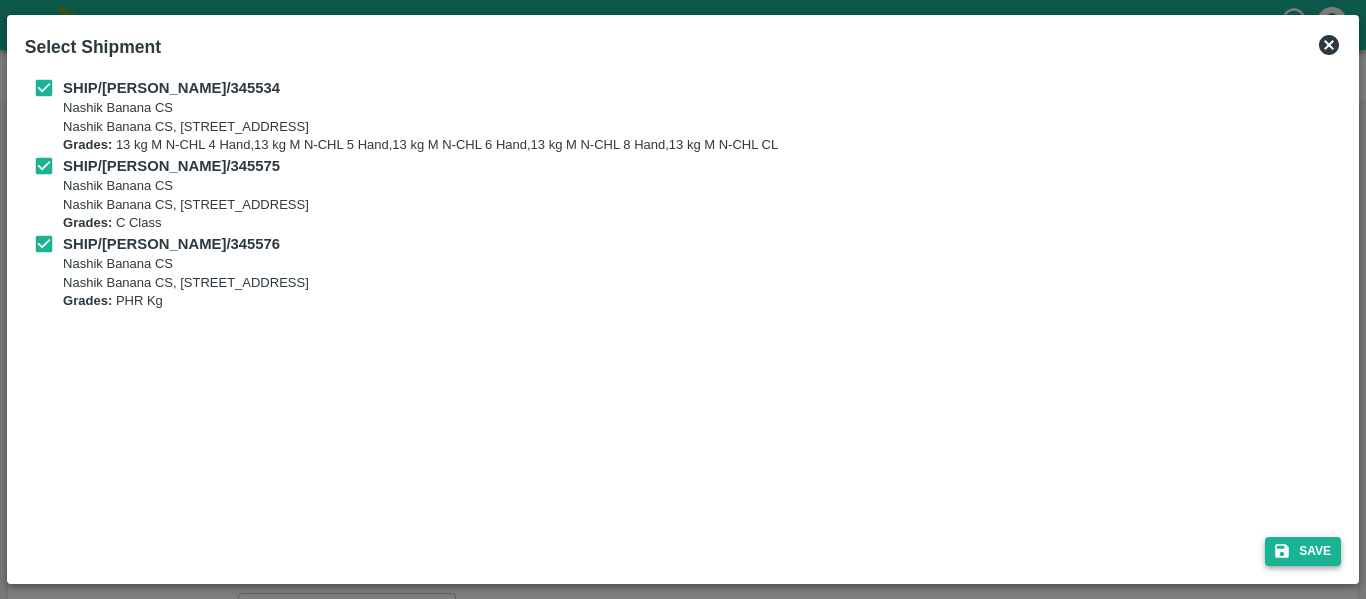 click on "Save" at bounding box center [1303, 551] 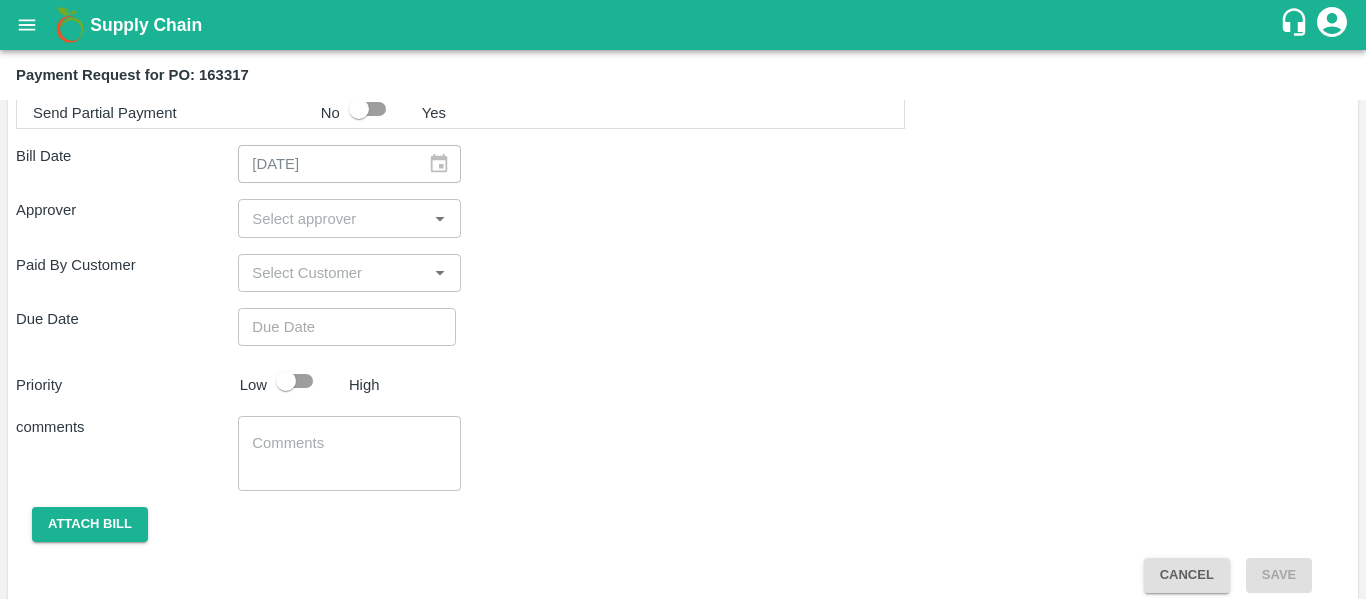 scroll, scrollTop: 1098, scrollLeft: 0, axis: vertical 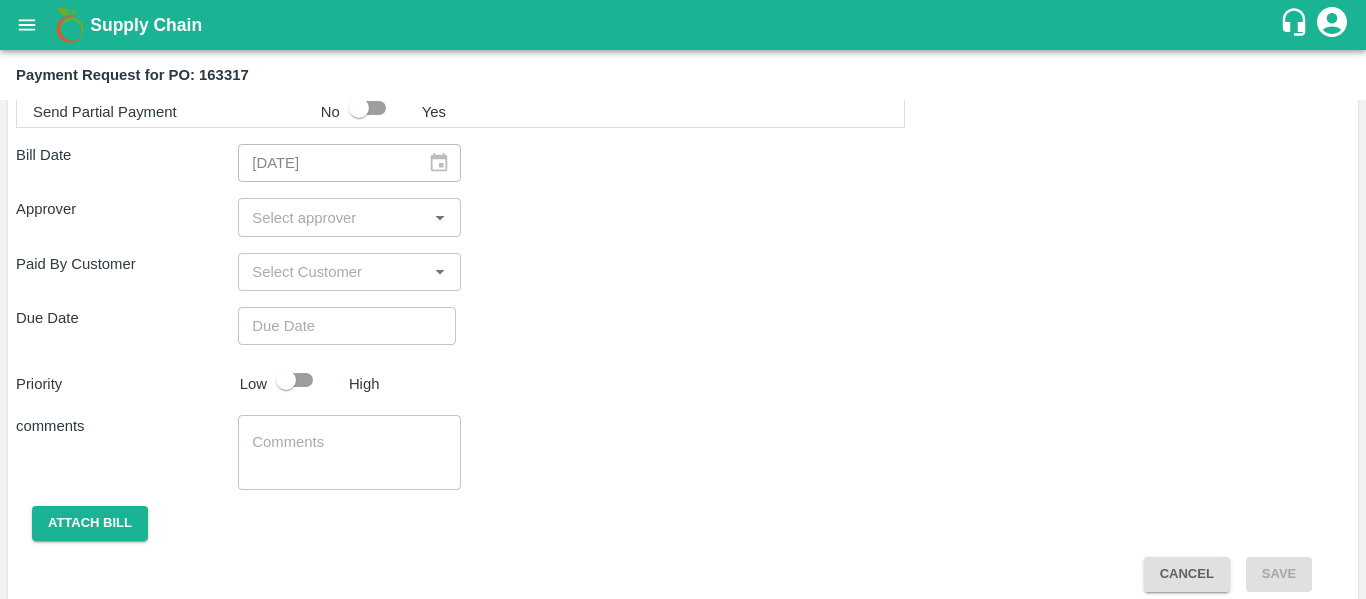 click at bounding box center (332, 217) 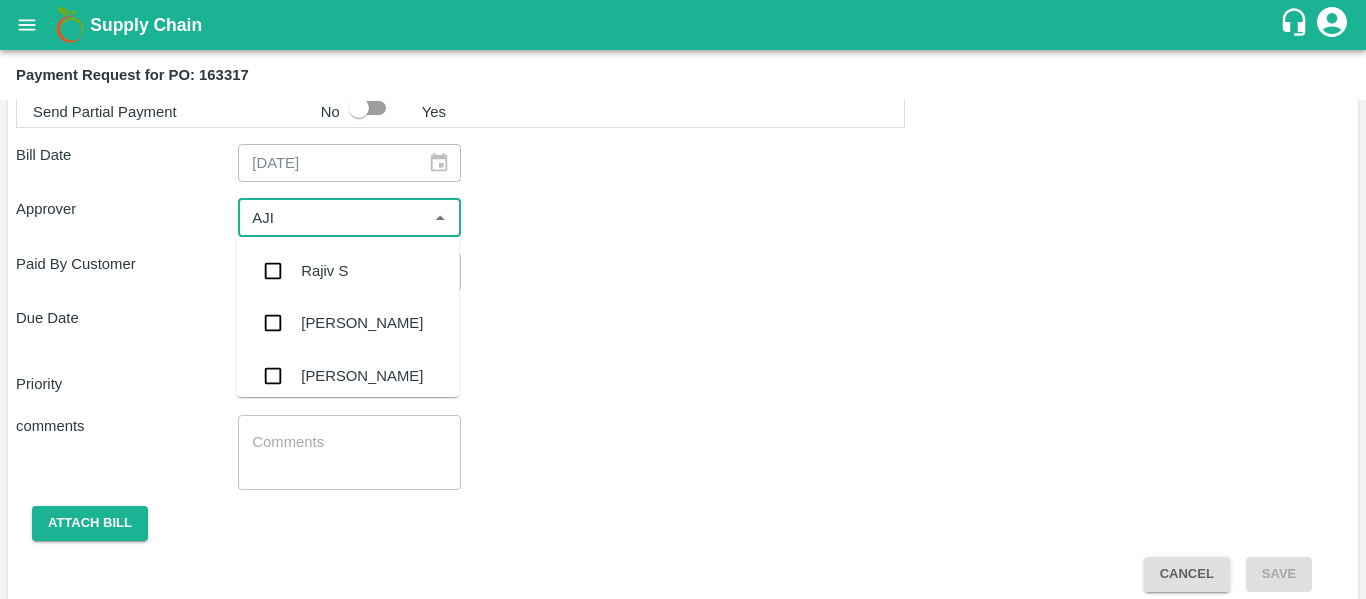 type on "AJIT" 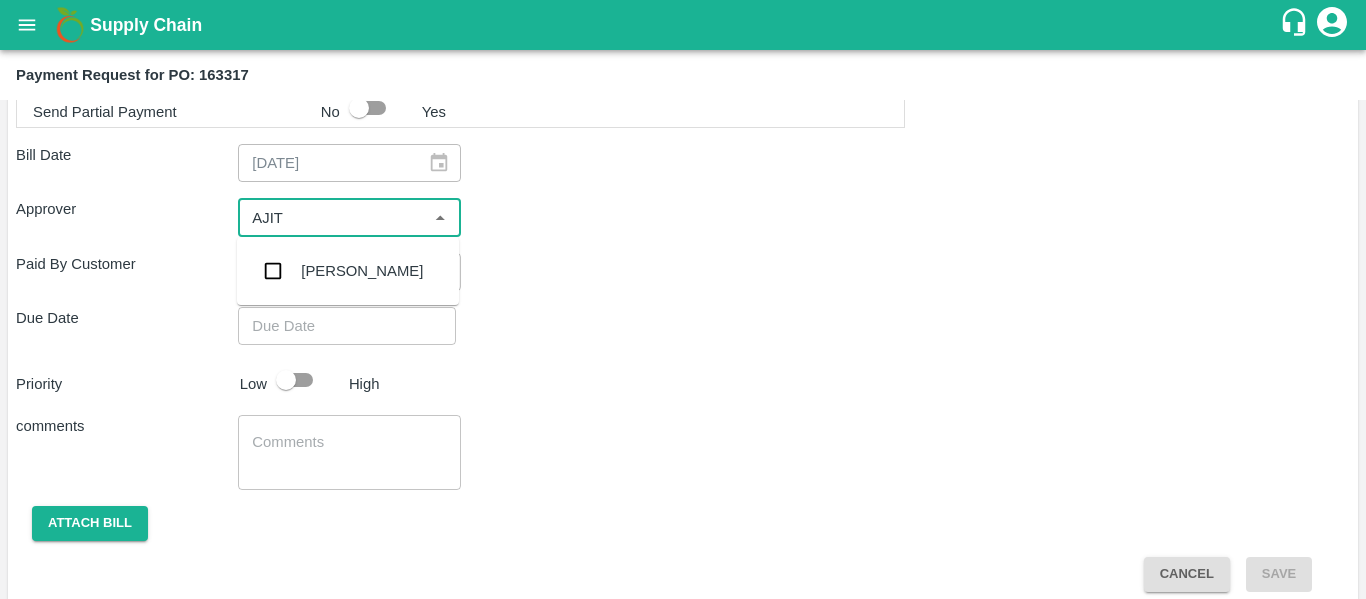 click on "[PERSON_NAME]" at bounding box center (362, 271) 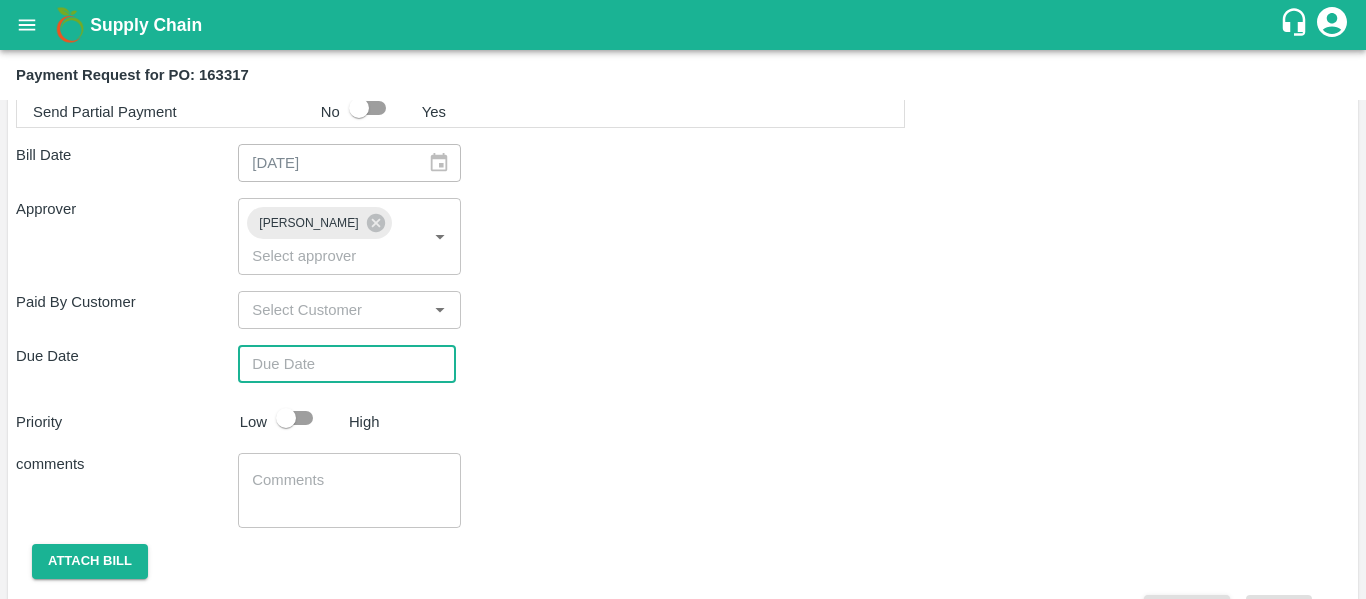 type on "DD/MM/YYYY hh:mm aa" 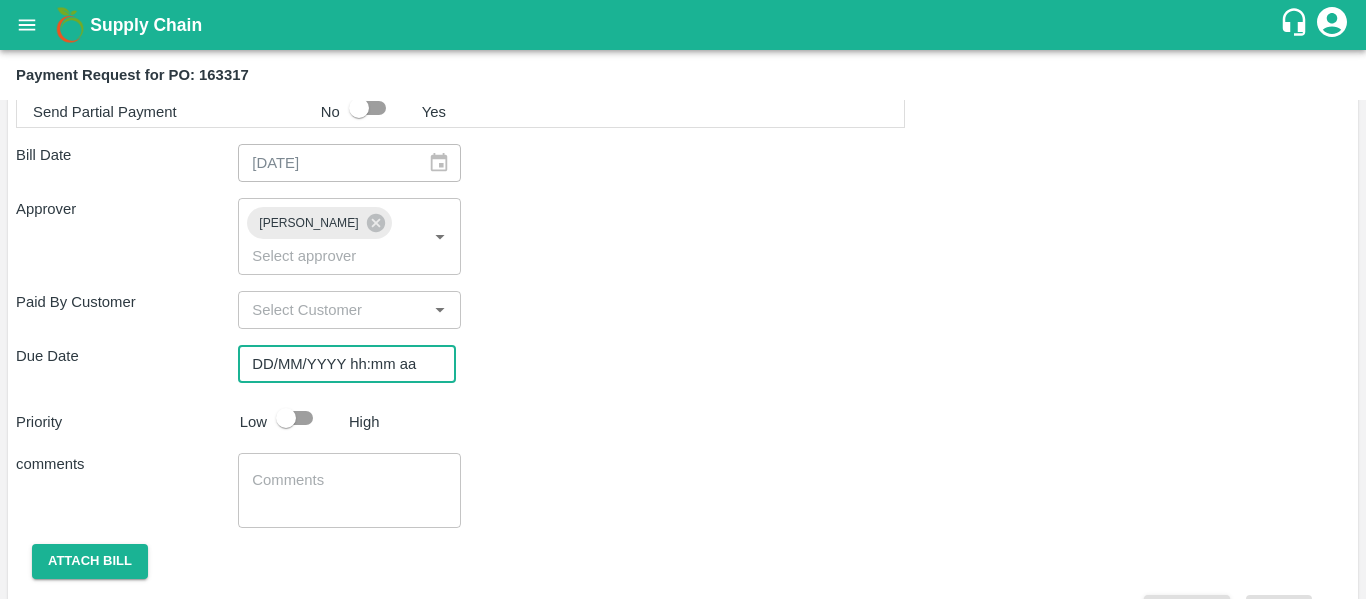 click on "DD/MM/YYYY hh:mm aa" at bounding box center (340, 364) 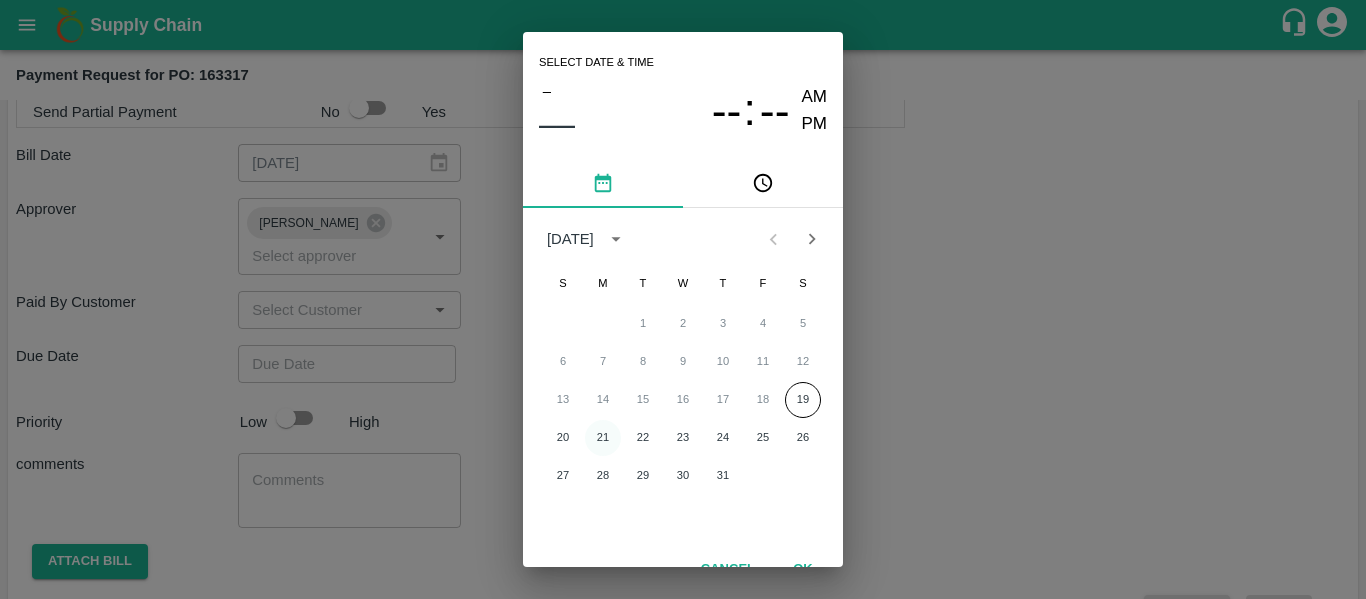 click on "21" at bounding box center (603, 438) 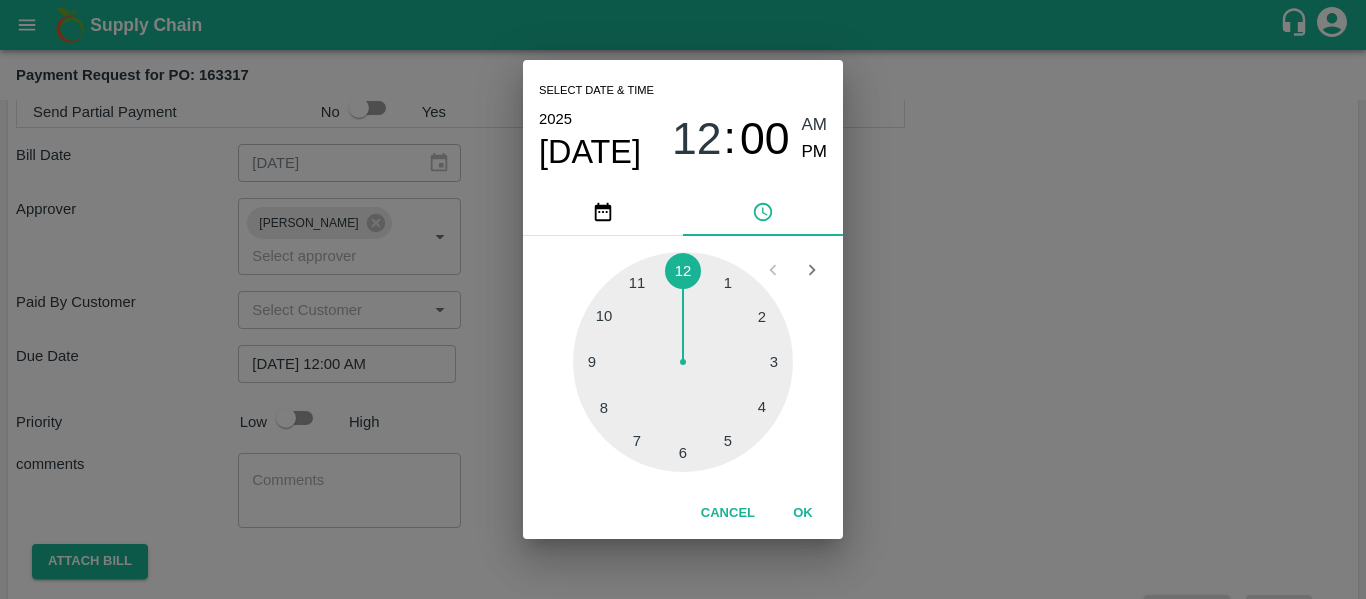 click on "Select date & time [DATE] 12 : 00 AM PM 1 2 3 4 5 6 7 8 9 10 11 12 Cancel OK" at bounding box center (683, 299) 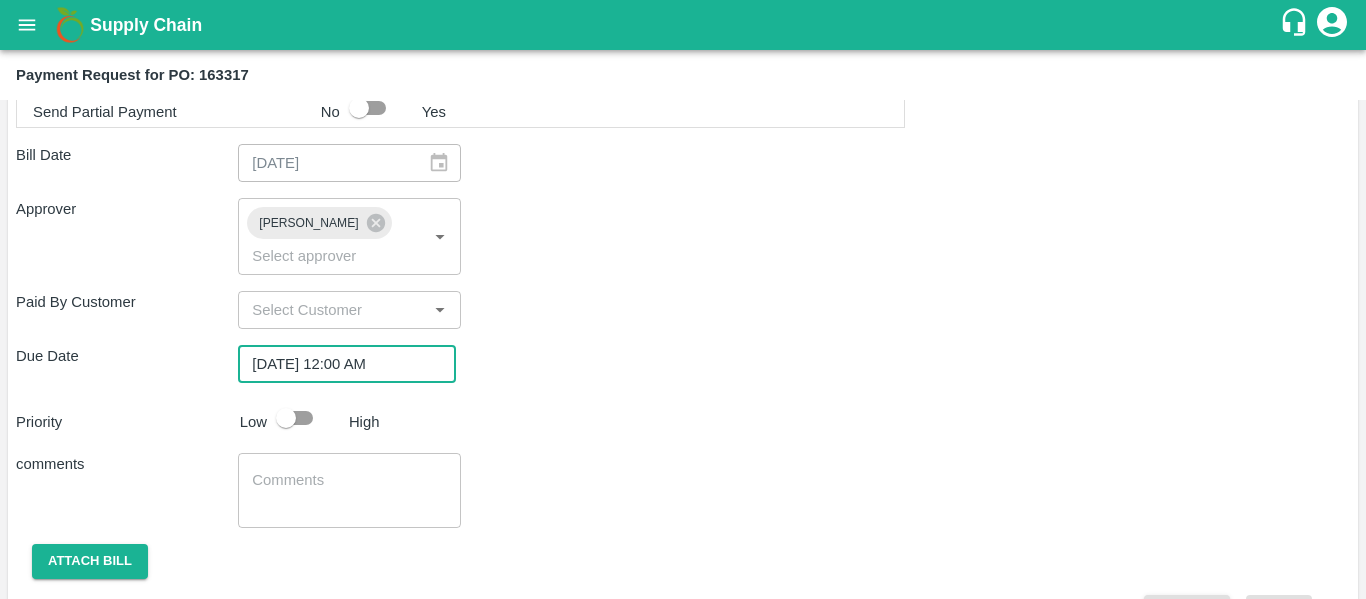 click at bounding box center [286, 418] 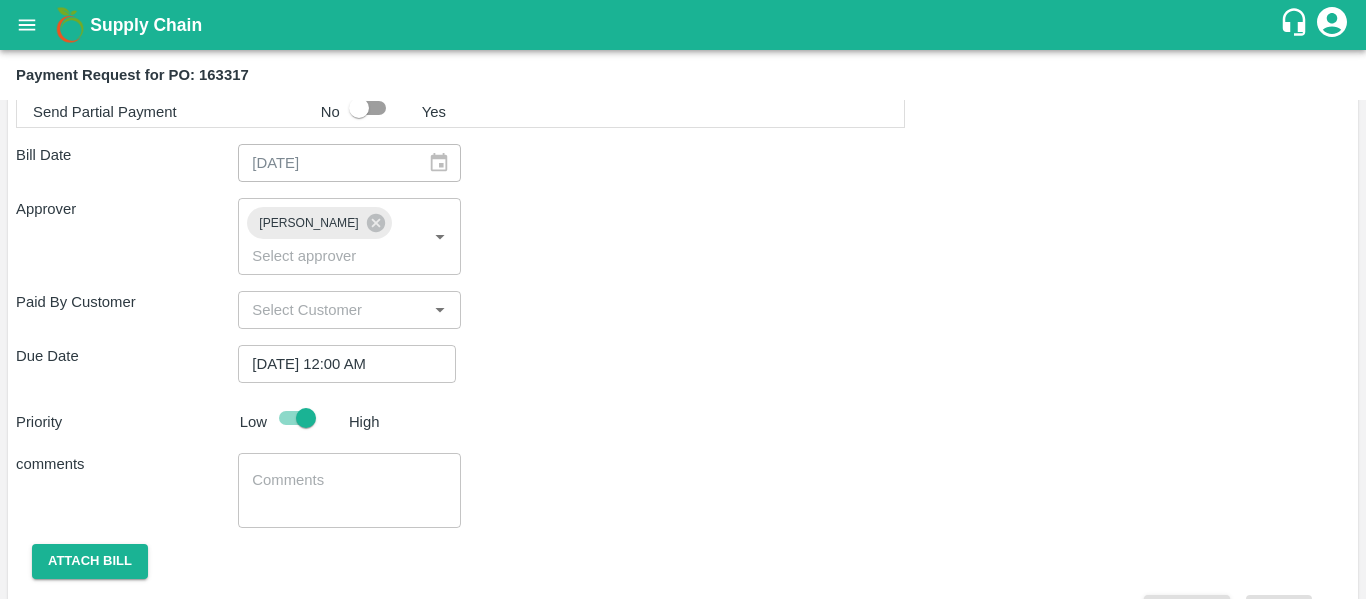click at bounding box center [349, 491] 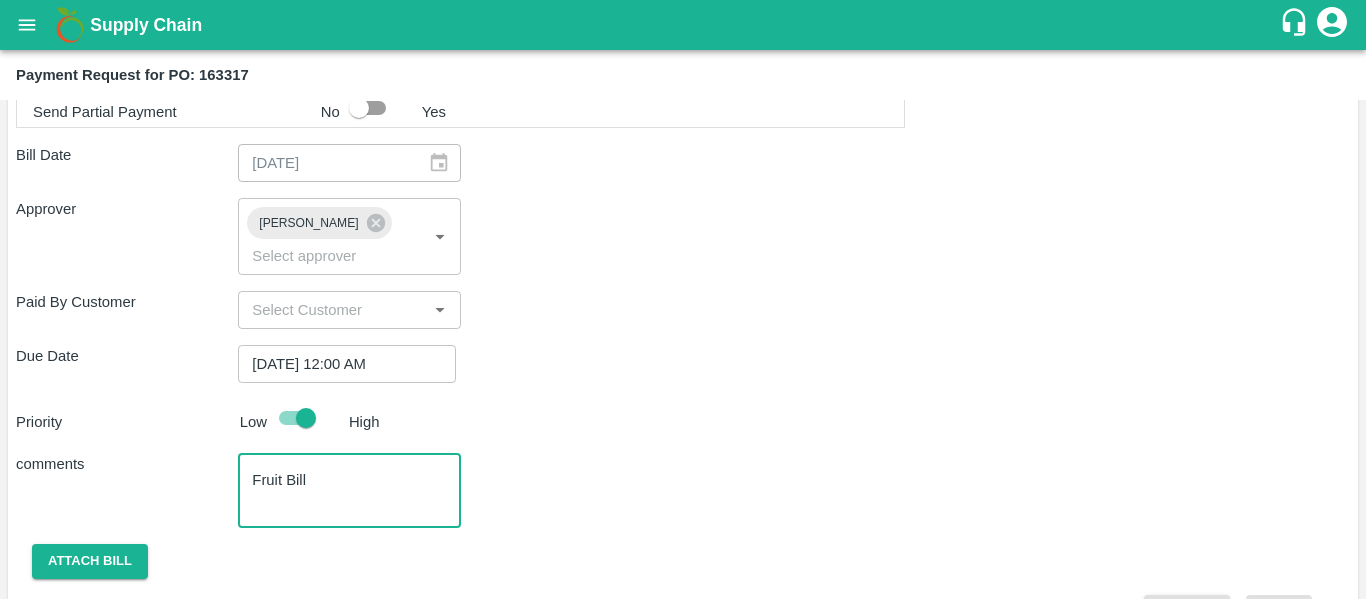 scroll, scrollTop: 917, scrollLeft: 0, axis: vertical 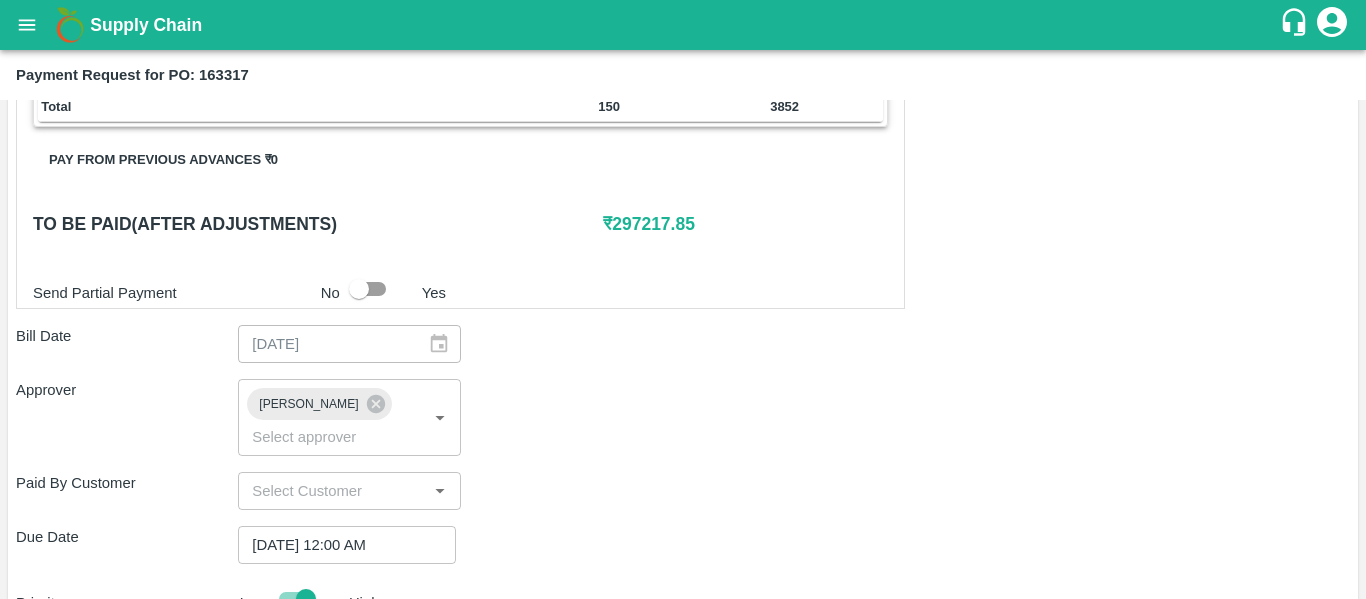 type on "Fruit Bill" 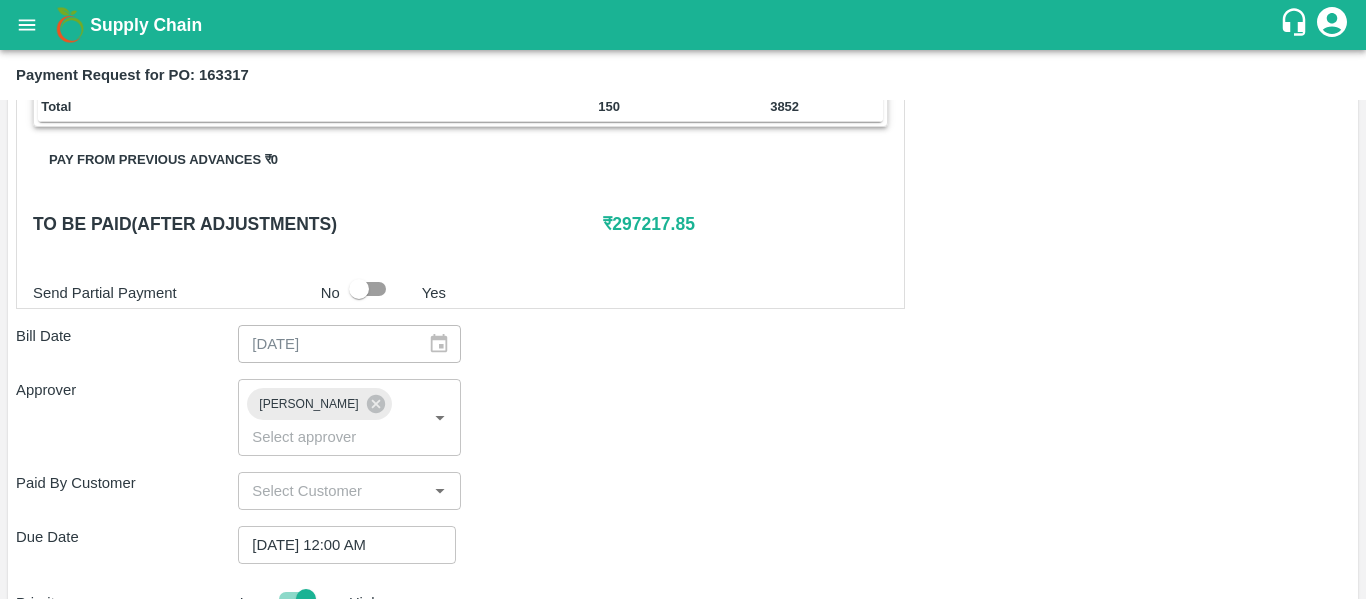 scroll, scrollTop: 1127, scrollLeft: 0, axis: vertical 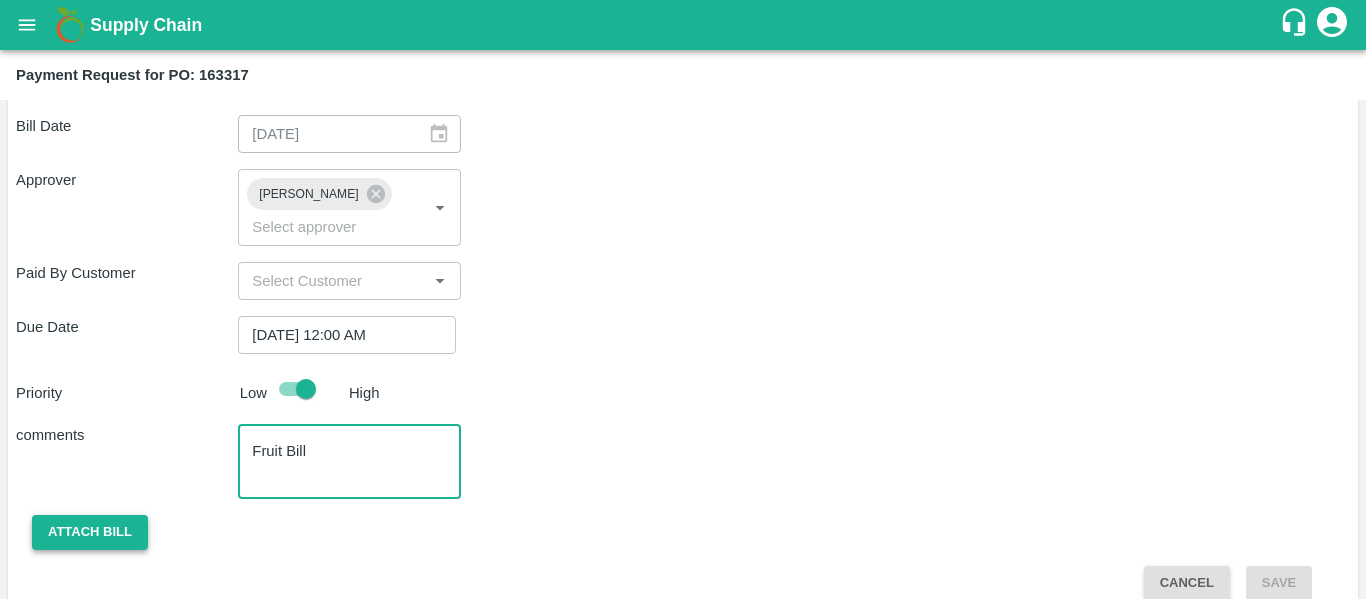 click on "Attach bill" at bounding box center [90, 532] 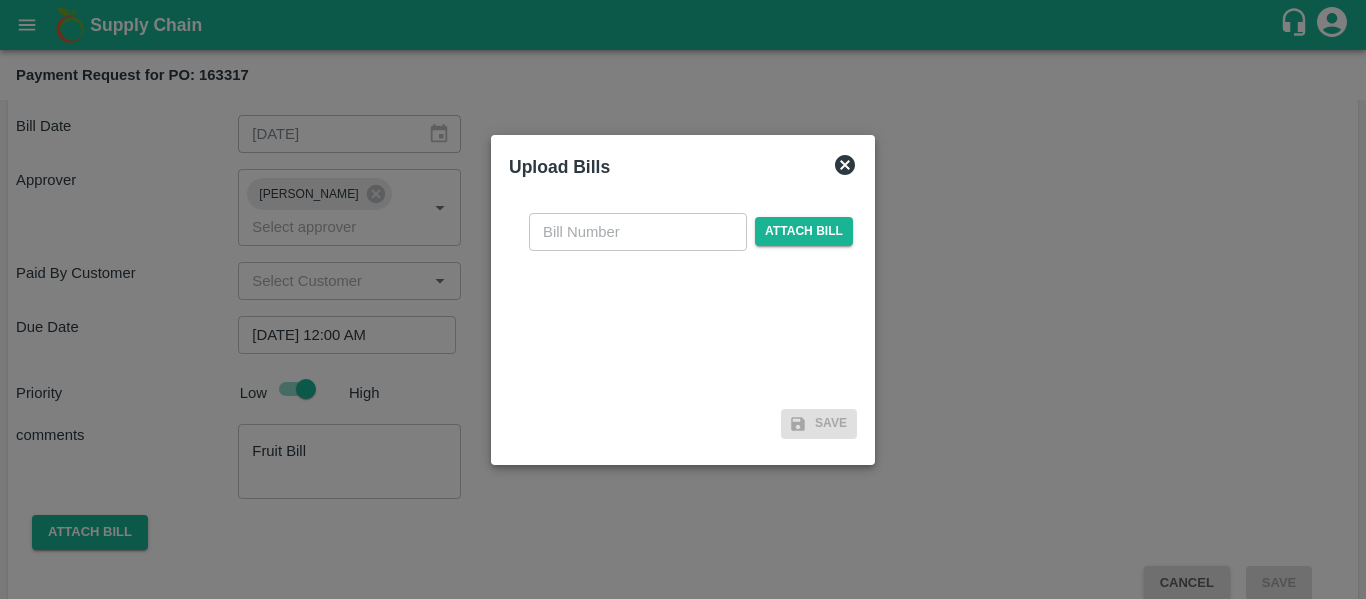 click at bounding box center (638, 232) 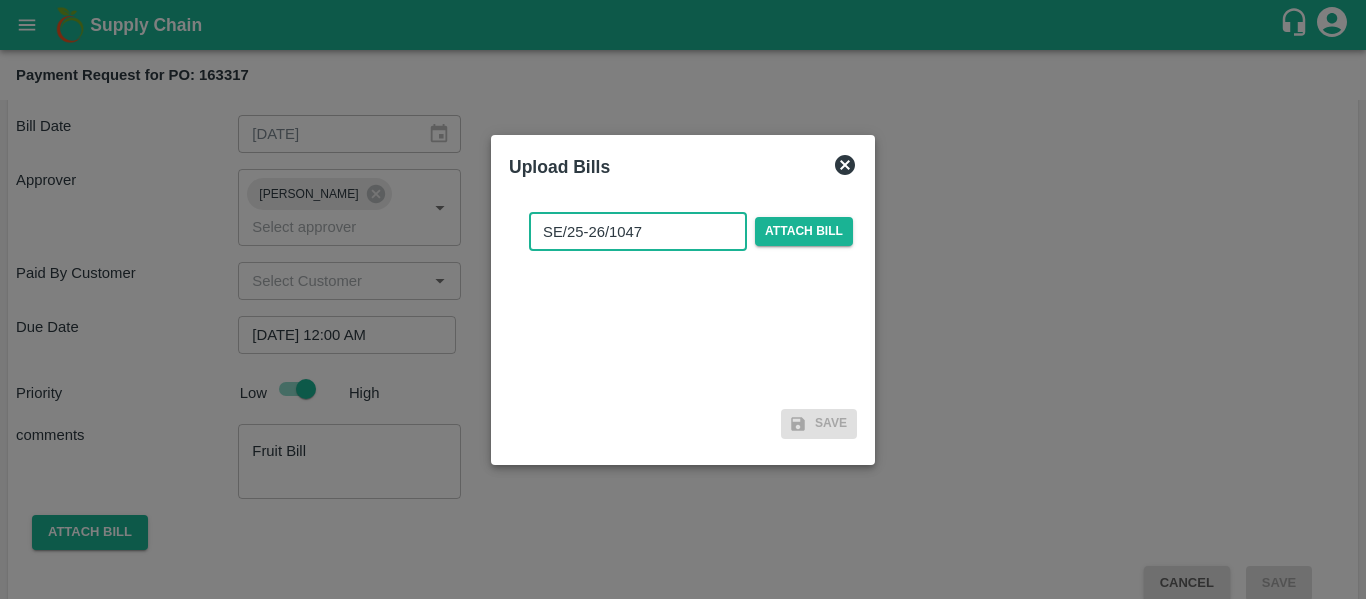 type on "SE/25-26/1047" 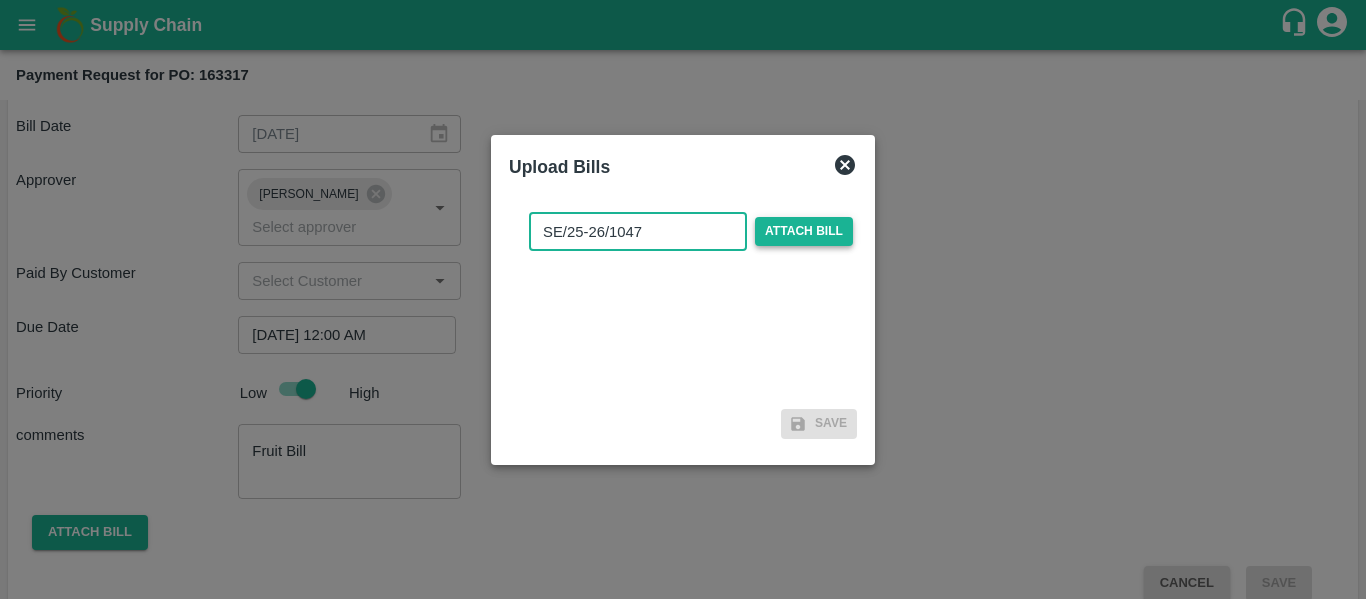 click on "Attach bill" at bounding box center [804, 231] 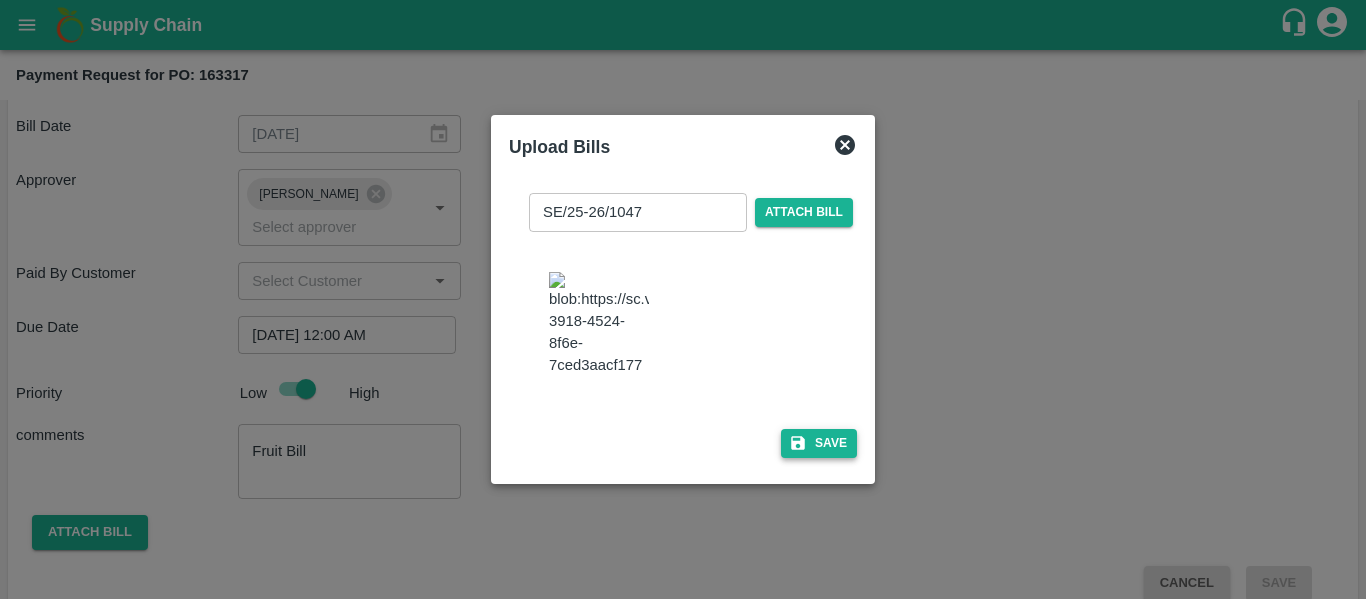 click on "Save" at bounding box center (819, 443) 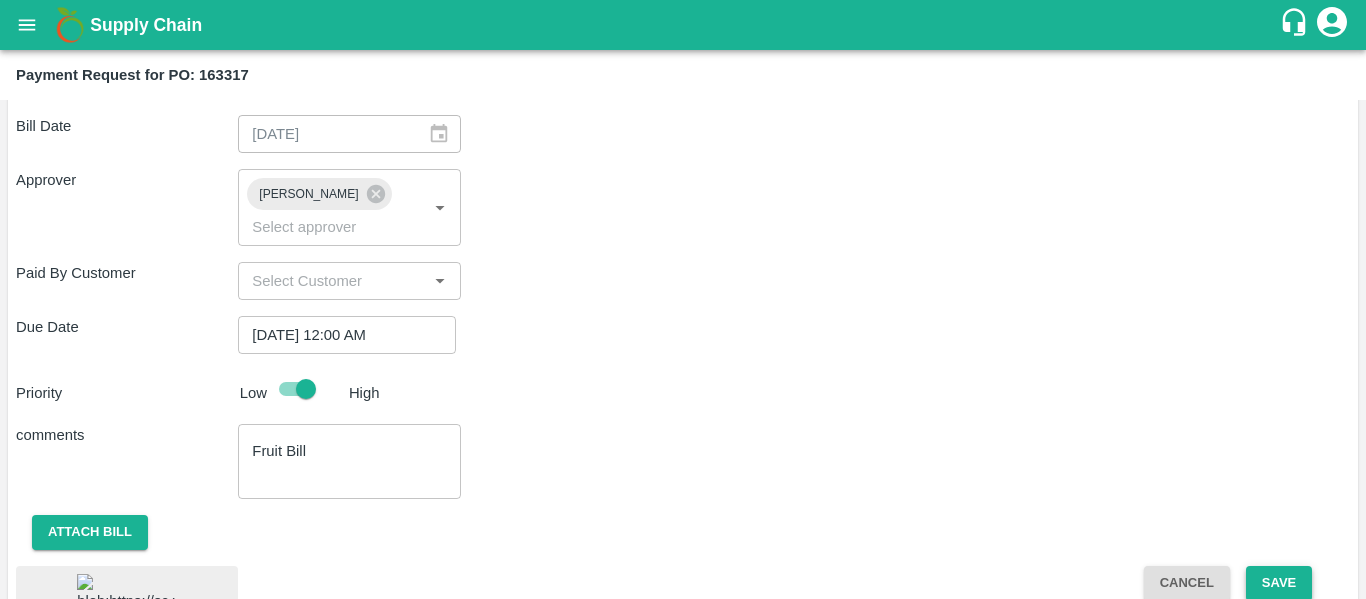 click on "Save" at bounding box center [1279, 583] 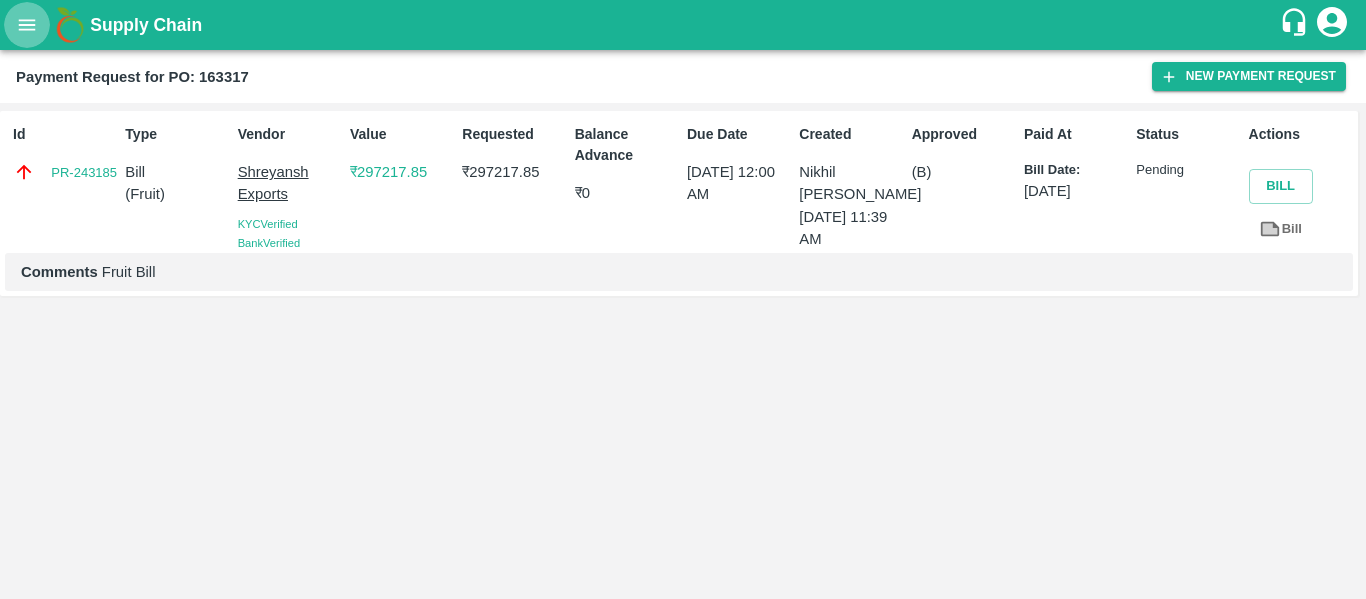 click 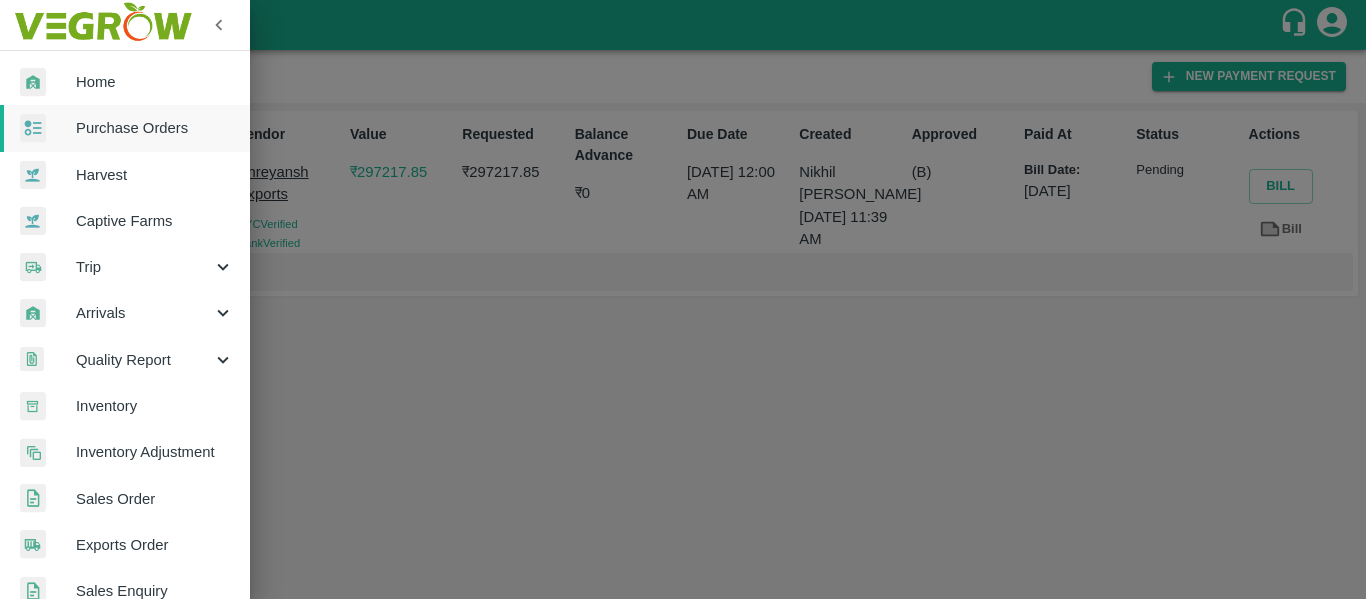 click on "Purchase Orders" at bounding box center (155, 128) 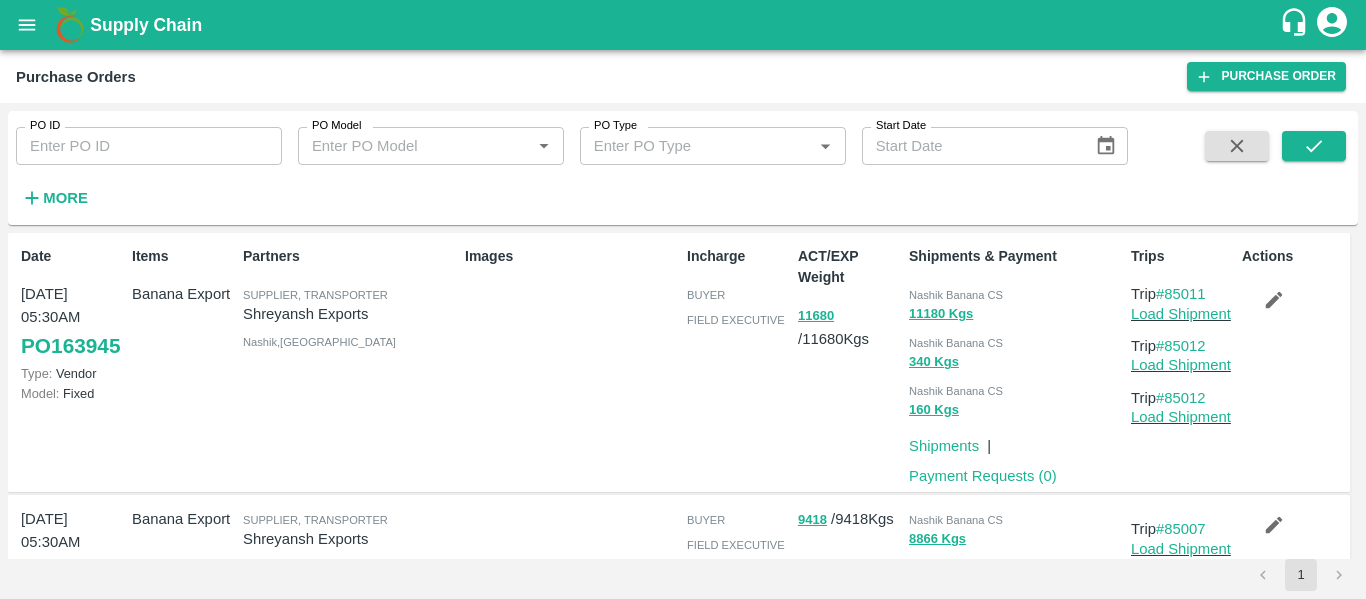 click on "PO ID" at bounding box center [149, 146] 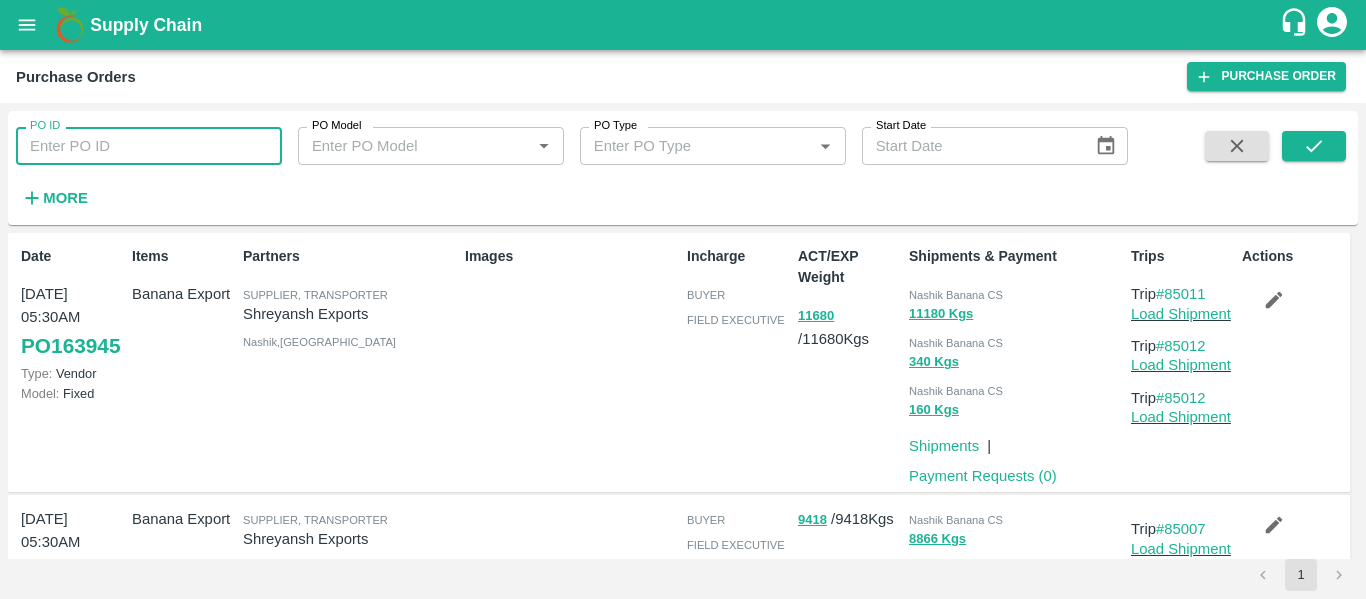 paste on "163319" 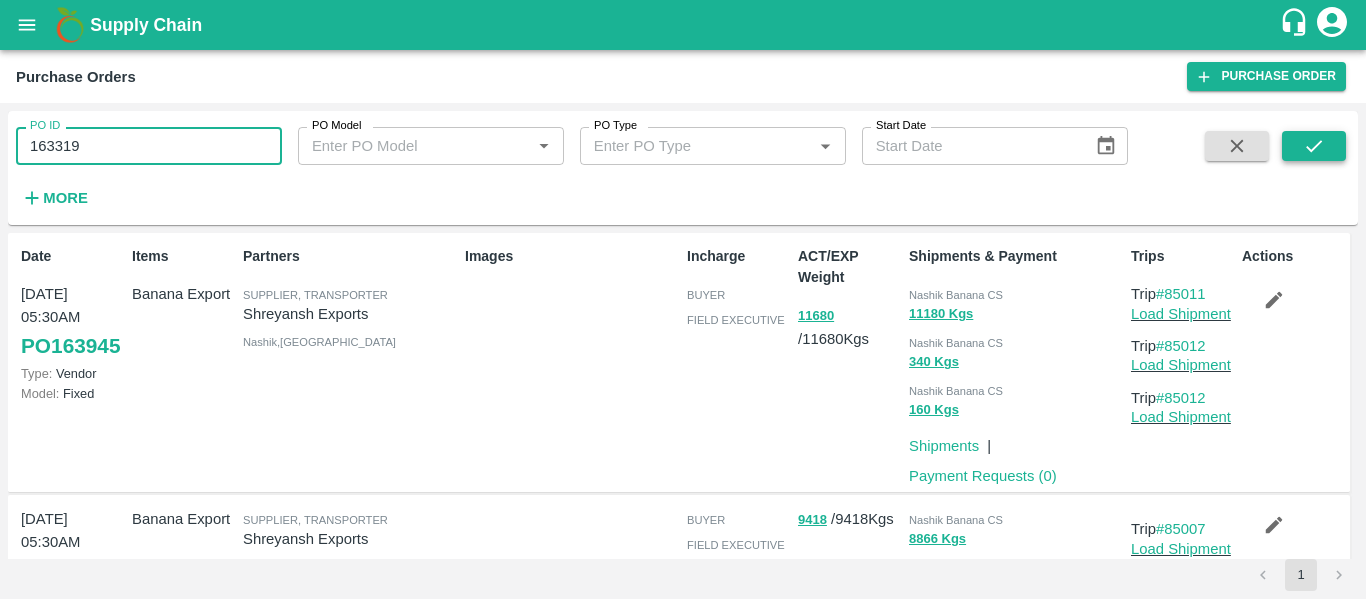 type on "163319" 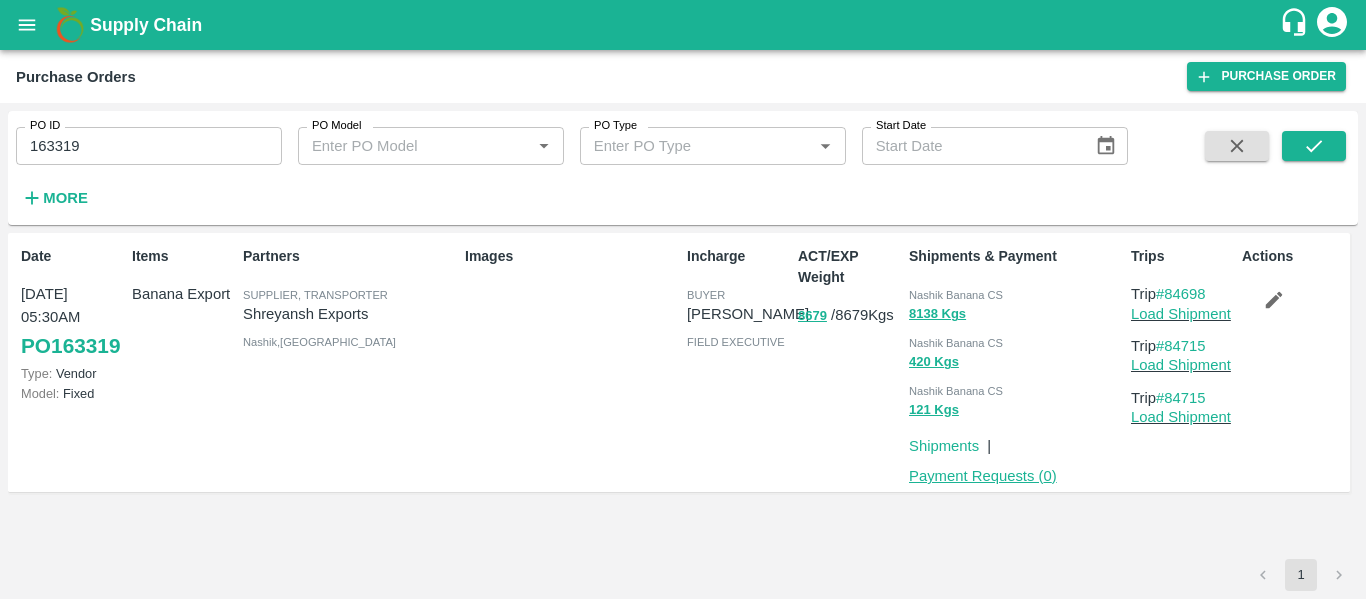 click on "Payment Requests ( 0 )" at bounding box center [983, 476] 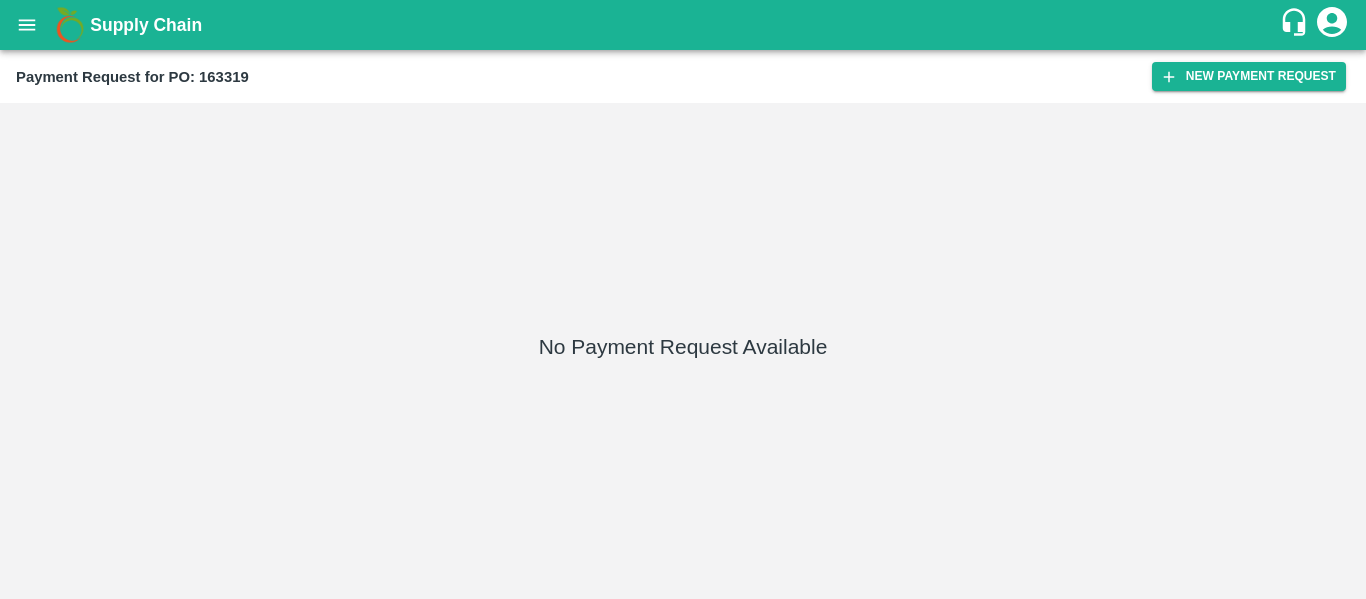 scroll, scrollTop: 0, scrollLeft: 0, axis: both 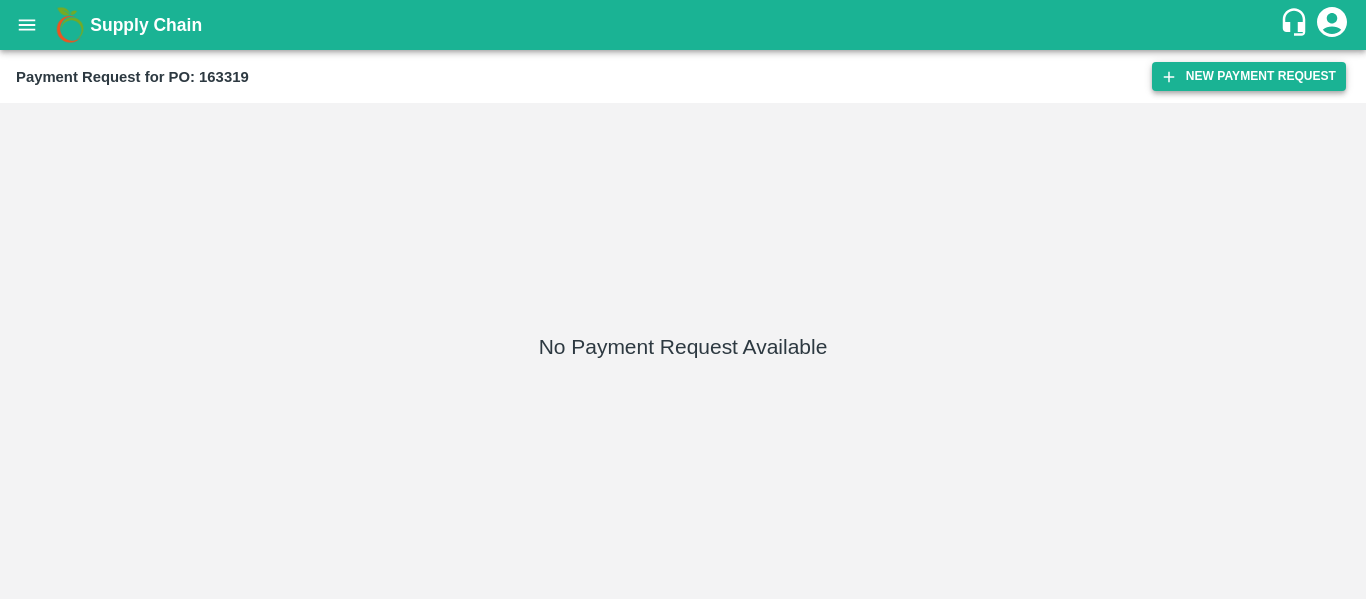 click on "New Payment Request" at bounding box center [1249, 76] 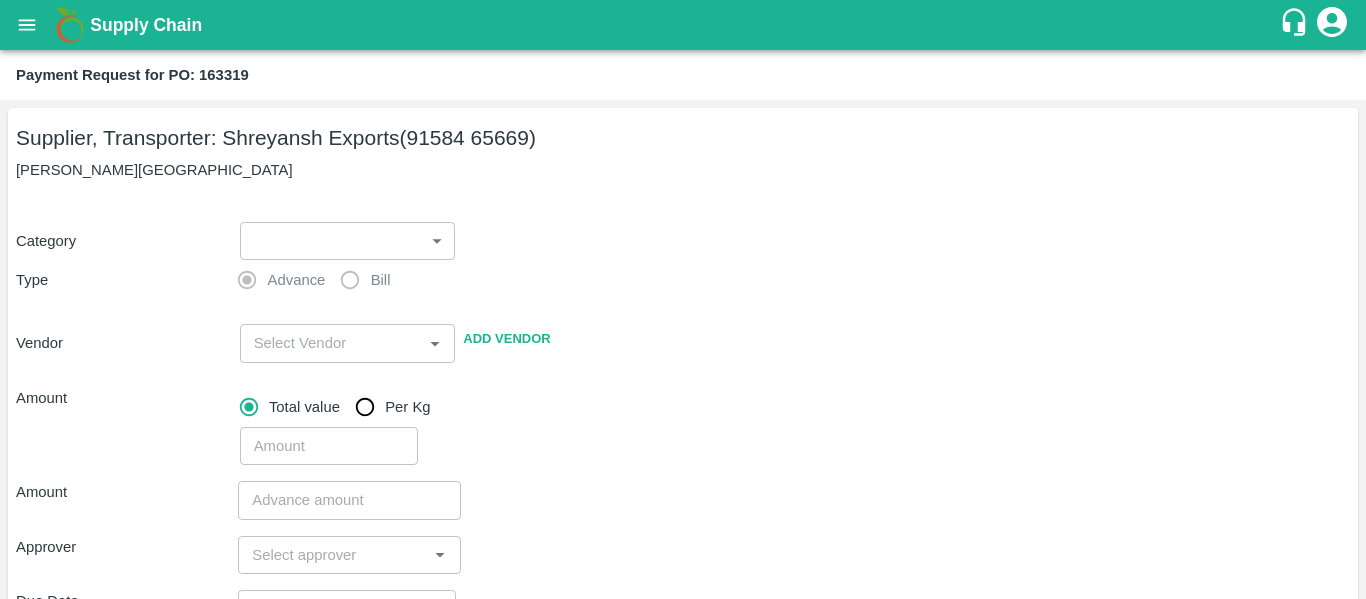 click on "Supply Chain Payment Request for PO: 163319 Supplier, Transporter:    Shreyansh Exports  (91584 65669) Nashik, Nashik Category ​ ​ Type Advance Bill Vendor ​ Add Vendor Amount Total value Per Kg ​ Amount ​ Approver ​ Due Date ​  Priority  Low  High Comment x ​ Attach bill Cancel Save Tembhurni PH Nashik CC Shahada Banana Export PH Savda Banana Export PH Nashik Banana CS Nikhil Subhash Mangvade Logout" at bounding box center [683, 299] 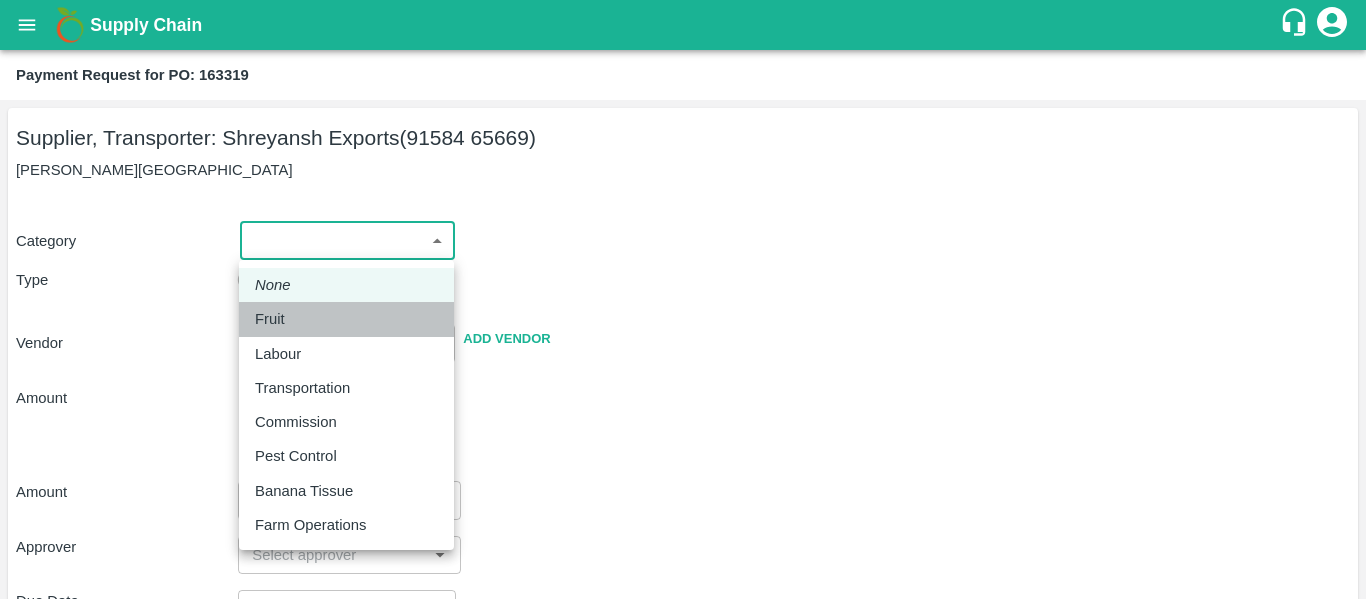 click on "Fruit" at bounding box center (270, 319) 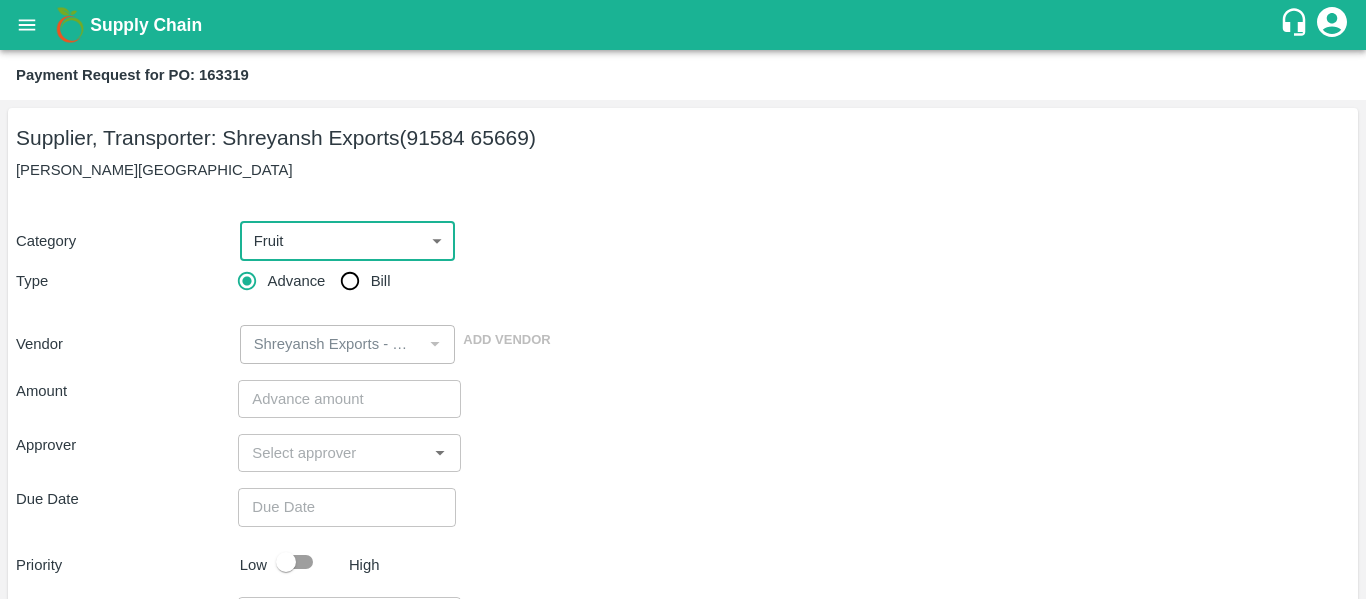 click on "Bill" at bounding box center (350, 281) 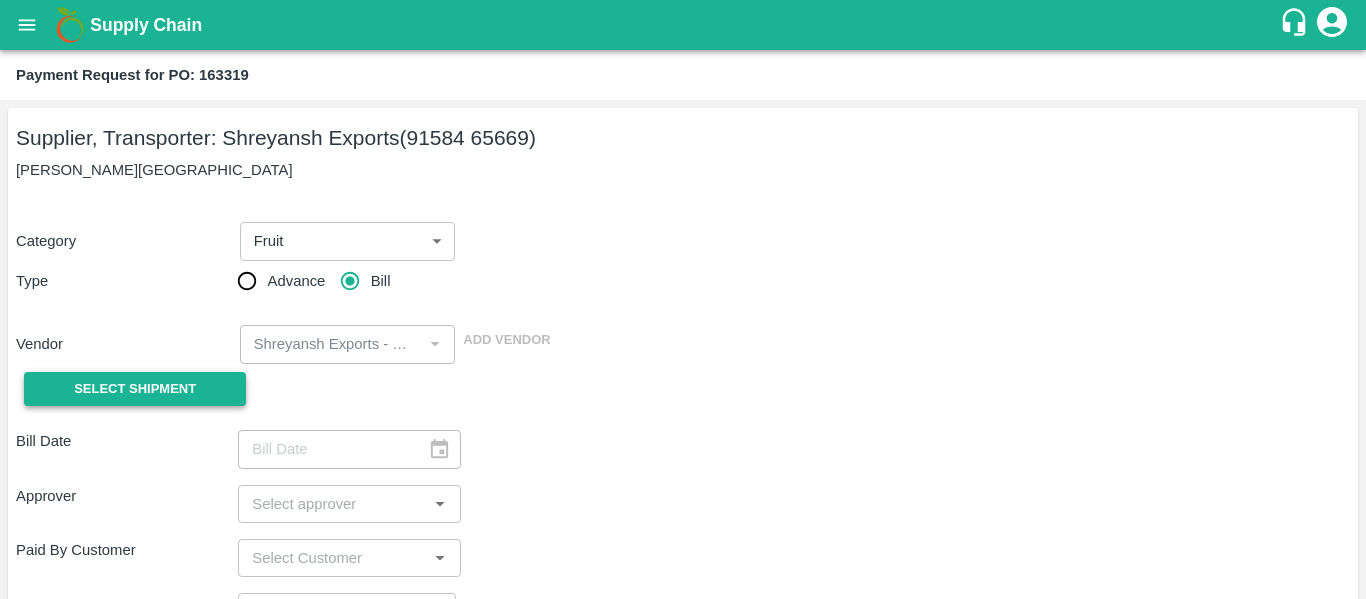 click on "Select Shipment" at bounding box center (135, 389) 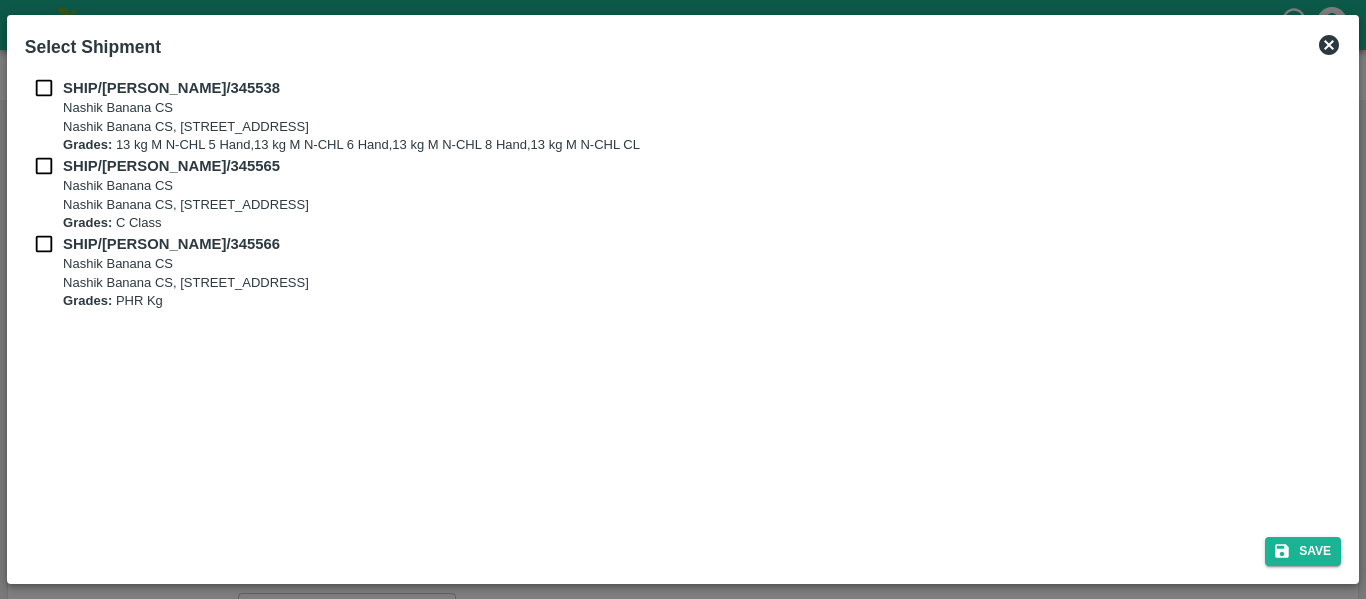 click at bounding box center (44, 88) 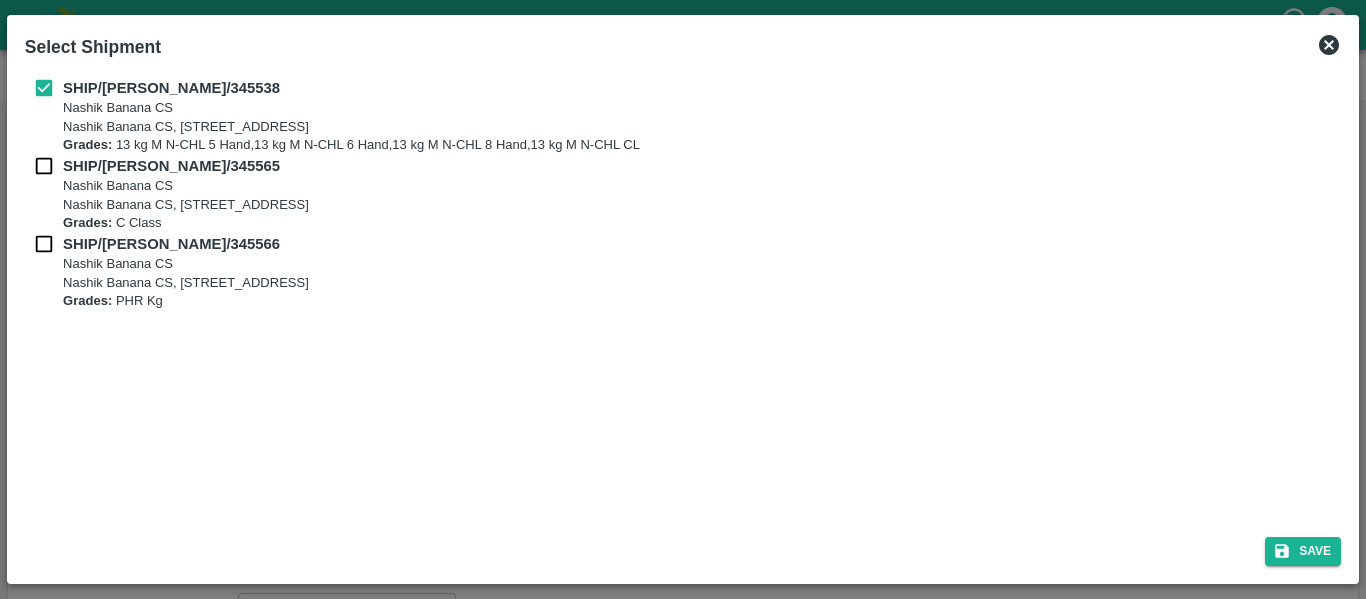 click at bounding box center (44, 166) 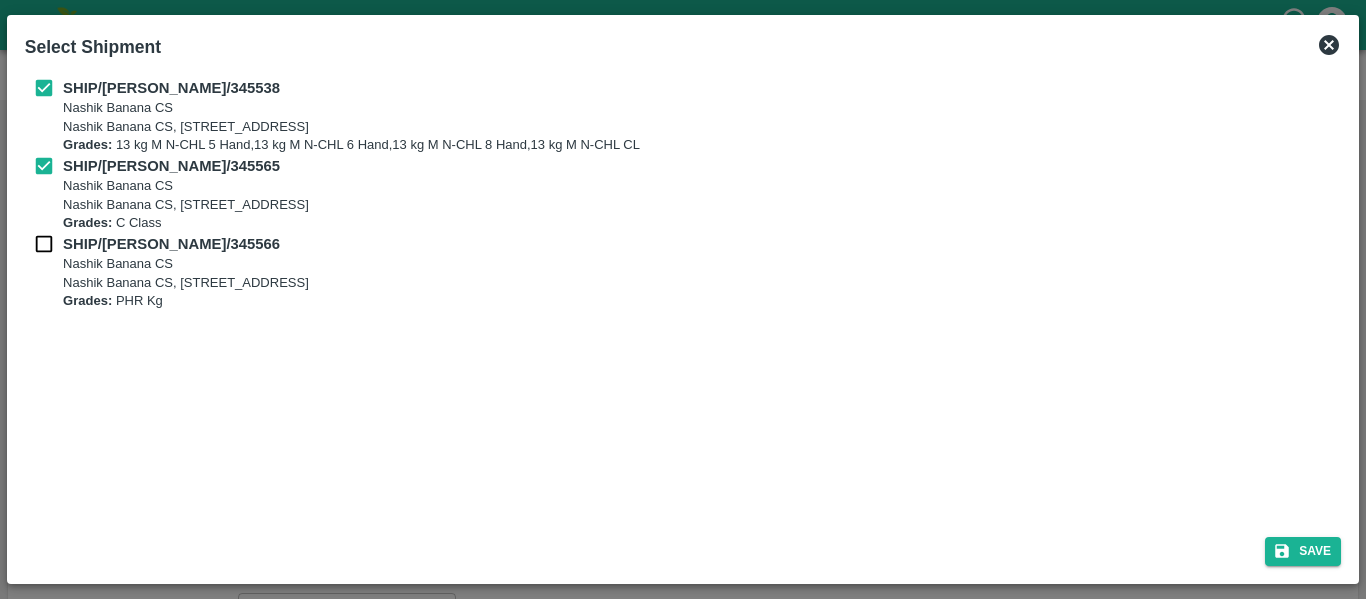 click on "SHIP/NASH/345566" at bounding box center (171, 244) 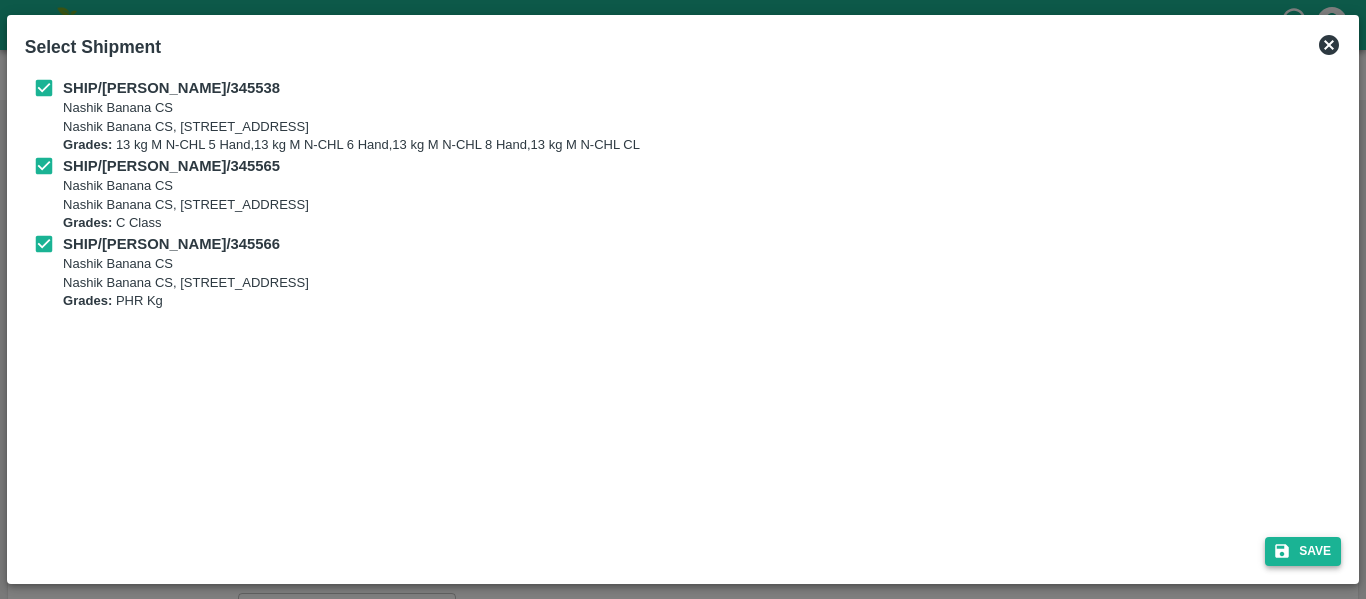 click on "Save" at bounding box center (1303, 551) 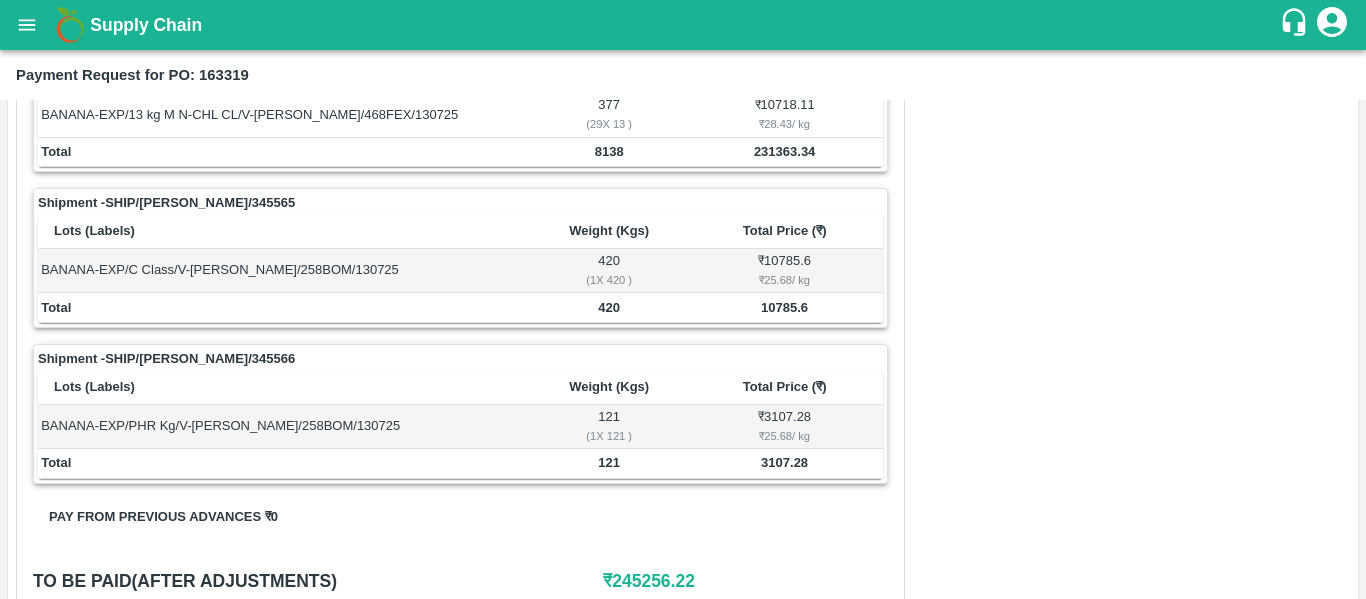 scroll, scrollTop: 1014, scrollLeft: 0, axis: vertical 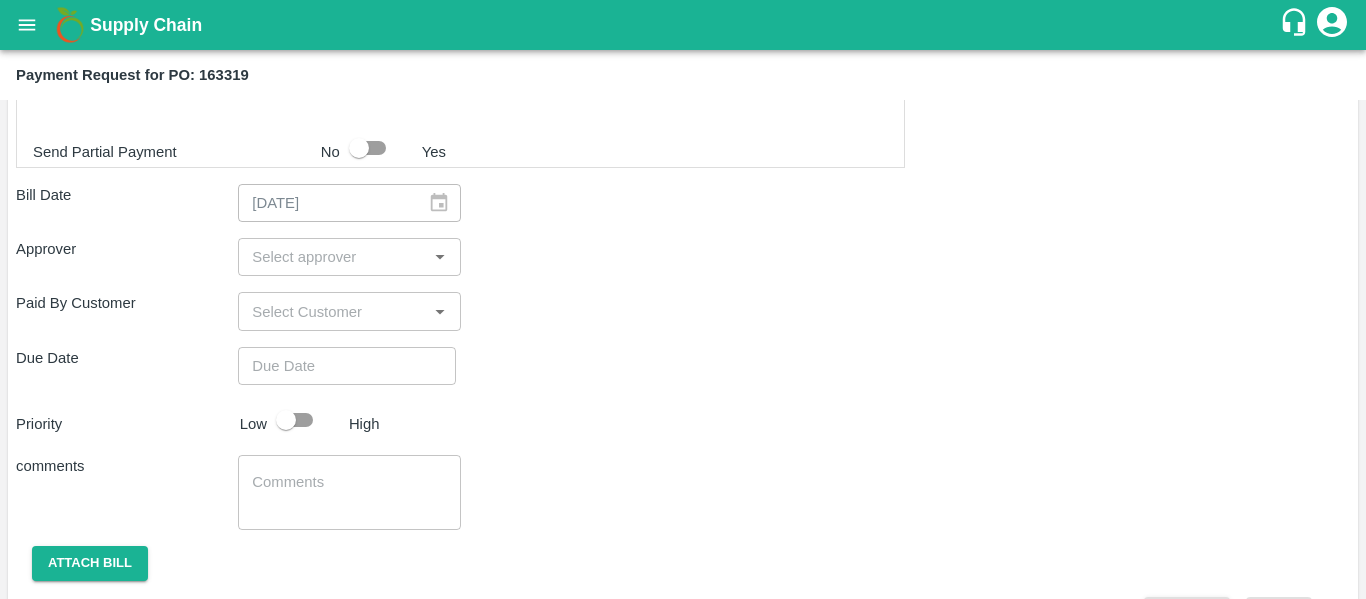 click at bounding box center (332, 257) 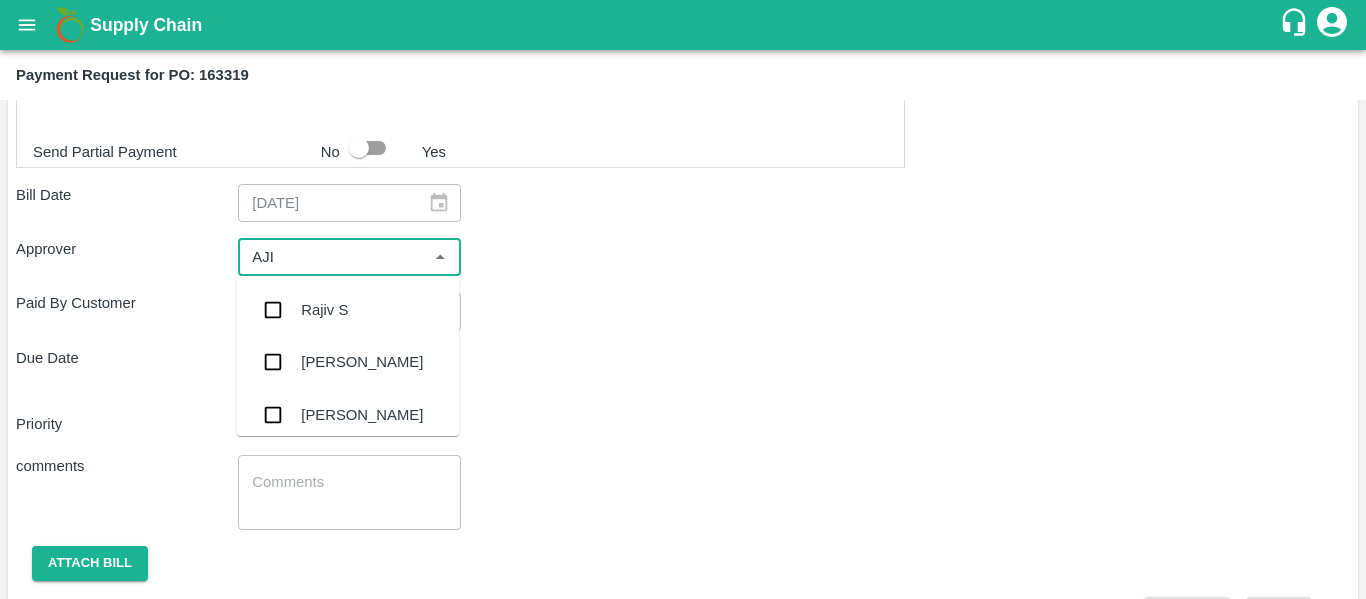 type on "AJIT" 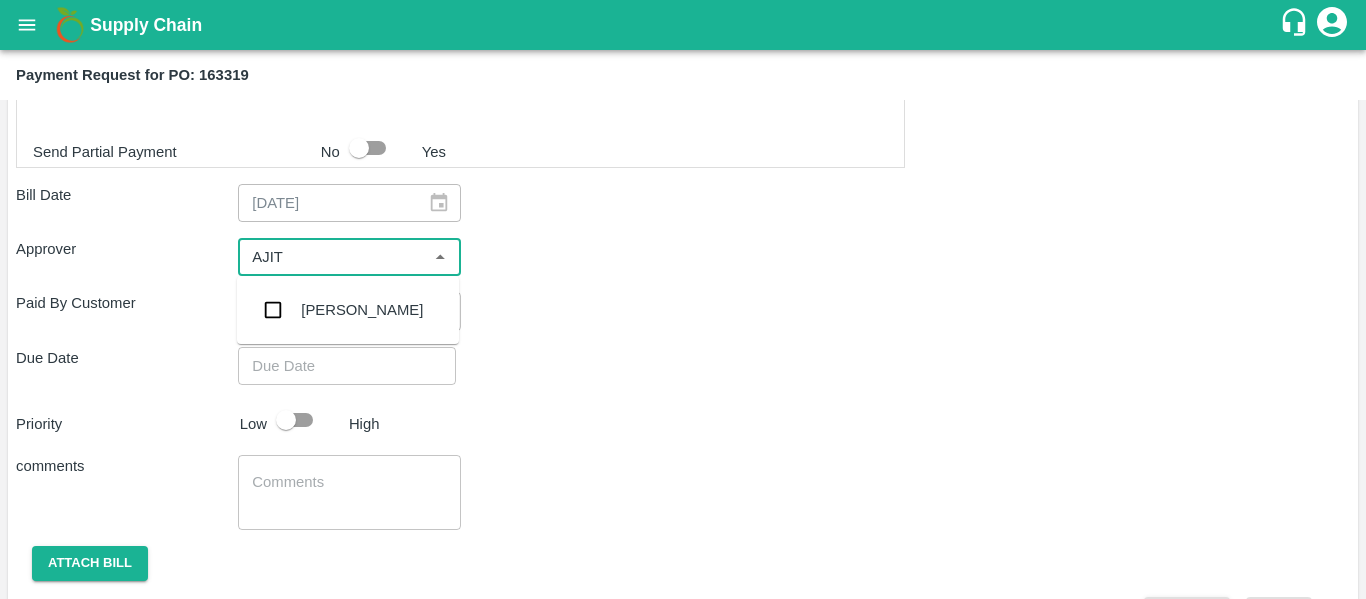 click at bounding box center [273, 310] 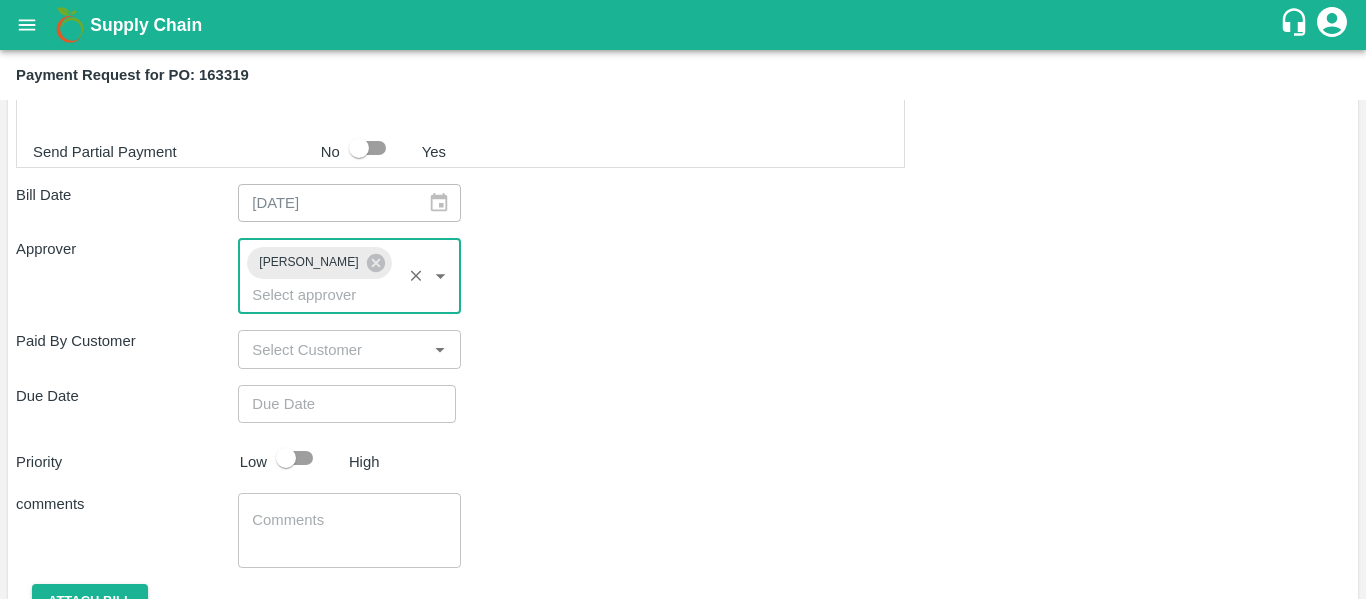 type on "DD/MM/YYYY hh:mm aa" 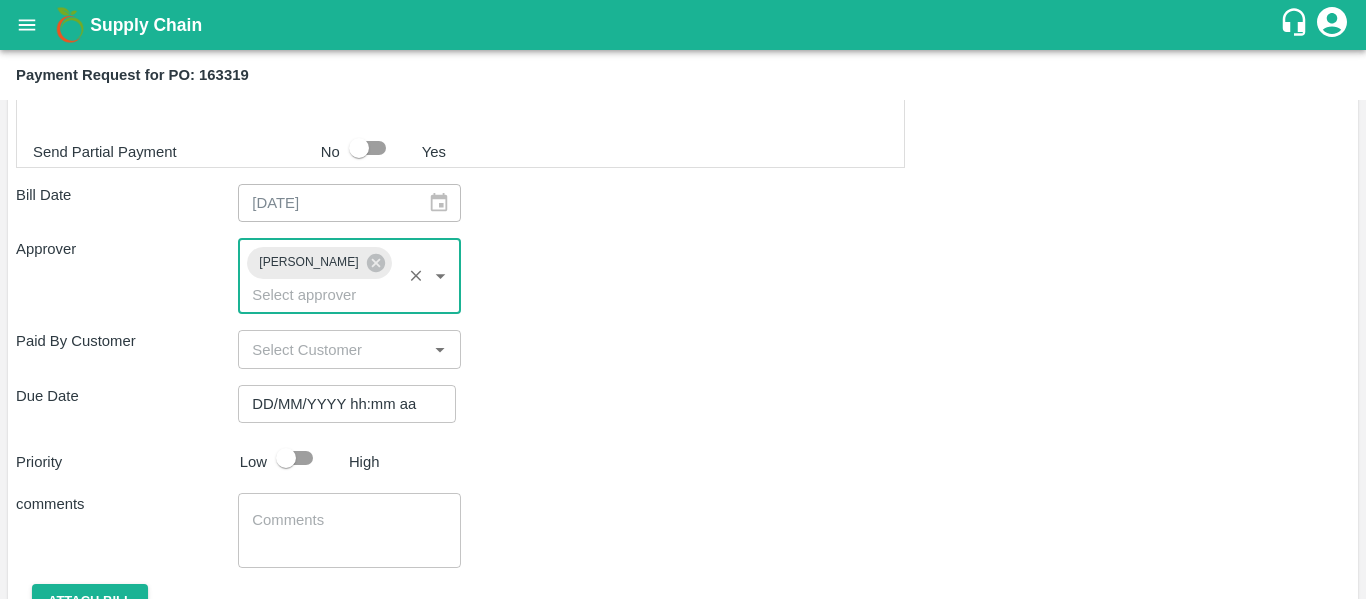 click on "DD/MM/YYYY hh:mm aa" at bounding box center (340, 404) 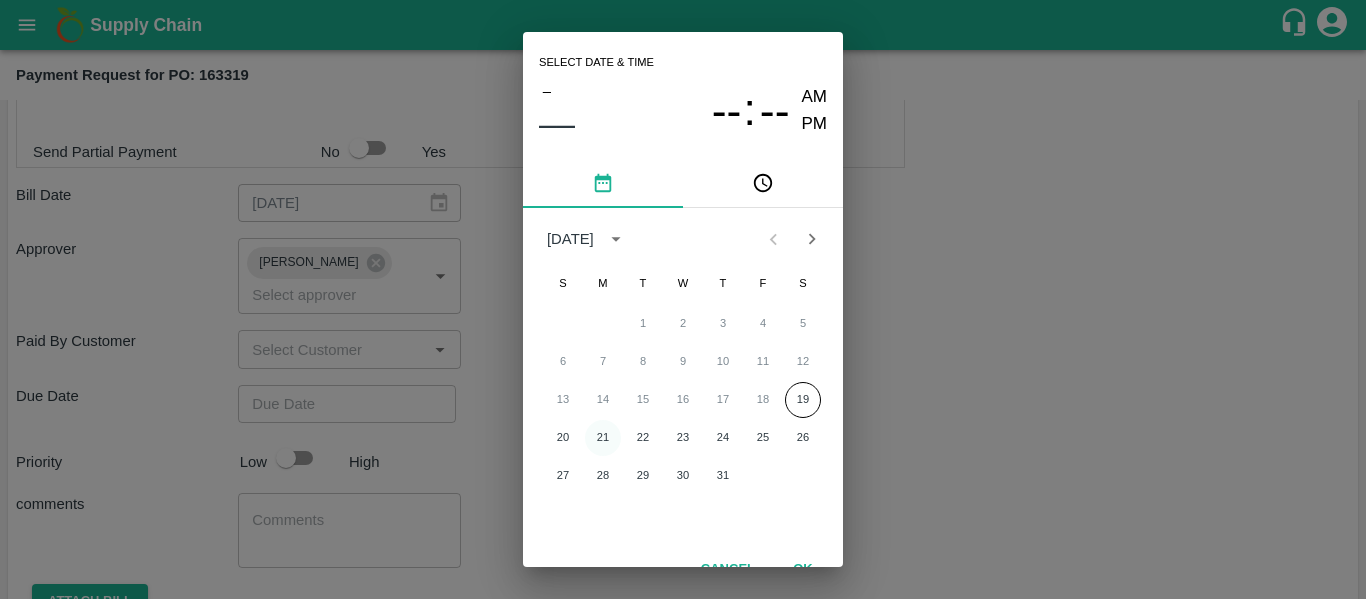 click on "21" at bounding box center (603, 438) 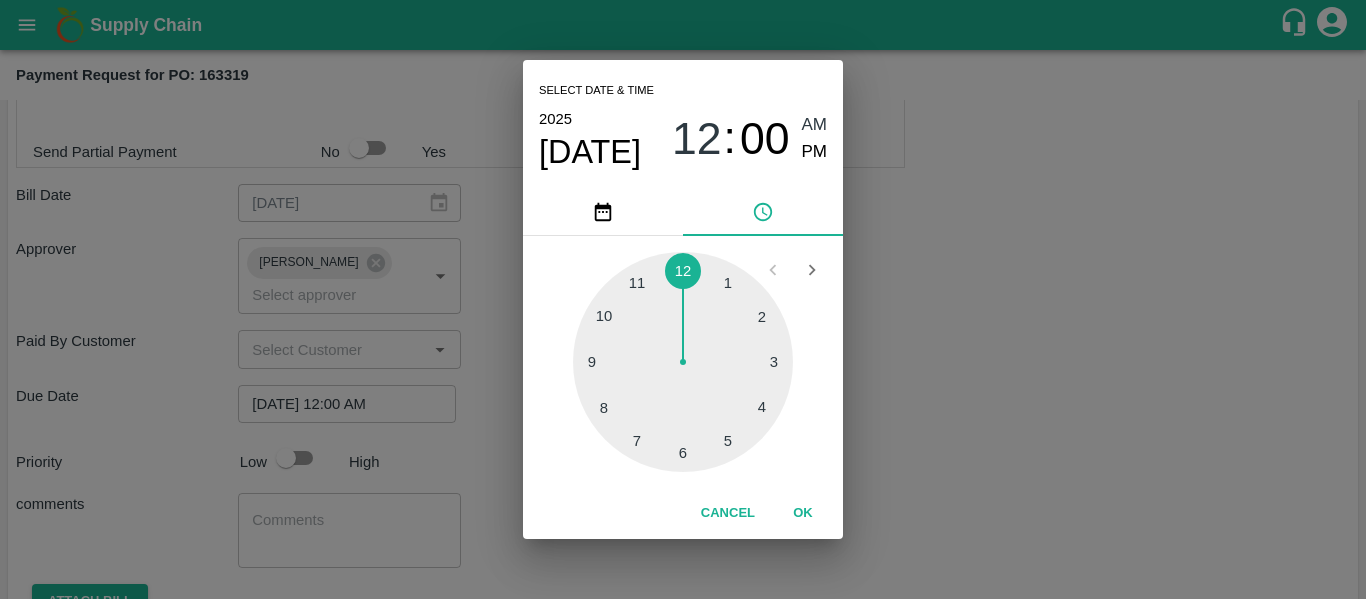click on "Select date & time 2025 Jul 21 12 : 00 AM PM 1 2 3 4 5 6 7 8 9 10 11 12 Cancel OK" at bounding box center (683, 299) 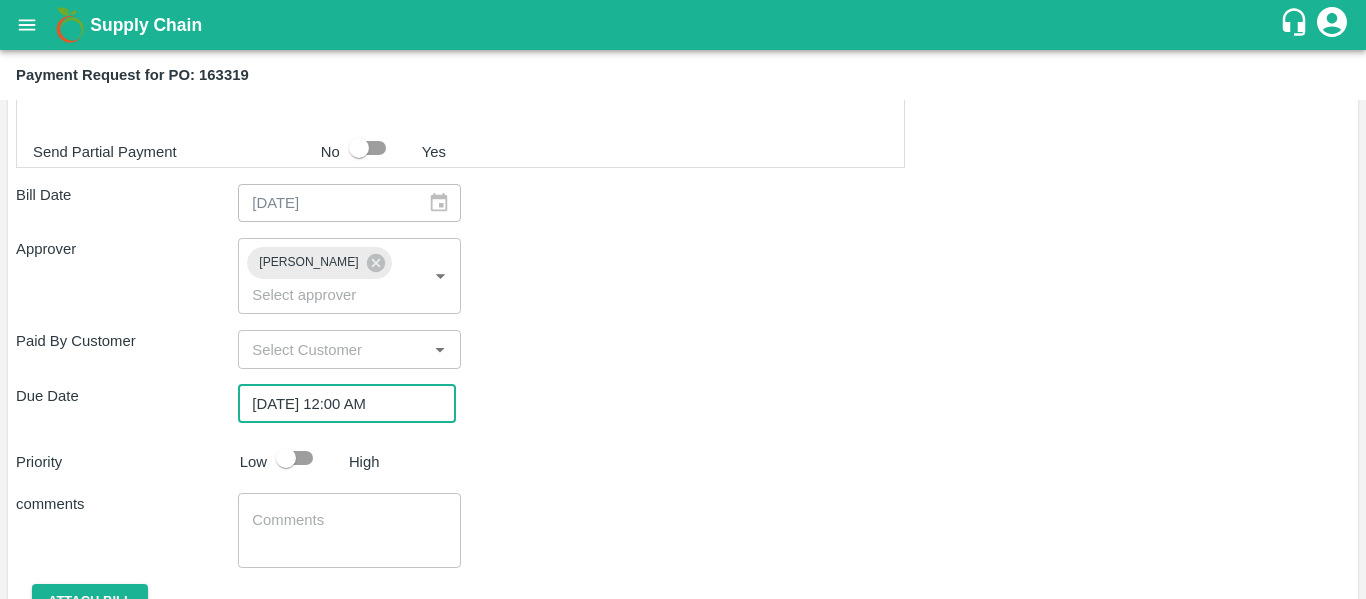click at bounding box center [286, 458] 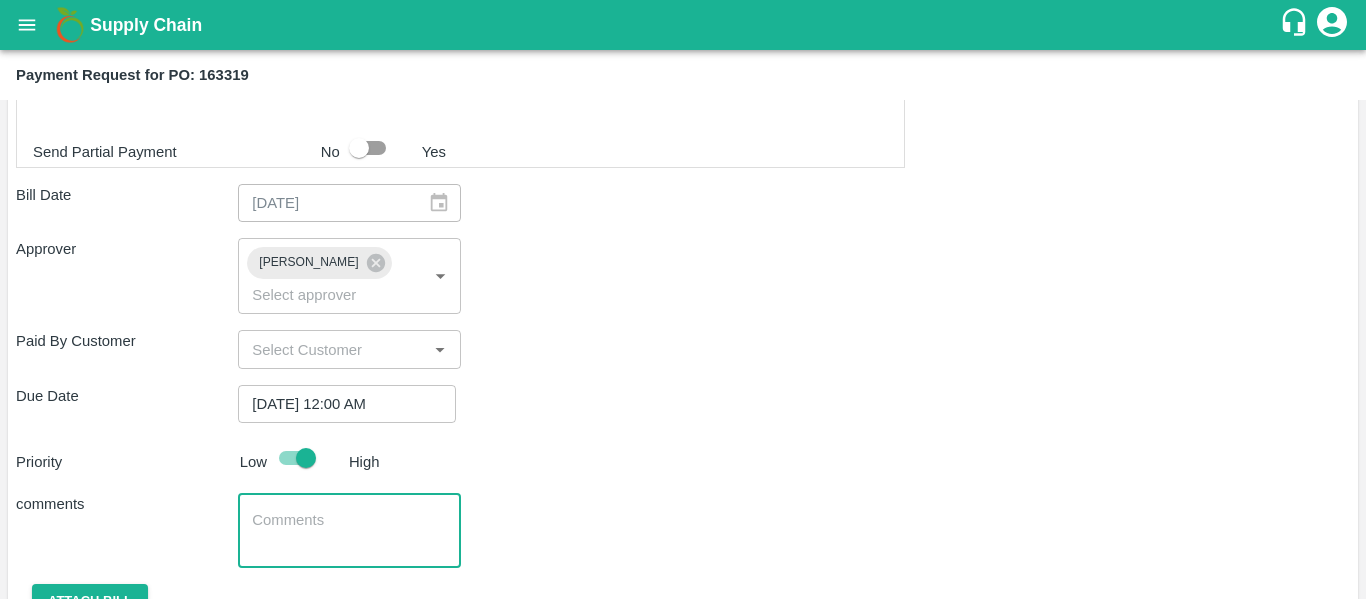 click at bounding box center (349, 531) 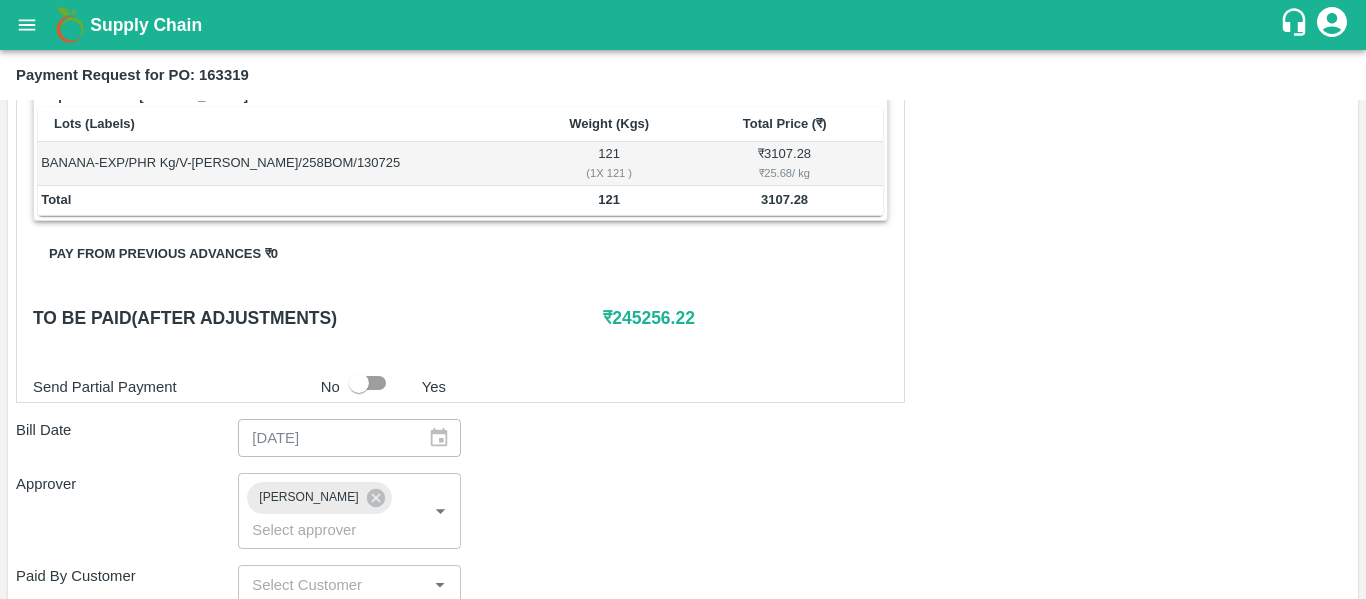 scroll, scrollTop: 778, scrollLeft: 0, axis: vertical 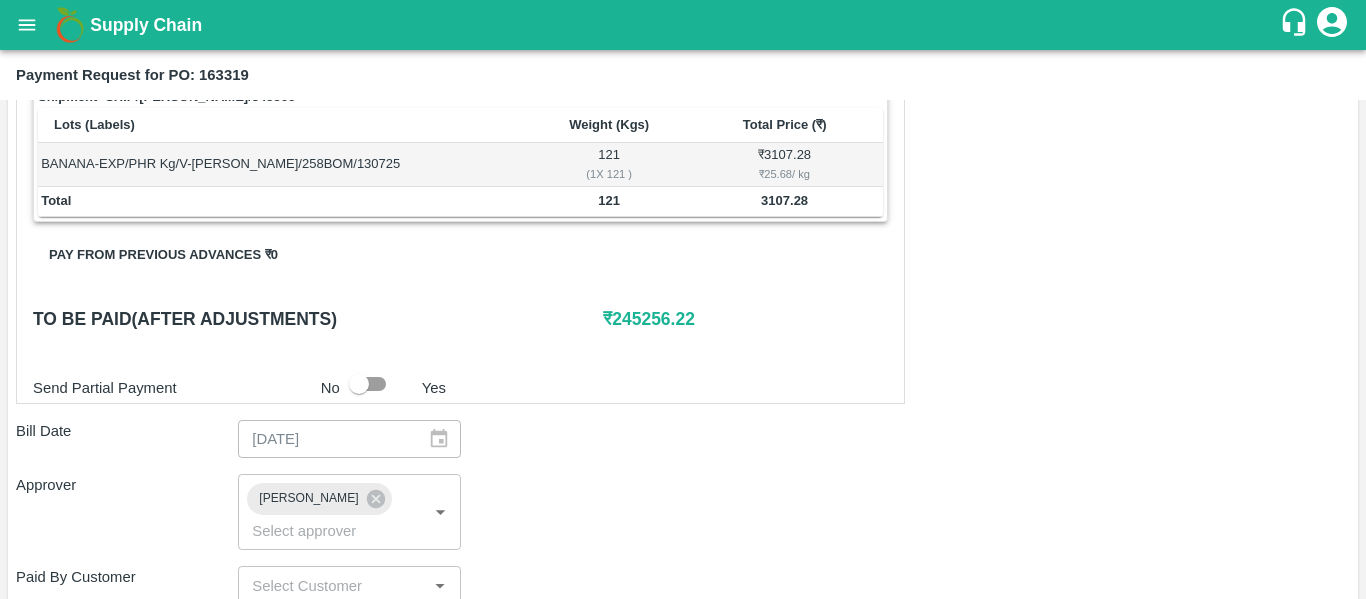 type on "Fruit Bill" 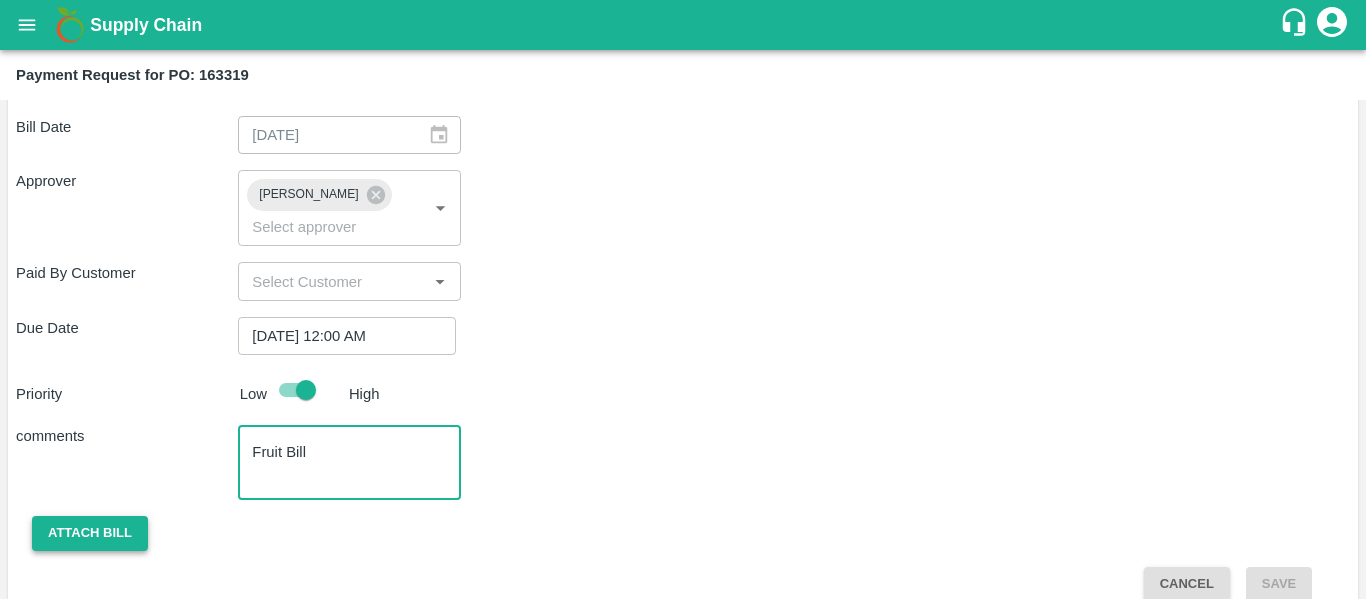 click on "Attach bill" at bounding box center [90, 533] 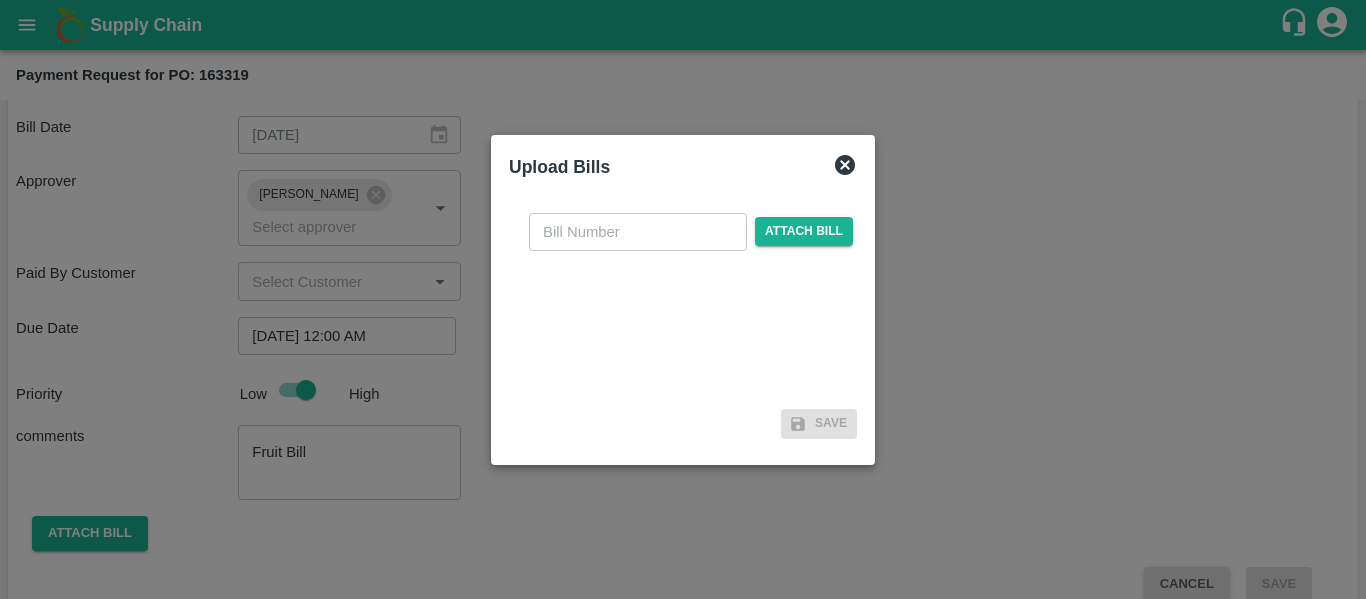 click at bounding box center [638, 232] 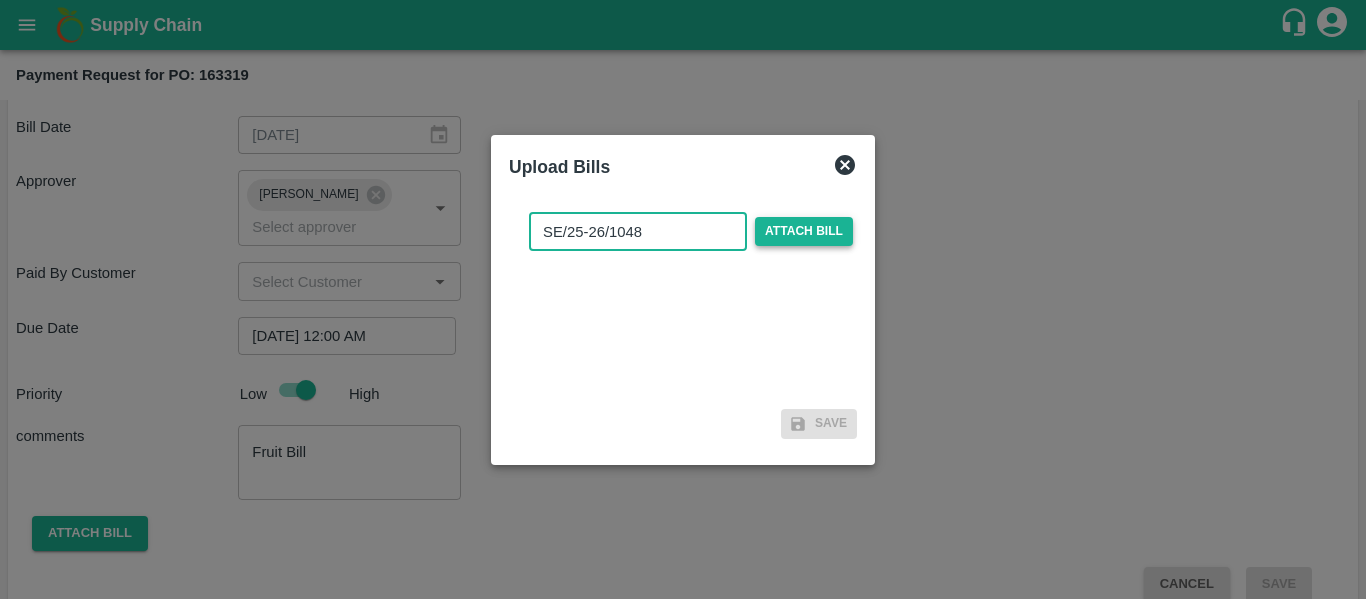 type on "SE/25-26/1048" 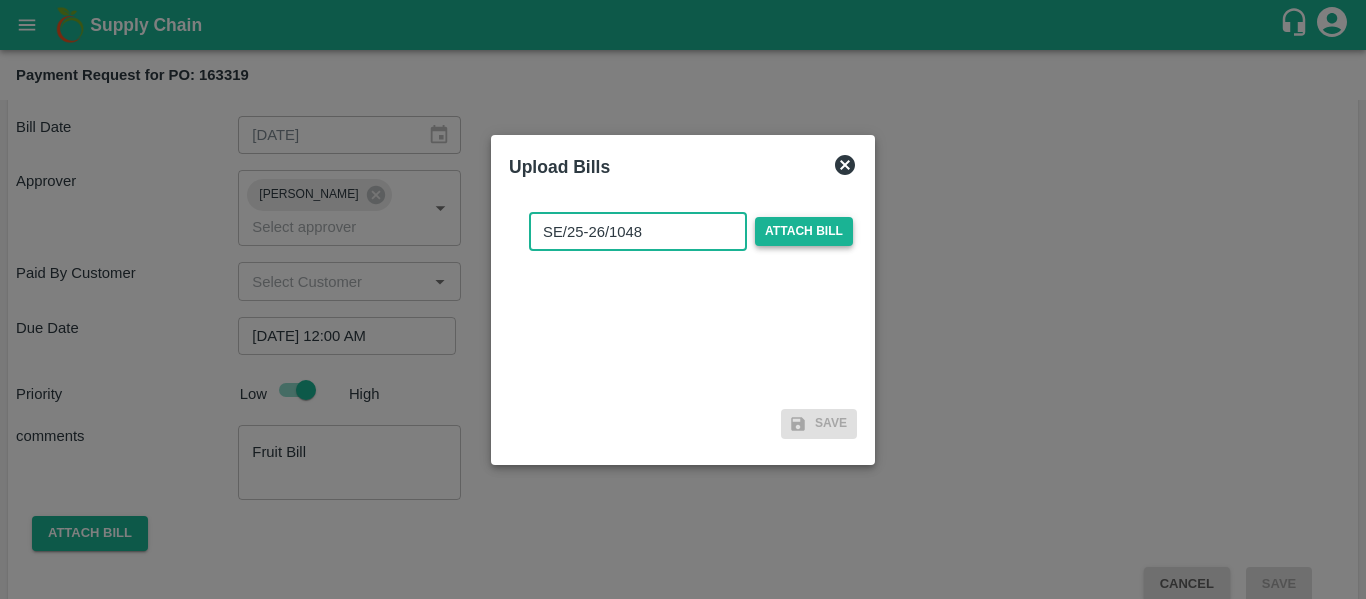 click on "Attach bill" at bounding box center (804, 231) 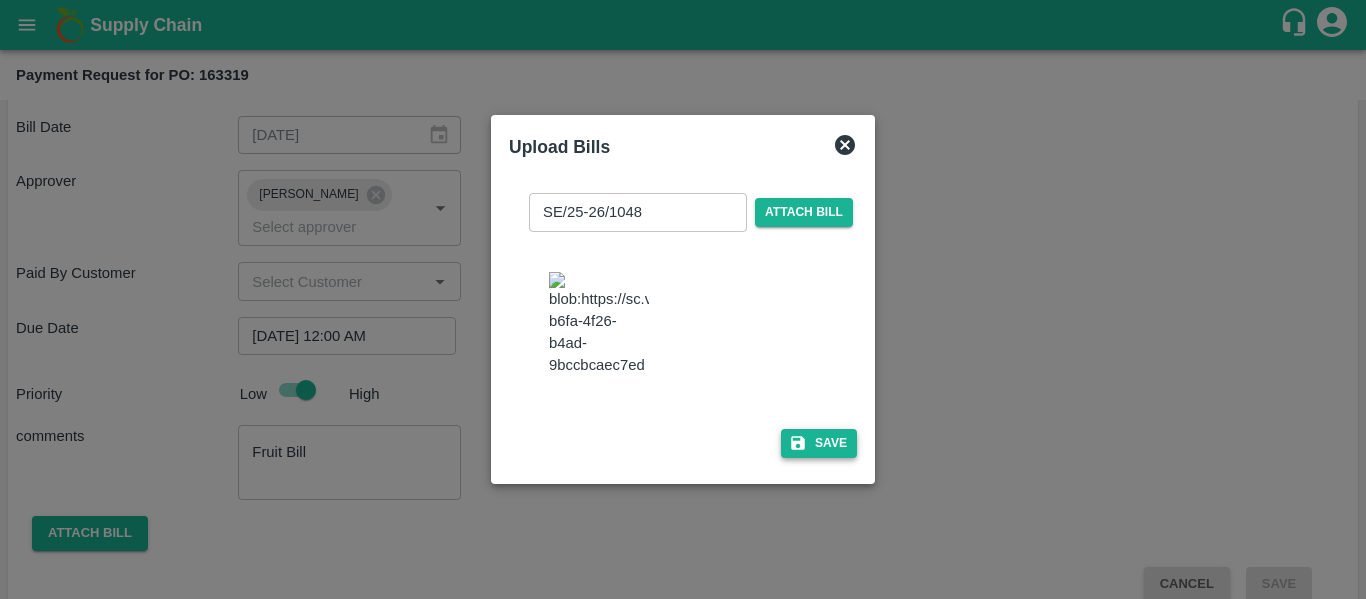 click on "Save" at bounding box center [819, 443] 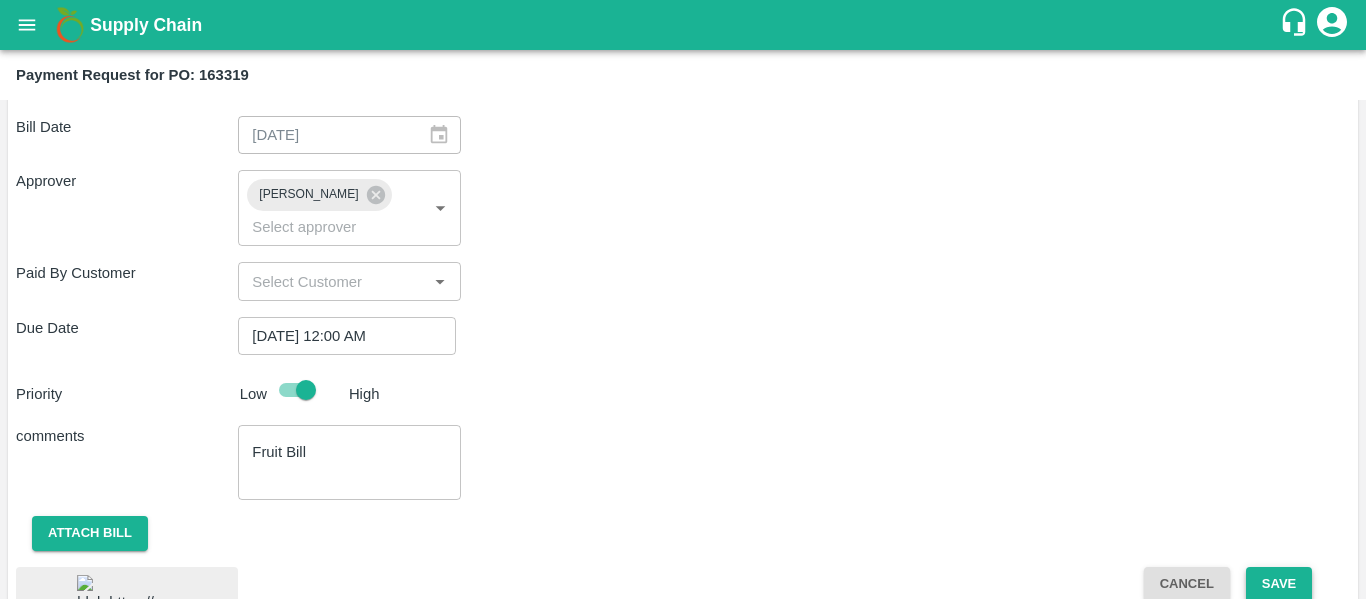 click on "Save" at bounding box center [1279, 584] 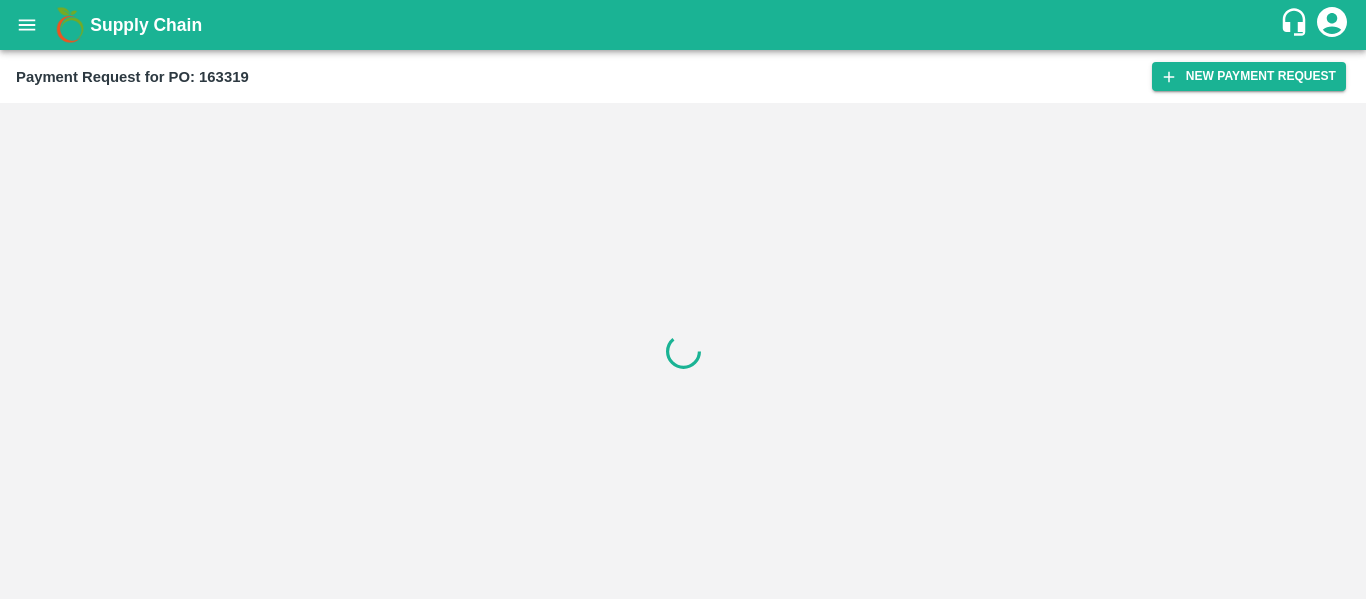 click 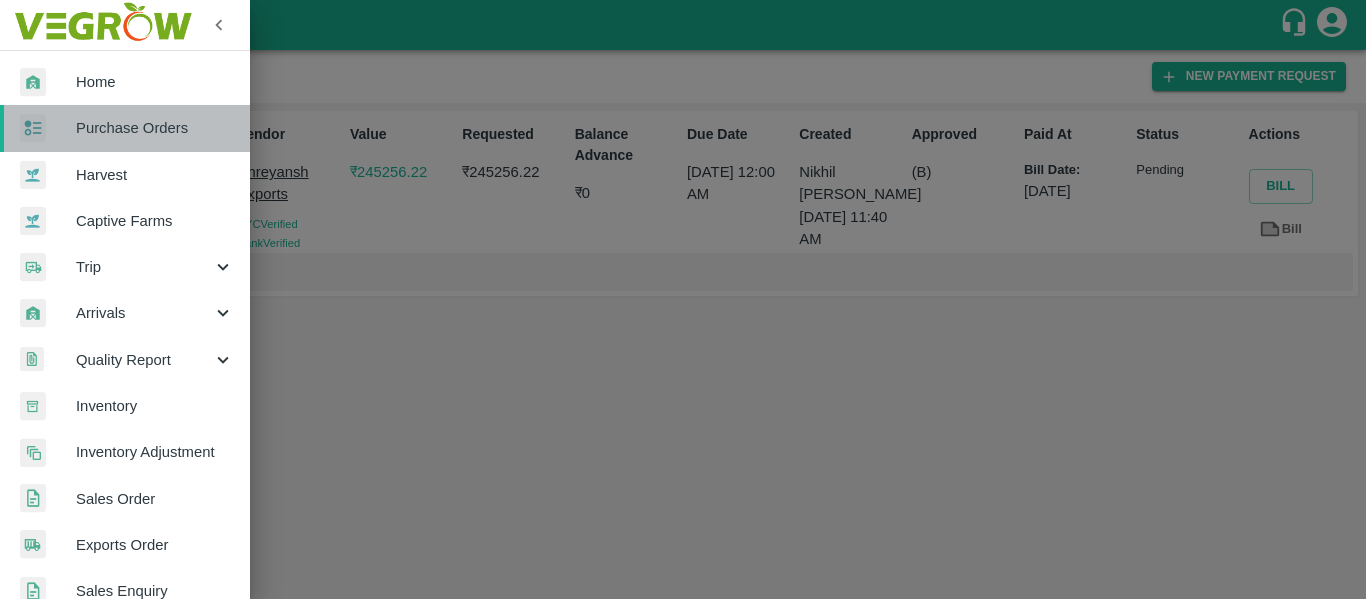 click on "Purchase Orders" at bounding box center (155, 128) 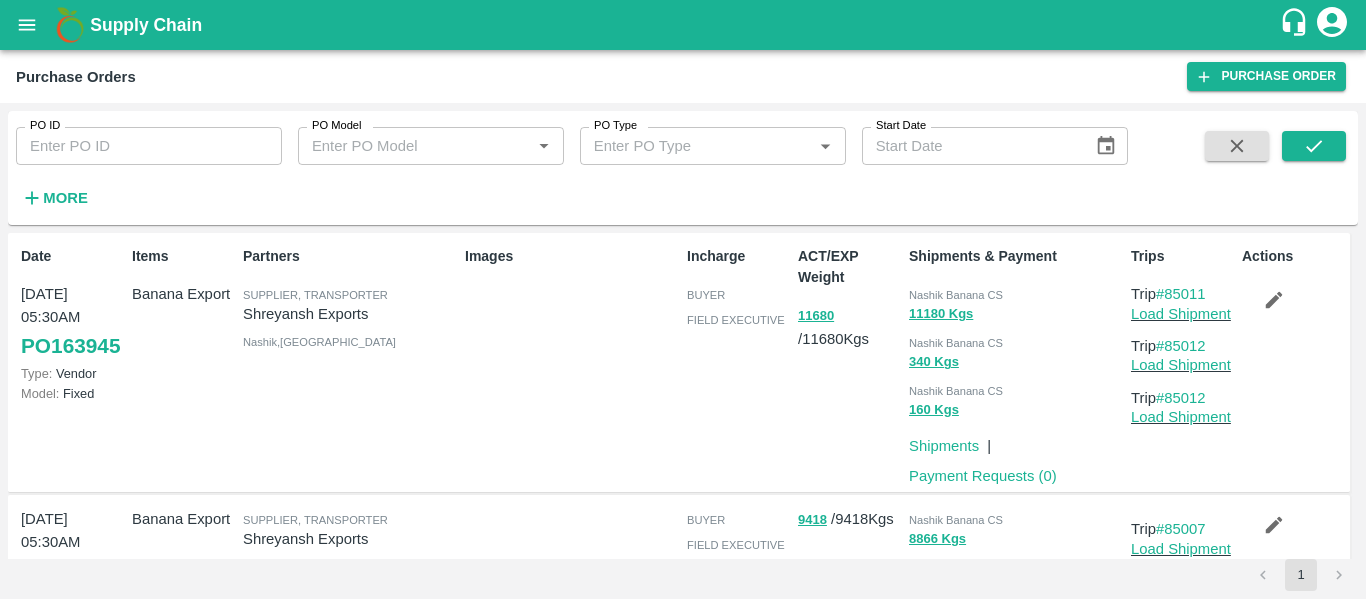 click on "PO ID" at bounding box center [149, 146] 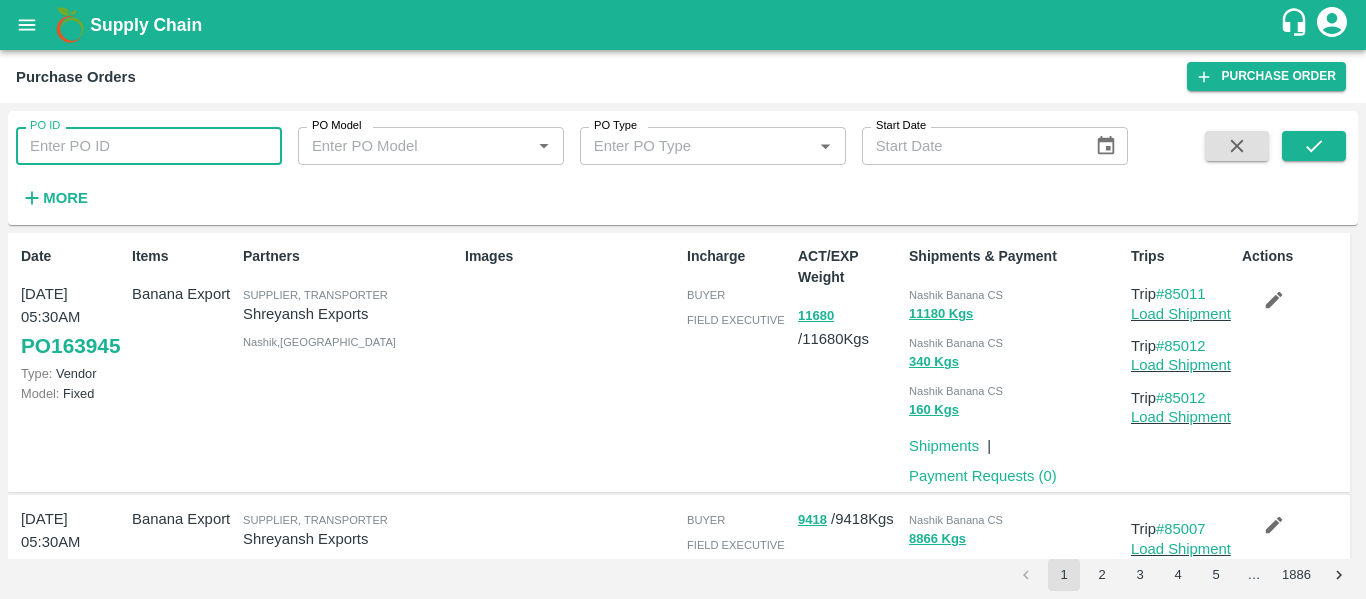 paste on "163325" 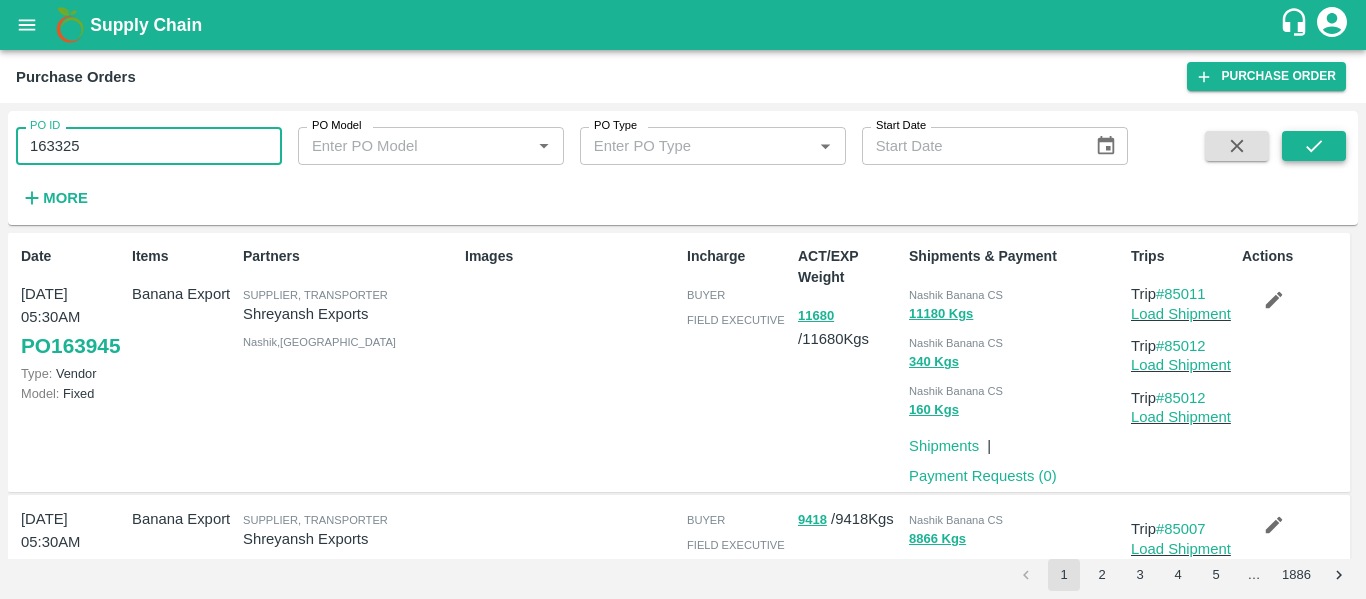 type on "163325" 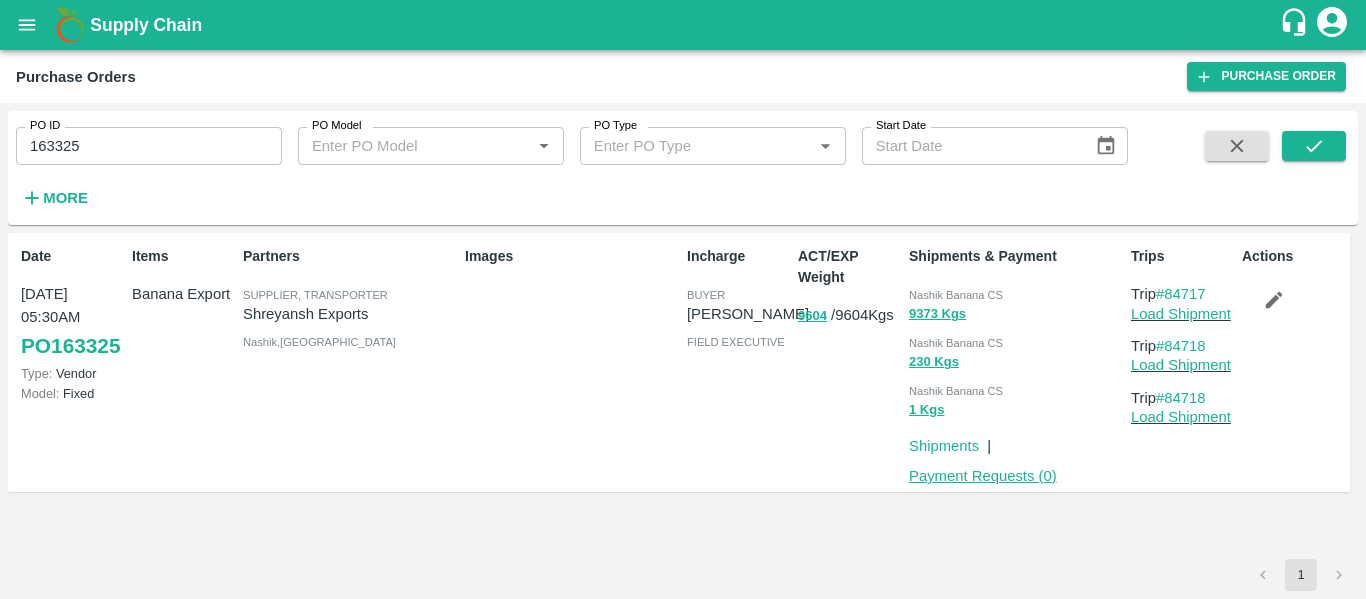 click on "Payment Requests ( 0 )" at bounding box center [983, 476] 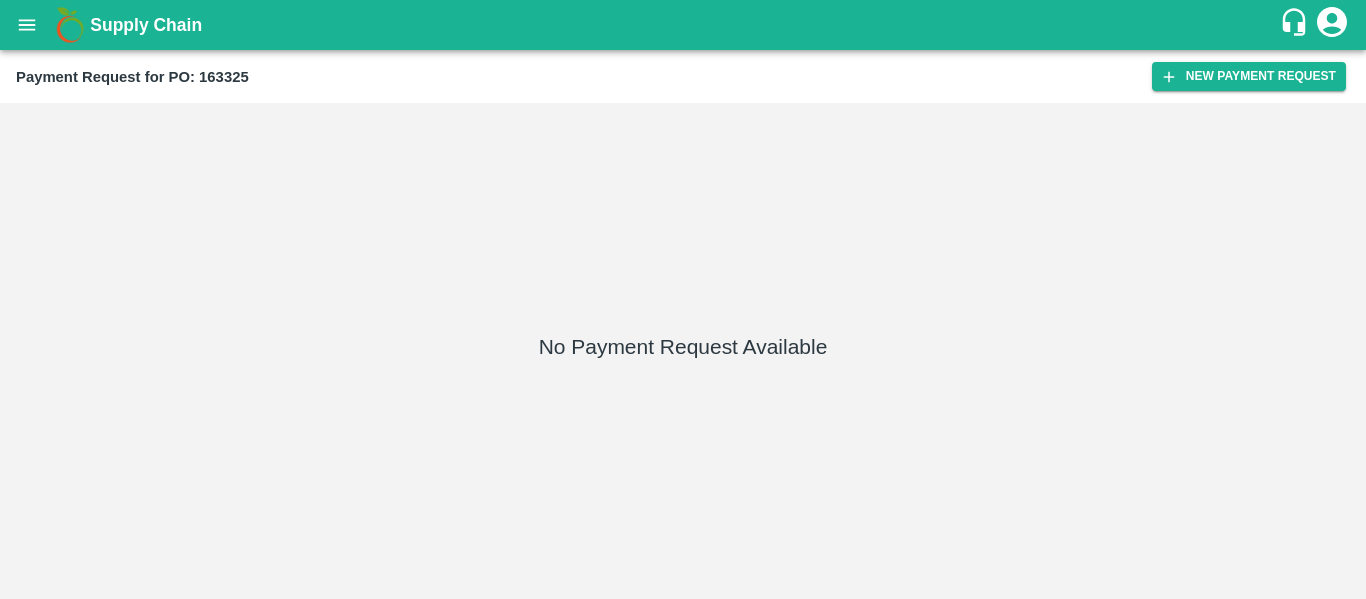 scroll, scrollTop: 0, scrollLeft: 0, axis: both 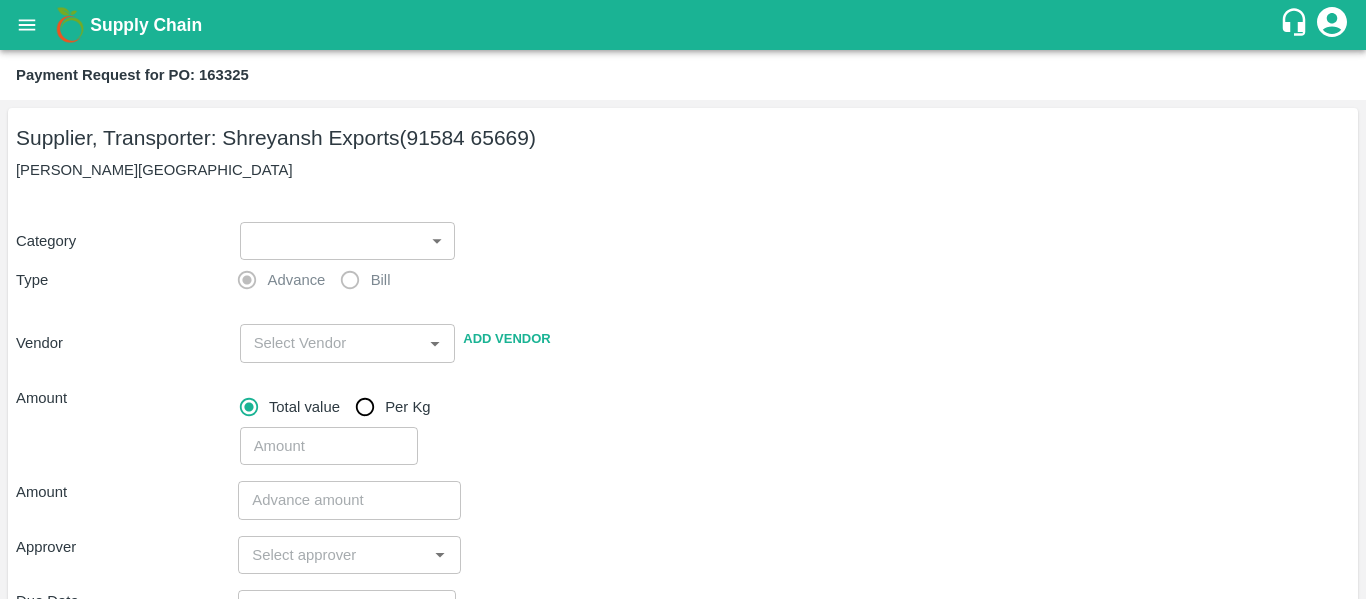 click on "Supply Chain Payment Request for PO: 163325 Supplier, Transporter:    [PERSON_NAME] Exports  (91584 65669) Nashik, [GEOGRAPHIC_DATA] Category ​ ​ Type Advance Bill Vendor ​ Add Vendor Amount Total value Per Kg ​ Amount ​ Approver ​ Due Date ​  Priority  Low  High Comment x ​ Attach bill Cancel Save Tembhurni PH Nashik CC Shahada Banana Export PH Savda Banana Export PH Nashik Banana CS Nikhil Subhash Mangvade Logout" at bounding box center [683, 299] 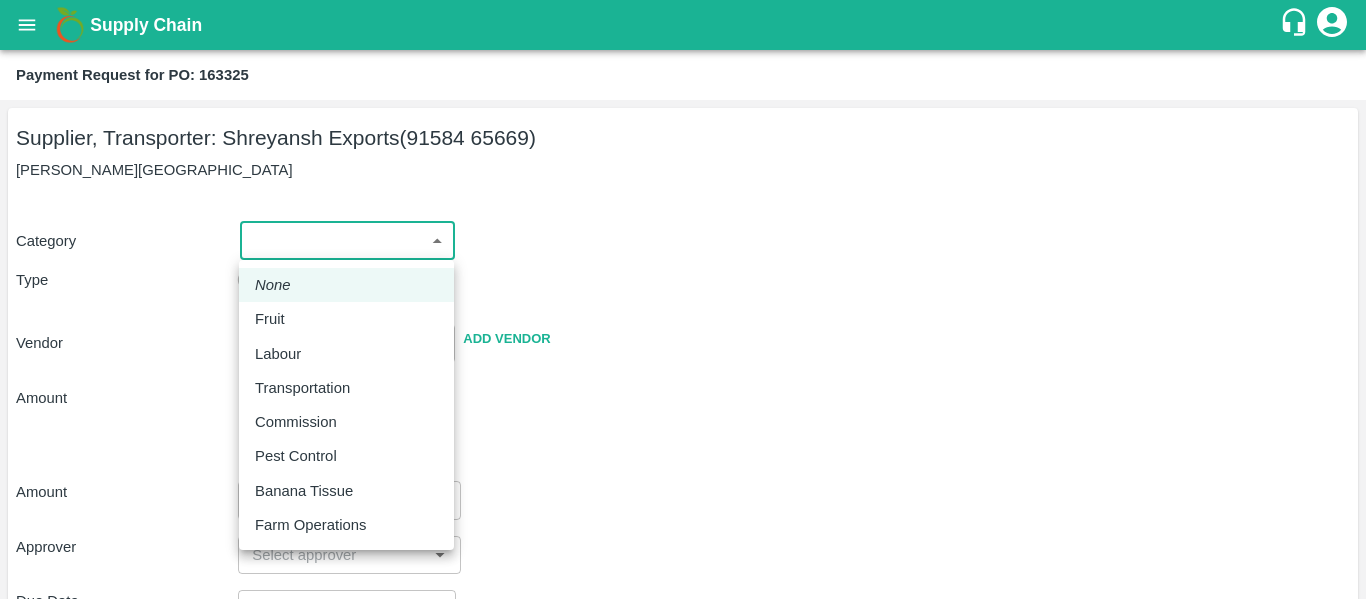 click on "Fruit" at bounding box center (270, 319) 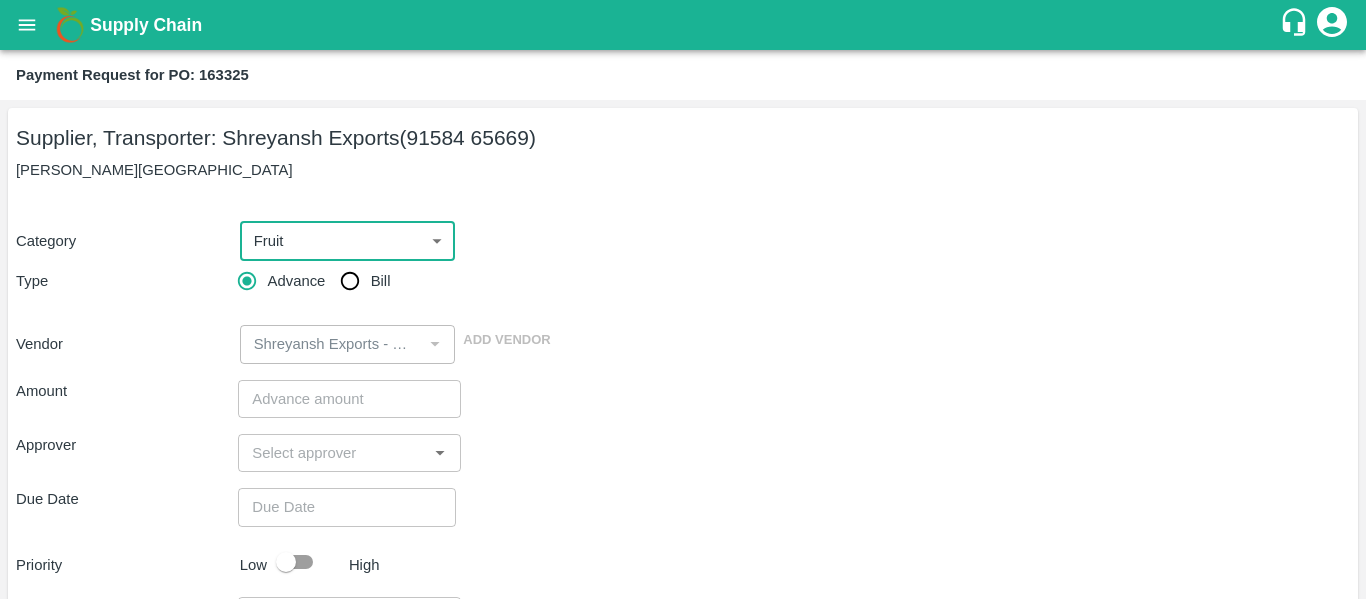 click on "Bill" at bounding box center [350, 281] 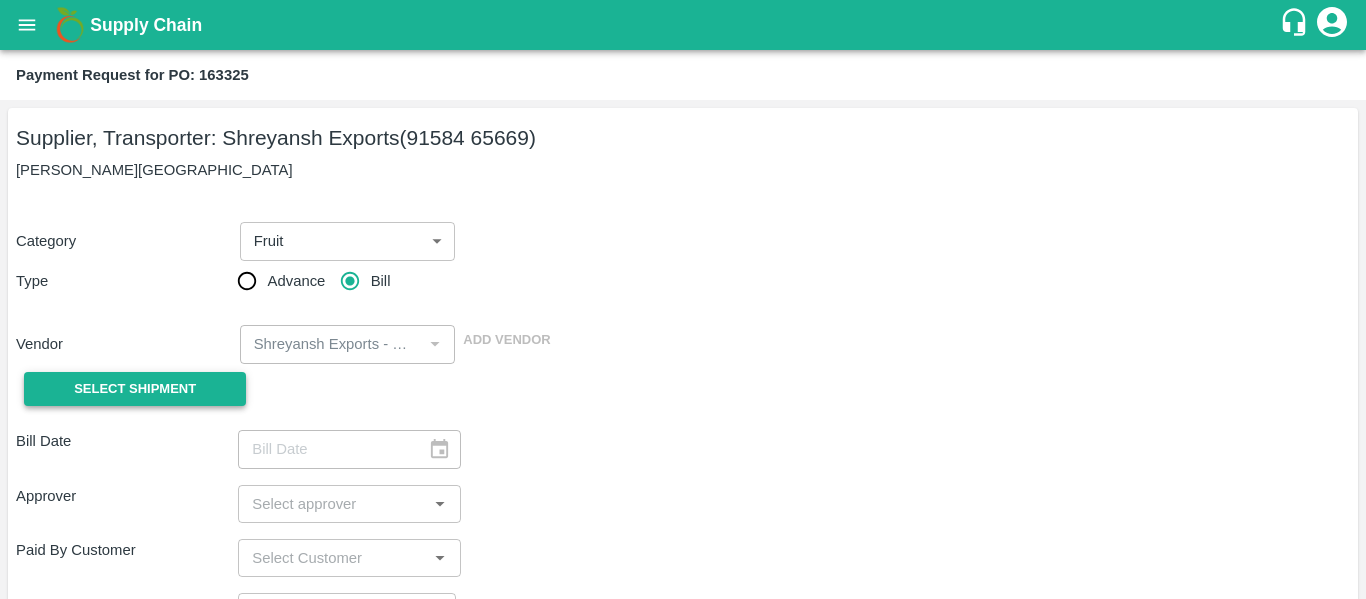 click on "Select Shipment" at bounding box center (135, 389) 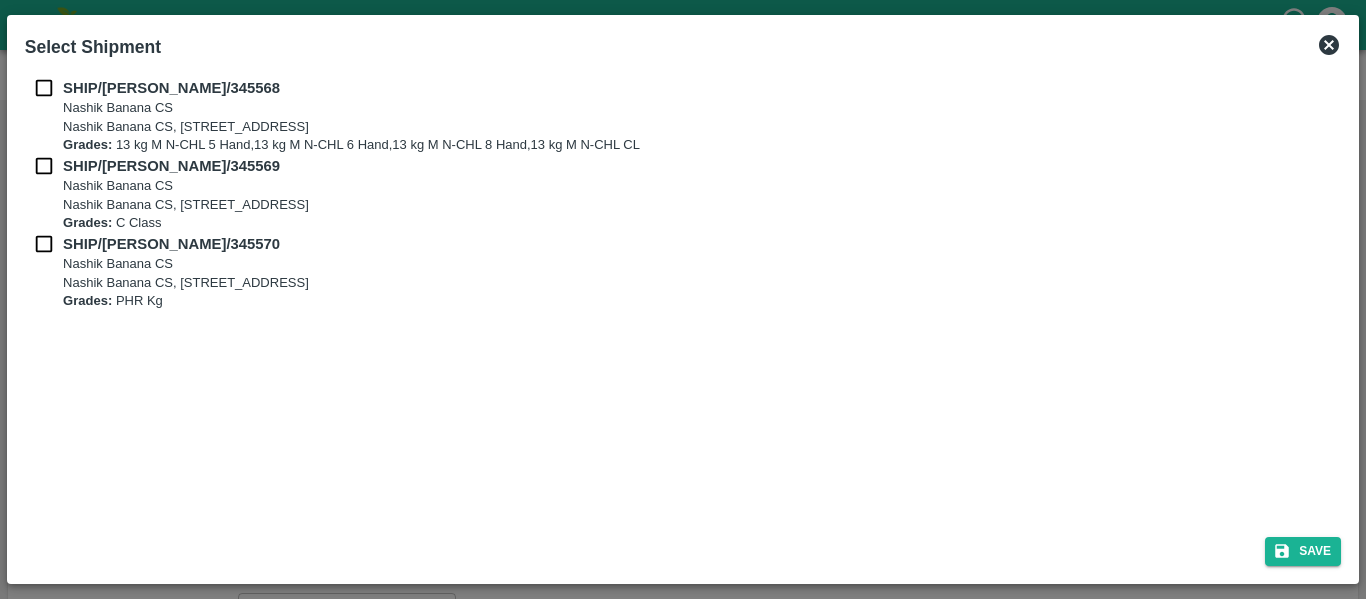click at bounding box center (44, 88) 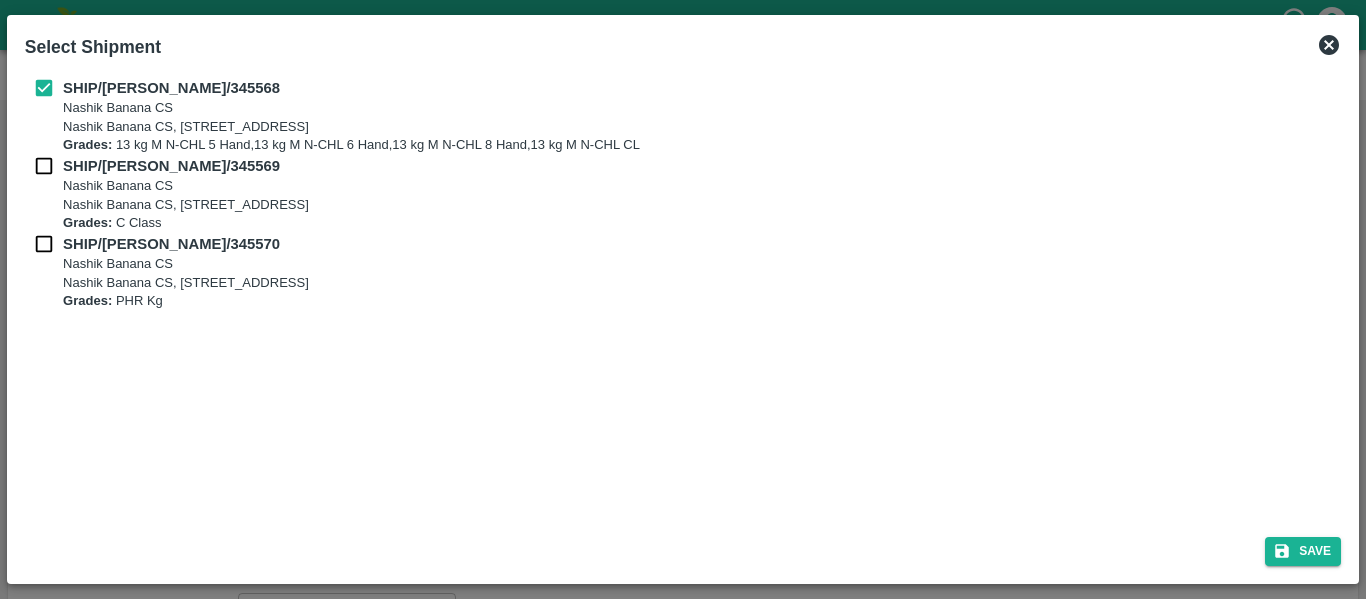 click at bounding box center [44, 166] 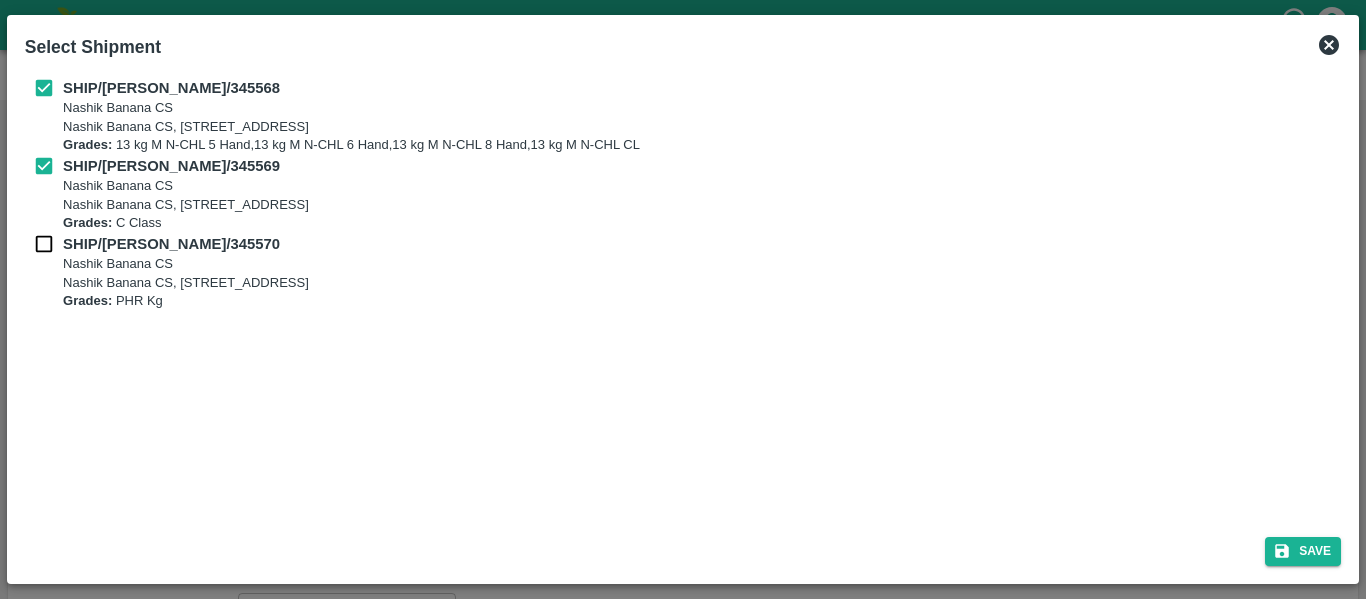click at bounding box center [44, 244] 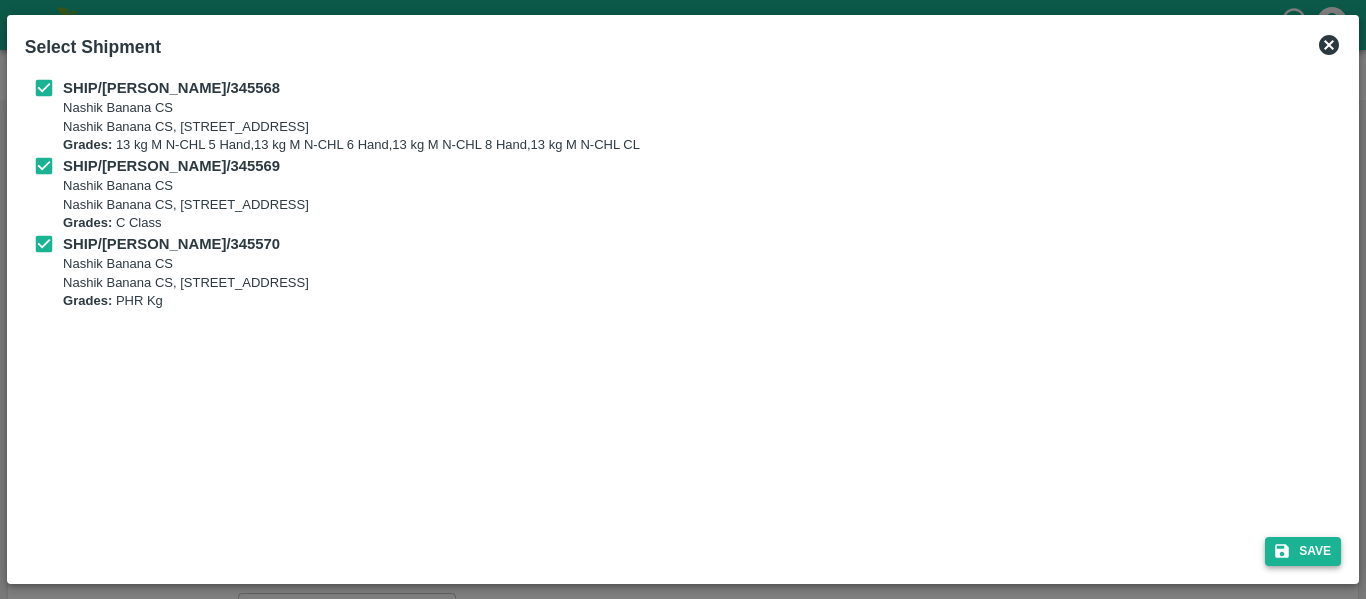 click on "Save" at bounding box center (1303, 551) 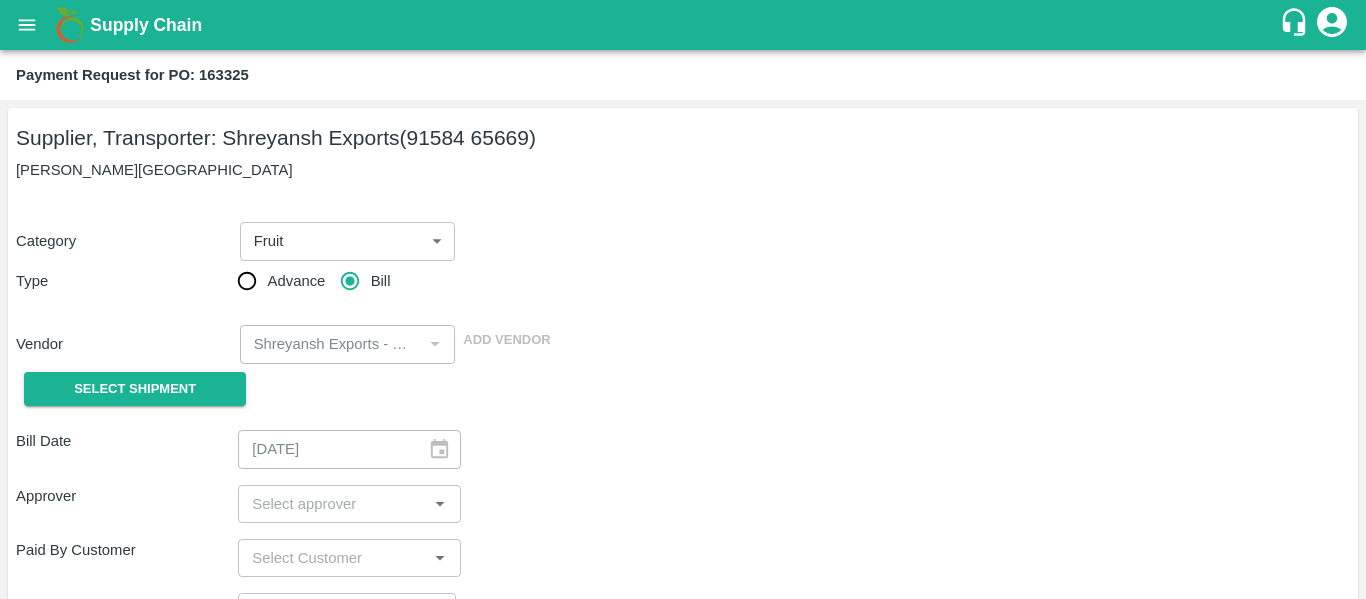 type on "[DATE]" 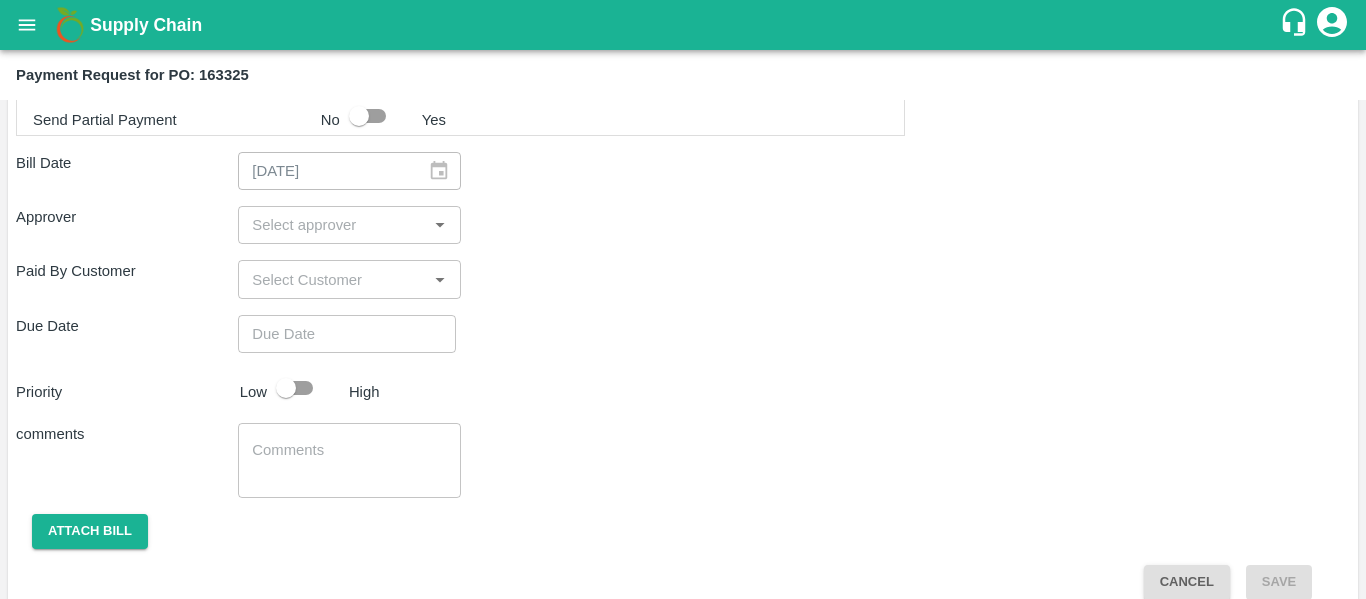 scroll, scrollTop: 1044, scrollLeft: 0, axis: vertical 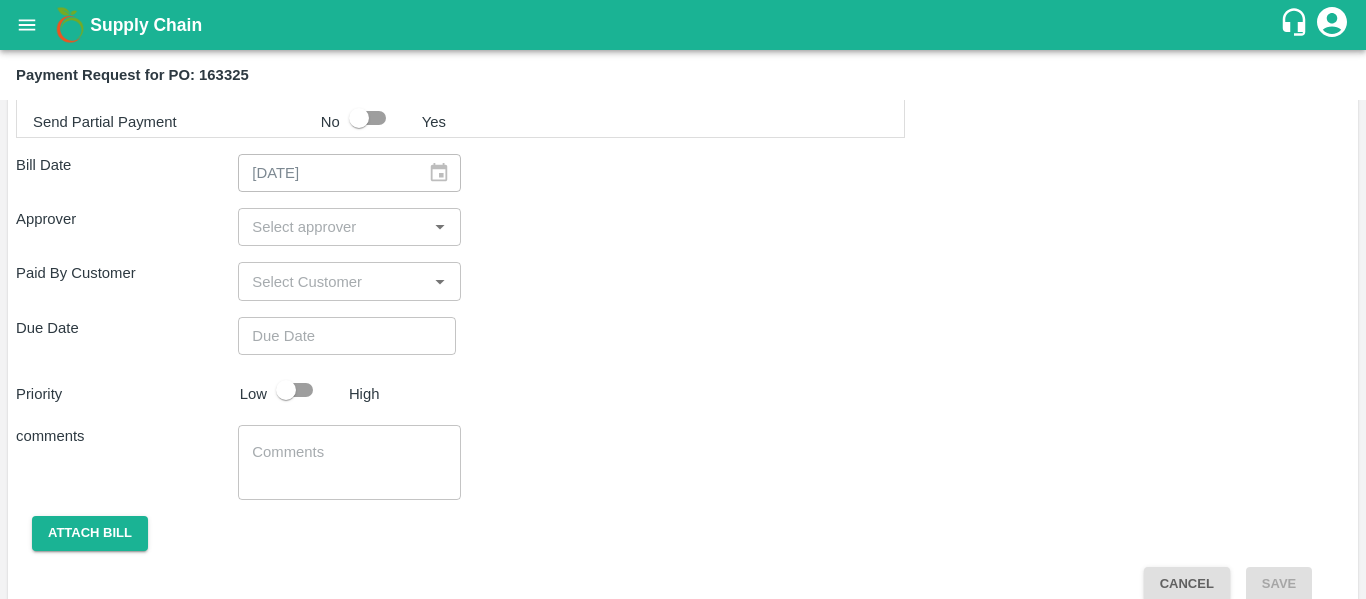 click at bounding box center [332, 227] 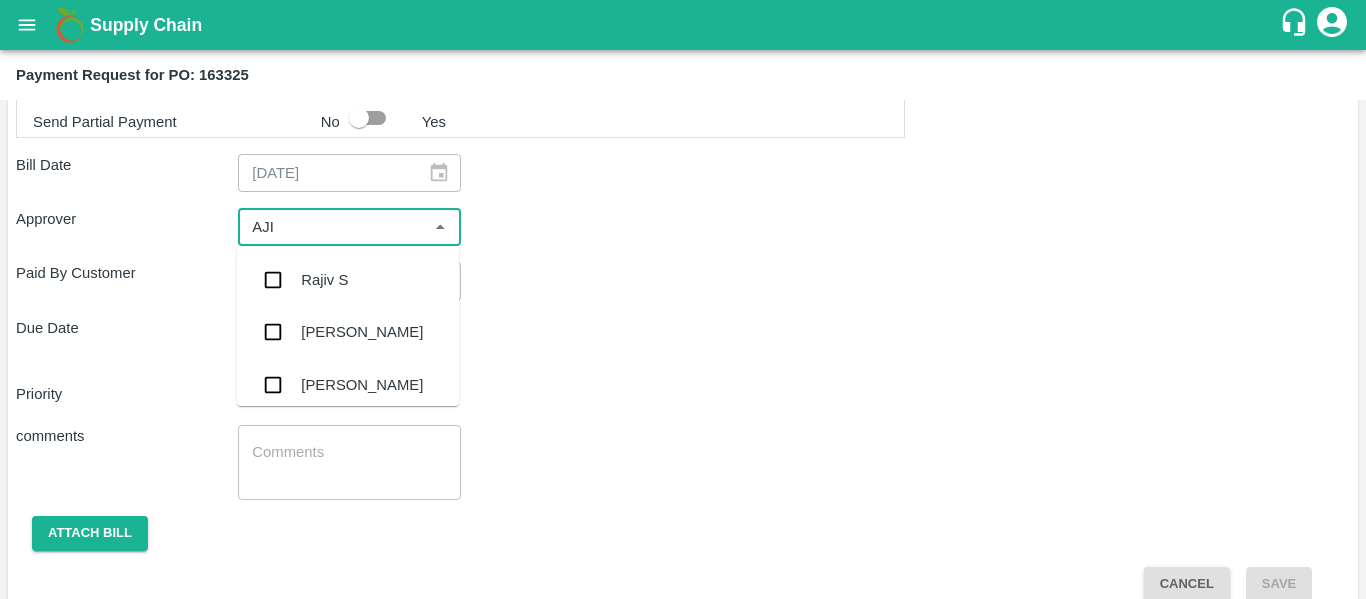 type on "AJIT" 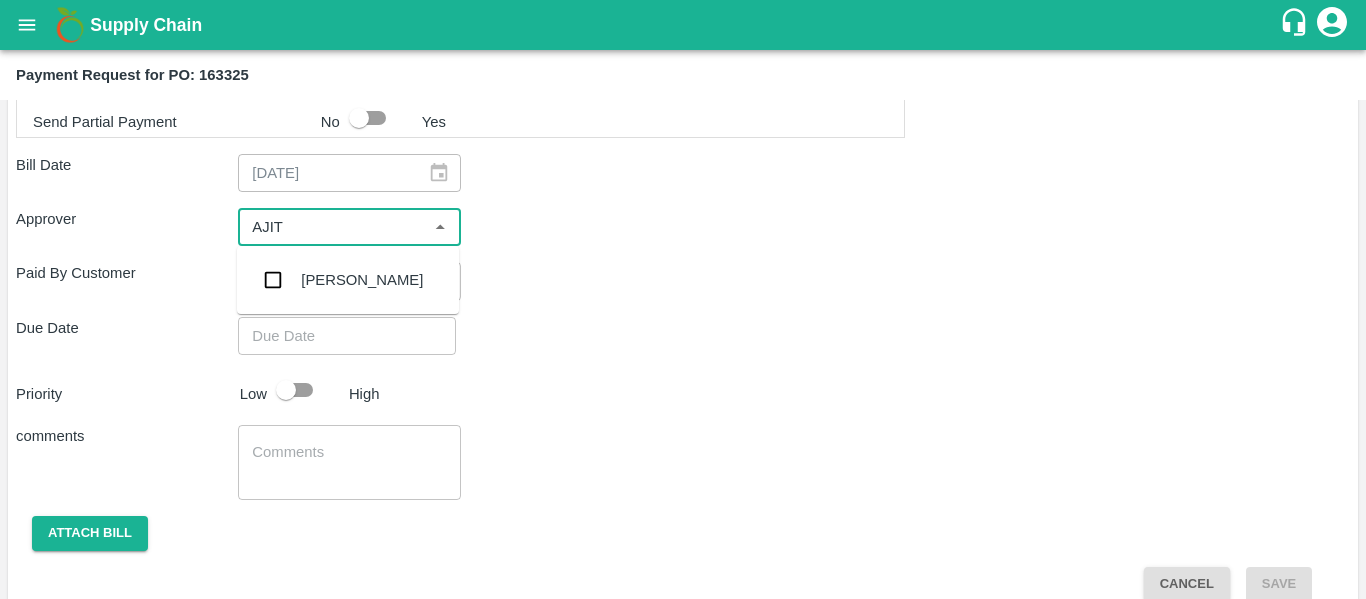 click on "Ajit Otari" at bounding box center [348, 280] 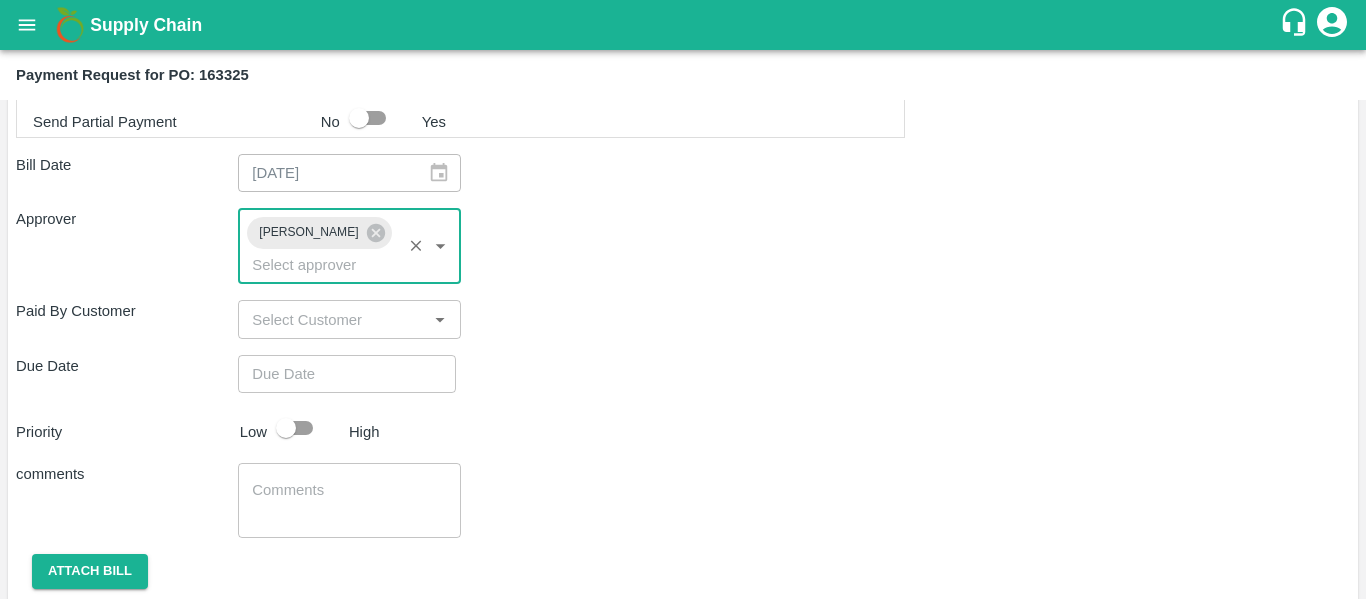 type on "DD/MM/YYYY hh:mm aa" 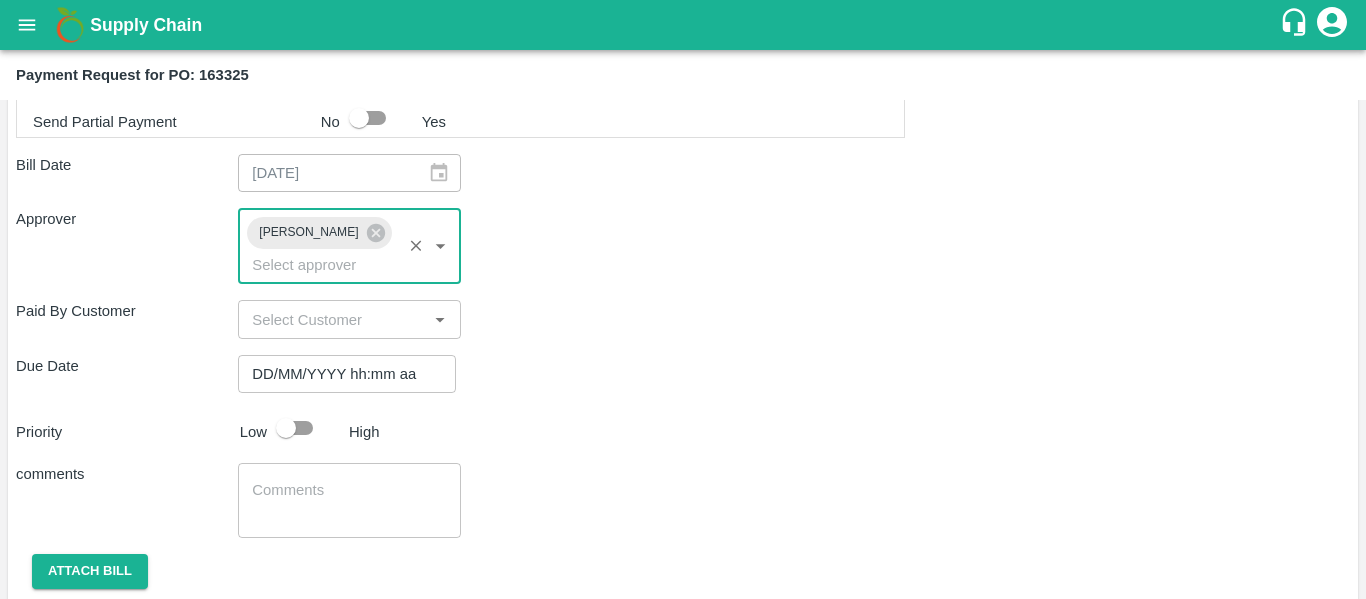 click on "DD/MM/YYYY hh:mm aa" at bounding box center (340, 374) 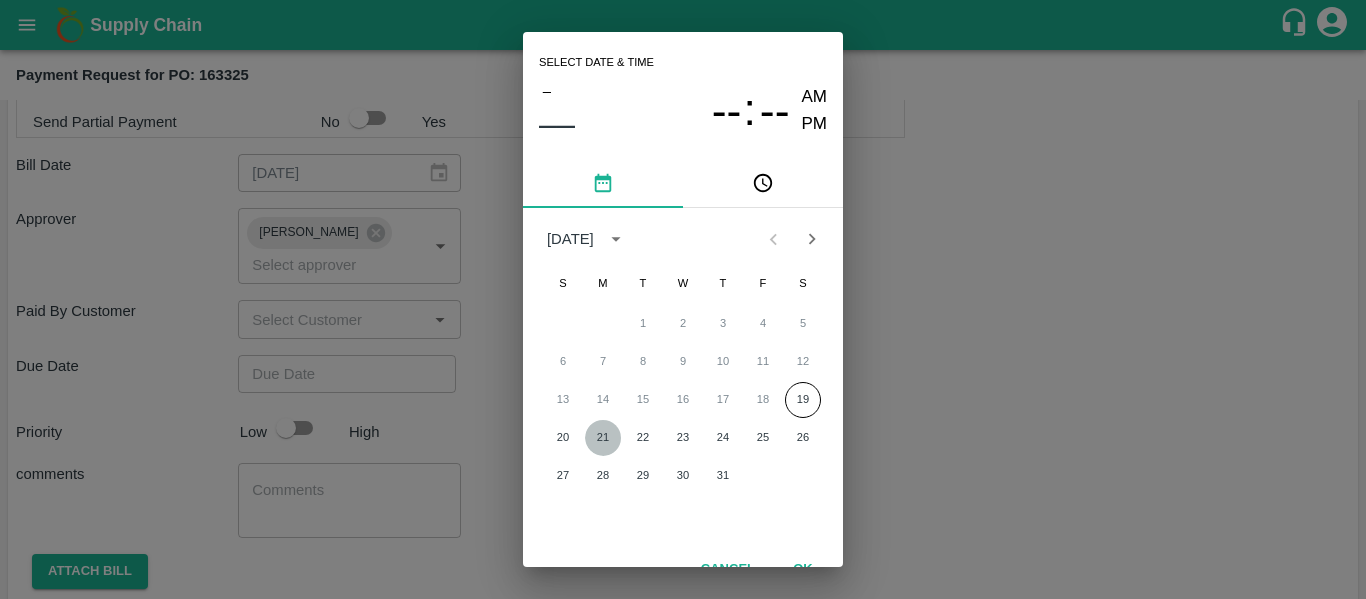 click on "21" at bounding box center (603, 438) 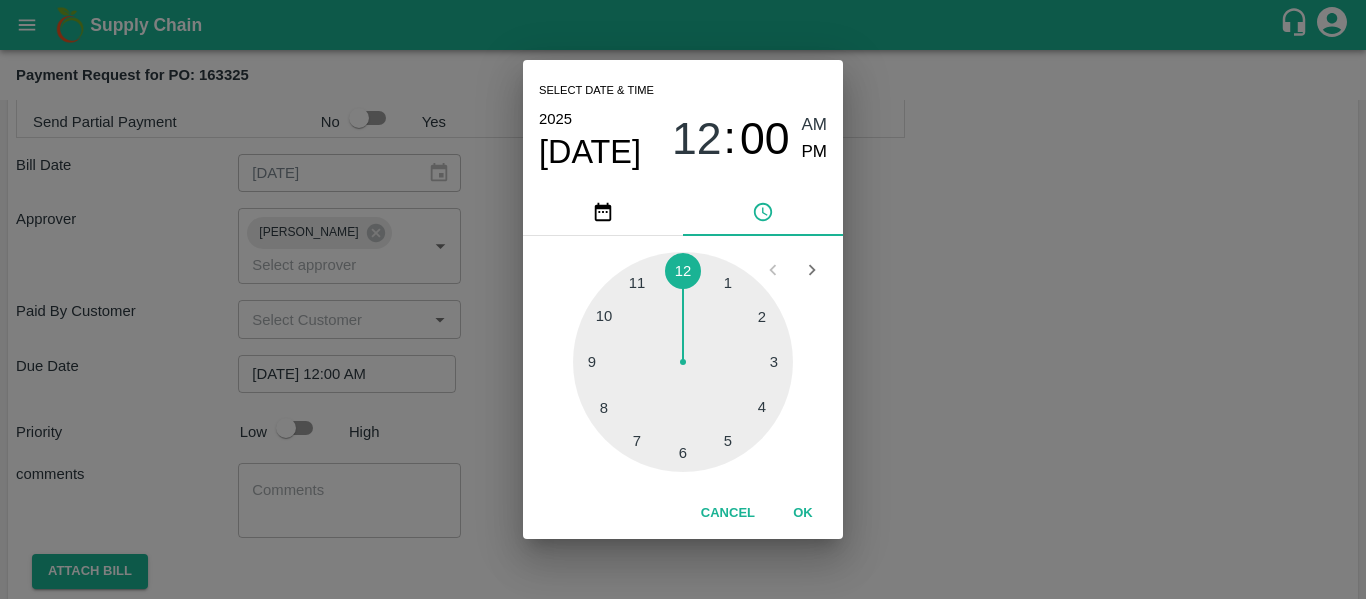 click on "Select date & time 2025 Jul 21 12 : 00 AM PM 1 2 3 4 5 6 7 8 9 10 11 12 Cancel OK" at bounding box center [683, 299] 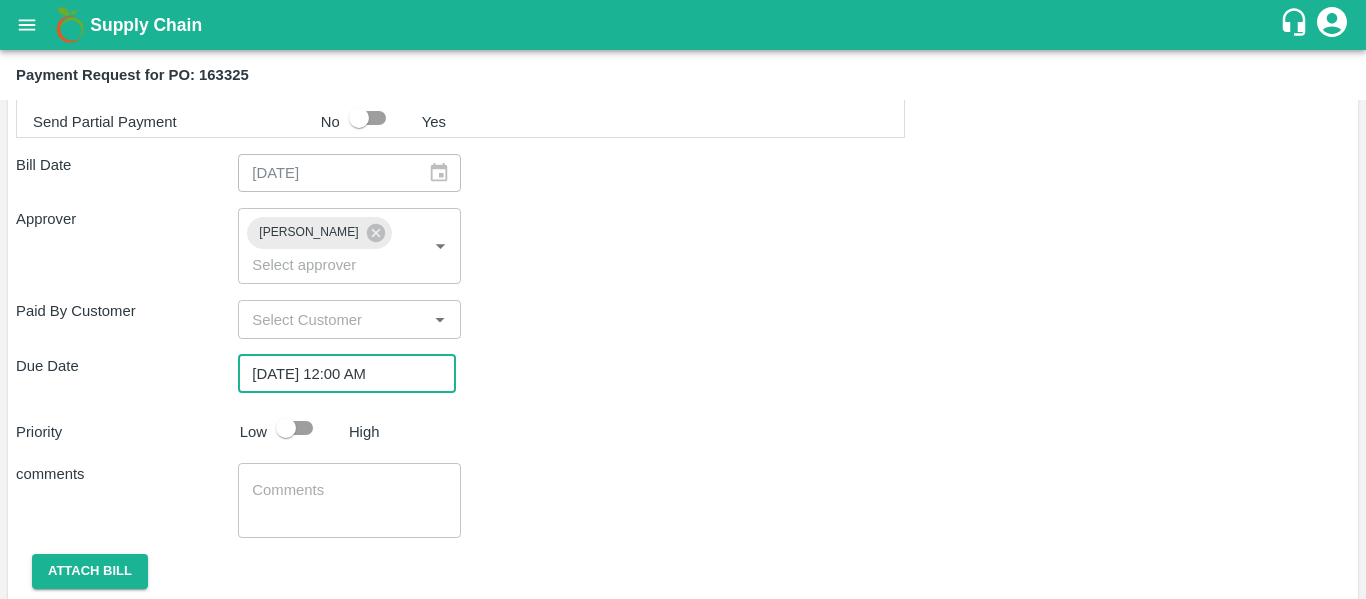 click at bounding box center [286, 428] 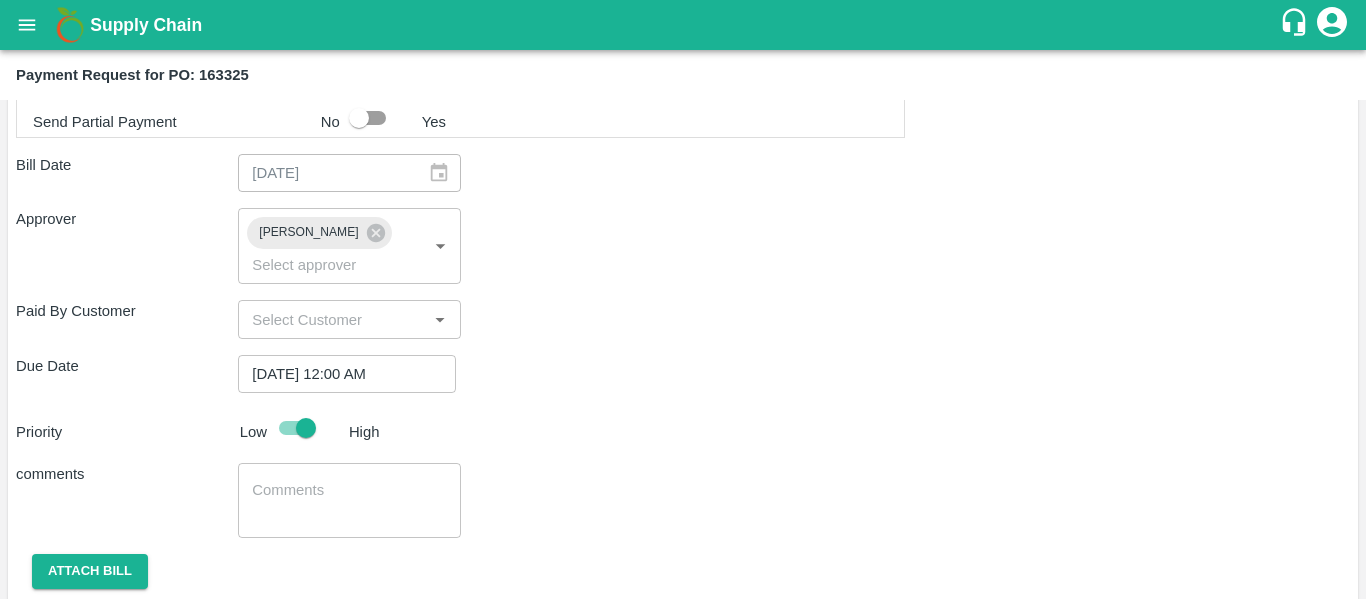 click on "x ​" at bounding box center (349, 500) 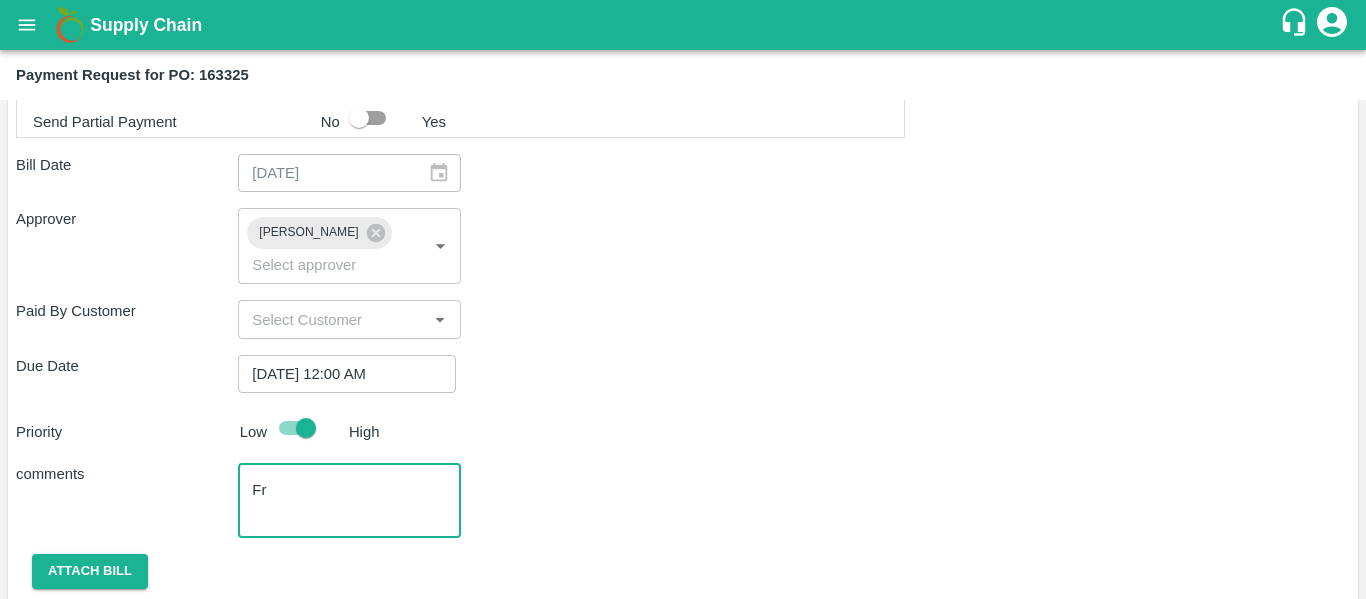 type on "F" 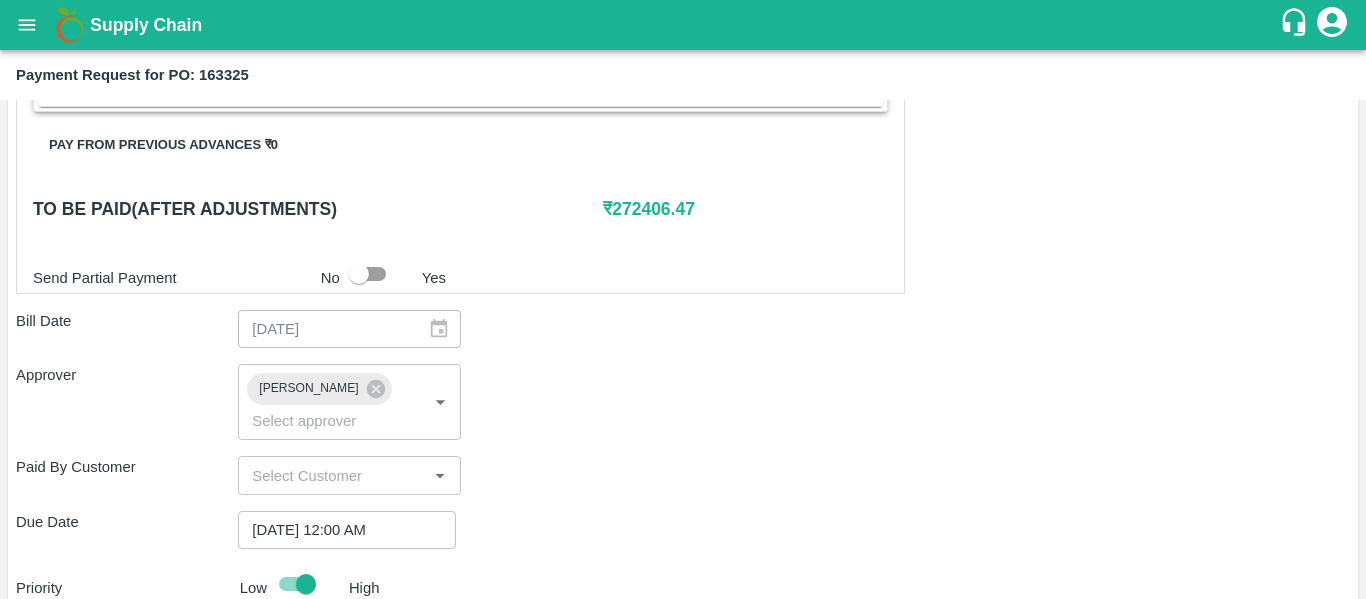 scroll, scrollTop: 887, scrollLeft: 0, axis: vertical 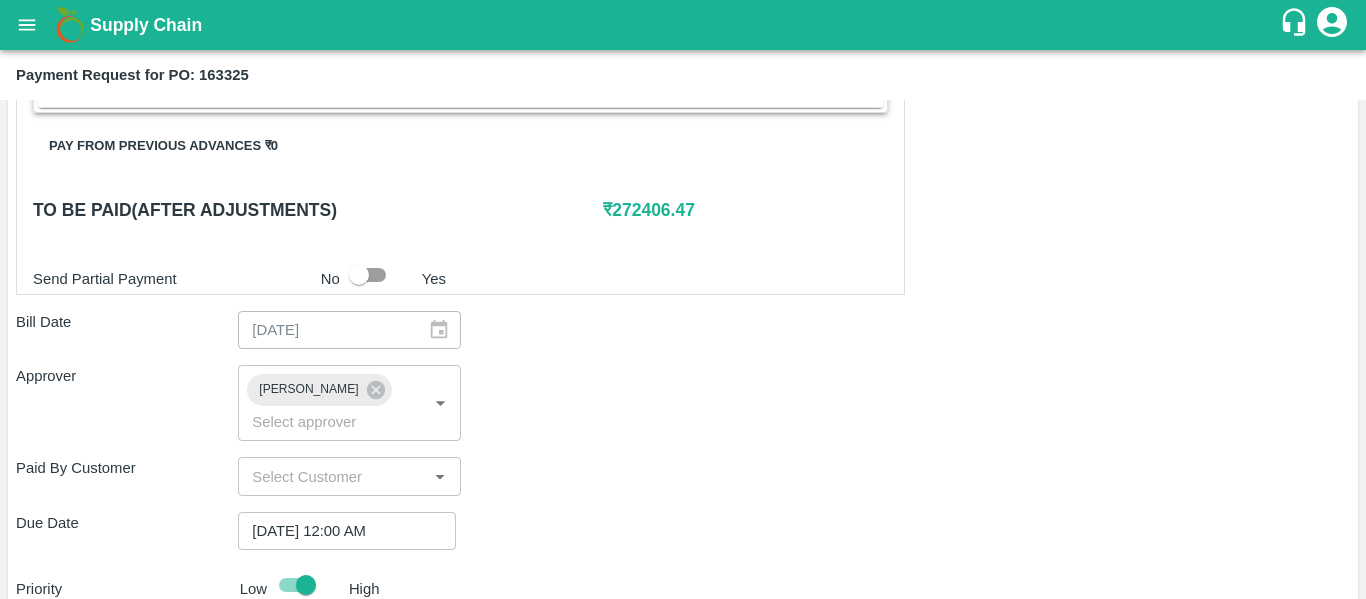 type on "Fruit Bill" 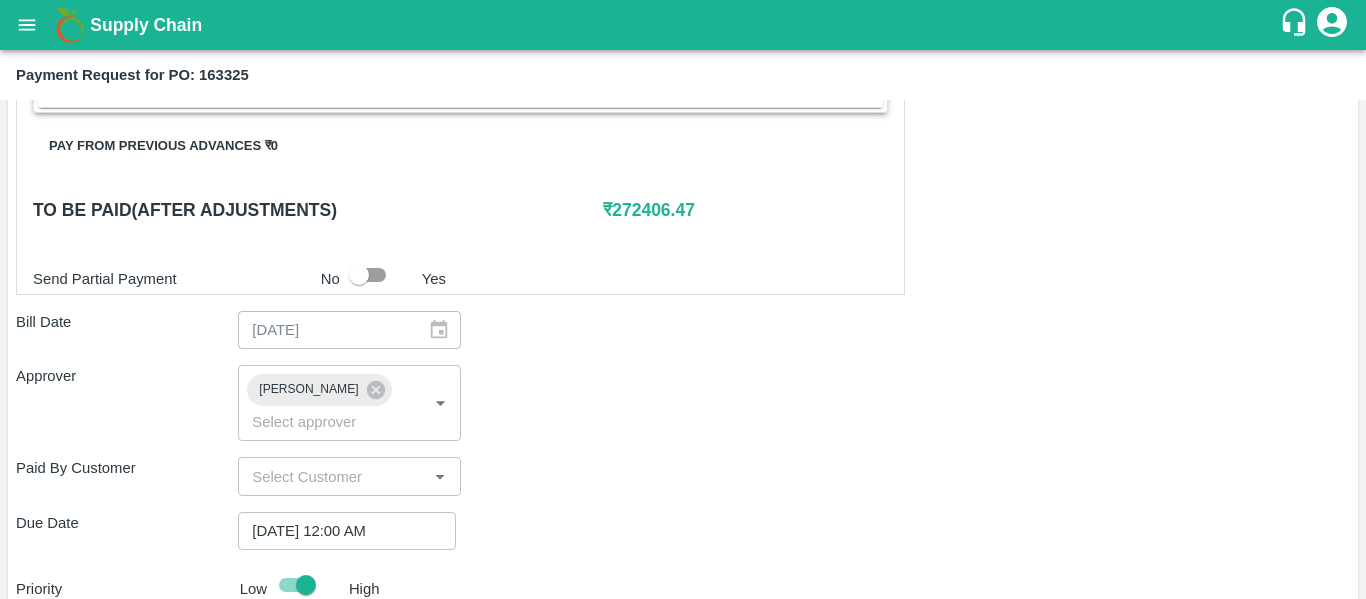scroll, scrollTop: 1082, scrollLeft: 0, axis: vertical 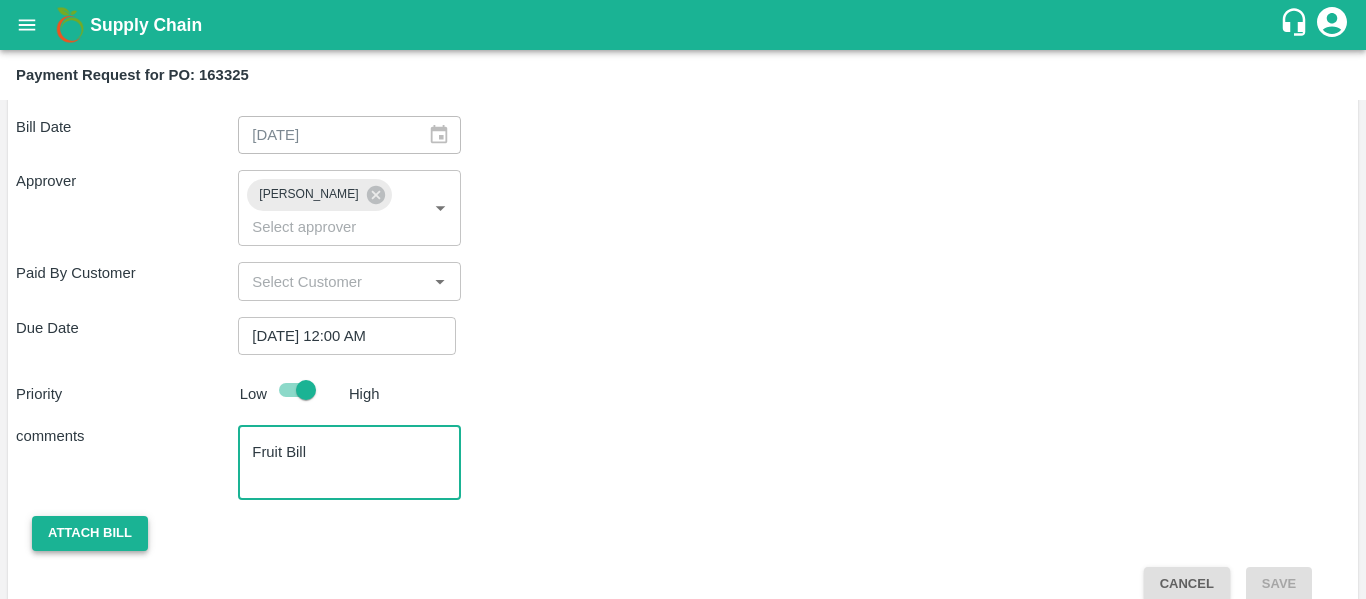 click on "Attach bill" at bounding box center [90, 533] 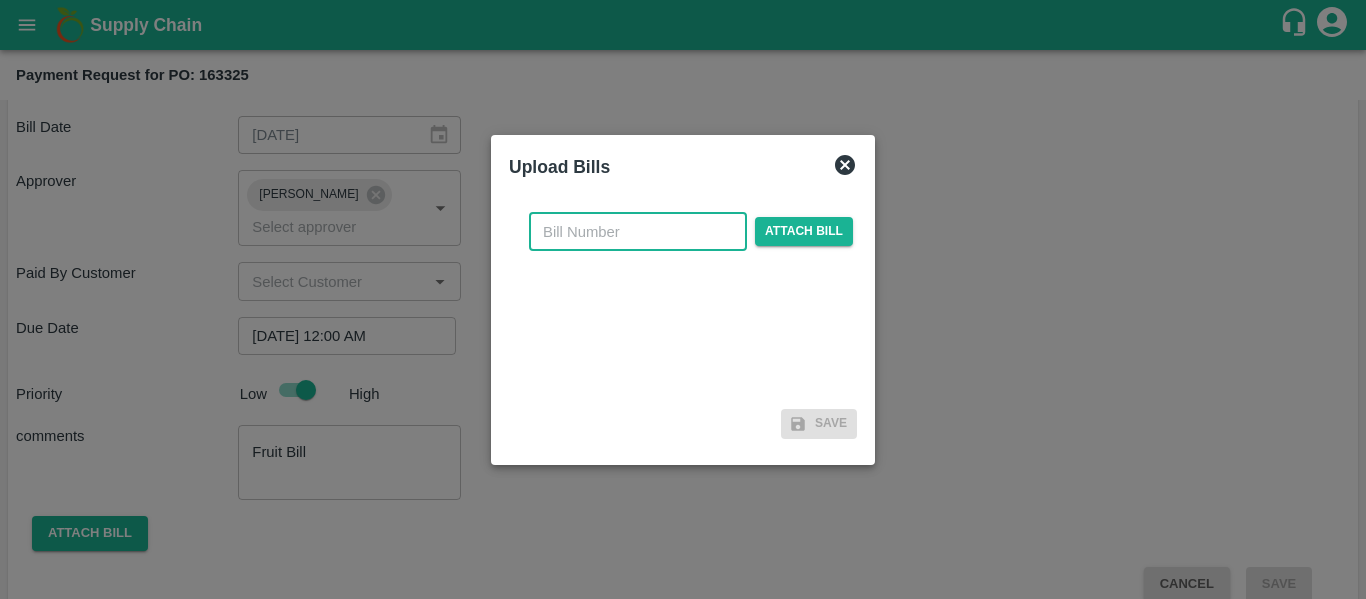 click at bounding box center (638, 232) 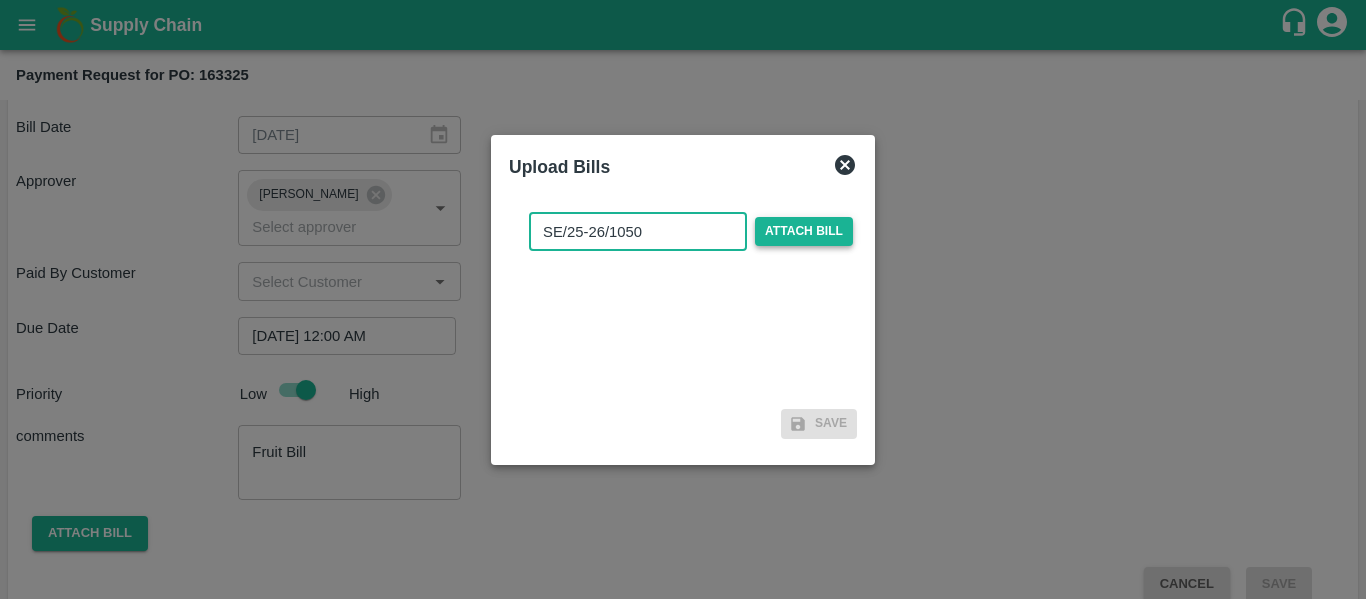 type on "SE/25-26/1050" 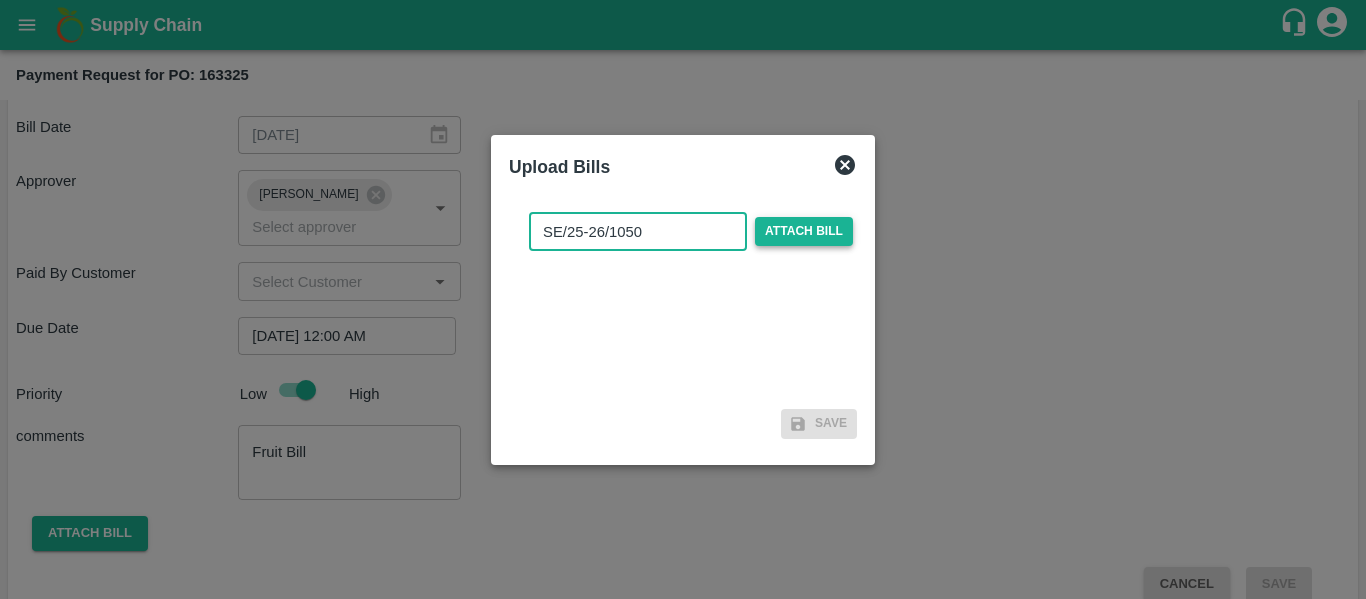 click on "Attach bill" at bounding box center (804, 231) 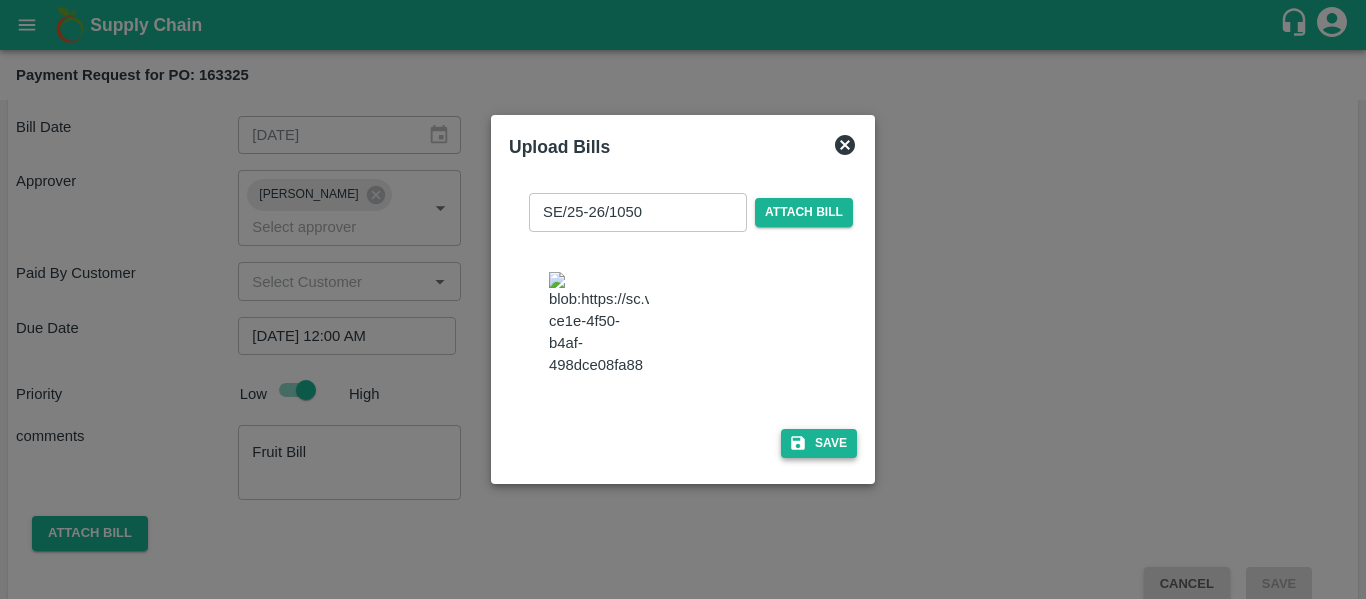 click on "Save" at bounding box center [819, 443] 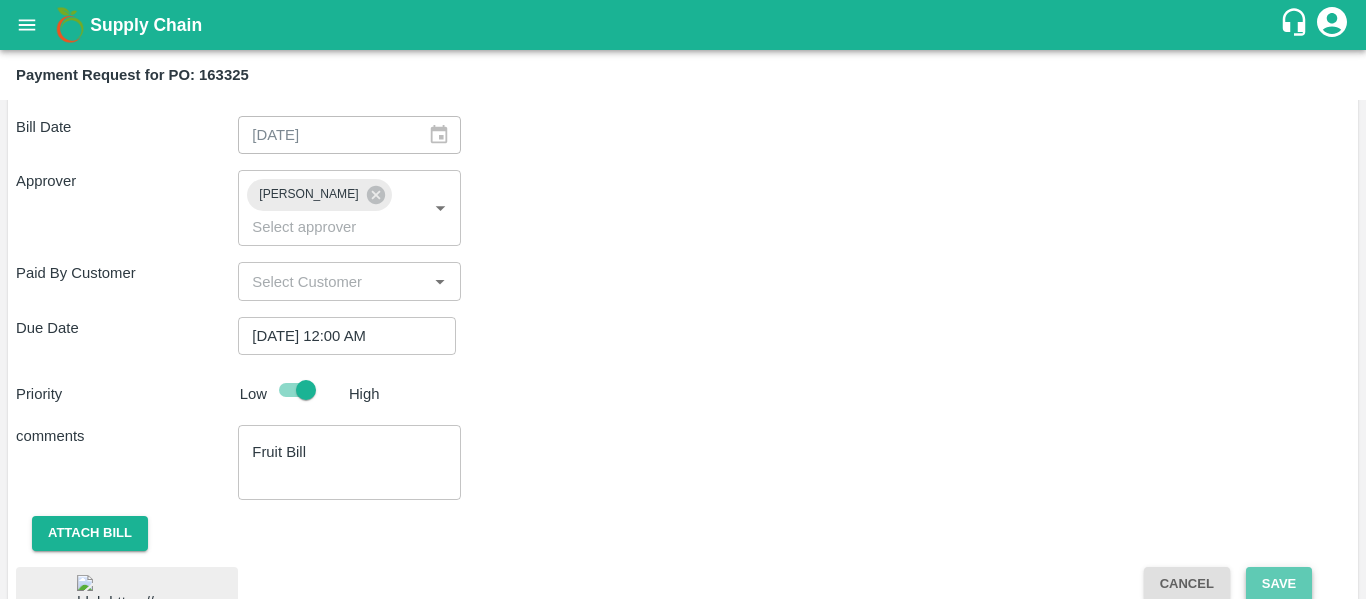 click on "Save" at bounding box center [1279, 584] 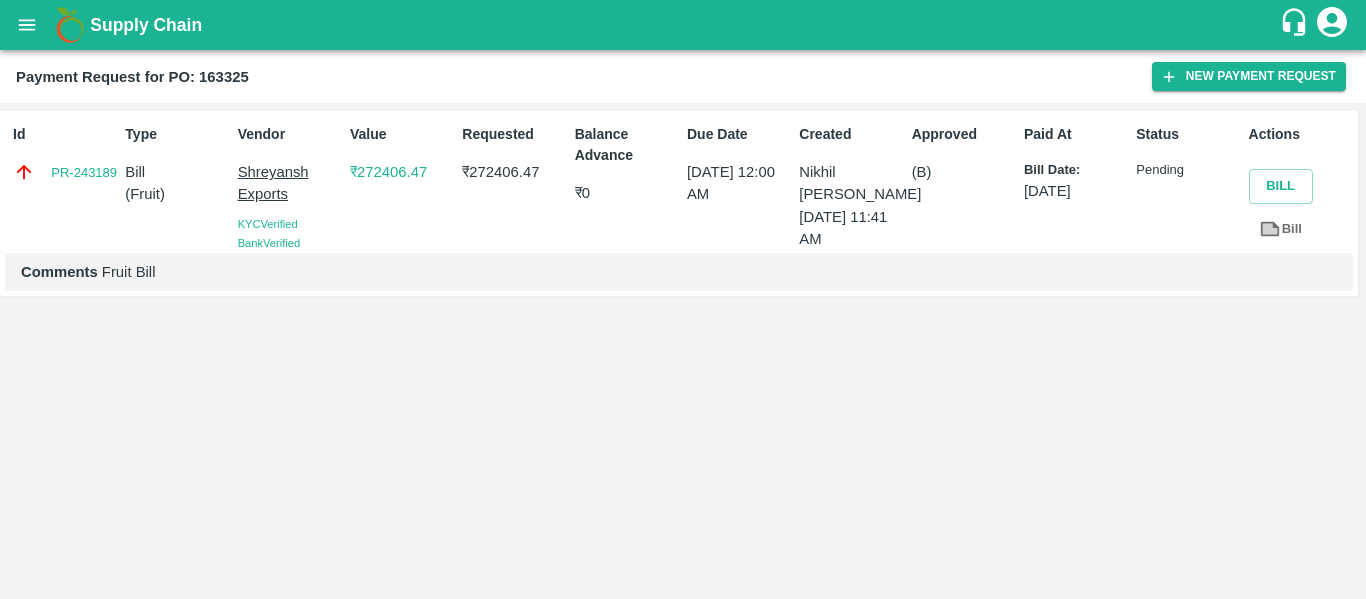click 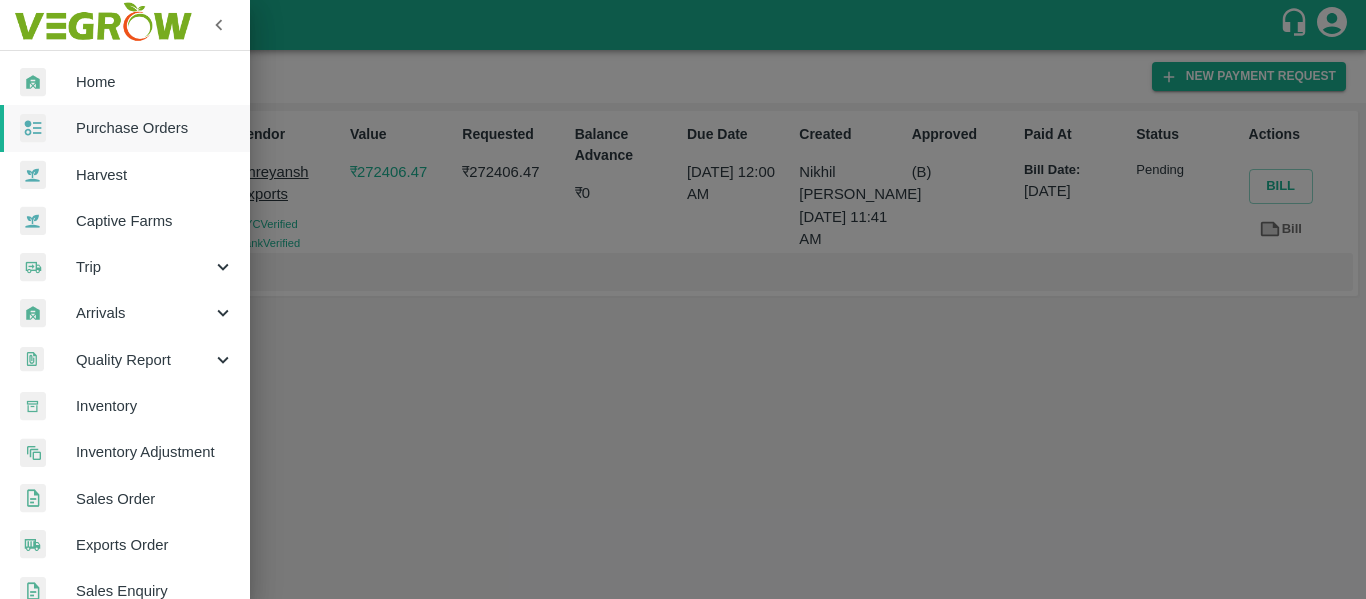 click on "Home" at bounding box center [125, 82] 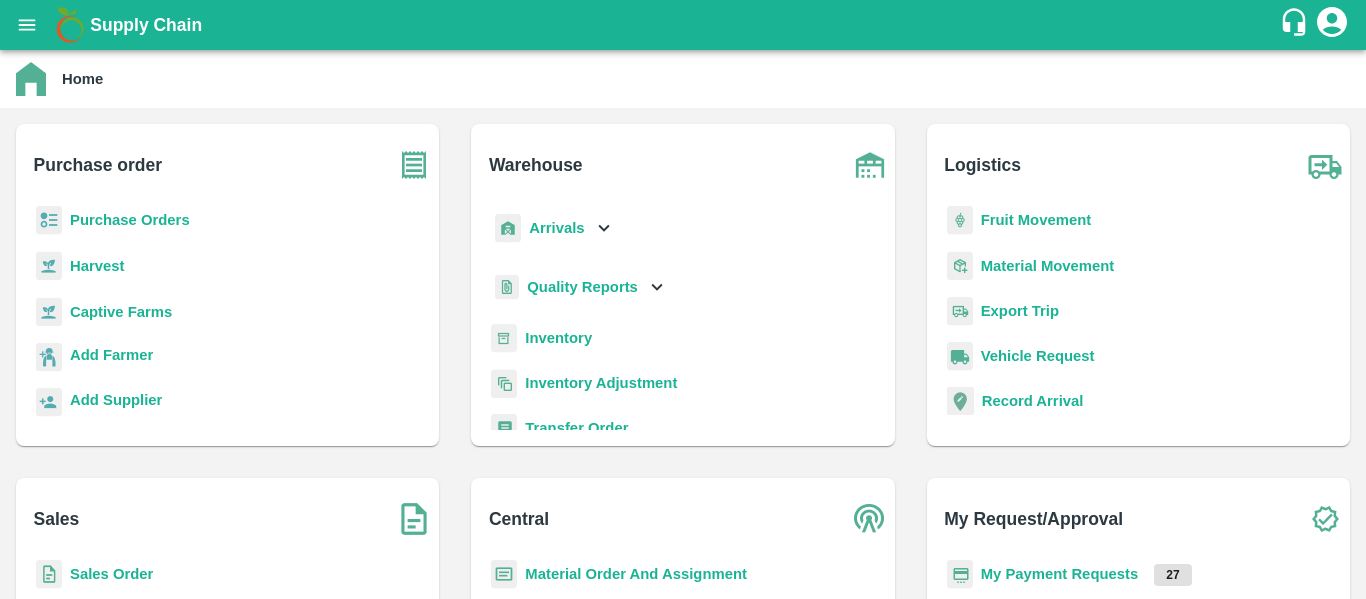 click on "Purchase Orders" at bounding box center [130, 220] 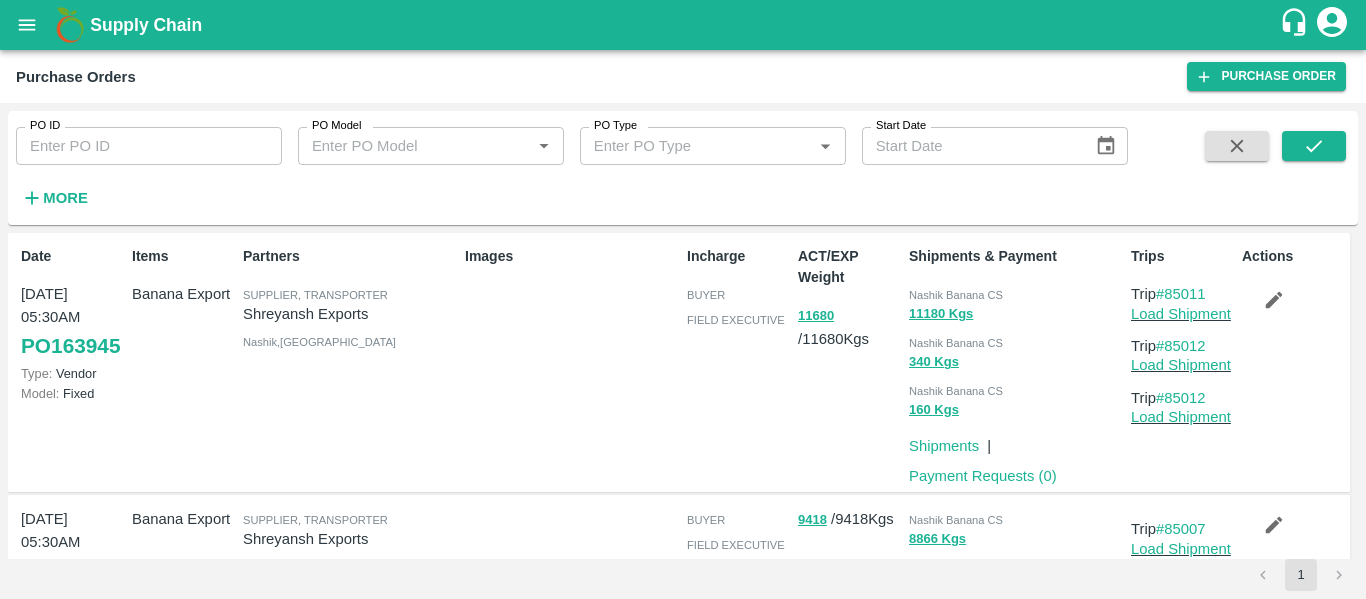 click on "PO ID" at bounding box center [149, 146] 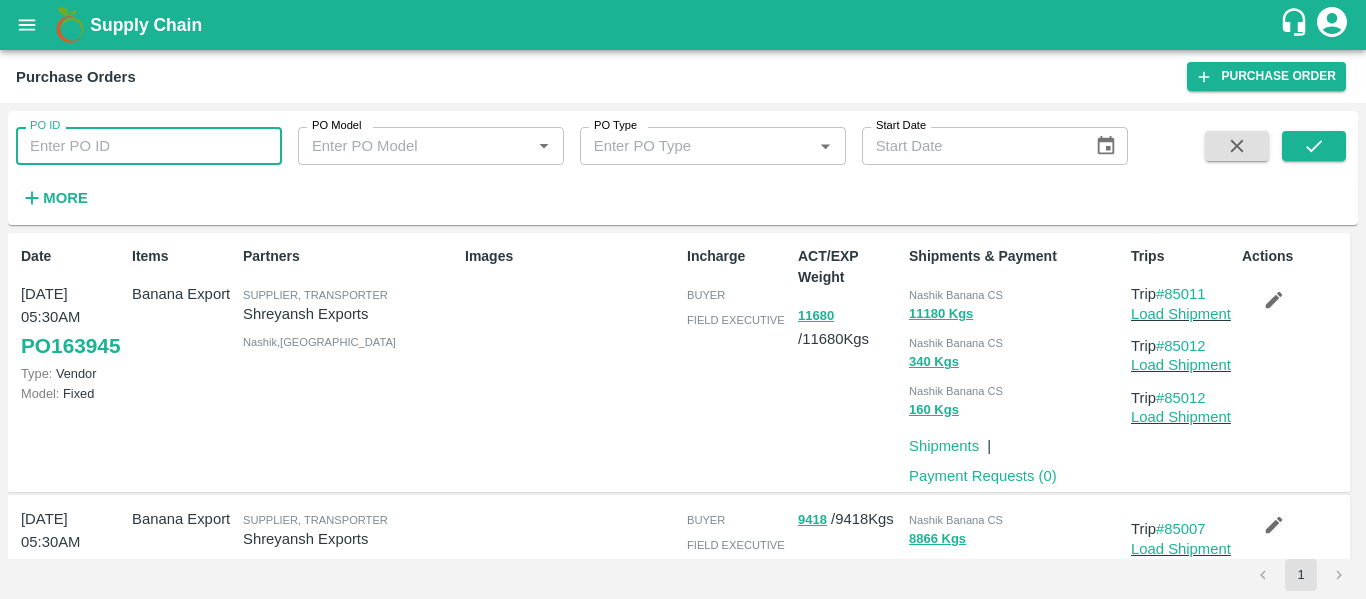 paste on "163320" 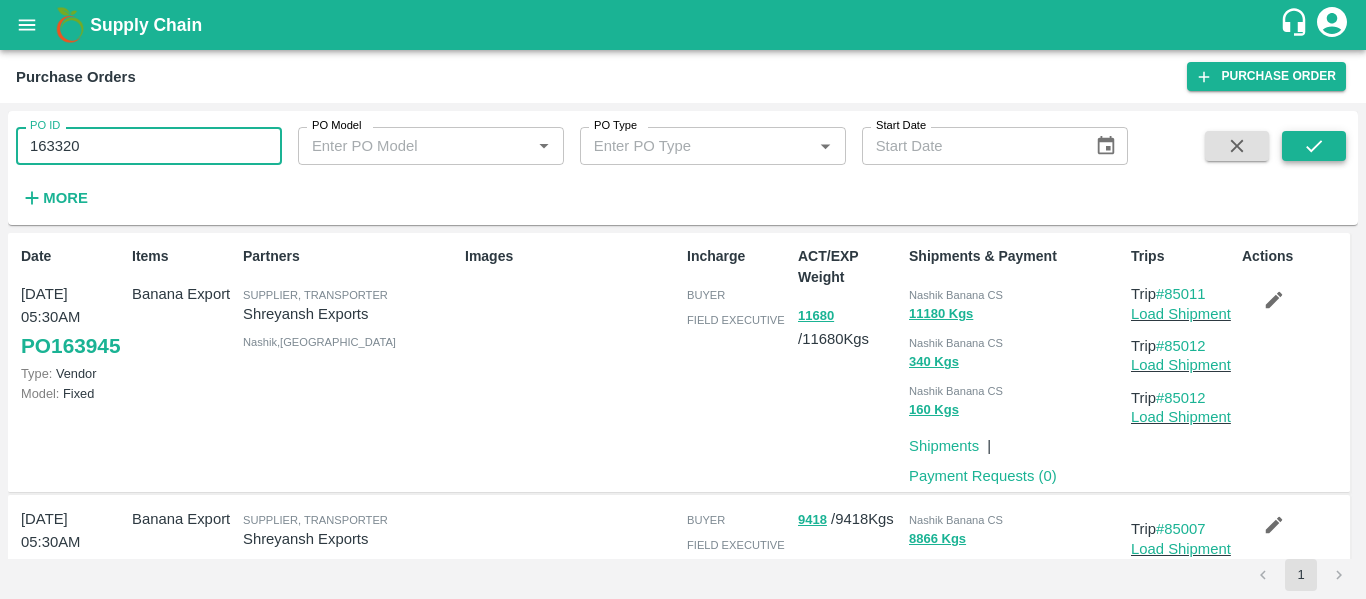 type on "163320" 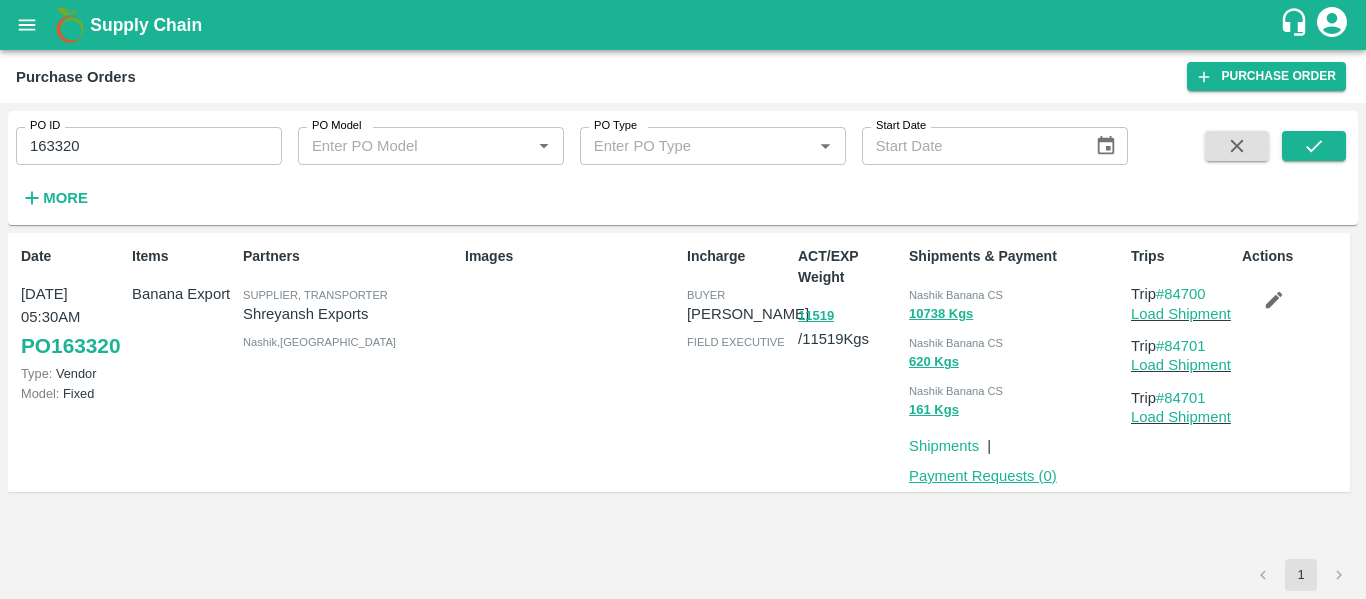 click on "Payment Requests ( 0 )" at bounding box center [983, 476] 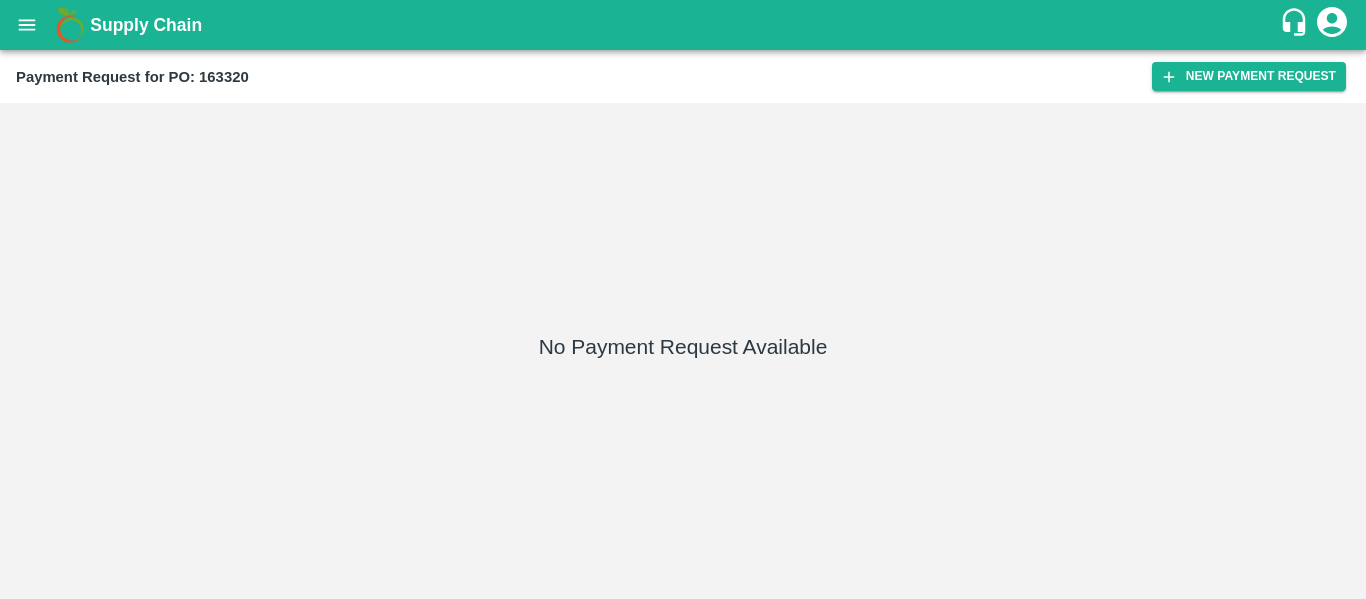 scroll, scrollTop: 0, scrollLeft: 0, axis: both 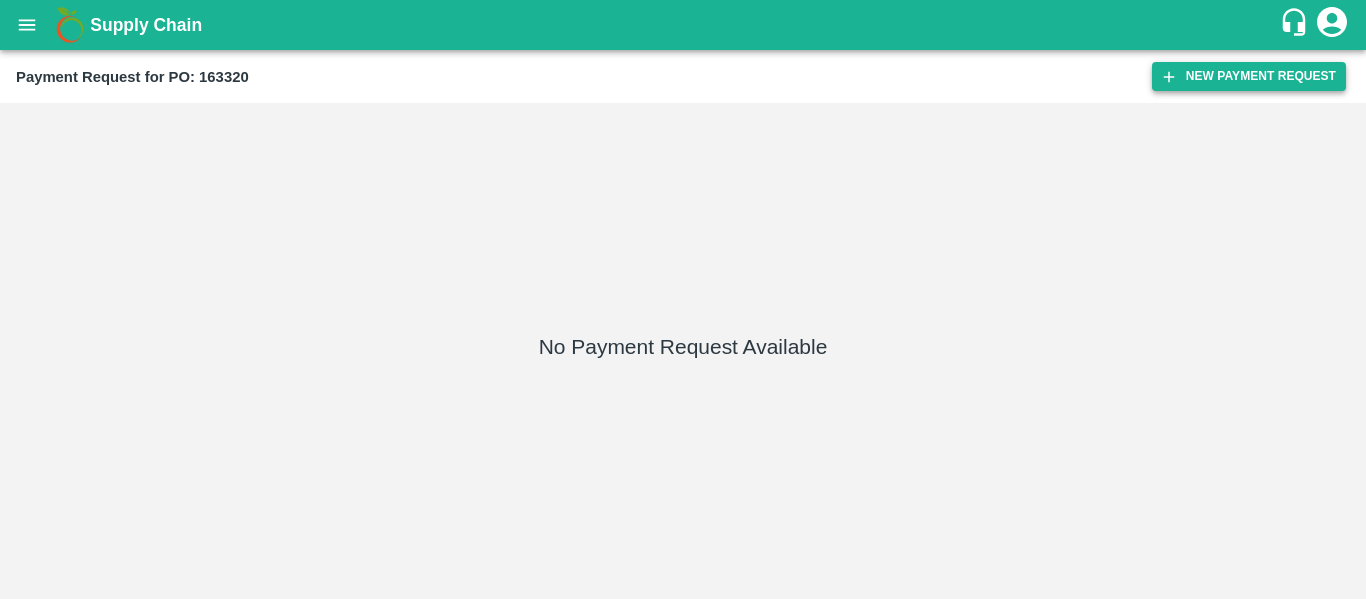 click 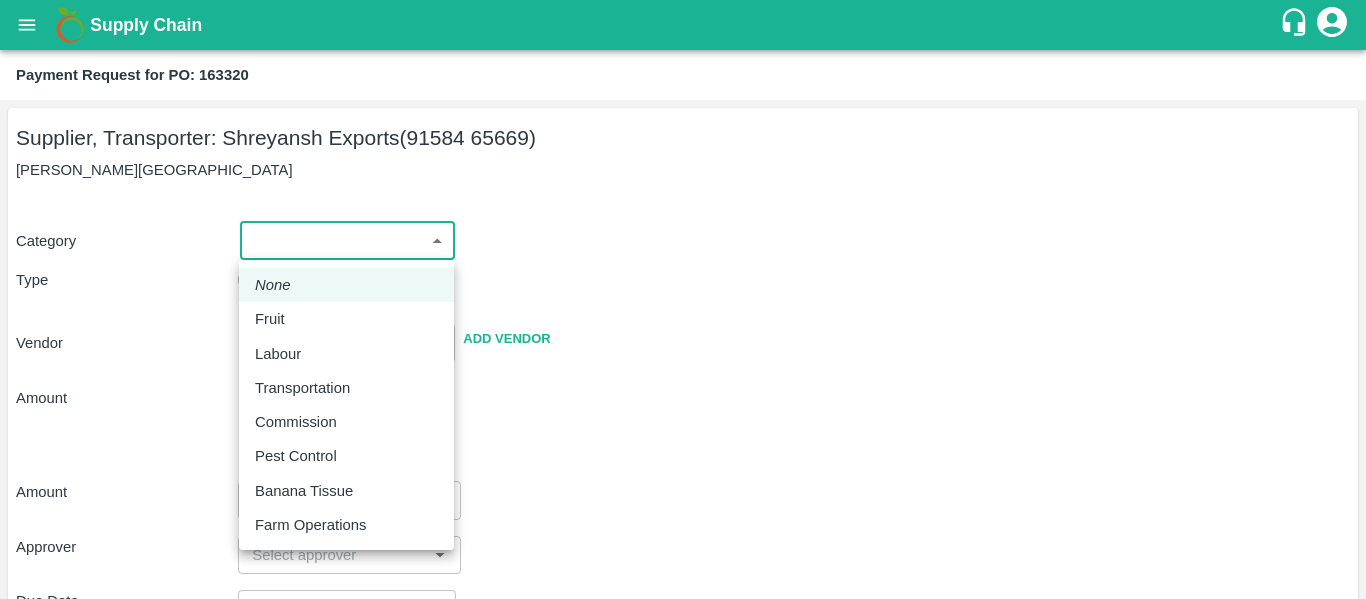 click on "Supply Chain Payment Request for PO: 163320 Supplier, Transporter:    [PERSON_NAME] Exports  (91584 65669) [GEOGRAPHIC_DATA], [GEOGRAPHIC_DATA] Category ​ ​ Type Advance Bill Vendor ​ Add Vendor Amount Total value Per Kg ​ Amount ​ Approver ​ Due Date ​  Priority  Low  High Comment x ​ Attach bill Cancel Save Tembhurni PH Nashik CC Shahada Banana Export PH Savda Banana Export PH Nashik Banana CS Nikhil Subhash Mangvade Logout None Fruit Labour Transportation Commission Pest Control Banana Tissue Farm Operations" at bounding box center (683, 299) 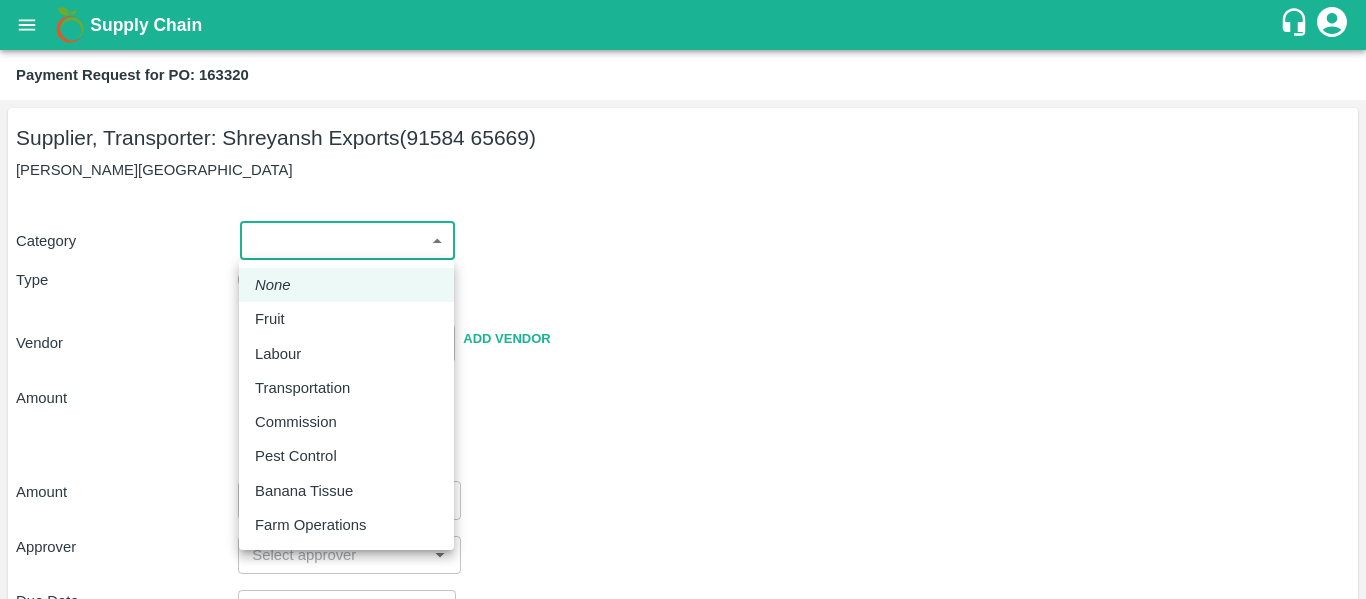 click on "Fruit" at bounding box center [346, 319] 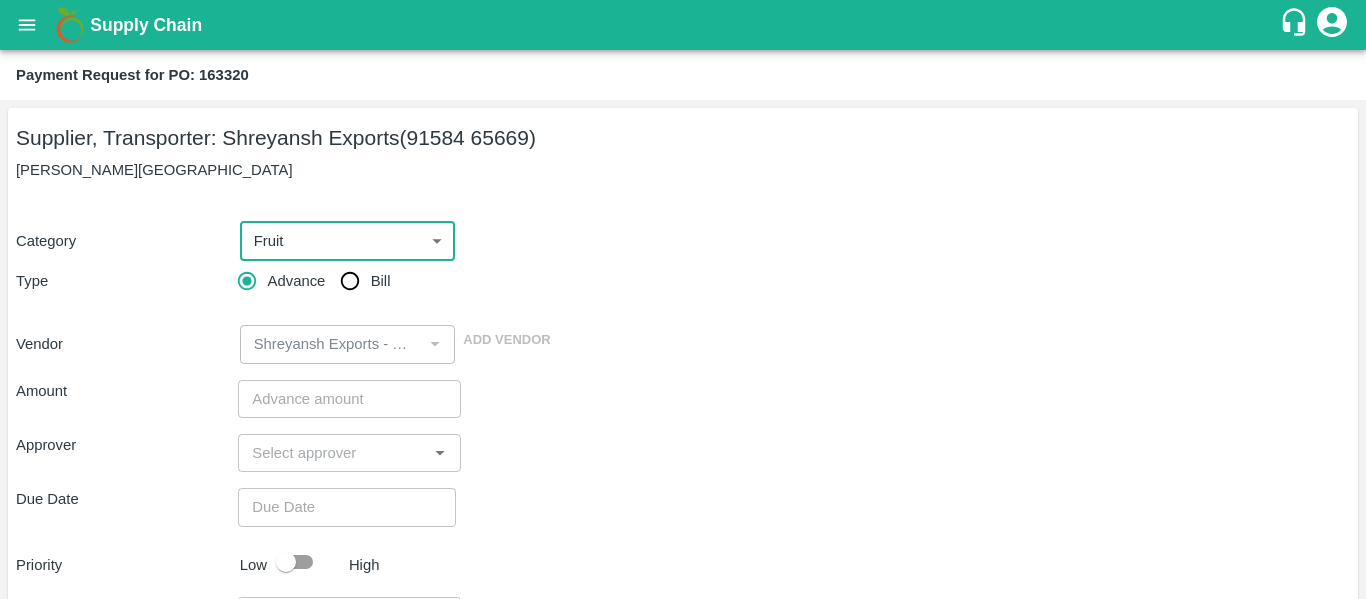 click on "Bill" at bounding box center [350, 281] 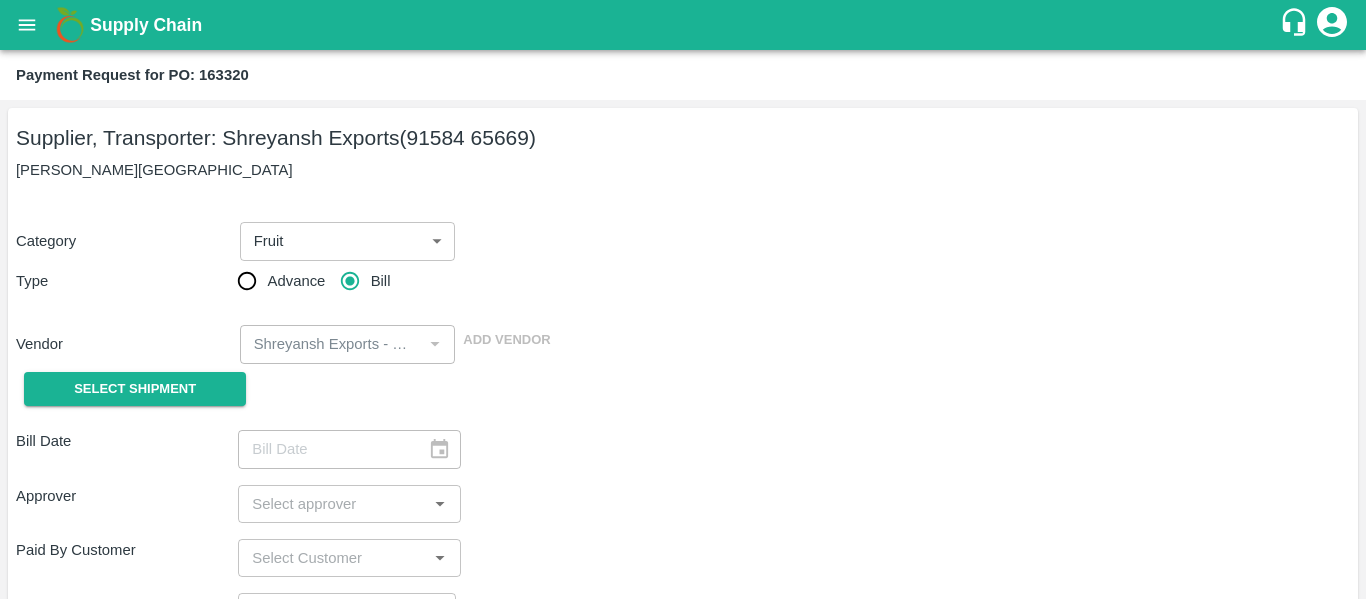 click on "Select Shipment" at bounding box center (127, 389) 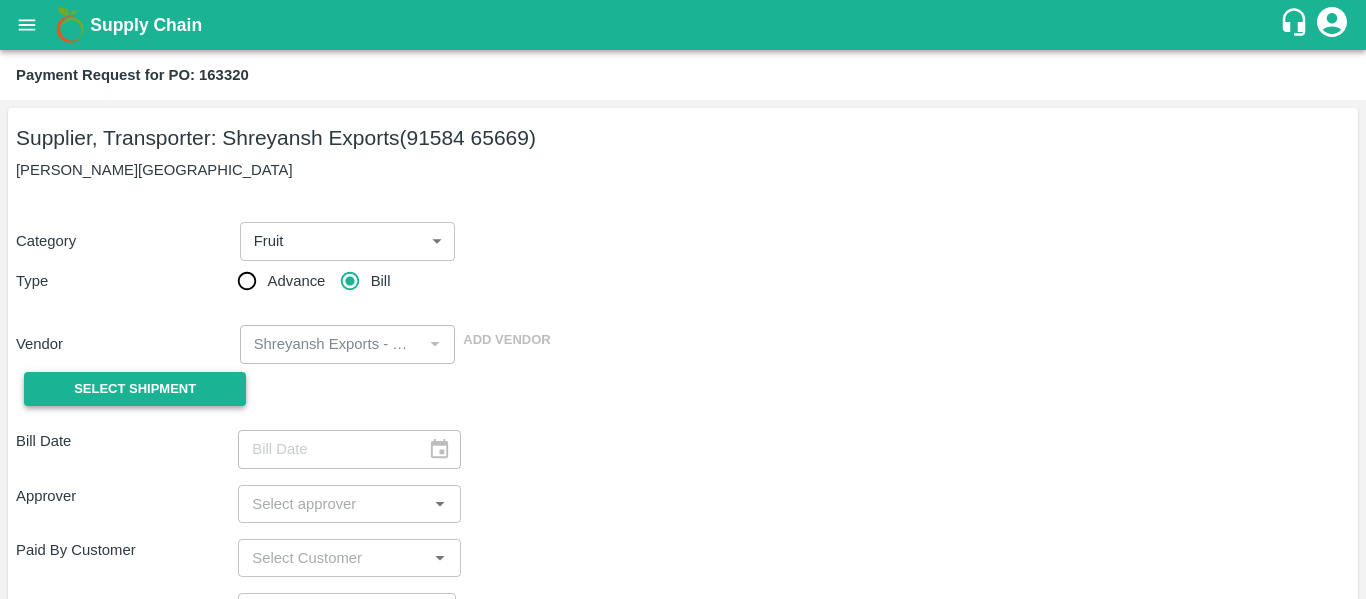 click on "Select Shipment" at bounding box center (135, 389) 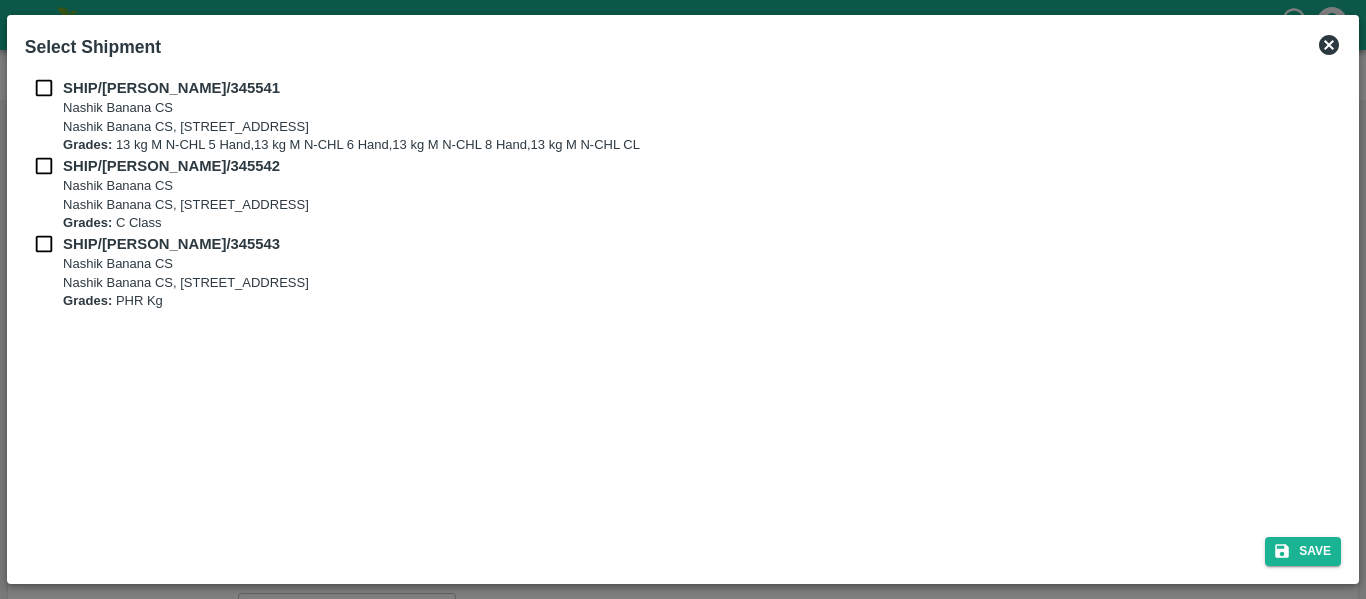click on "Select Shipment" at bounding box center (93, 47) 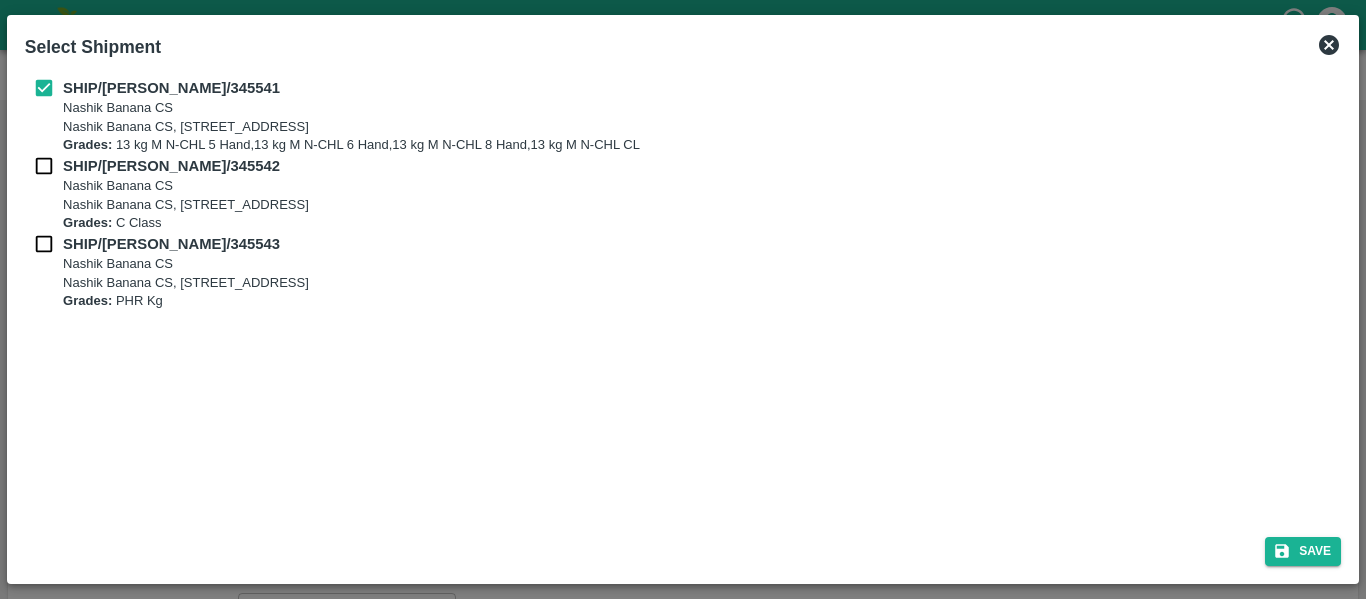 click on "Grades:" at bounding box center (87, 144) 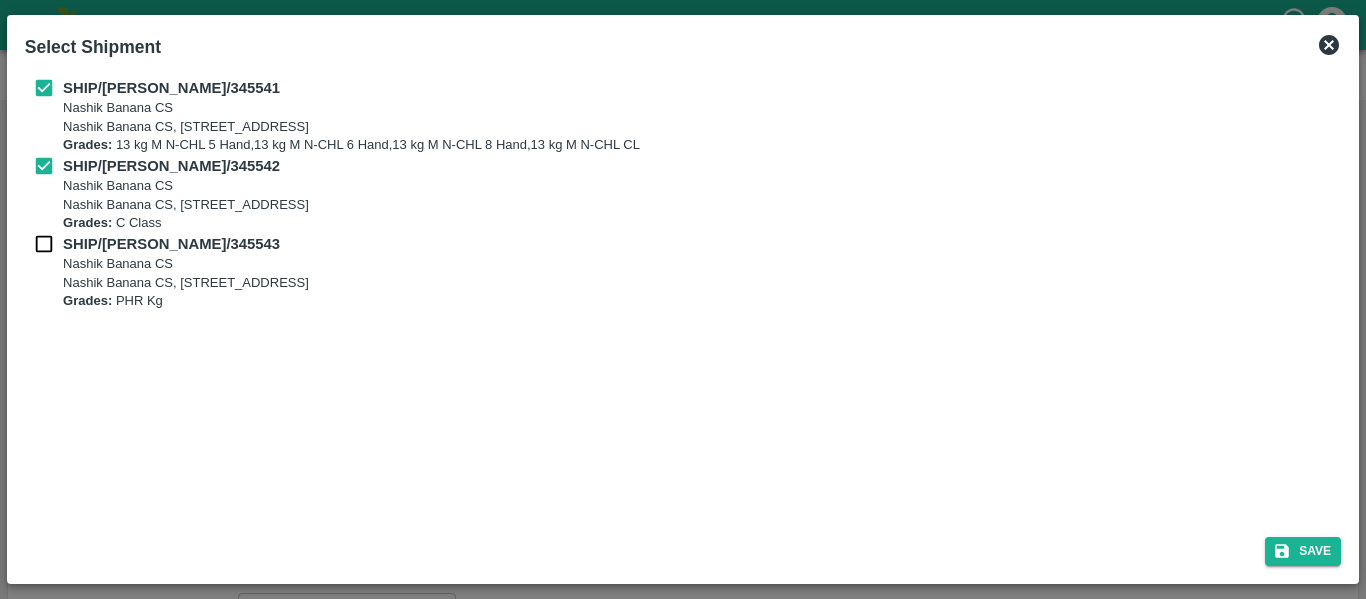 click on "SHIP/[PERSON_NAME]/345543" at bounding box center [171, 244] 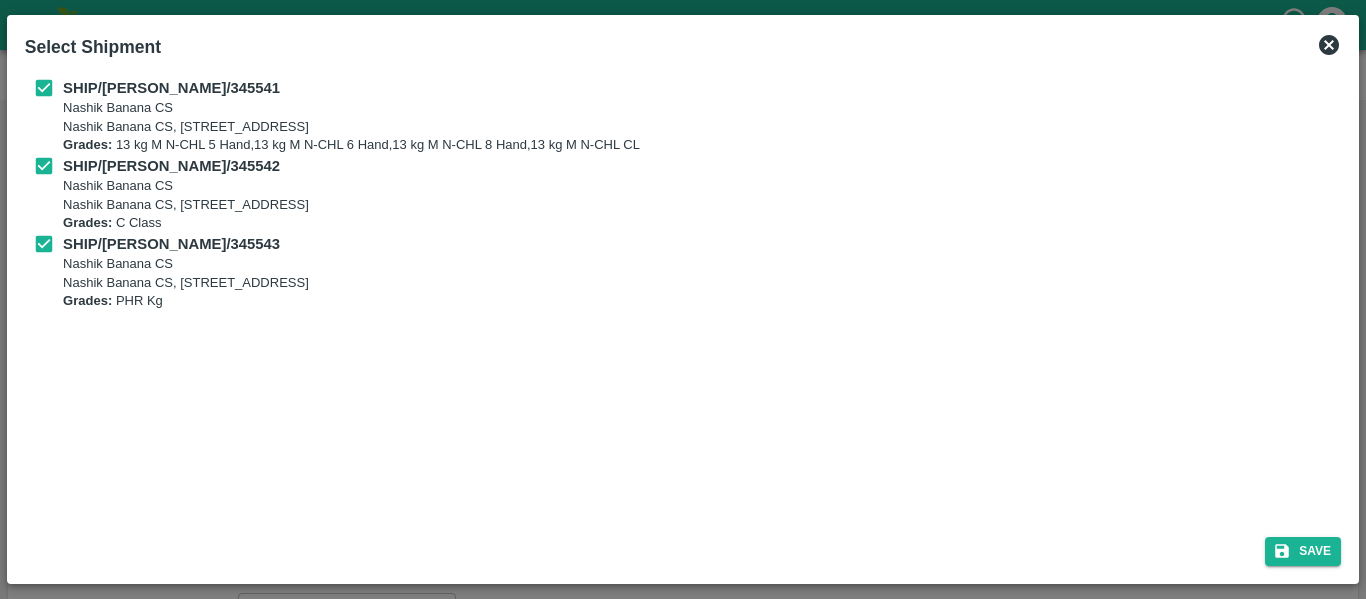 click on "Save" at bounding box center [683, 547] 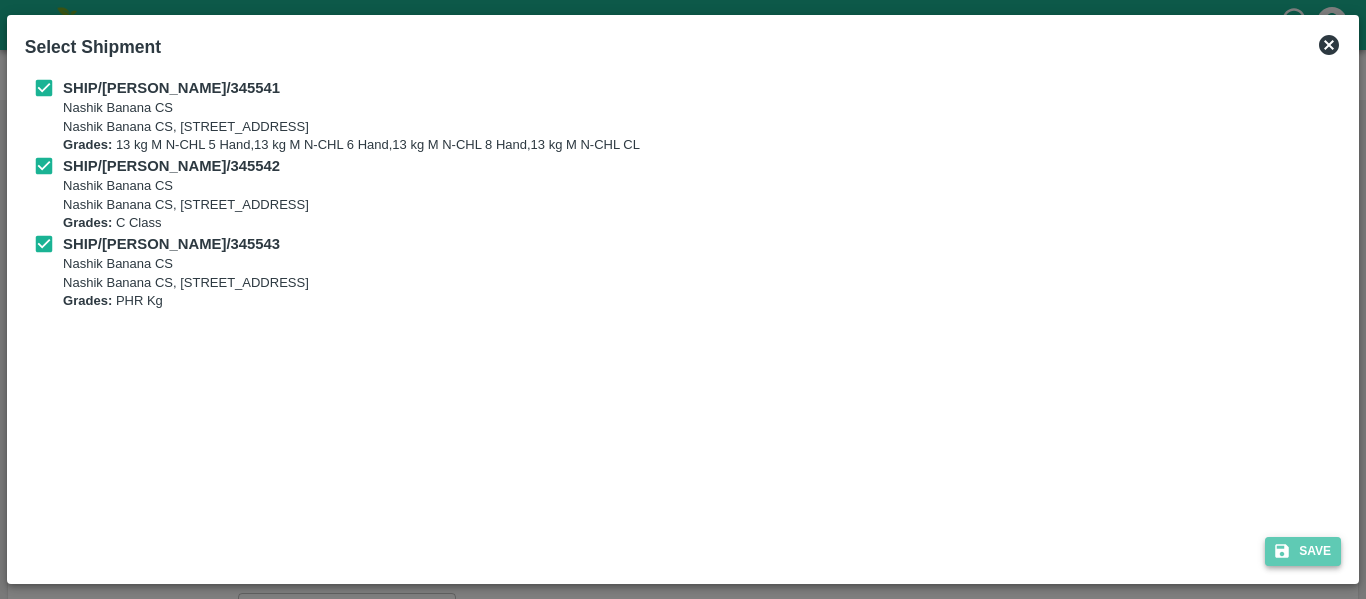click 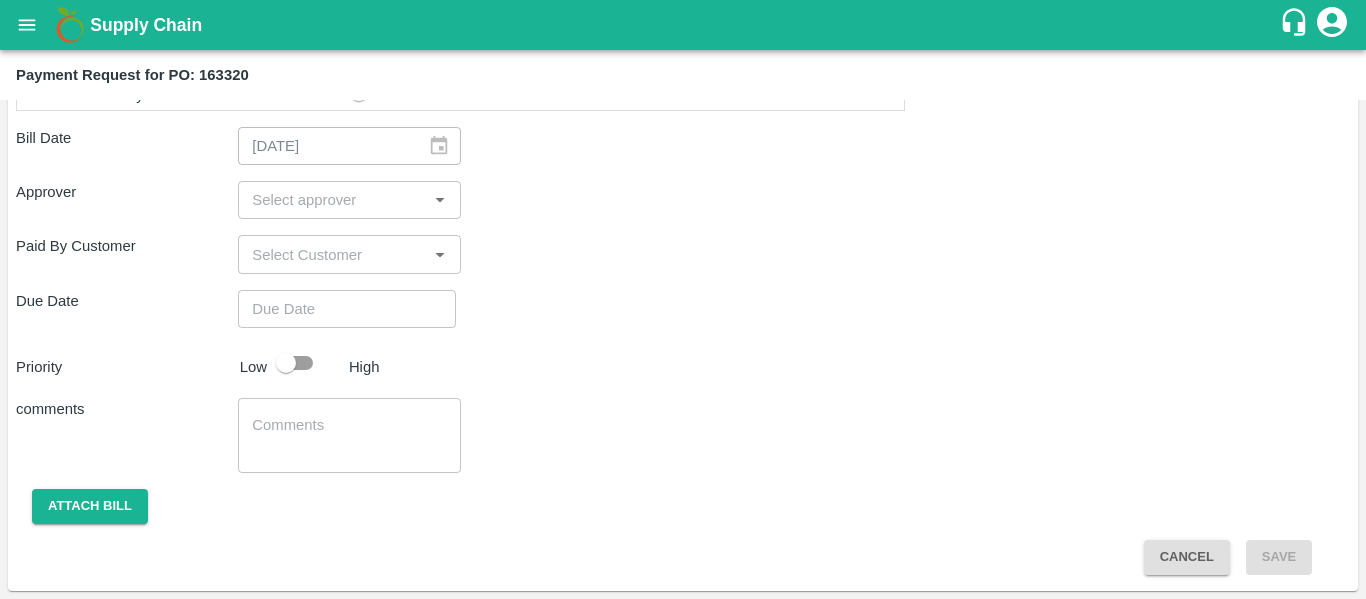 scroll, scrollTop: 1066, scrollLeft: 0, axis: vertical 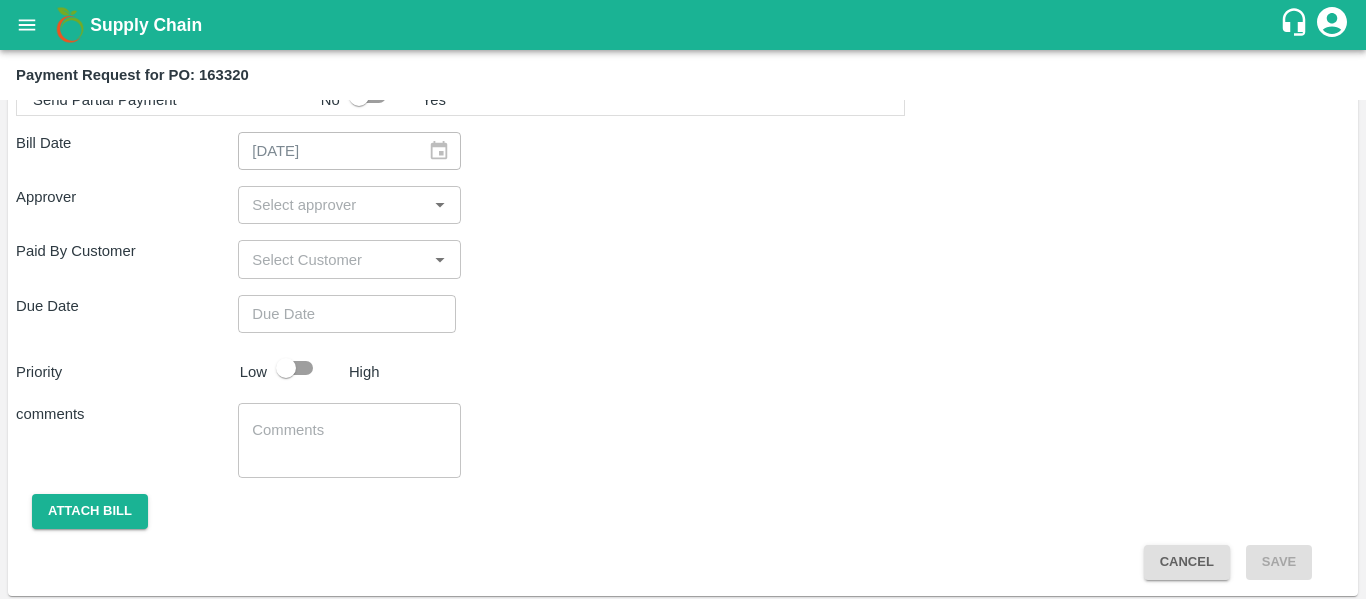 click at bounding box center (332, 205) 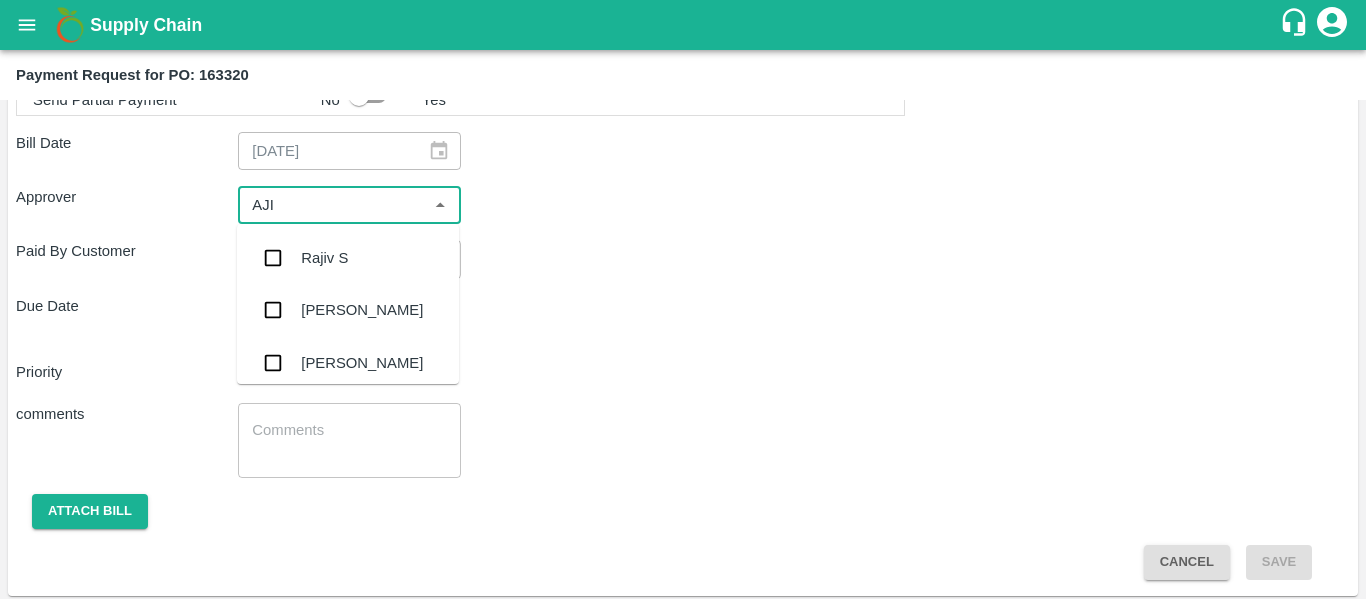 type on "AJIT" 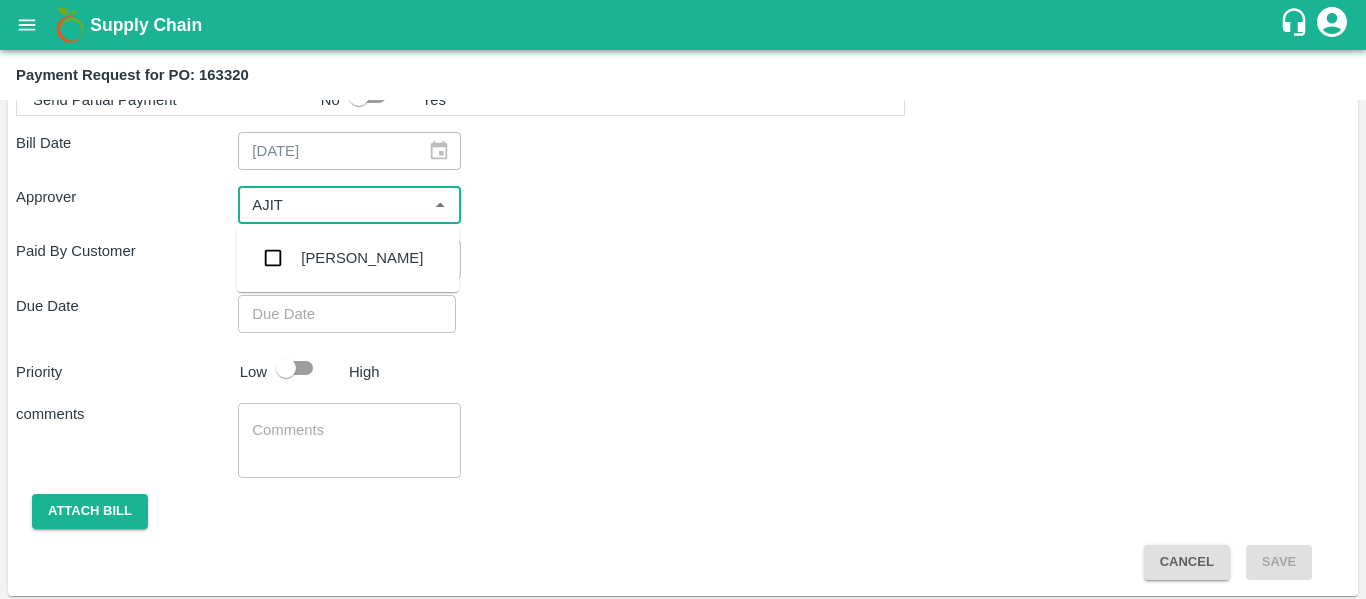click on "[PERSON_NAME]" at bounding box center [362, 258] 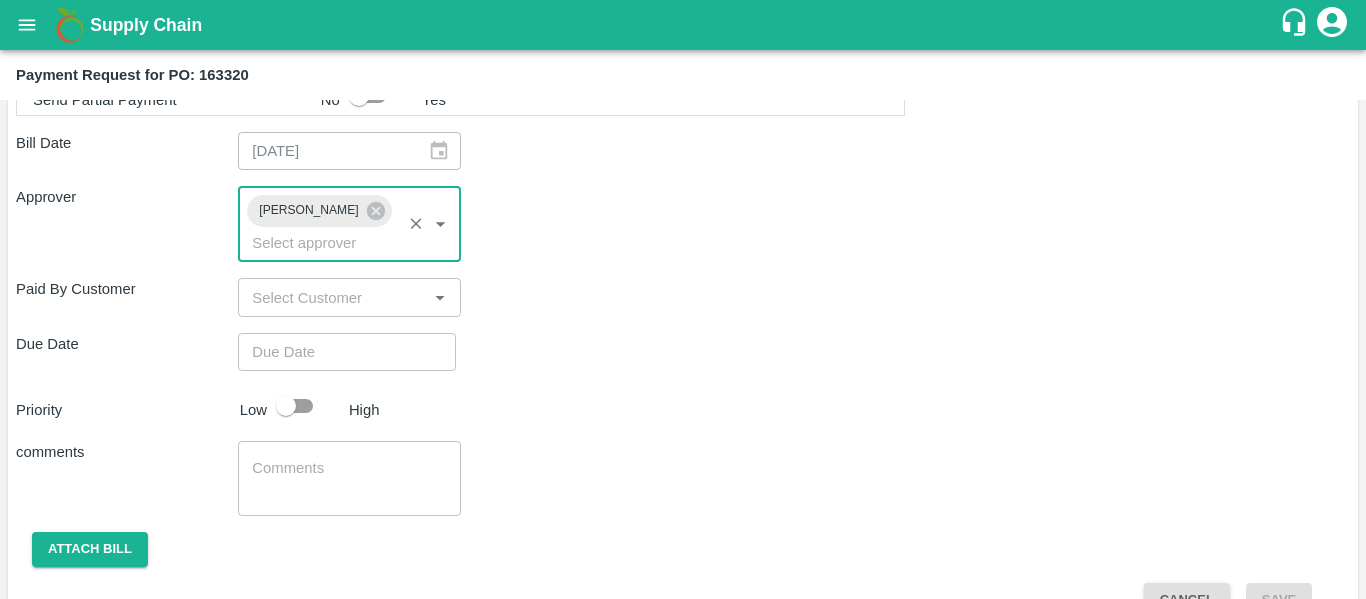 type on "DD/MM/YYYY hh:mm aa" 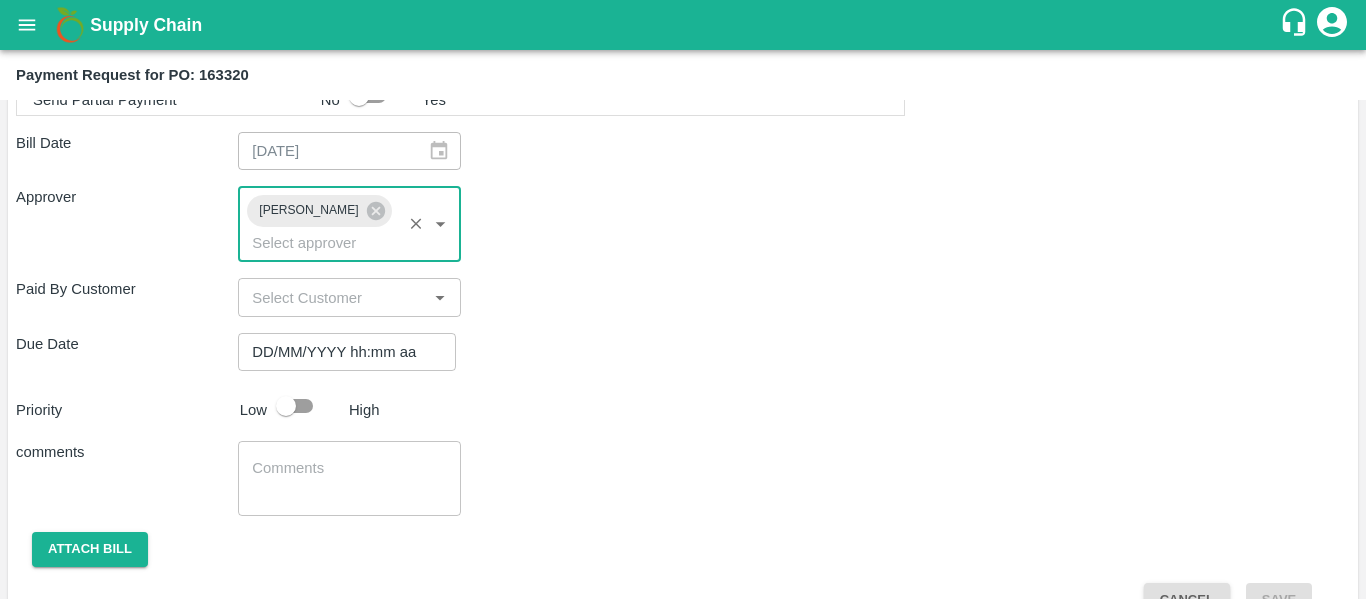 click on "DD/MM/YYYY hh:mm aa" at bounding box center (340, 352) 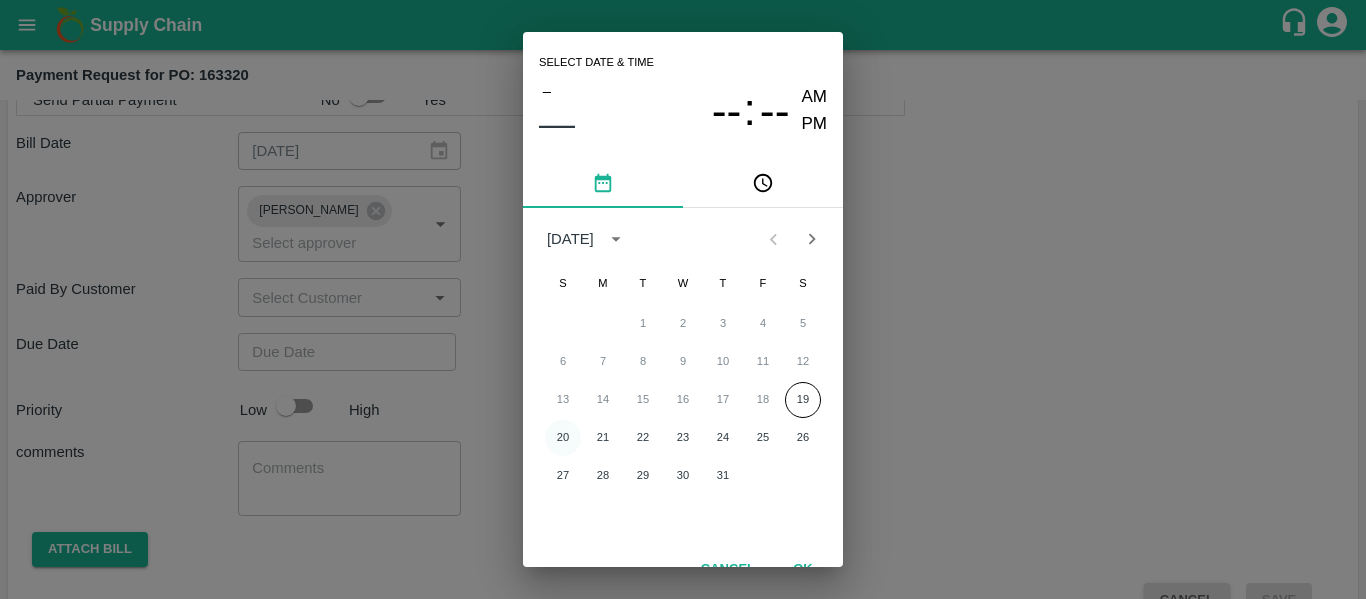 click on "20" at bounding box center [563, 438] 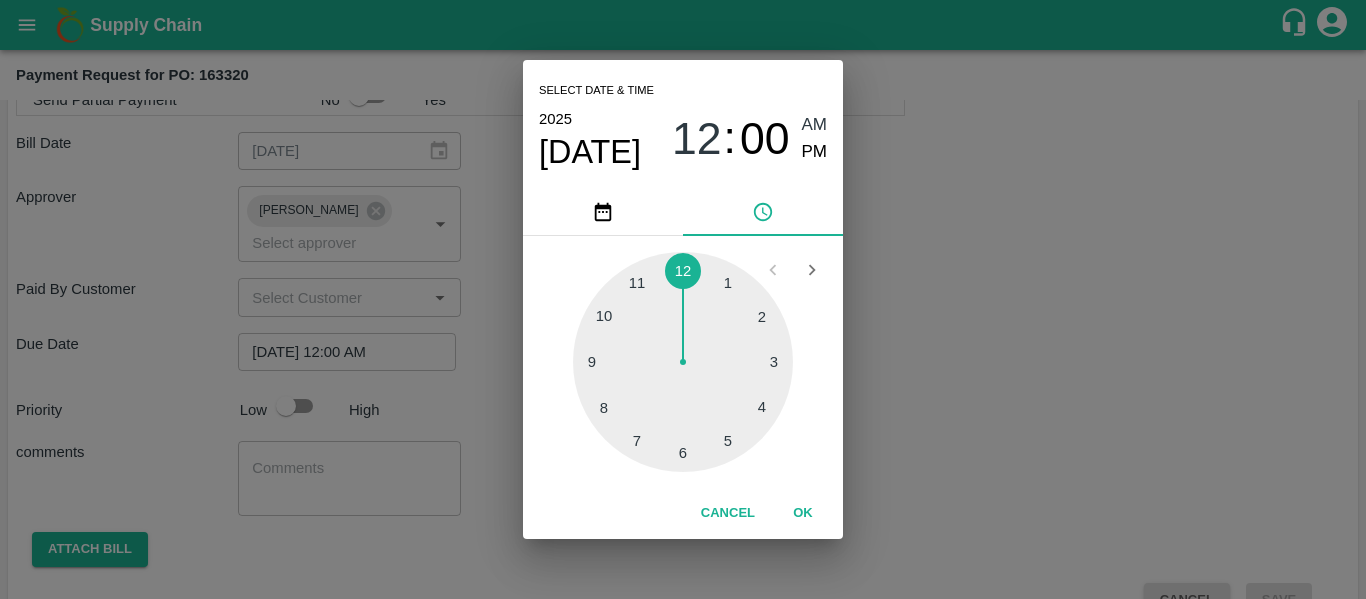 click on "Select date & time [DATE] 12 : 00 AM PM 1 2 3 4 5 6 7 8 9 10 11 12 Cancel OK" at bounding box center (683, 299) 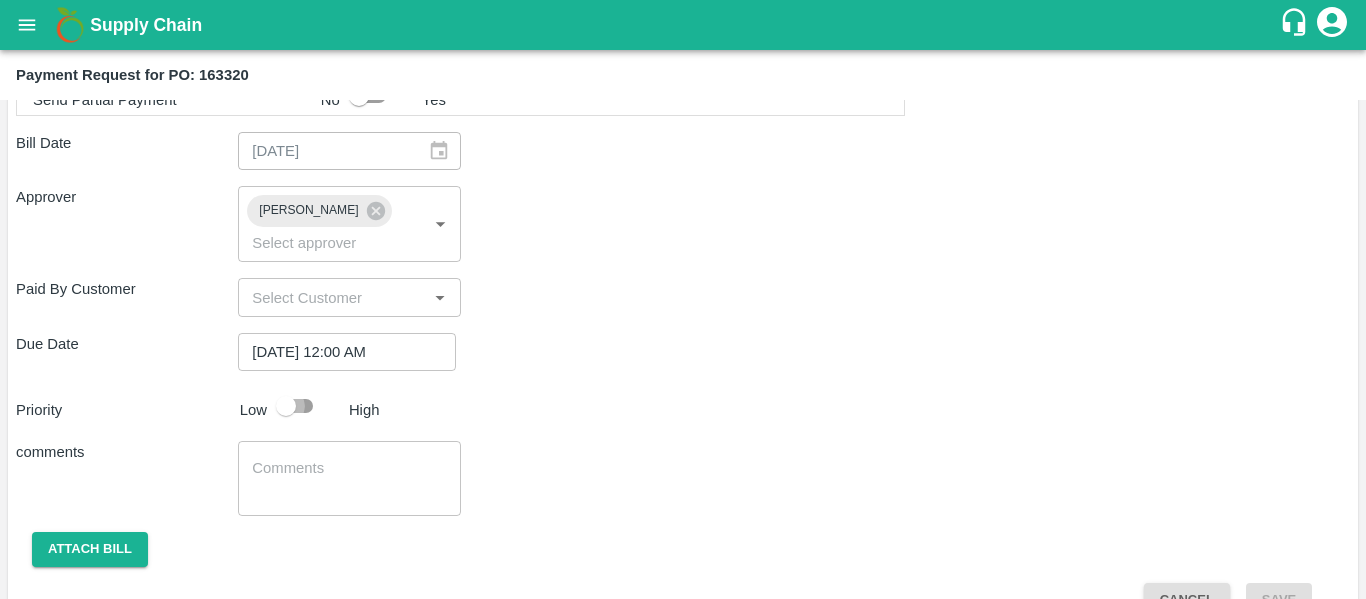 click at bounding box center (286, 406) 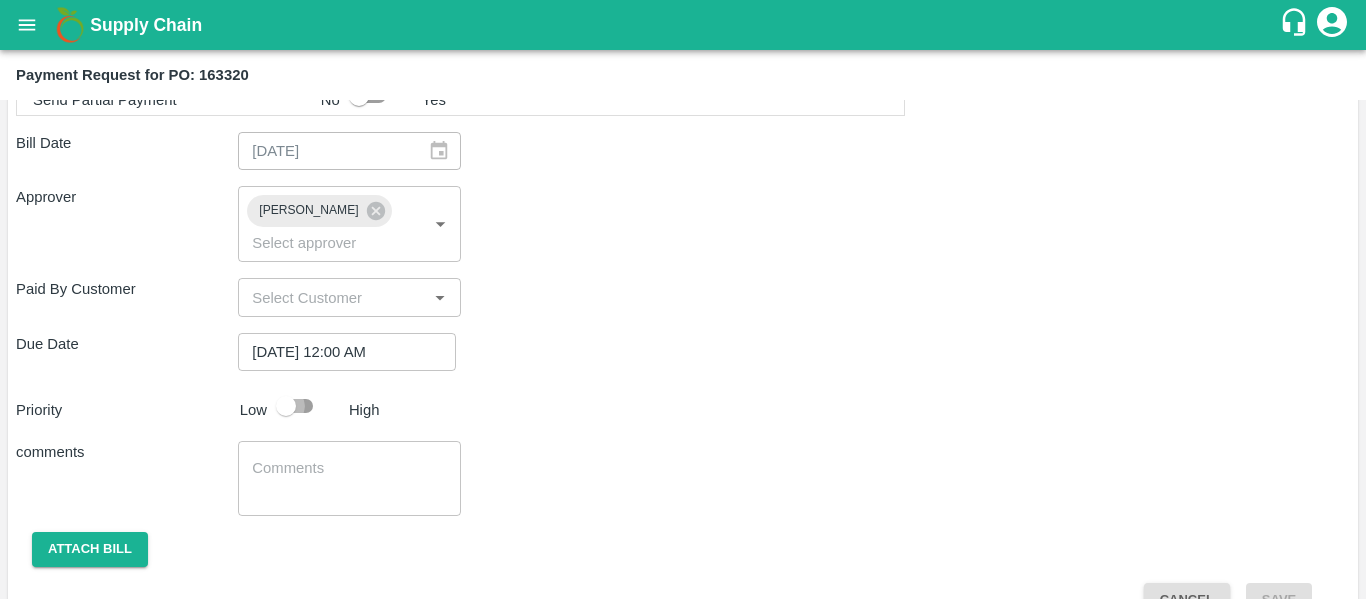 checkbox on "true" 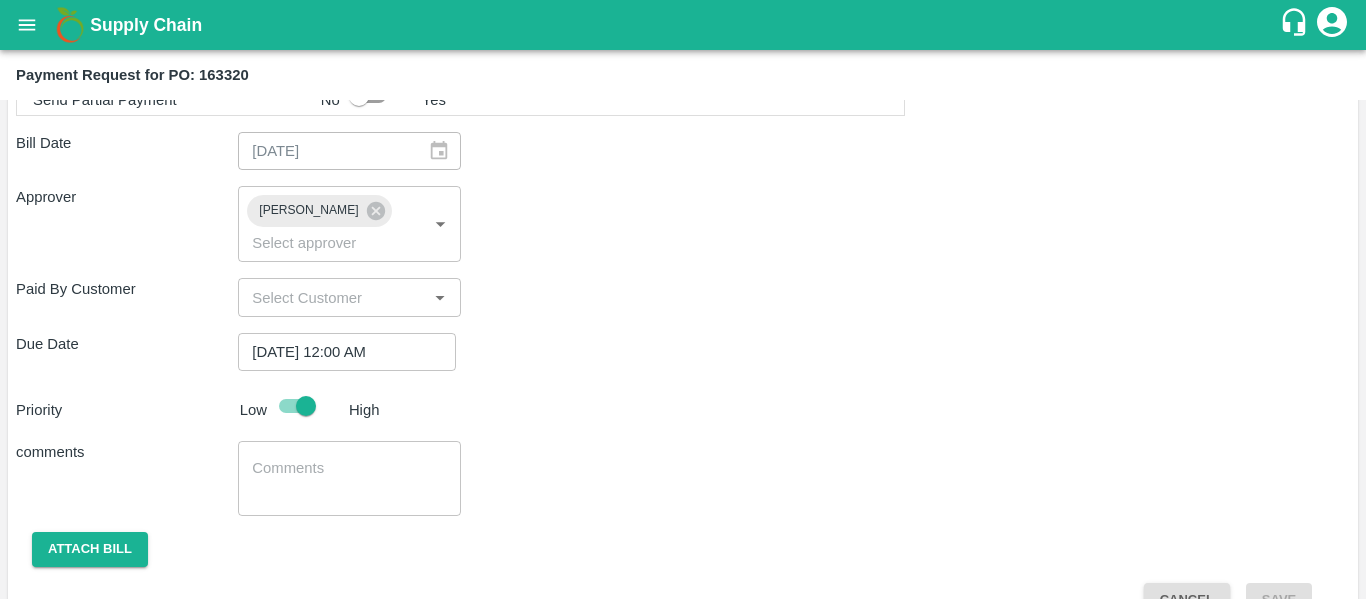 click on "x ​" at bounding box center (349, 478) 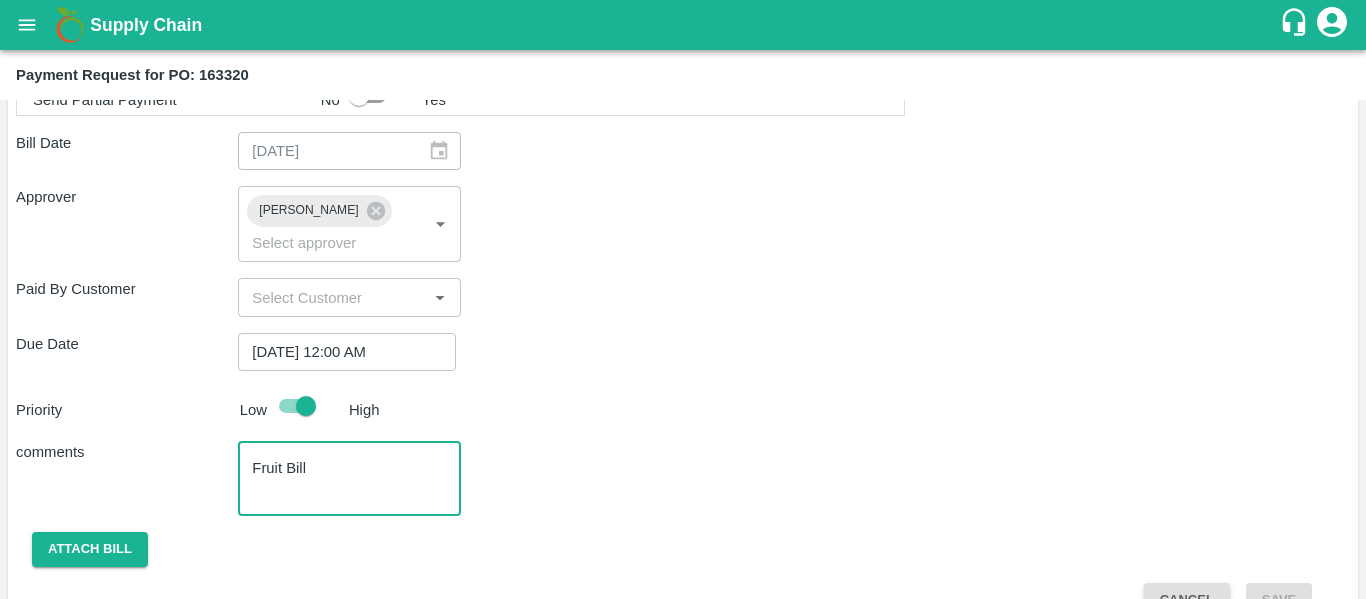 scroll, scrollTop: 903, scrollLeft: 0, axis: vertical 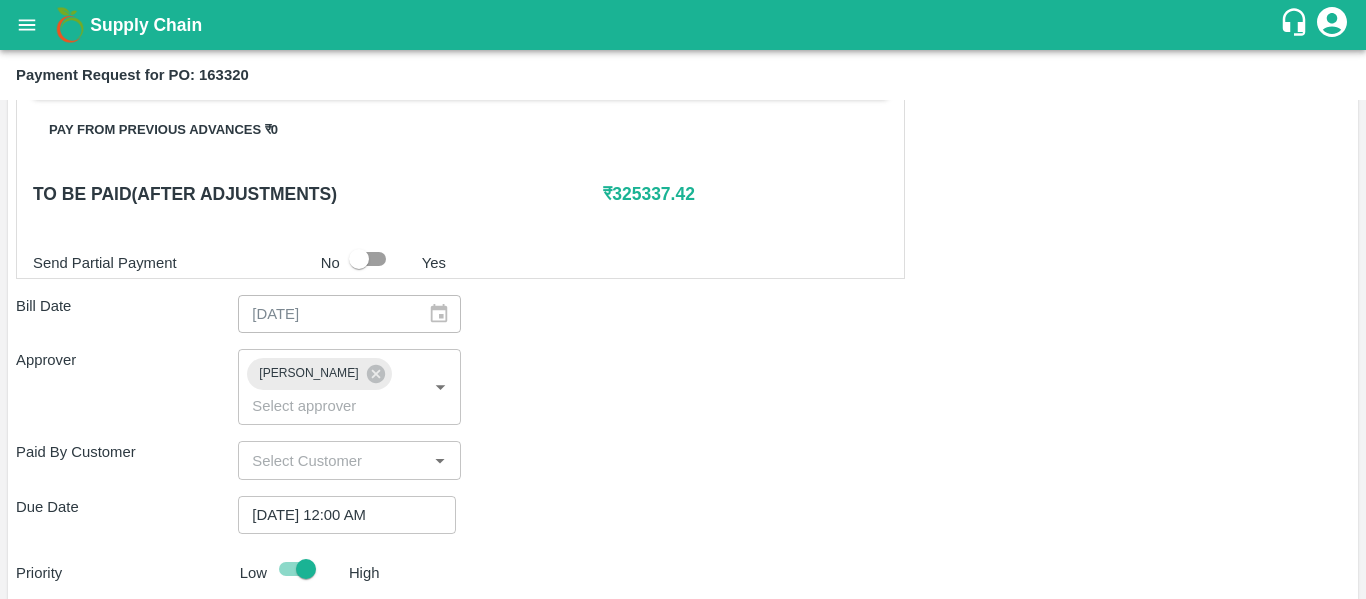 type on "Fruit Bill" 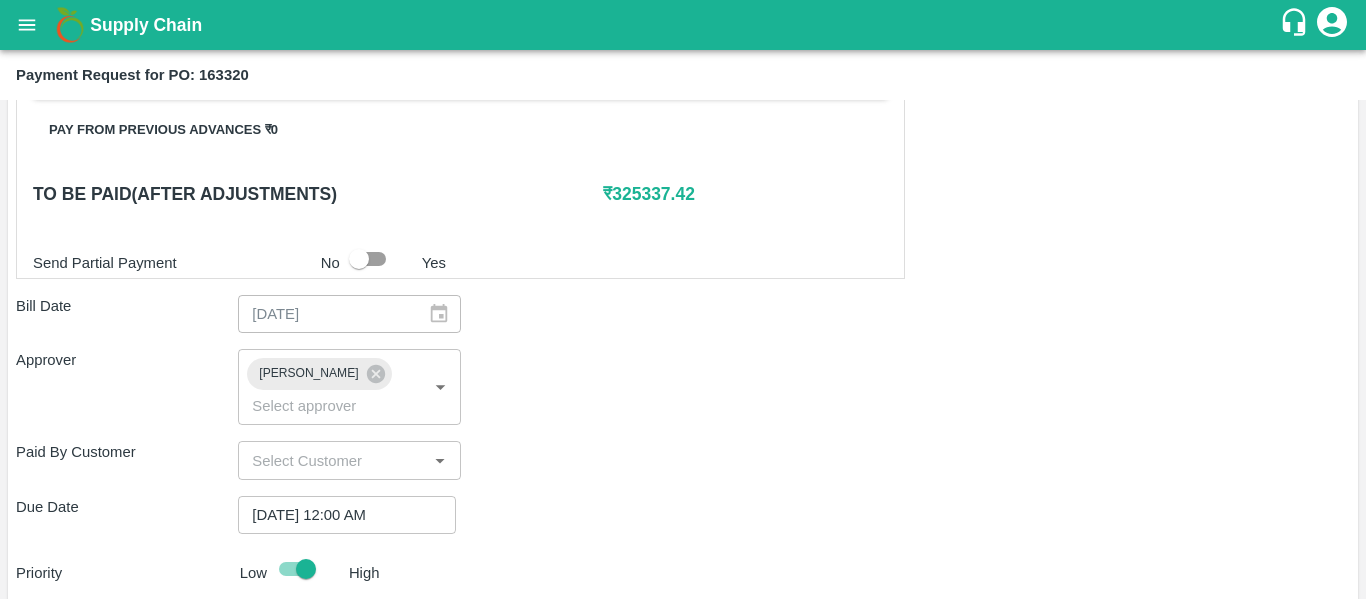 scroll, scrollTop: 1082, scrollLeft: 0, axis: vertical 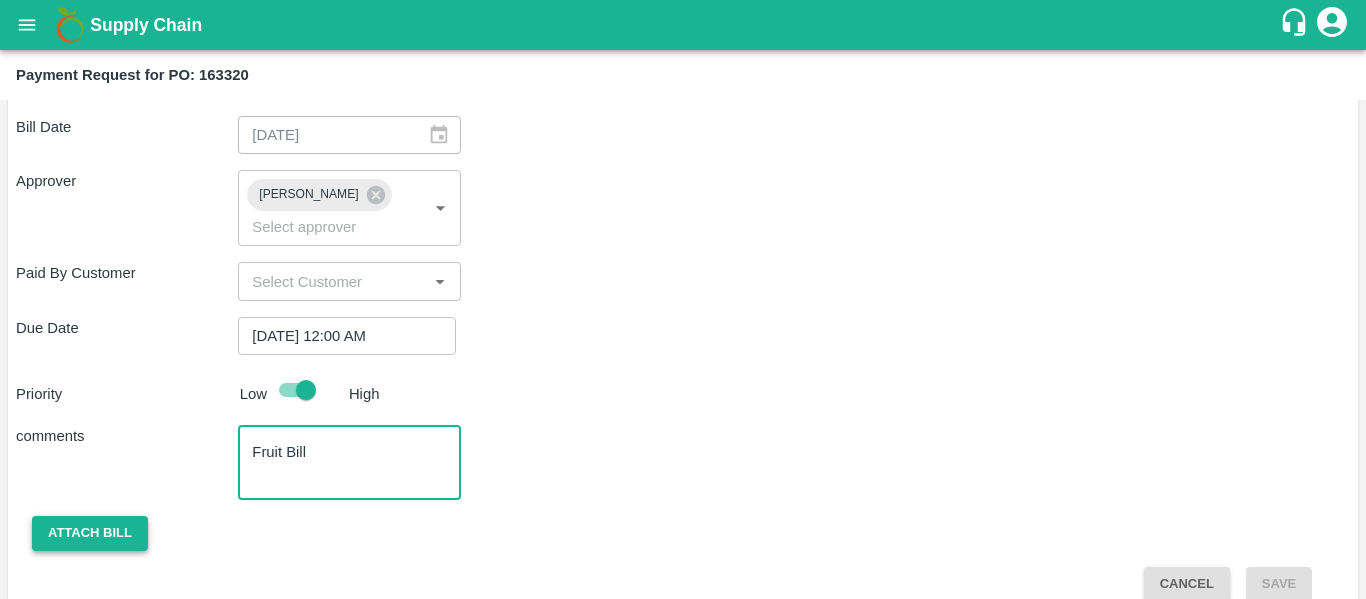 click on "Attach bill" at bounding box center (90, 533) 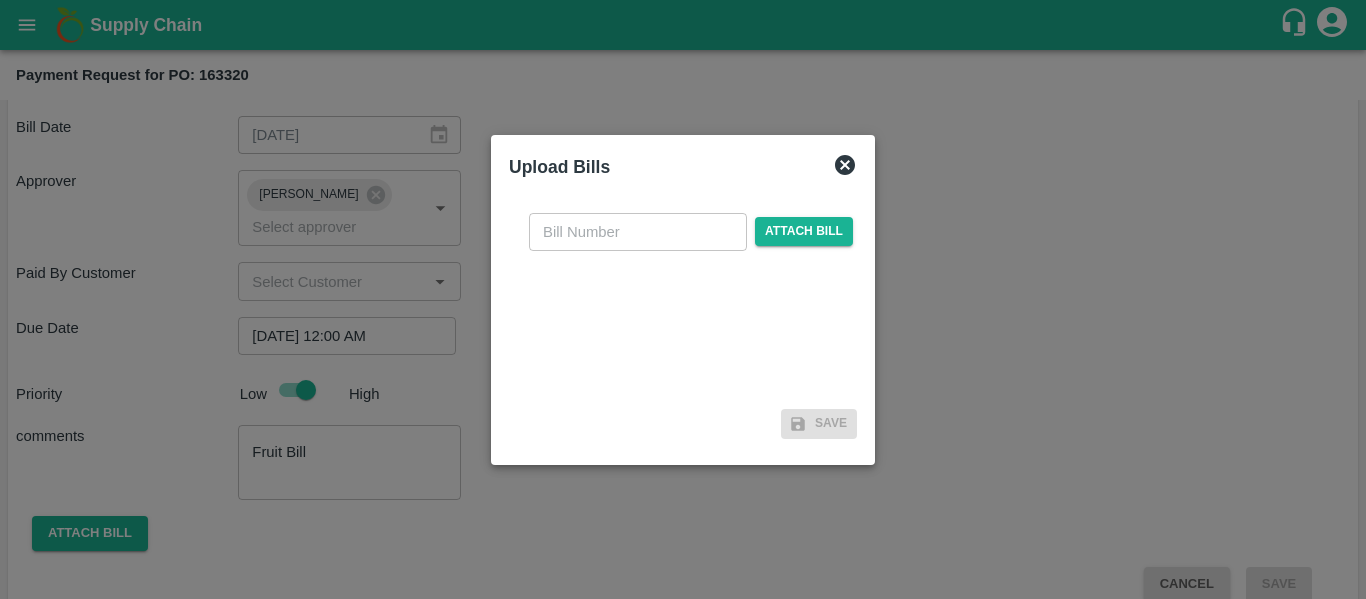 click at bounding box center (638, 232) 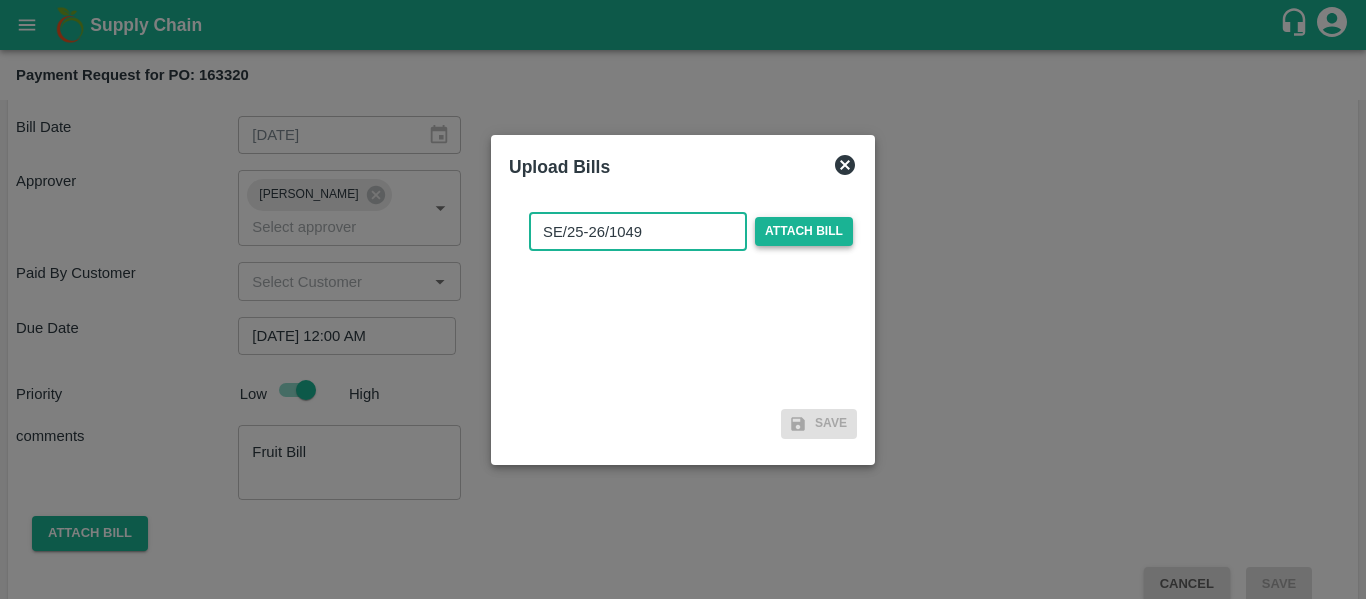 type on "SE/25-26/1049" 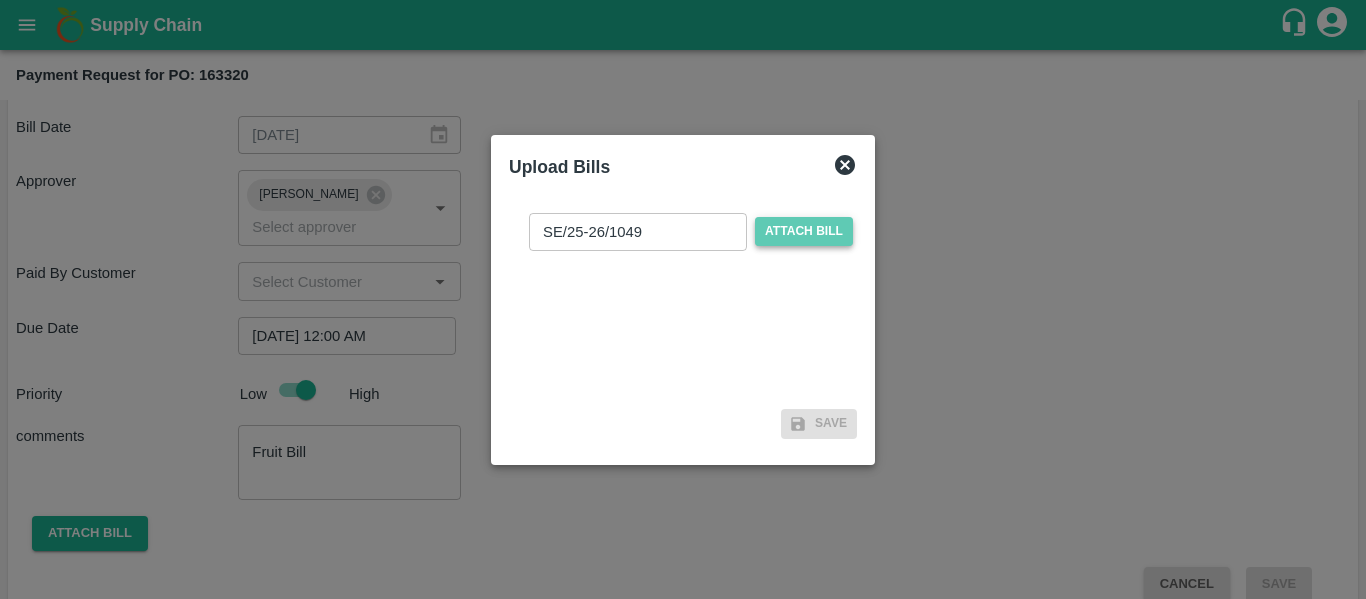 click on "Attach bill" at bounding box center [804, 231] 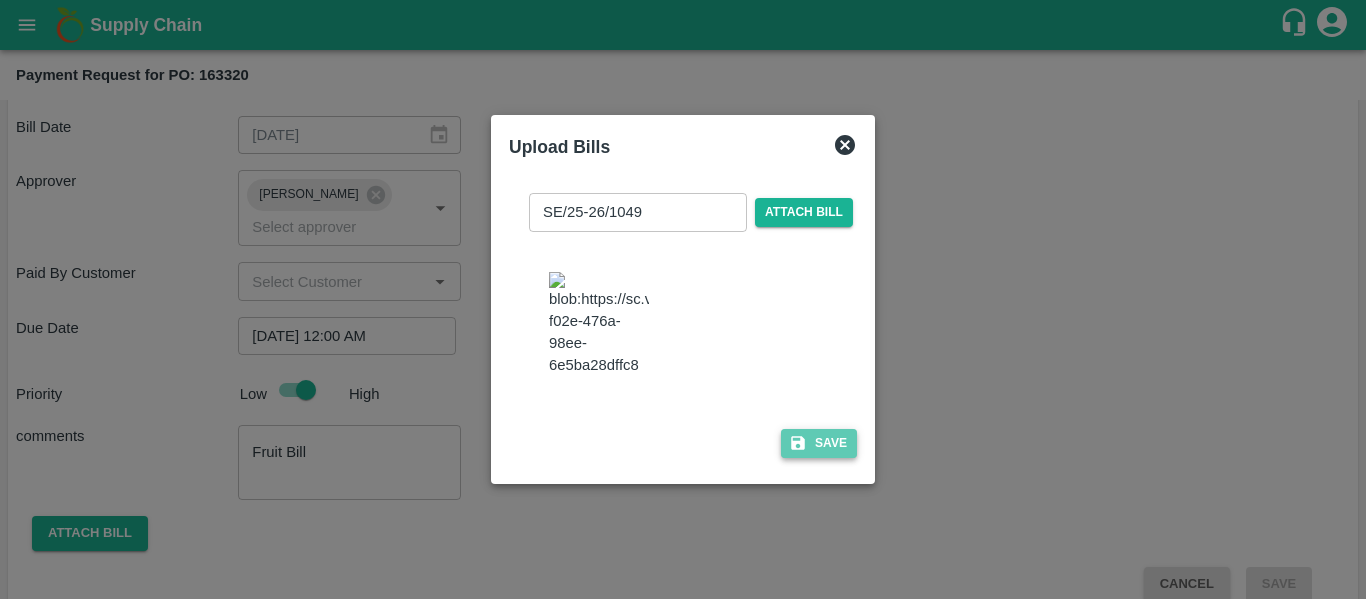 click on "Save" at bounding box center (819, 443) 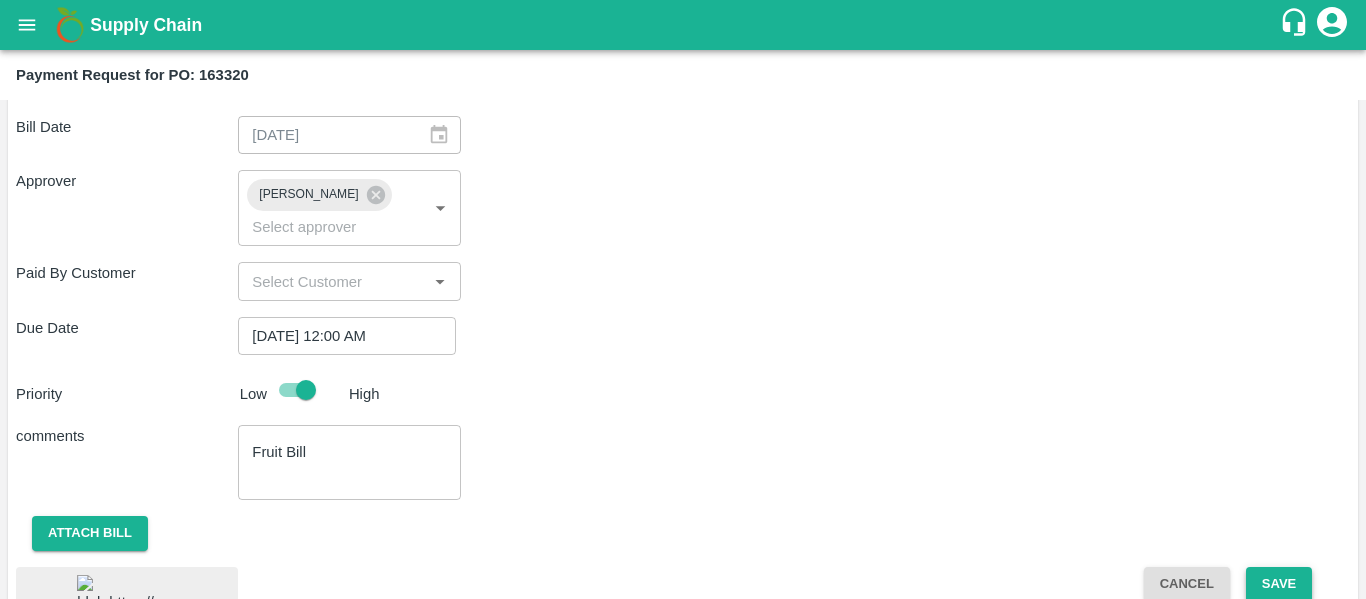 click on "Save" at bounding box center (1279, 584) 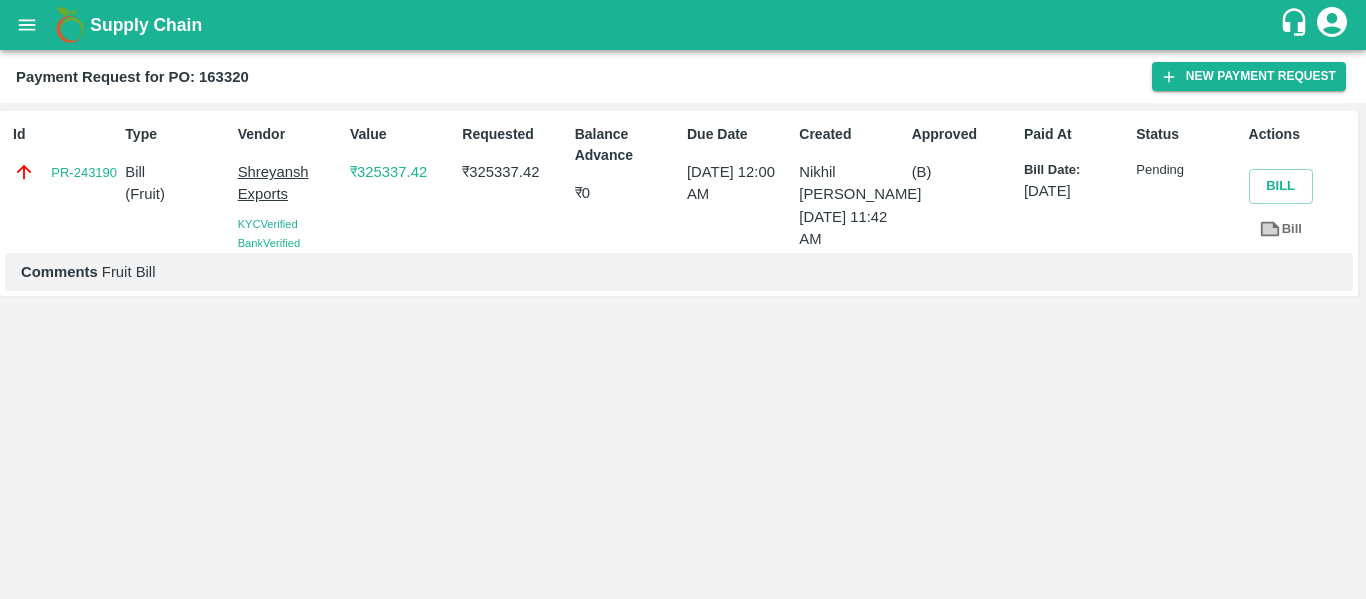 click 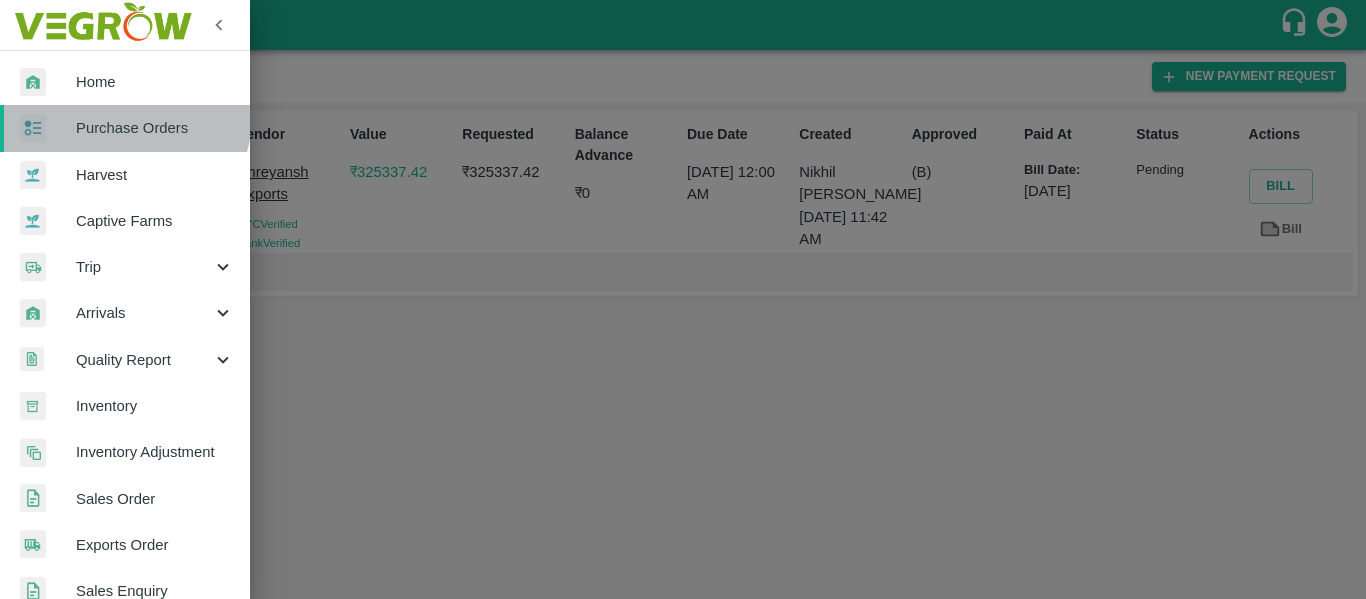 click on "Purchase Orders" at bounding box center (125, 128) 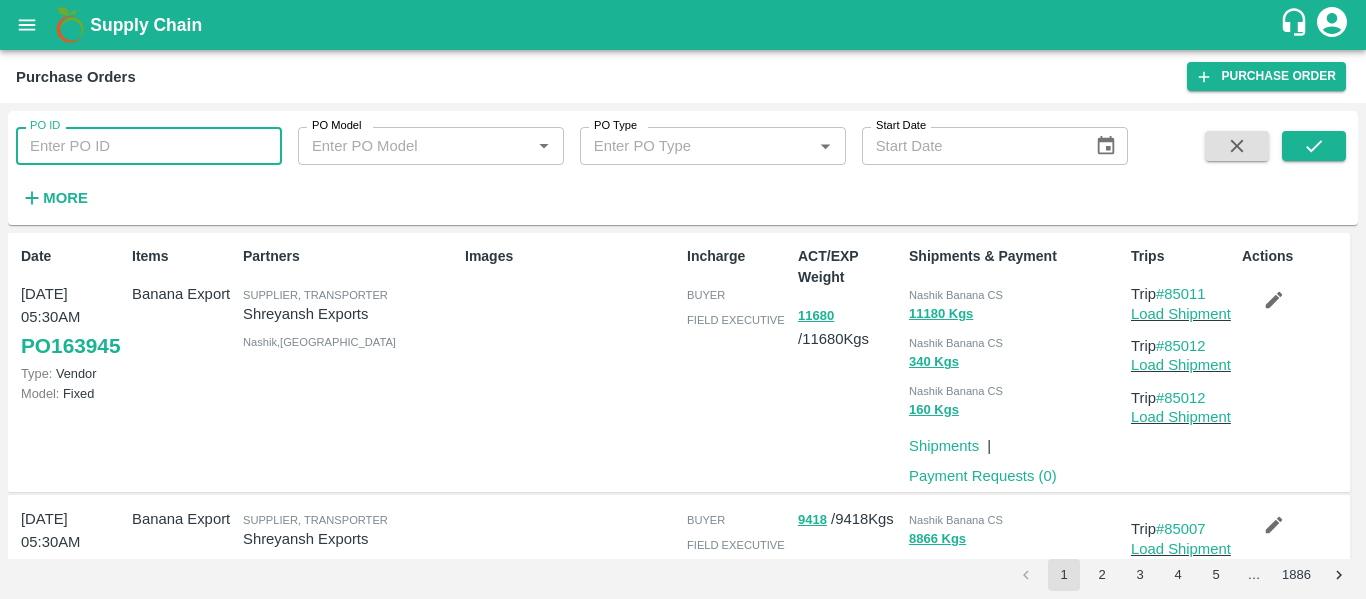 click on "PO ID" at bounding box center [149, 146] 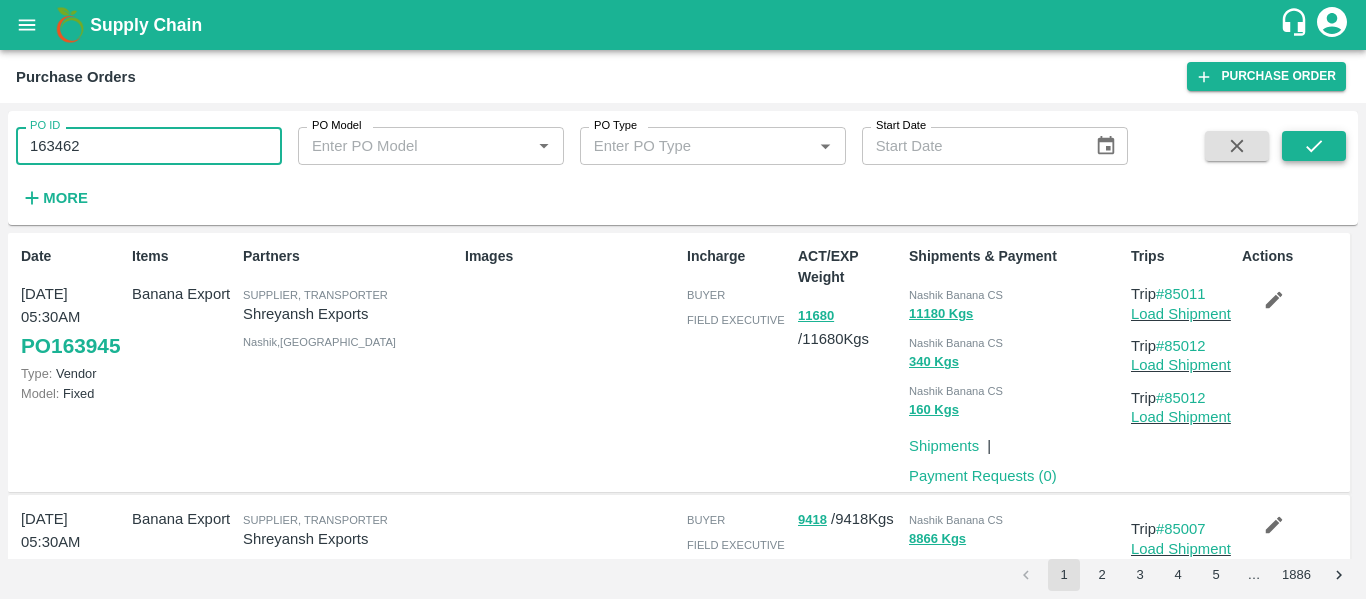 type on "163462" 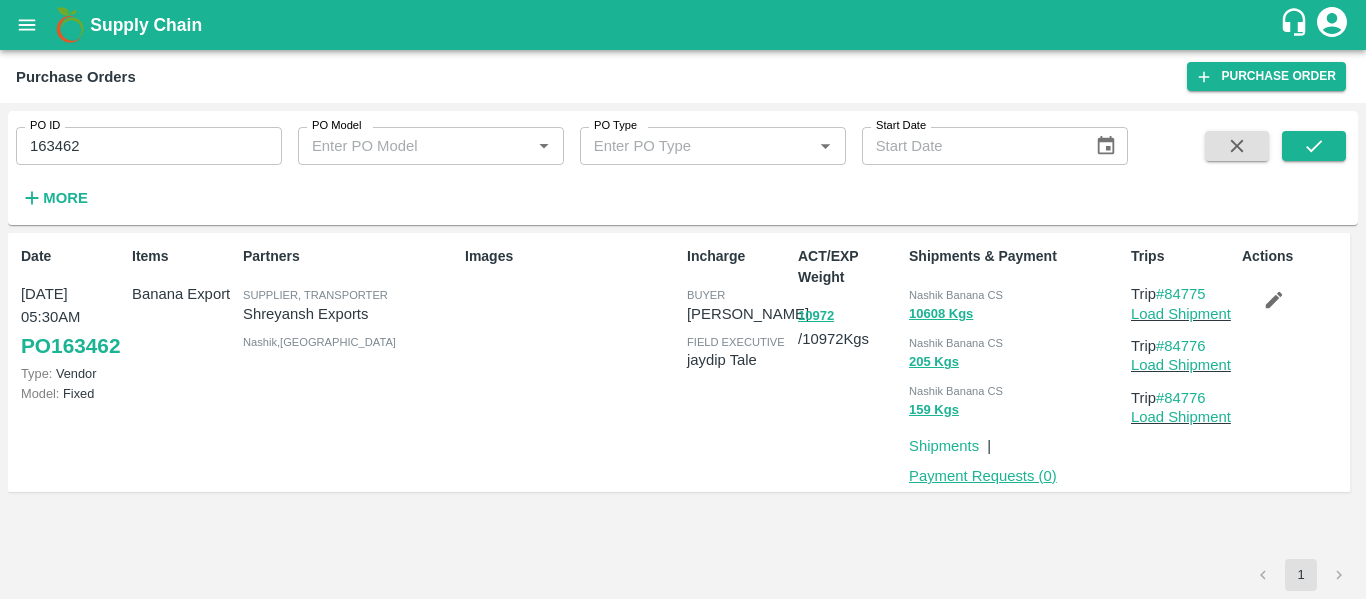 click on "Payment Requests ( 0 )" at bounding box center (983, 476) 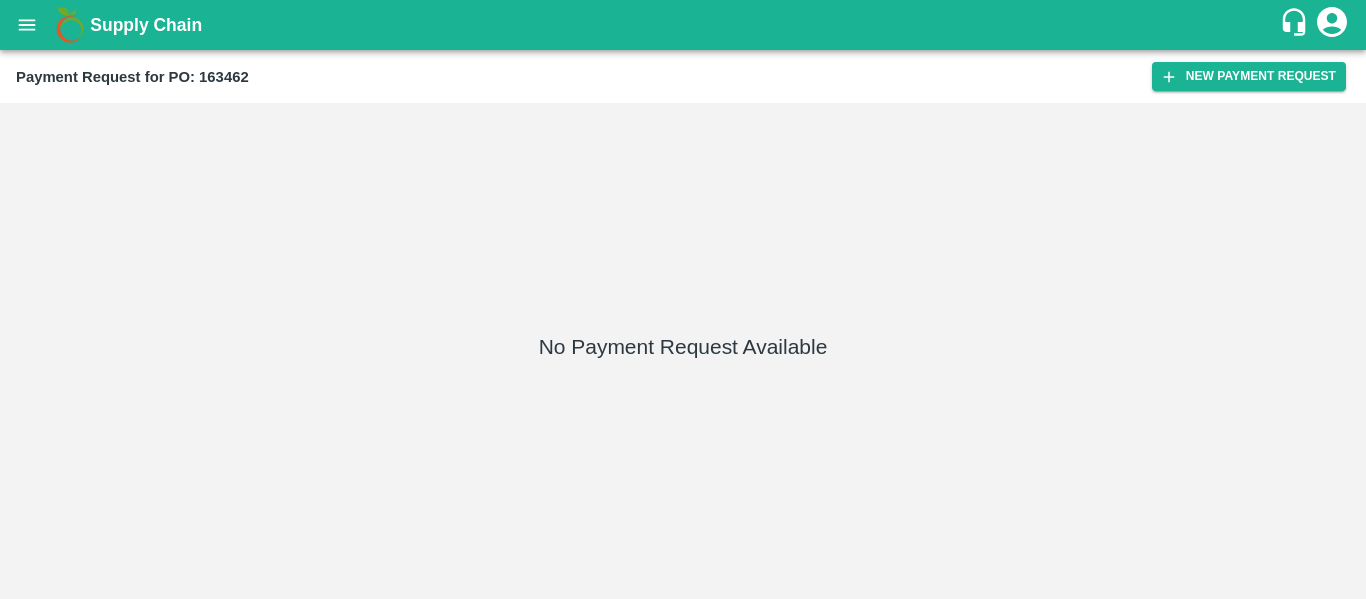 scroll, scrollTop: 0, scrollLeft: 0, axis: both 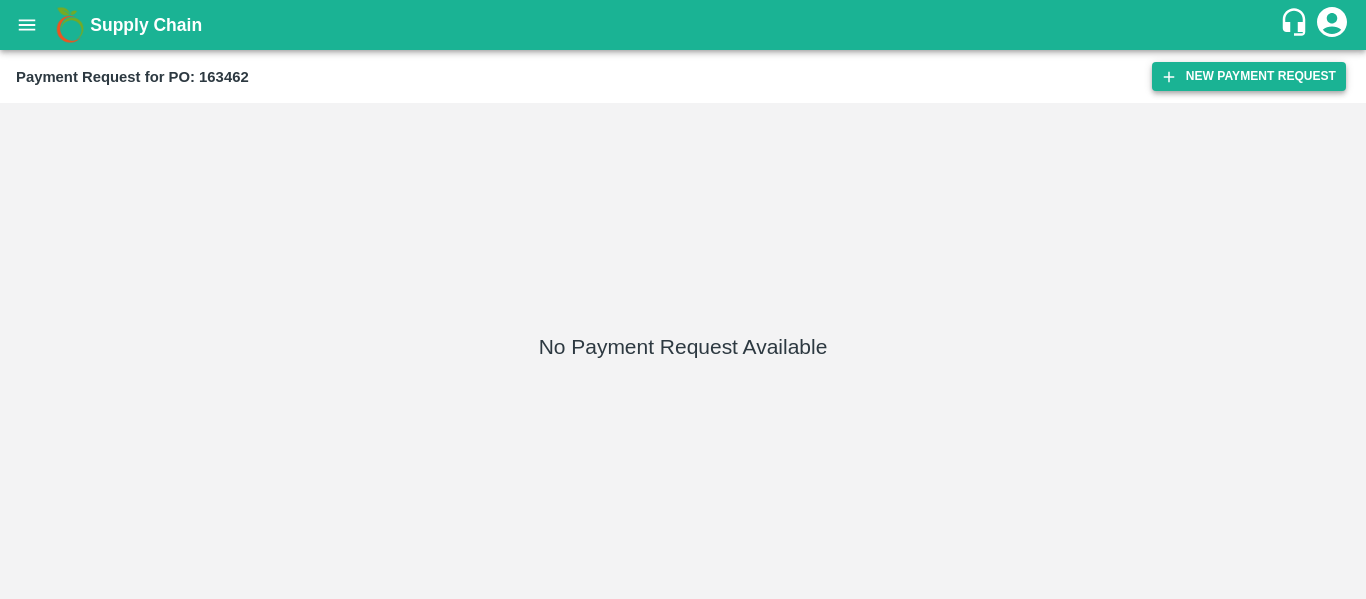 click on "New Payment Request" at bounding box center (1249, 76) 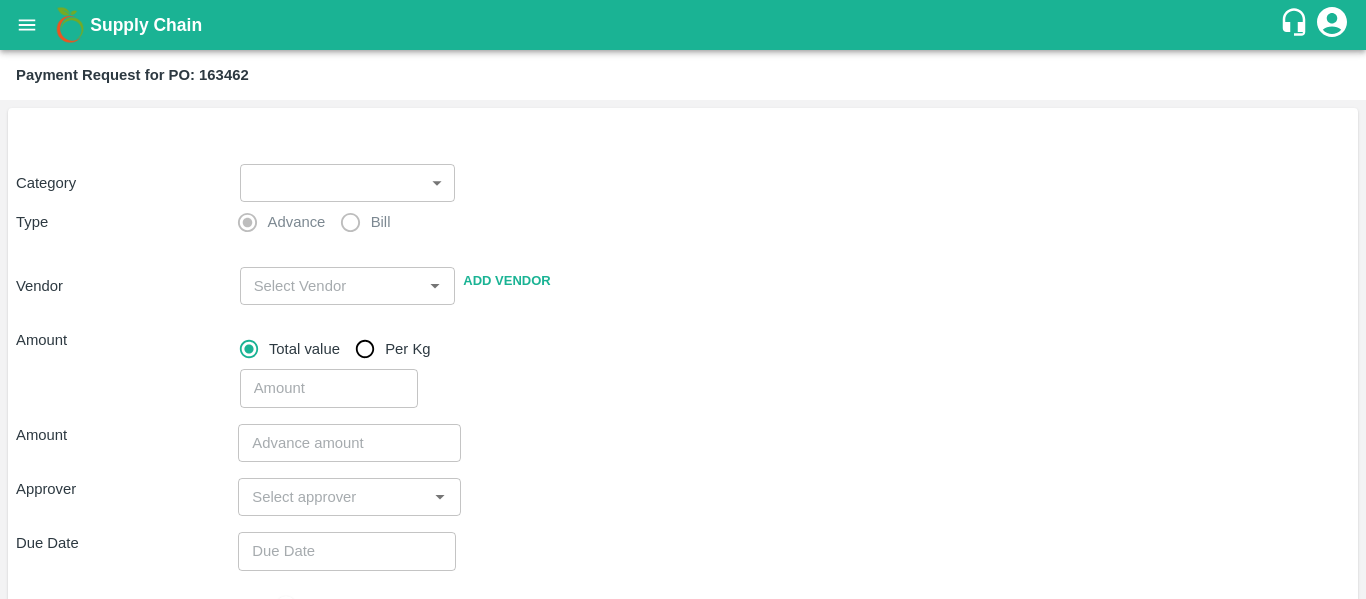 click on "Supply Chain Payment Request for PO: 163462   Category ​ ​ Type Advance Bill Vendor ​ Add Vendor Amount Total value Per Kg ​ Amount ​ Approver ​ Due Date ​  Priority  Low  High Comment x ​ Attach bill Cancel Save Tembhurni PH Nashik CC Shahada Banana Export PH Savda Banana Export PH Nashik Banana CS Nikhil Subhash Mangvade Logout" at bounding box center [683, 299] 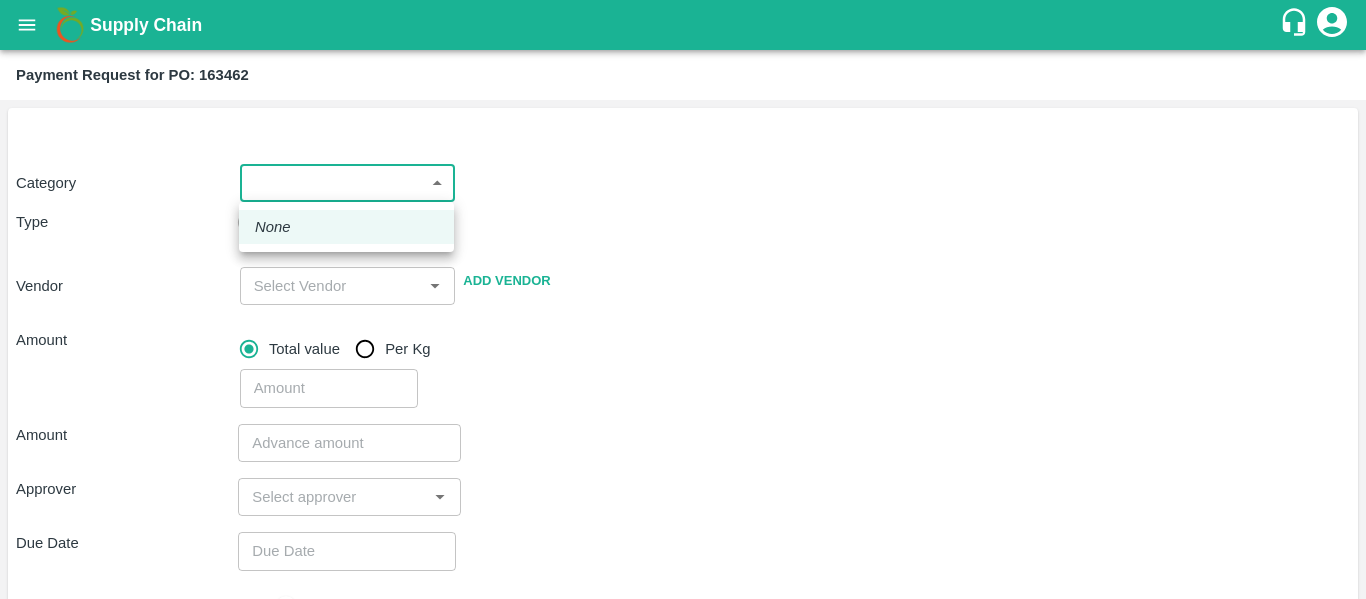 click at bounding box center (683, 299) 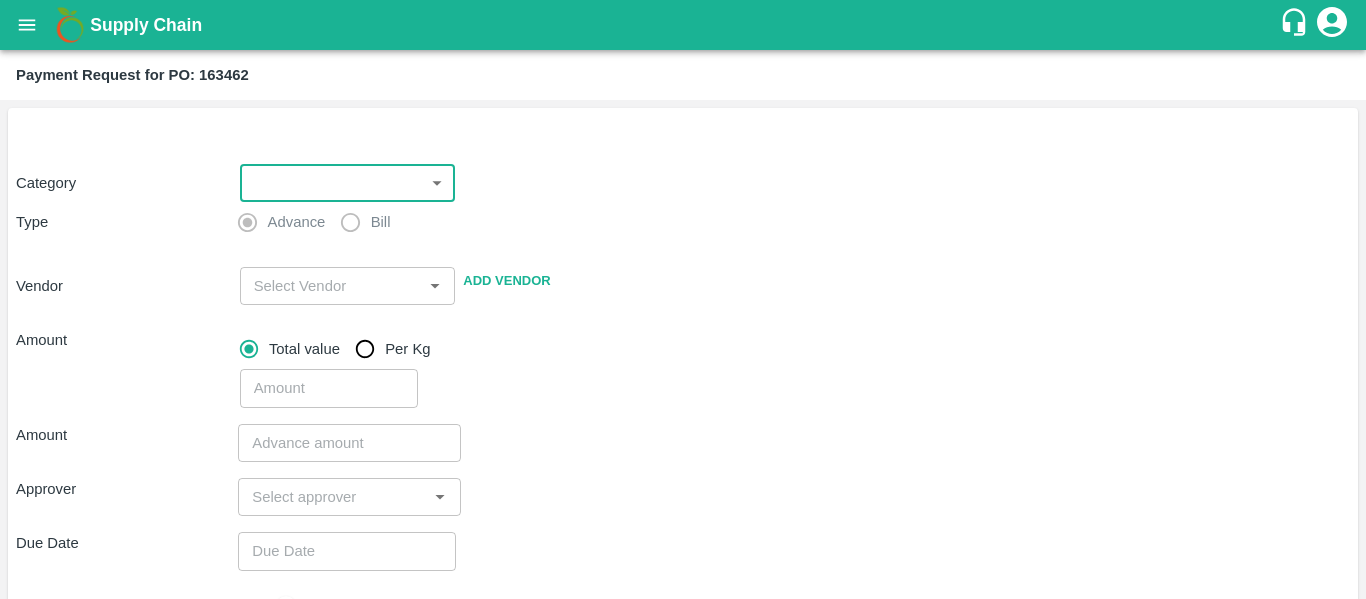 click on "Supply Chain Payment Request for PO: 163462   Category ​ ​ Type Advance Bill Vendor ​ Add Vendor Amount Total value Per Kg ​ Amount ​ Approver ​ Due Date ​  Priority  Low  High Comment x ​ Attach bill Cancel Save Tembhurni PH Nashik CC Shahada Banana Export PH Savda Banana Export PH Nashik Banana CS Nikhil Subhash Mangvade Logout" at bounding box center [683, 299] 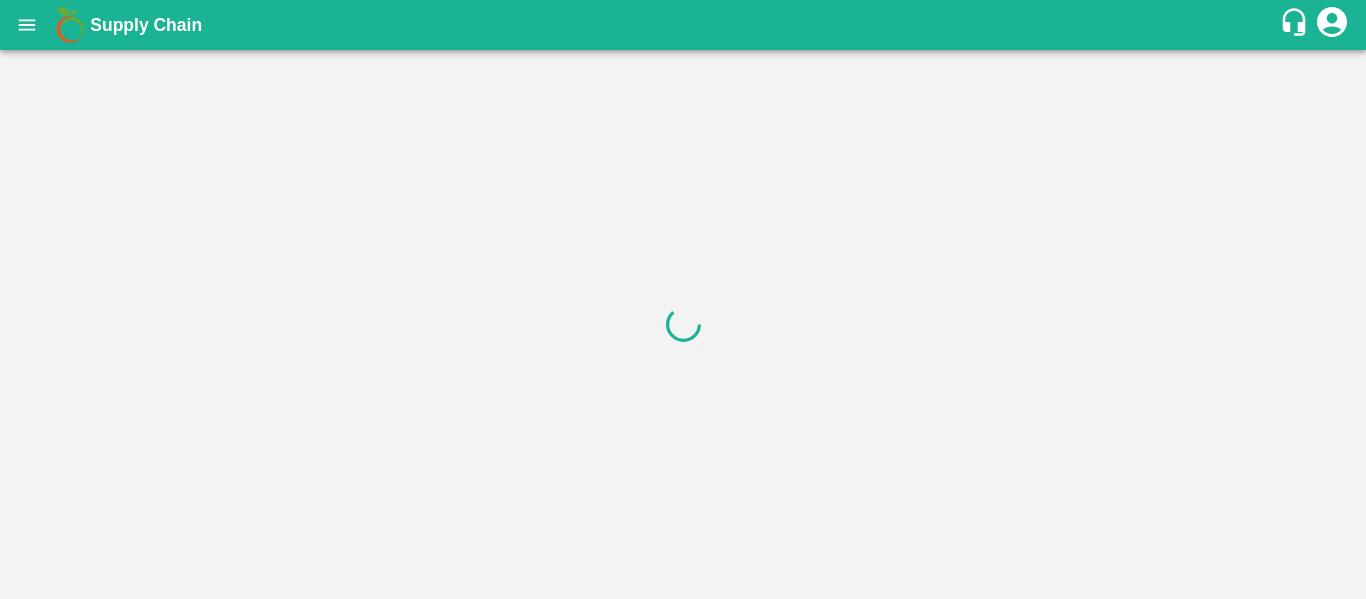 scroll, scrollTop: 0, scrollLeft: 0, axis: both 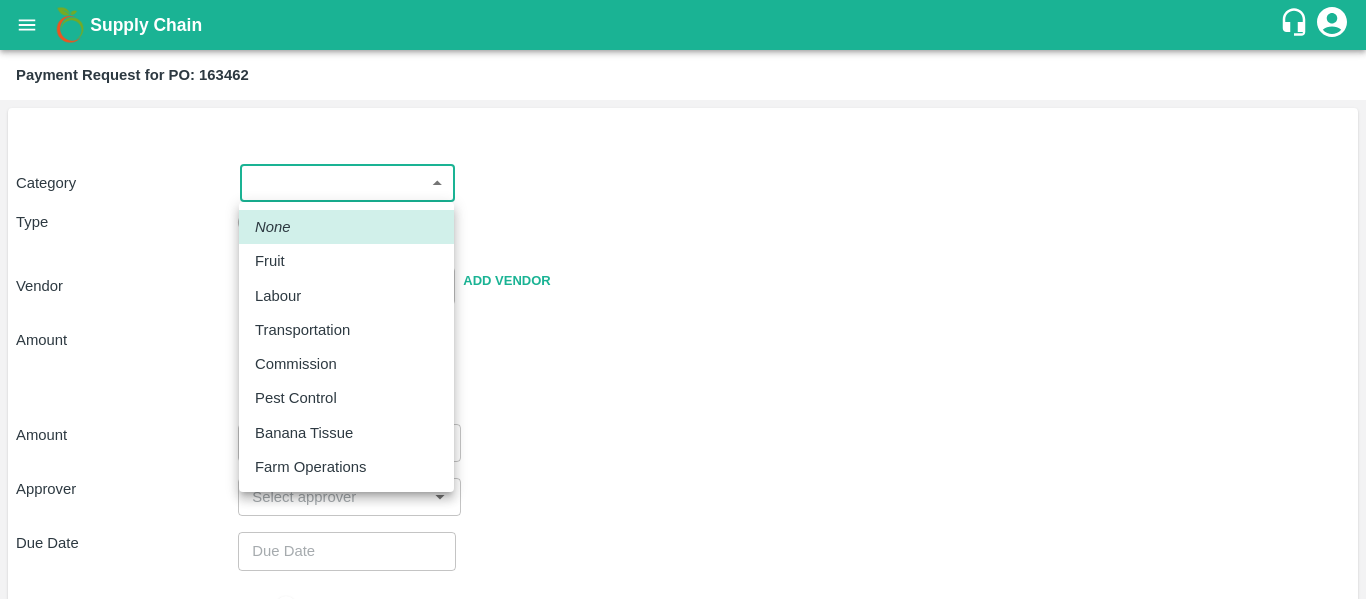 click on "Supply Chain Payment Request for PO: 163462   Category ​ ​ Type Advance Bill Vendor ​ Add Vendor Amount Total value Per Kg ​ Amount ​ Approver ​ Due Date ​  Priority  Low  High Comment x ​ Attach bill Cancel Save Tembhurni PH Nashik CC Shahada Banana Export PH Savda Banana Export PH Nashik Banana CS Nikhil Subhash Mangvade Logout None Fruit Labour Transportation Commission Pest Control Banana Tissue Farm Operations" at bounding box center (683, 299) 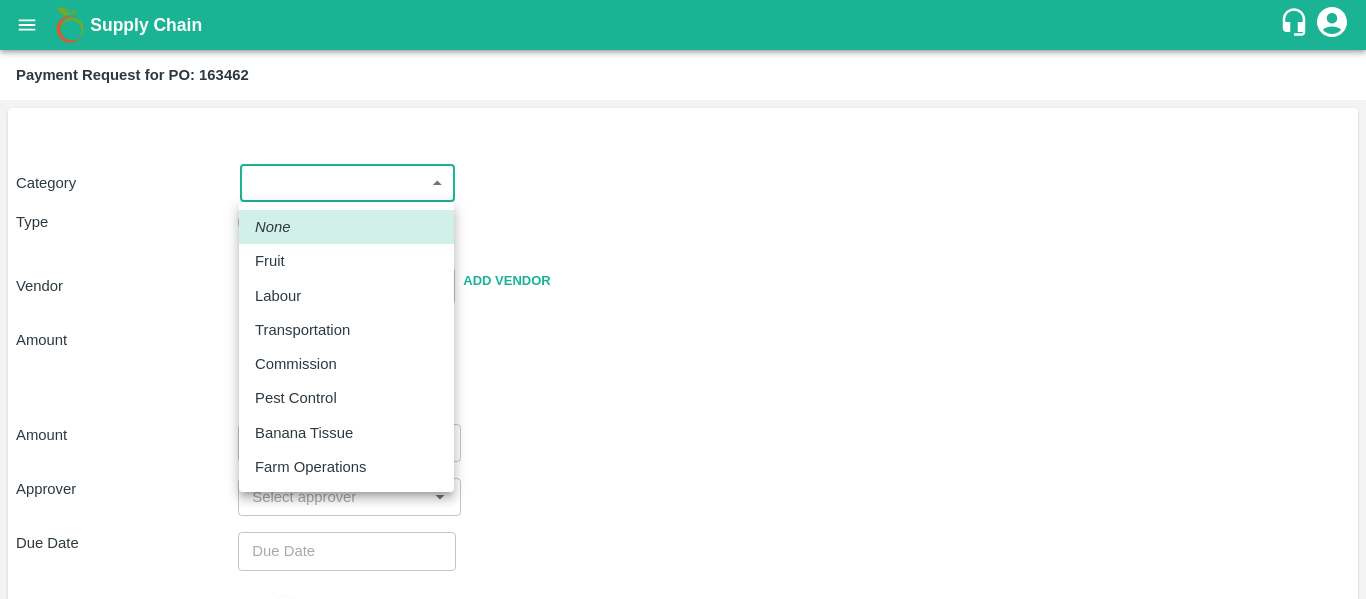 click on "Fruit" at bounding box center [275, 261] 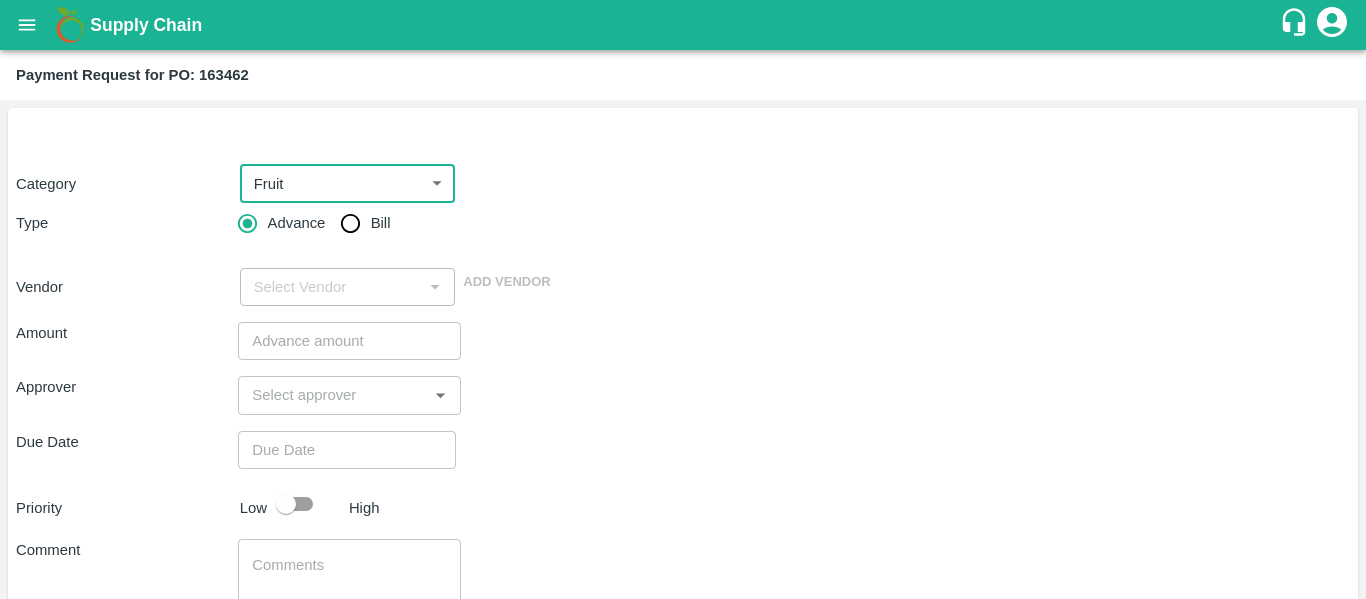 type on "1" 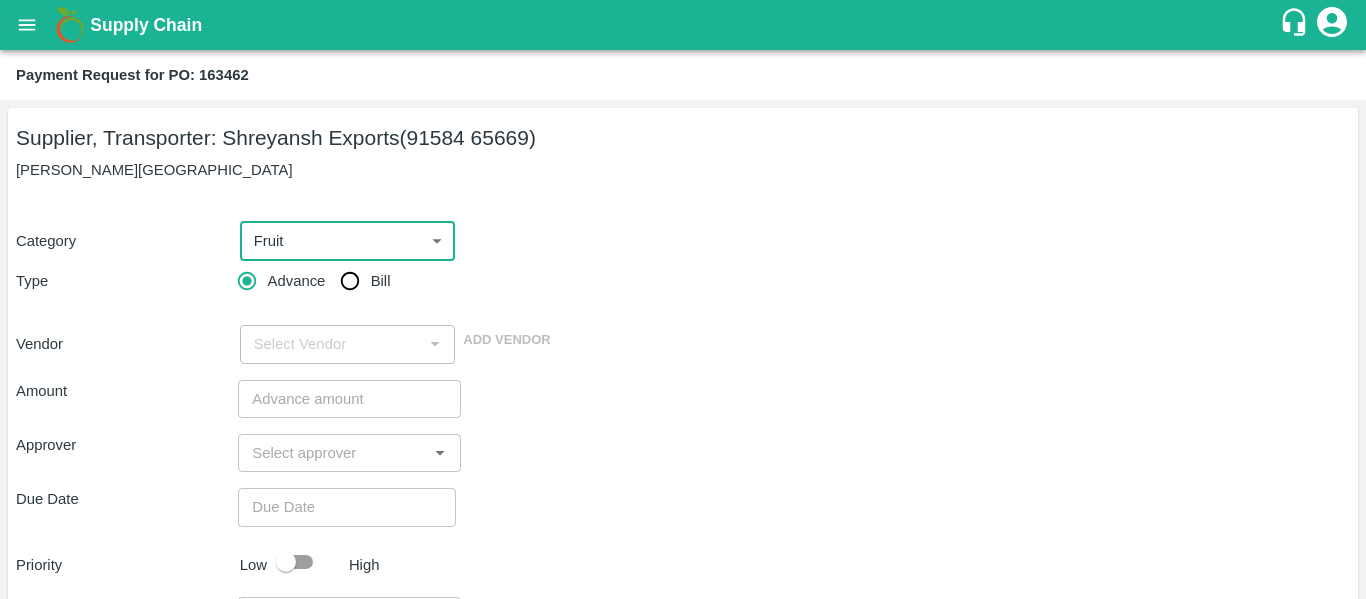 click on "Supply Chain Payment Request for PO: 163462 Supplier, Transporter:    Shreyansh Exports  (91584 65669) Nashik, Nashik Category Fruit 1 ​ Type Advance Bill Vendor ​ Add Vendor Amount ​ Approver ​ Due Date ​  Priority  Low  High Comment x ​ Attach bill Cancel Save Tembhurni PH Nashik CC Shahada Banana Export PH Savda Banana Export PH Nashik Banana CS Nikhil Subhash Mangvade Logout" at bounding box center [683, 299] 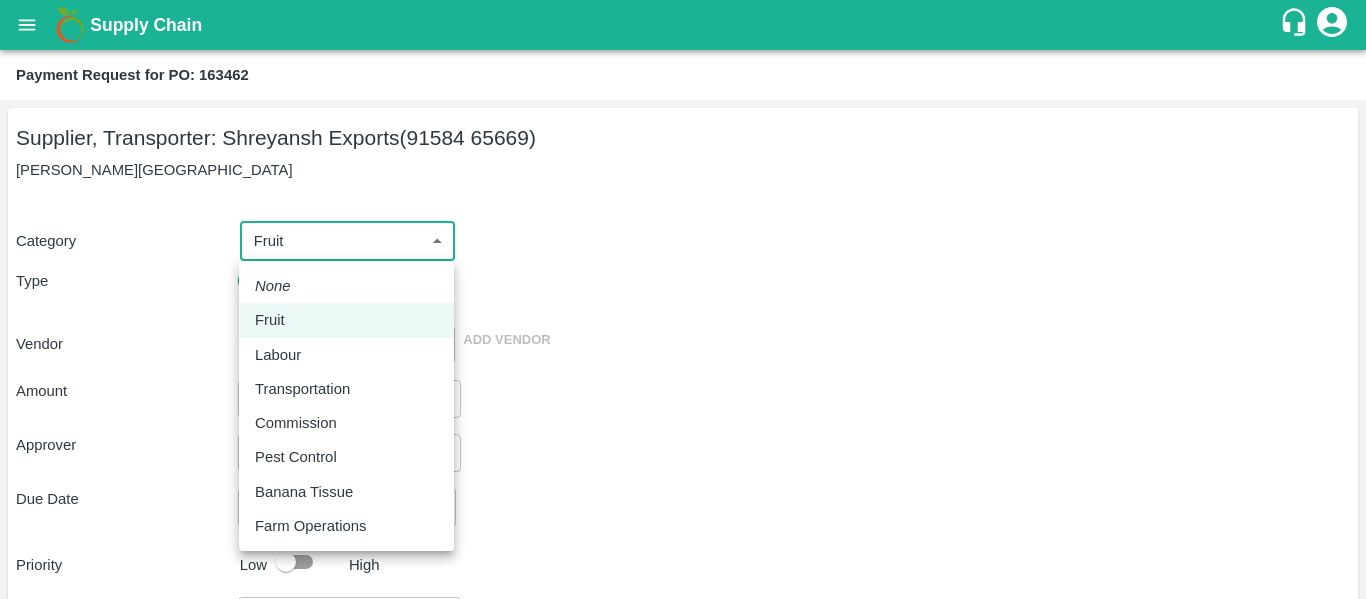 click on "Fruit" at bounding box center (346, 320) 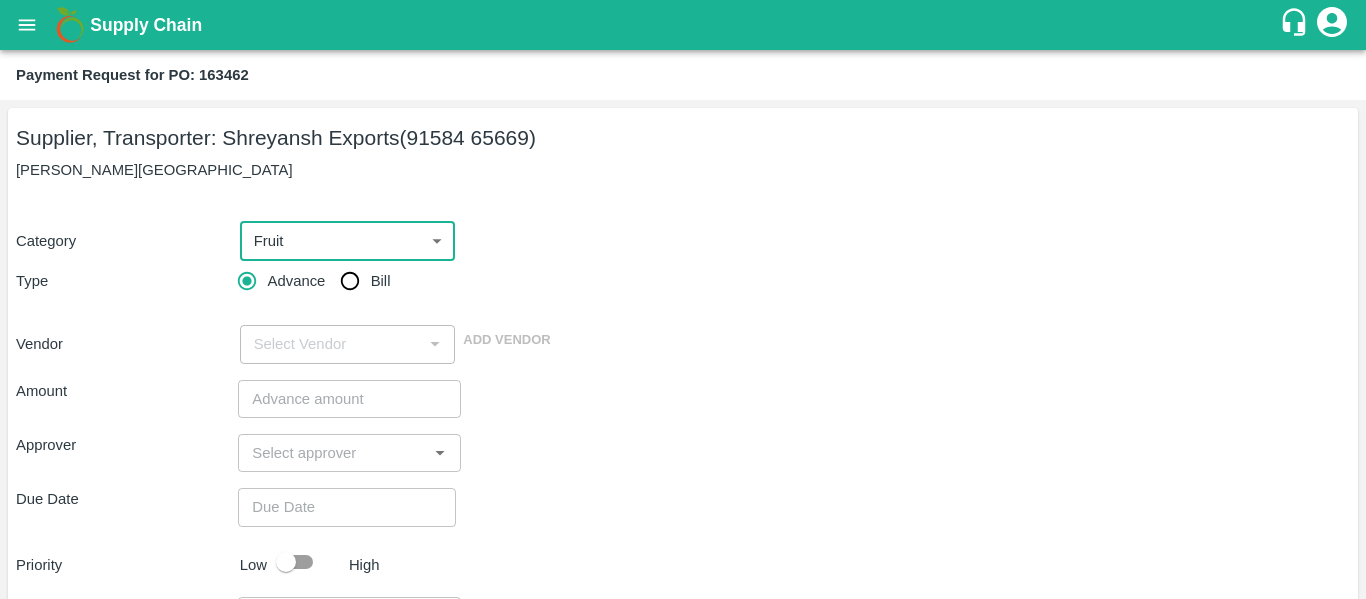 click on "Bill" at bounding box center [350, 281] 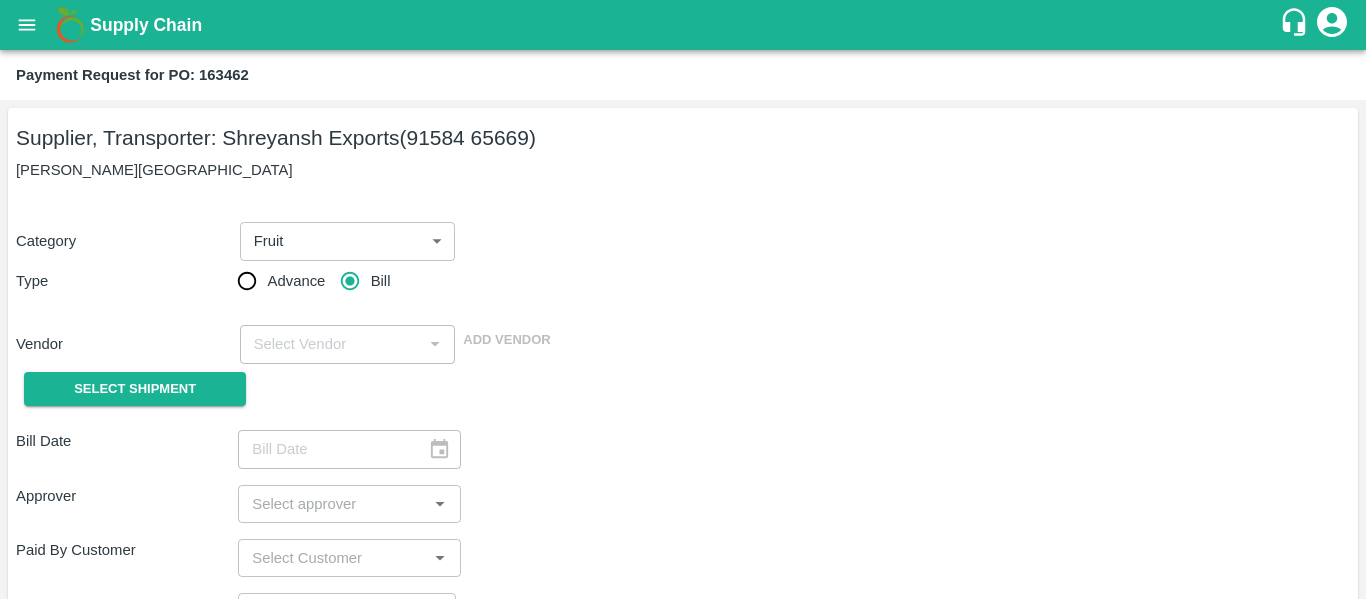 click on "Select Shipment" at bounding box center [127, 389] 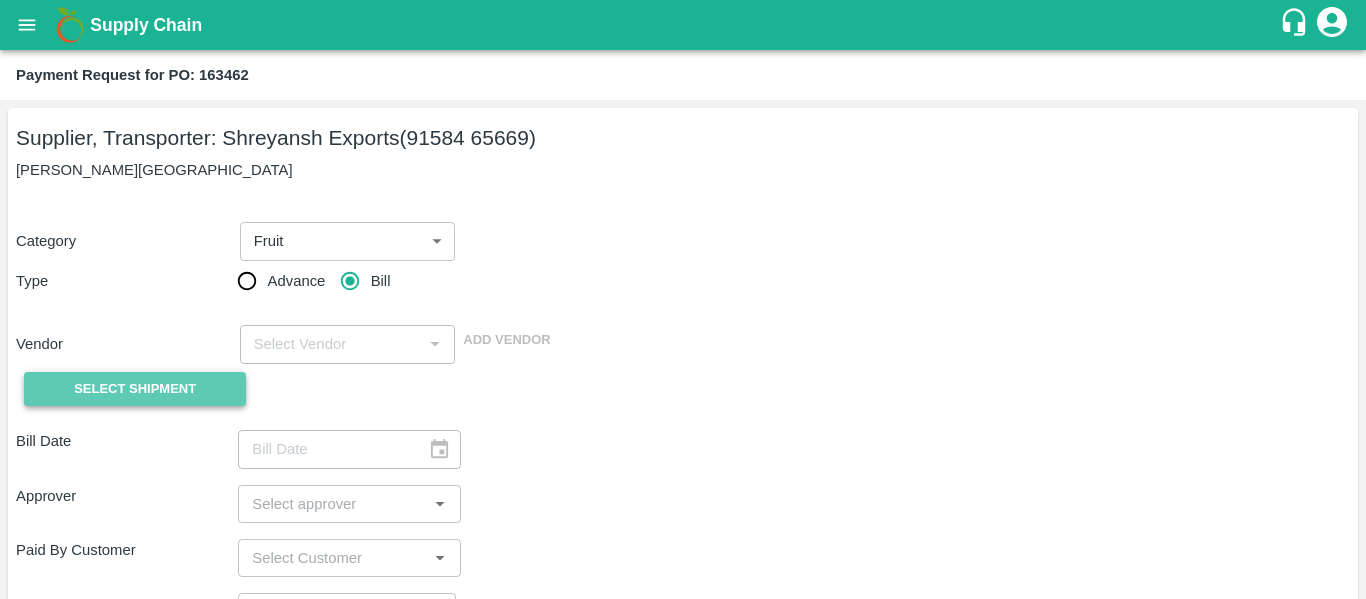 click on "Select Shipment" at bounding box center (135, 389) 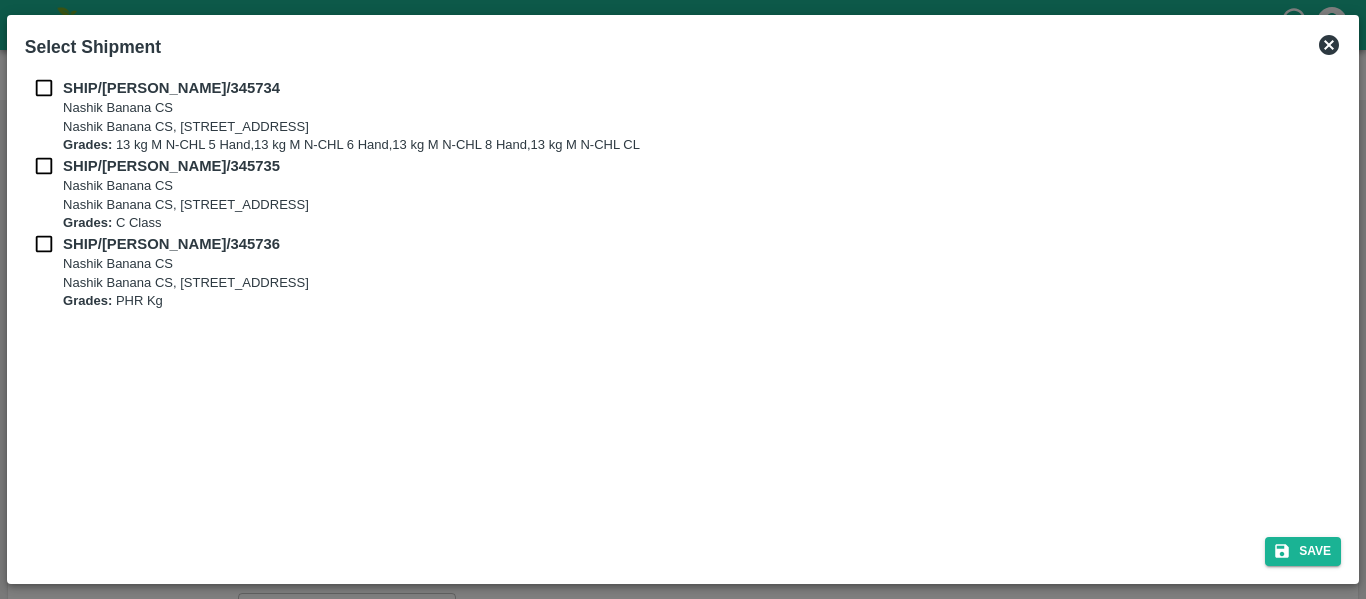 click at bounding box center (44, 88) 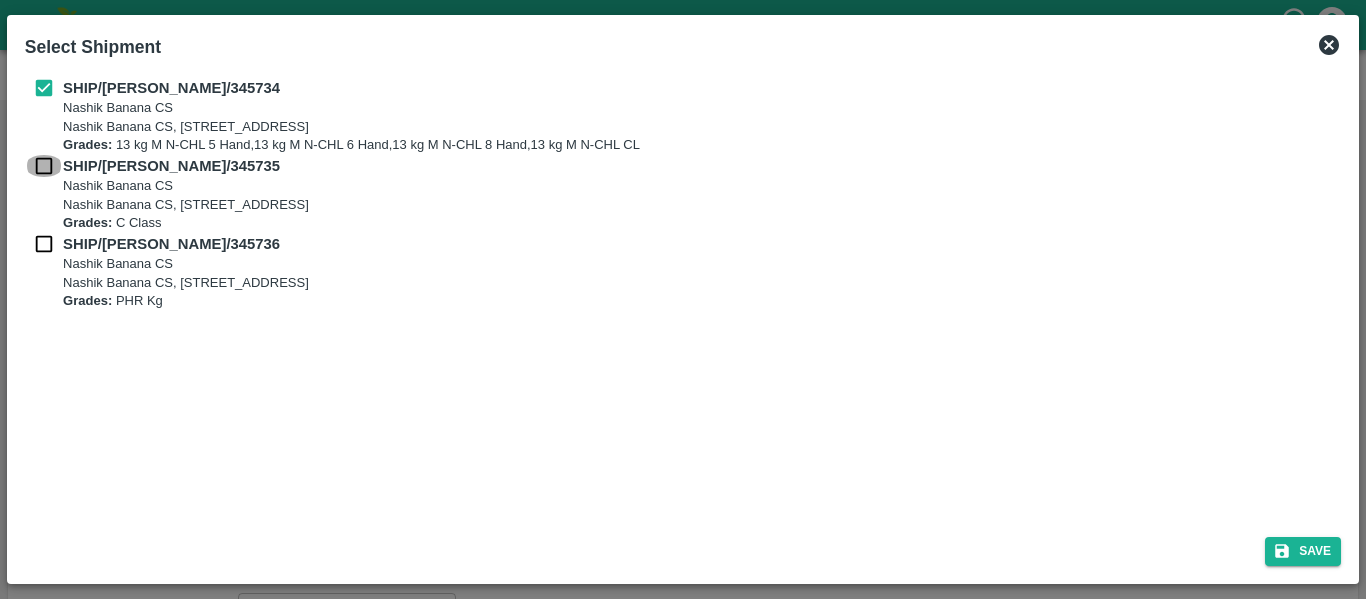 click at bounding box center (44, 166) 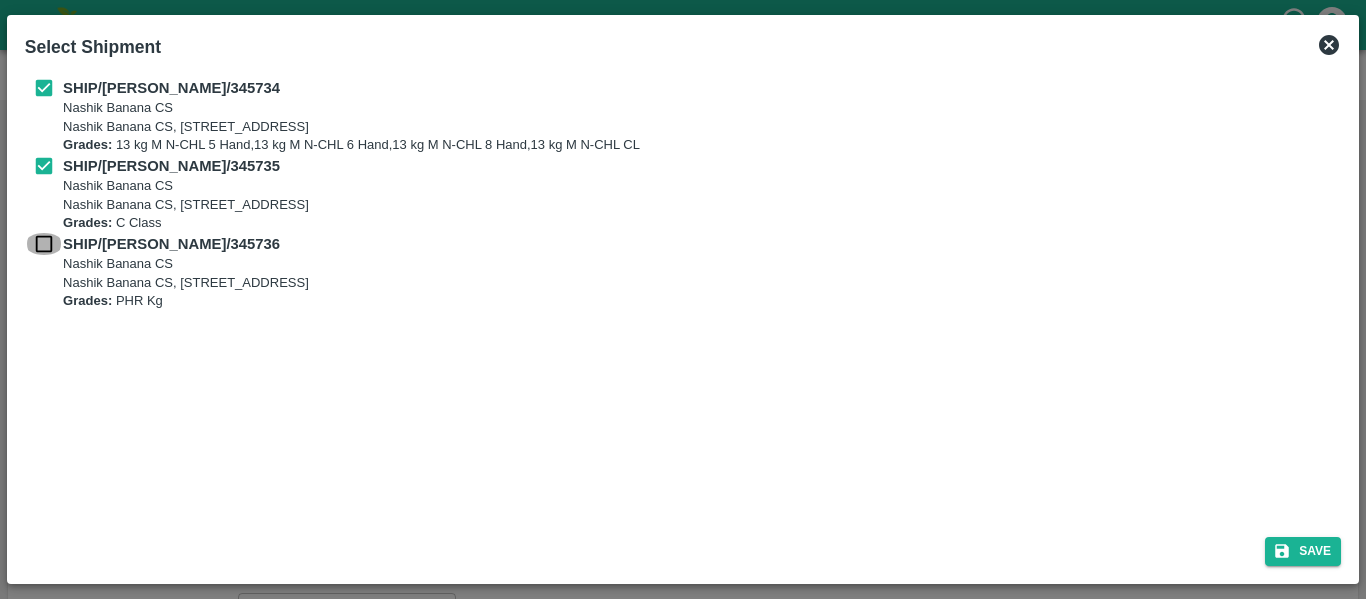 click at bounding box center [44, 244] 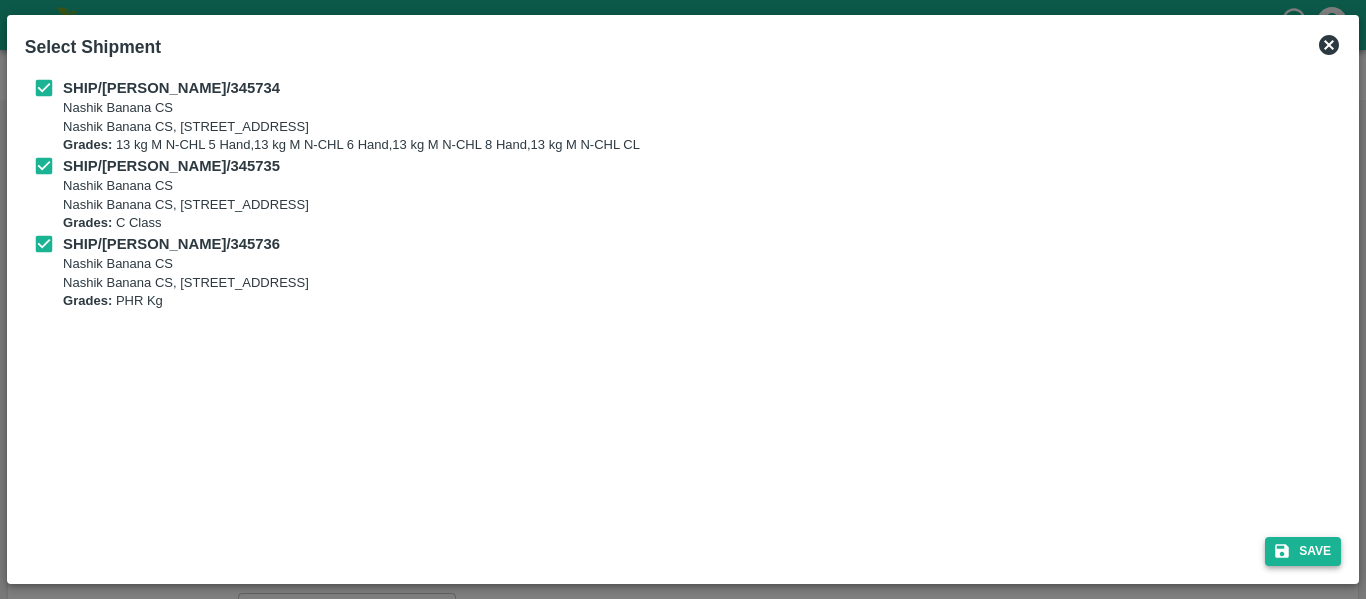click on "Save" at bounding box center [1303, 551] 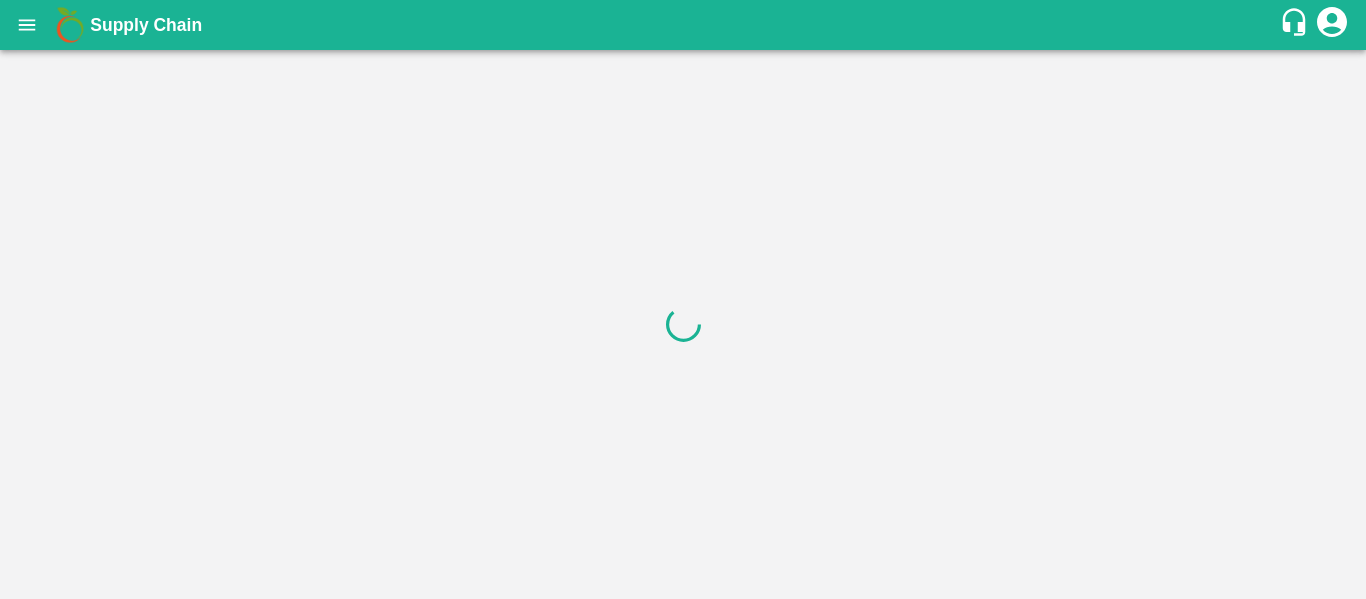 scroll, scrollTop: 0, scrollLeft: 0, axis: both 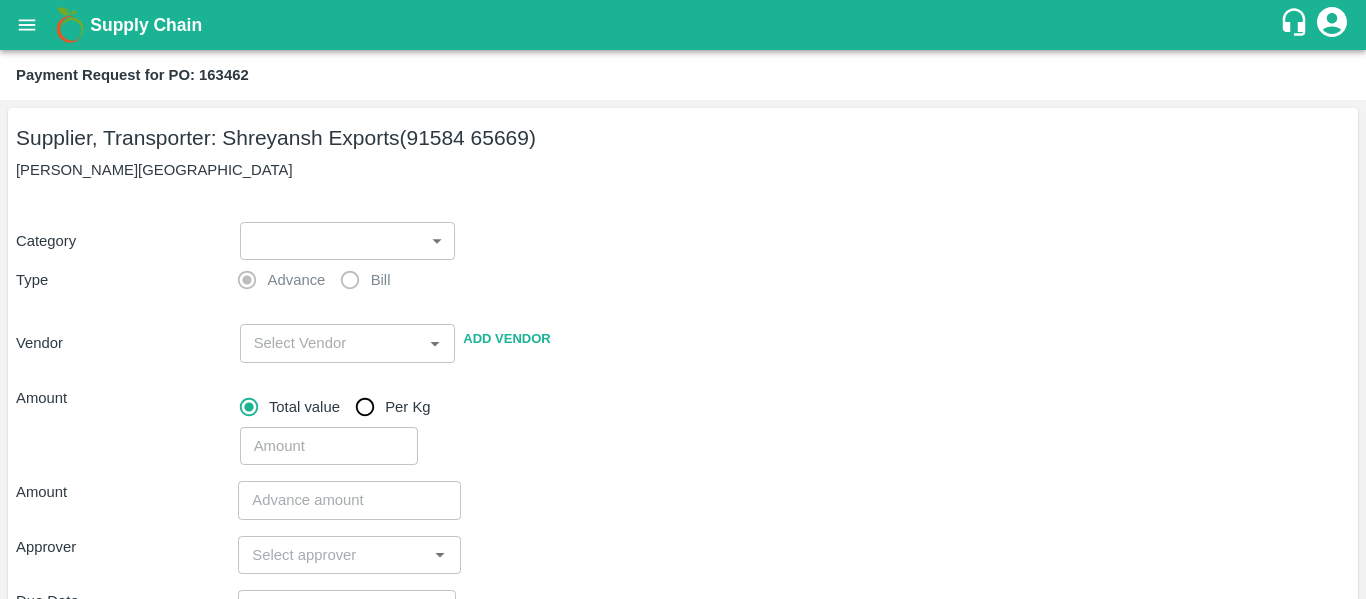 click on "Supply Chain Payment Request for PO: 163462 Supplier, Transporter:    [PERSON_NAME] Exports  (91584 65669) Nashik, [GEOGRAPHIC_DATA] Category ​ ​ Type Advance Bill Vendor ​ Add Vendor Amount Total value Per Kg ​ Amount ​ Approver ​ Due Date ​  Priority  Low  High Comment x ​ Attach bill Cancel Save Tembhurni PH Nashik CC Shahada Banana Export PH Savda Banana Export PH Nashik Banana CS Nikhil Subhash Mangvade Logout" at bounding box center [683, 299] 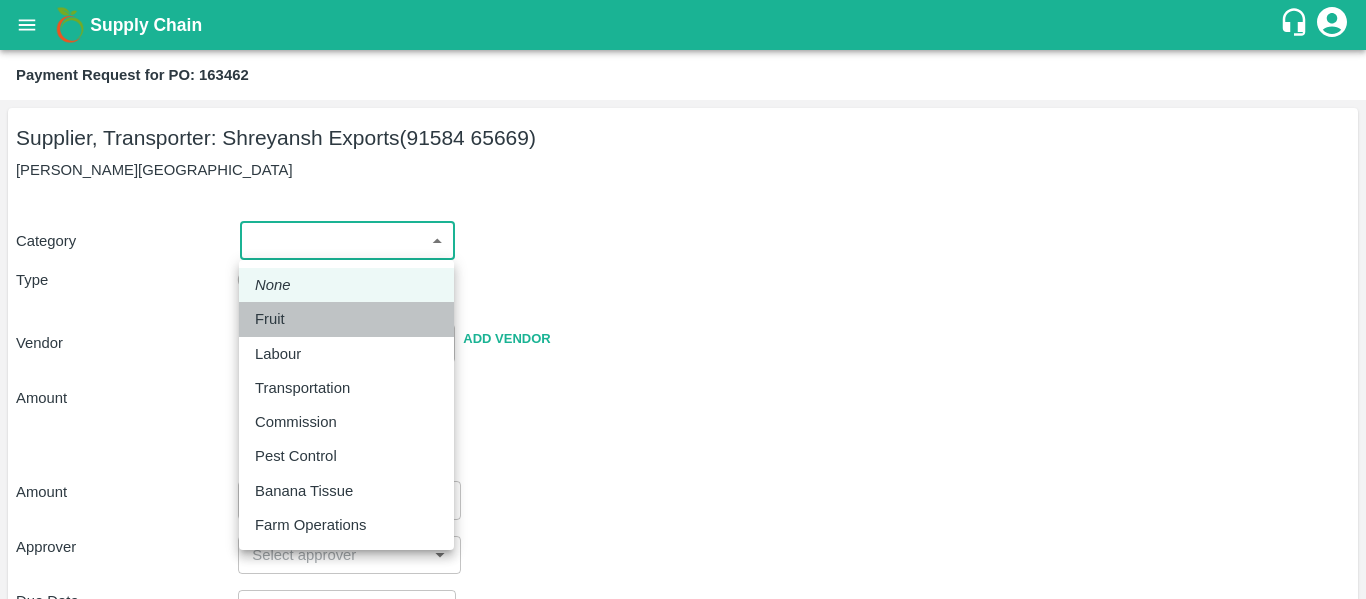 click on "Fruit" at bounding box center (275, 319) 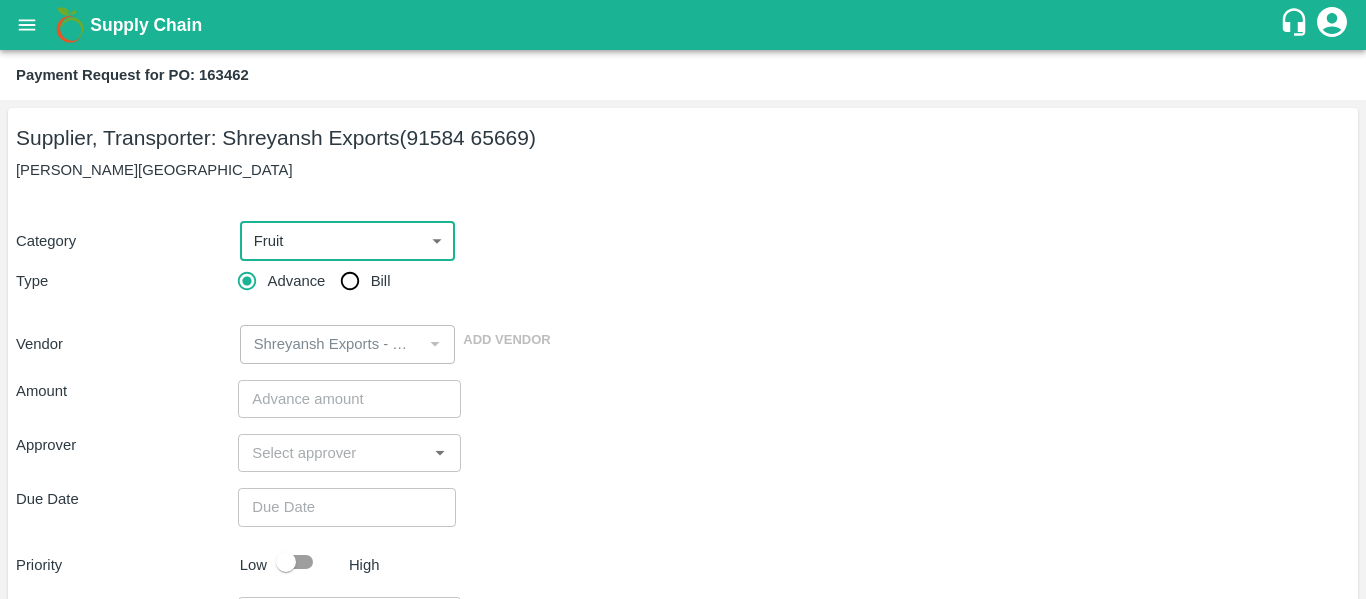 click on "Bill" at bounding box center [350, 281] 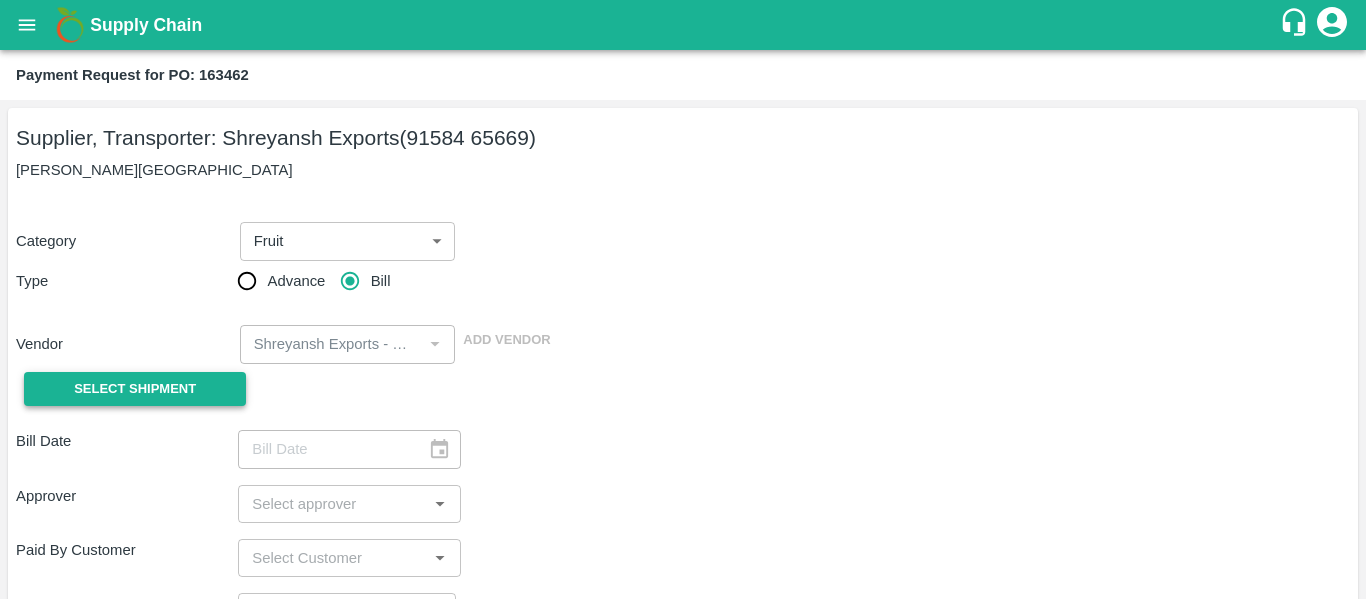 click on "Select Shipment" at bounding box center [135, 389] 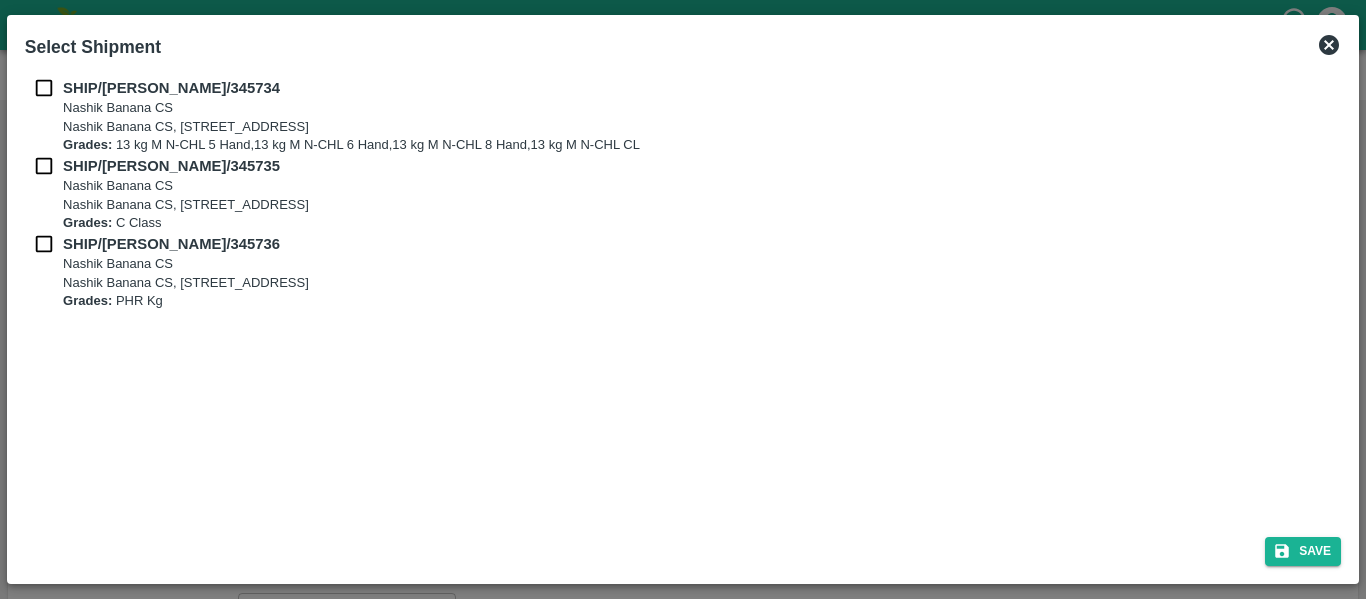 click at bounding box center [44, 88] 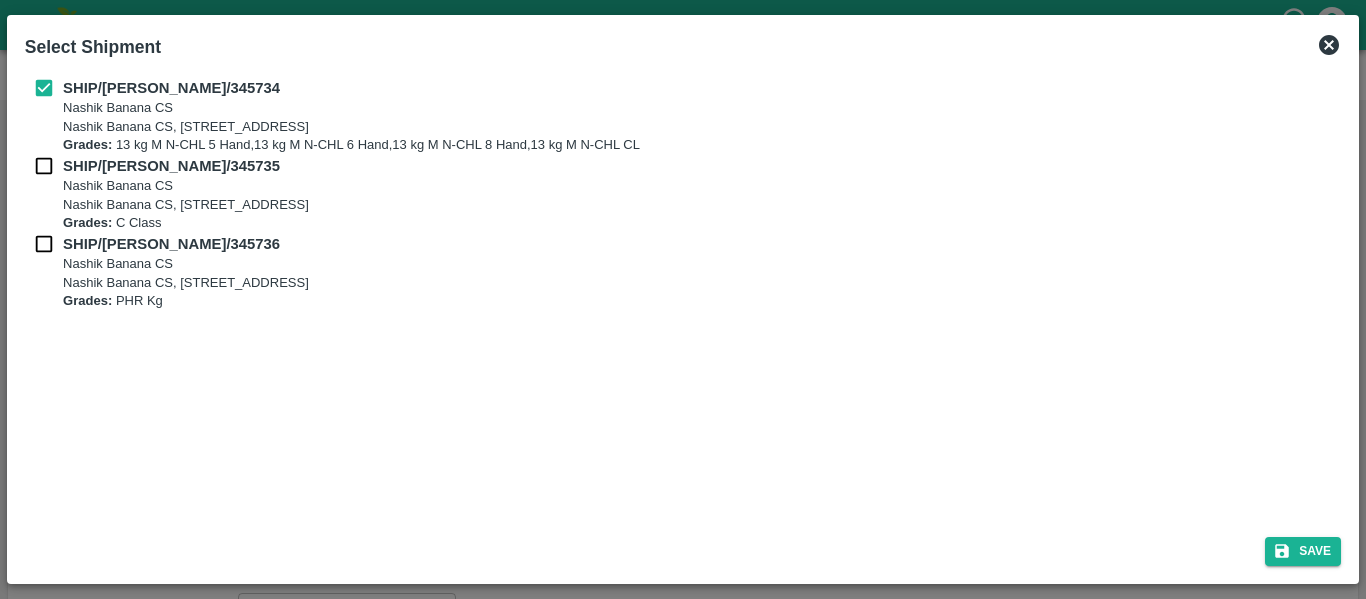 click at bounding box center [44, 166] 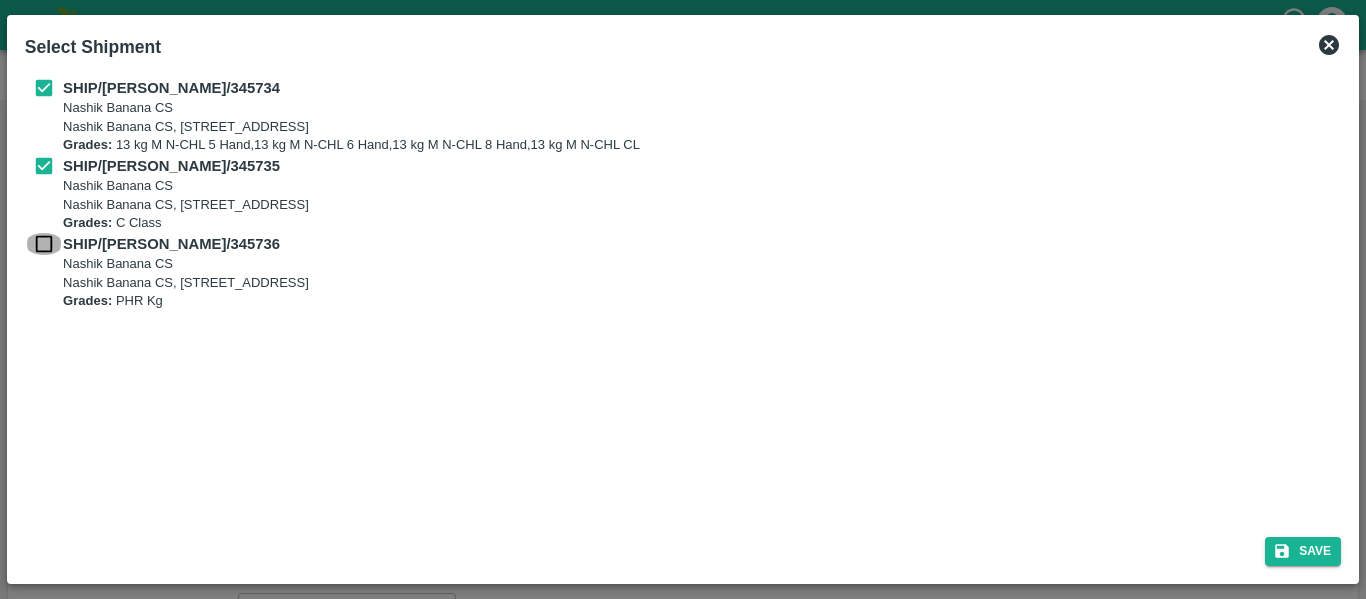 click at bounding box center (44, 244) 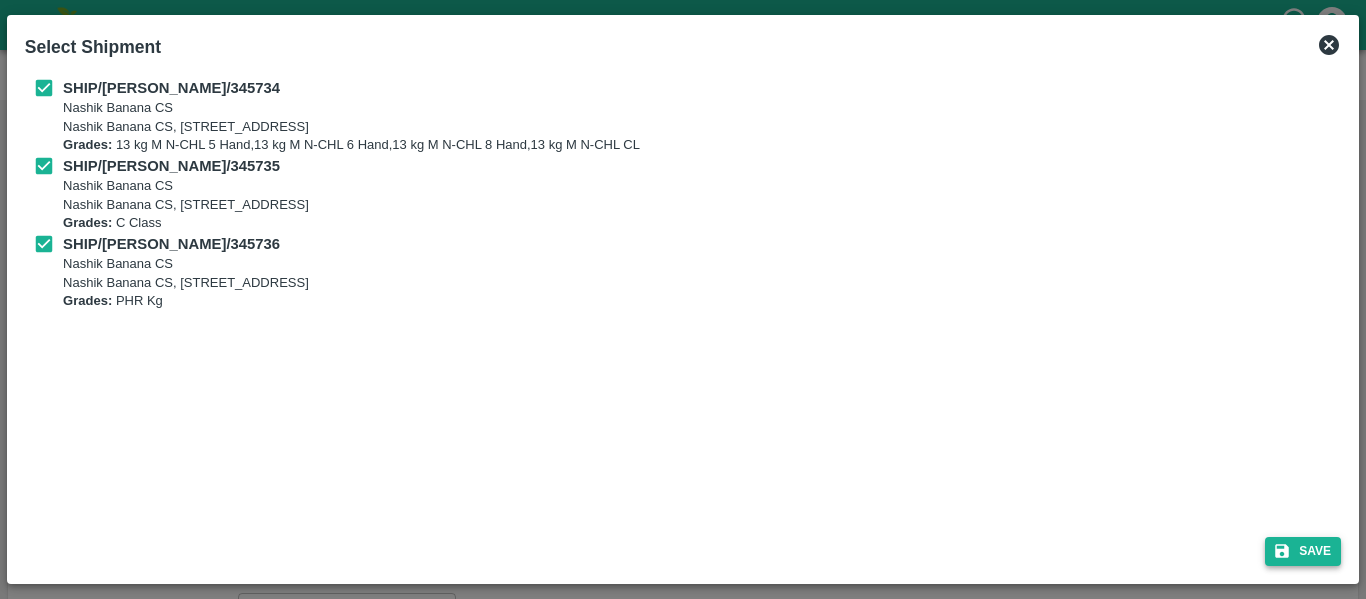 click on "Save" at bounding box center (1303, 551) 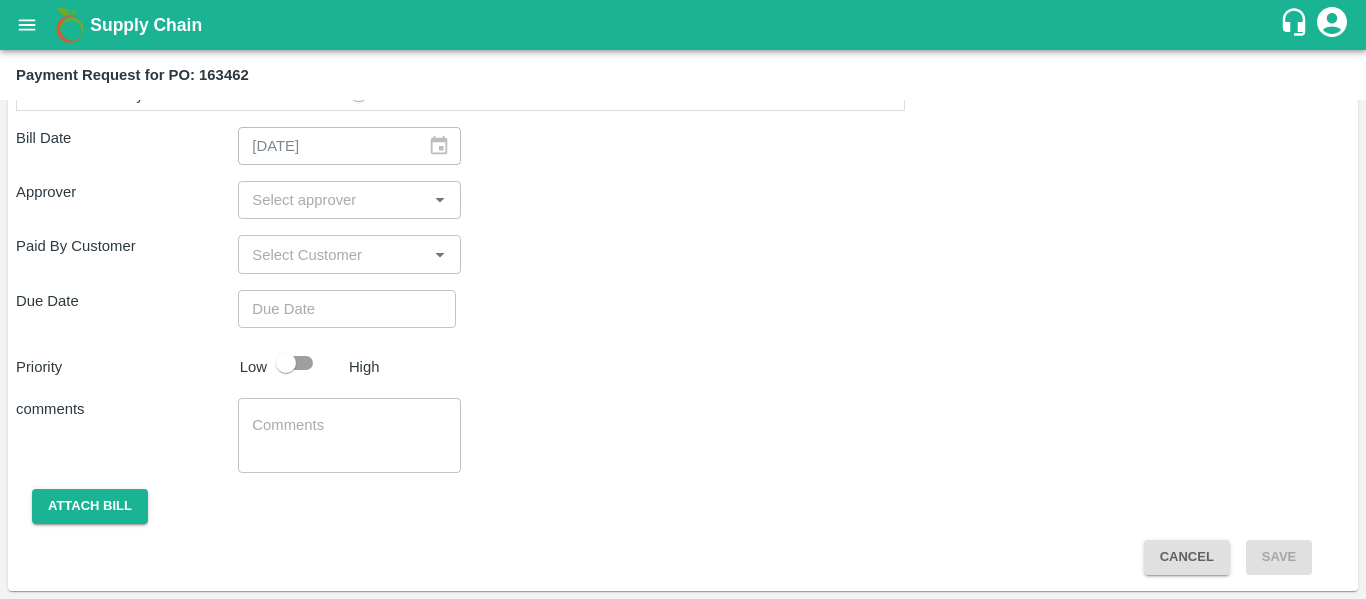 scroll, scrollTop: 1071, scrollLeft: 0, axis: vertical 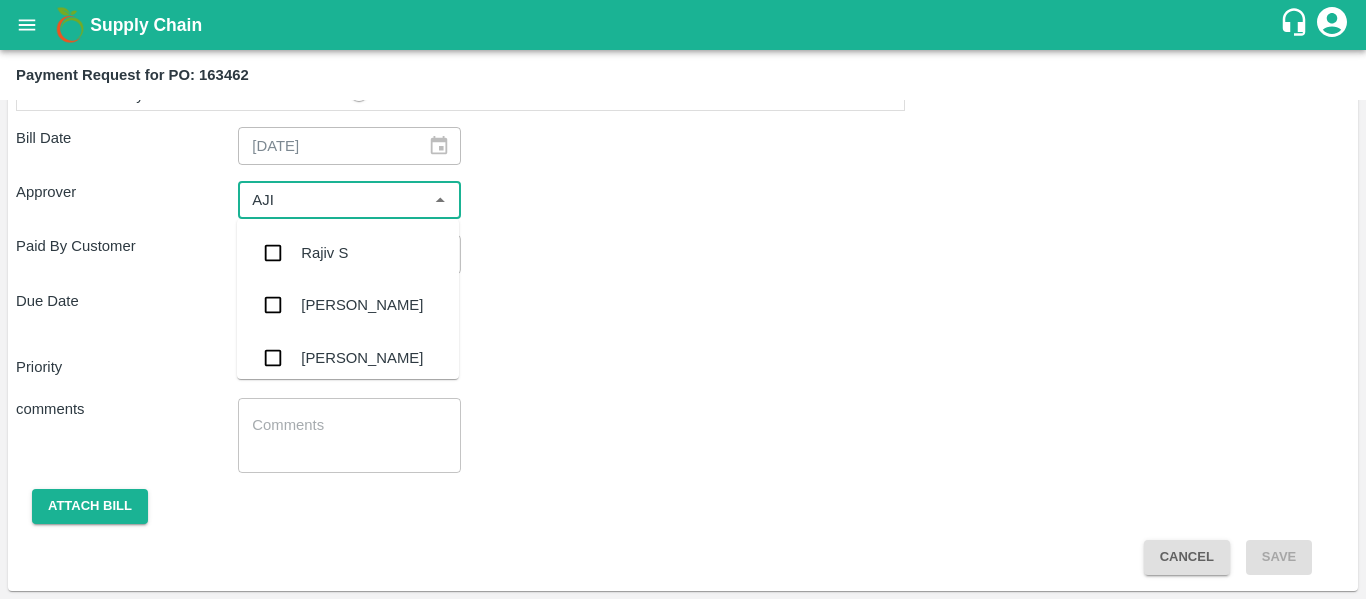 type on "AJIT" 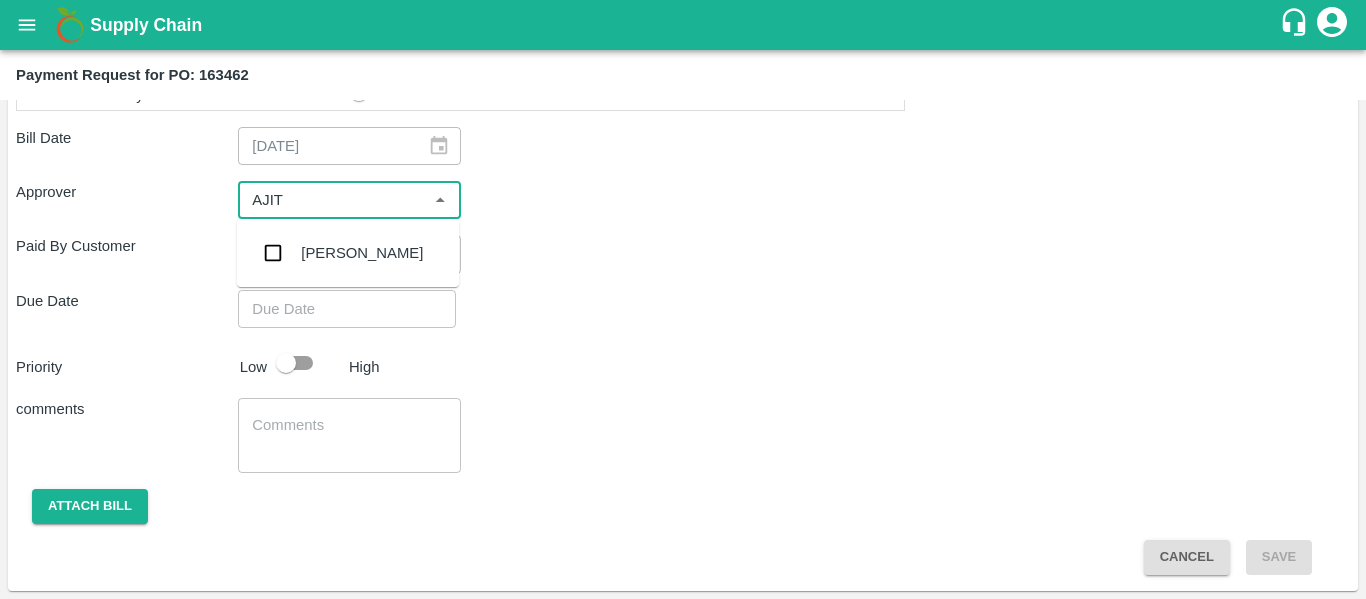 click on "[PERSON_NAME]" at bounding box center [348, 253] 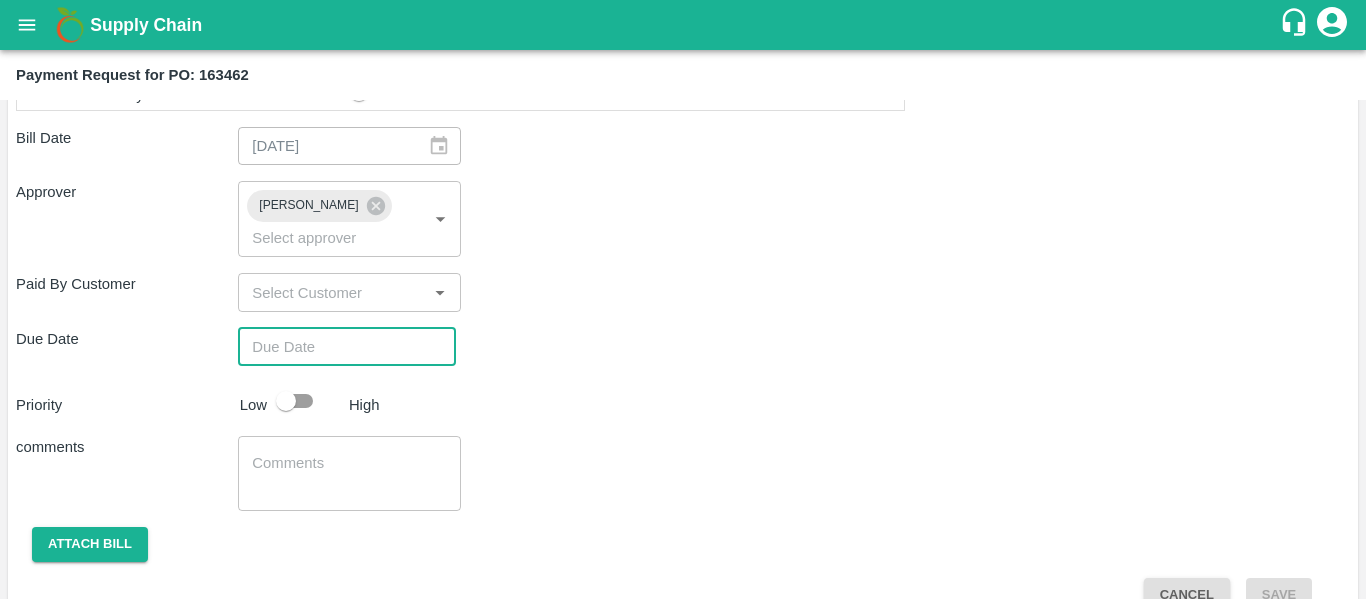 type on "DD/MM/YYYY hh:mm aa" 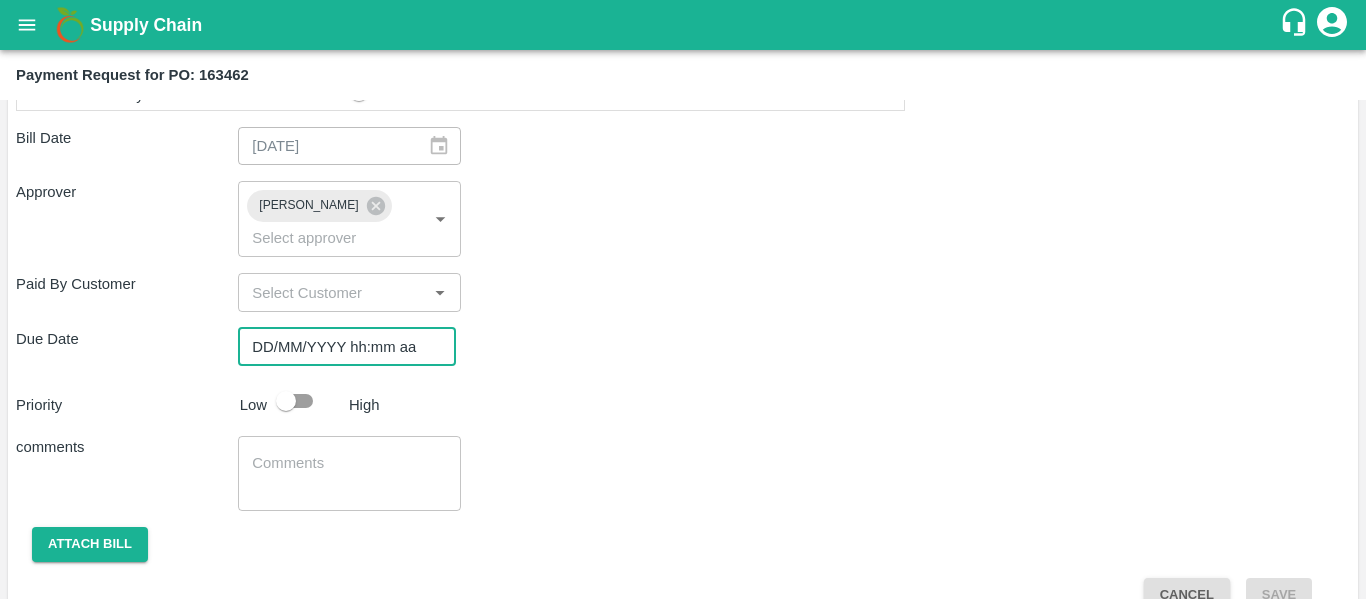 click on "DD/MM/YYYY hh:mm aa" at bounding box center (340, 347) 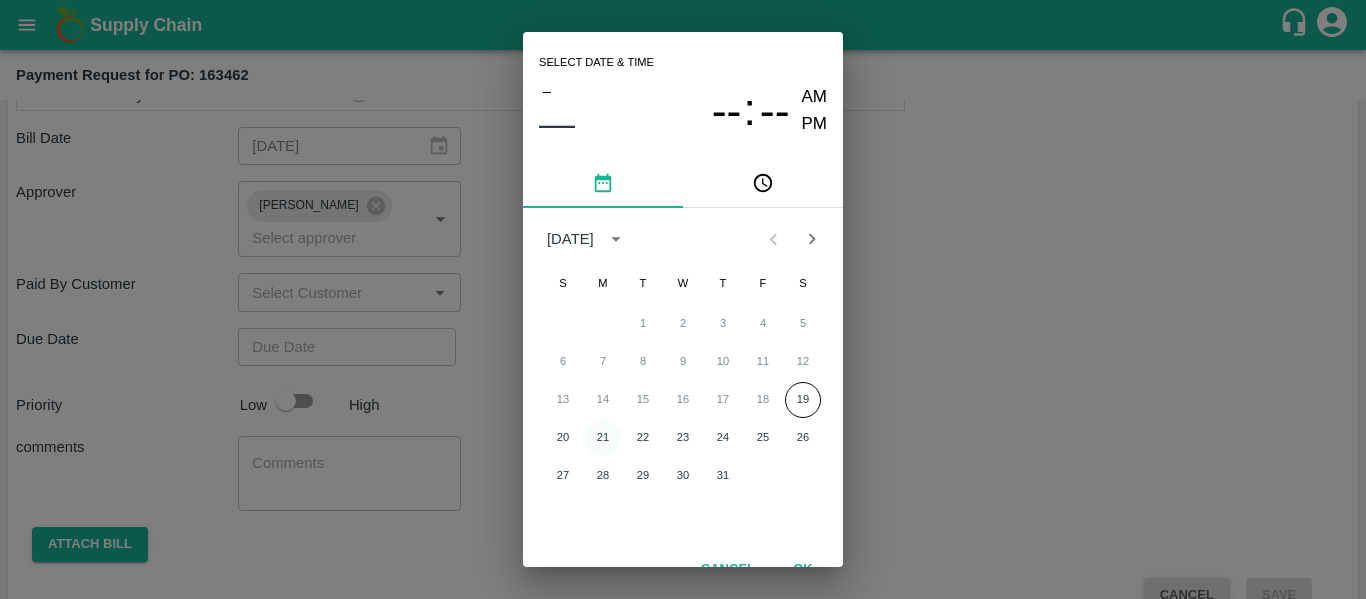 click on "21" at bounding box center [603, 438] 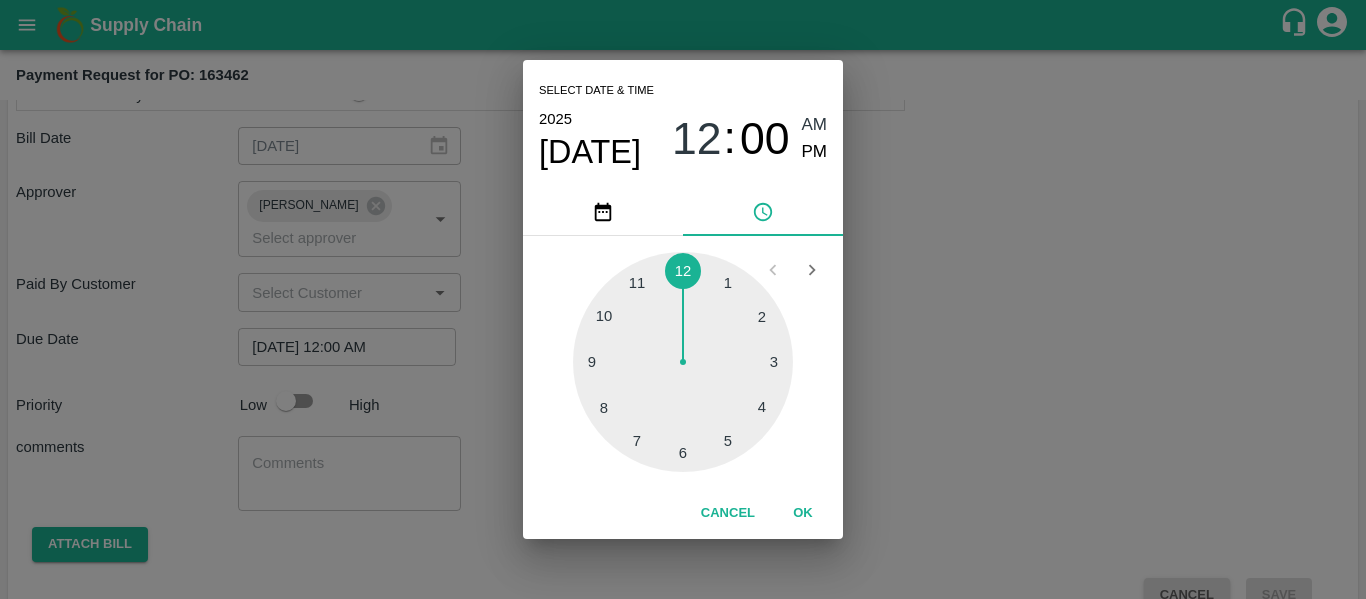 click on "Select date & time 2025 Jul 21 12 : 00 AM PM 1 2 3 4 5 6 7 8 9 10 11 12 Cancel OK" at bounding box center [683, 299] 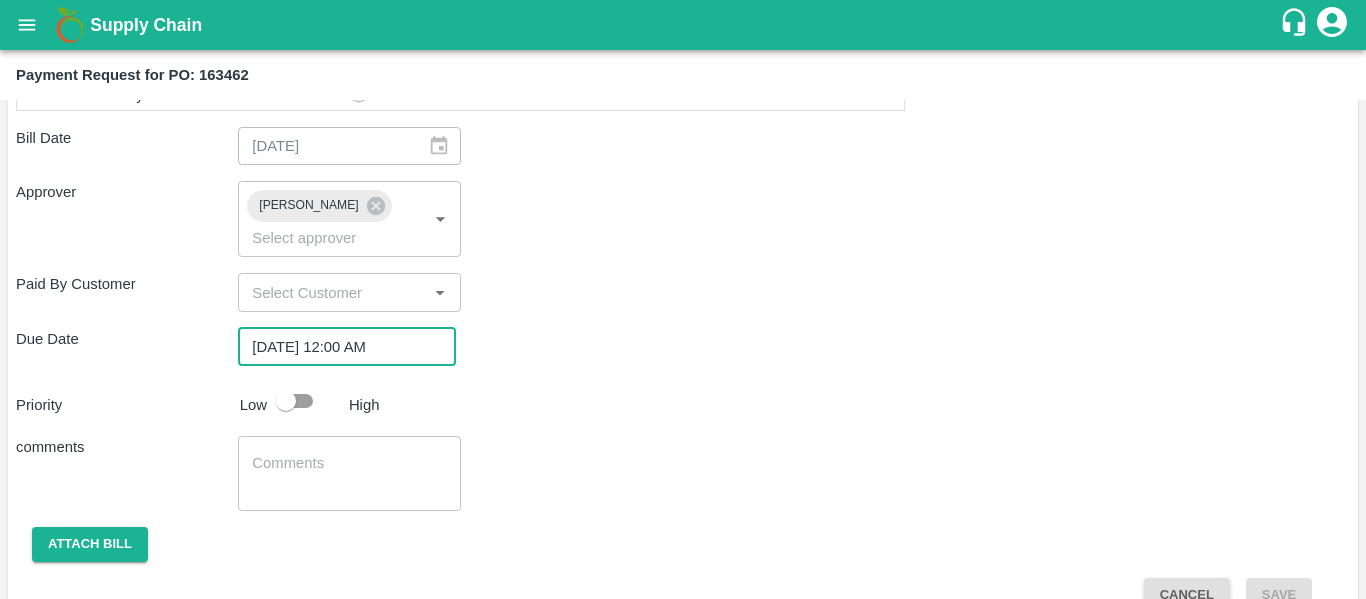click at bounding box center [286, 401] 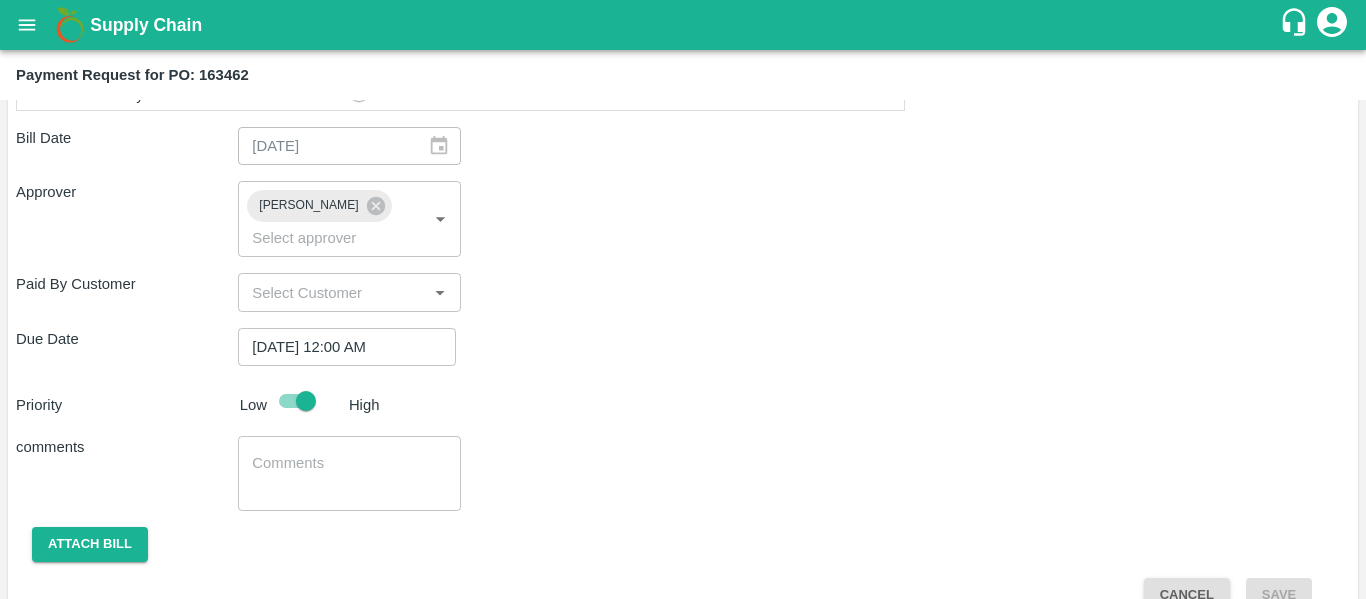 click at bounding box center [349, 474] 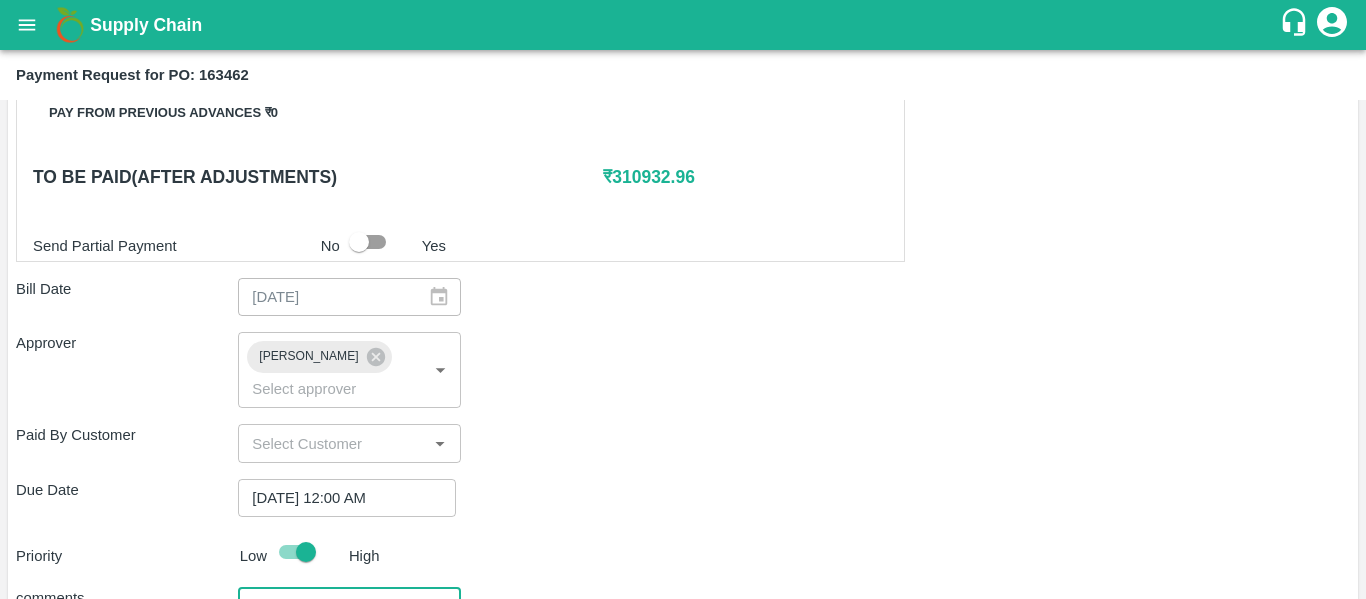 scroll, scrollTop: 919, scrollLeft: 0, axis: vertical 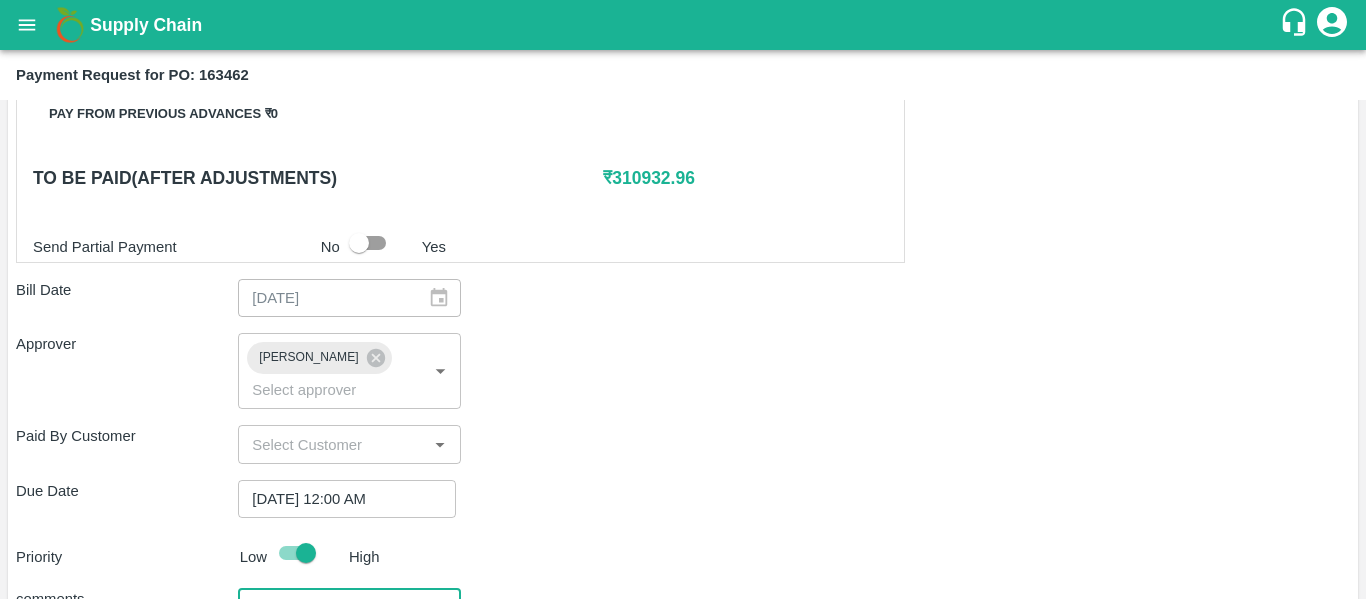 type on "Fruit Bill" 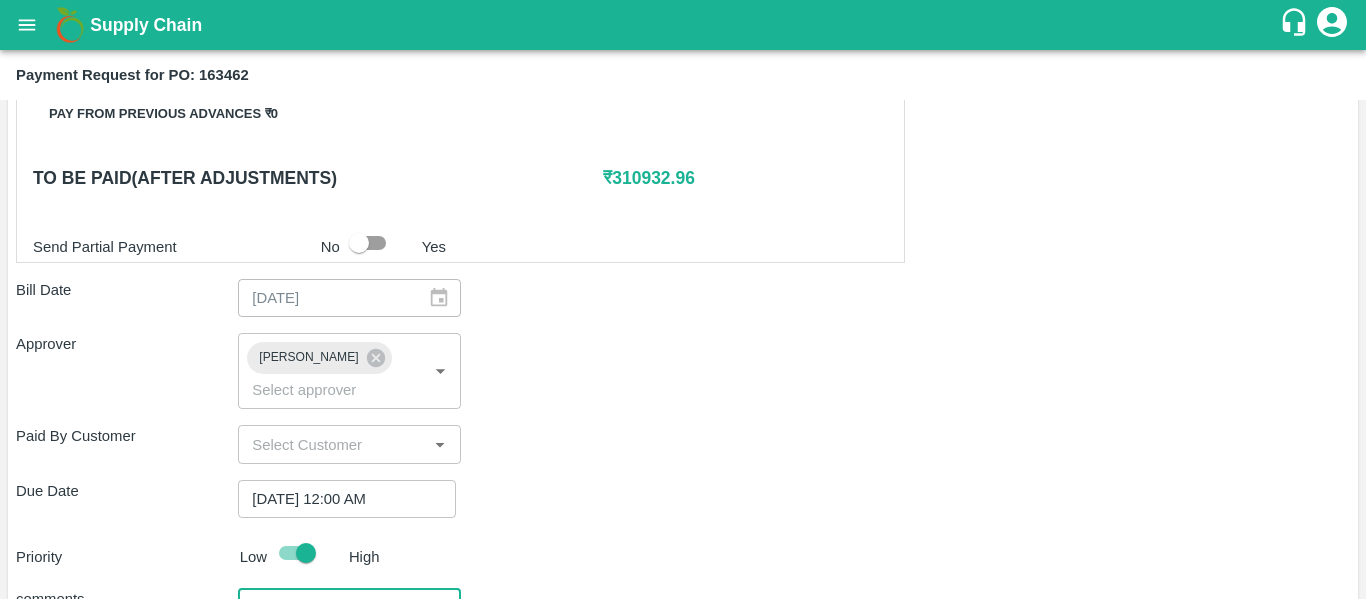 scroll, scrollTop: 1082, scrollLeft: 0, axis: vertical 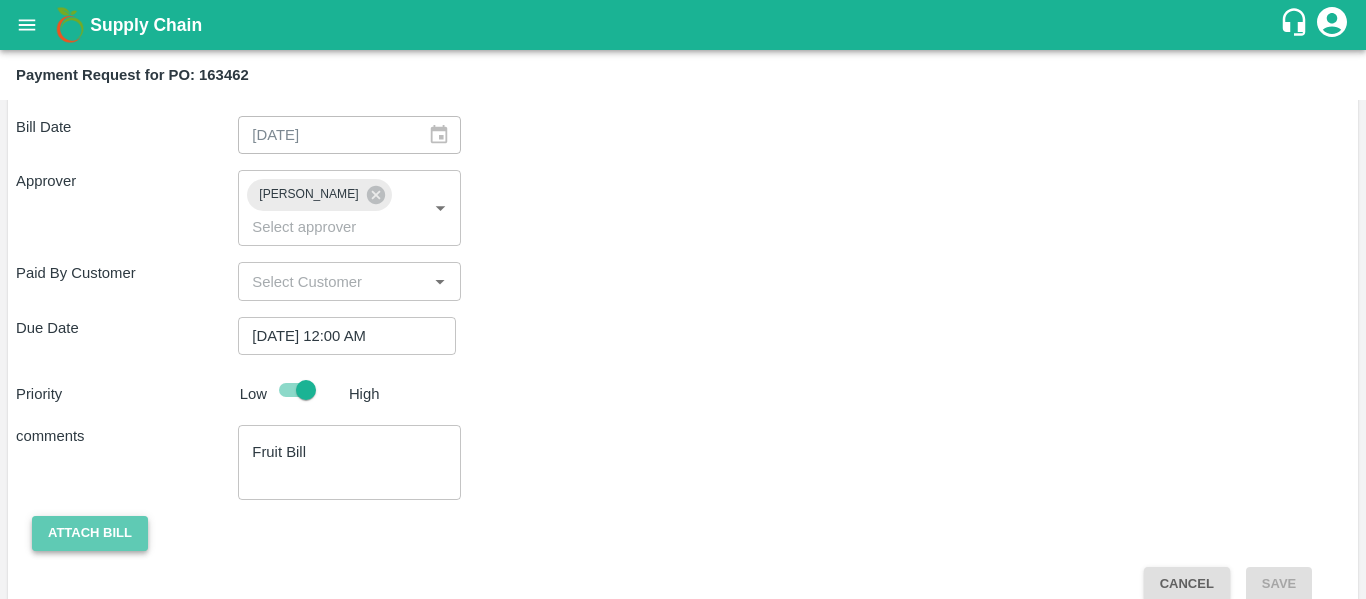 click on "Attach bill" at bounding box center [90, 533] 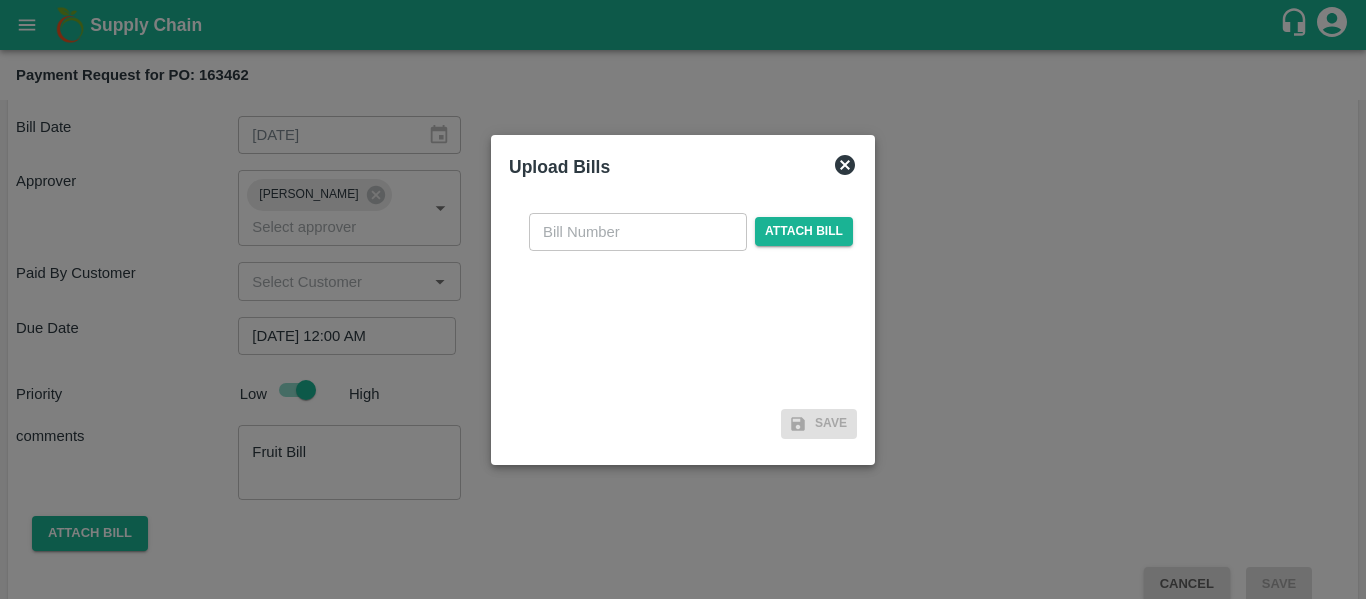 click on "​ Attach bill" at bounding box center [683, 299] 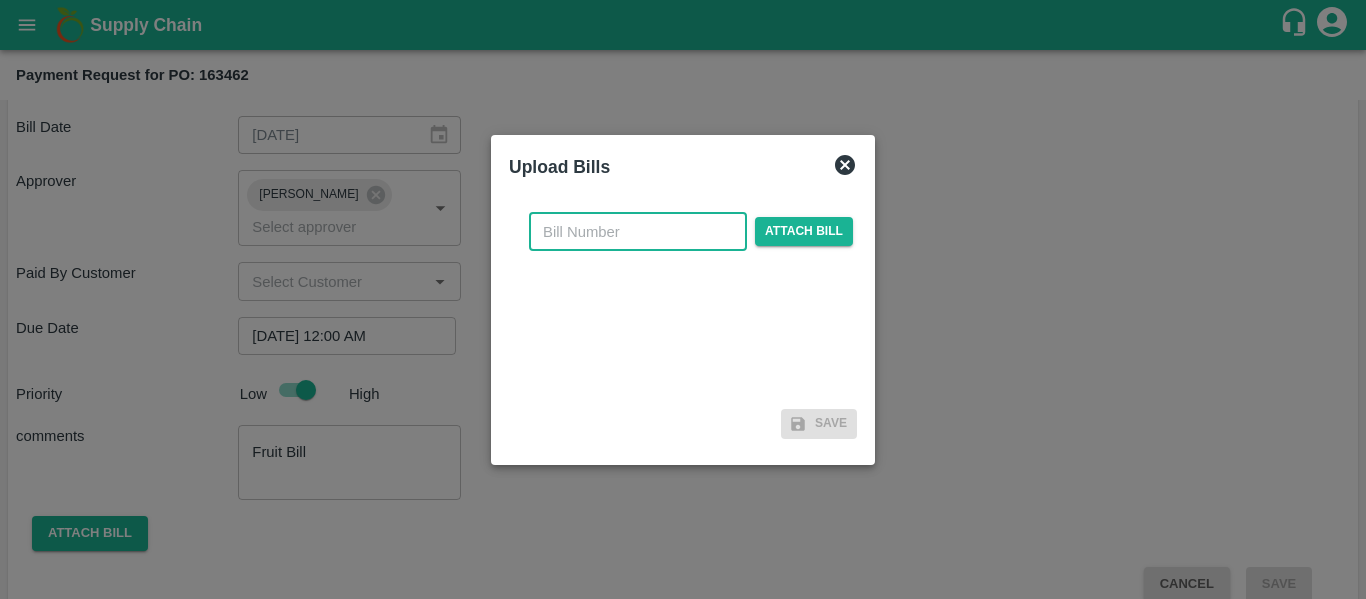 click at bounding box center (638, 232) 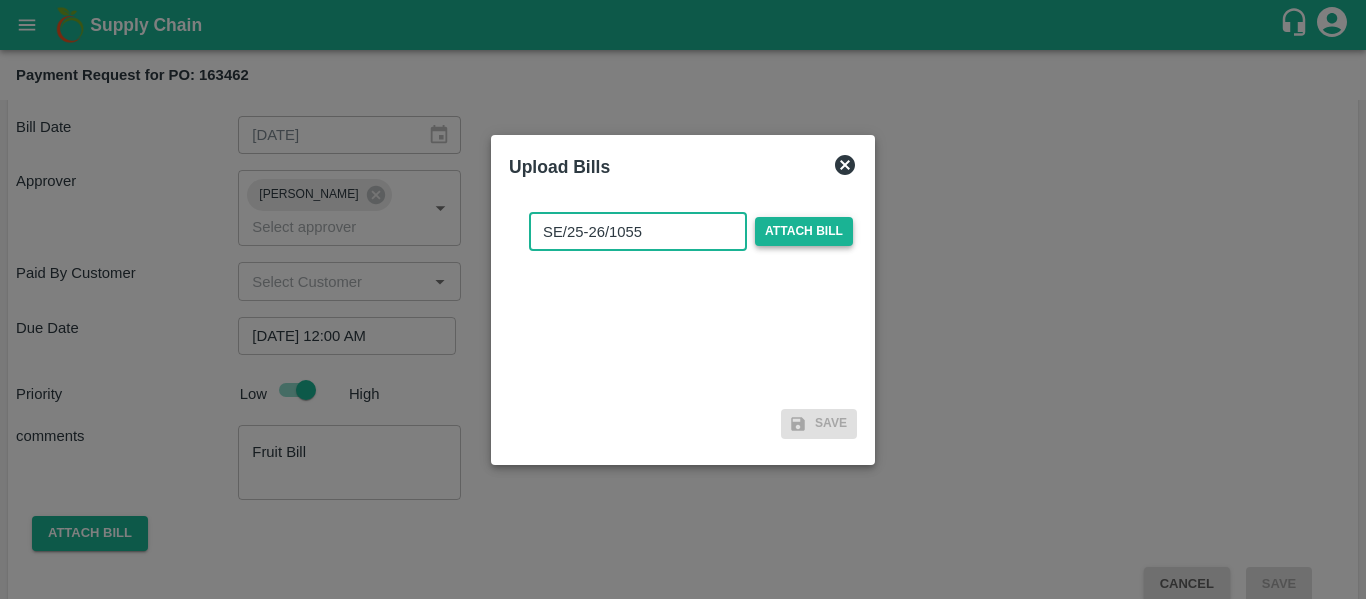 type on "SE/25-26/1055" 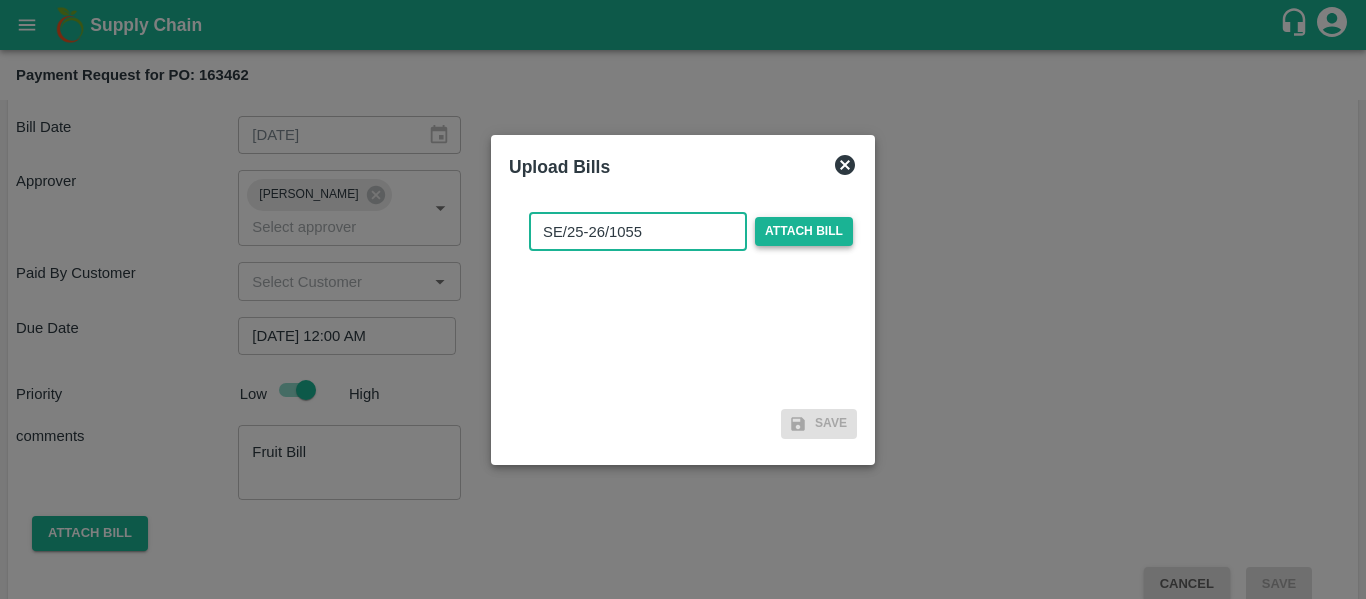 click on "Attach bill" at bounding box center [804, 231] 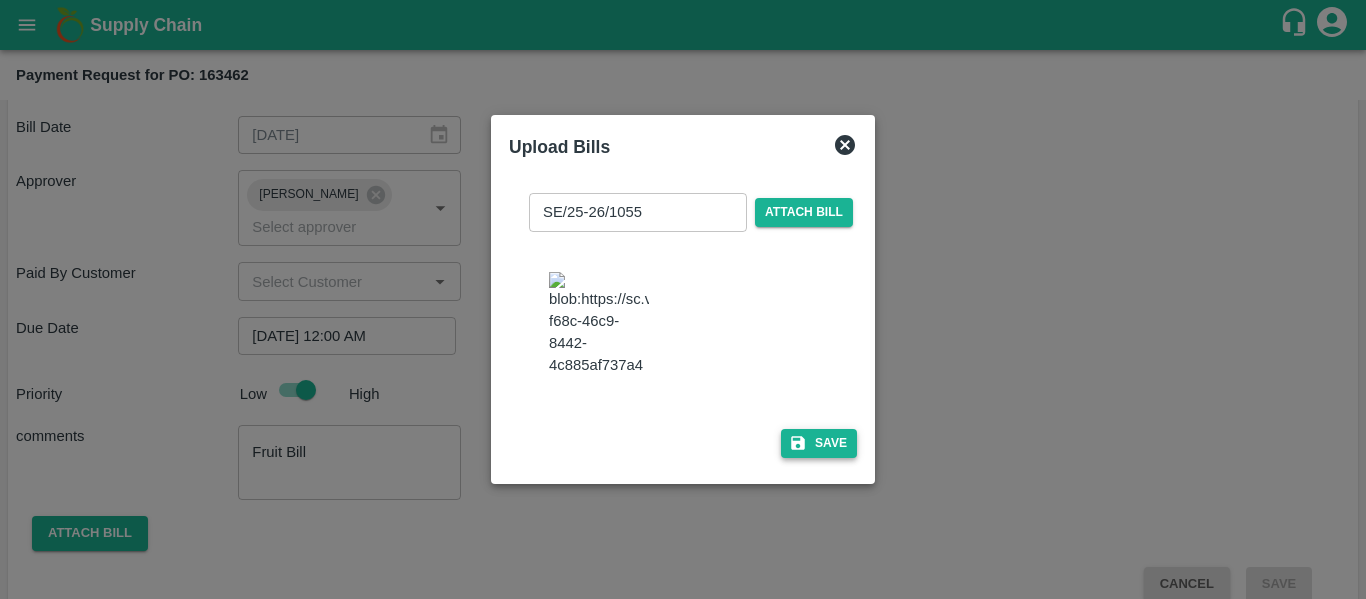 click on "Save" at bounding box center [819, 443] 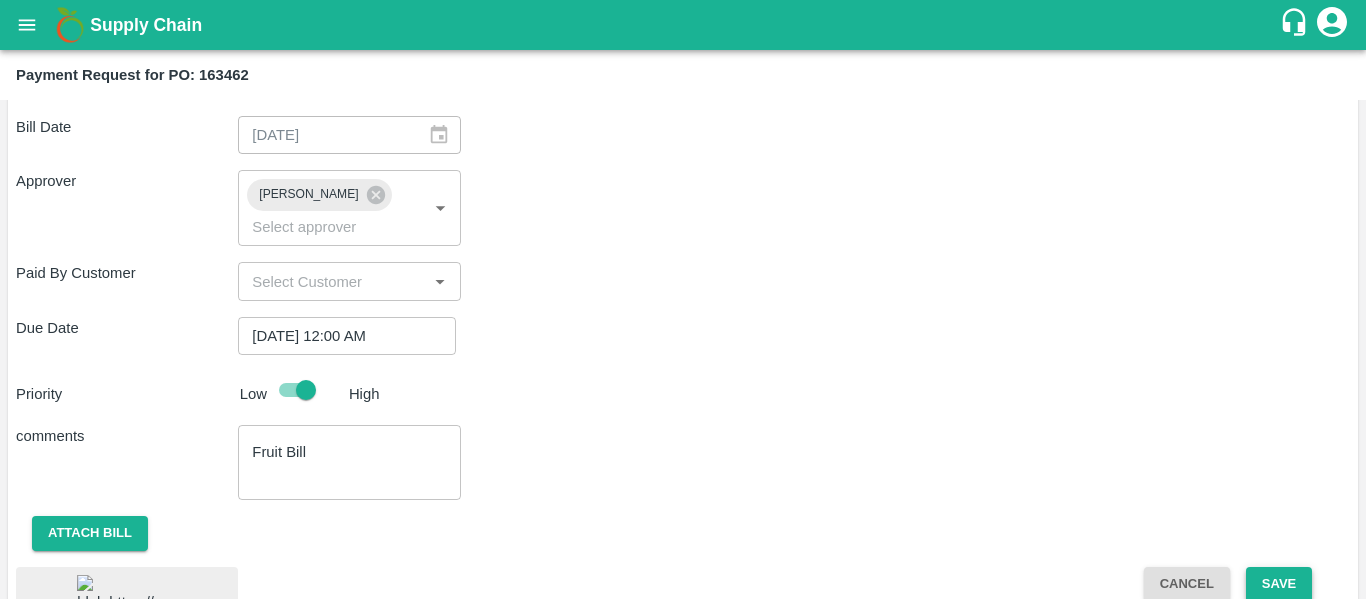 click on "Save" at bounding box center [1279, 584] 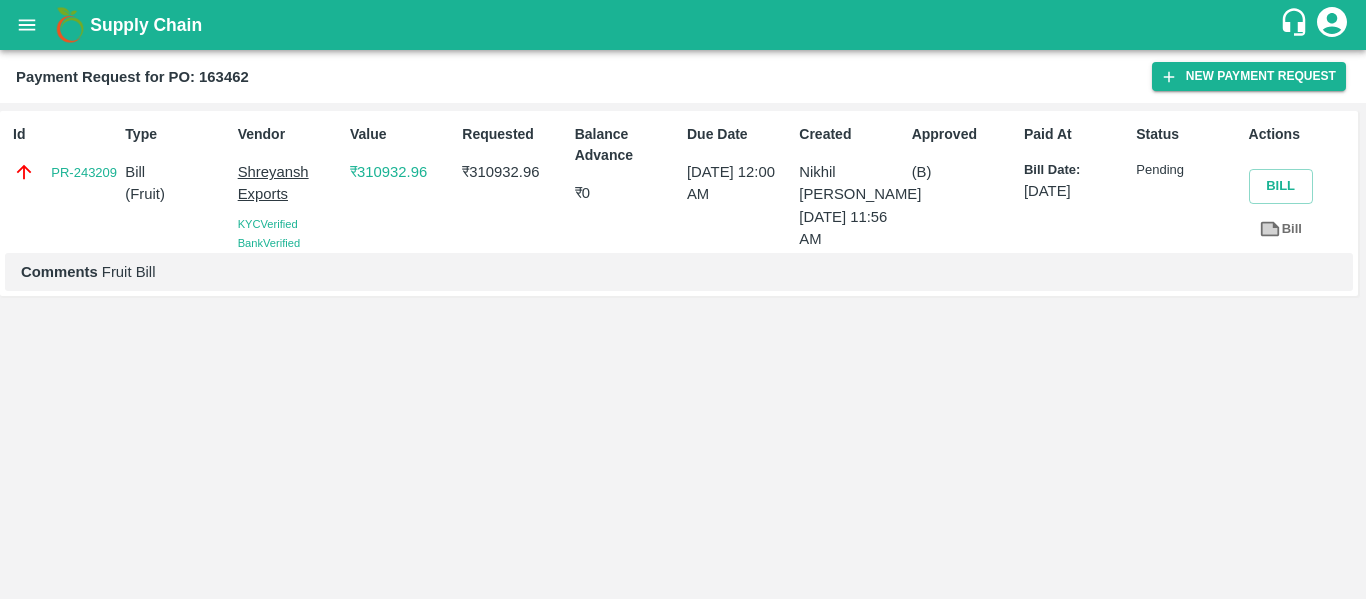 click at bounding box center [27, 25] 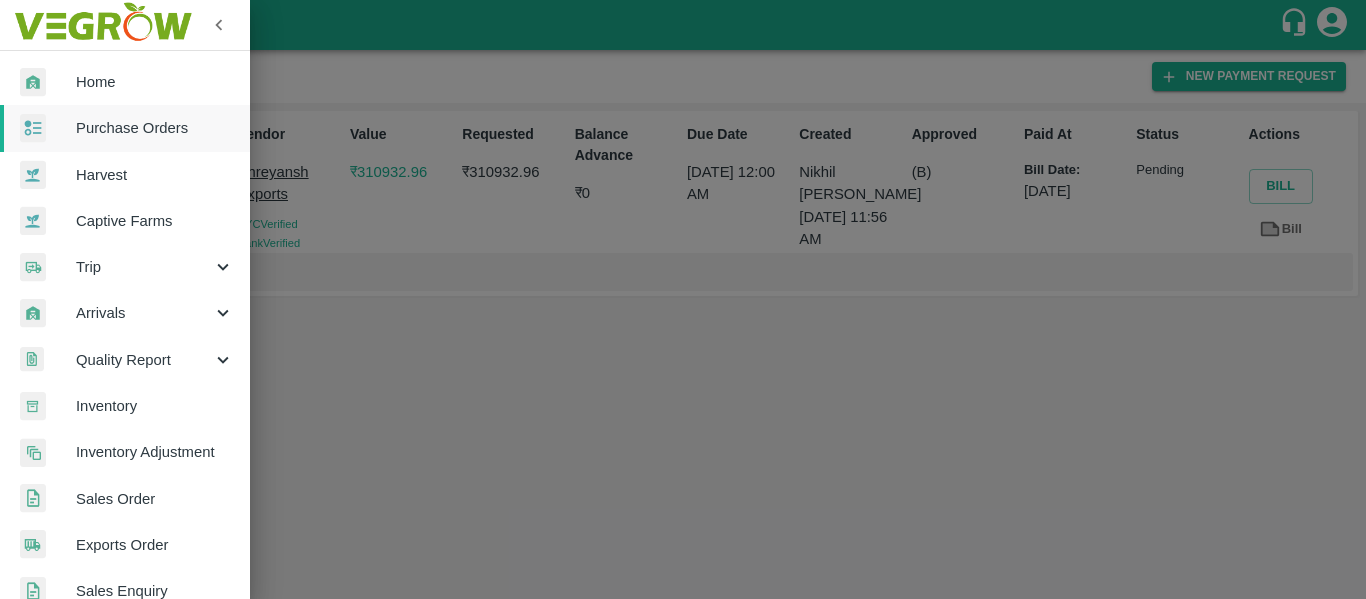 click on "Purchase Orders" at bounding box center (155, 128) 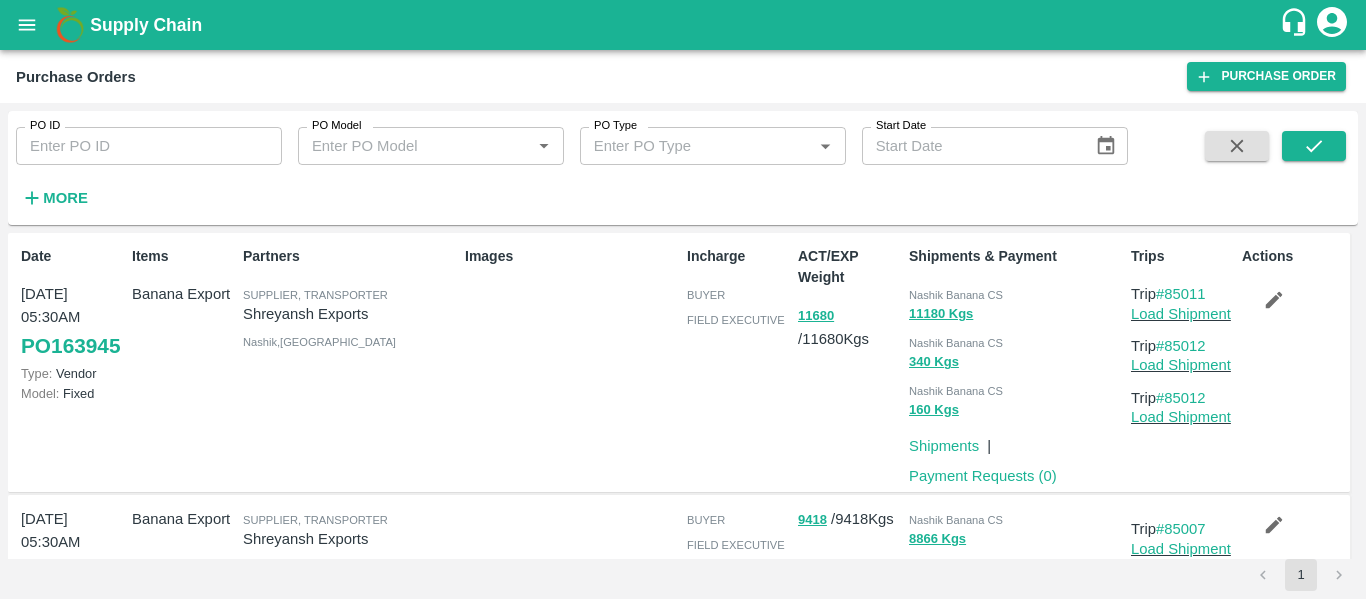 click 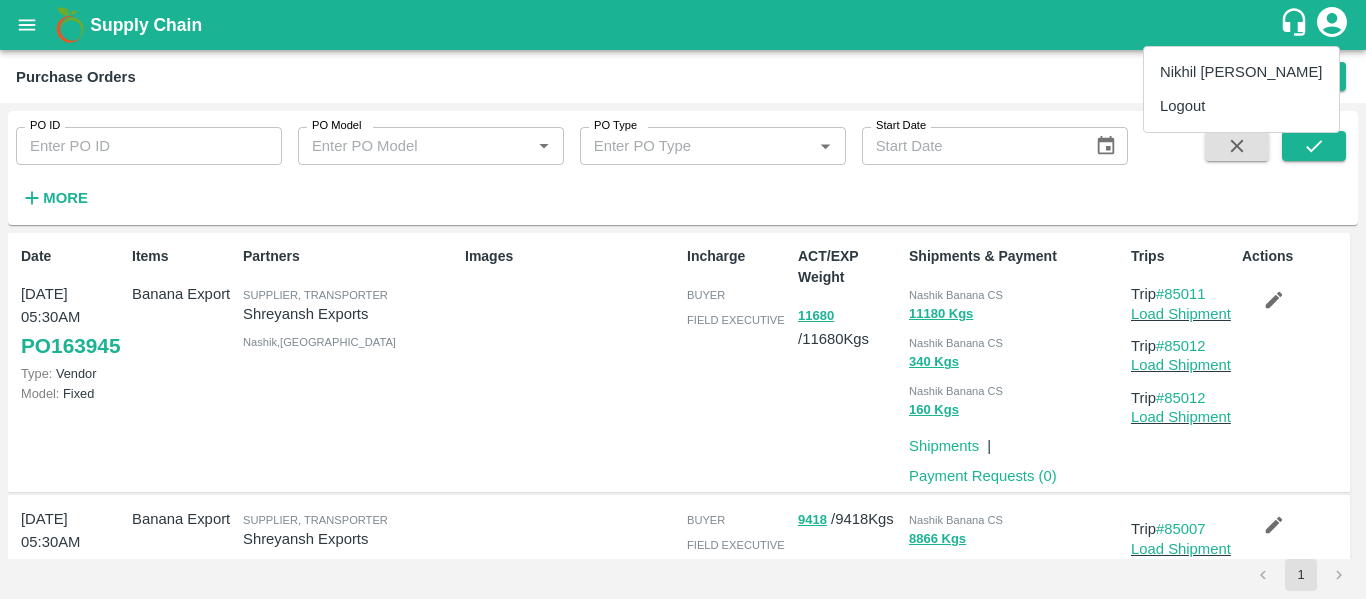 click at bounding box center [683, 299] 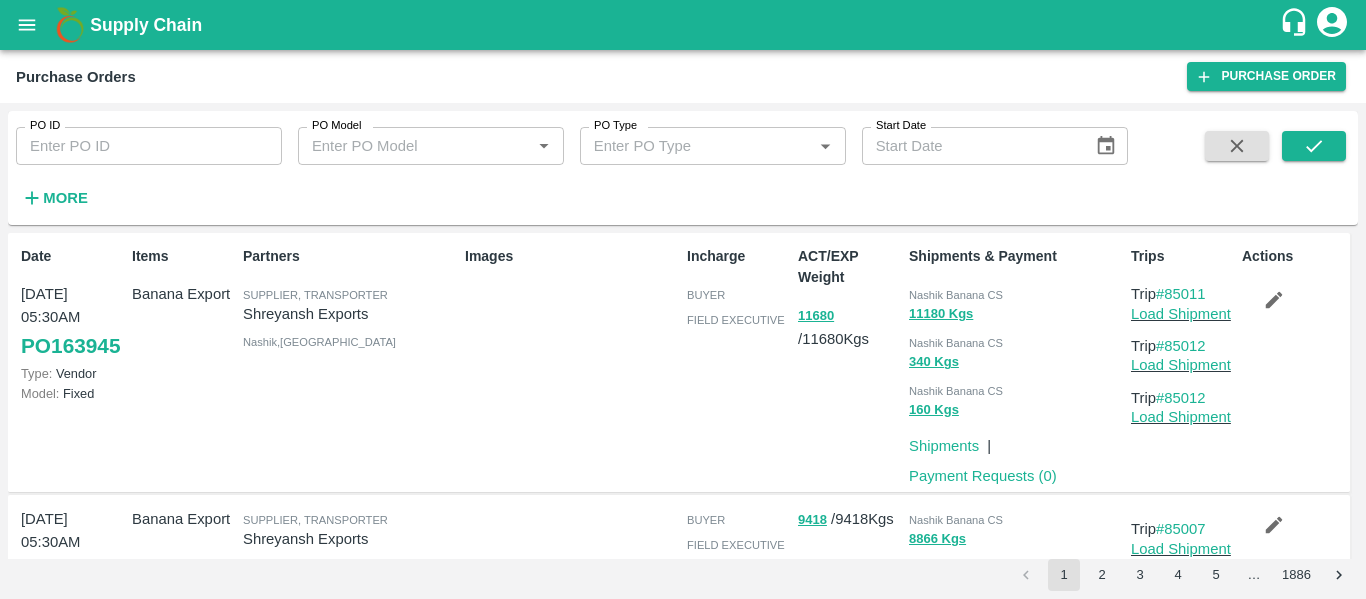 click on "PO ID PO ID PO Model PO Model   * PO Type PO Type   * Start Date Start Date More" at bounding box center [564, 163] 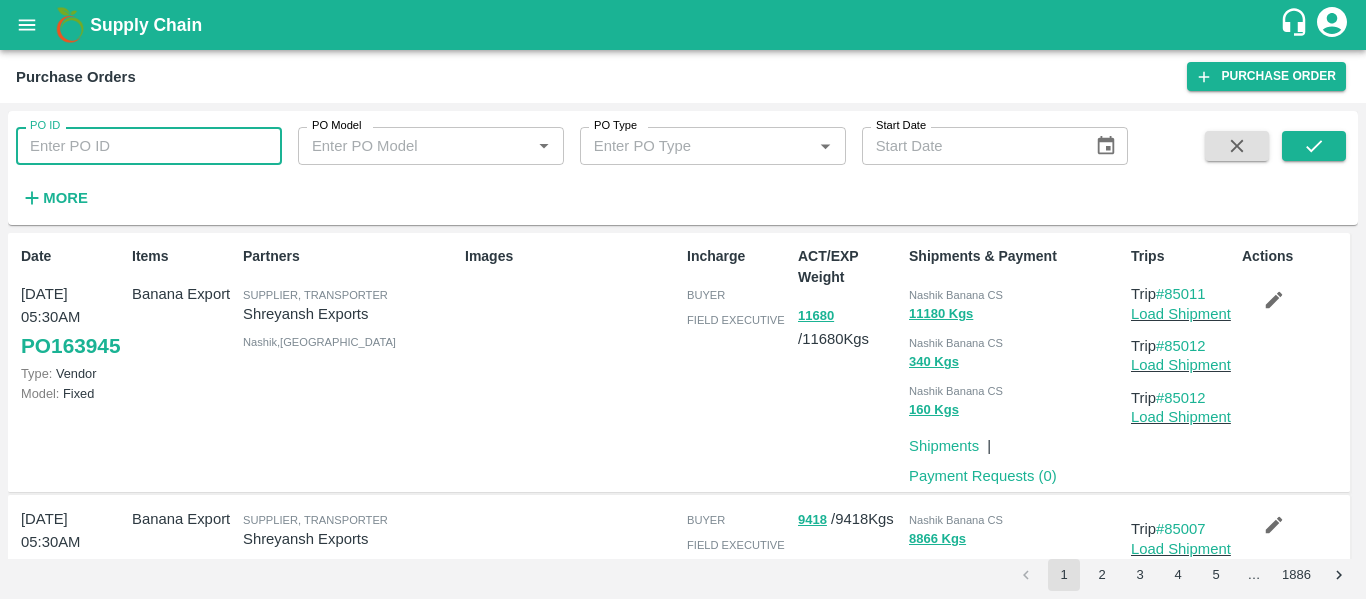 click on "PO ID" at bounding box center (149, 146) 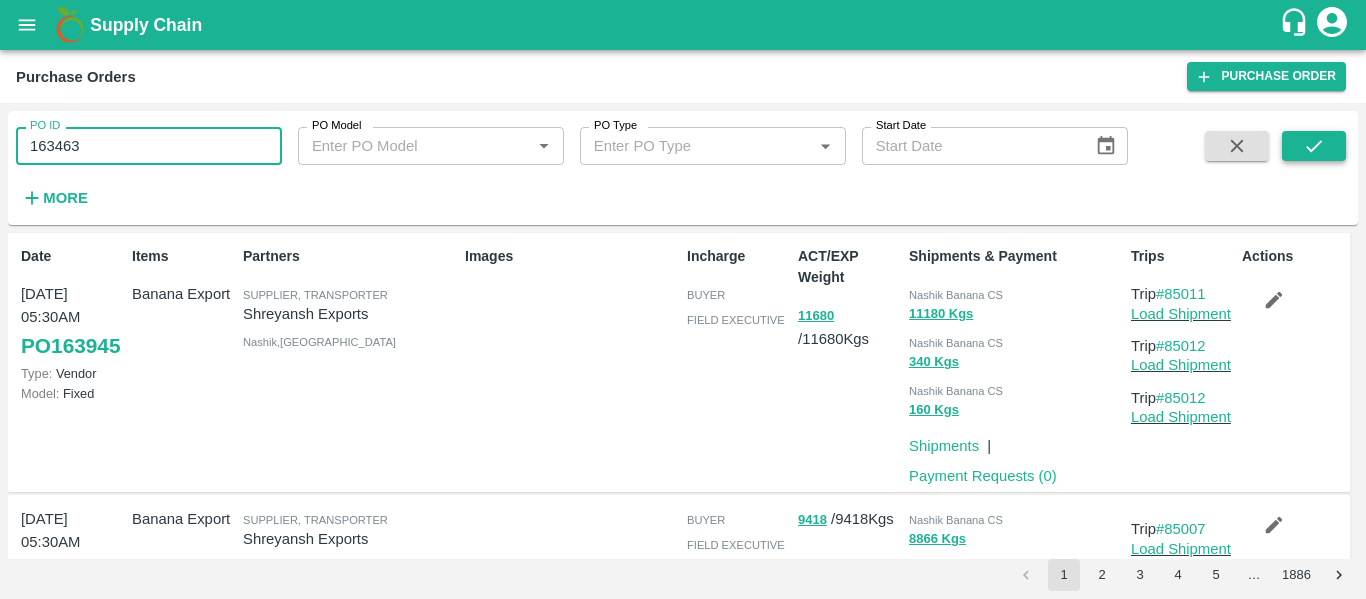 type on "163463" 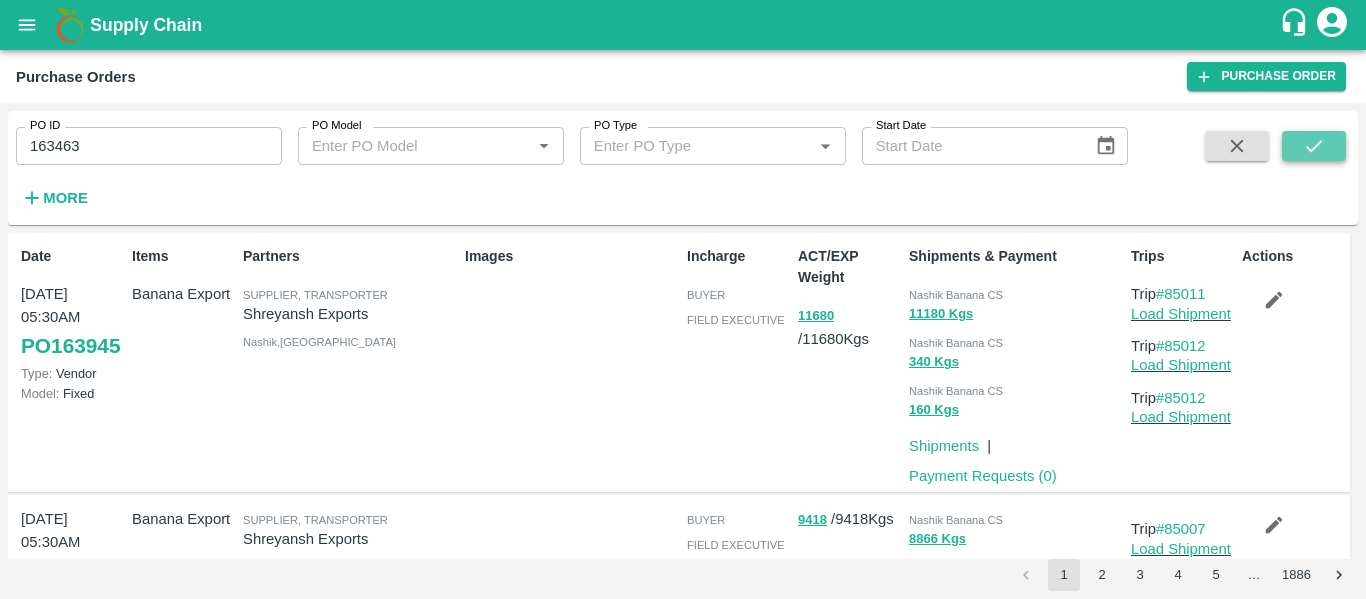 click 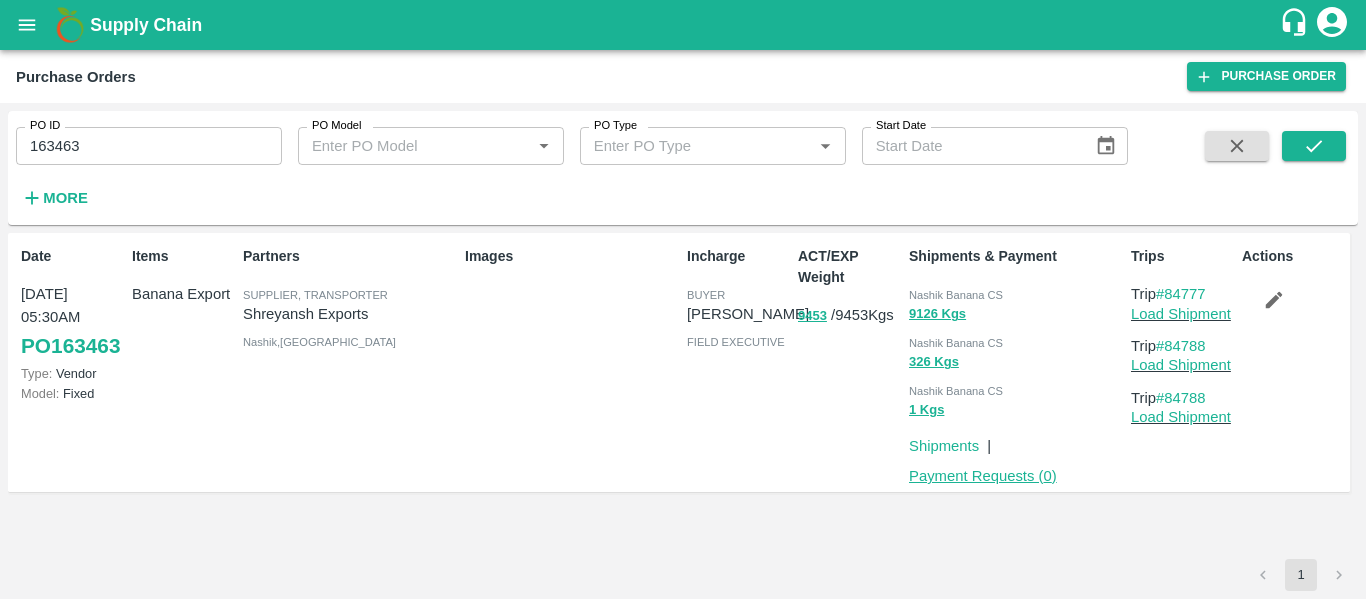 click on "Payment Requests ( 0 )" at bounding box center (983, 476) 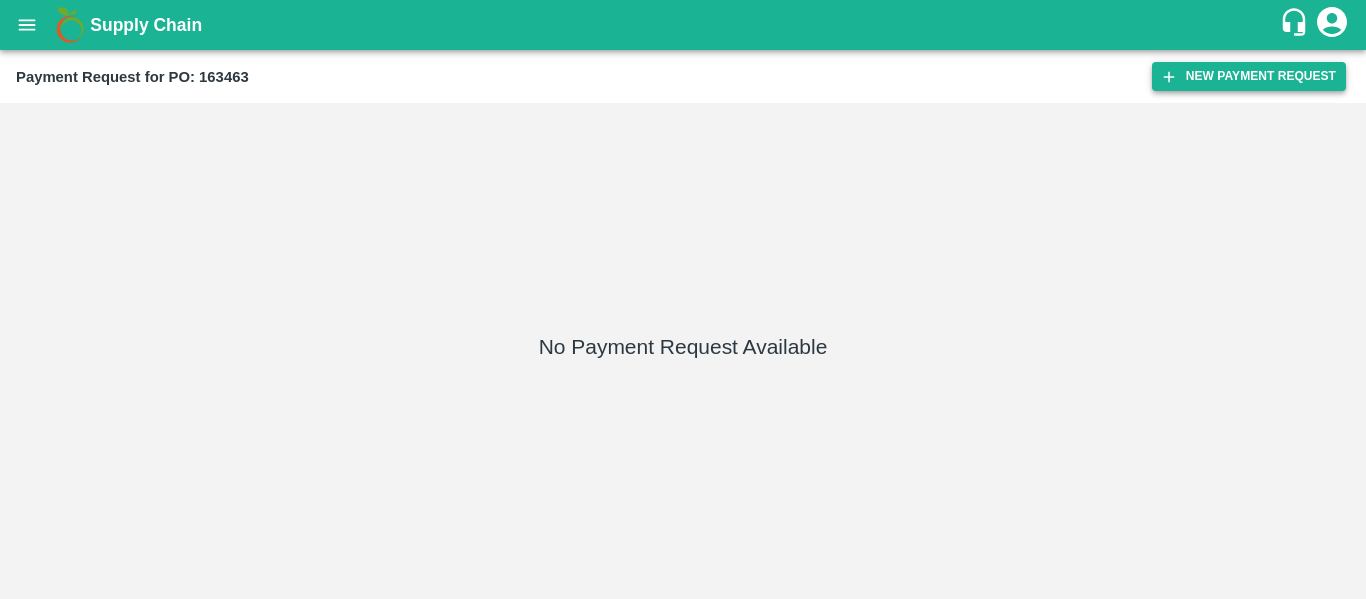 scroll, scrollTop: 0, scrollLeft: 0, axis: both 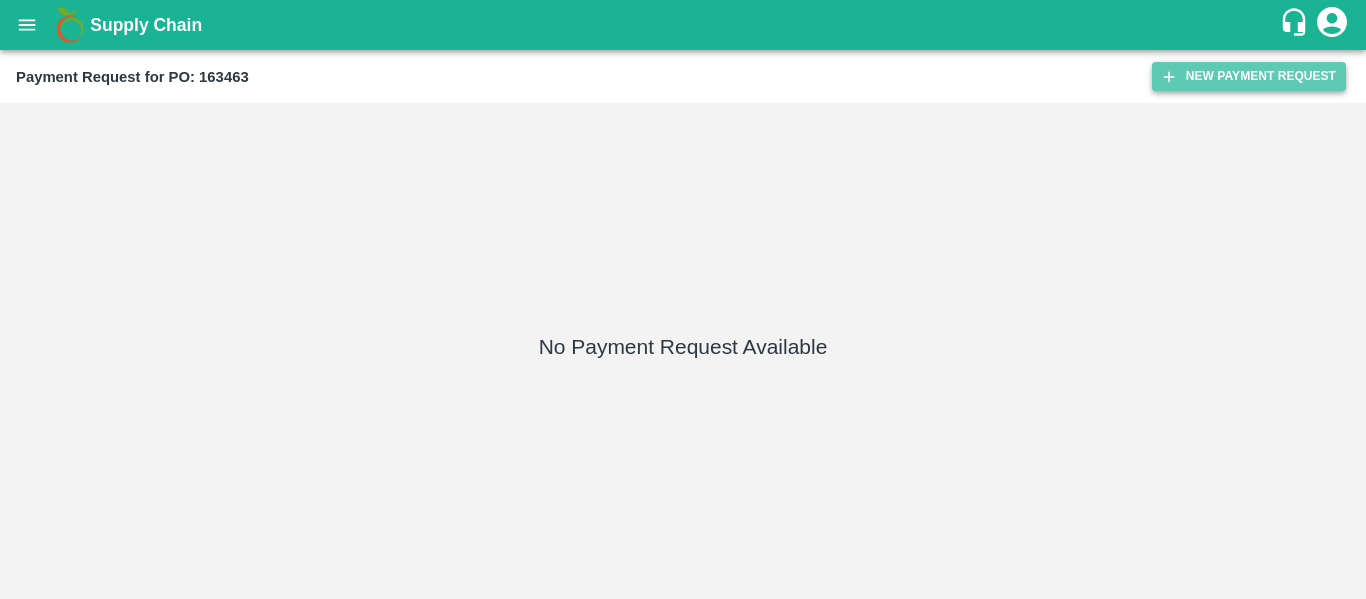 click on "New Payment Request" at bounding box center [1249, 76] 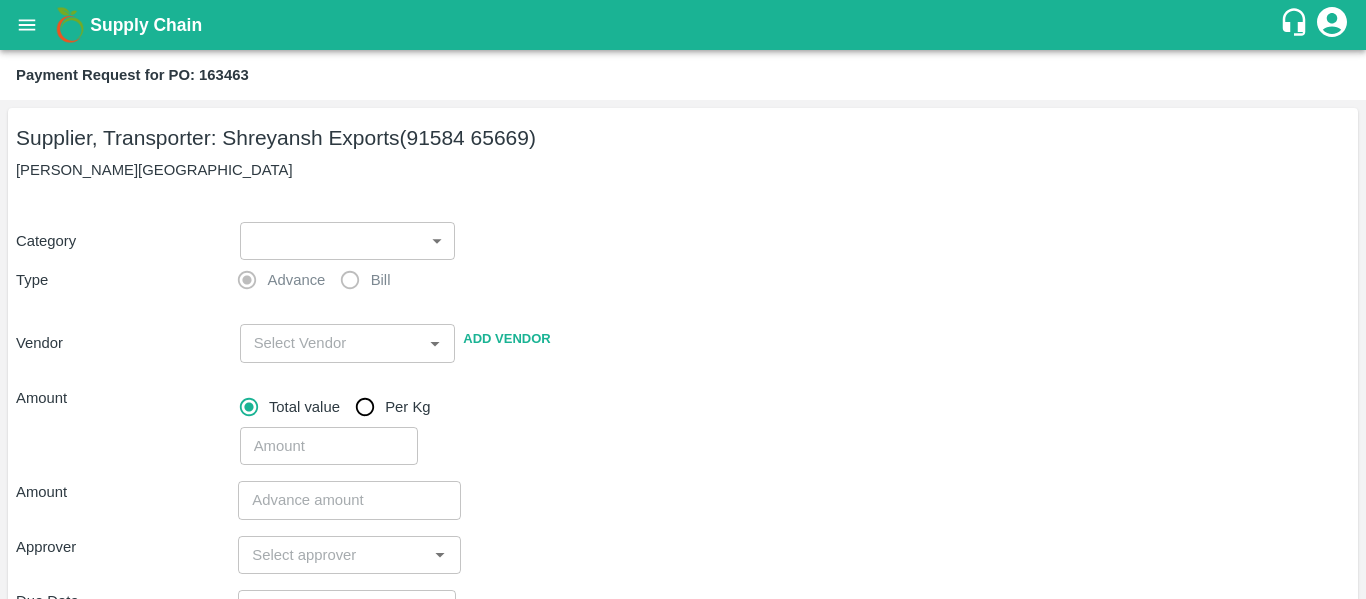 click on "Supply Chain Payment Request for PO: 163463 Supplier, Transporter:    [PERSON_NAME] Exports  (91584 65669) Nashik, [GEOGRAPHIC_DATA] Category ​ ​ Type Advance Bill Vendor ​ Add Vendor Amount Total value Per Kg ​ Amount ​ Approver ​ Due Date ​  Priority  Low  High Comment x ​ Attach bill Cancel Save Tembhurni PH Nashik CC Shahada Banana Export PH Savda Banana Export PH Nashik Banana CS Nikhil Subhash Mangvade Logout" at bounding box center (683, 299) 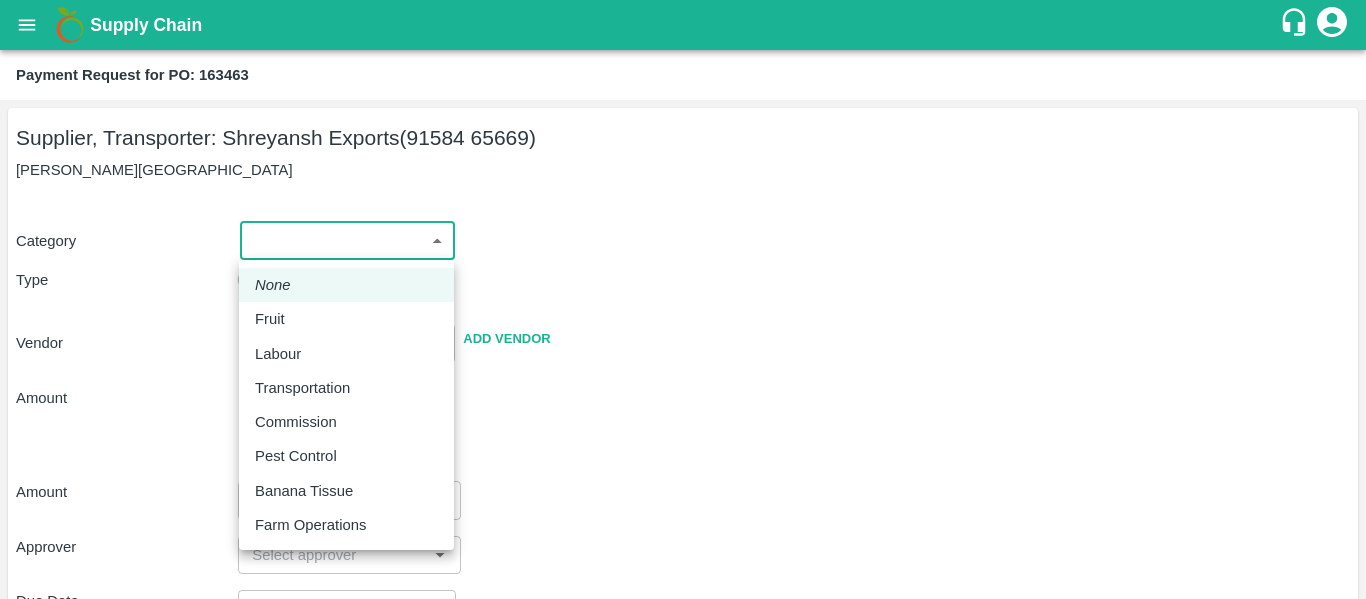 click on "Fruit" at bounding box center [346, 319] 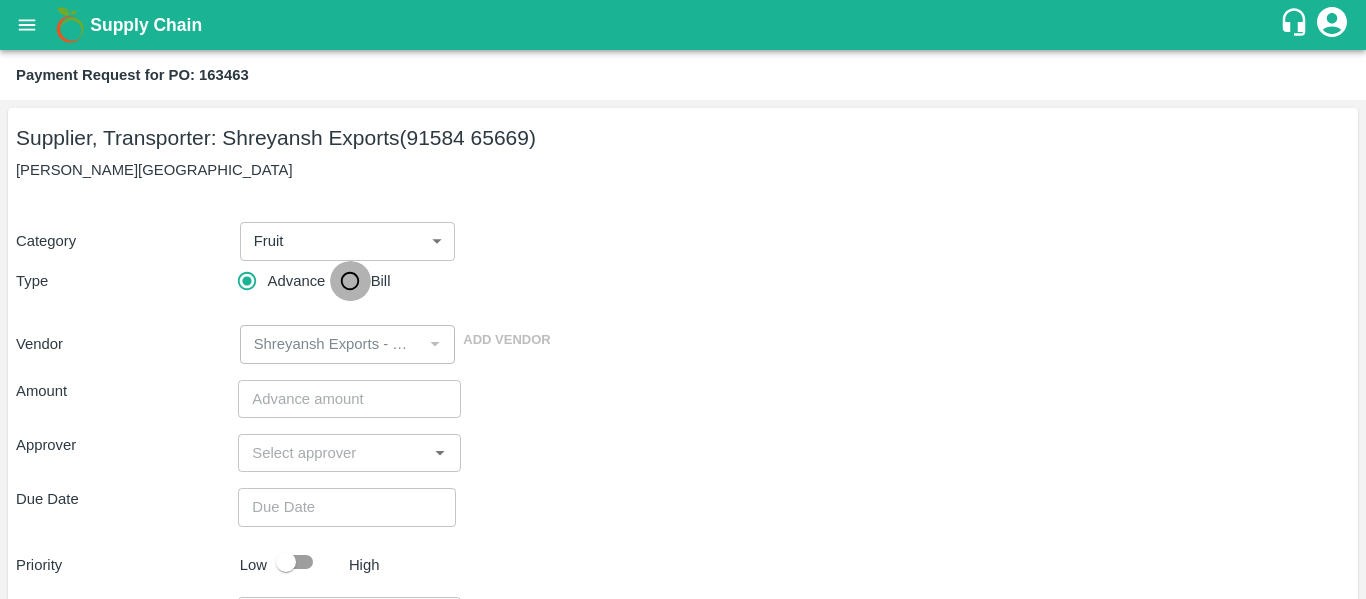 click on "Bill" at bounding box center (350, 281) 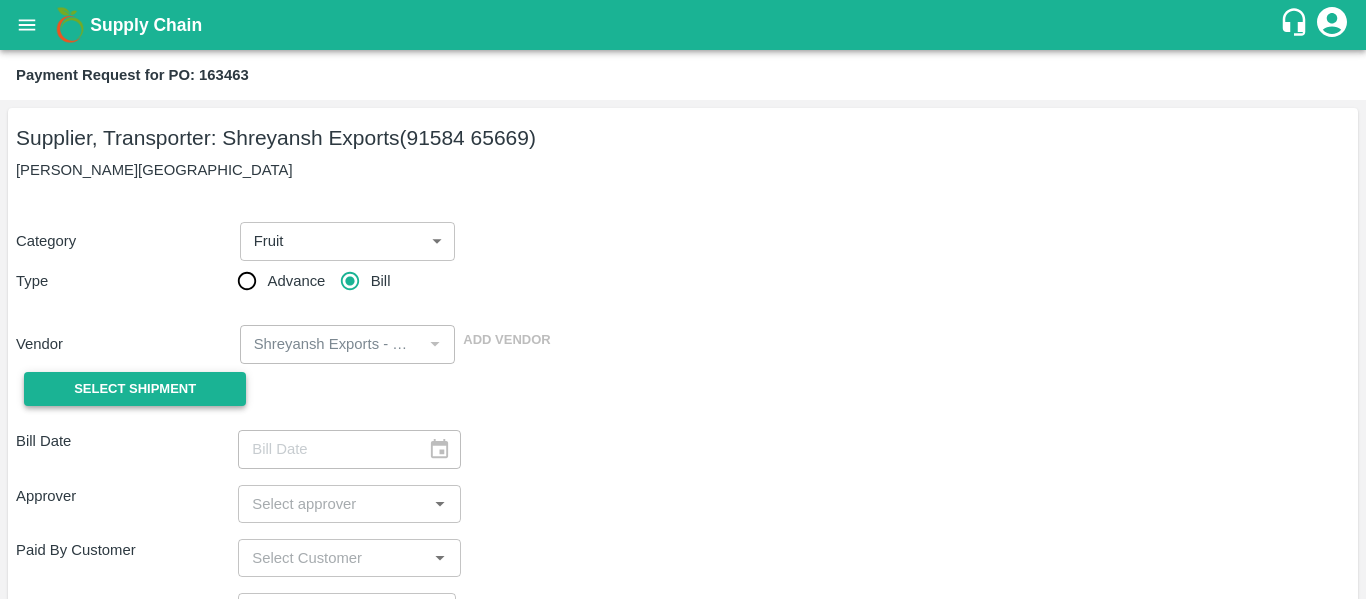 click on "Select Shipment" at bounding box center (135, 389) 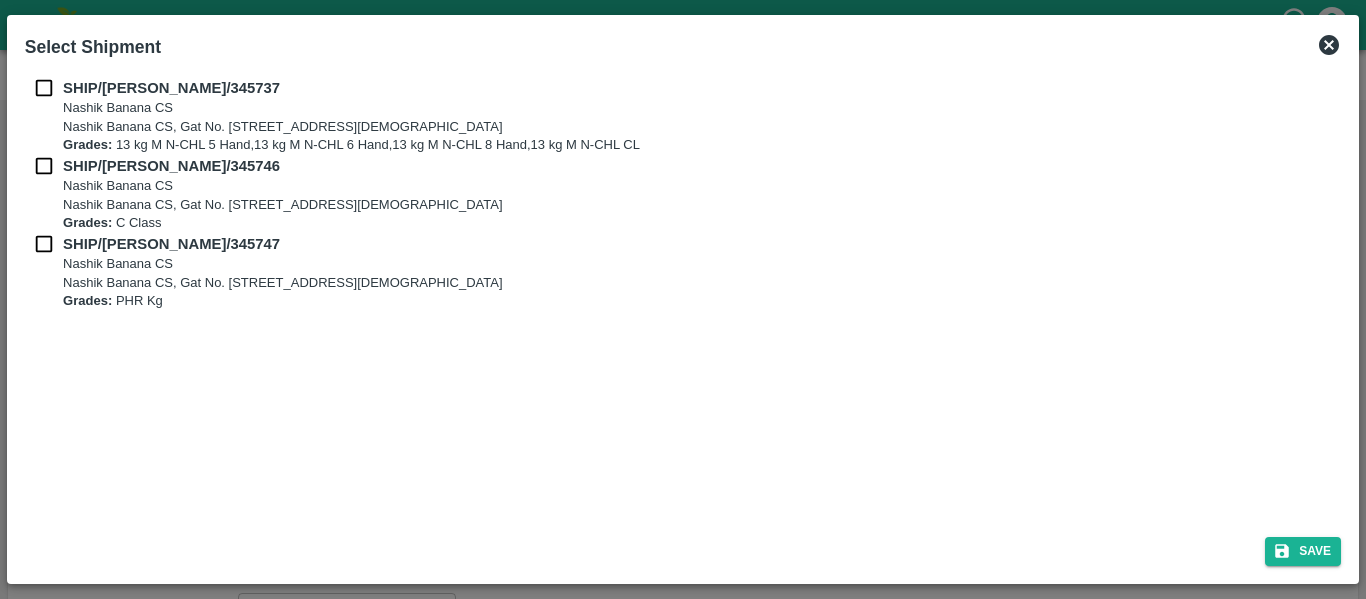 click at bounding box center (44, 88) 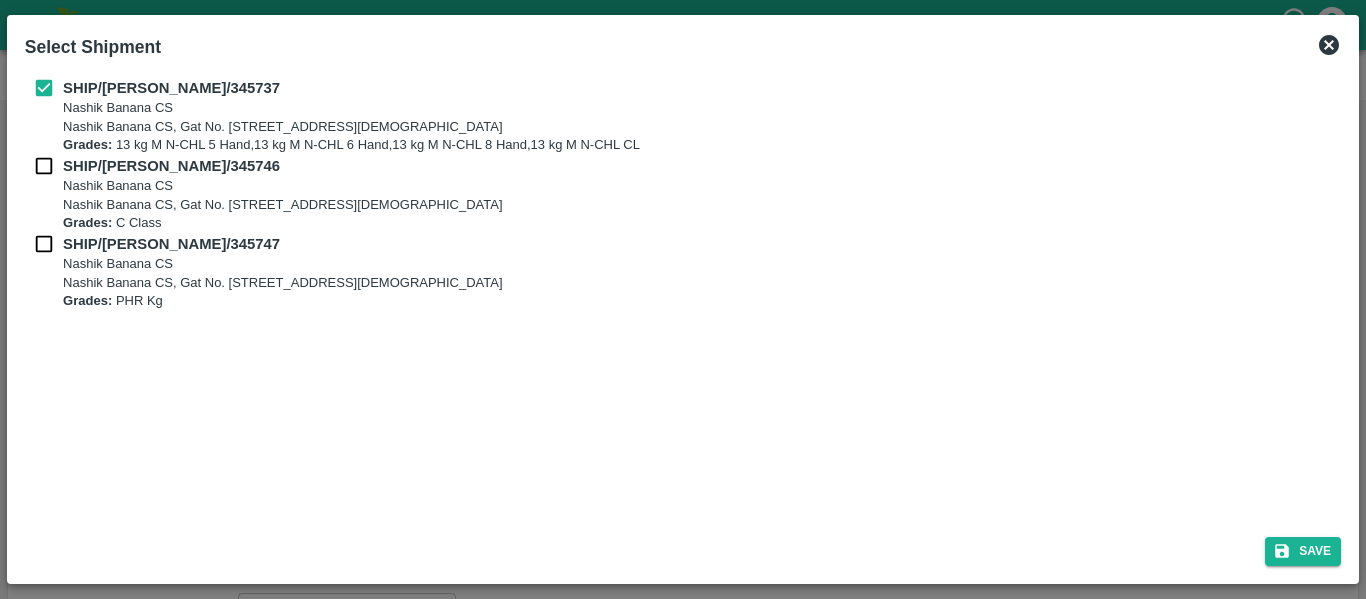 click on "SHIP/[PERSON_NAME]/345746 Nashik Banana CS  Nashik Banana CS, Gat No. [STREET_ADDRESS][DEMOGRAPHIC_DATA], [GEOGRAPHIC_DATA] Grades:   C Class" at bounding box center (683, 194) 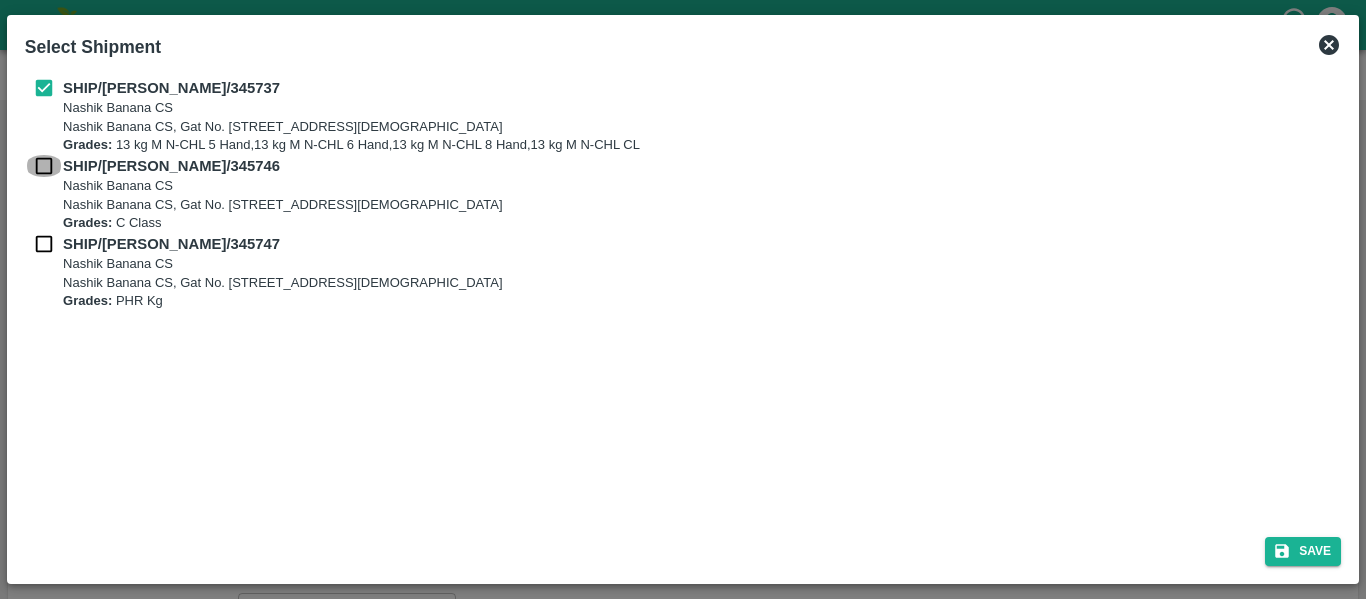 click at bounding box center [44, 166] 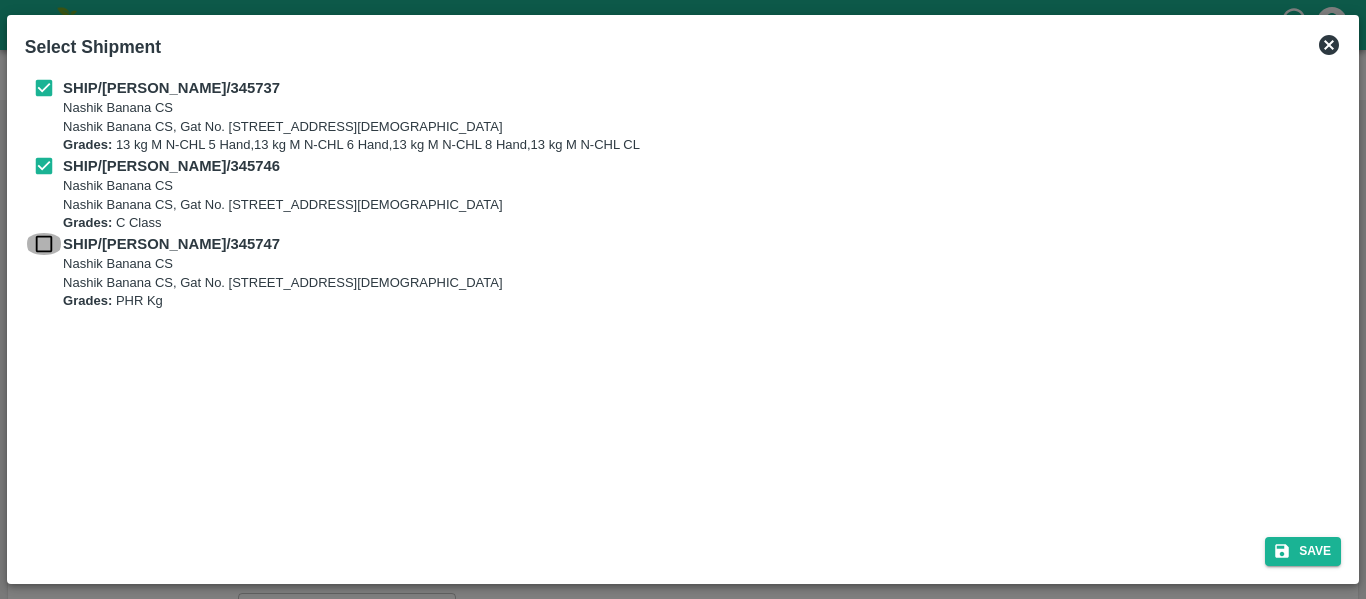 click at bounding box center (44, 244) 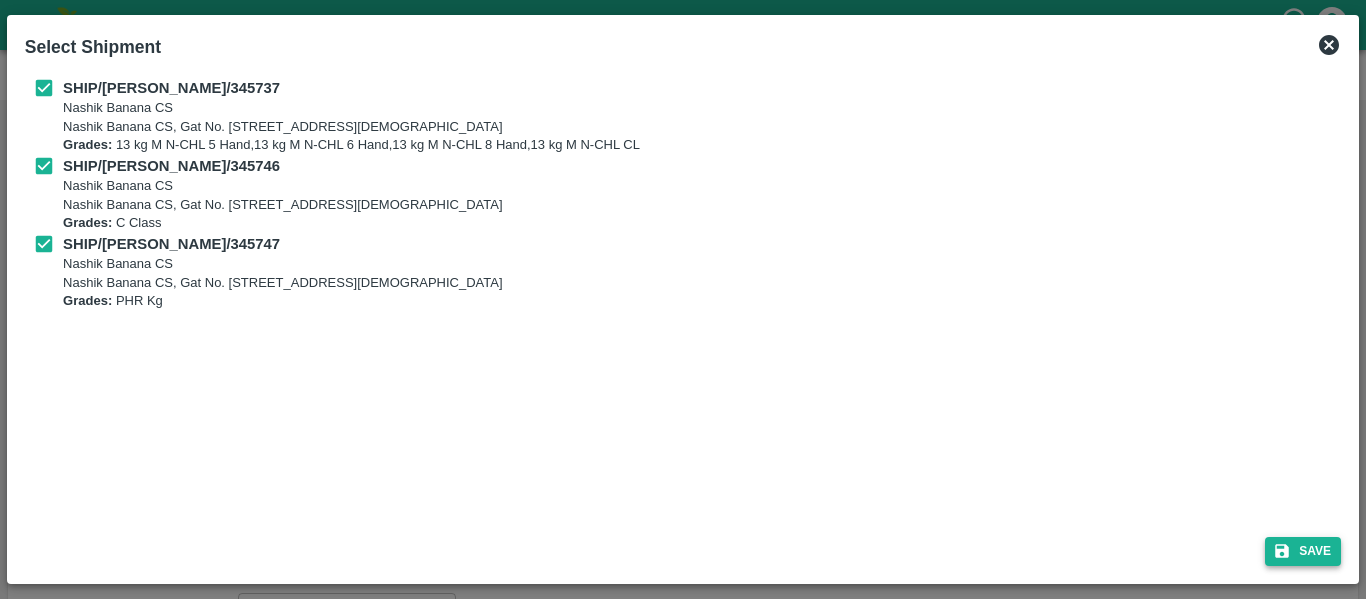 click 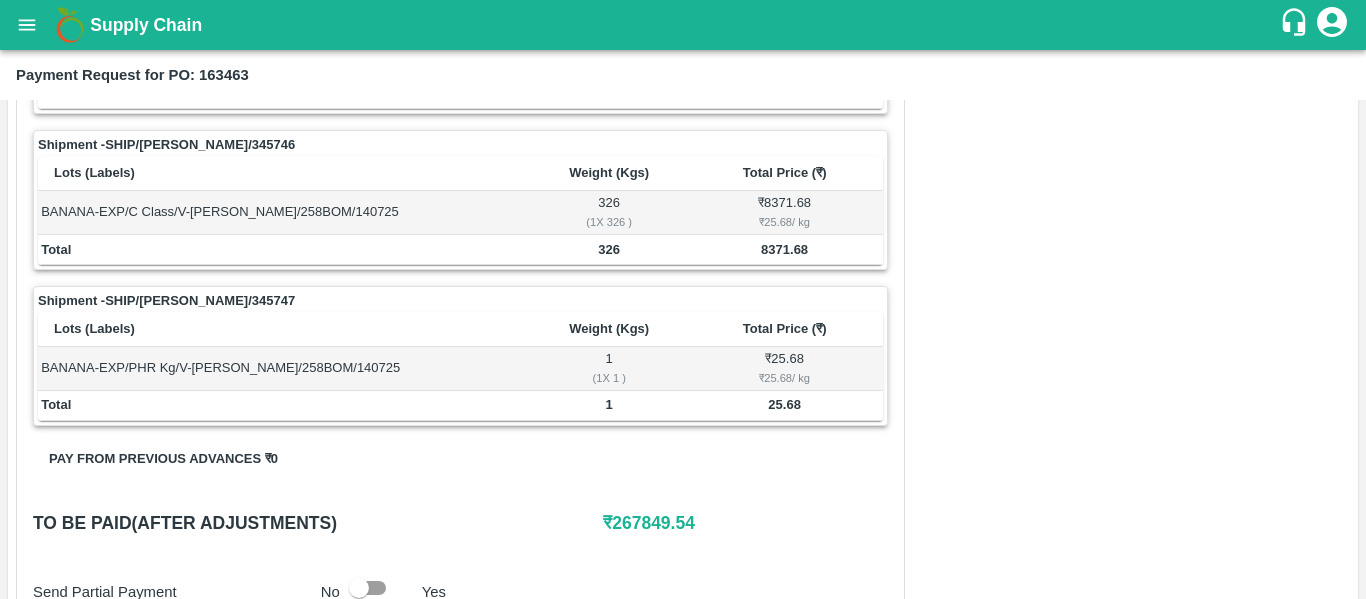 scroll, scrollTop: 1033, scrollLeft: 0, axis: vertical 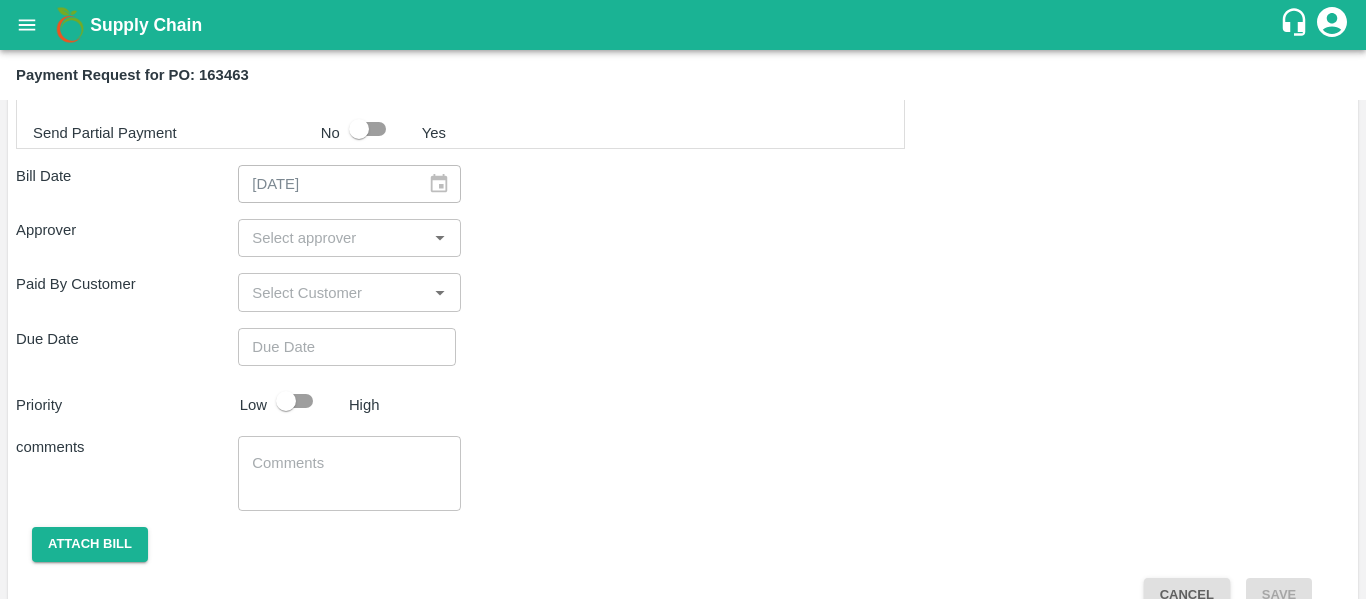 click at bounding box center (332, 238) 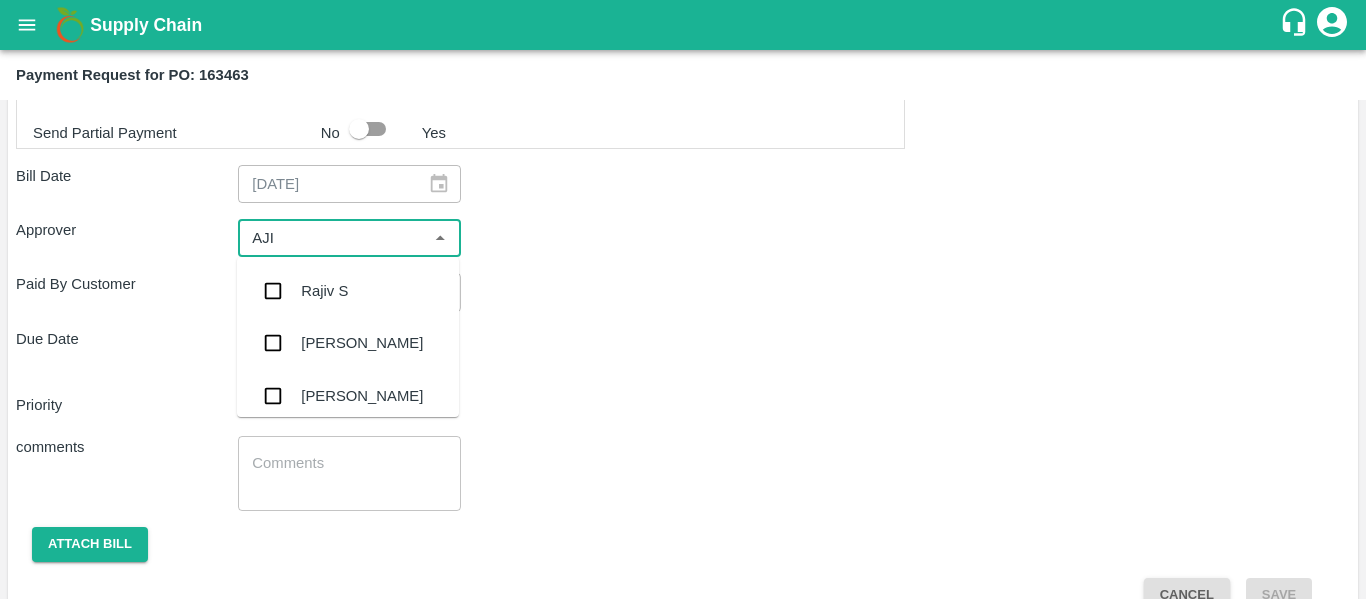 type on "AJIT" 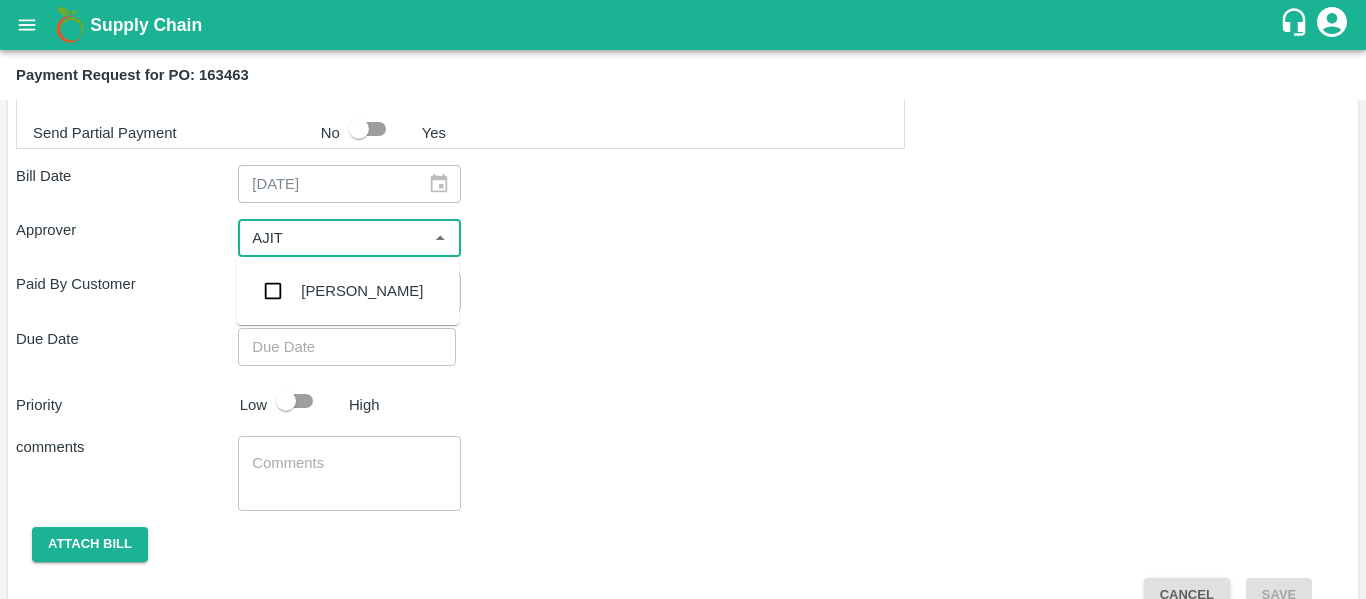 click on "[PERSON_NAME]" at bounding box center (362, 291) 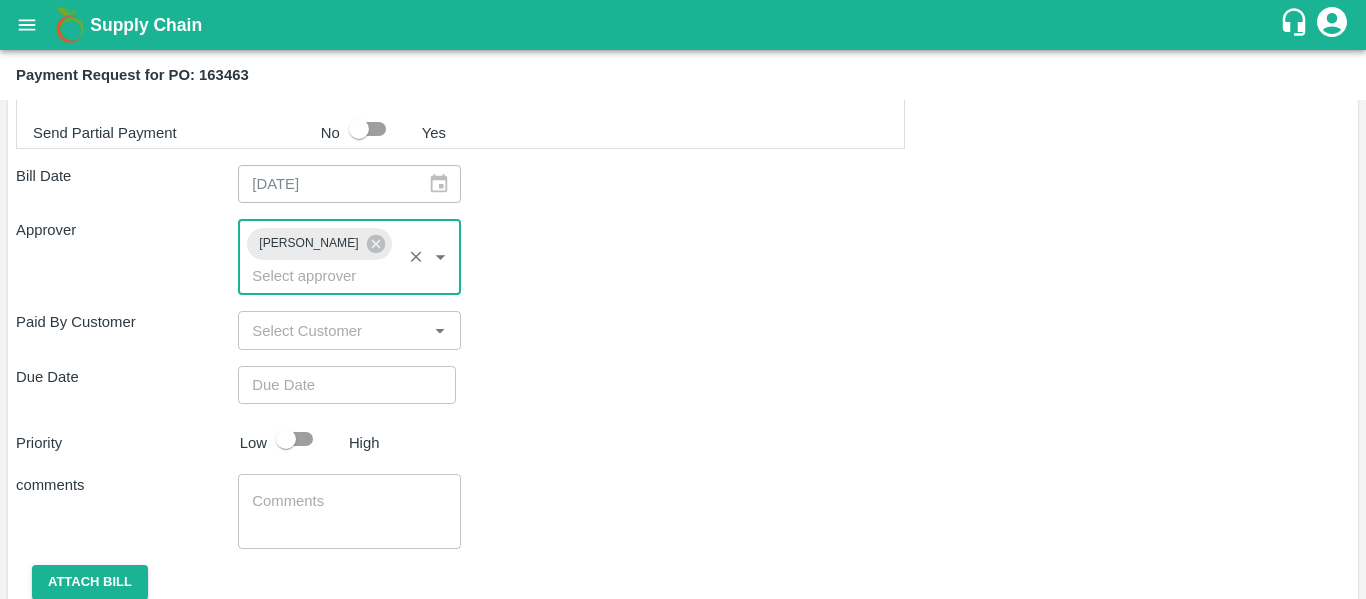 type on "DD/MM/YYYY hh:mm aa" 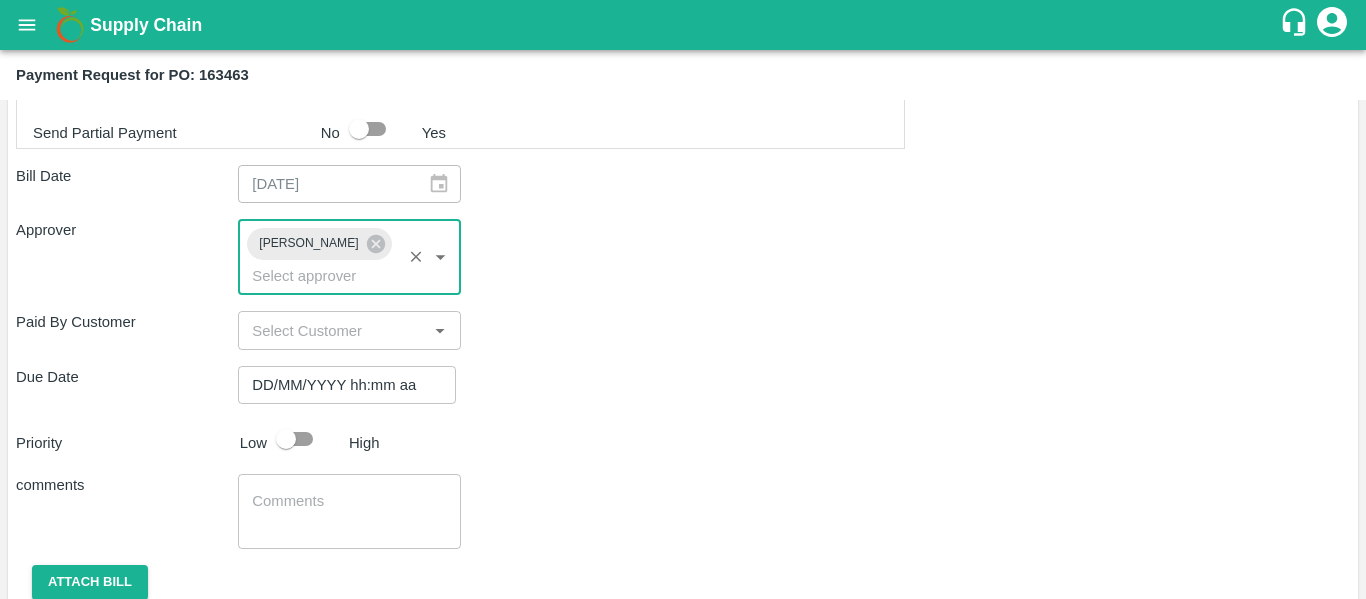 click on "DD/MM/YYYY hh:mm aa" at bounding box center (340, 385) 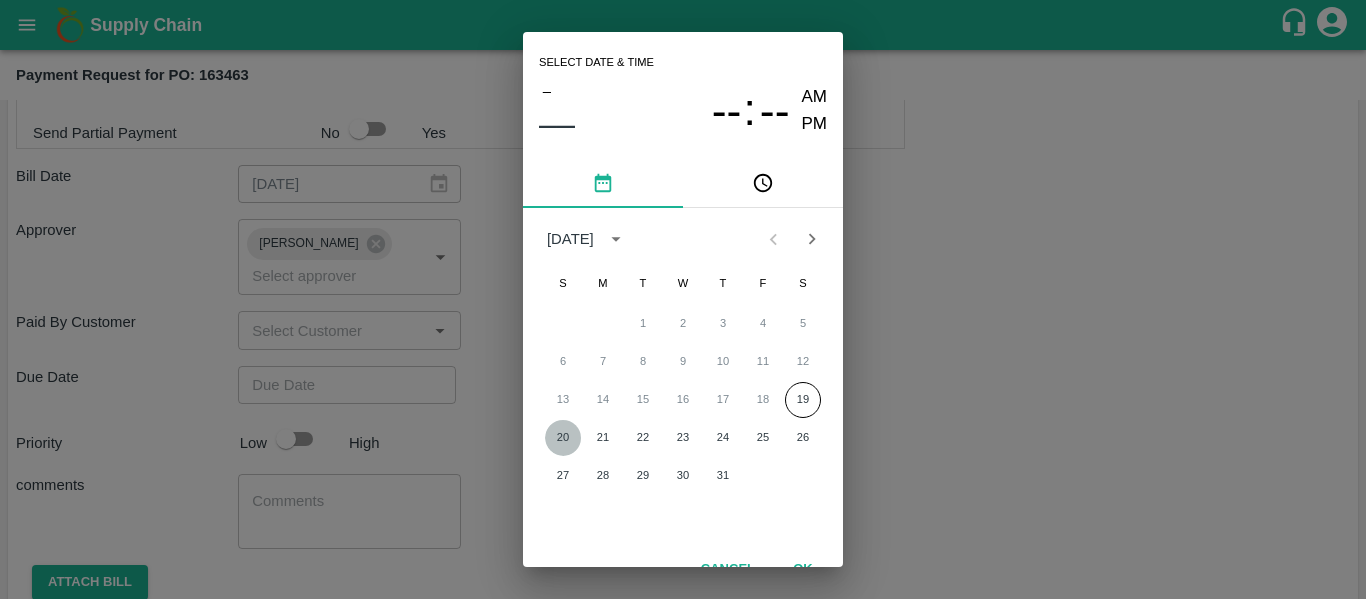 click on "20" at bounding box center [563, 438] 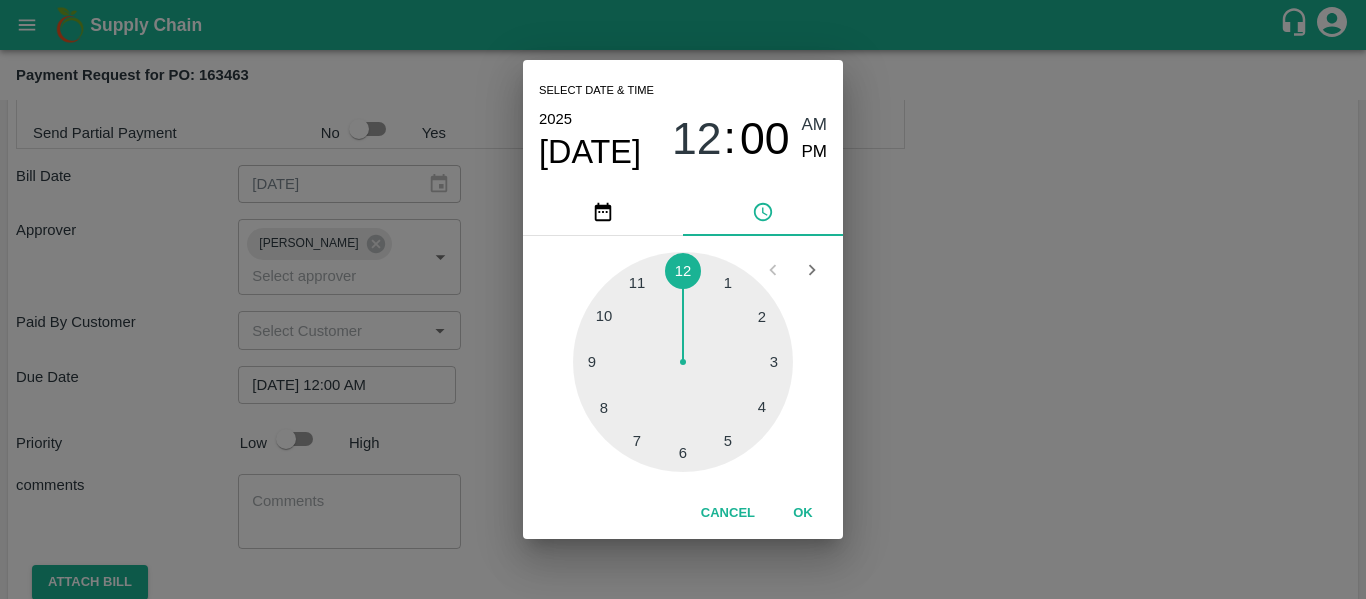 click on "Select date & time [DATE] 12 : 00 AM PM 1 2 3 4 5 6 7 8 9 10 11 12 Cancel OK" at bounding box center (683, 299) 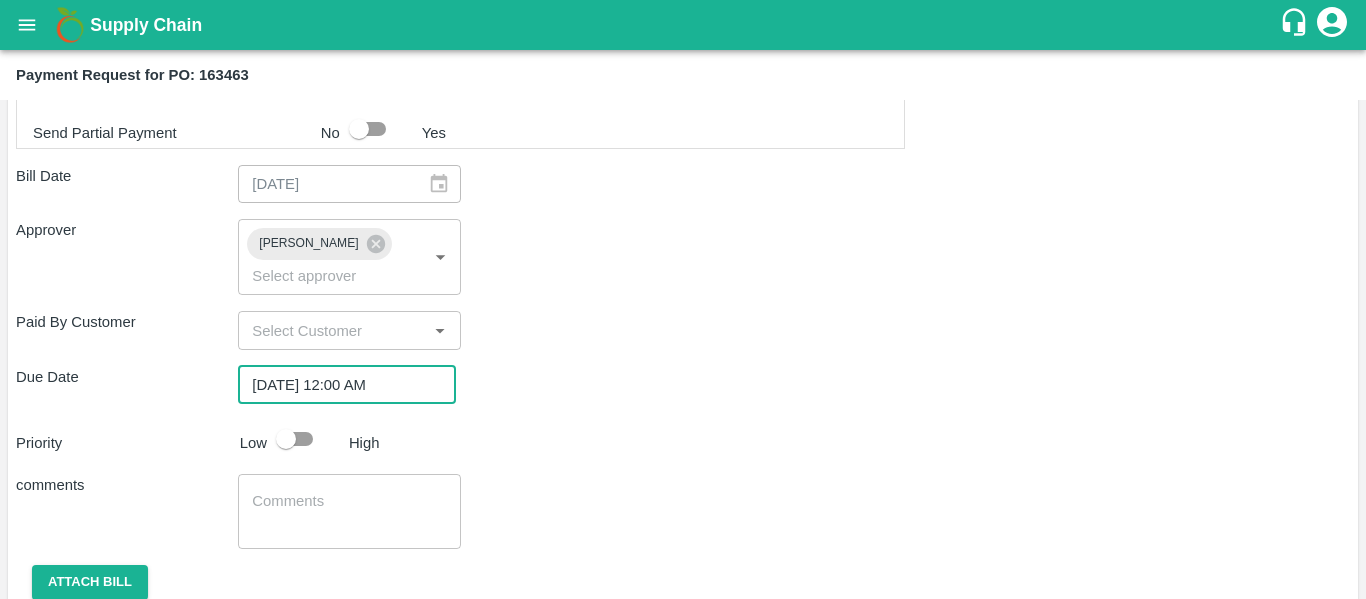 click at bounding box center [286, 439] 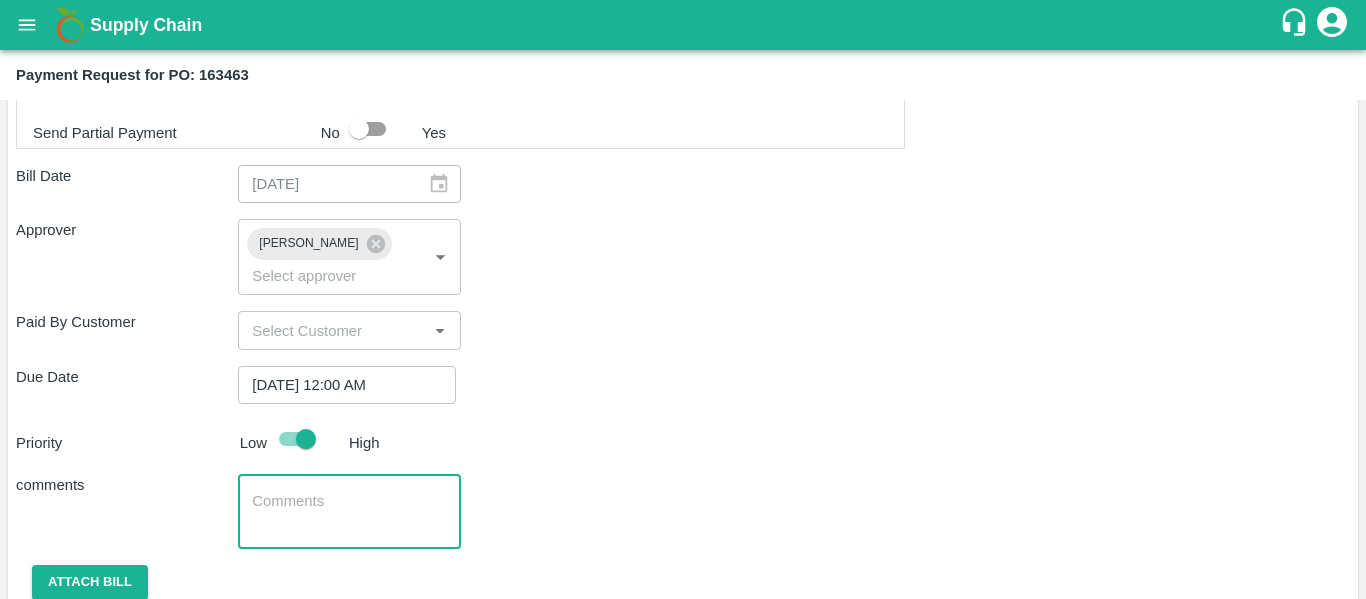 click at bounding box center (349, 512) 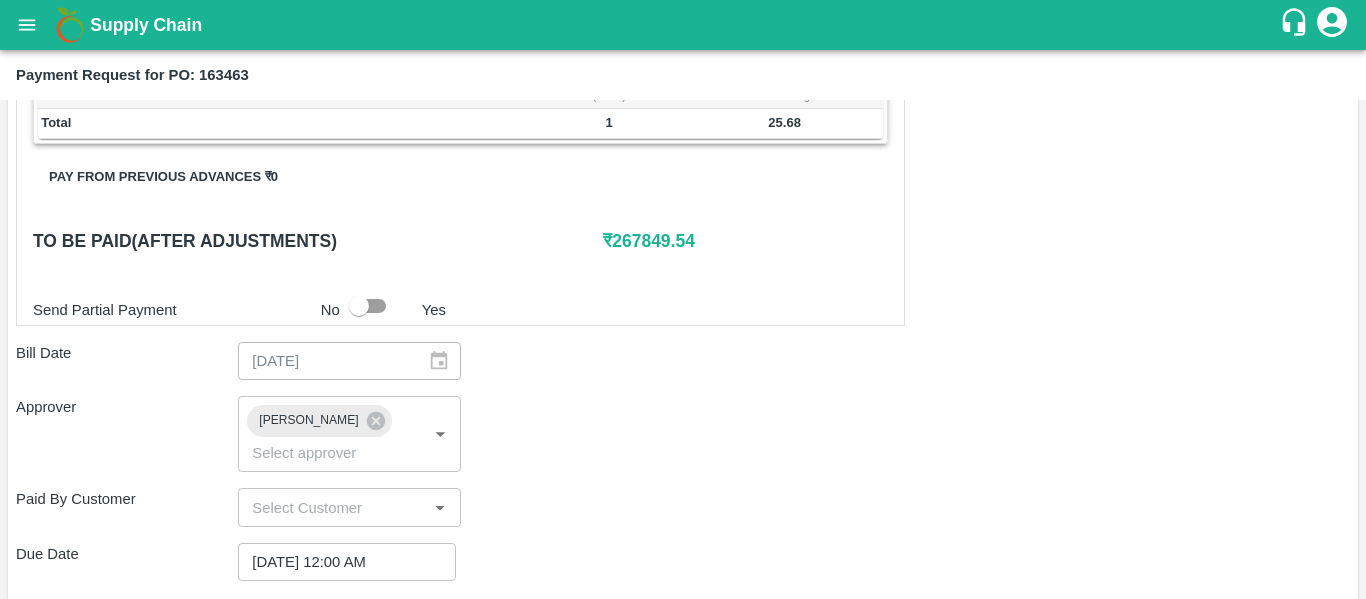 scroll, scrollTop: 855, scrollLeft: 0, axis: vertical 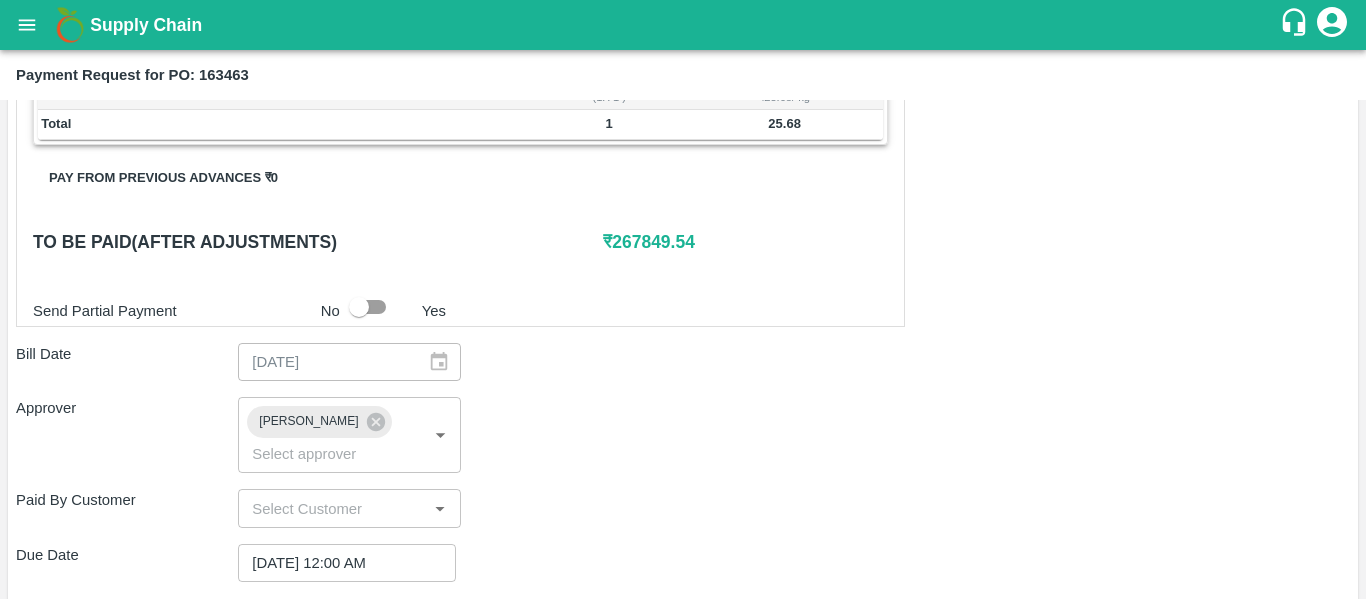 type on "Fruit Bill" 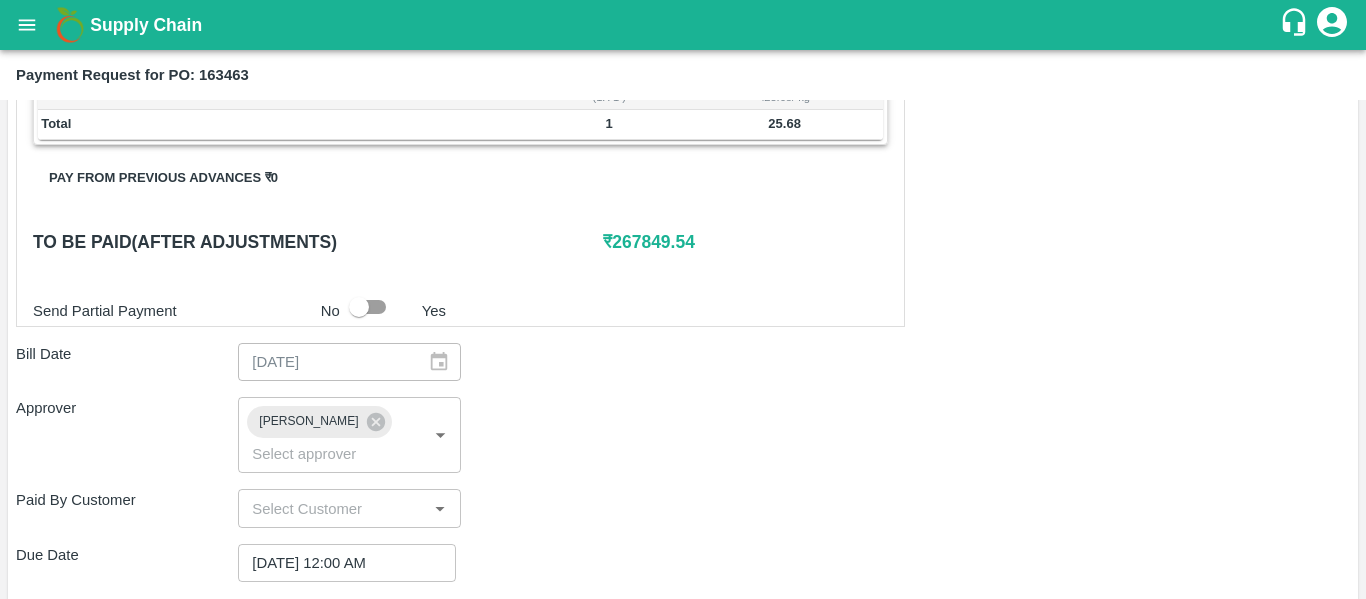 scroll, scrollTop: 1082, scrollLeft: 0, axis: vertical 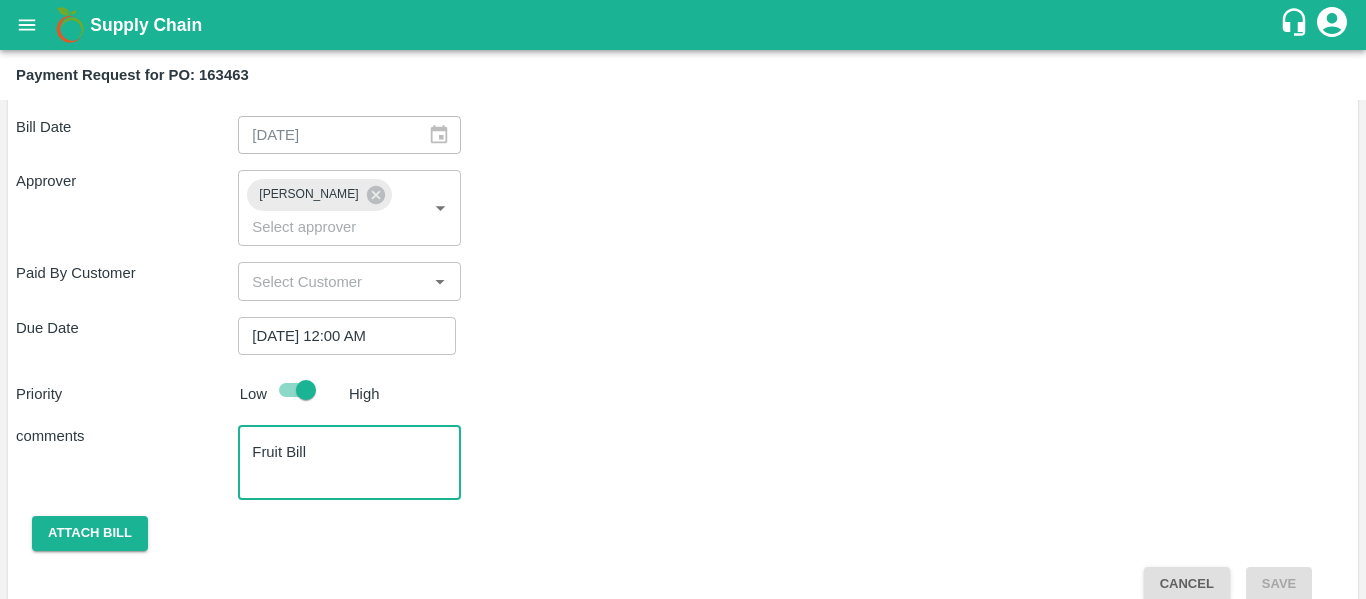 click on "Shipment -  SHIP/NASH/345737 Lots (Labels) Weight (Kgs) Total Price (₹) BANANA-EXP/13 kg M N-CHL 5 Hand/V-MH-Shreya/466BFC/140725   39 ( 3  X   13   ) ₹ 1108.77 ₹ 28.43  / kg BANANA-EXP/13 kg M N-CHL 6 Hand/V-MH-Shreya/466BFC/140725   5798 ( 446  X   13   ) ₹ 164837.14 ₹ 28.43  / kg BANANA-EXP/13 kg M N-CHL 8 Hand/V-MH-Shreya/466BFC/140725   3120 ( 240  X   13   ) ₹ 88701.6 ₹ 28.43  / kg BANANA-EXP/13 kg M N-CHL CL/V-MH-Shreya/466BFC/140725   169 ( 13  X   13   ) ₹ 4804.67 ₹ 28.43  / kg Total 9126 259452.18 Shipment -  SHIP/NASH/345746 Lots (Labels) Weight (Kgs) Total Price (₹) BANANA-EXP/C Class/V-MH-Shreya/258BOM/140725   326 ( 1  X   326   ) ₹ 8371.68 ₹ 25.68  / kg Total 326 8371.68 Shipment -  SHIP/NASH/345747 Lots (Labels) Weight (Kgs) Total Price (₹) BANANA-EXP/PHR Kg/V-MH-Shreya/258BOM/140725   1 ( 1  X   1   ) ₹ 25.68 ₹ 25.68  / kg Total 1 25.68 Pay from previous advances ₹  0 To be paid(After adjustments) ₹  267849.54 Send Partial Payment No Yes Bill Date 15/07/2025" at bounding box center [683, -34] 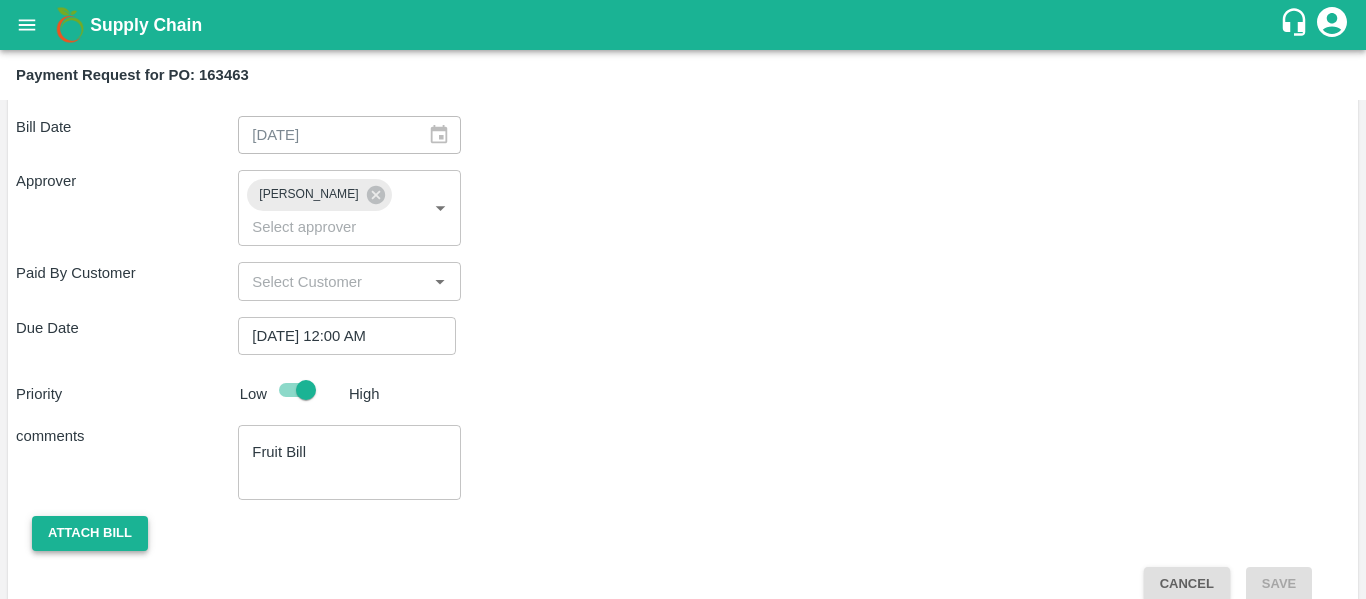 click on "Attach bill" at bounding box center [90, 533] 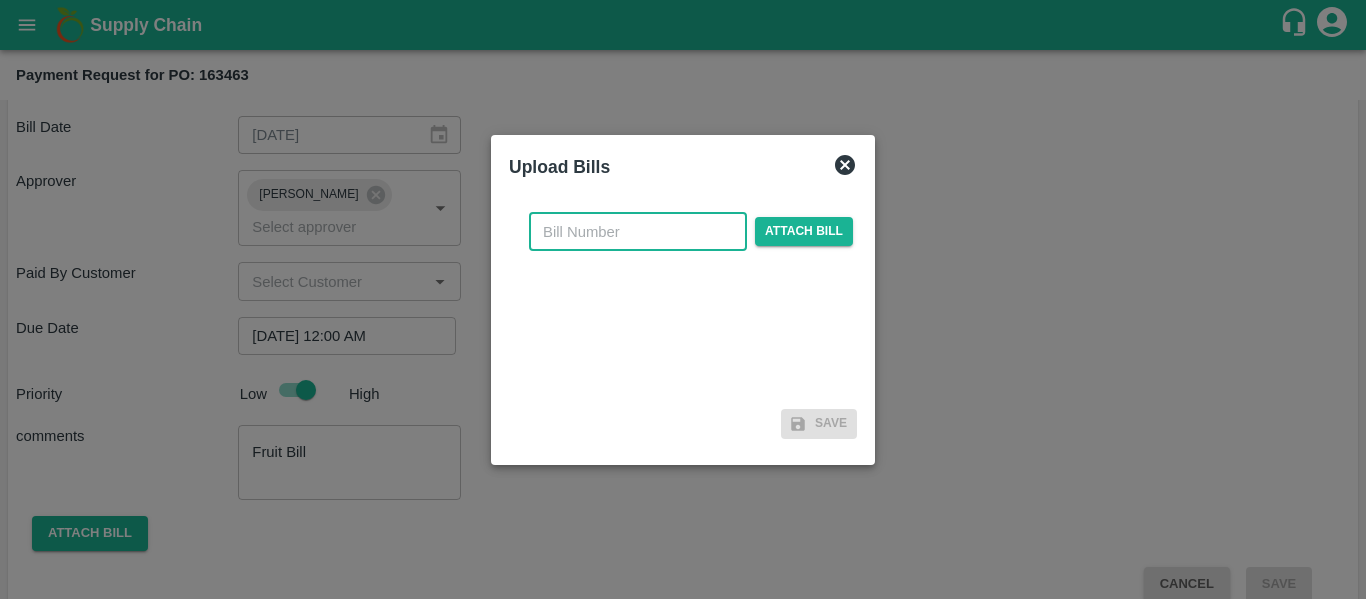 click at bounding box center (638, 232) 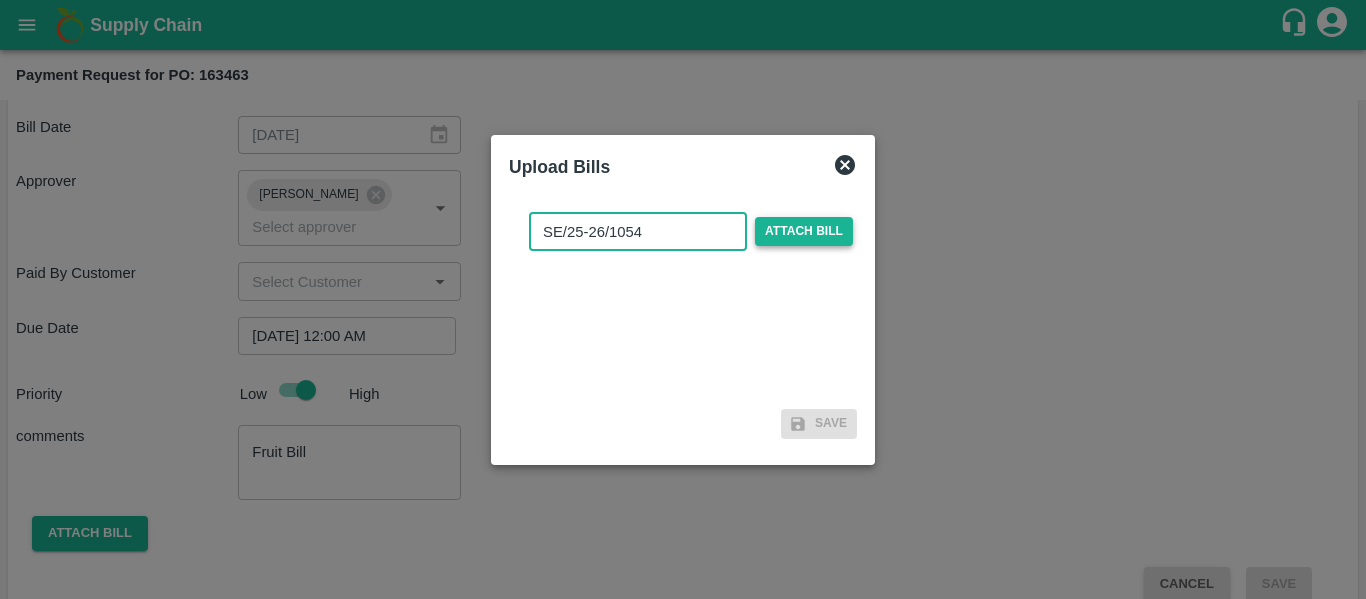 type on "SE/25-26/1054" 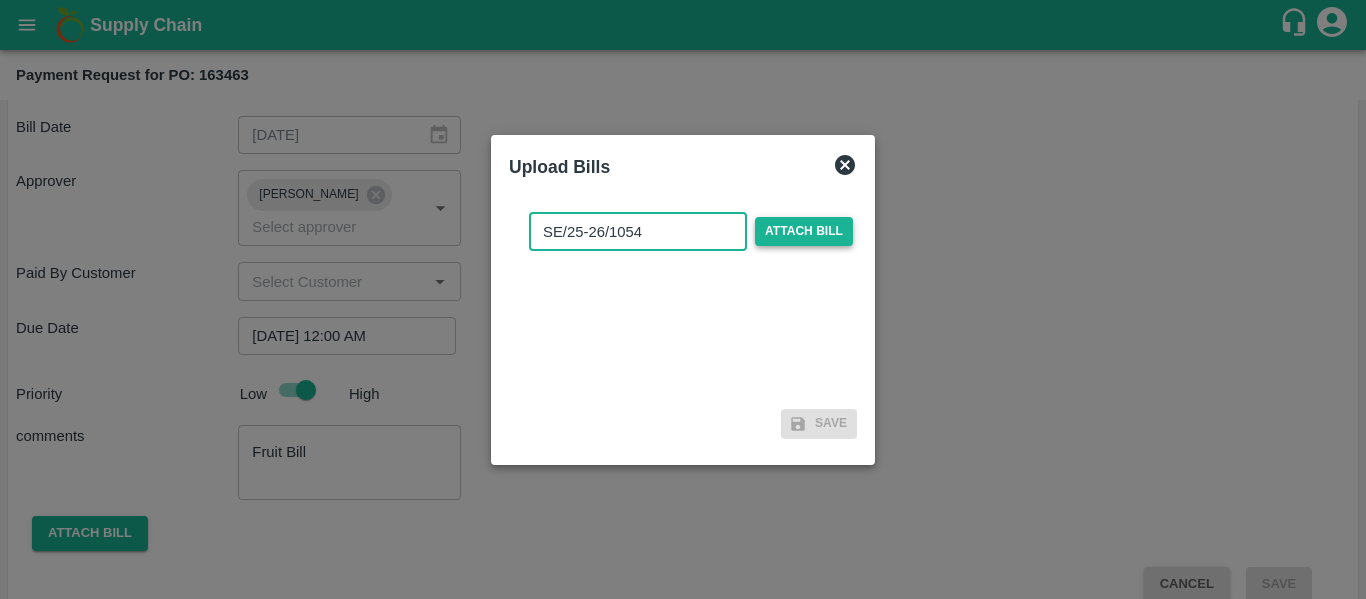 click on "Attach bill" at bounding box center (804, 231) 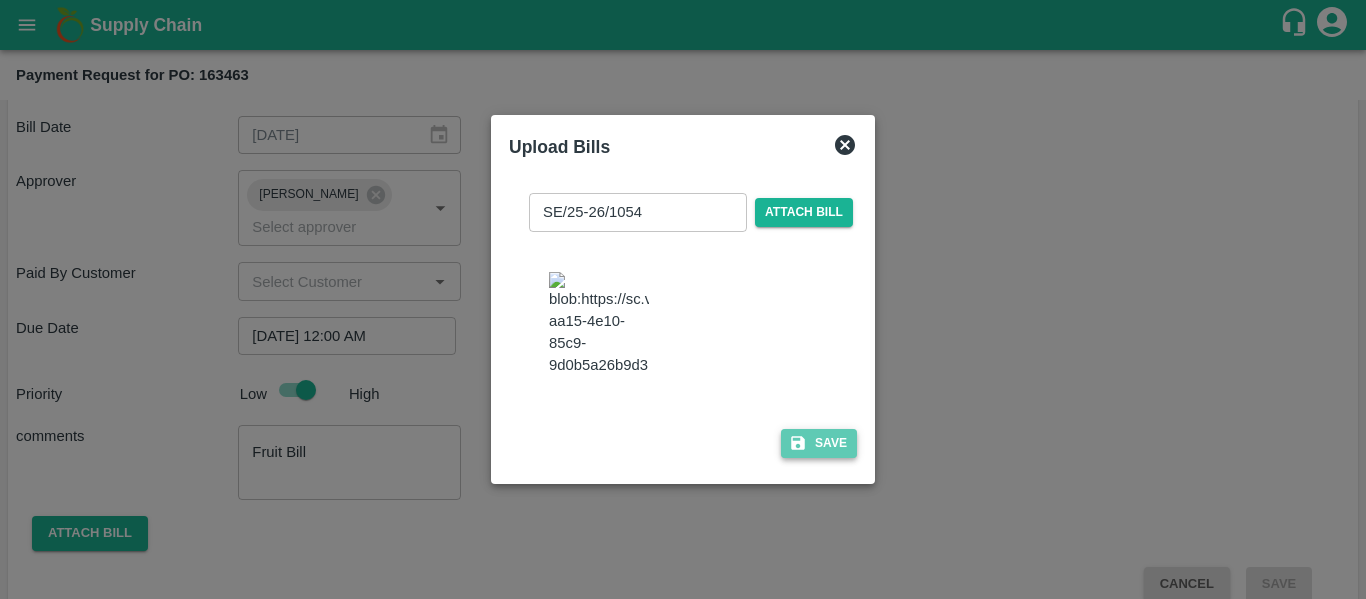 click on "Save" at bounding box center [819, 443] 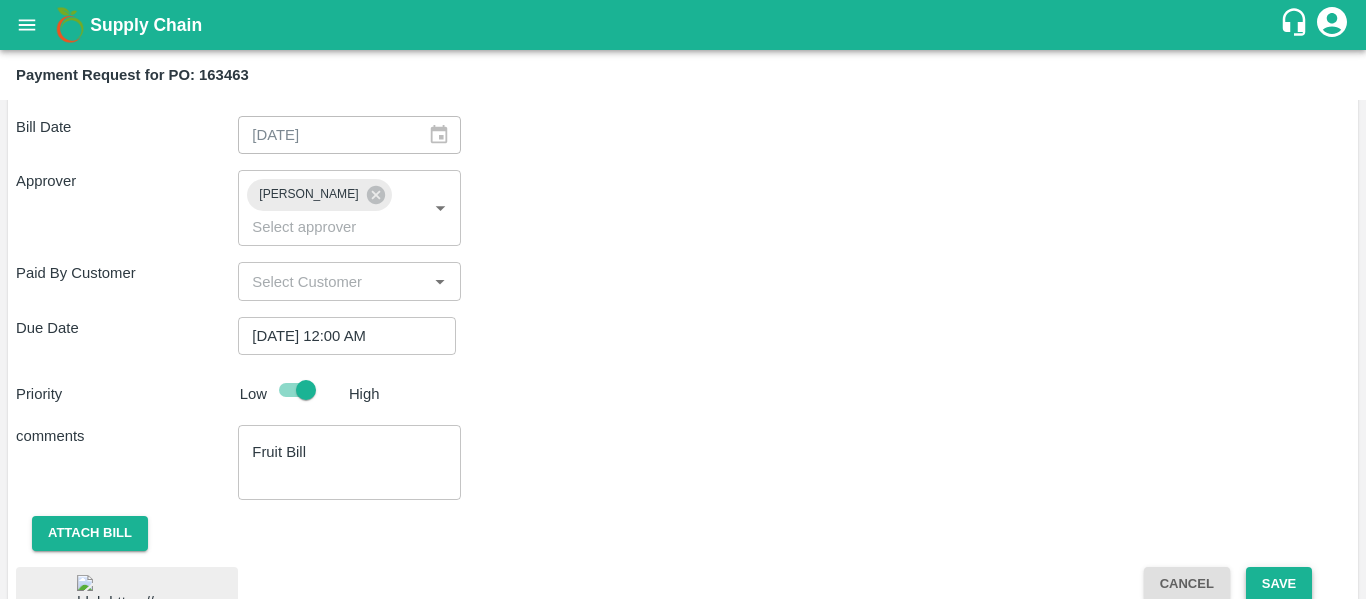 click on "Save" at bounding box center [1279, 584] 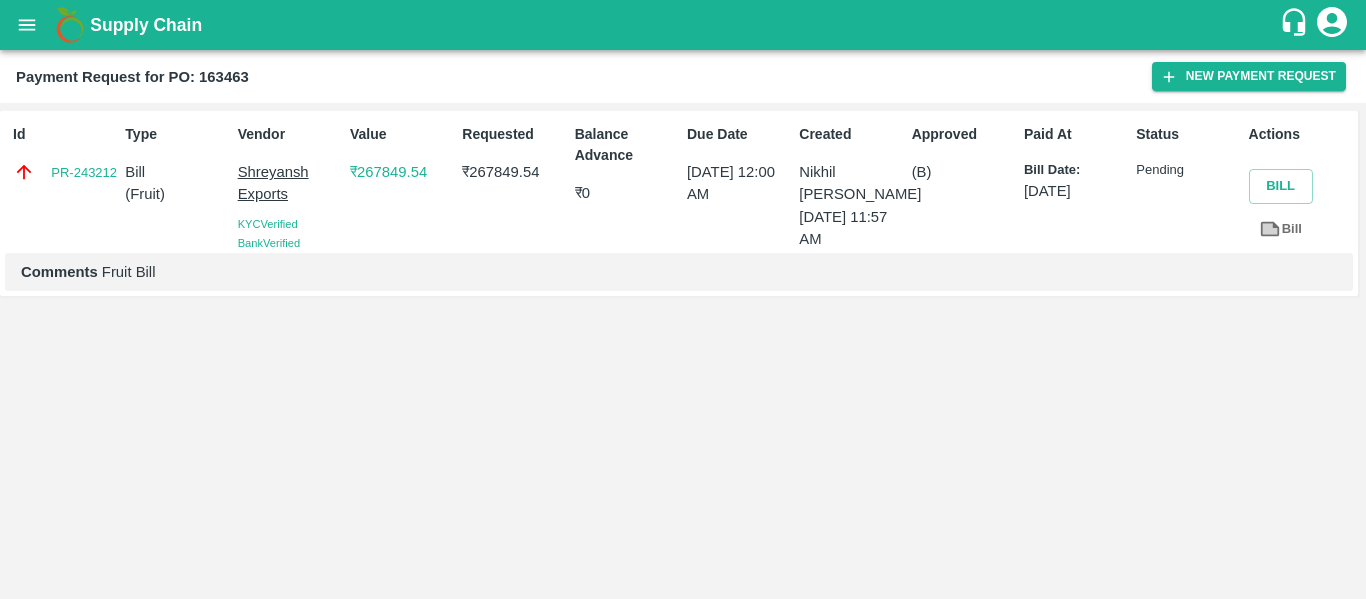 click at bounding box center (27, 25) 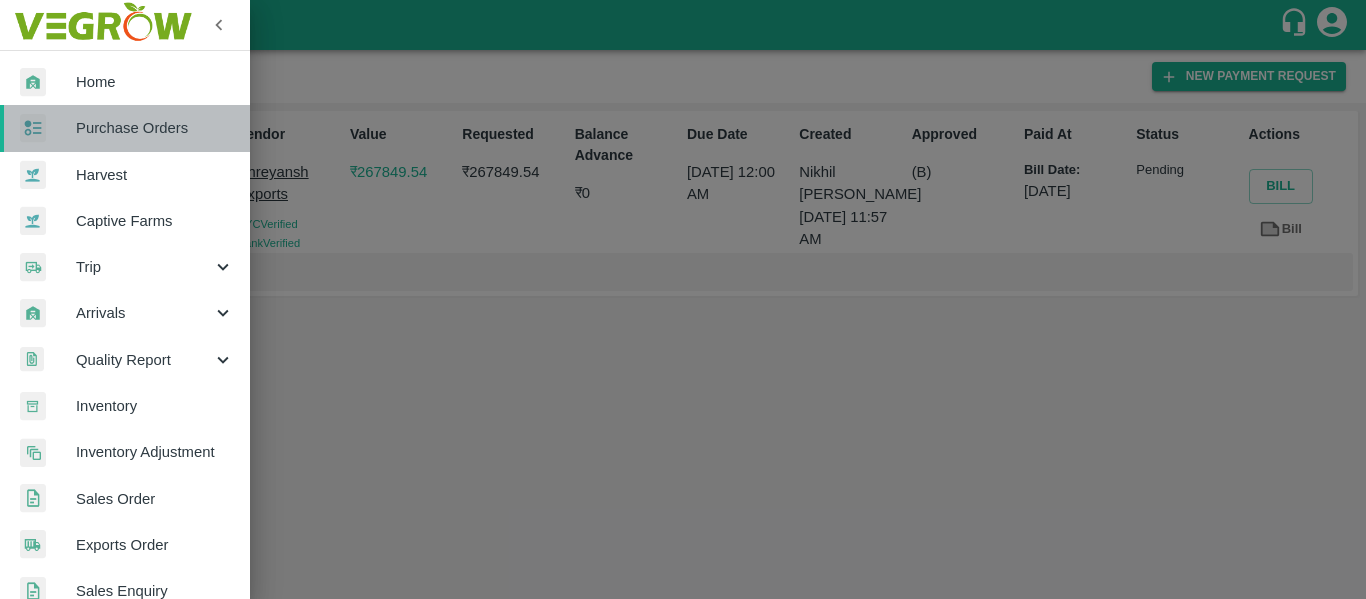 click on "Purchase Orders" at bounding box center [155, 128] 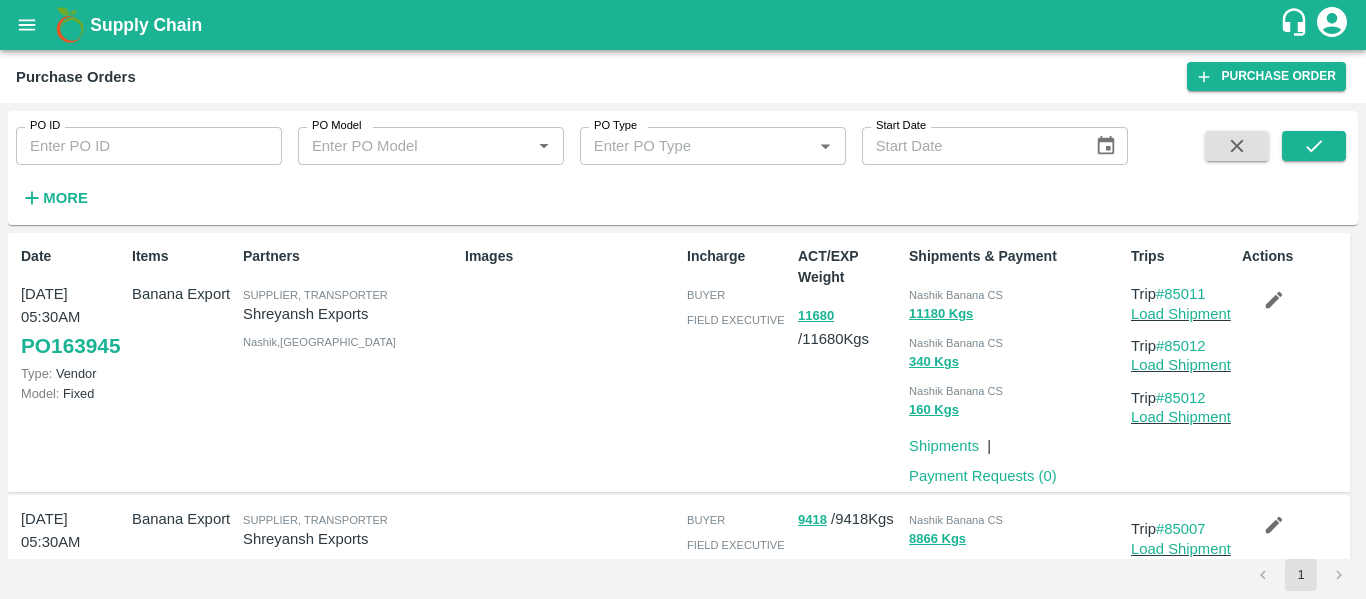 click on "PO ID" at bounding box center [149, 146] 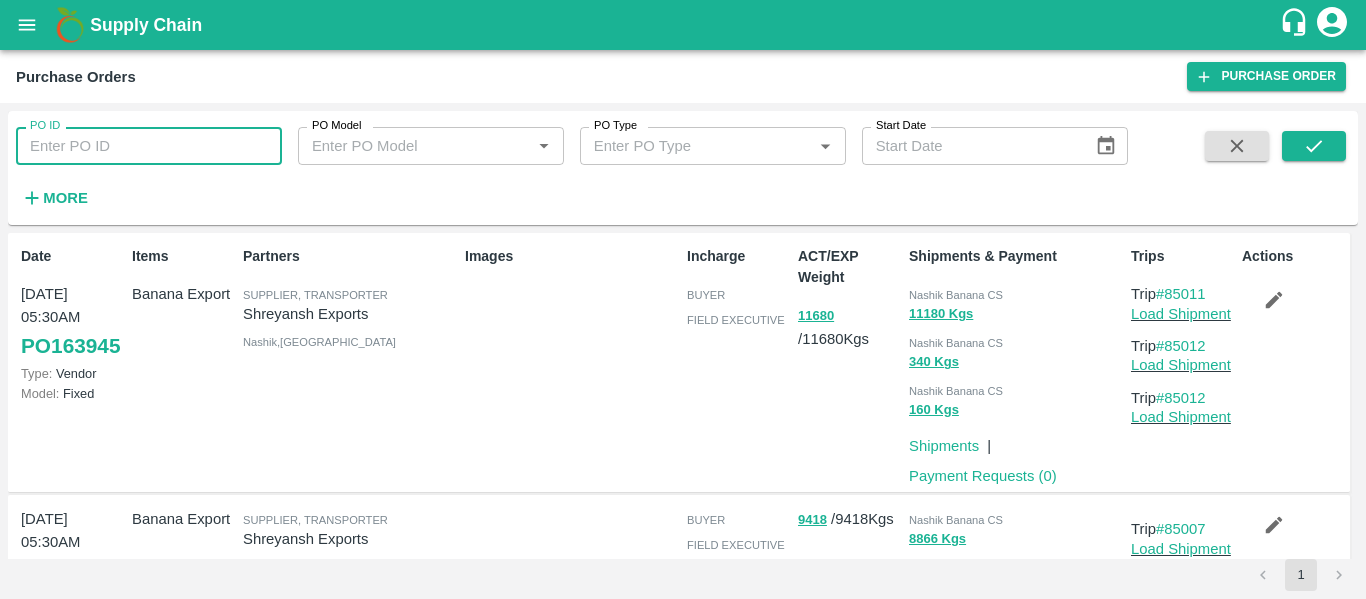 paste on "163540" 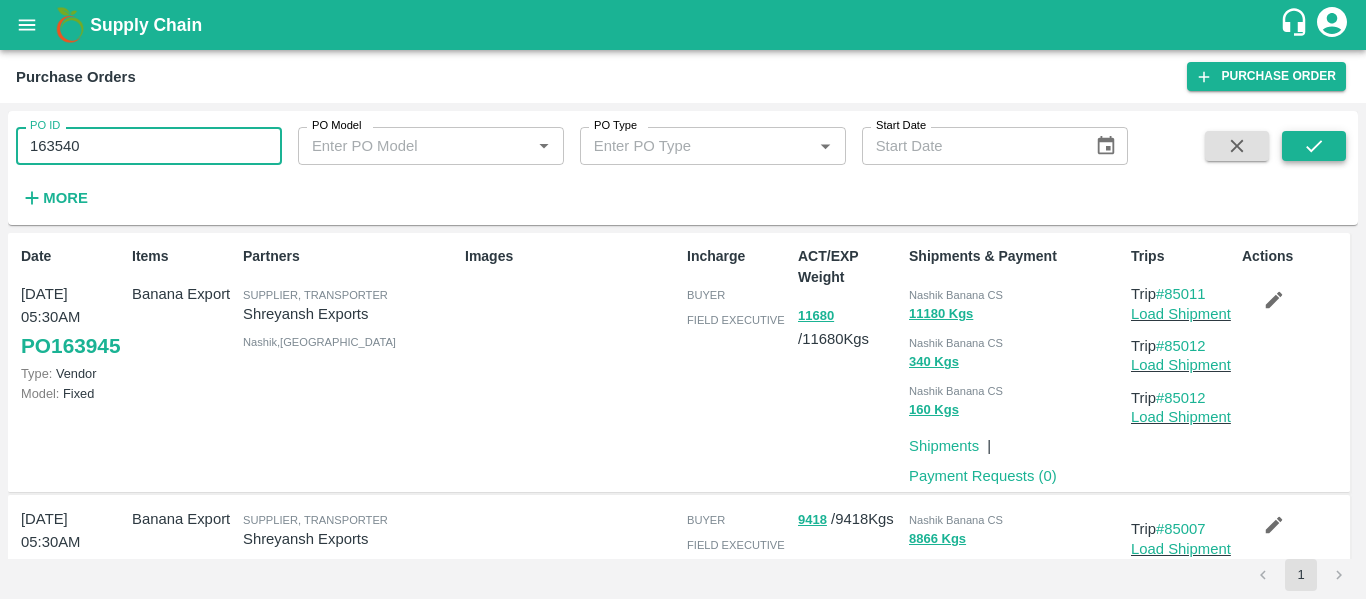 type on "163540" 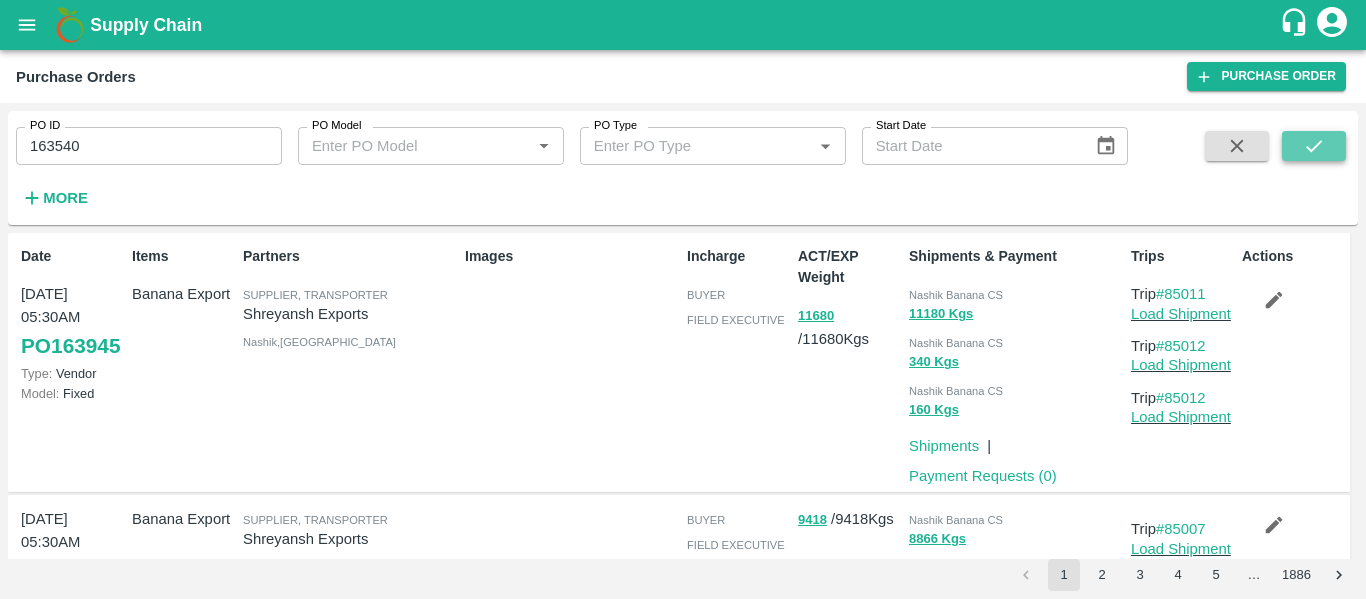 click 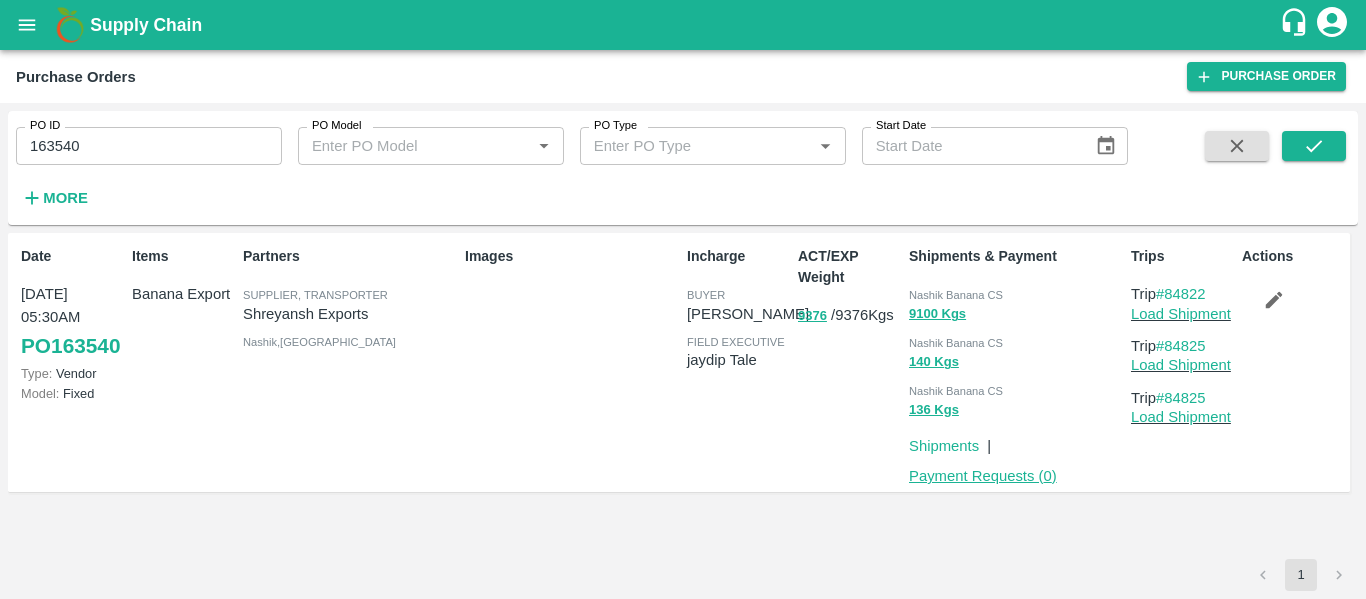 click on "Payment Requests ( 0 )" at bounding box center [983, 476] 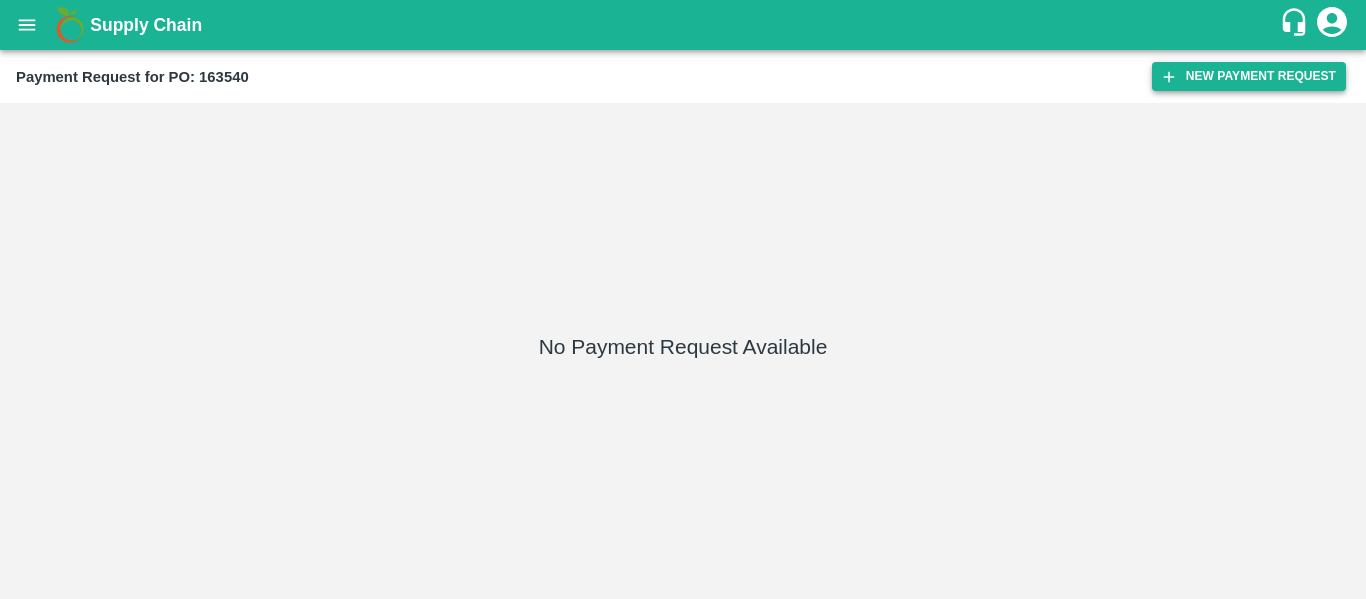 scroll, scrollTop: 0, scrollLeft: 0, axis: both 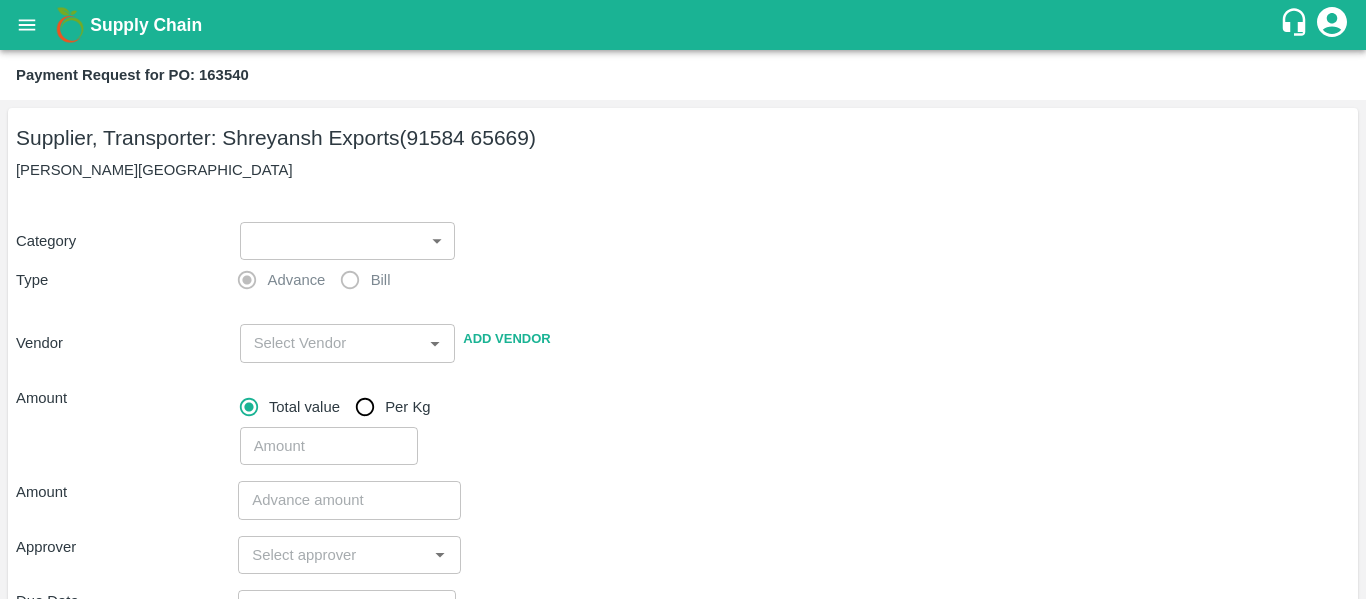 click on "Supply Chain Payment Request for PO: 163540 Supplier, Transporter:    Shreyansh Exports  (91584 65669) Nashik, Nashik Category ​ ​ Type Advance Bill Vendor ​ Add Vendor Amount Total value Per Kg ​ Amount ​ Approver ​ Due Date ​  Priority  Low  High Comment x ​ Attach bill Cancel Save Tembhurni PH Nashik CC Shahada Banana Export PH Savda Banana Export PH Nashik Banana CS Nikhil Subhash Mangvade Logout" at bounding box center (683, 299) 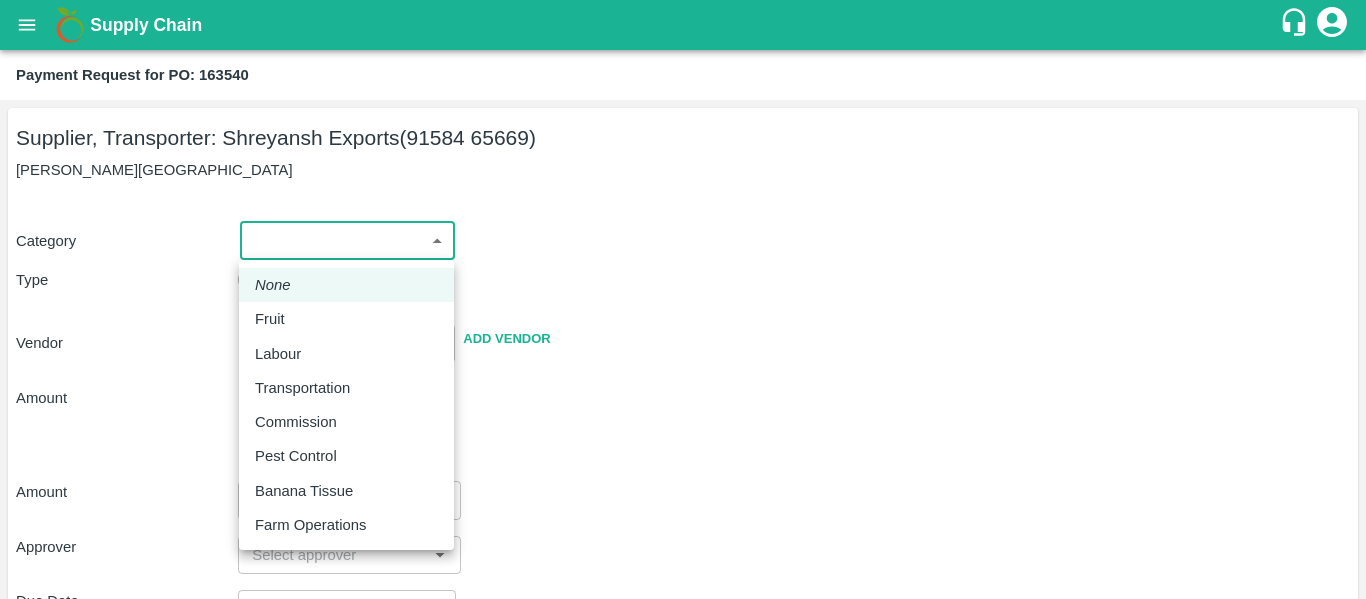 click on "Fruit" at bounding box center (346, 319) 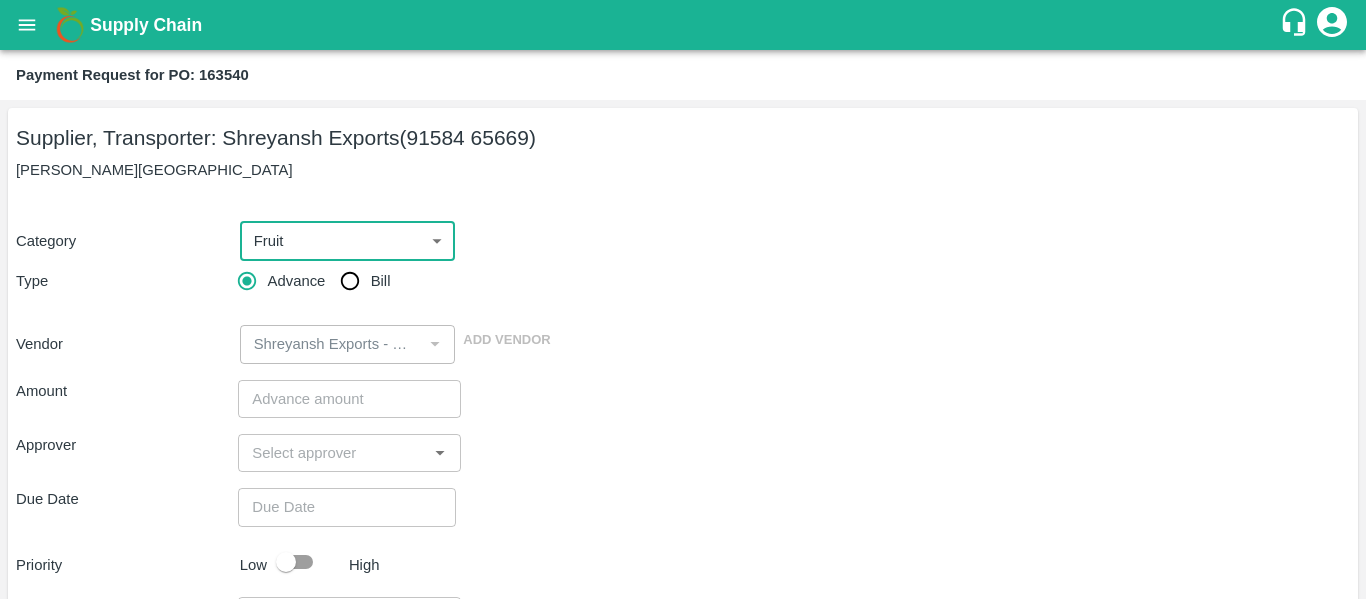 click on "Bill" at bounding box center (381, 281) 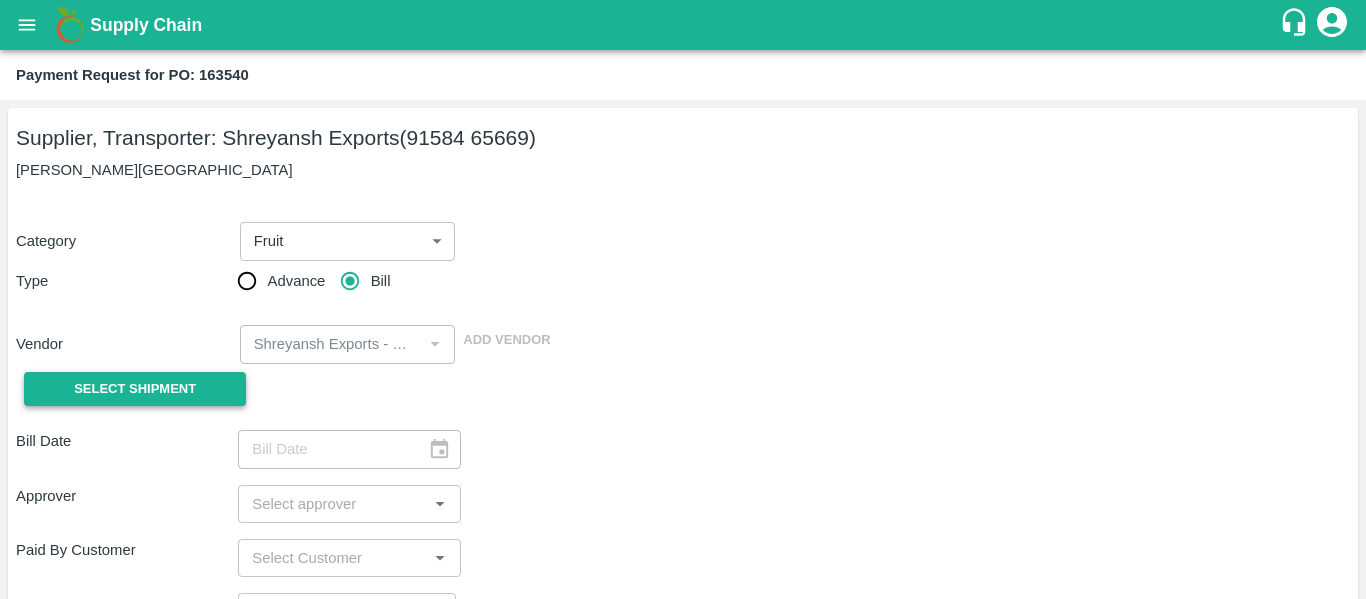click on "Select Shipment" at bounding box center (135, 389) 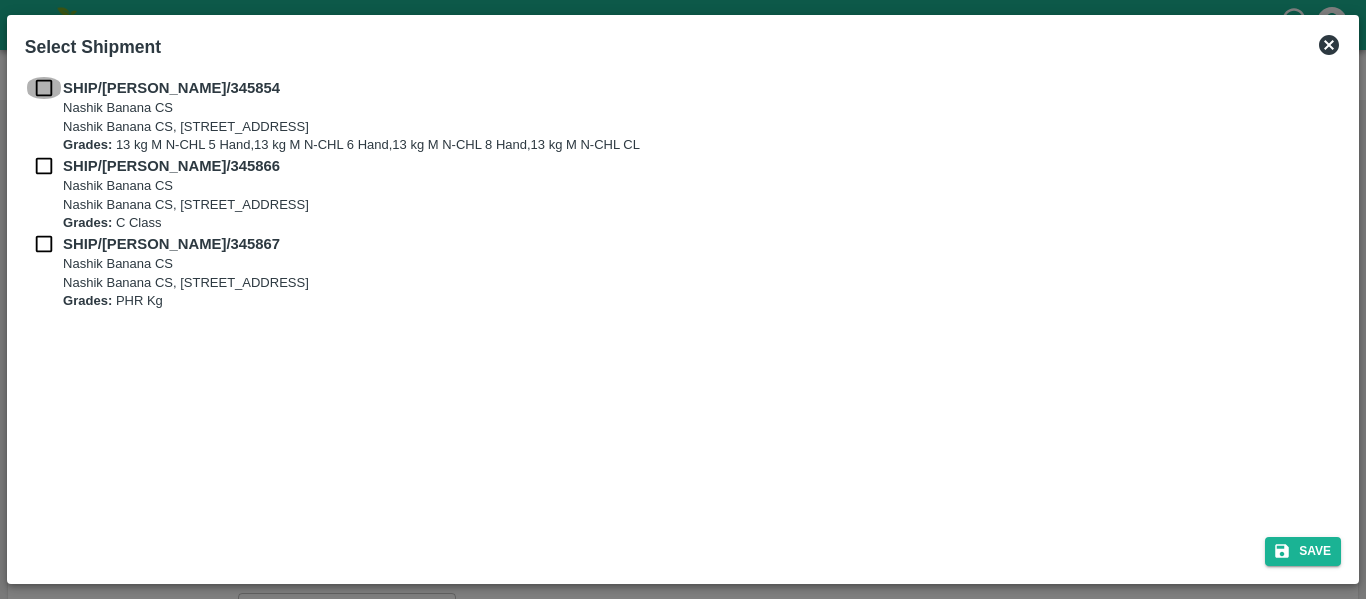 click at bounding box center (44, 88) 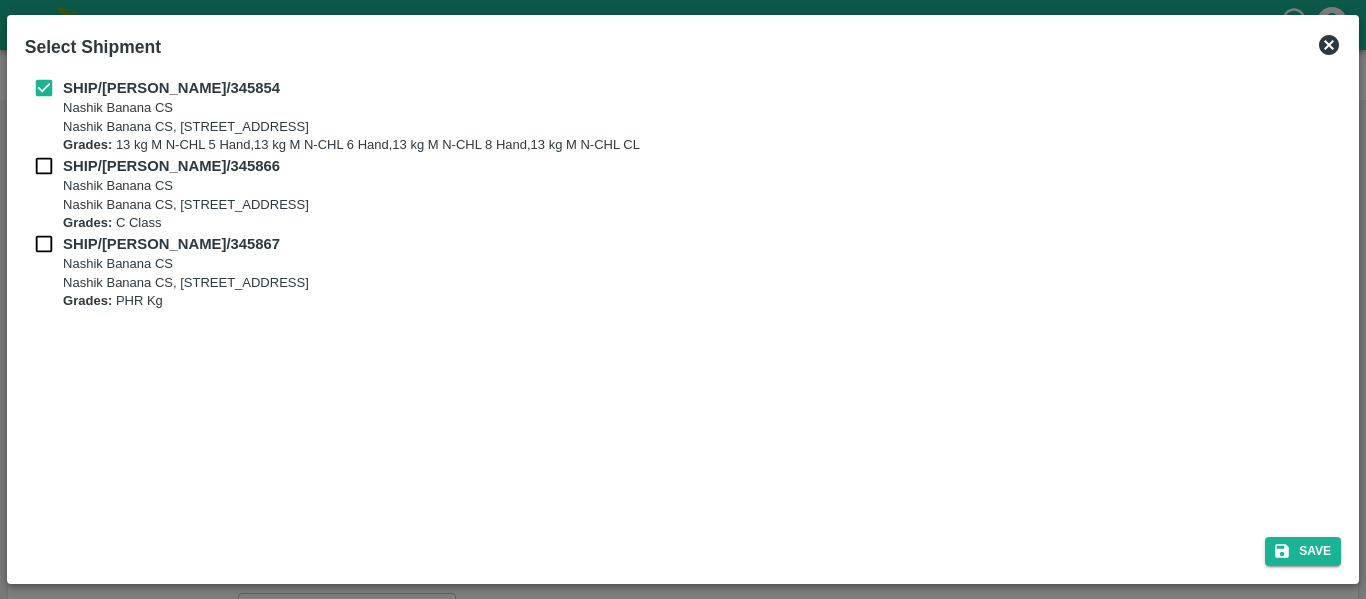 click at bounding box center (44, 166) 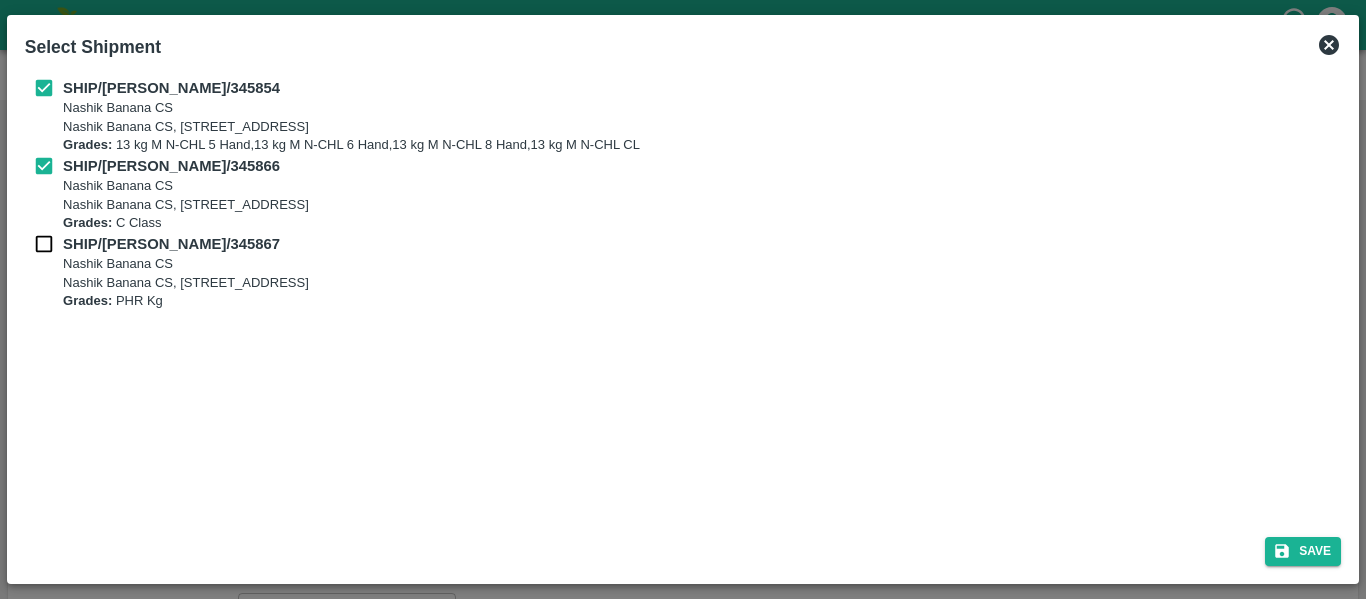 click at bounding box center (44, 244) 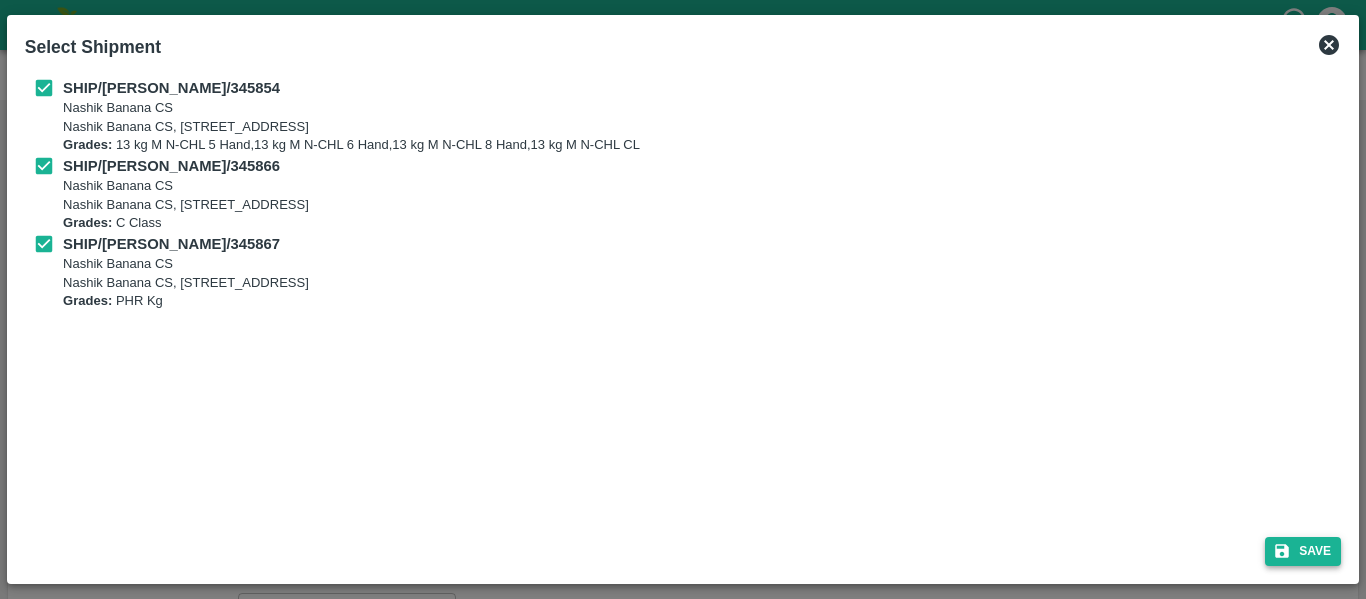 click on "Save" at bounding box center [1303, 551] 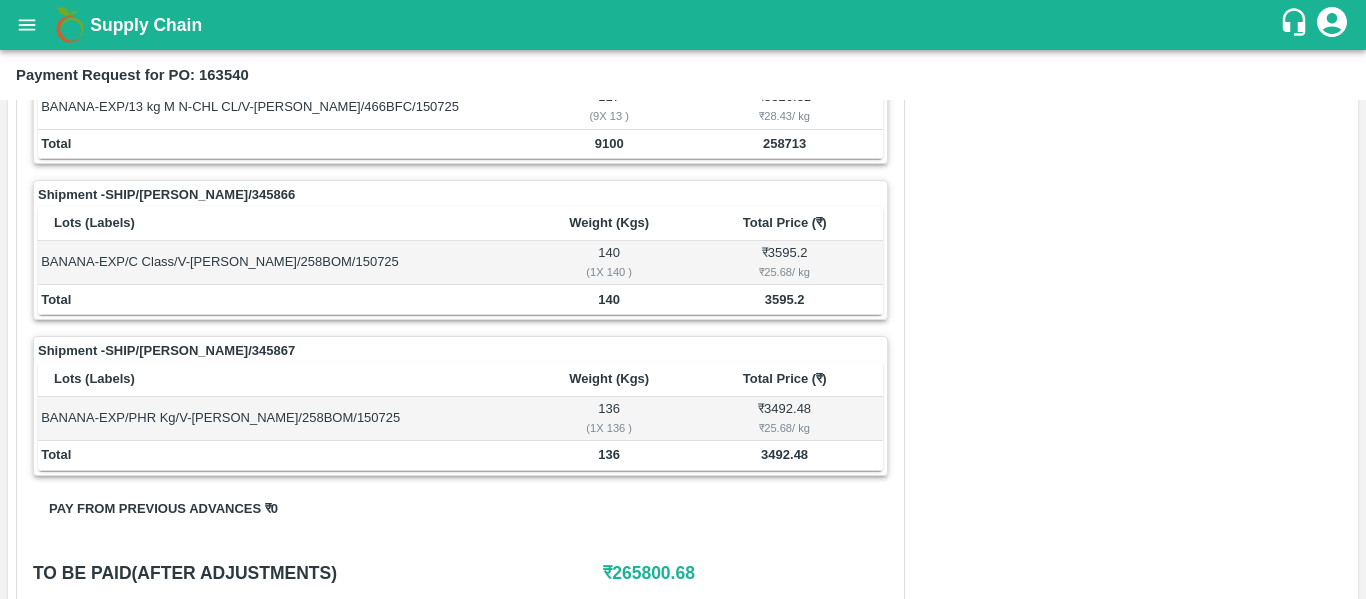 scroll, scrollTop: 985, scrollLeft: 0, axis: vertical 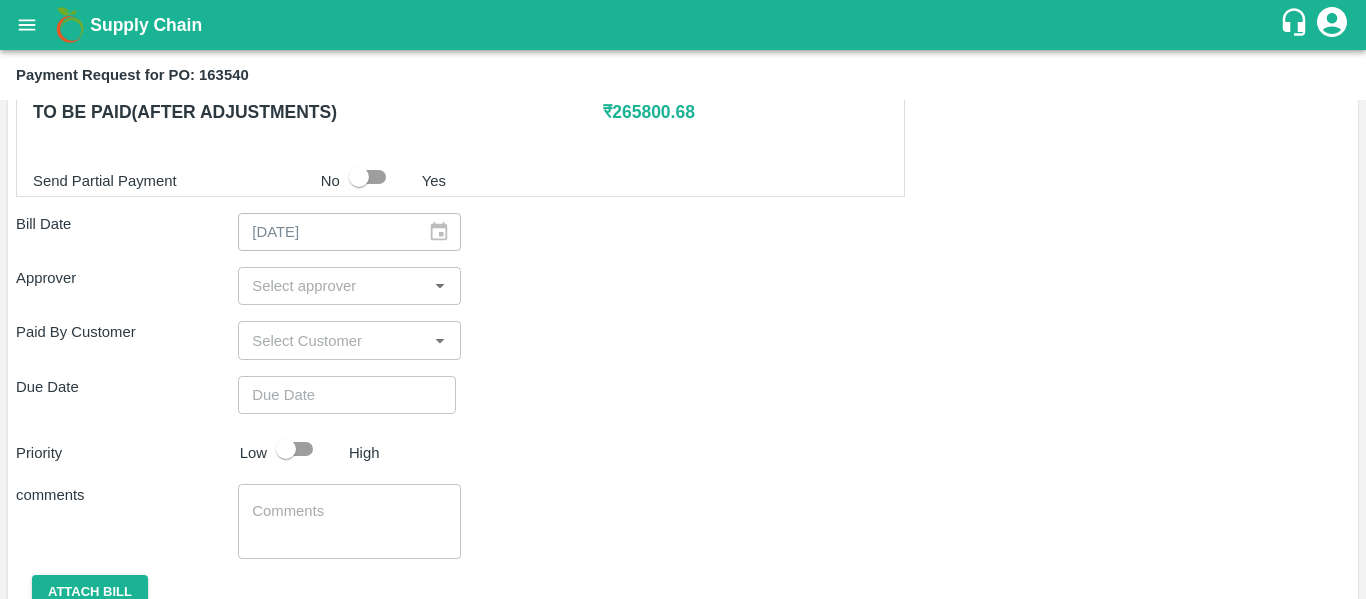 click at bounding box center (332, 286) 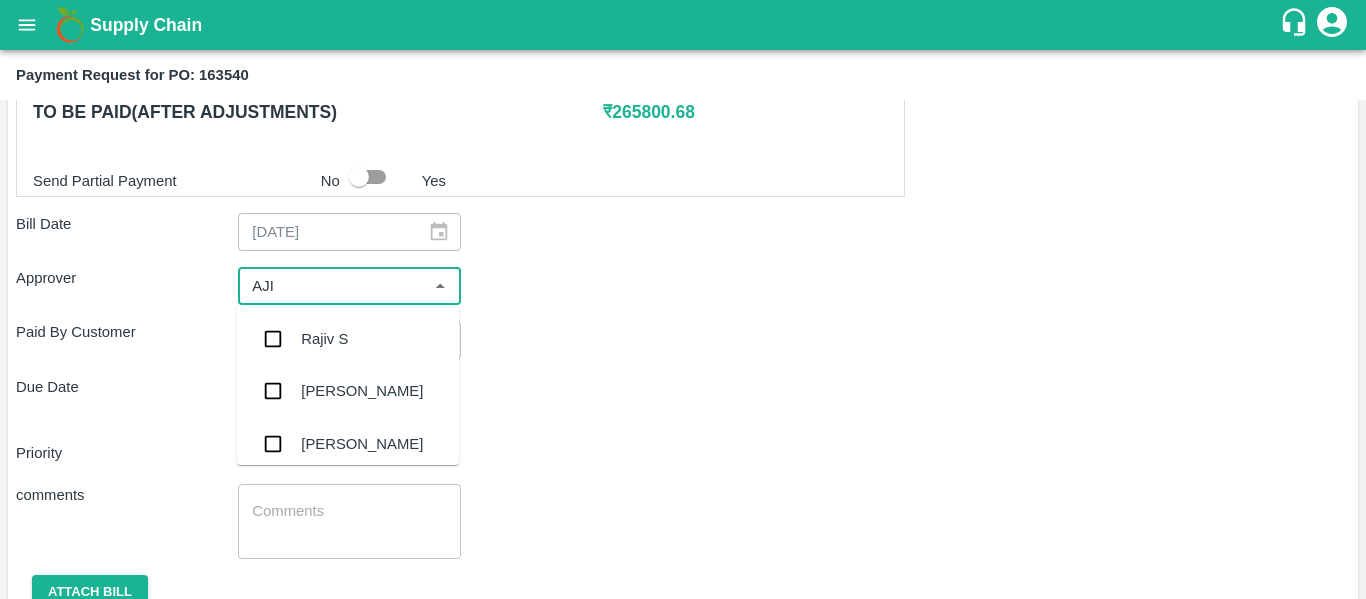type on "AJIT" 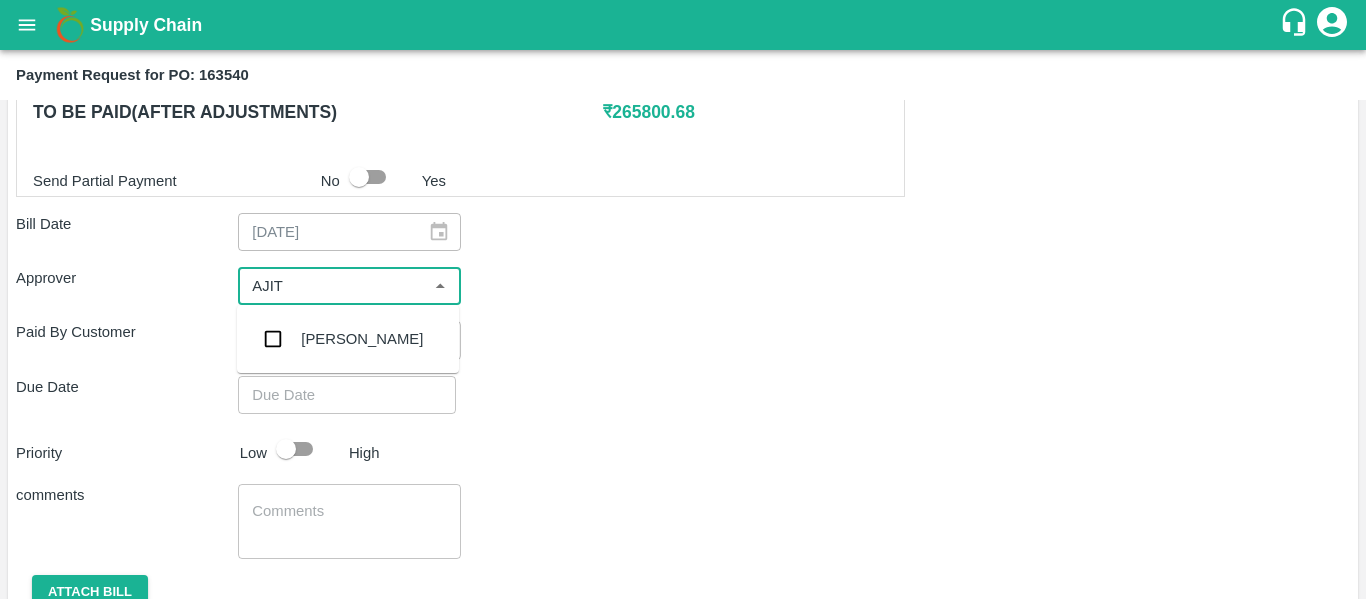 click on "[PERSON_NAME]" at bounding box center [348, 339] 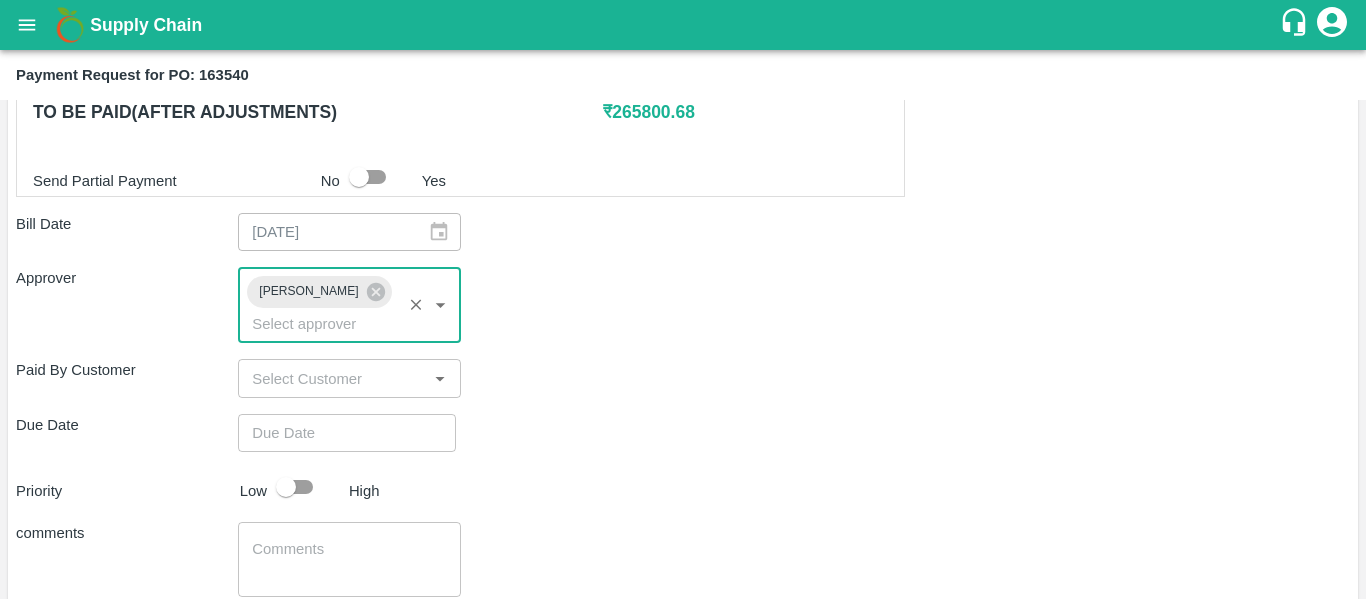 type on "DD/MM/YYYY hh:mm aa" 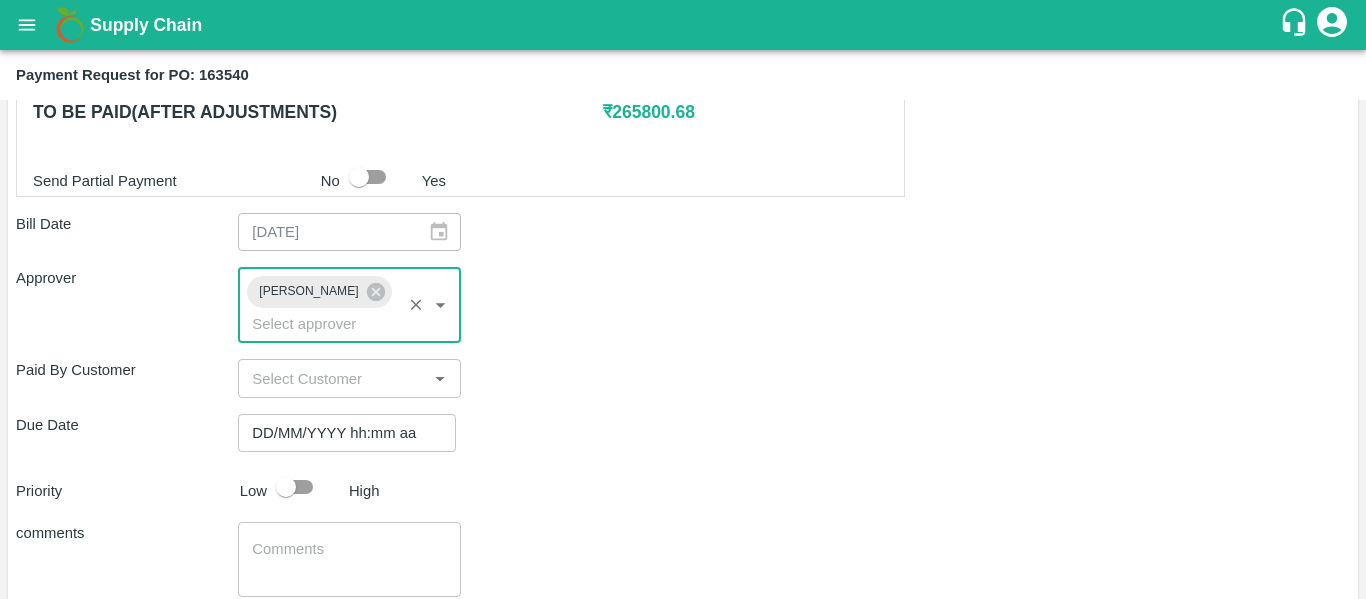 click on "DD/MM/YYYY hh:mm aa" at bounding box center (340, 433) 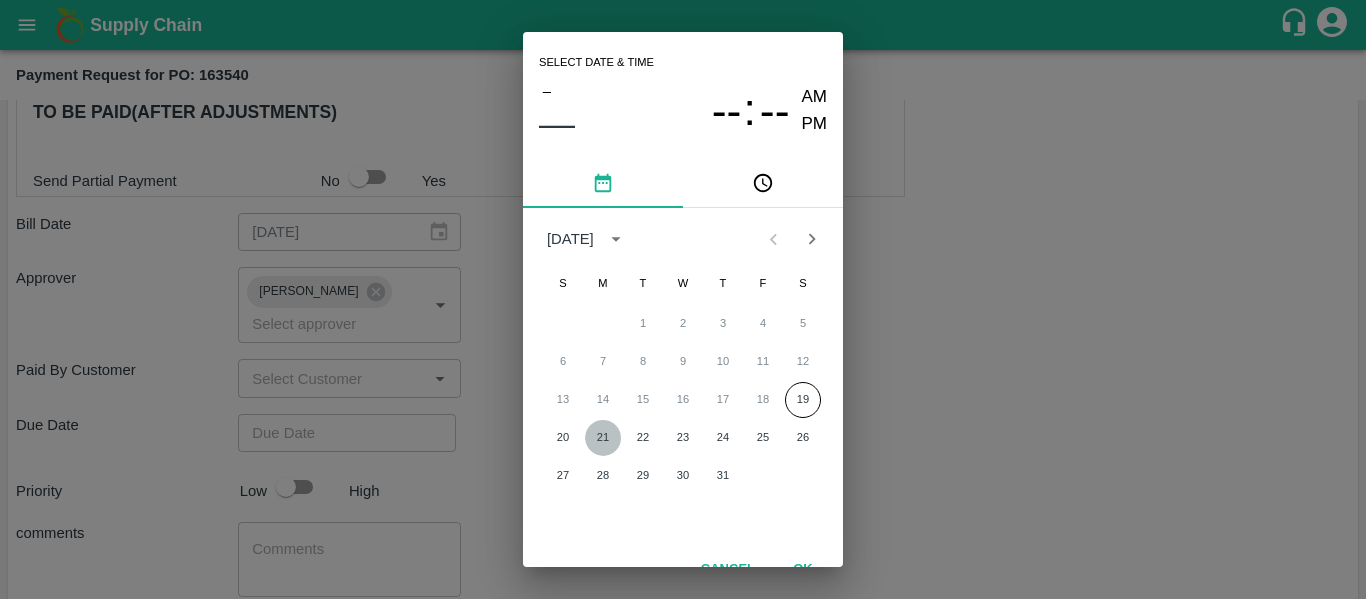 click on "21" at bounding box center (603, 438) 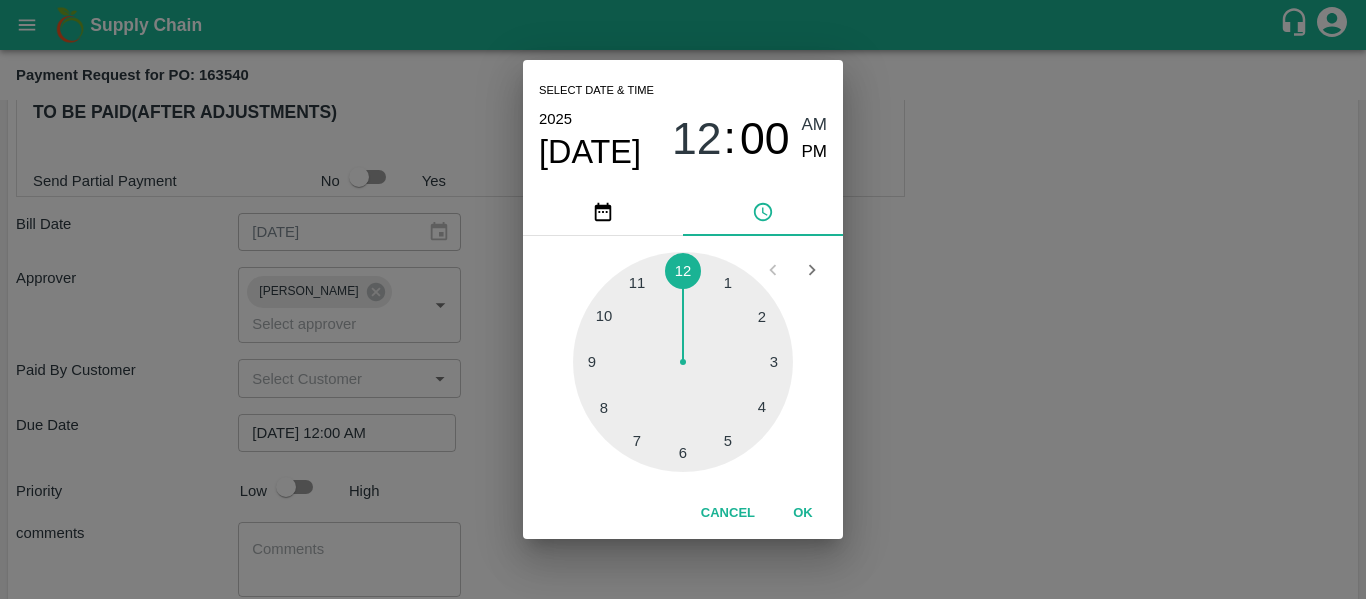 click on "Select date & time 2025 Jul 21 12 : 00 AM PM 1 2 3 4 5 6 7 8 9 10 11 12 Cancel OK" at bounding box center (683, 299) 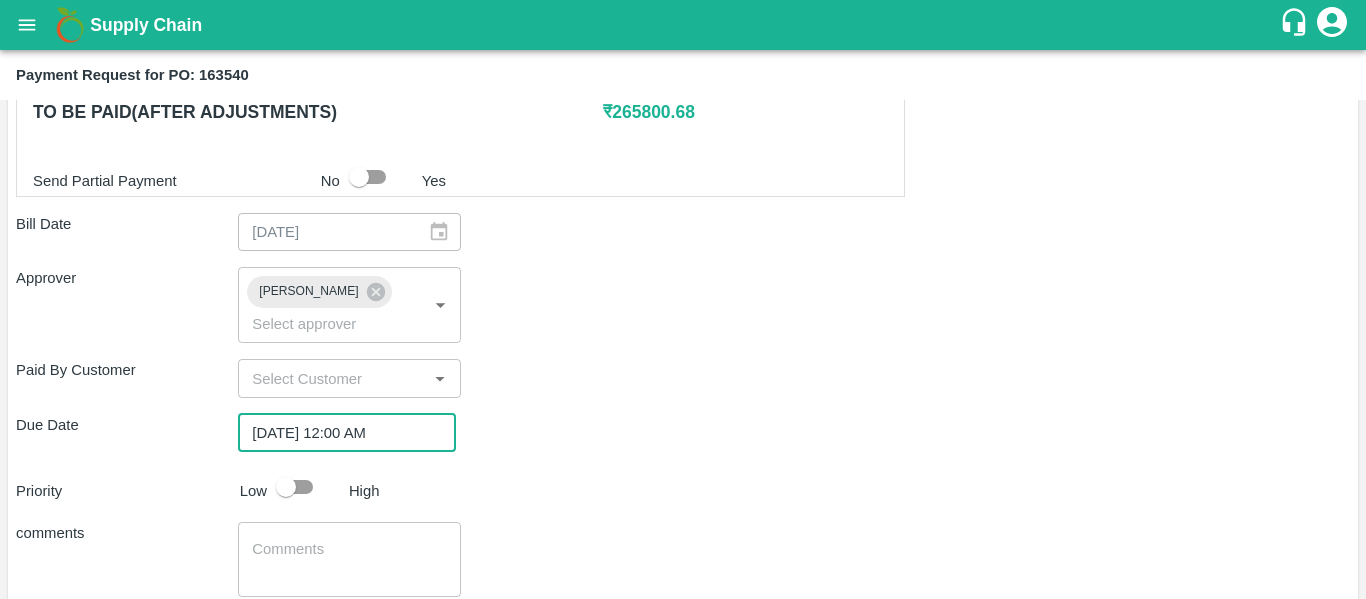 click at bounding box center (286, 487) 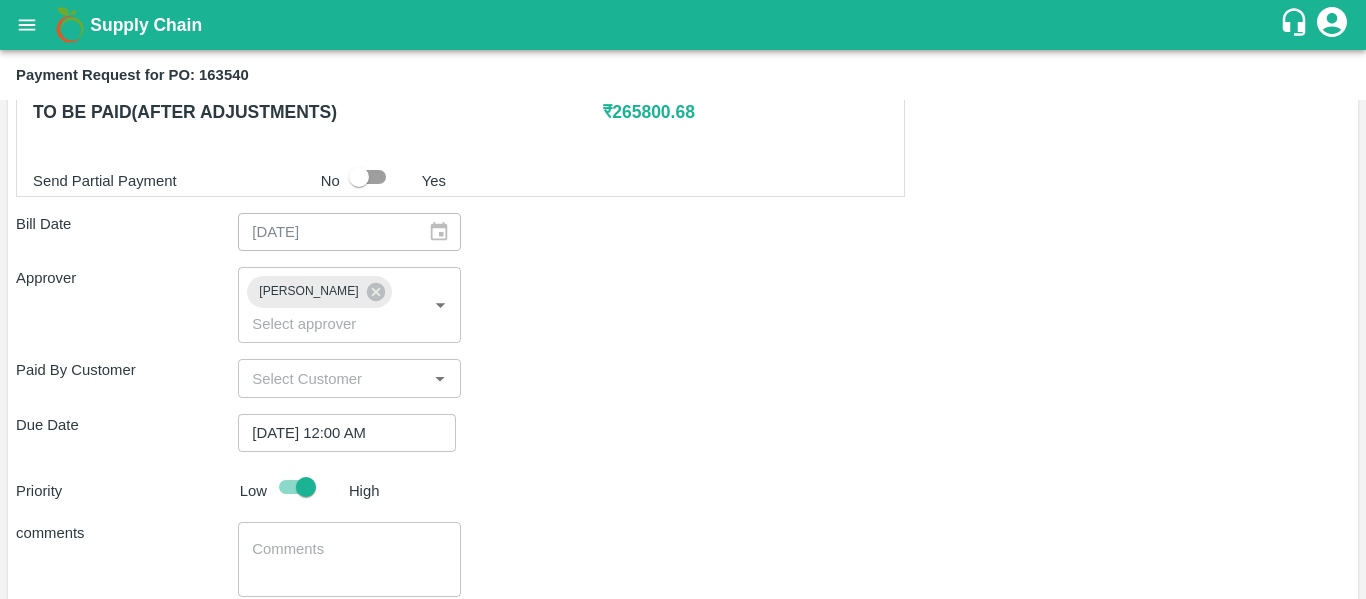 click at bounding box center (349, 560) 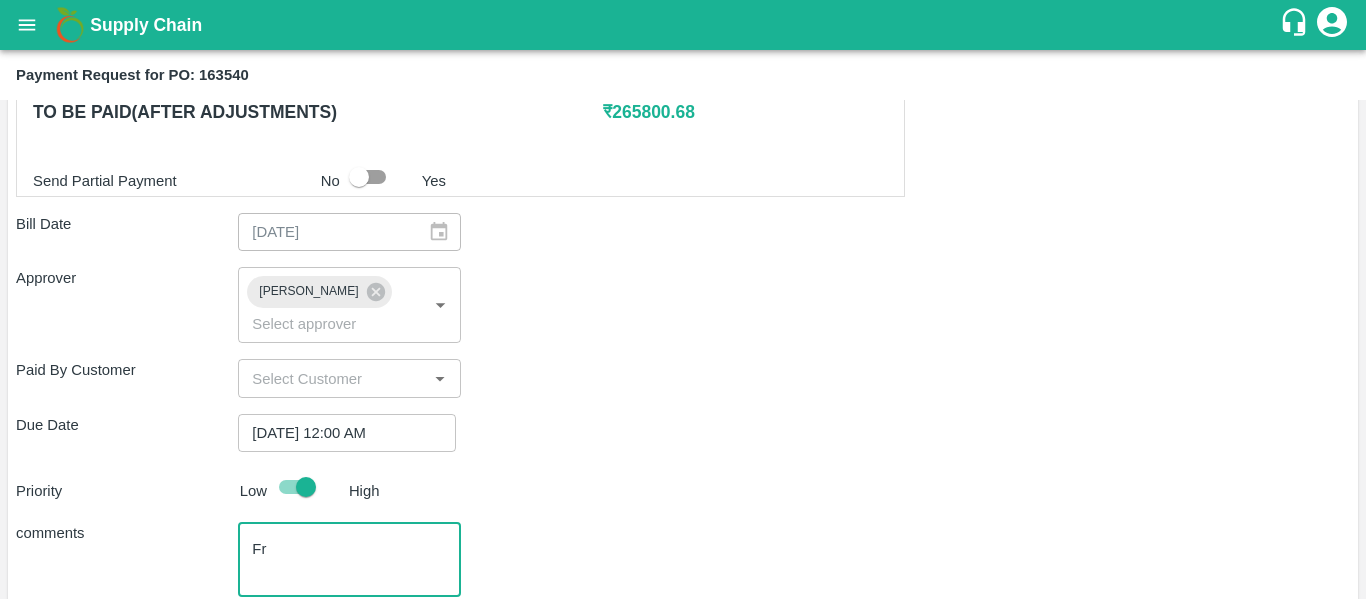 type on "F" 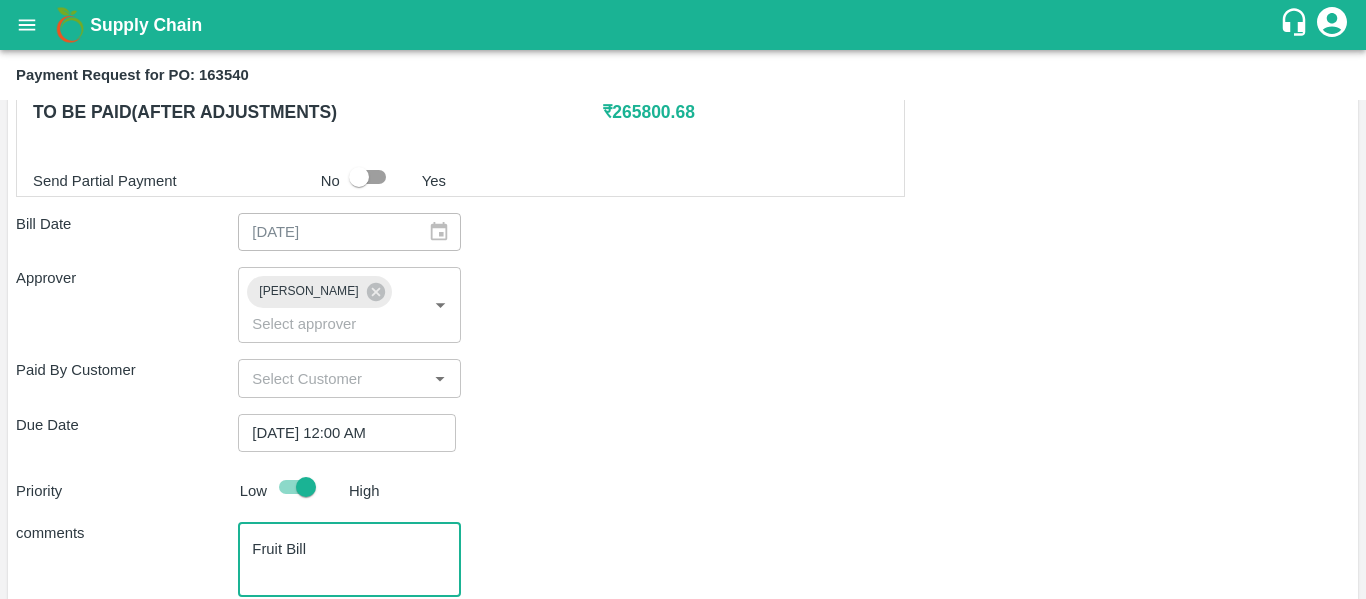 type on "Fruit Bill" 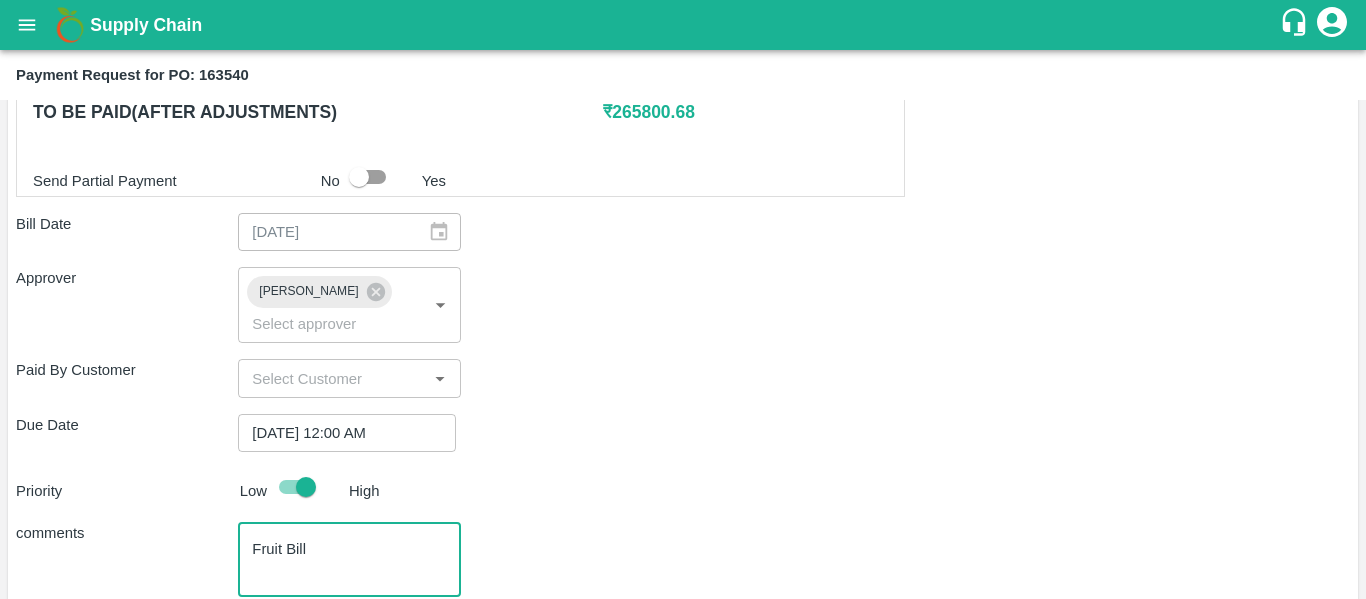 scroll, scrollTop: 1082, scrollLeft: 0, axis: vertical 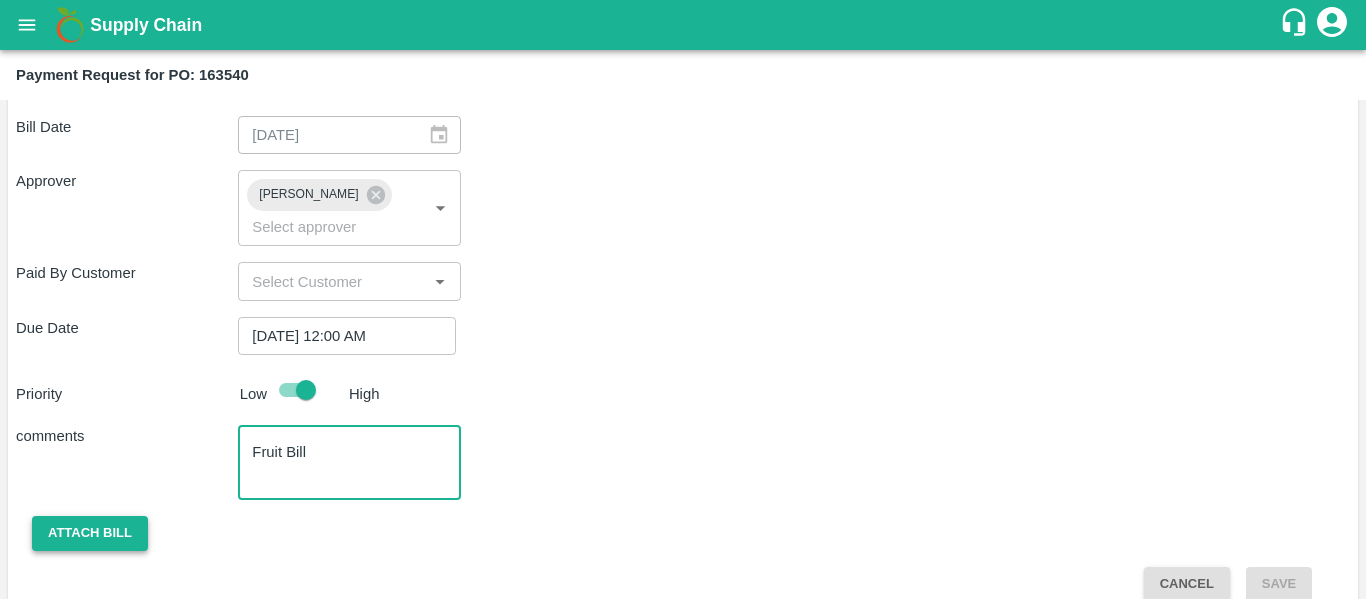 click on "Attach bill" at bounding box center (90, 533) 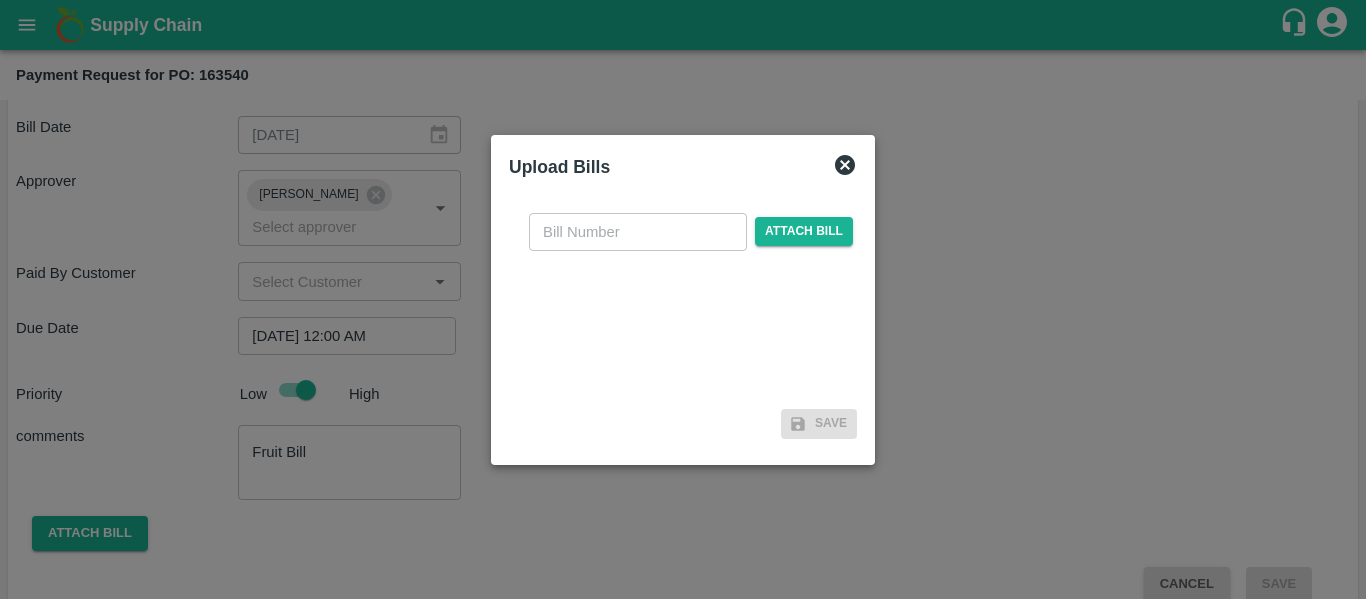 click at bounding box center (638, 232) 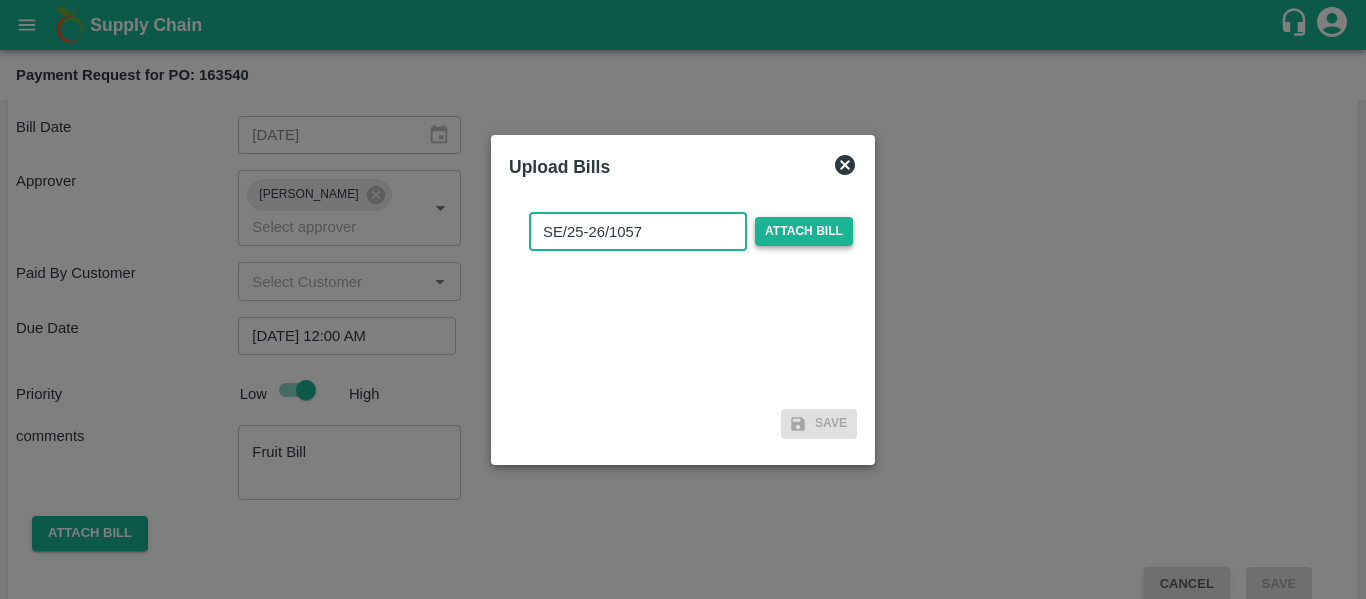 type on "SE/25-26/1057" 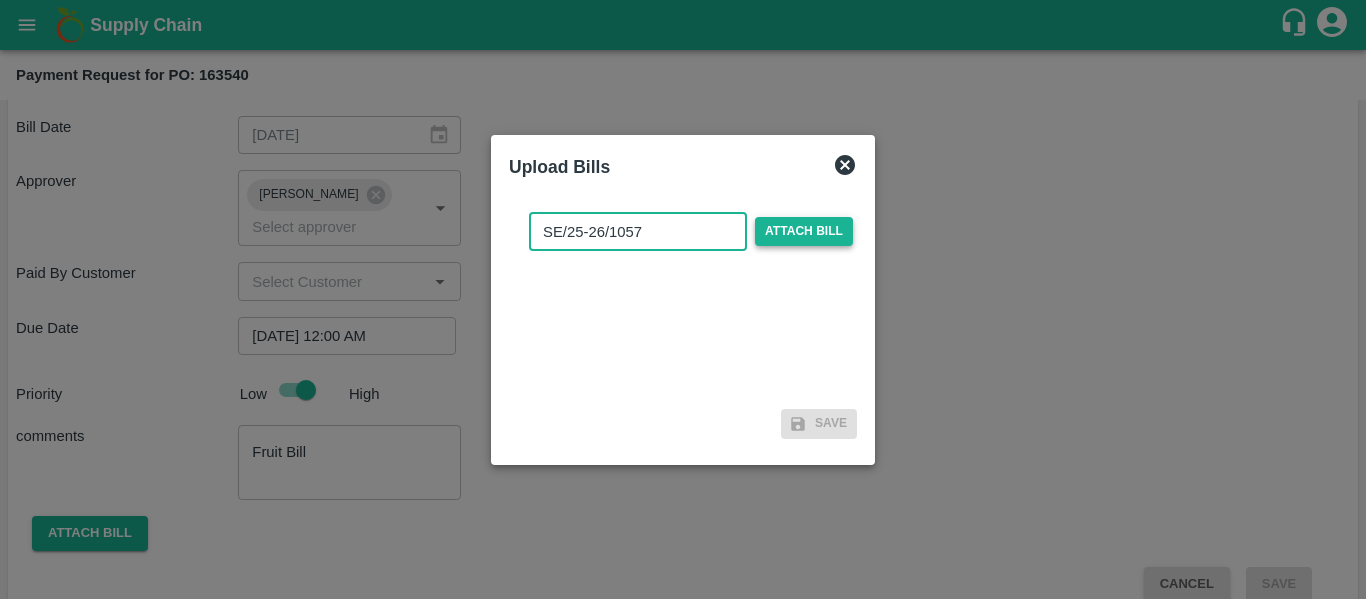 click on "Attach bill" at bounding box center [804, 231] 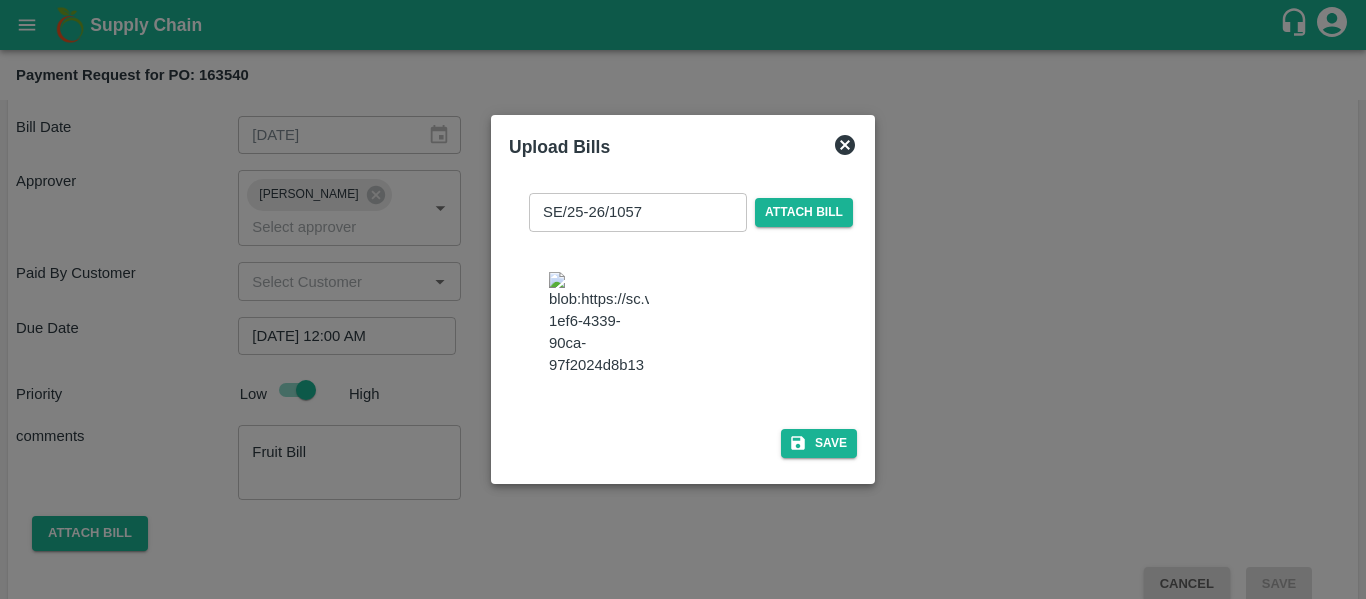 click on "SE/25-26/1057 ​ Attach bill Save" at bounding box center [683, 321] 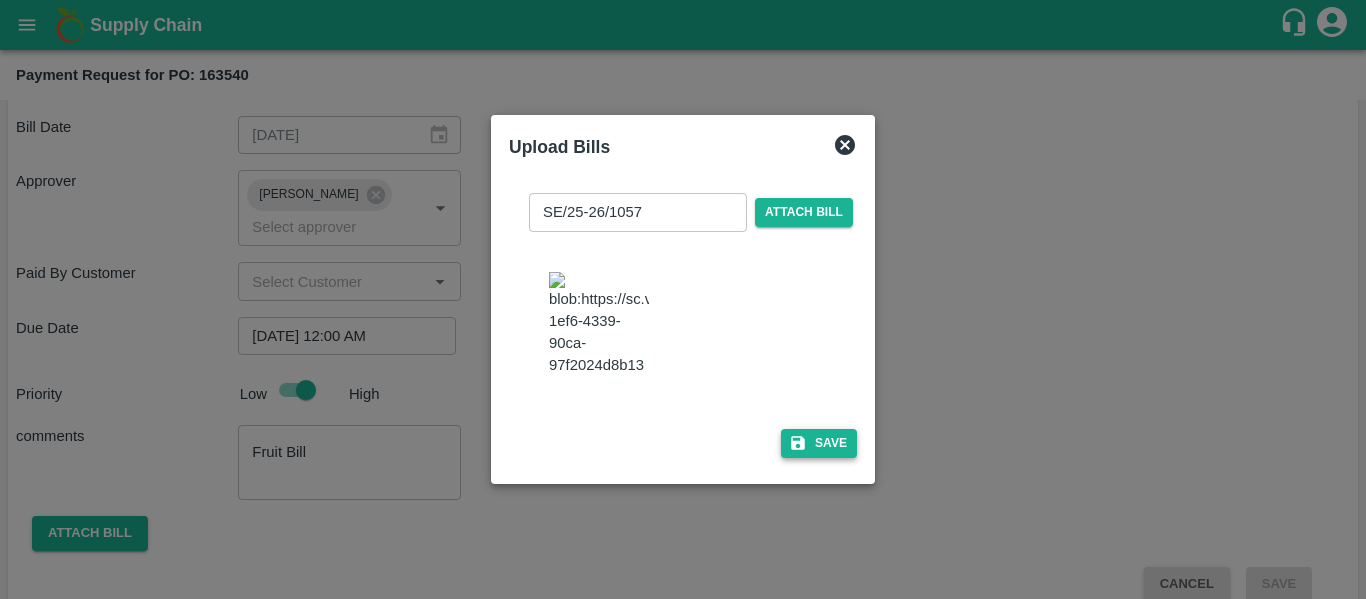 click on "Save" at bounding box center [819, 443] 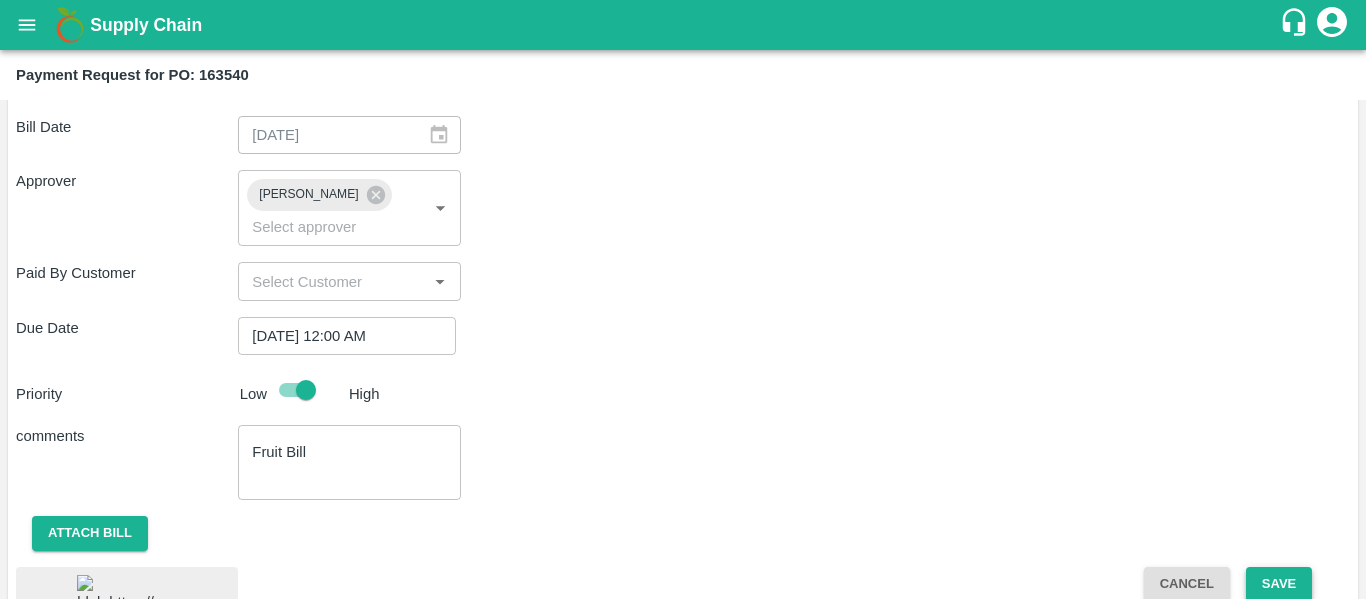 click on "Save" at bounding box center [1279, 584] 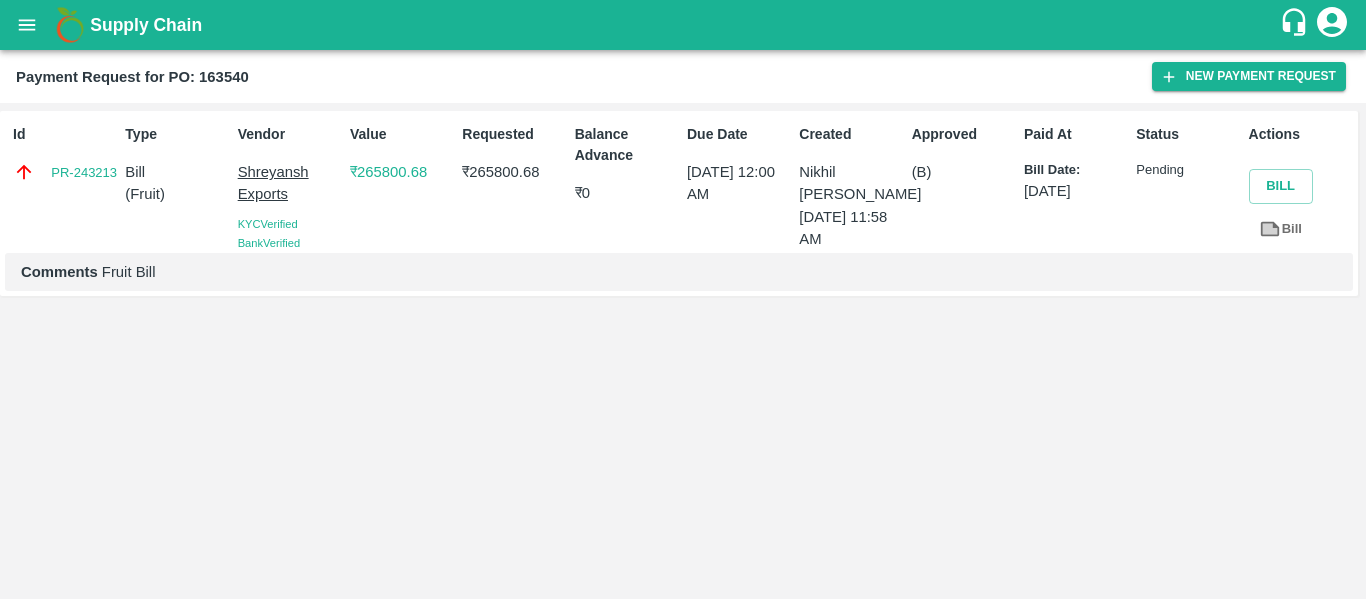 click at bounding box center (27, 25) 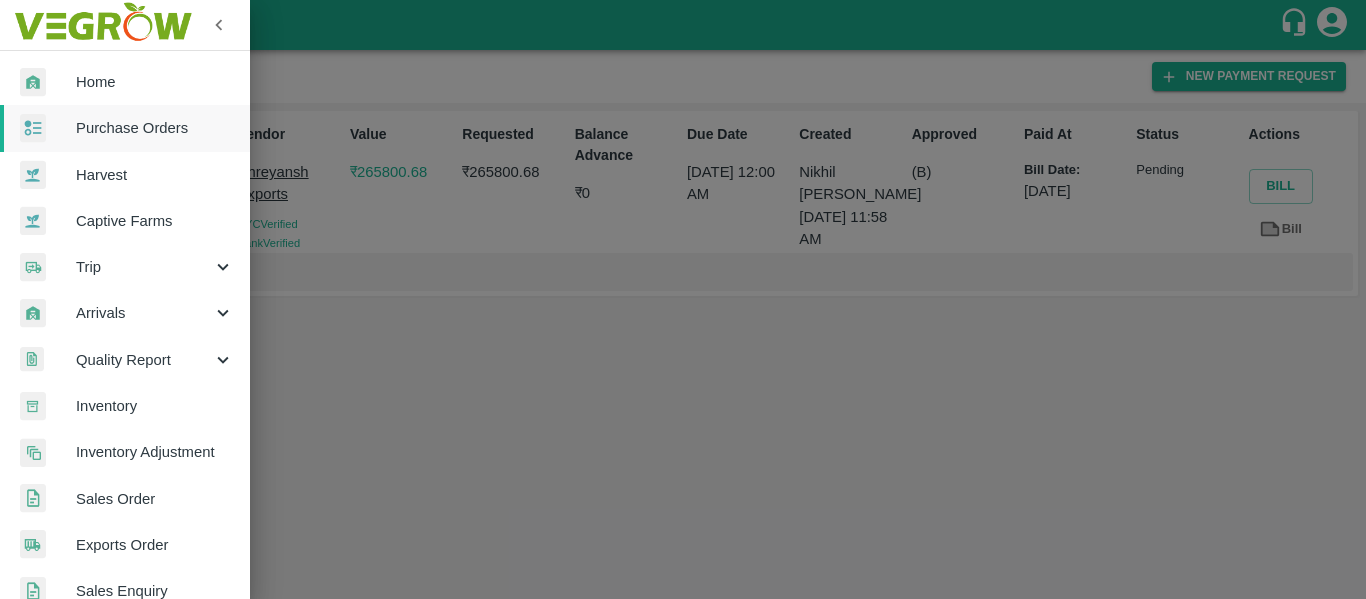 click on "Purchase Orders" at bounding box center (155, 128) 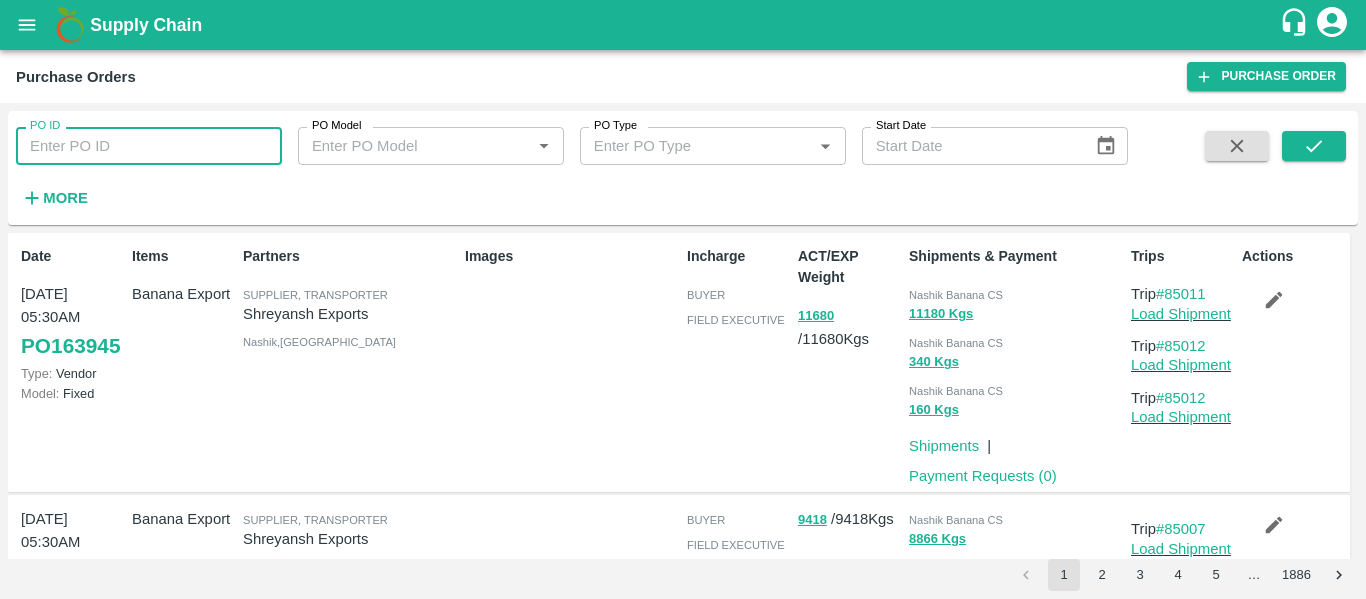 click on "PO ID" at bounding box center (149, 146) 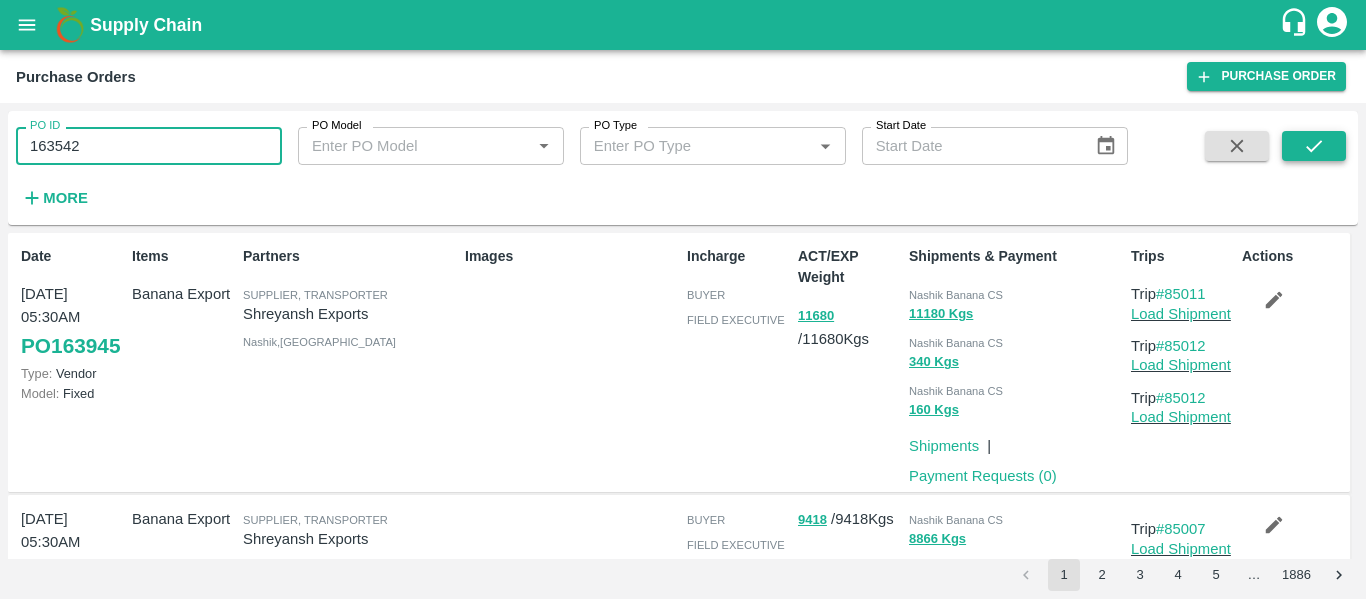 type on "163542" 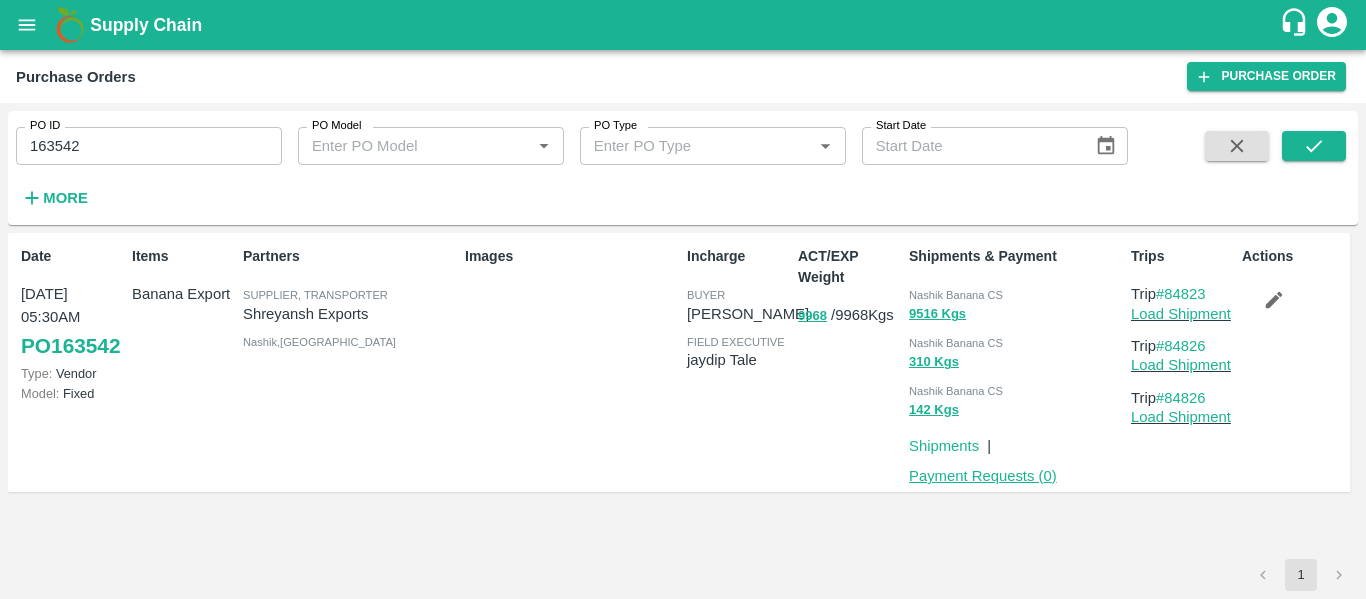 click on "Payment Requests ( 0 )" at bounding box center (983, 476) 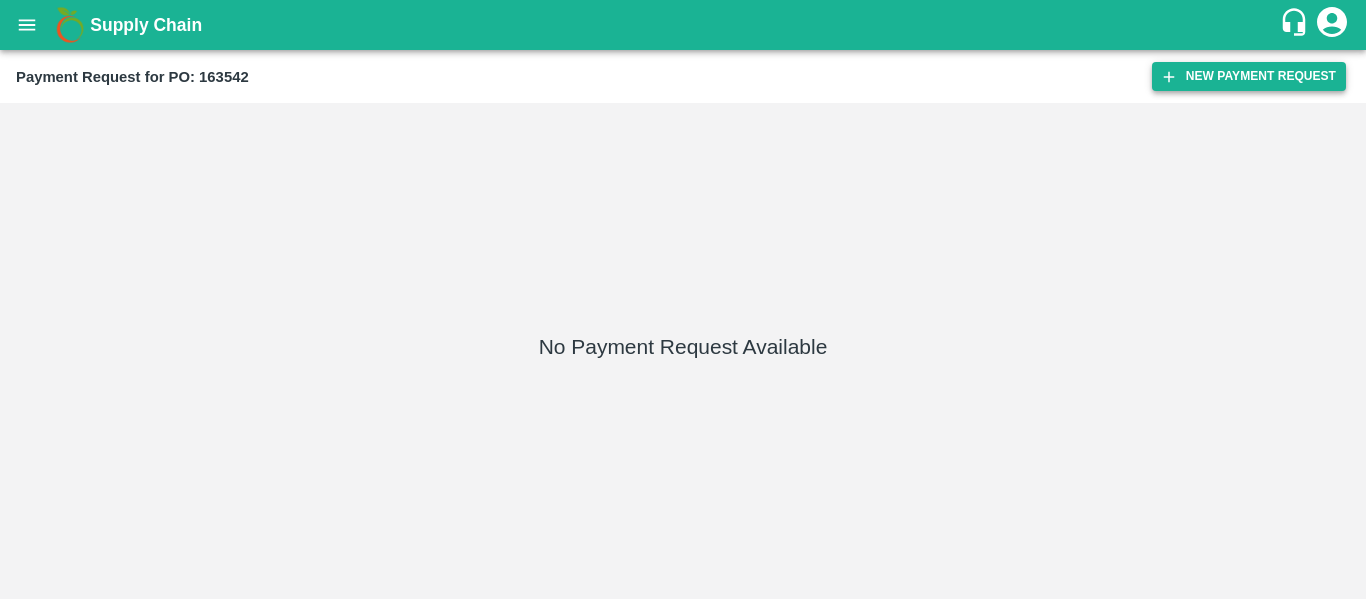 scroll, scrollTop: 0, scrollLeft: 0, axis: both 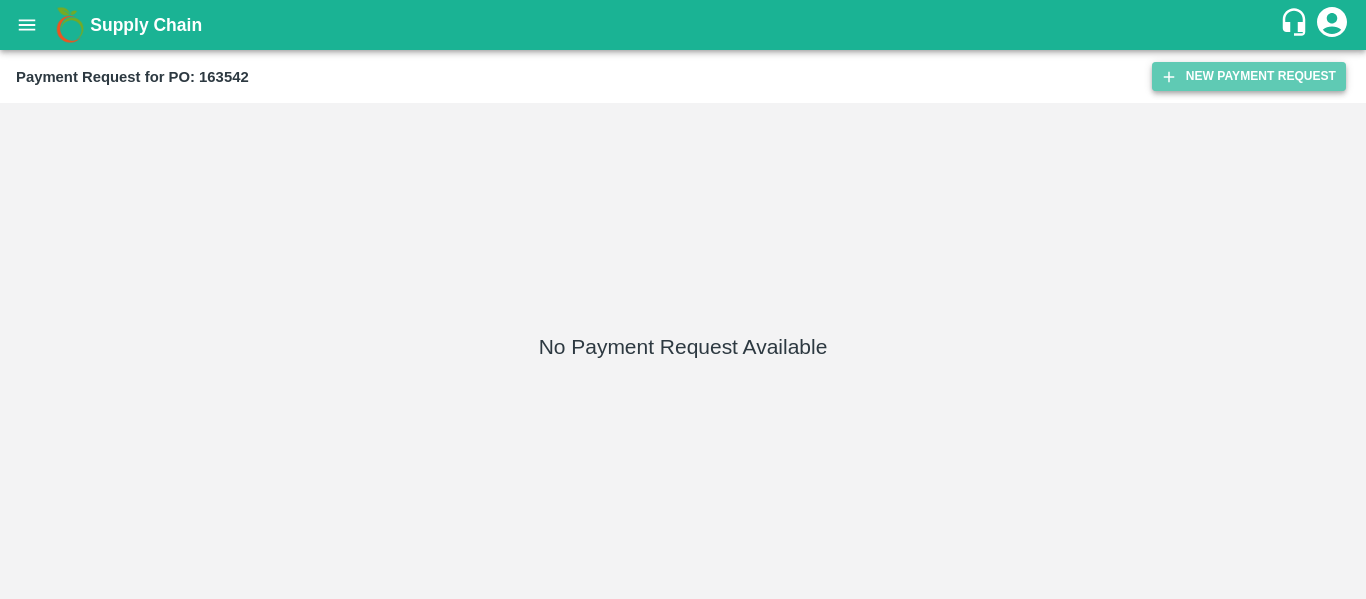 click on "New Payment Request" at bounding box center (1249, 76) 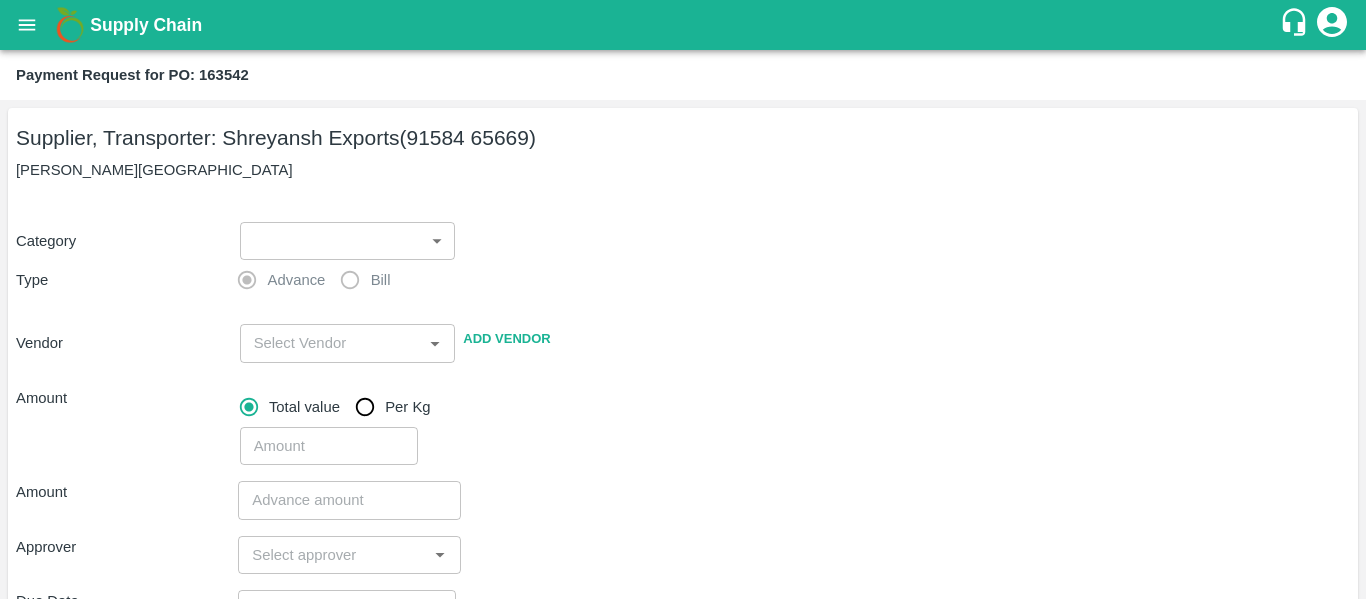 click on "Supply Chain Payment Request for PO: 163542 Supplier, Transporter:    [PERSON_NAME] Exports  (91584 65669) Nashik, [GEOGRAPHIC_DATA] Category ​ ​ Type Advance Bill Vendor ​ Add Vendor Amount Total value Per Kg ​ Amount ​ Approver ​ Due Date ​  Priority  Low  High Comment x ​ Attach bill Cancel Save Tembhurni PH Nashik CC Shahada Banana Export PH Savda Banana Export PH Nashik Banana CS Nikhil Subhash Mangvade Logout" at bounding box center [683, 299] 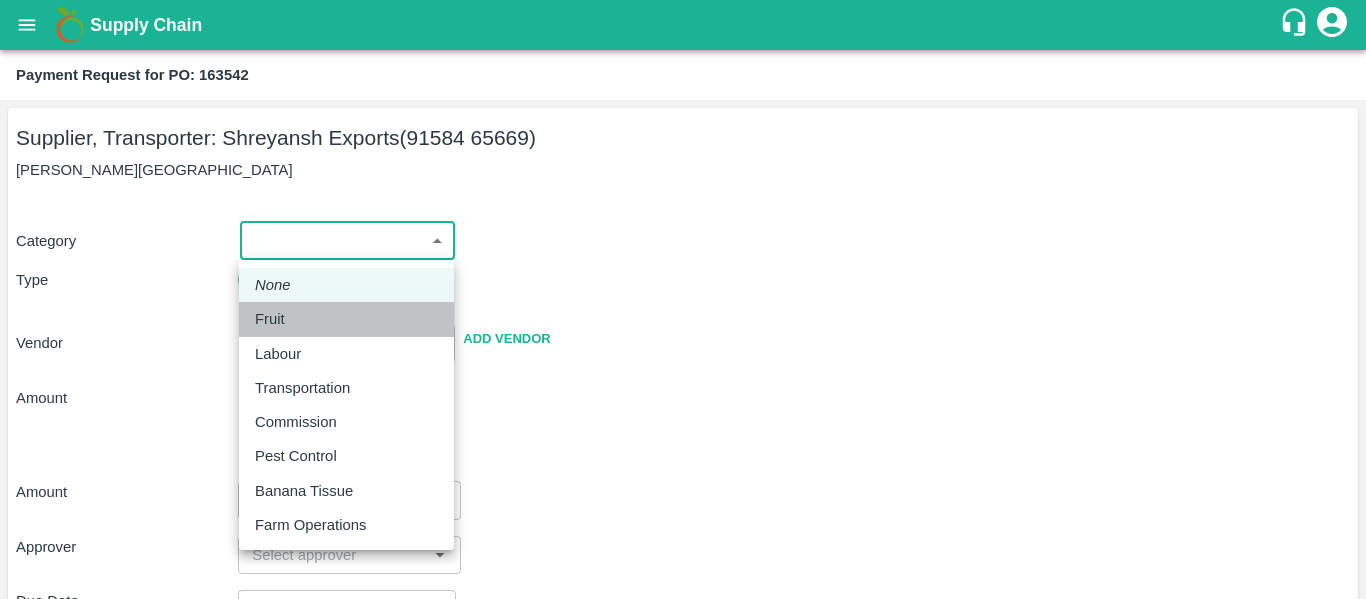click on "Fruit" at bounding box center [346, 319] 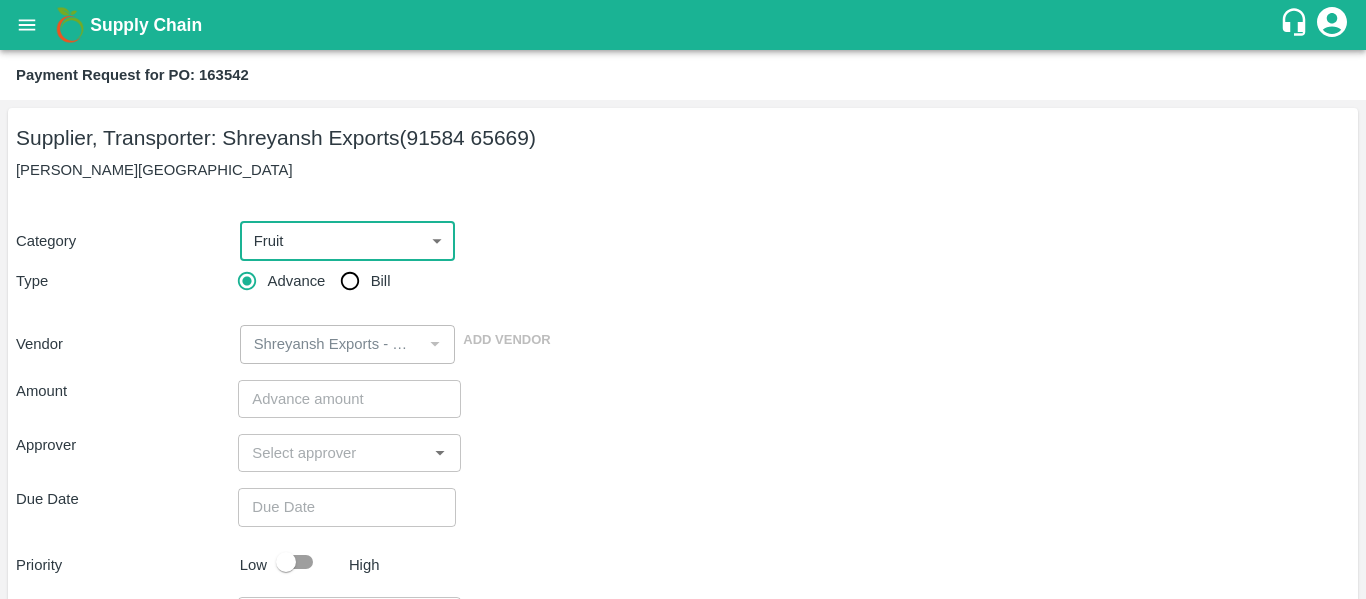 click on "Bill" at bounding box center (350, 281) 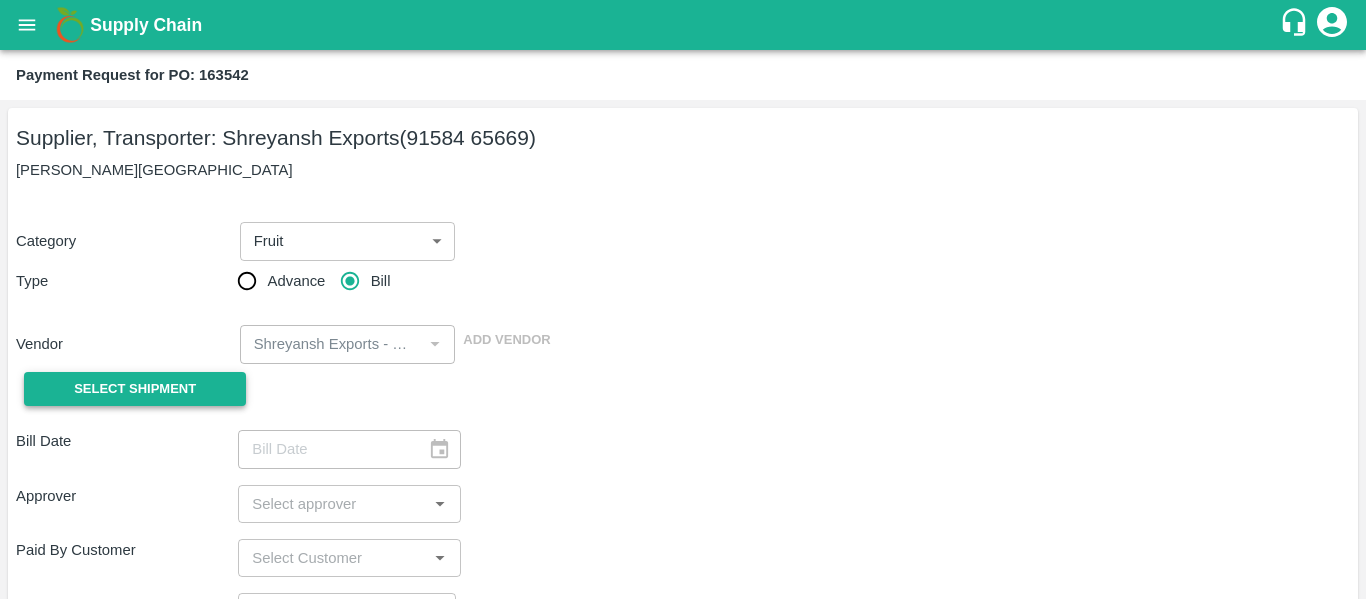 click on "Select Shipment" at bounding box center (135, 389) 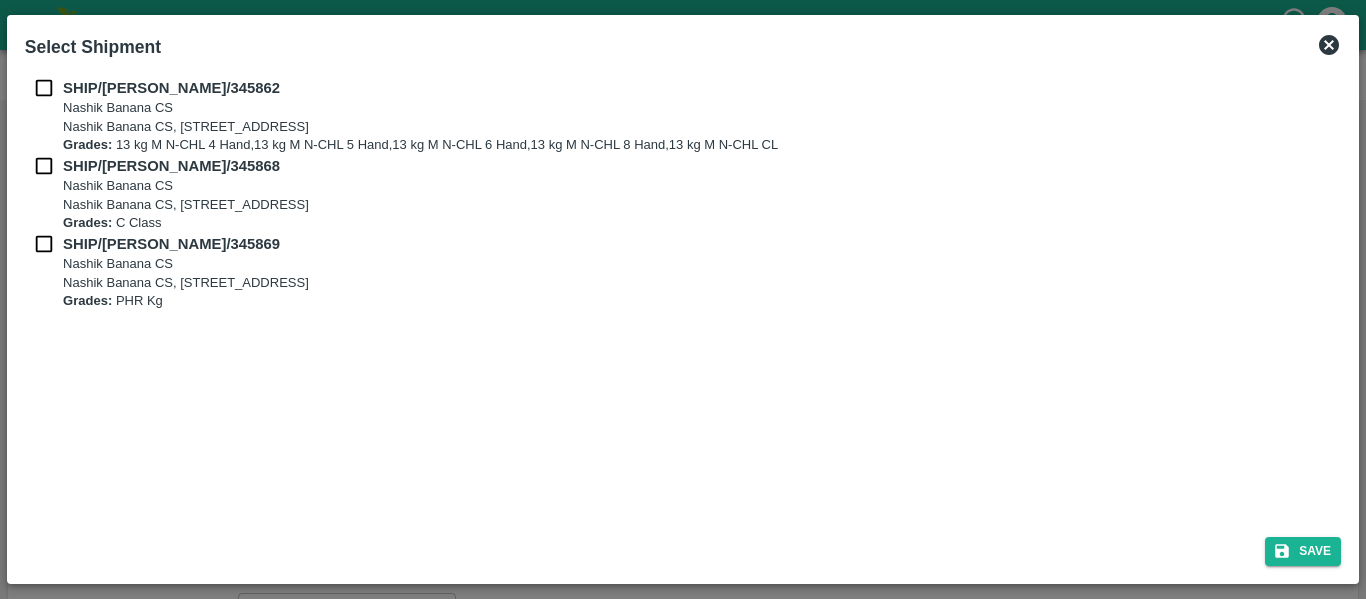 click at bounding box center [44, 88] 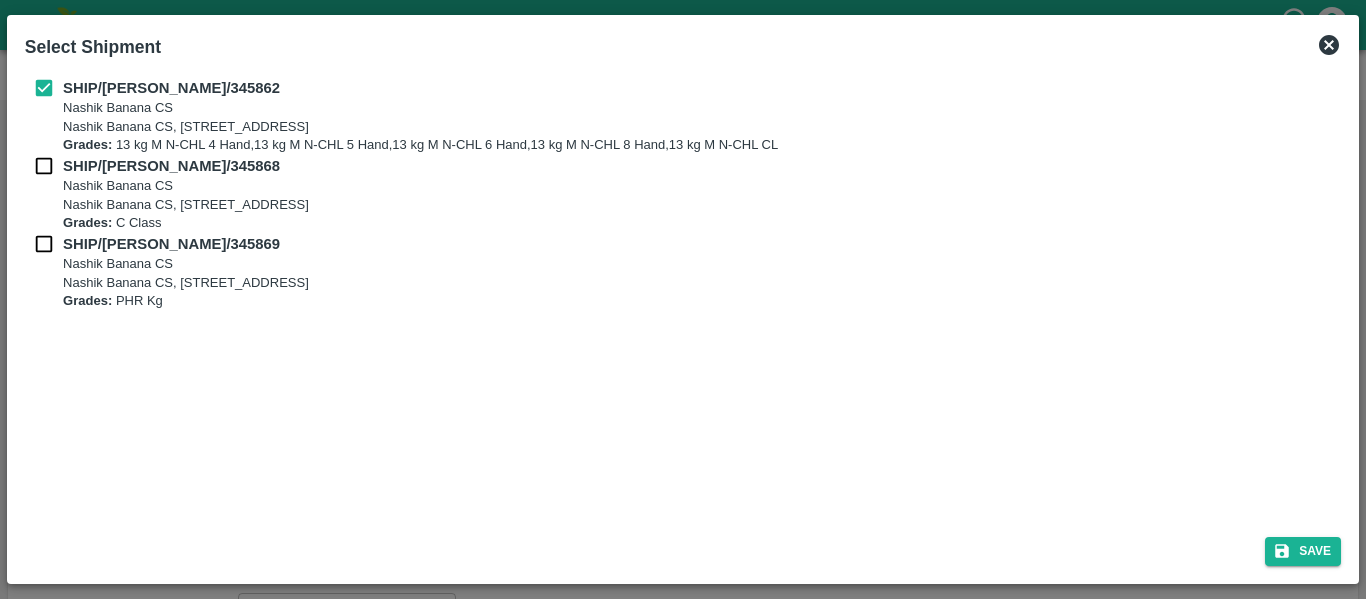 click at bounding box center (44, 166) 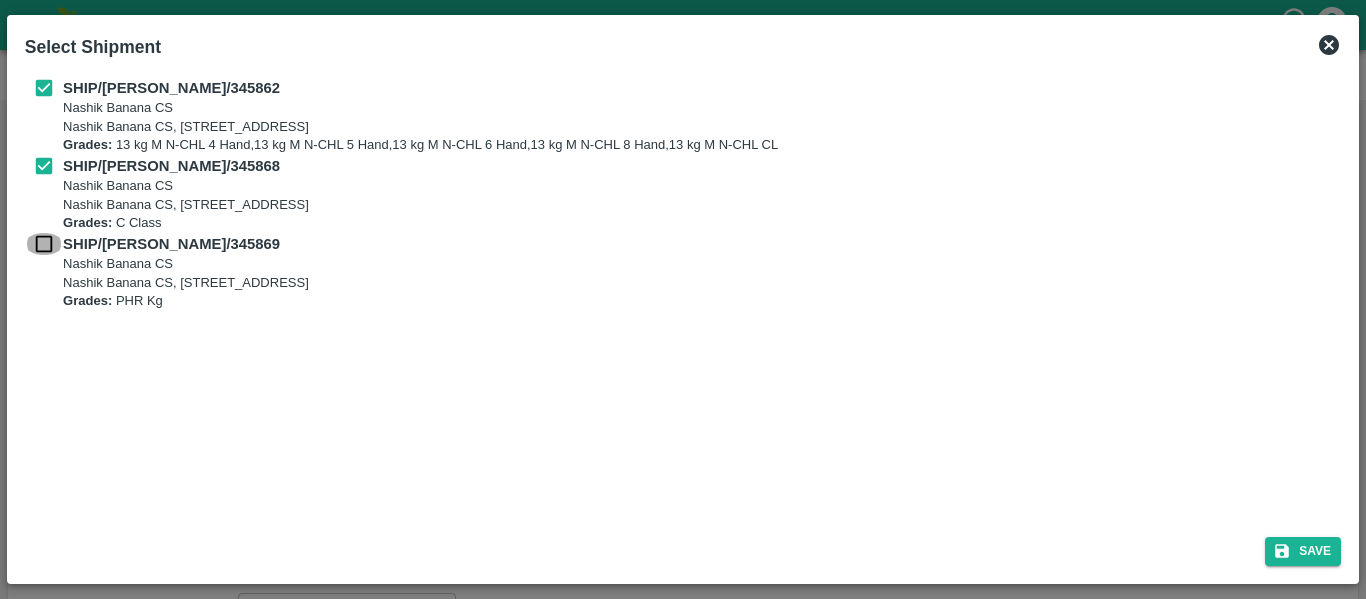 click at bounding box center [44, 244] 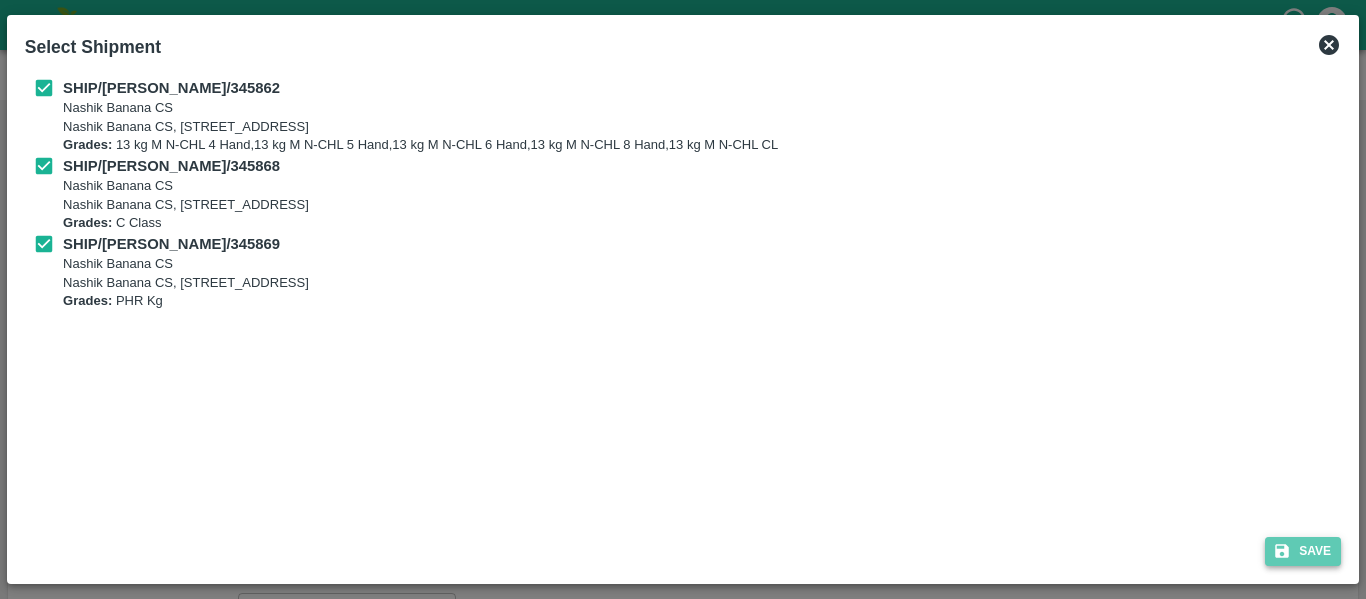 click on "Save" at bounding box center (1303, 551) 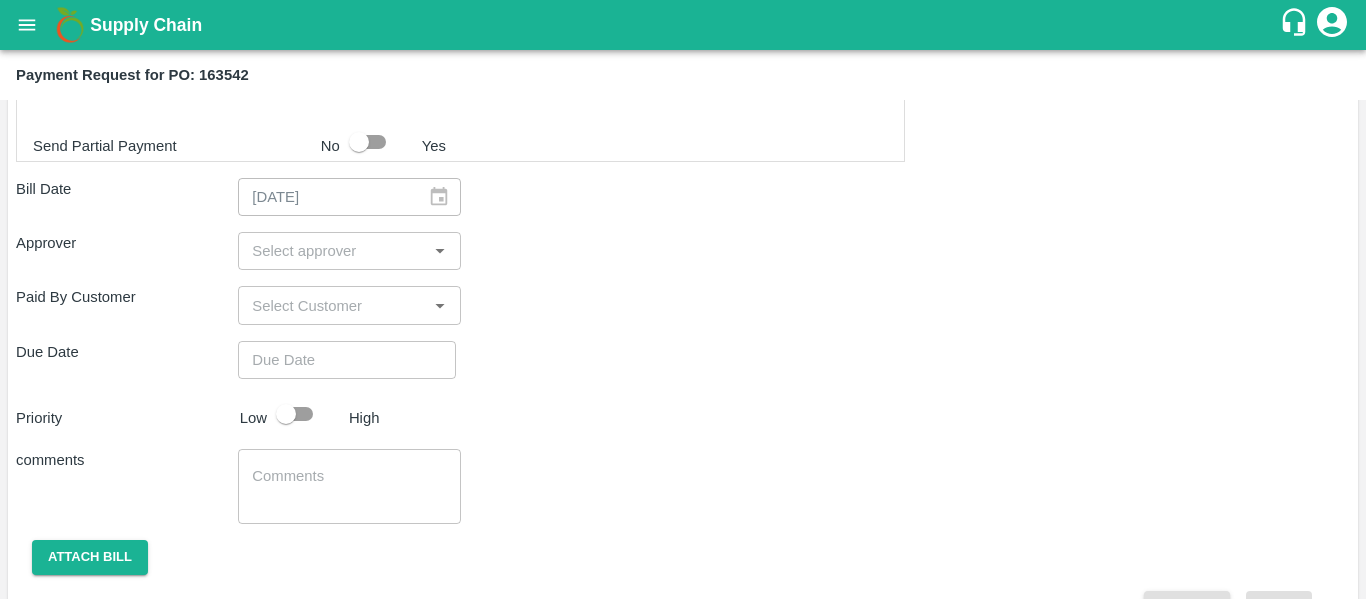 scroll, scrollTop: 1021, scrollLeft: 0, axis: vertical 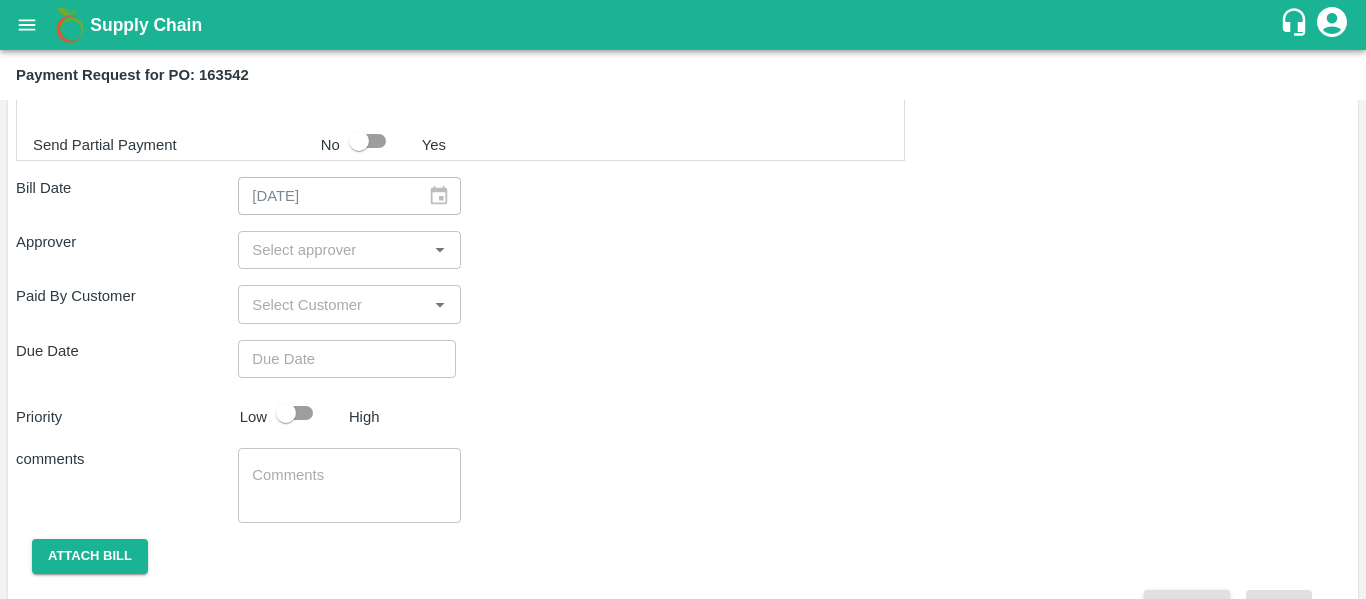 click at bounding box center (332, 250) 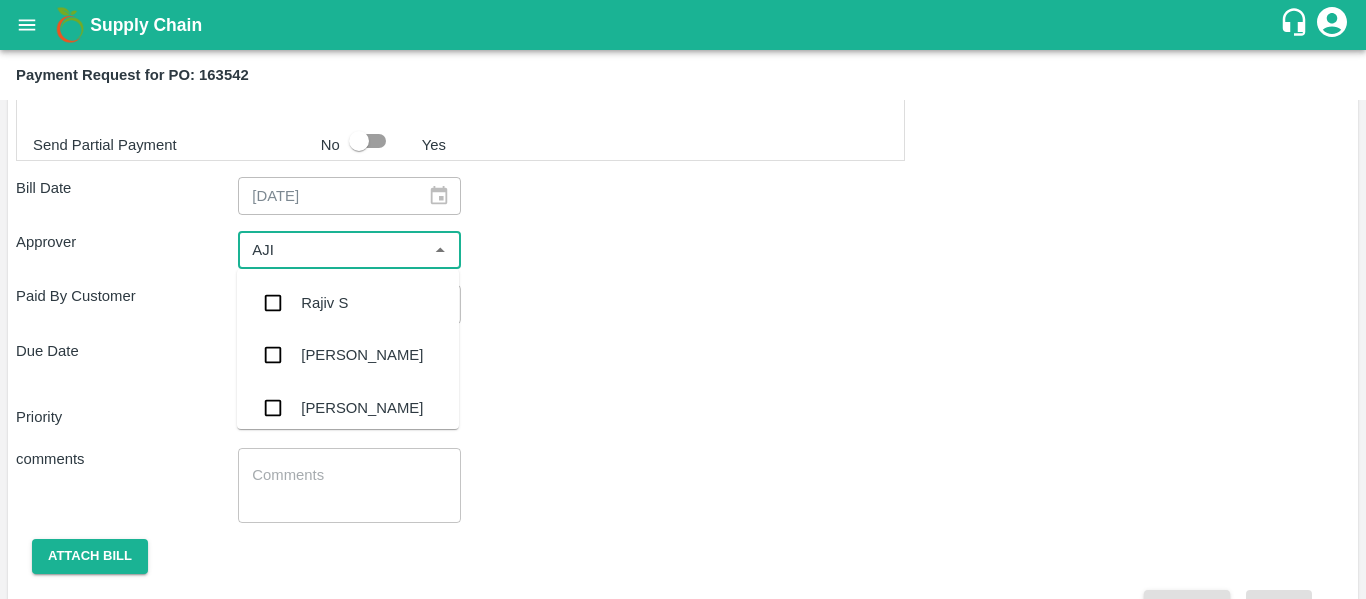 type on "AJIT" 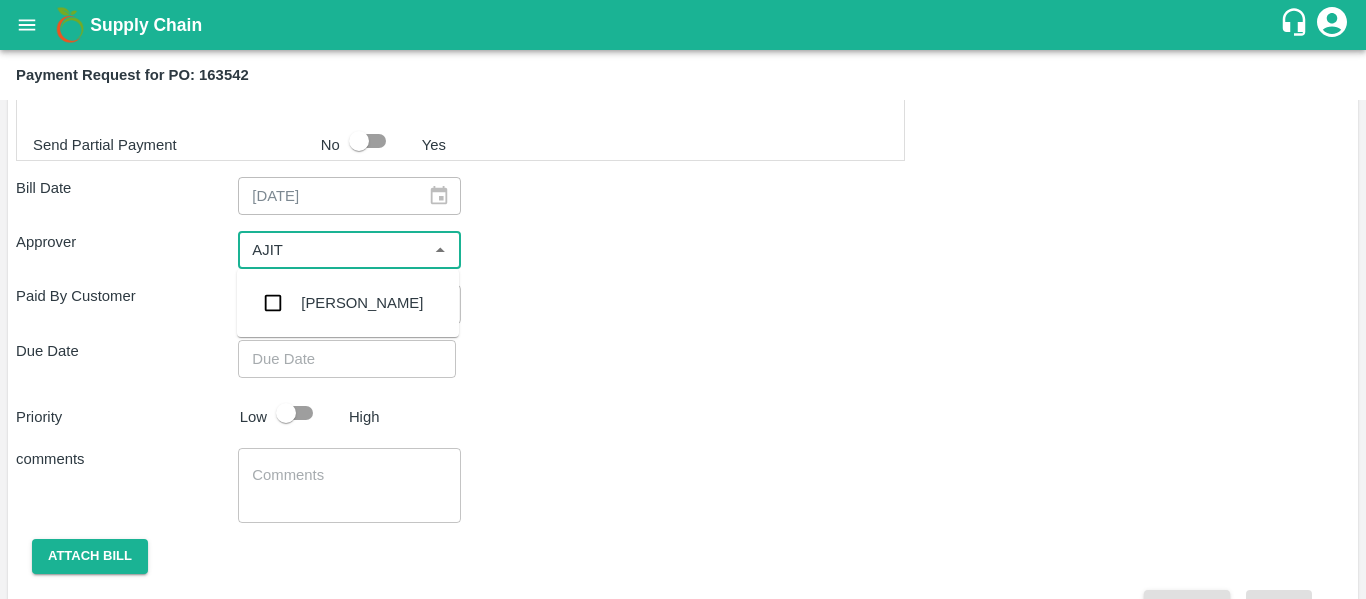 click on "[PERSON_NAME]" at bounding box center (362, 303) 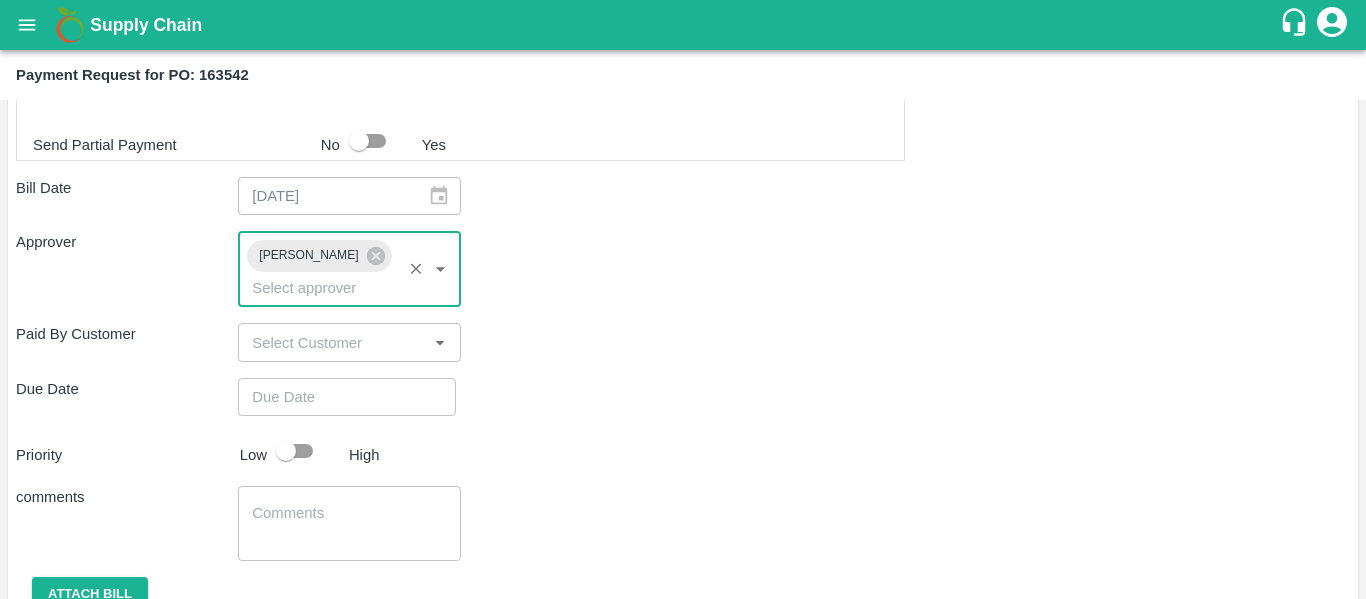 type on "DD/MM/YYYY hh:mm aa" 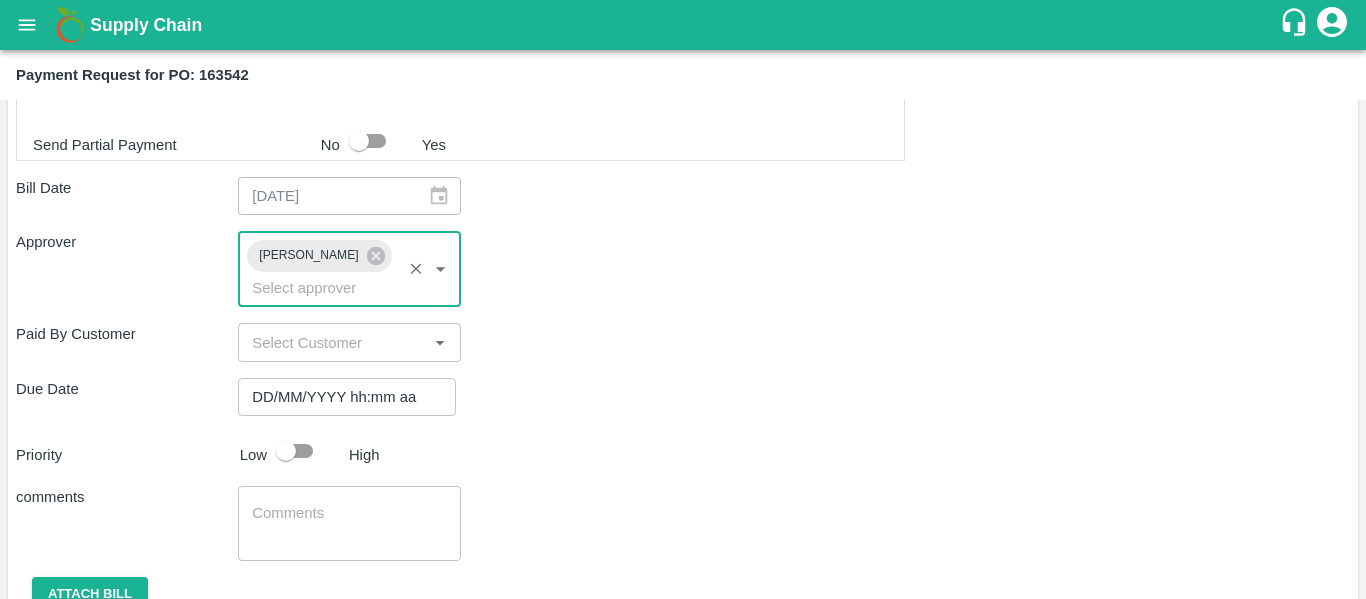 click on "DD/MM/YYYY hh:mm aa" at bounding box center [340, 397] 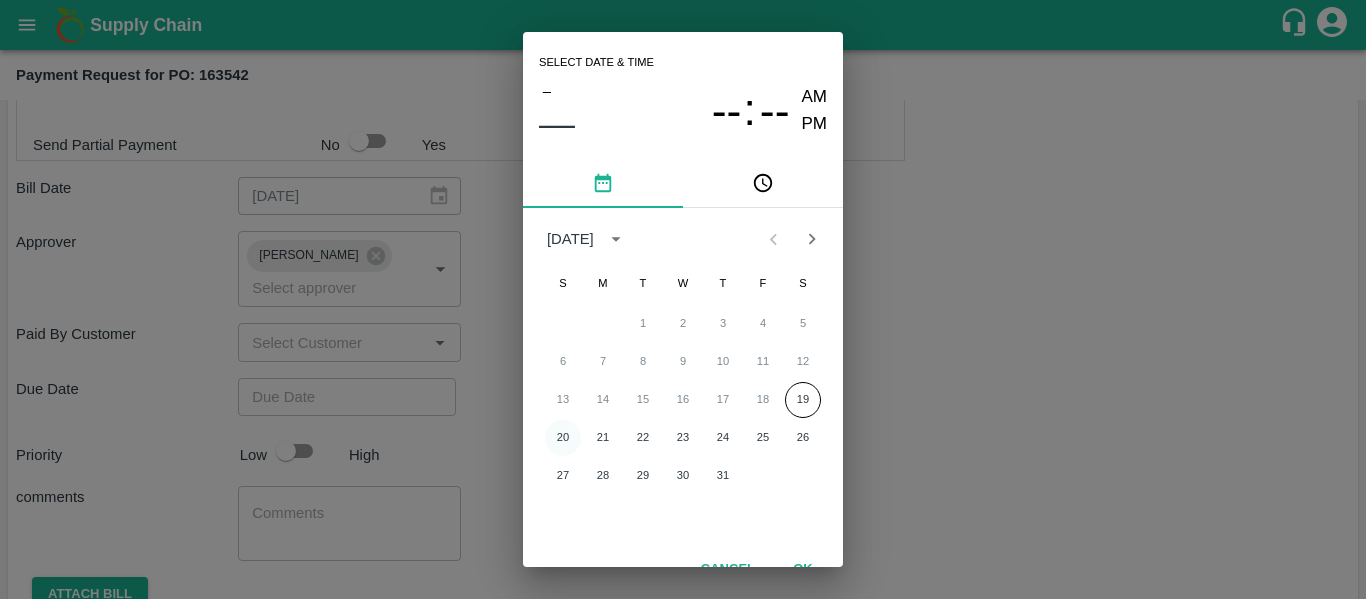 click on "20" at bounding box center (563, 438) 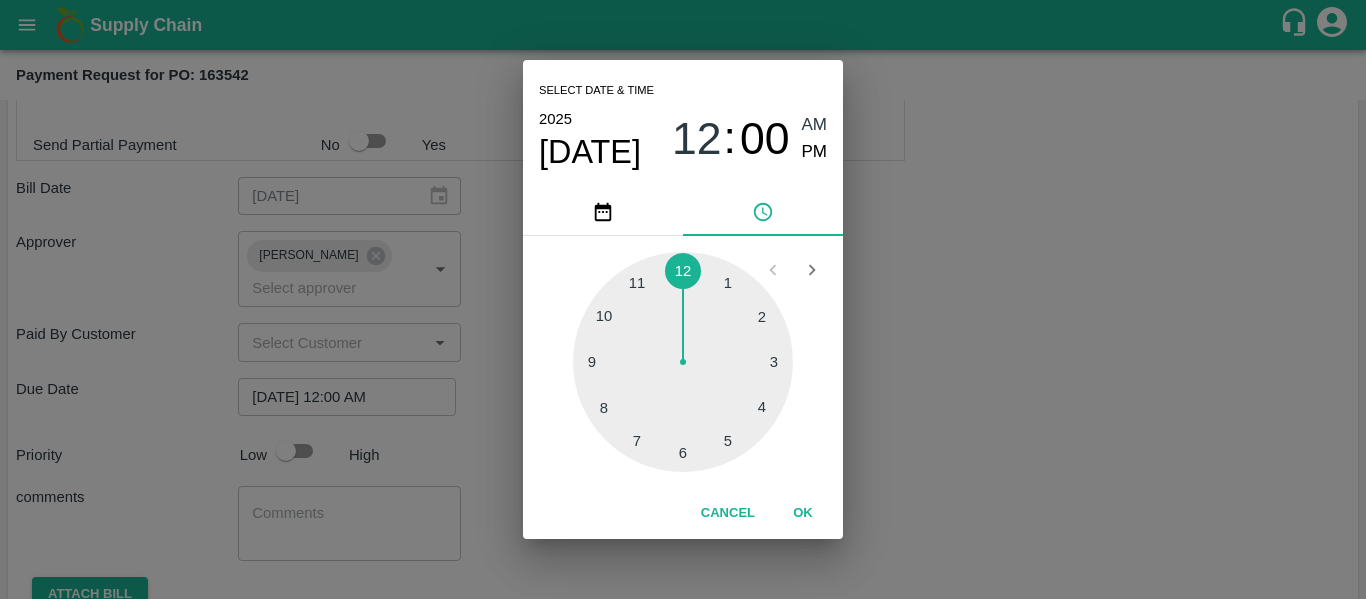 click on "Select date & time [DATE] 12 : 00 AM PM 1 2 3 4 5 6 7 8 9 10 11 12 Cancel OK" at bounding box center [683, 299] 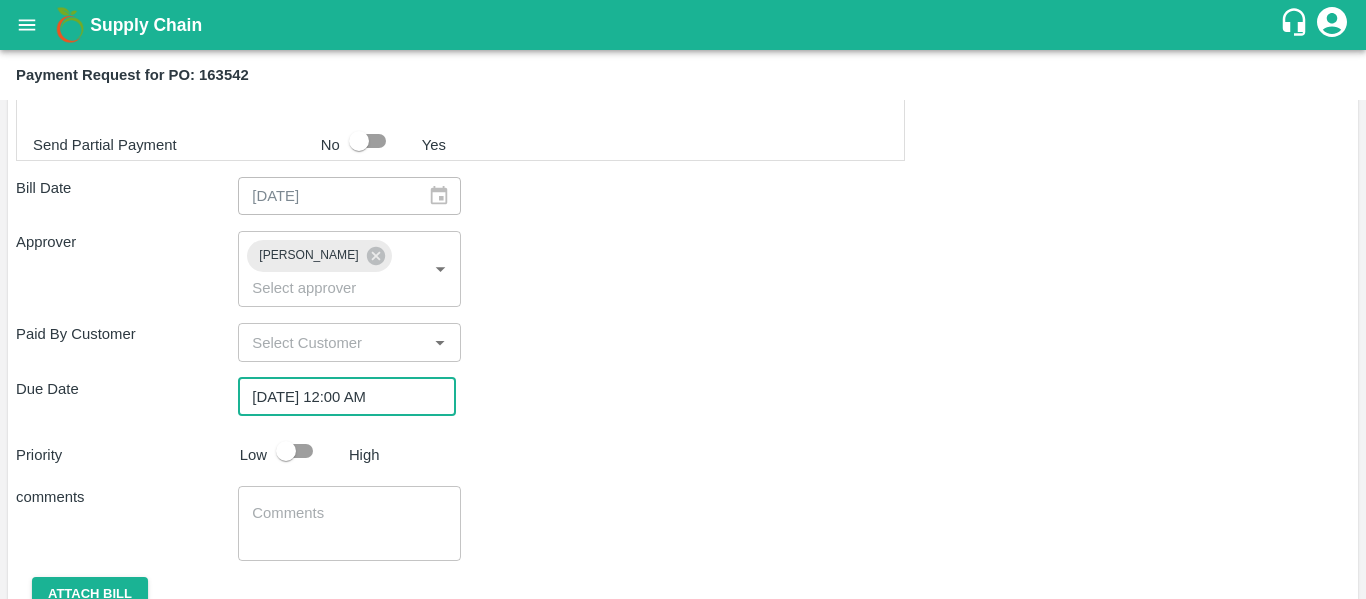 click at bounding box center (286, 451) 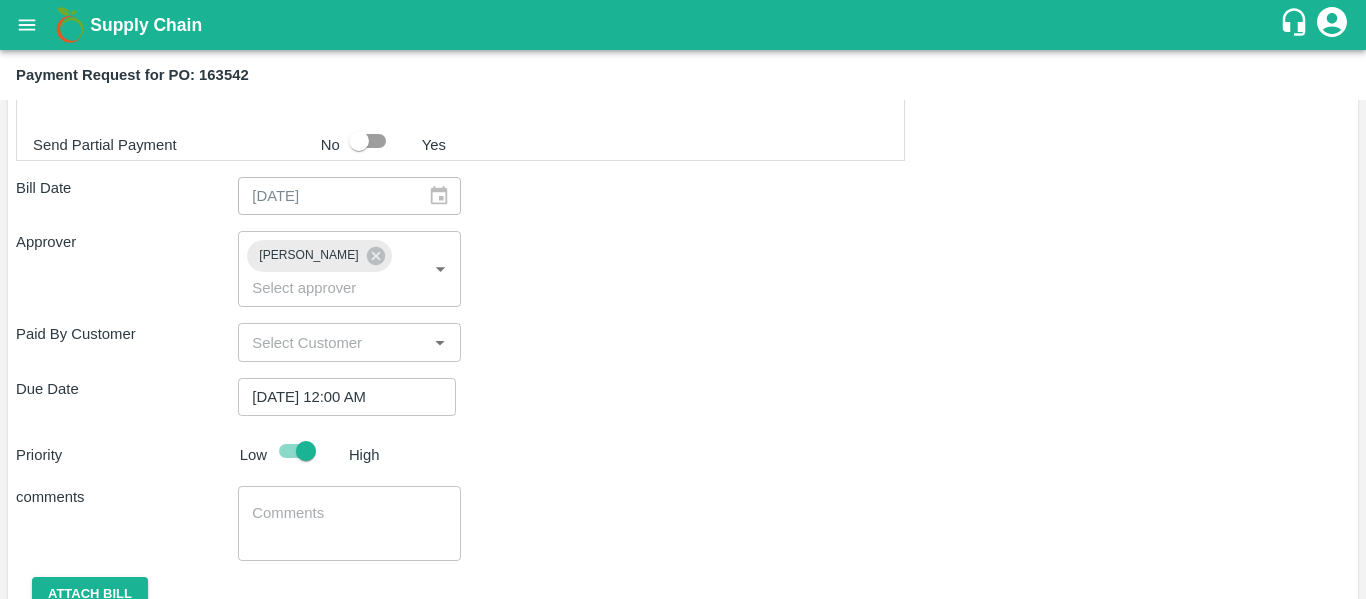click at bounding box center [349, 524] 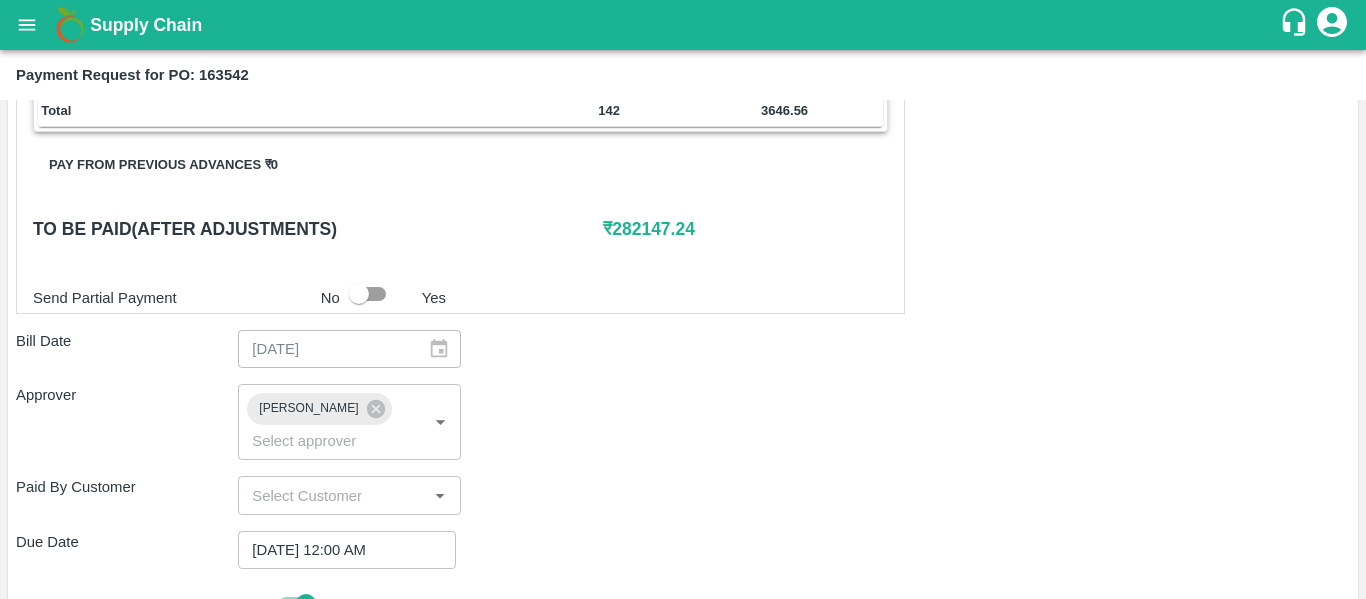 scroll, scrollTop: 867, scrollLeft: 0, axis: vertical 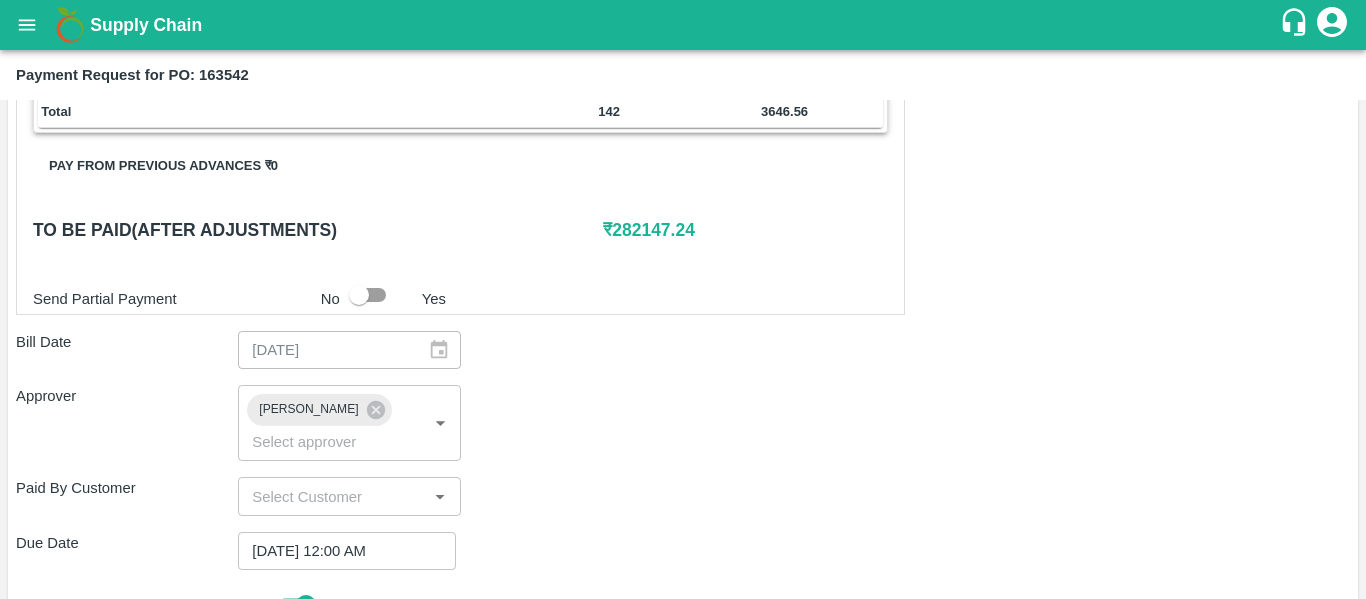 type on "Fruit Bill" 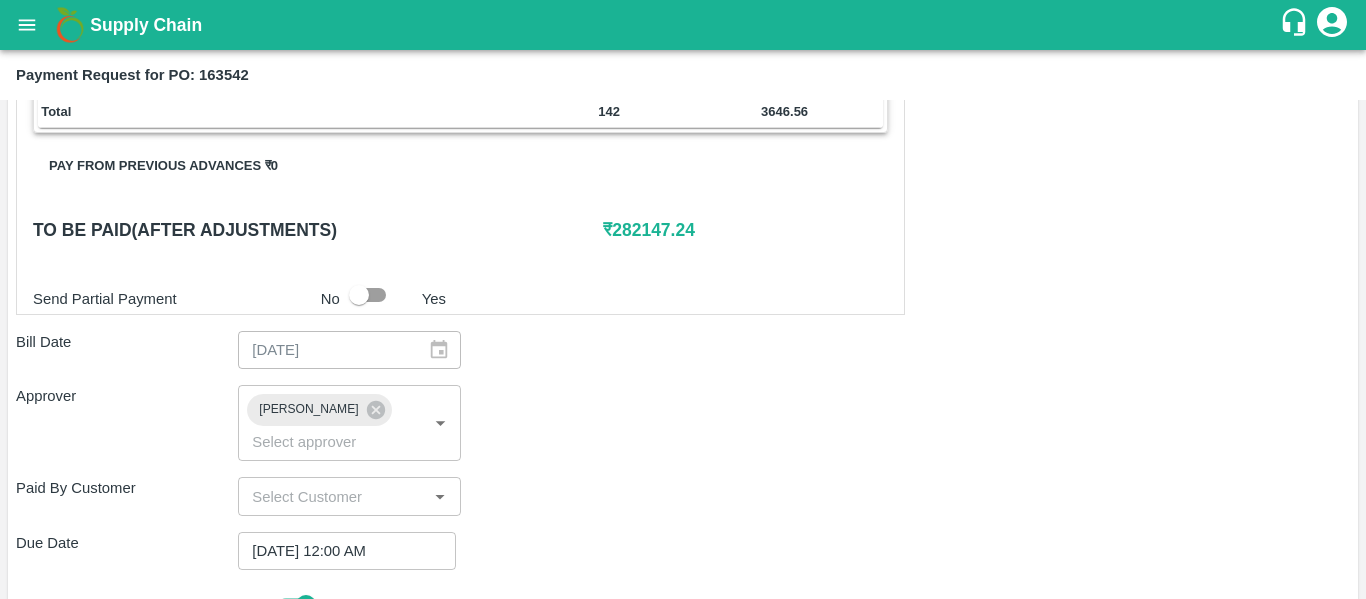 scroll, scrollTop: 1082, scrollLeft: 0, axis: vertical 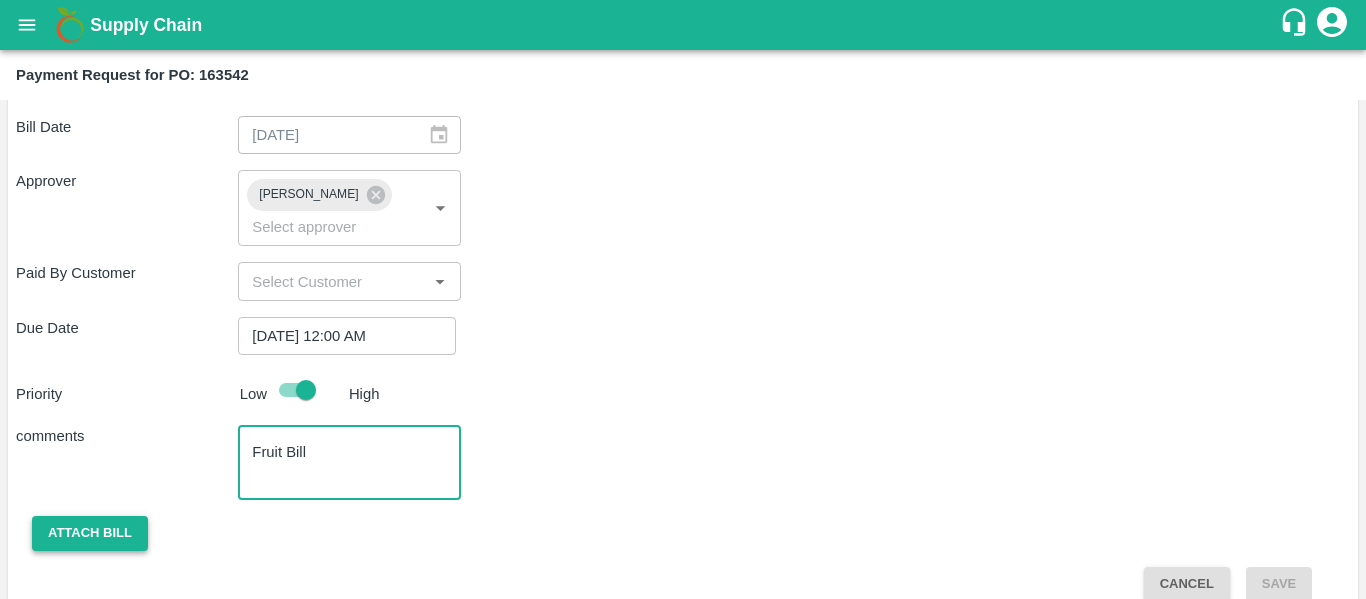 click on "Attach bill" at bounding box center [90, 533] 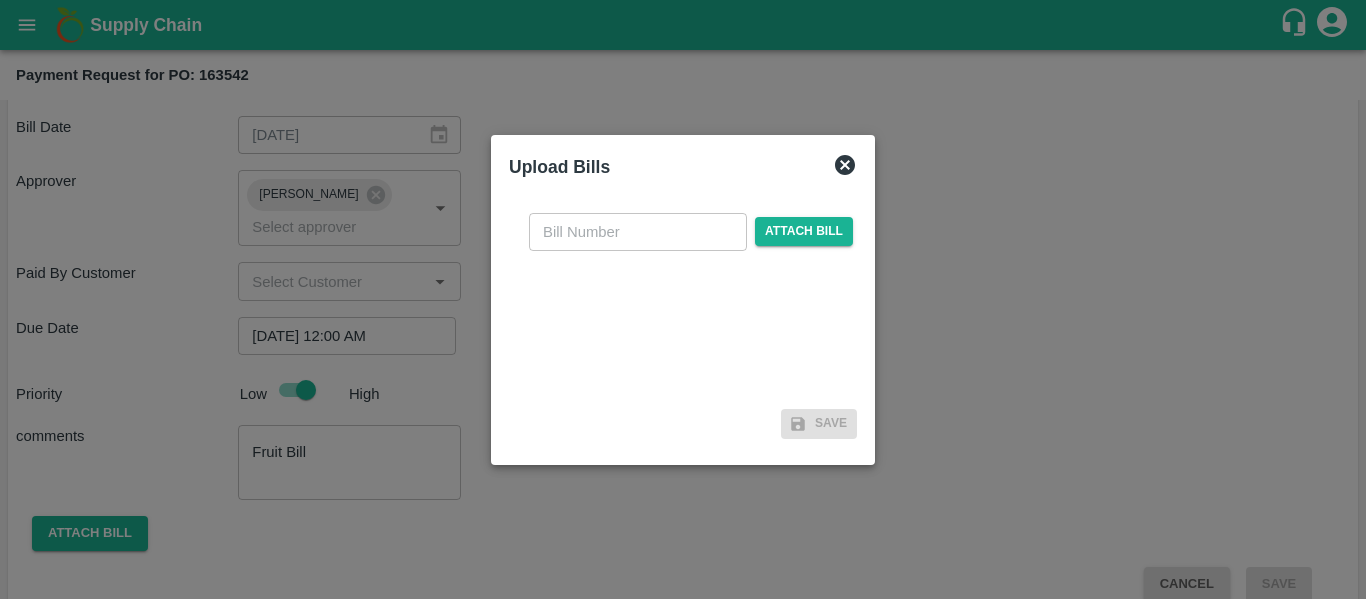 click on "Upload Bills ​ Attach bill Save" at bounding box center [683, 300] 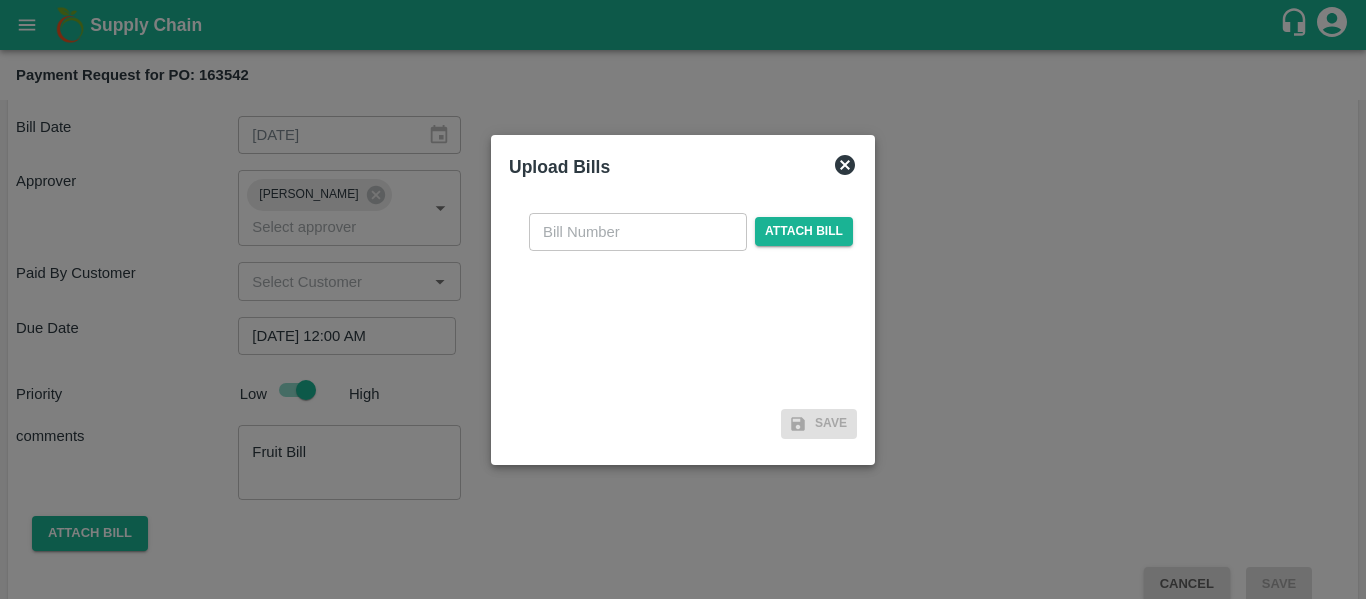 click at bounding box center (638, 232) 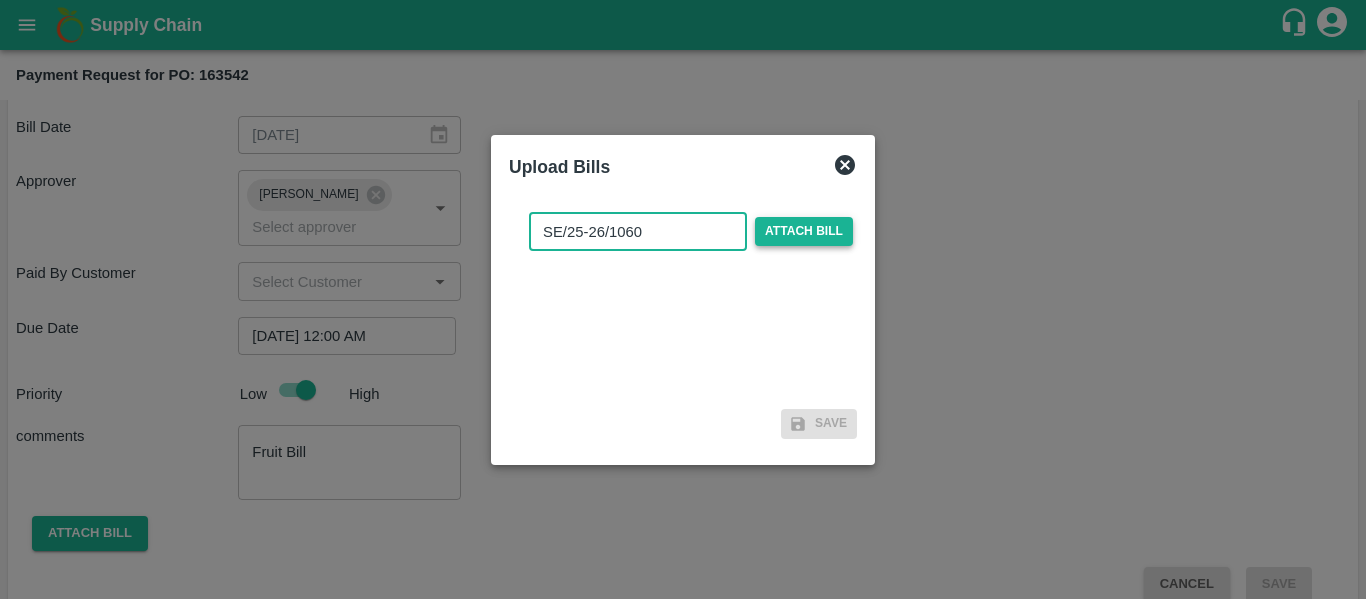 type on "SE/25-26/1060" 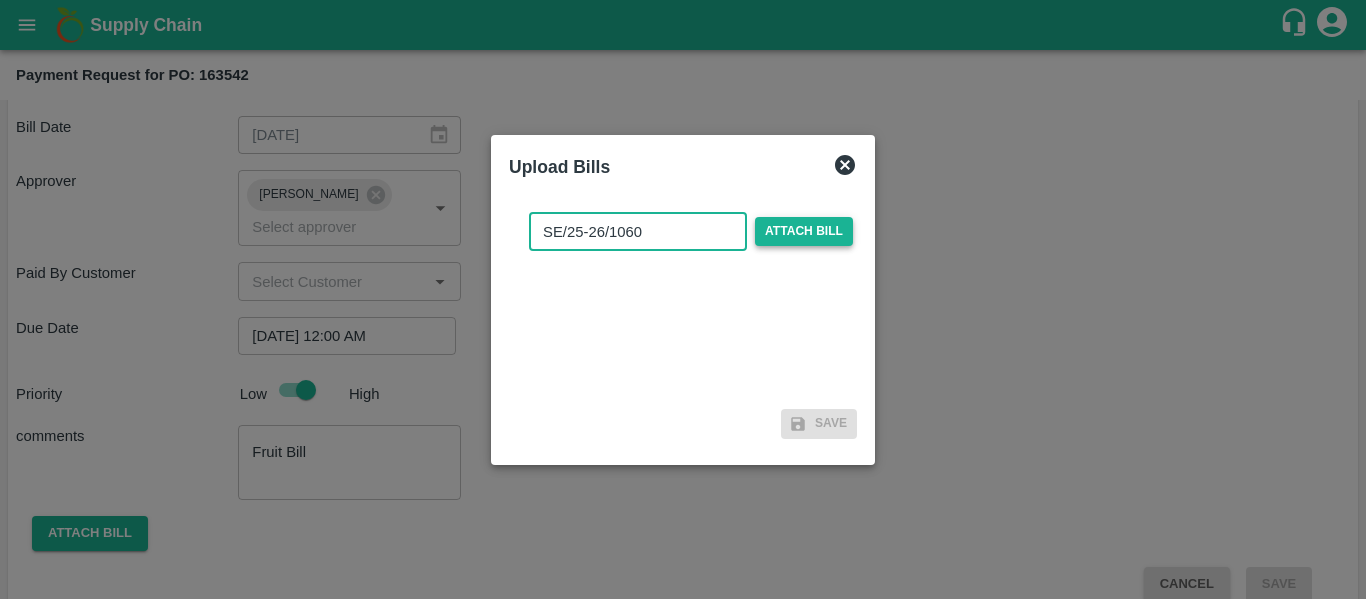 click on "Attach bill" at bounding box center [804, 231] 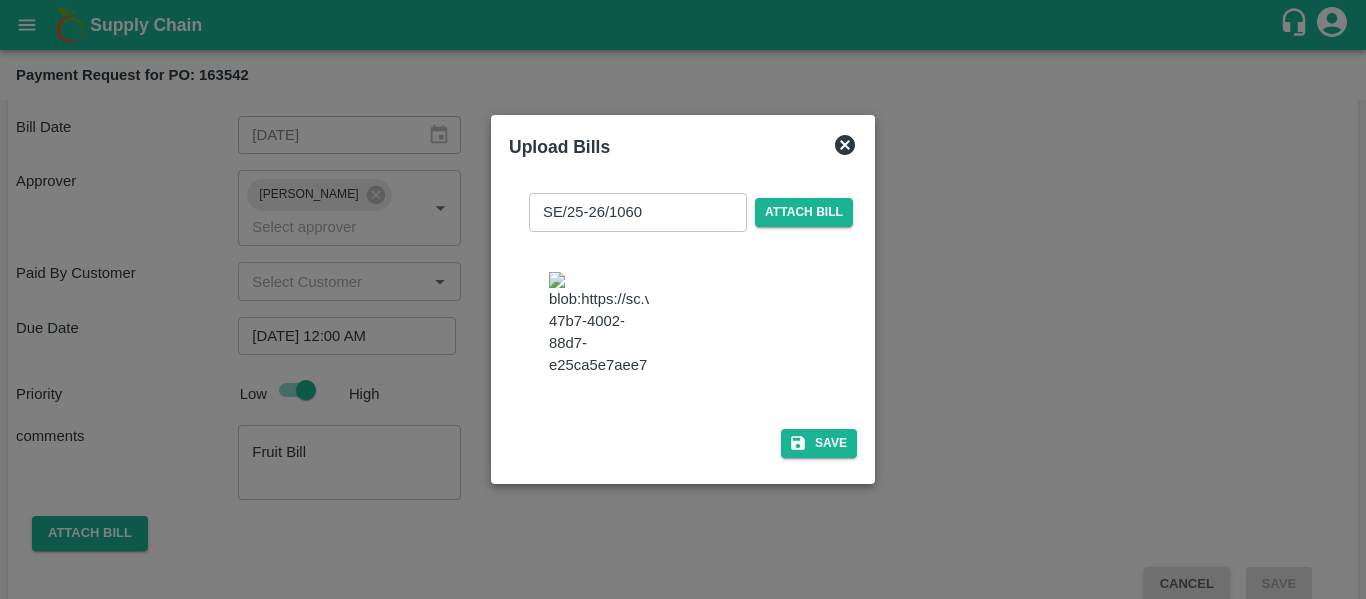 click on "SE/25-26/1060 ​ Attach bill Save" at bounding box center (683, 321) 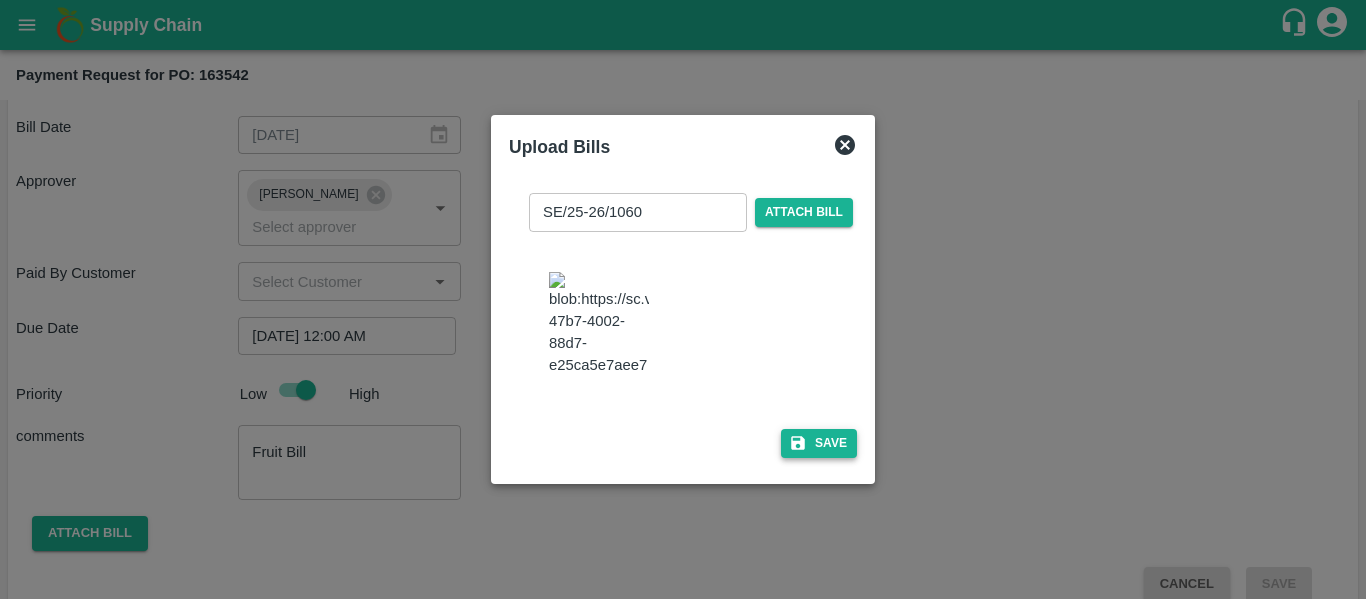click on "Save" at bounding box center [819, 443] 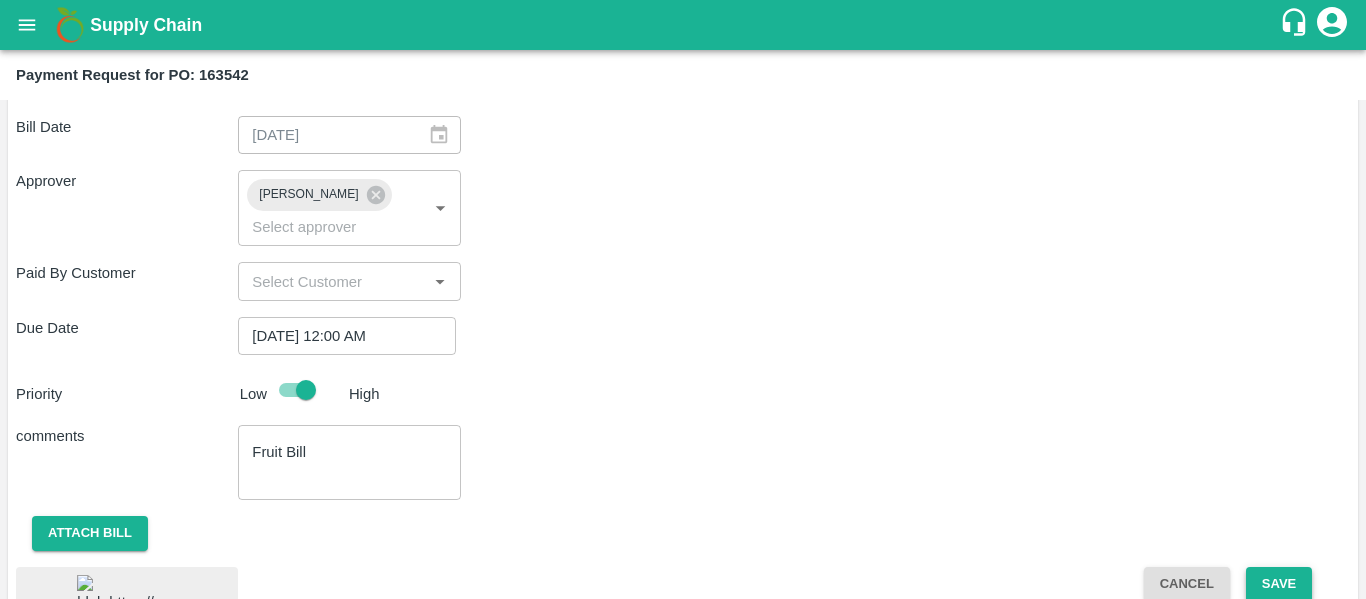 click on "Save" at bounding box center (1279, 584) 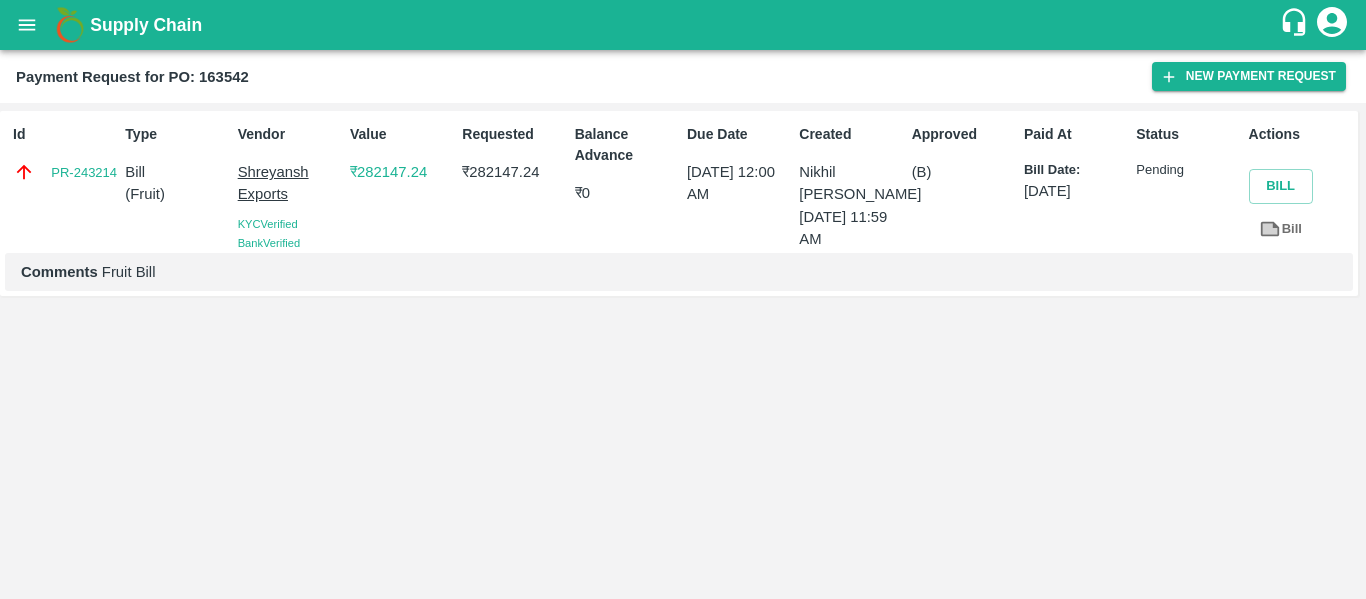 click at bounding box center [27, 25] 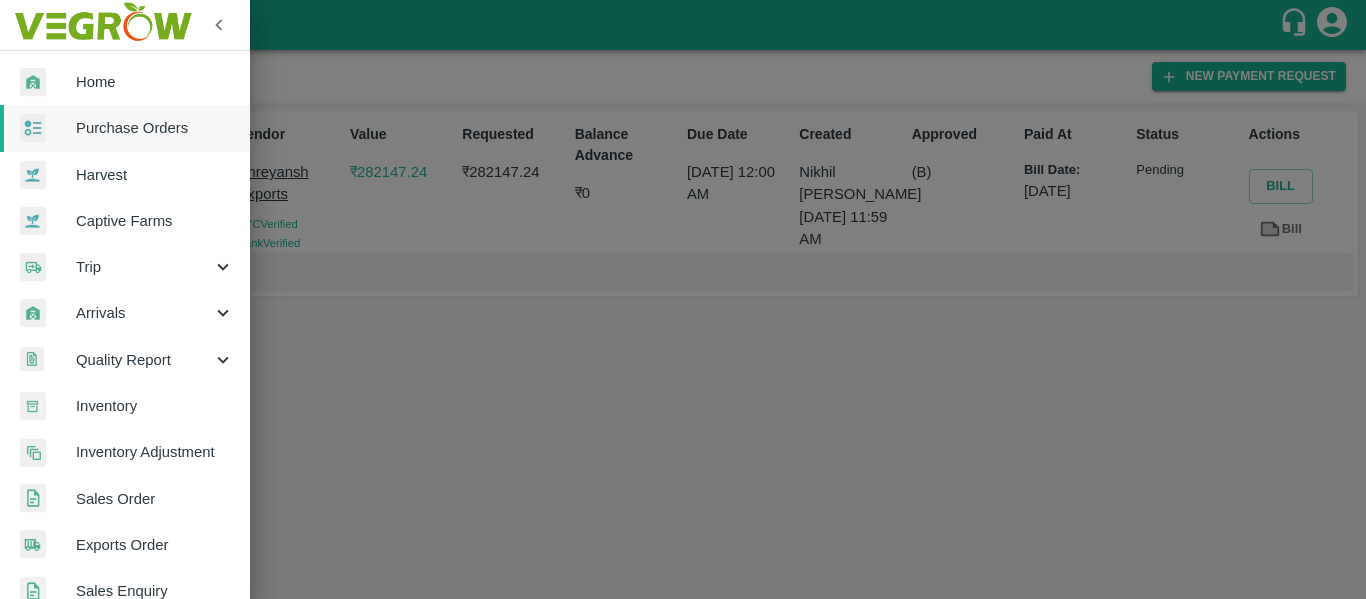 click on "Purchase Orders" at bounding box center (155, 128) 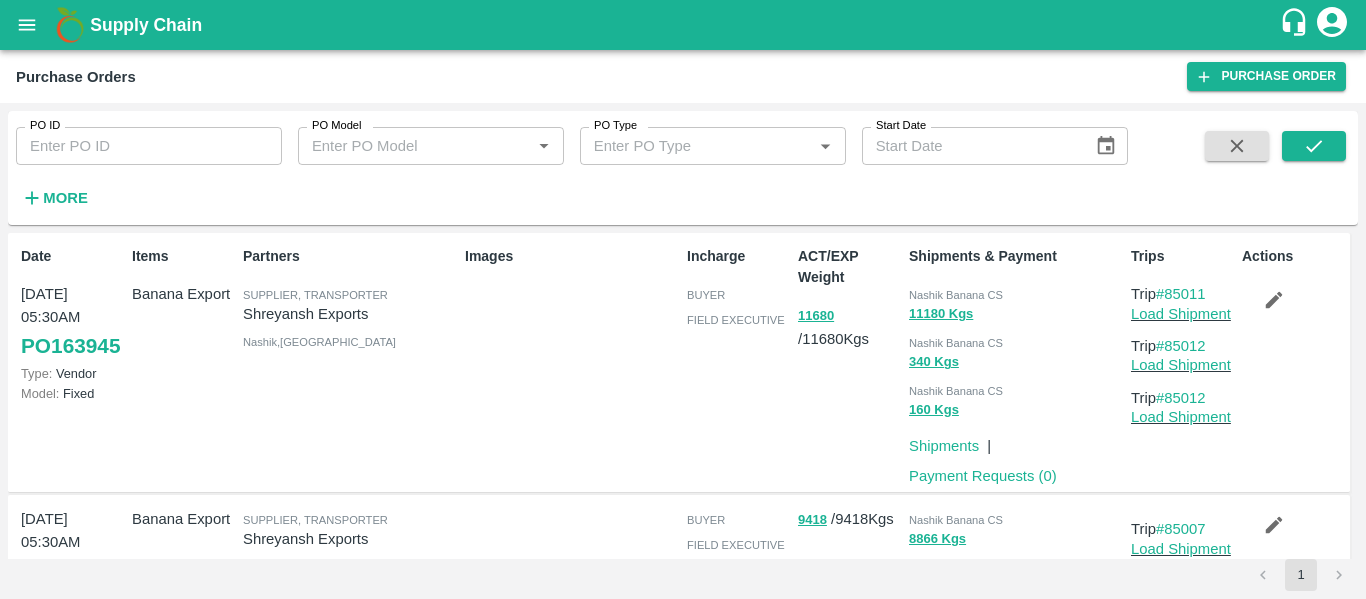 click on "PO ID" at bounding box center [149, 146] 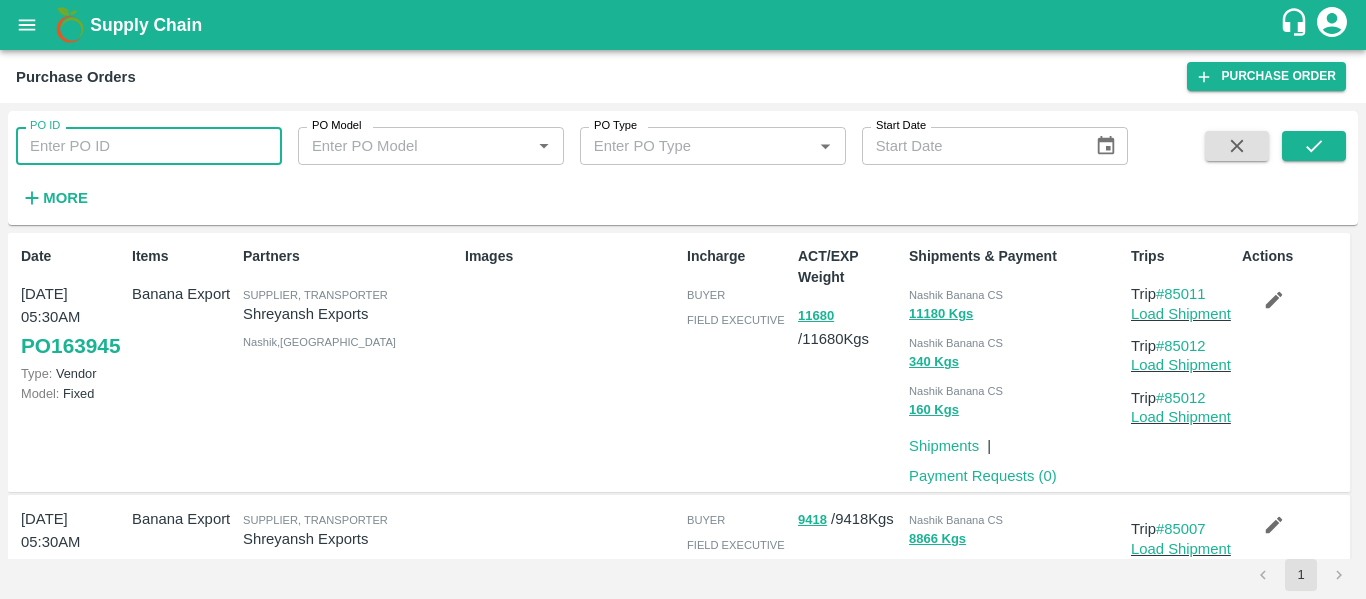 paste on "163546" 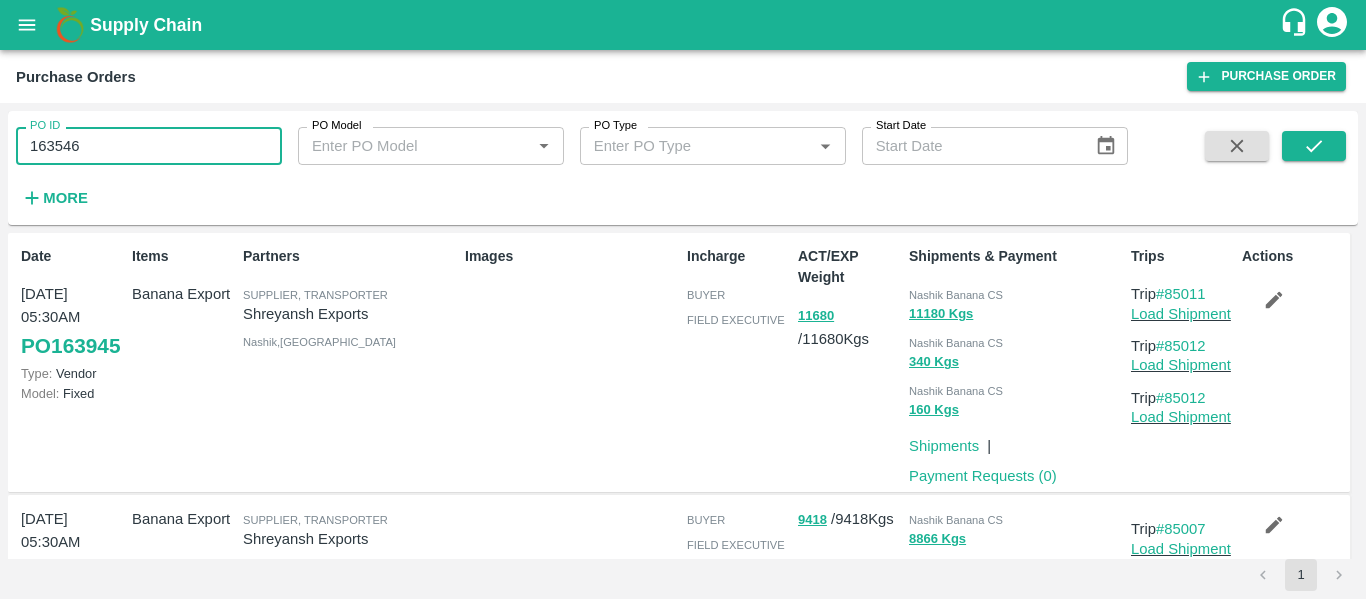 type on "163546" 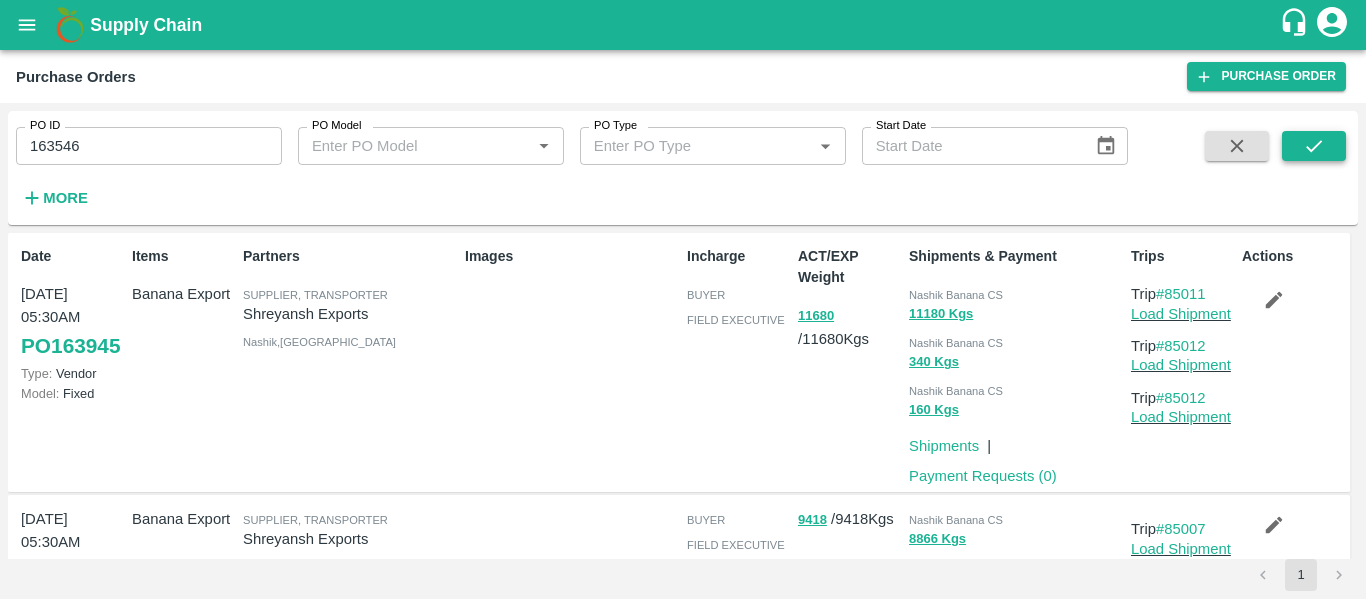 click 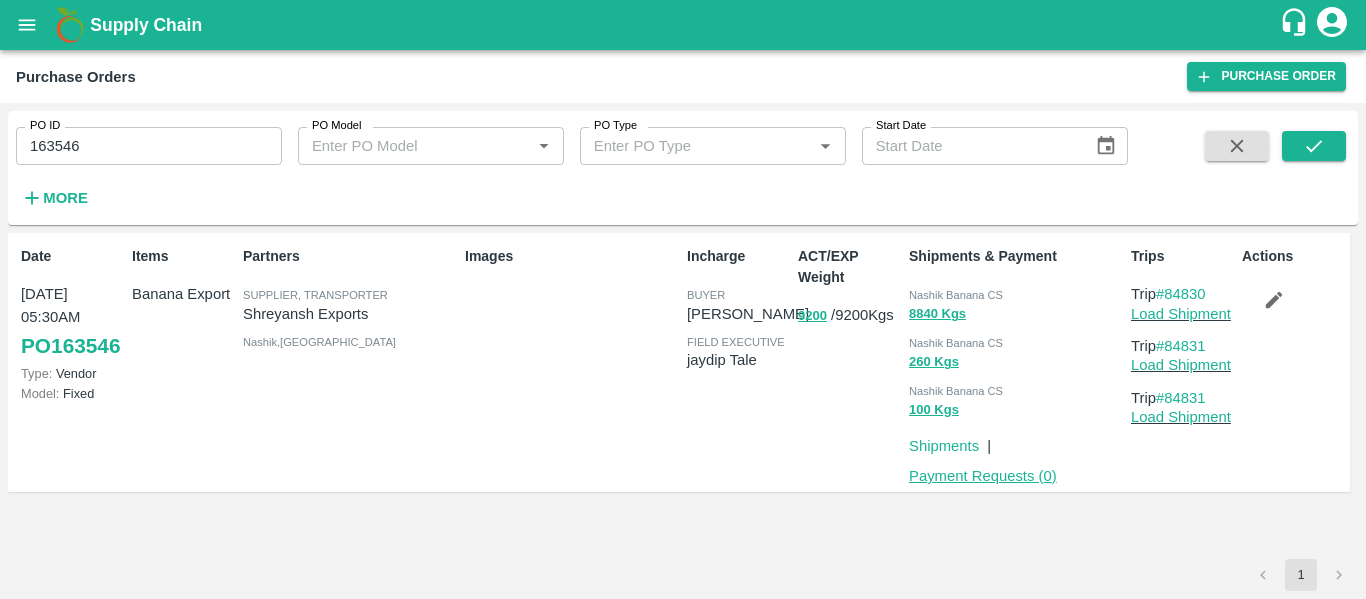 click on "Payment Requests ( 0 )" at bounding box center (983, 476) 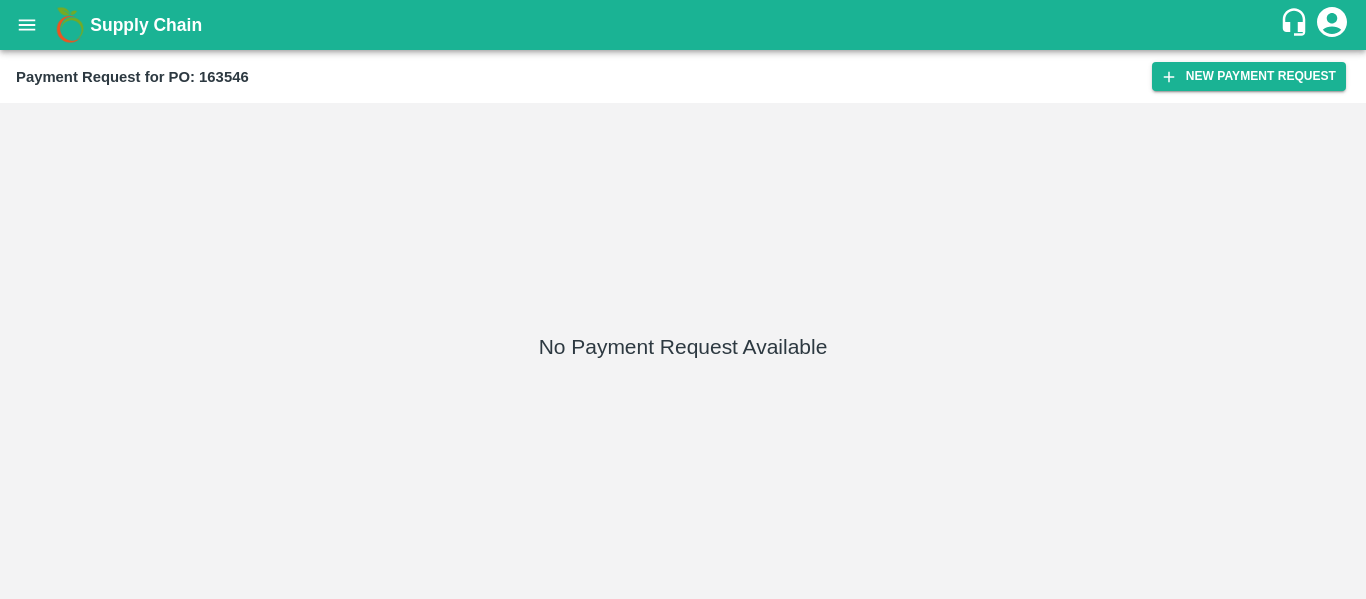 scroll, scrollTop: 0, scrollLeft: 0, axis: both 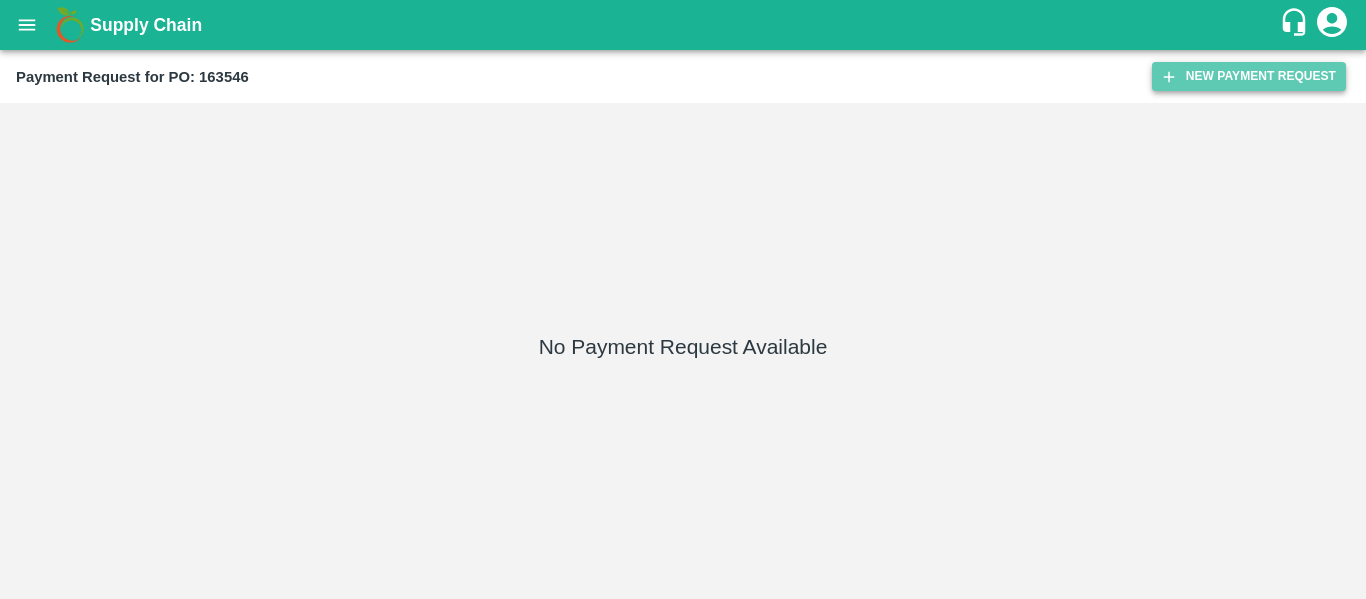 click on "New Payment Request" at bounding box center (1249, 76) 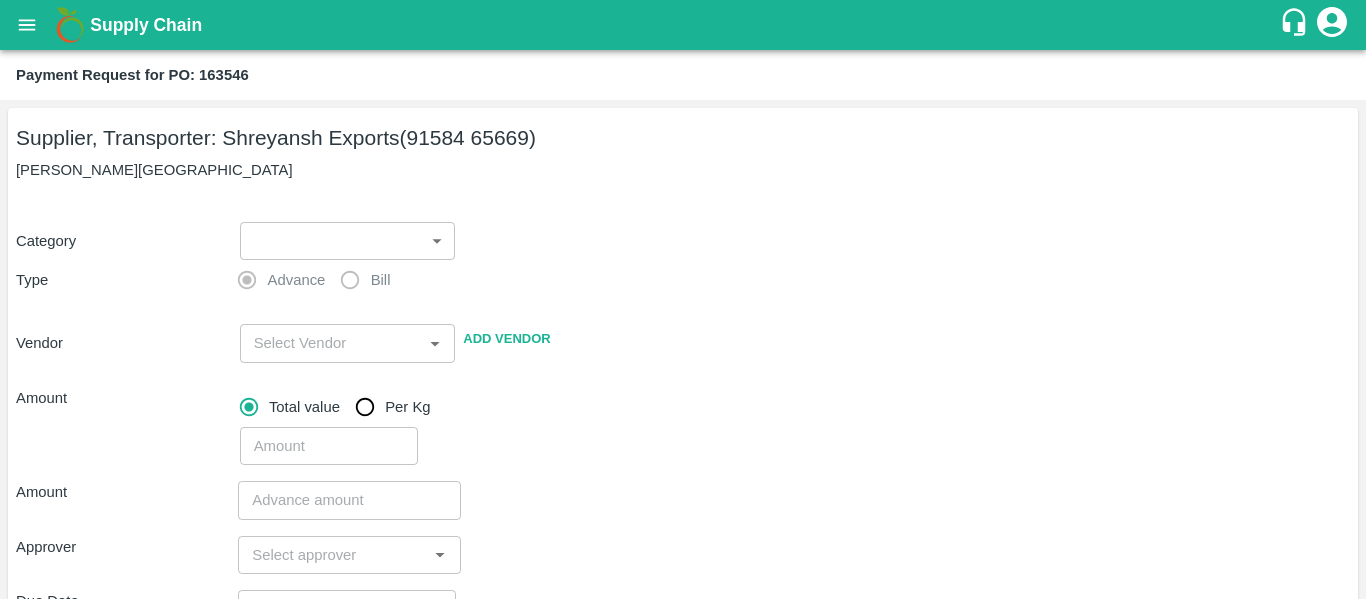 click on "Supply Chain Payment Request for PO: 163546 Supplier, Transporter:    [PERSON_NAME] Exports  (91584 65669) Nashik, [GEOGRAPHIC_DATA] Category ​ ​ Type Advance Bill Vendor ​ Add Vendor Amount Total value Per Kg ​ Amount ​ Approver ​ Due Date ​  Priority  Low  High Comment x ​ Attach bill Cancel Save Tembhurni PH Nashik CC Shahada Banana Export PH Savda Banana Export PH Nashik Banana CS Nikhil Subhash Mangvade Logout" at bounding box center (683, 299) 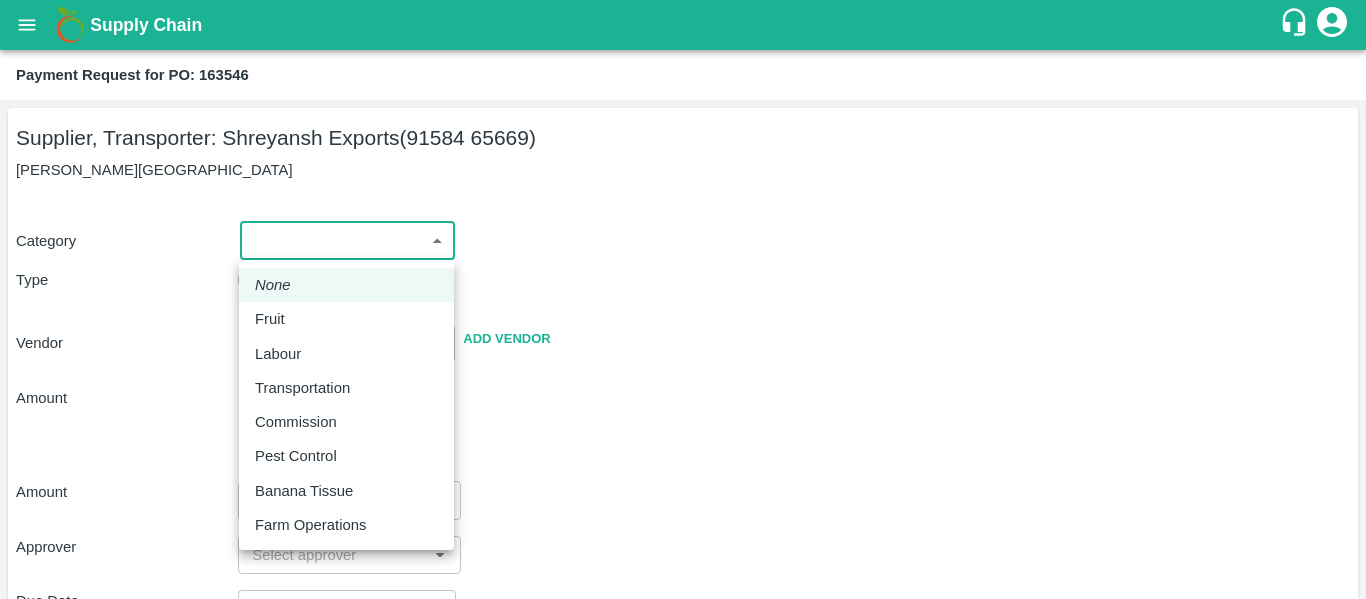 click on "Fruit" at bounding box center [270, 319] 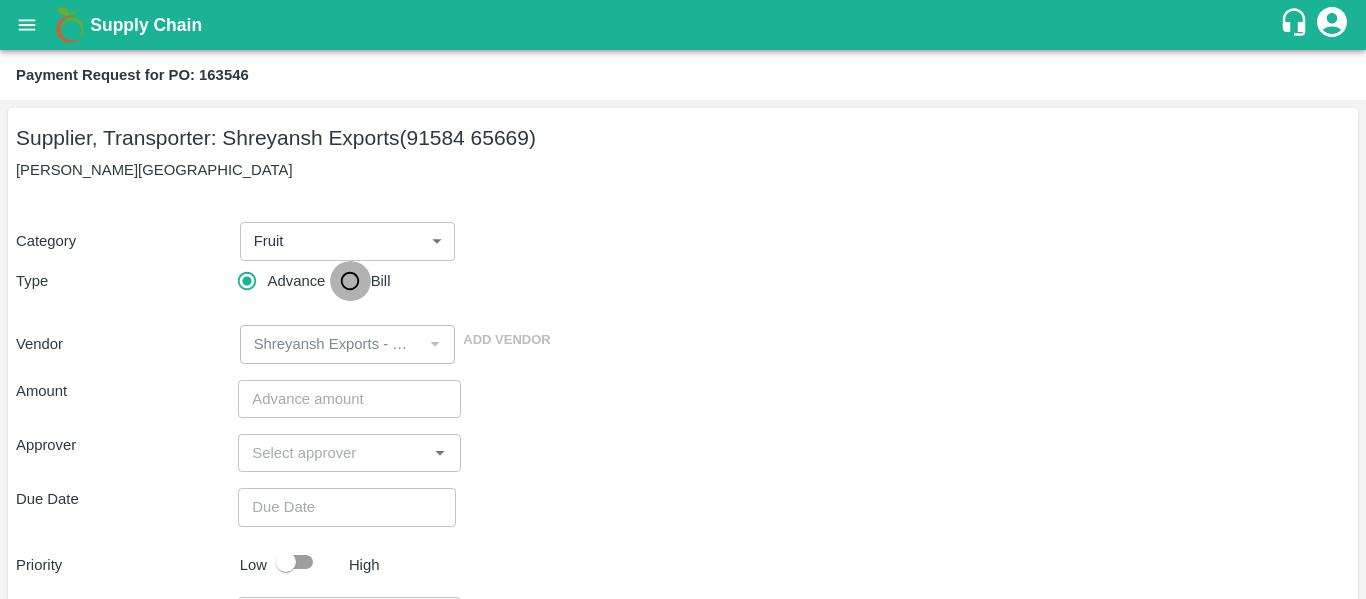 click on "Bill" at bounding box center [350, 281] 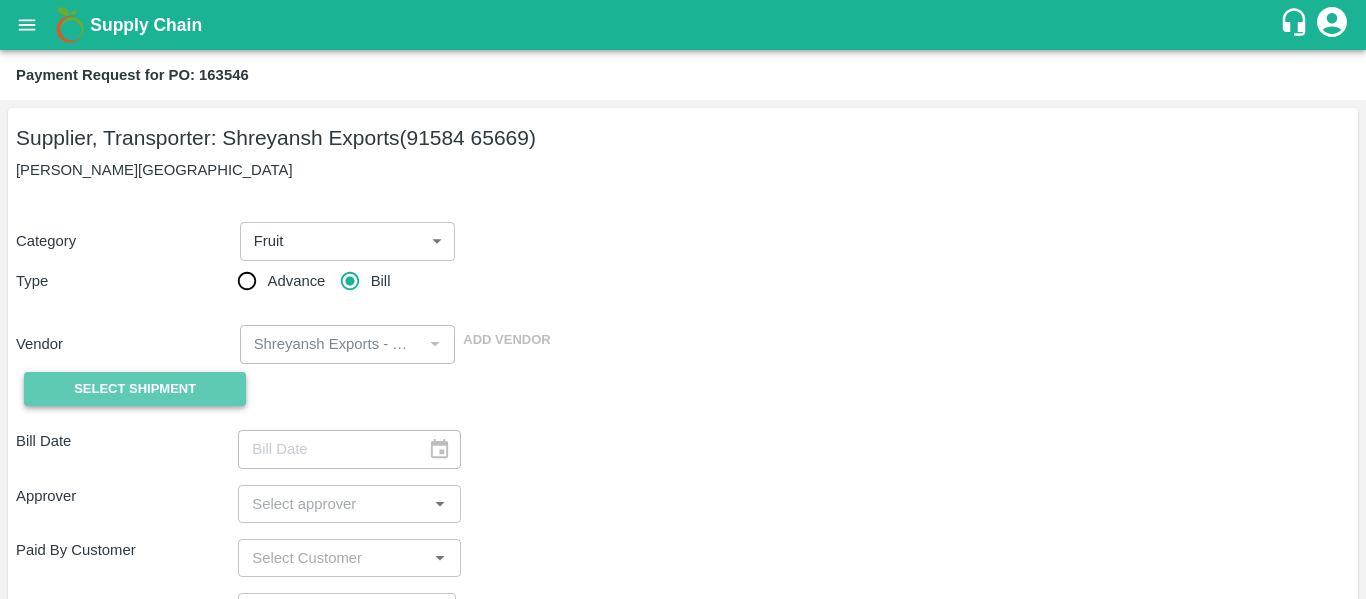 click on "Select Shipment" at bounding box center [135, 389] 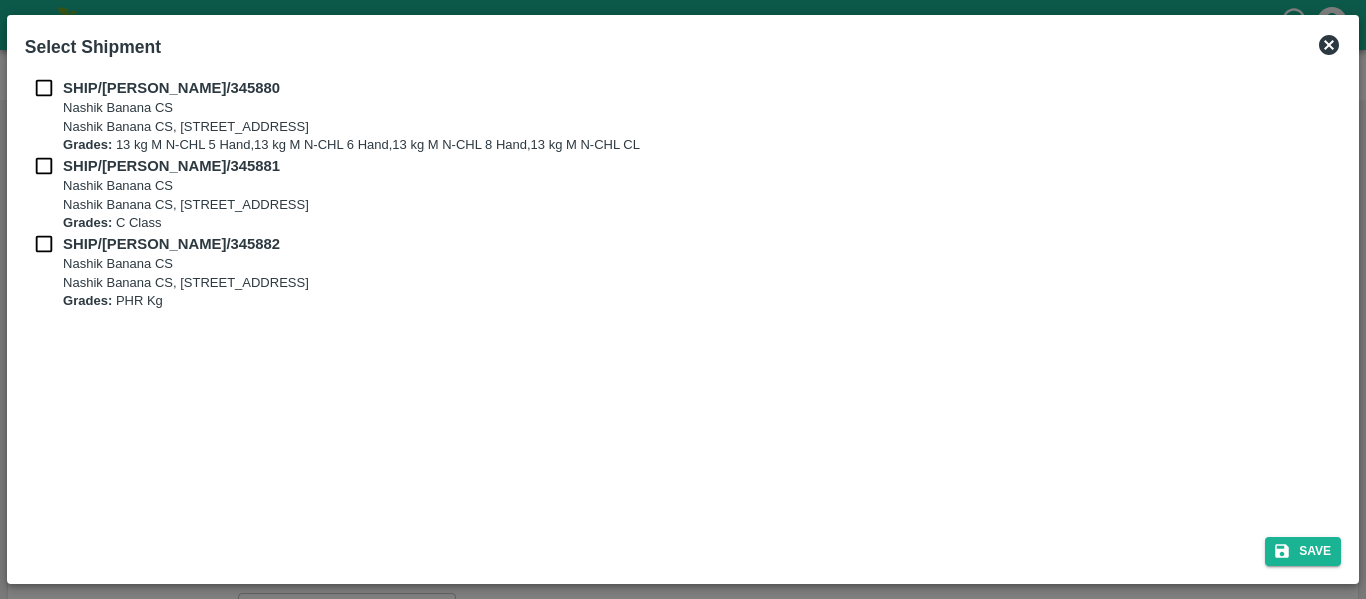 click at bounding box center (44, 88) 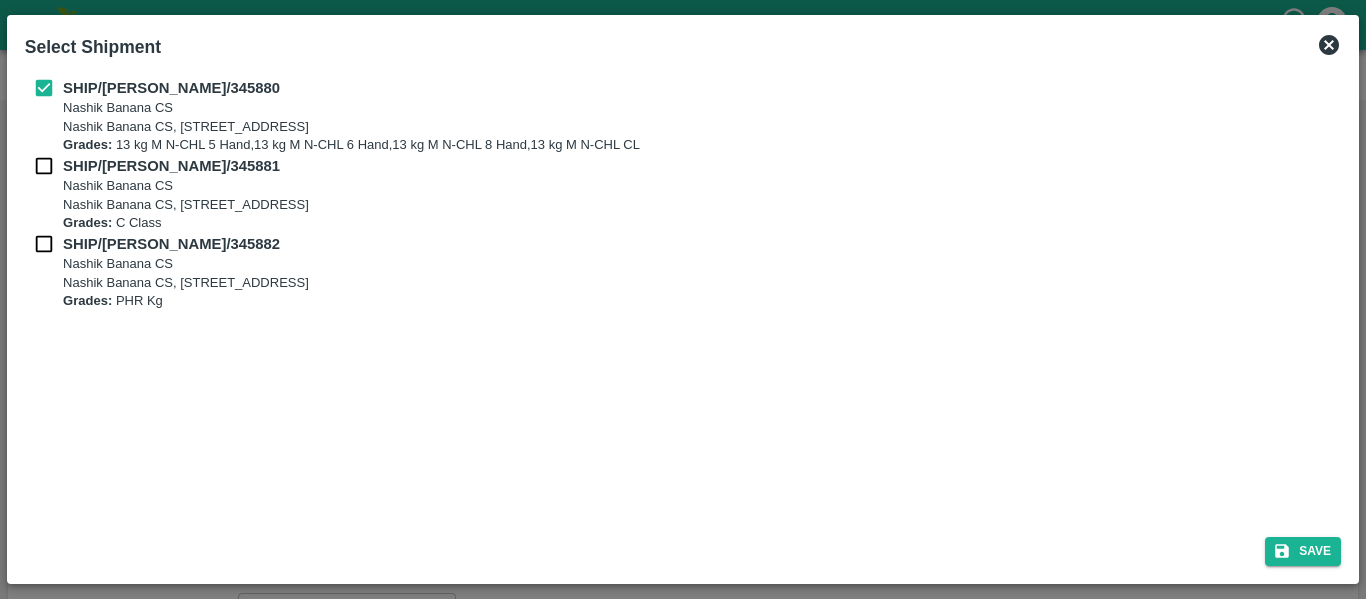 click on "SHIP/NASH/345881" at bounding box center [171, 166] 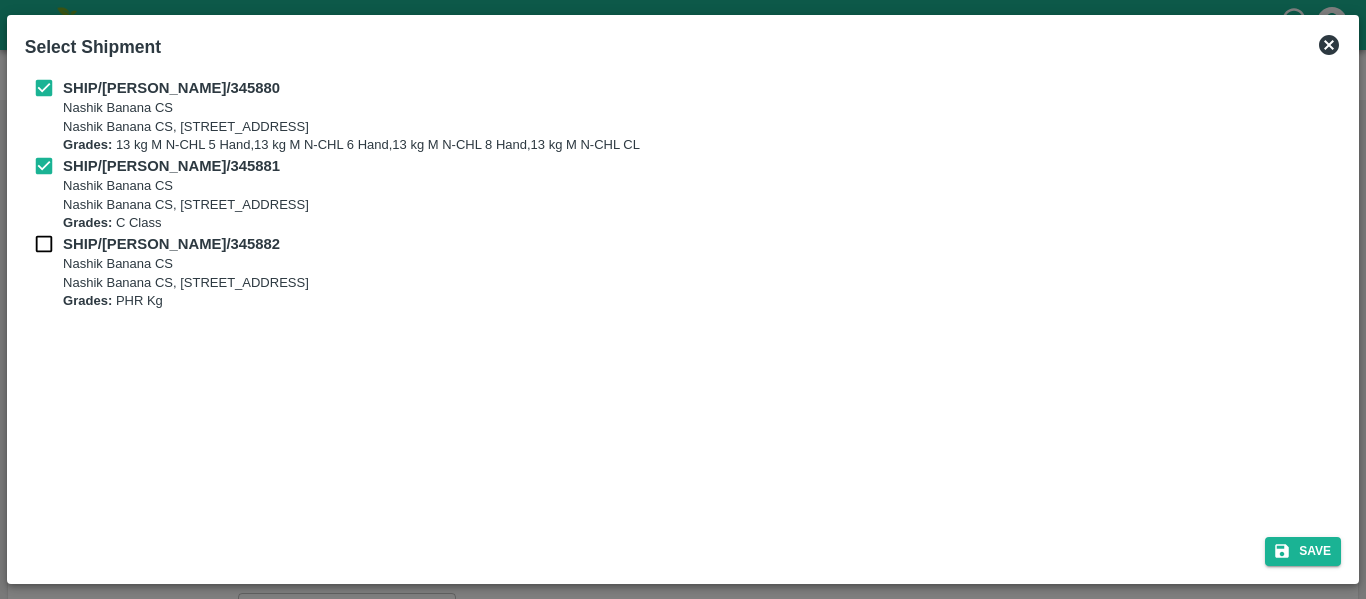 click on "SHIP/NASH/345882" at bounding box center [171, 244] 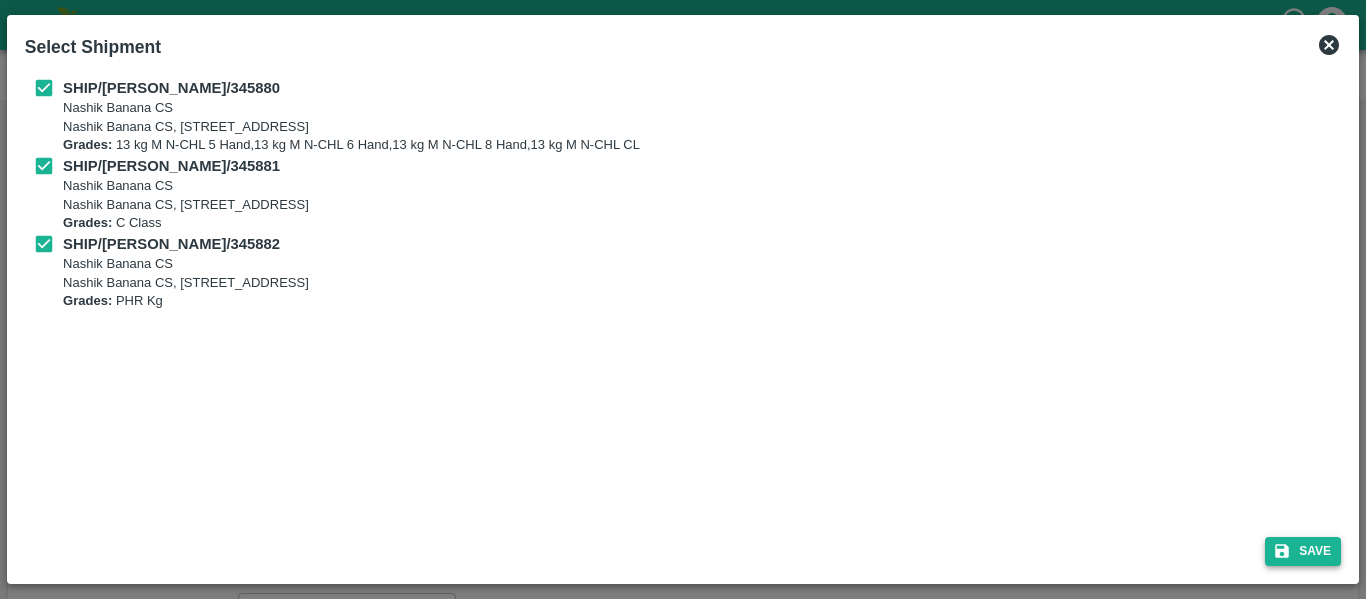 click on "Save" at bounding box center [1303, 551] 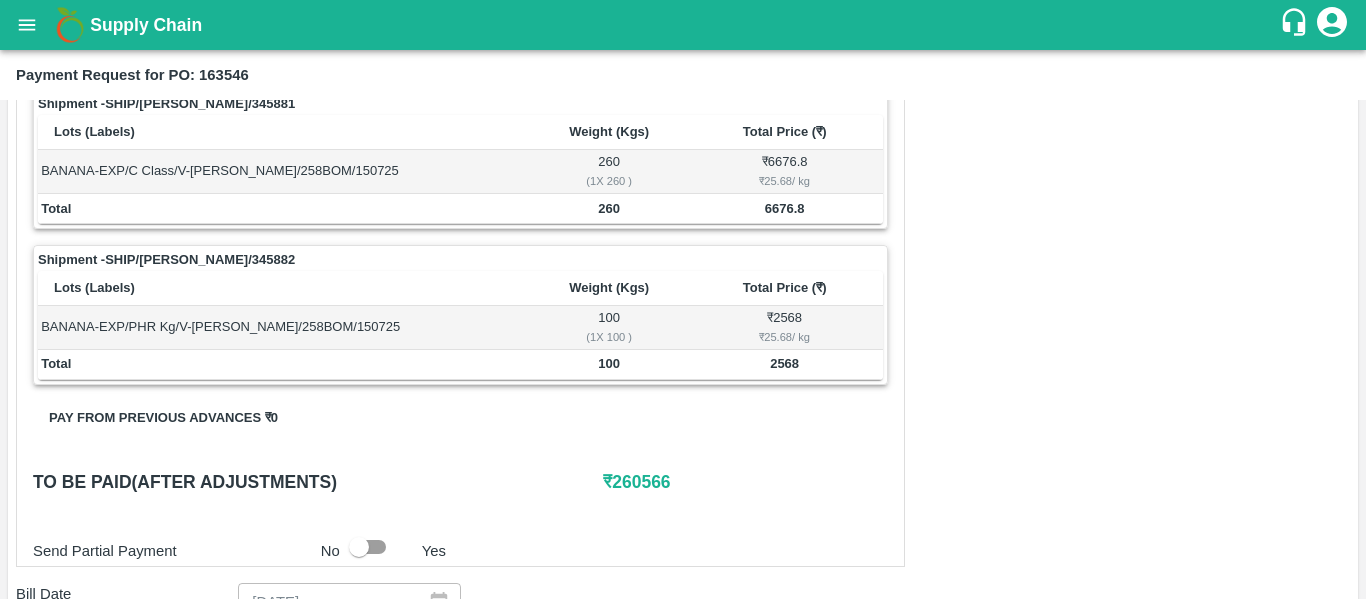 scroll, scrollTop: 1071, scrollLeft: 0, axis: vertical 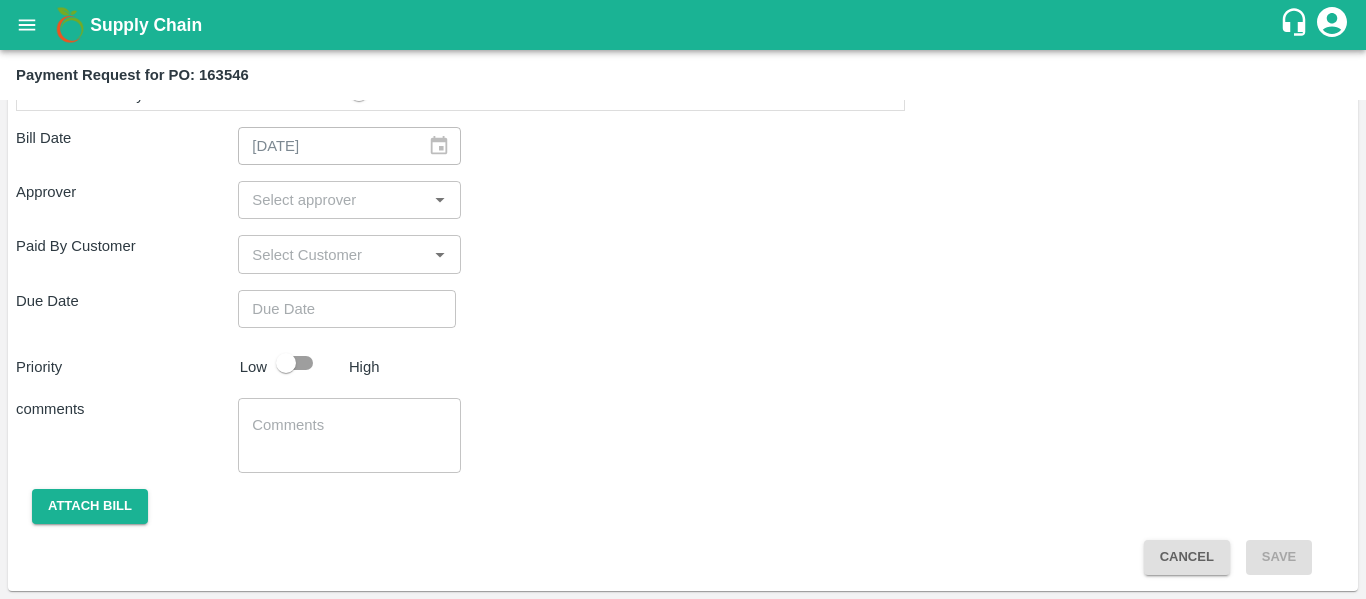 click at bounding box center (332, 200) 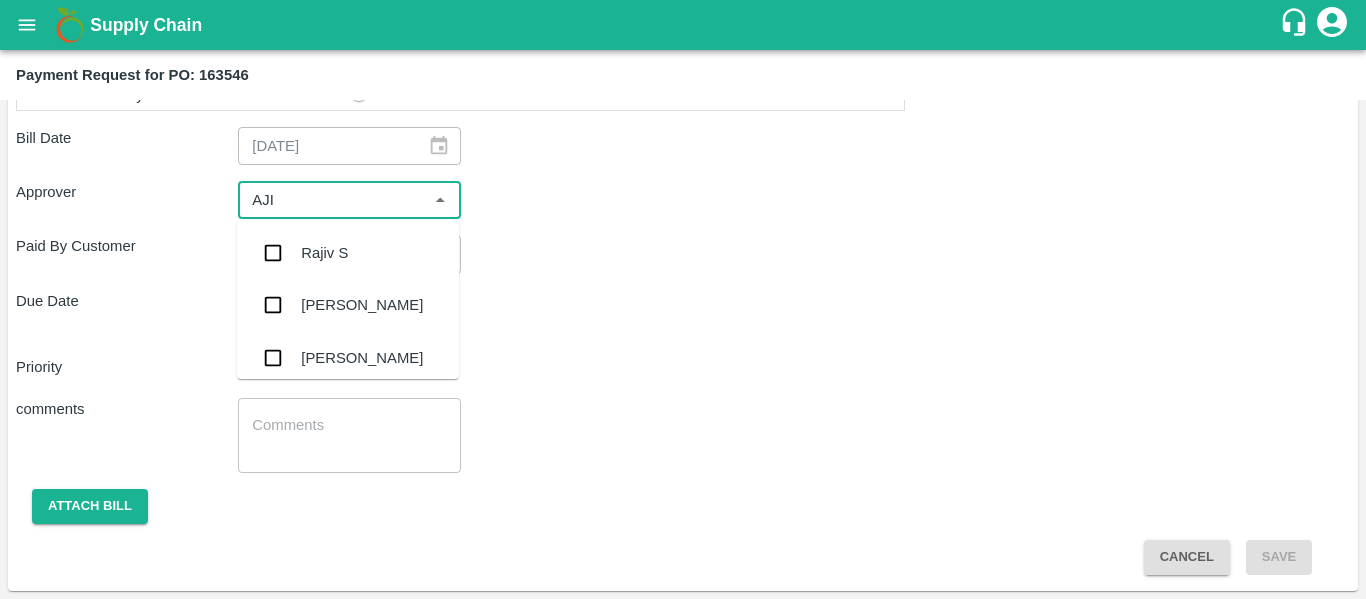 type on "AJIT" 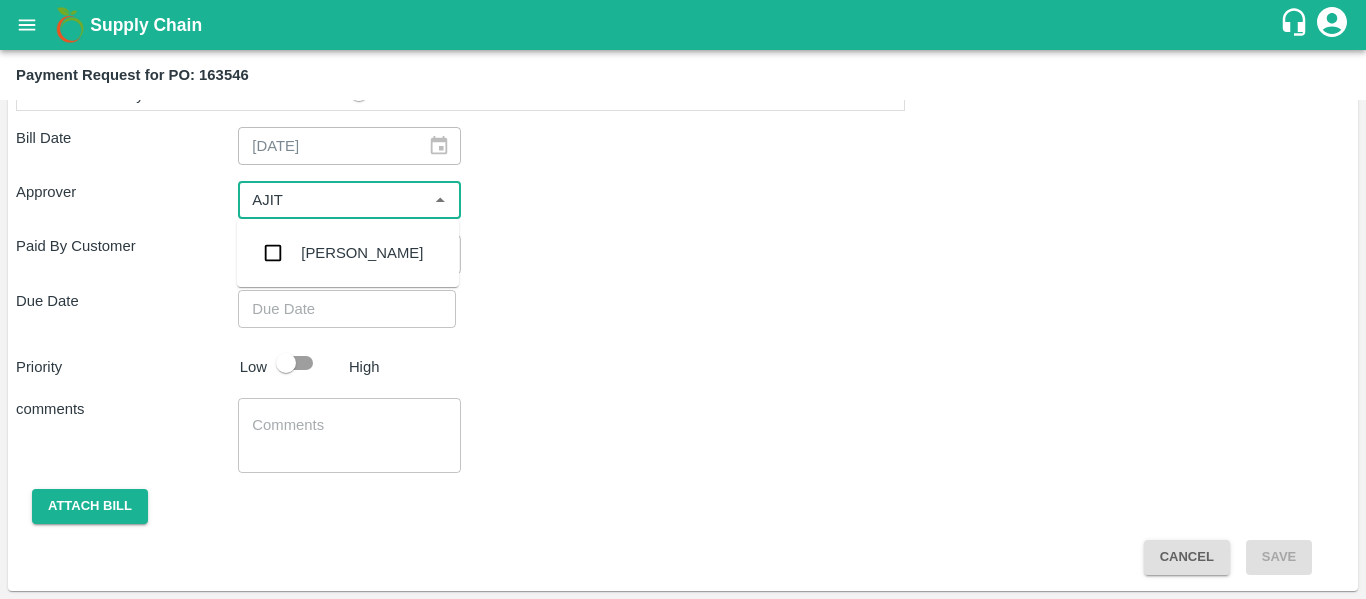click on "[PERSON_NAME]" at bounding box center (362, 253) 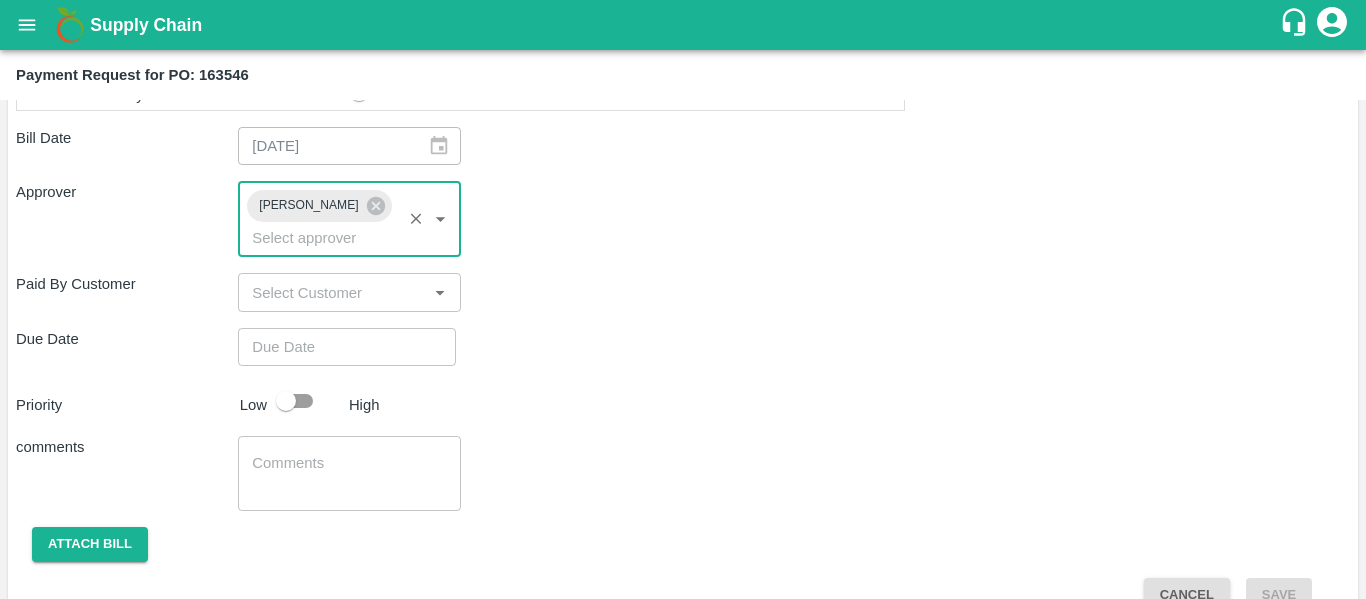 type on "DD/MM/YYYY hh:mm aa" 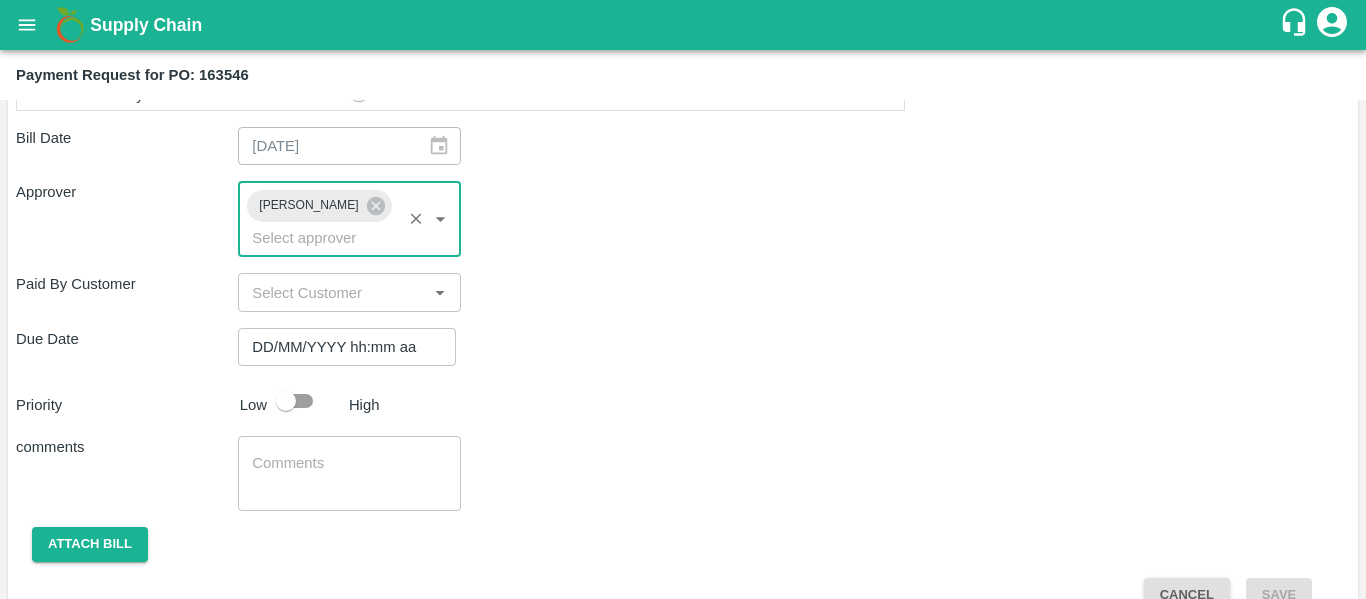 click on "DD/MM/YYYY hh:mm aa" at bounding box center (340, 347) 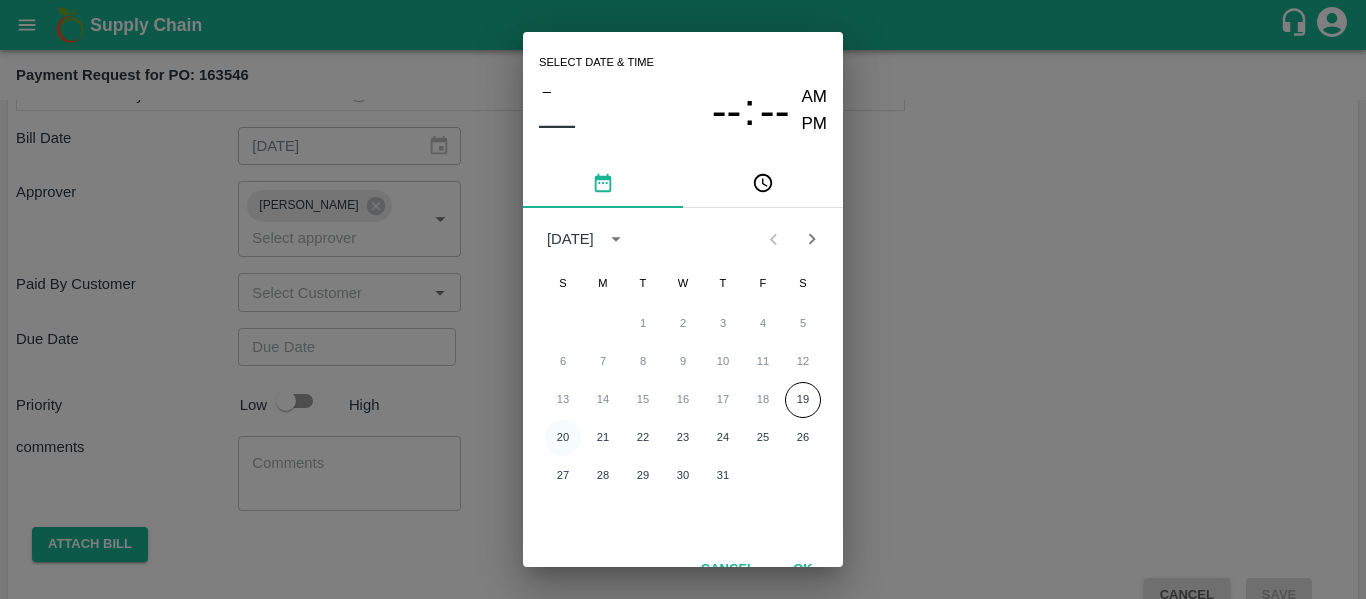 click on "20" at bounding box center [563, 438] 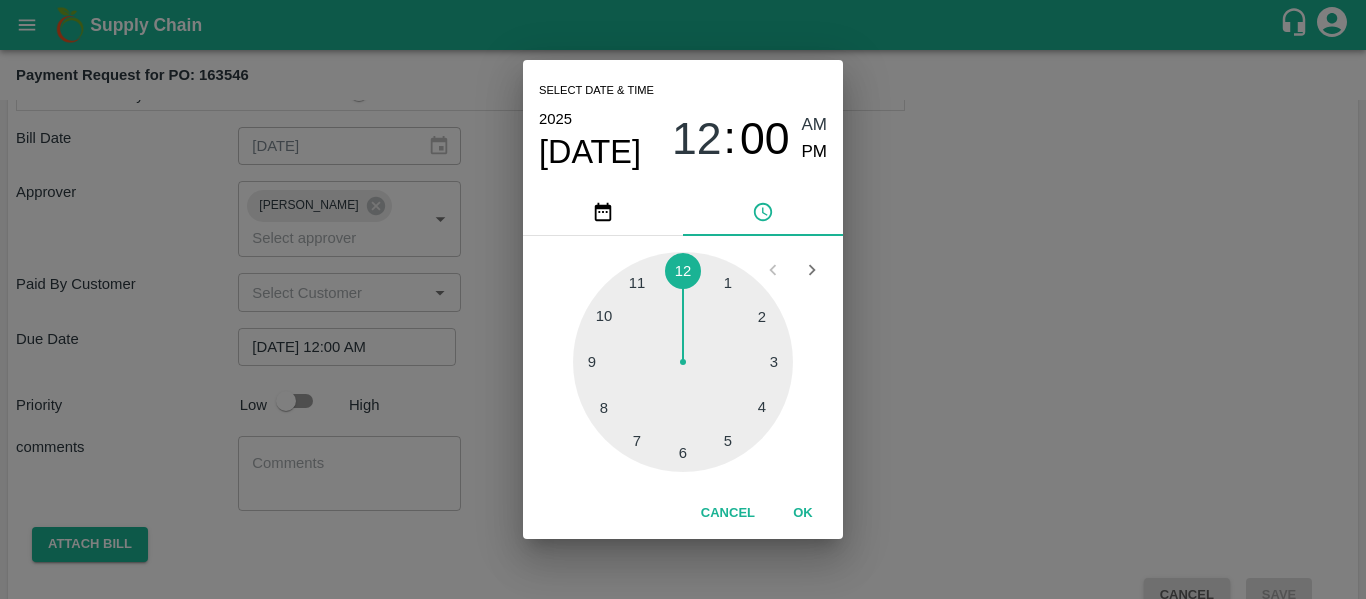 click on "Select date & time [DATE] 12 : 00 AM PM 1 2 3 4 5 6 7 8 9 10 11 12 Cancel OK" at bounding box center [683, 299] 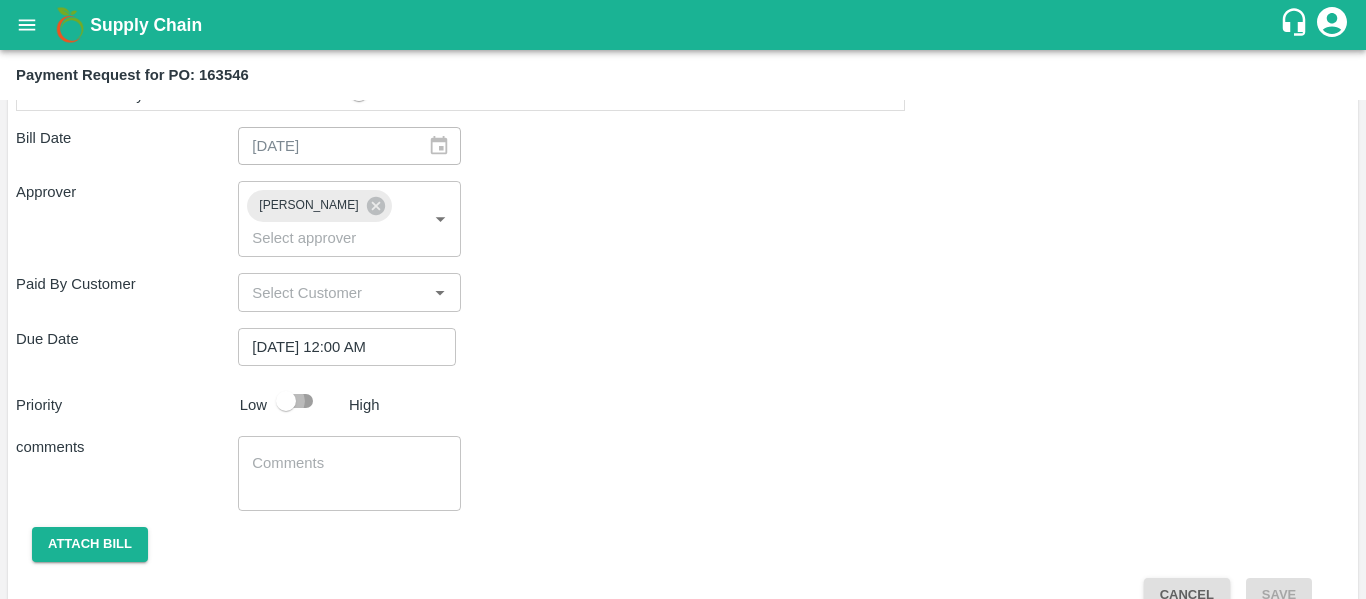 click at bounding box center [286, 401] 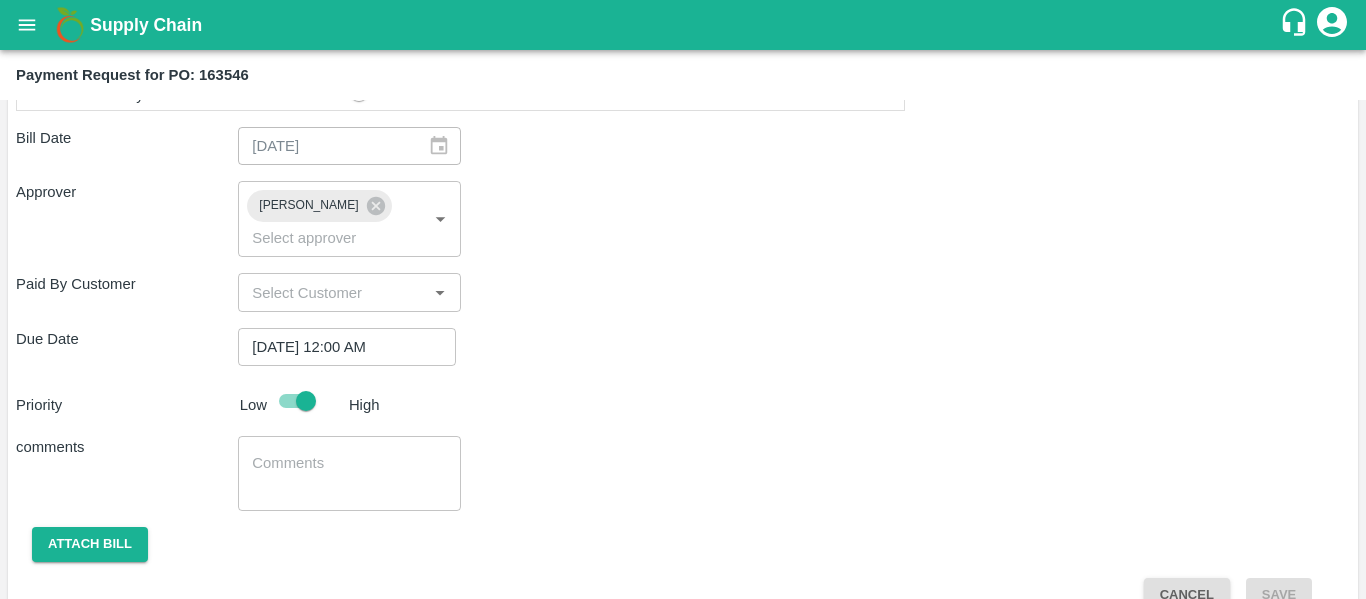 click at bounding box center [349, 474] 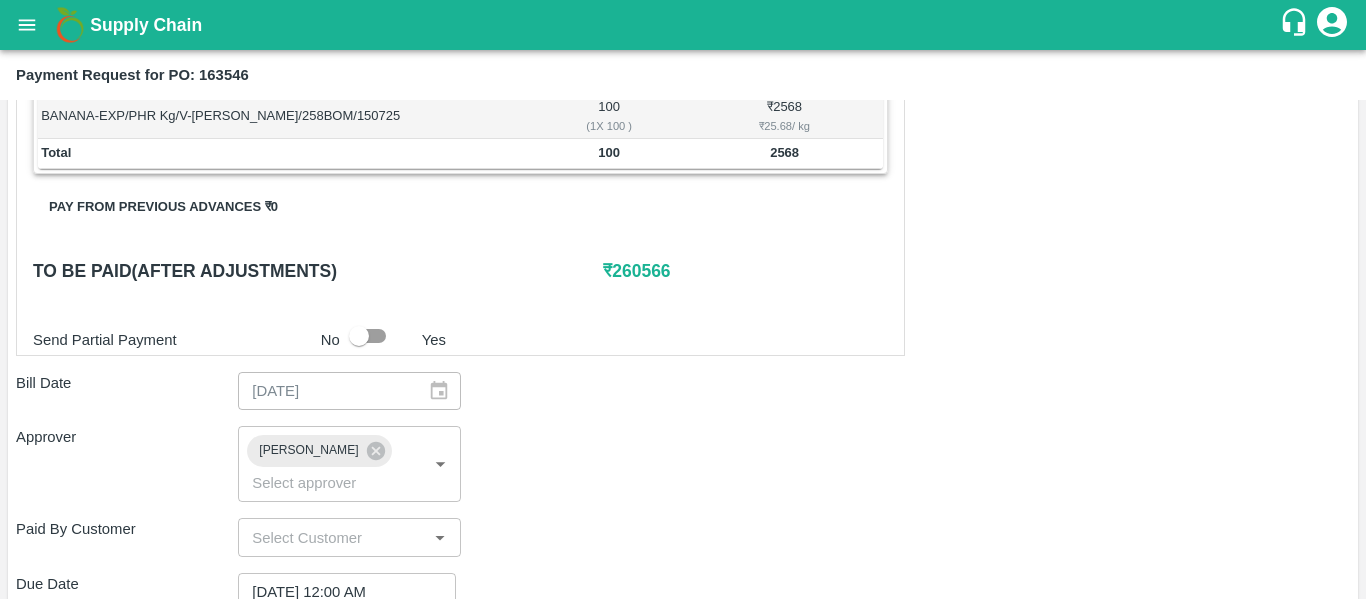 scroll, scrollTop: 825, scrollLeft: 0, axis: vertical 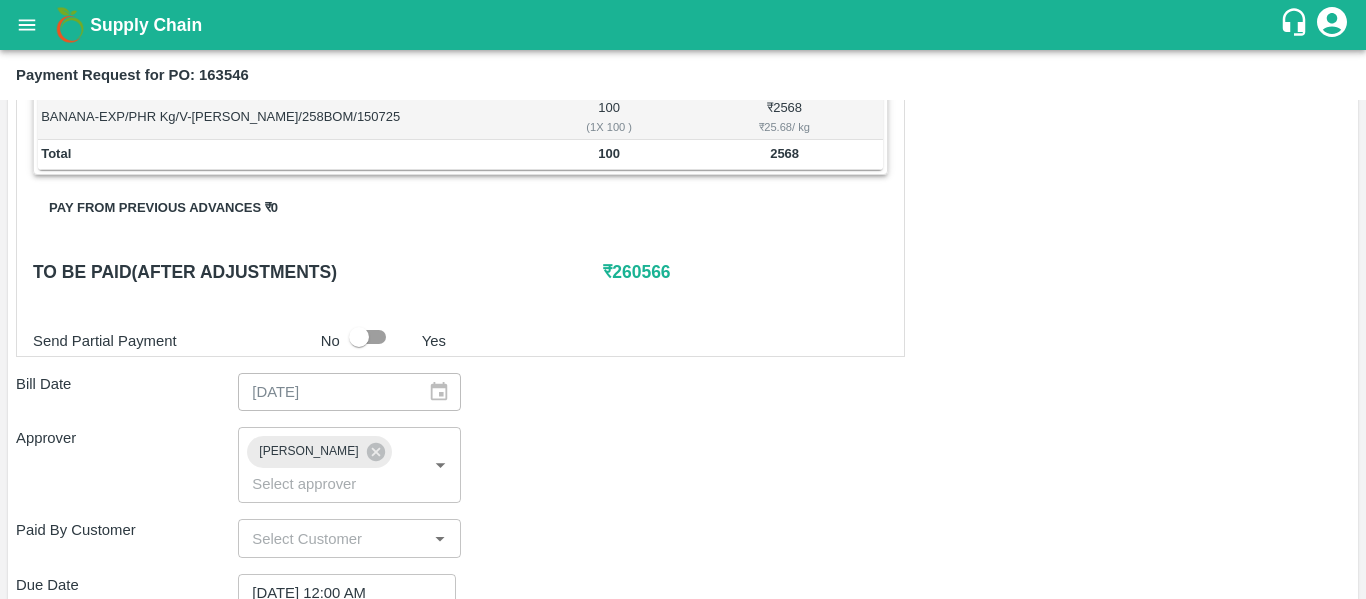 type on "Fruit Bill" 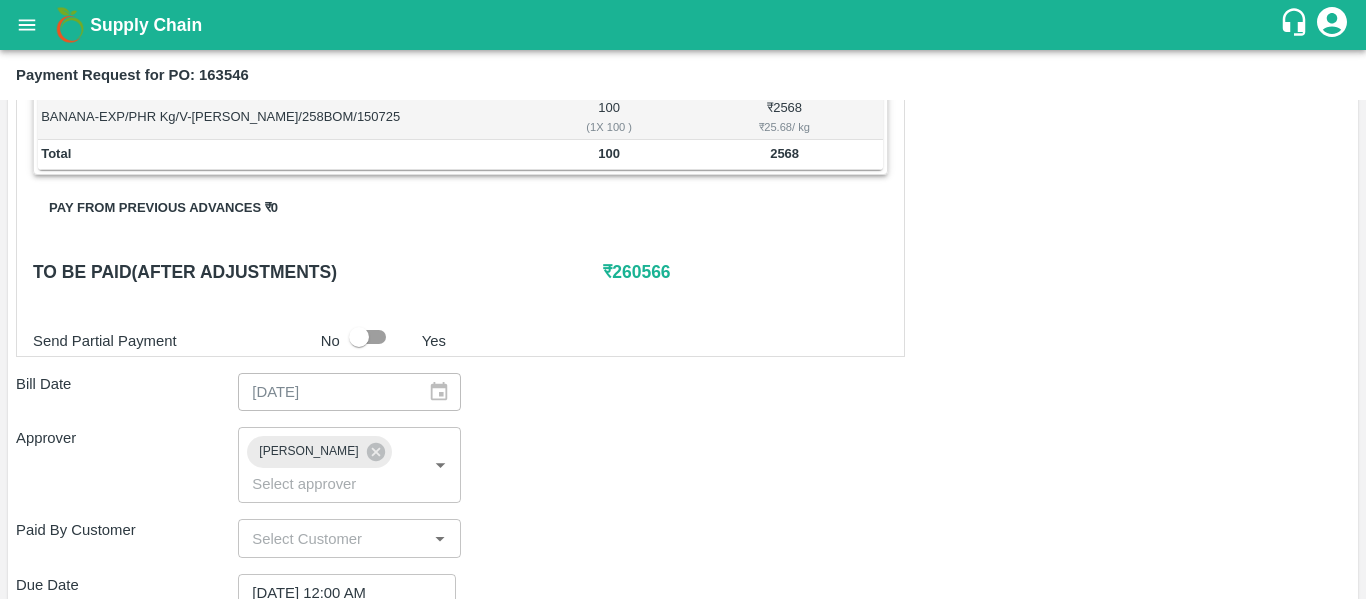 scroll, scrollTop: 1082, scrollLeft: 0, axis: vertical 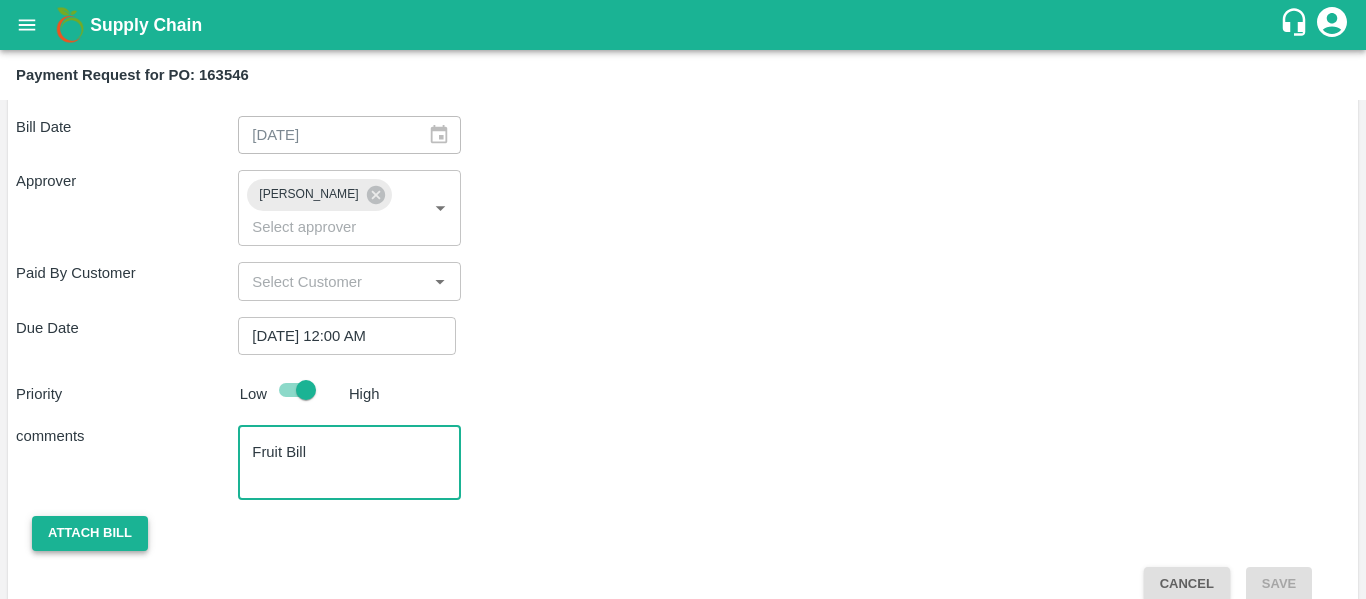 click on "Attach bill" at bounding box center [90, 533] 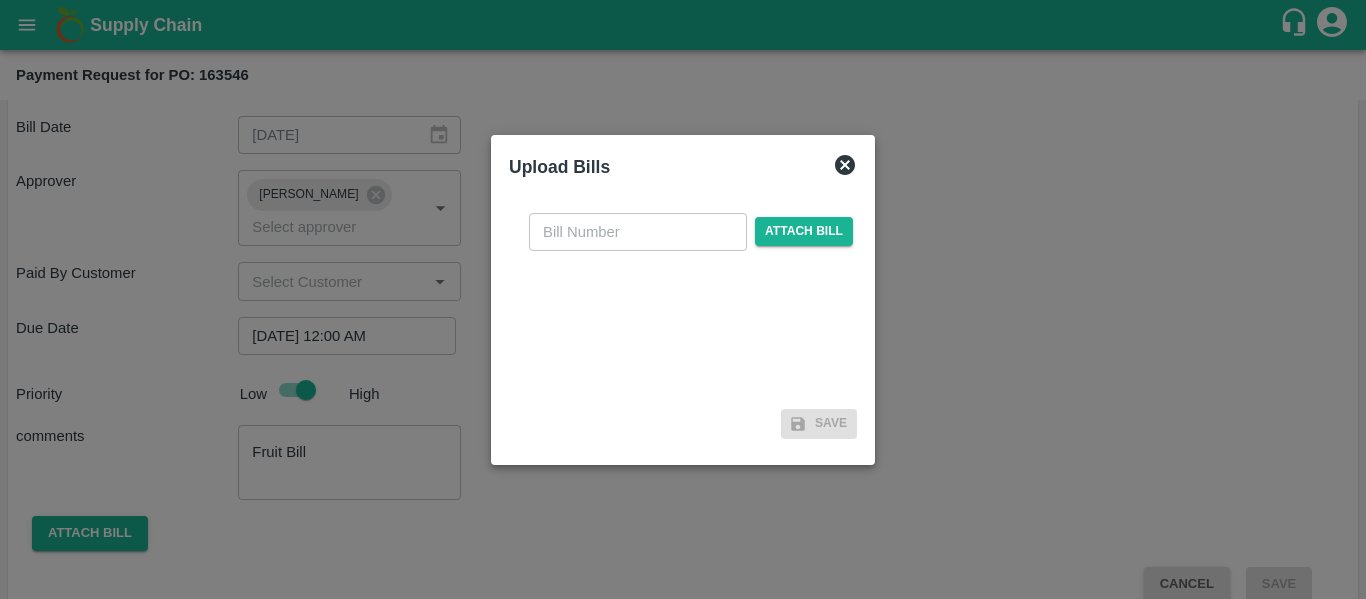 click at bounding box center (638, 232) 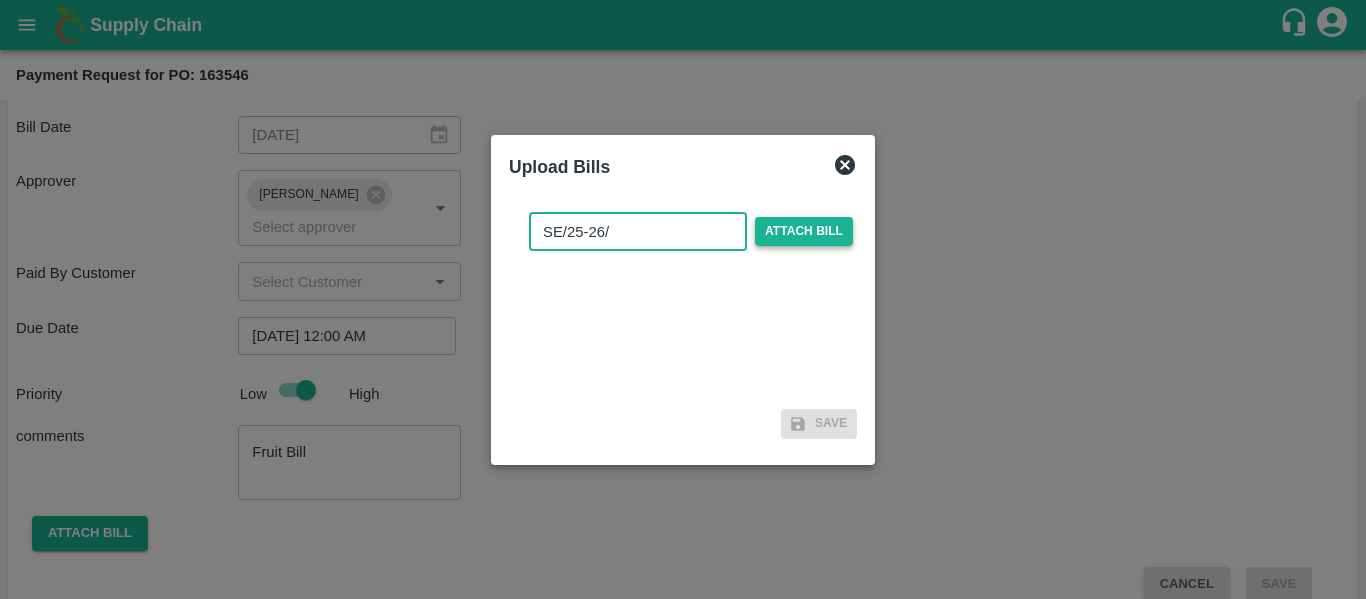 click on "Attach bill" at bounding box center [804, 231] 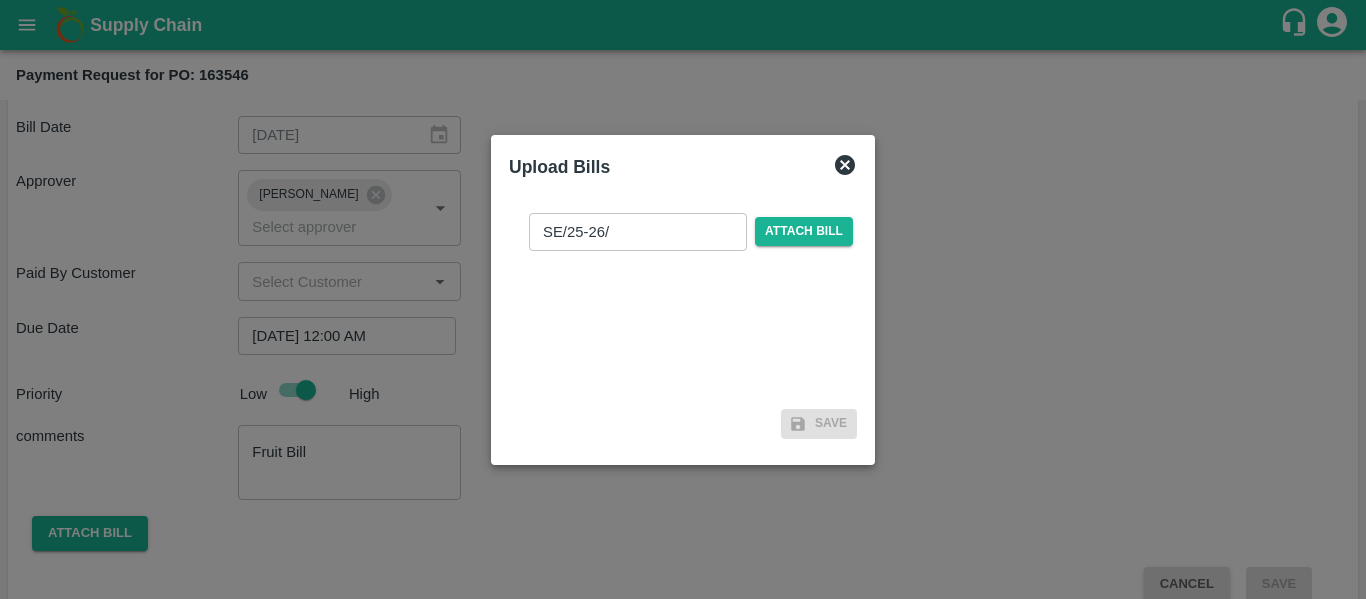 click on "SE/25-26/" at bounding box center [638, 232] 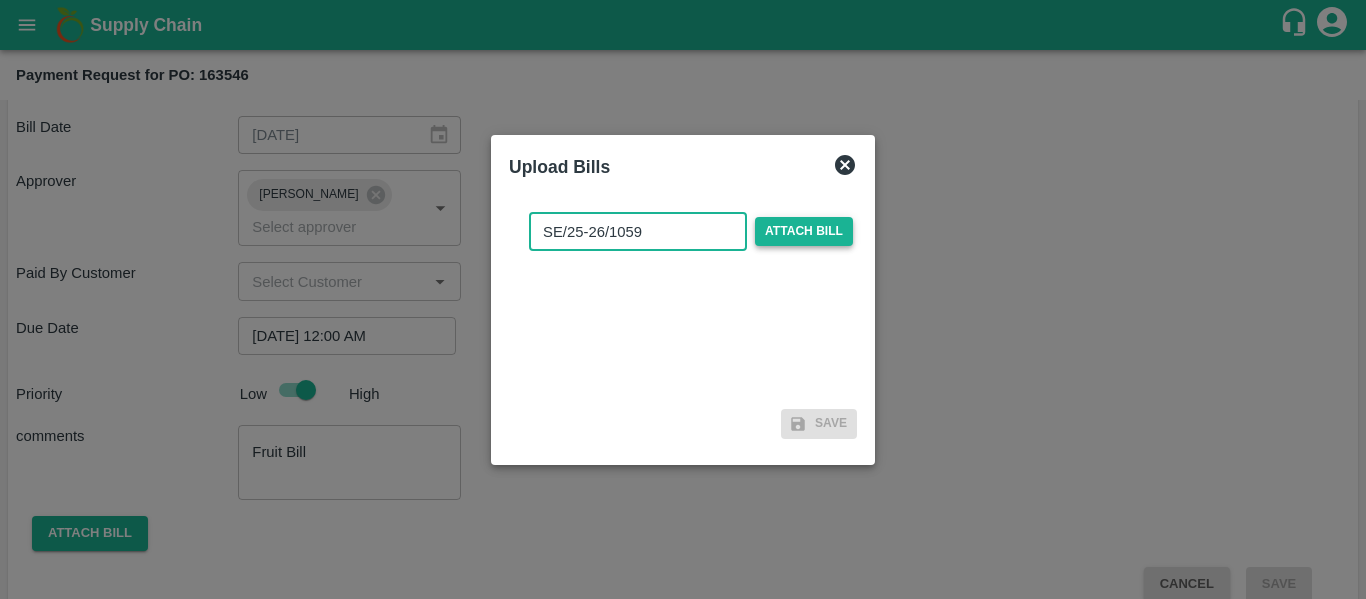 type on "SE/25-26/1059" 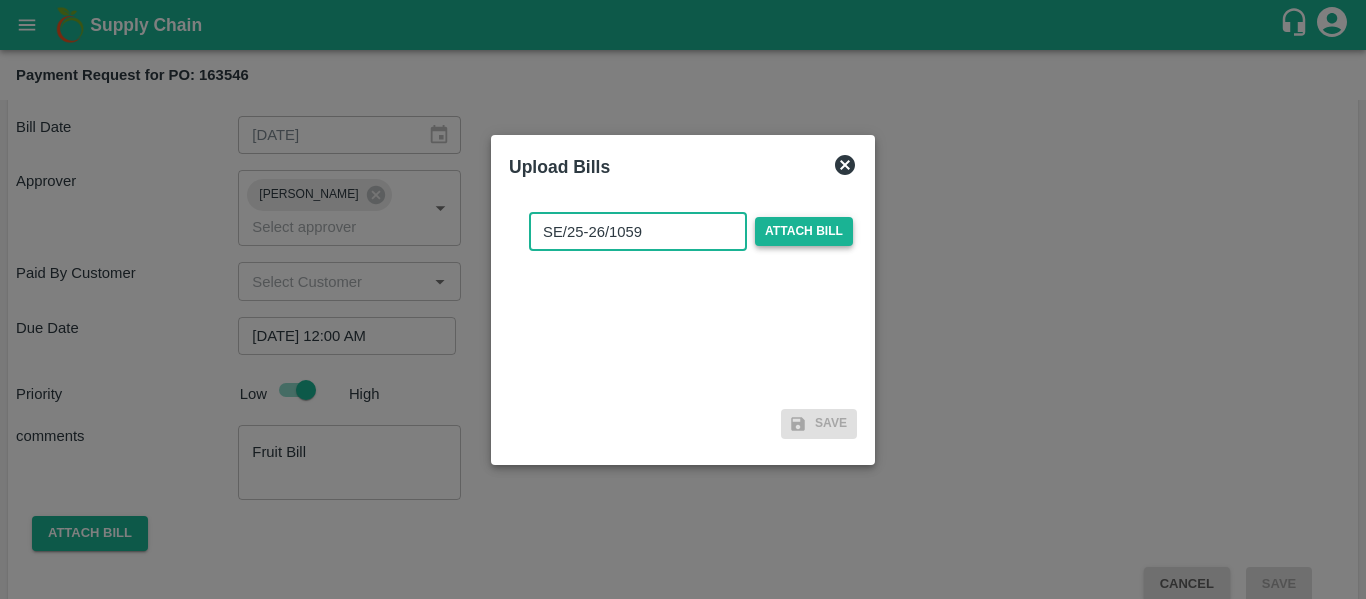 click on "Attach bill" at bounding box center (804, 231) 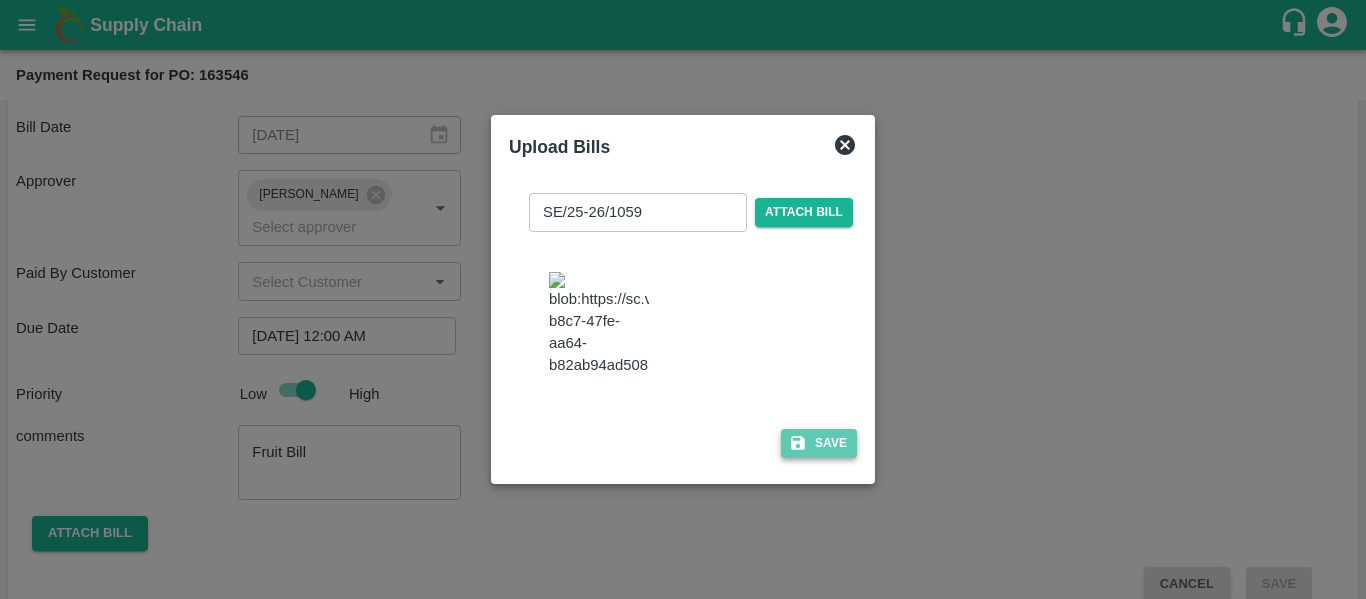 click 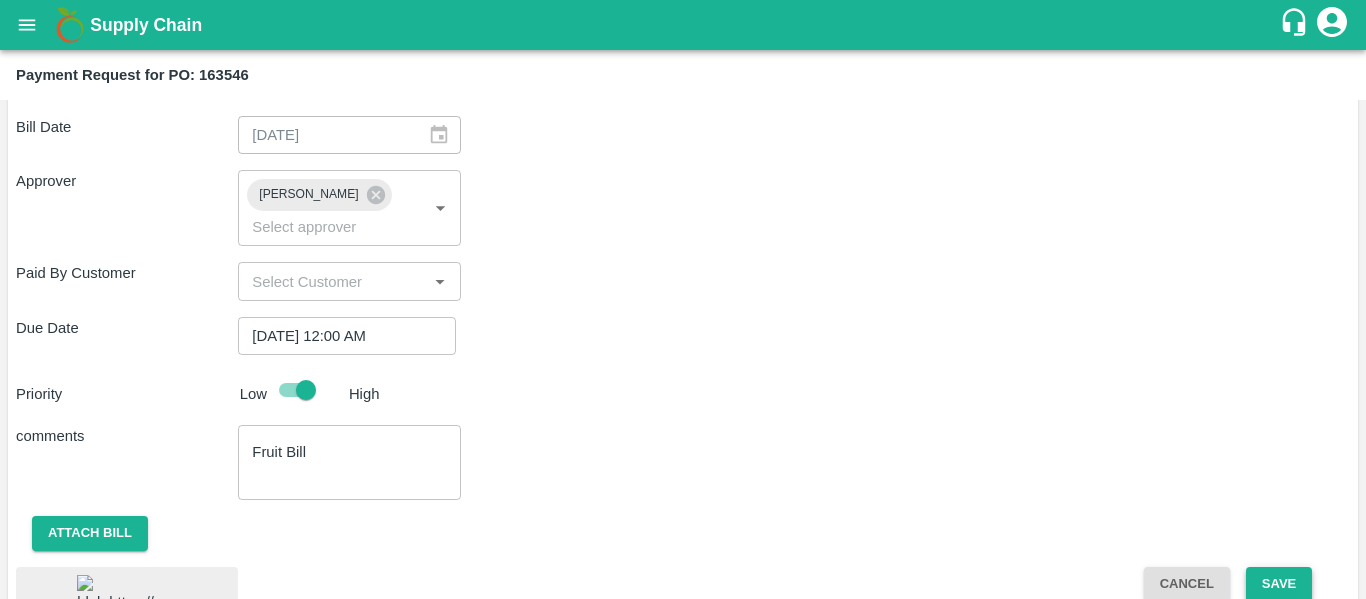 click on "Save" at bounding box center [1279, 584] 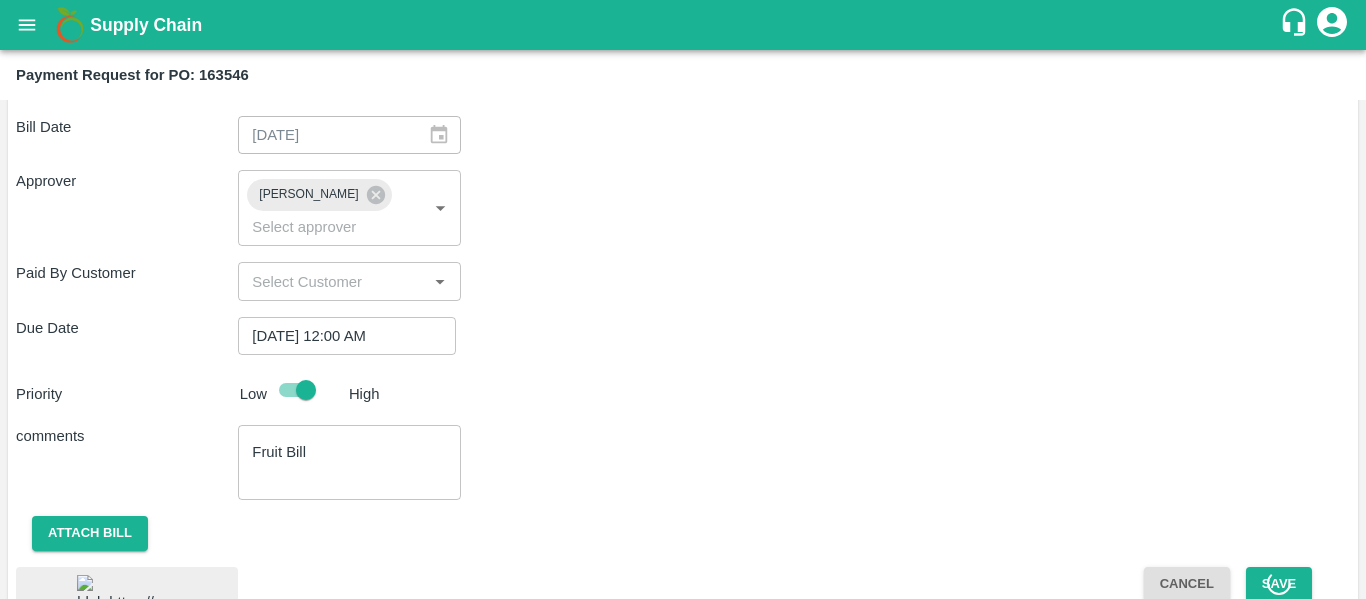 scroll, scrollTop: 1215, scrollLeft: 0, axis: vertical 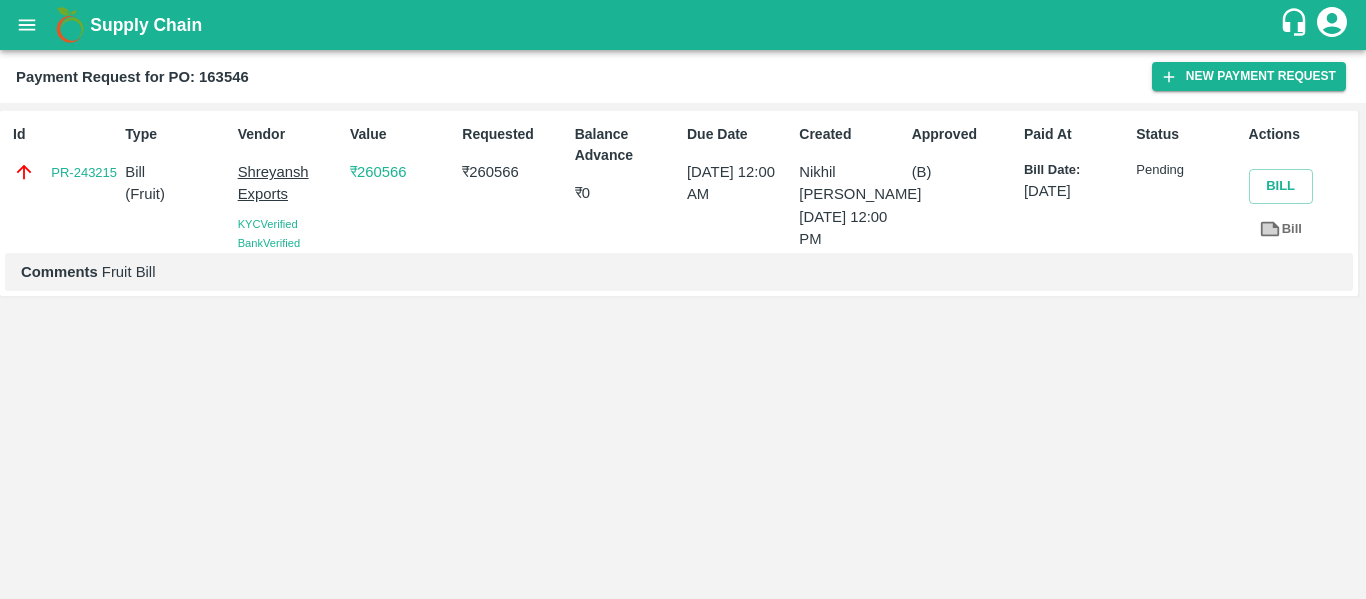 click at bounding box center [27, 25] 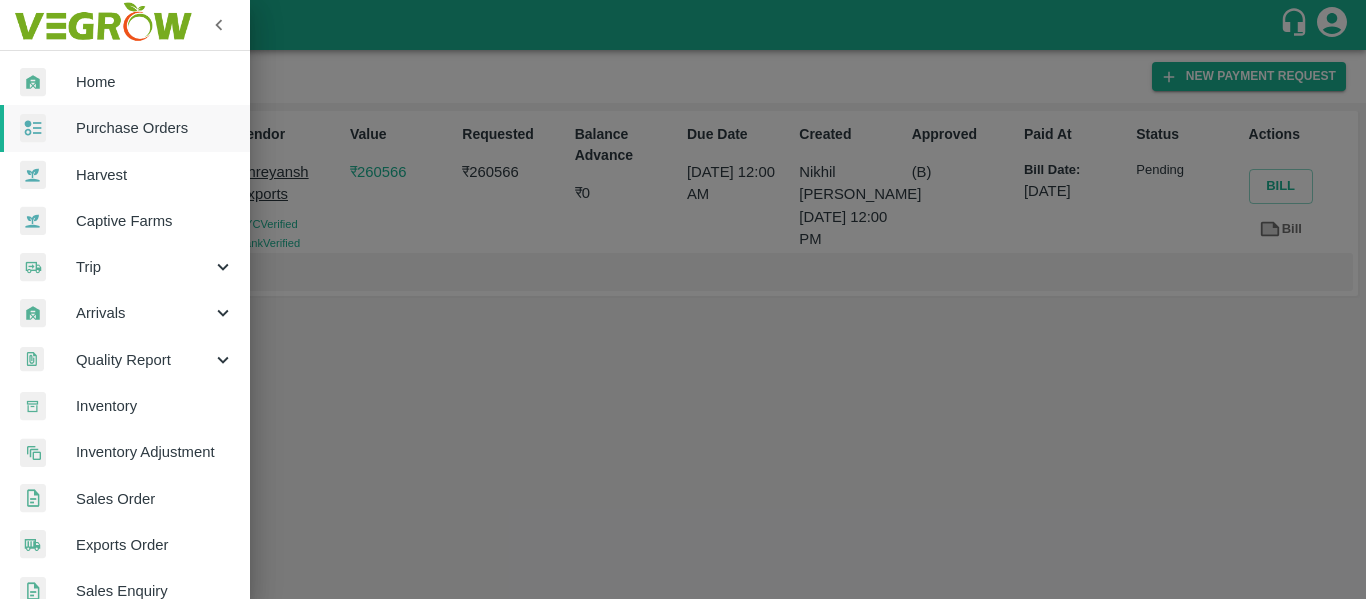 click on "Purchase Orders" at bounding box center [155, 128] 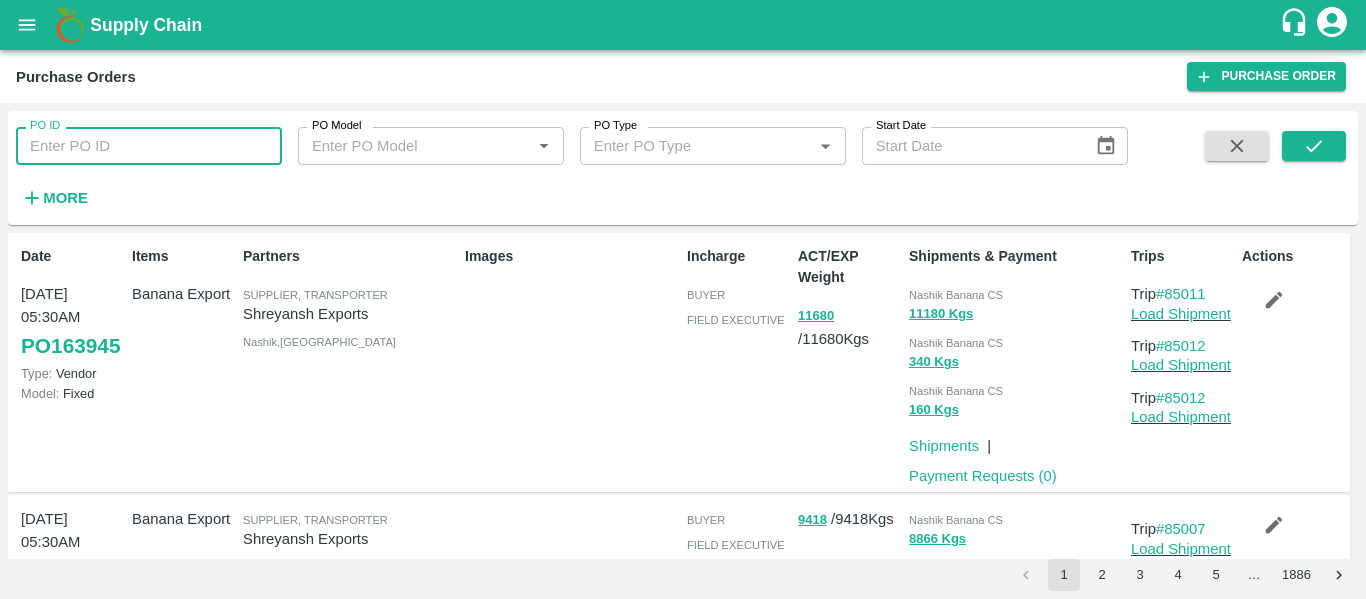 click on "PO ID" at bounding box center (149, 146) 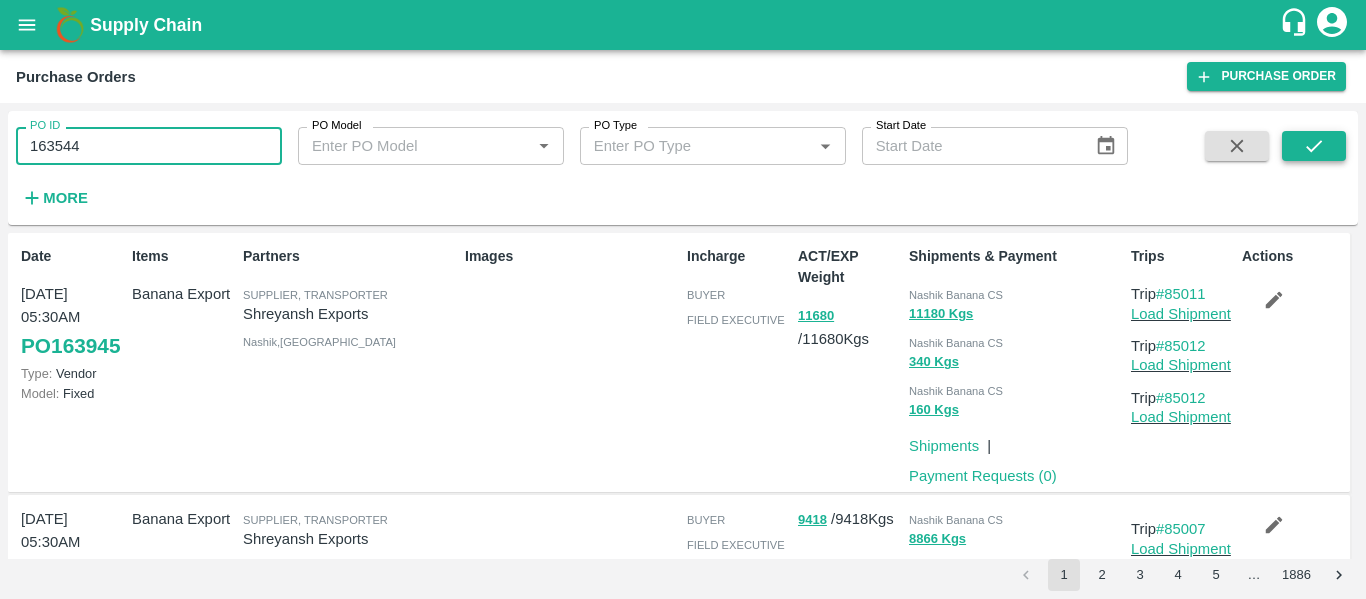type on "163544" 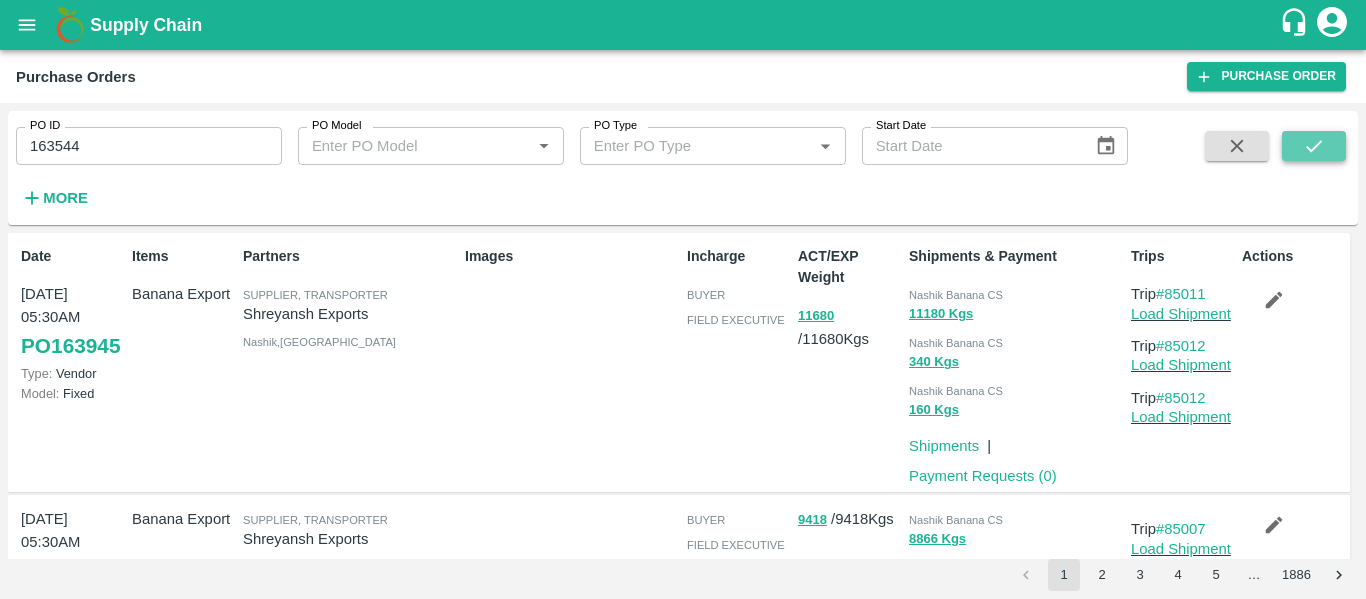 click at bounding box center (1314, 146) 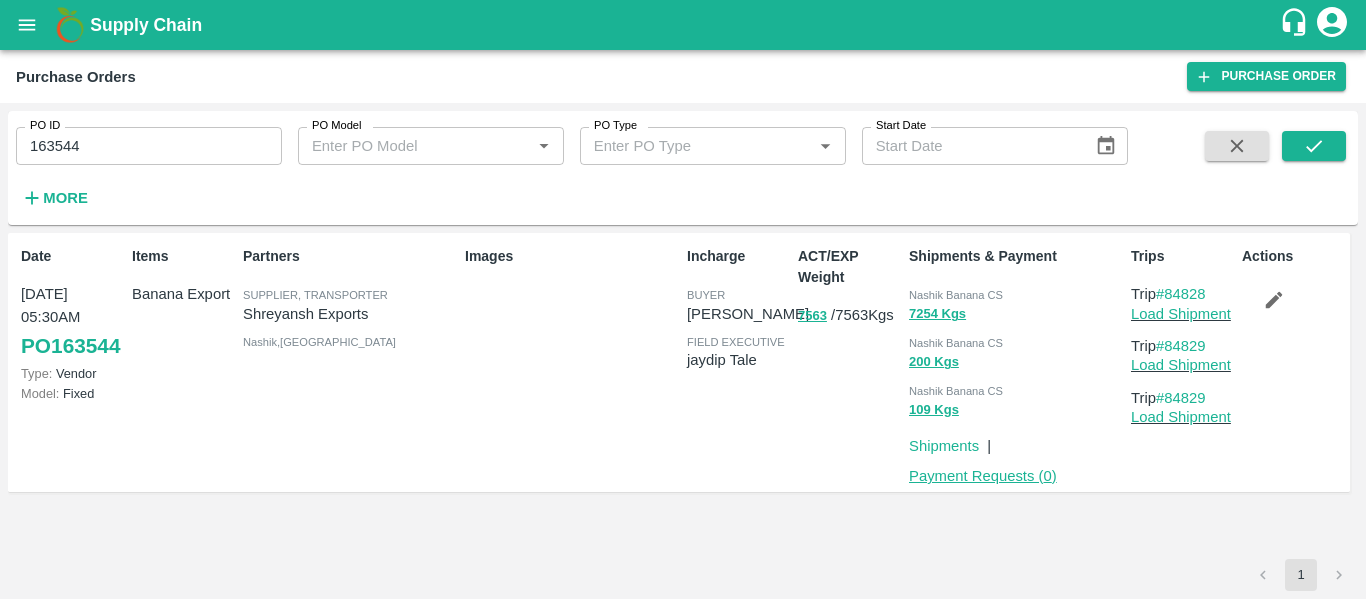 click on "Payment Requests ( 0 )" at bounding box center (983, 476) 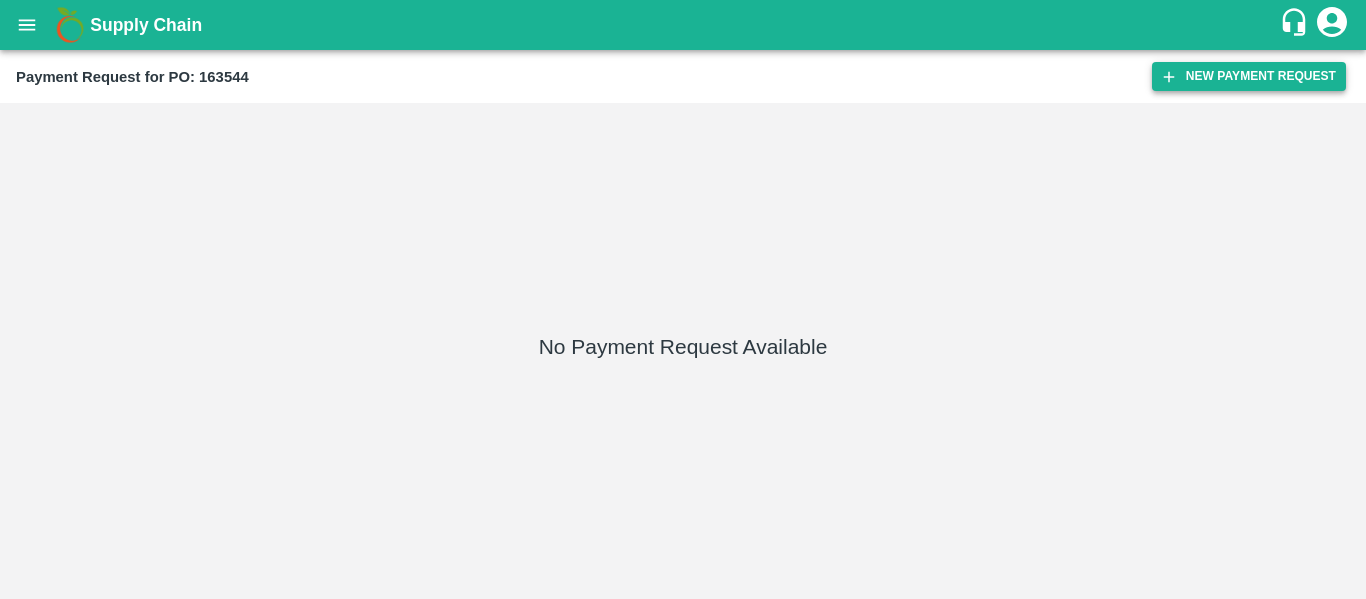 scroll, scrollTop: 0, scrollLeft: 0, axis: both 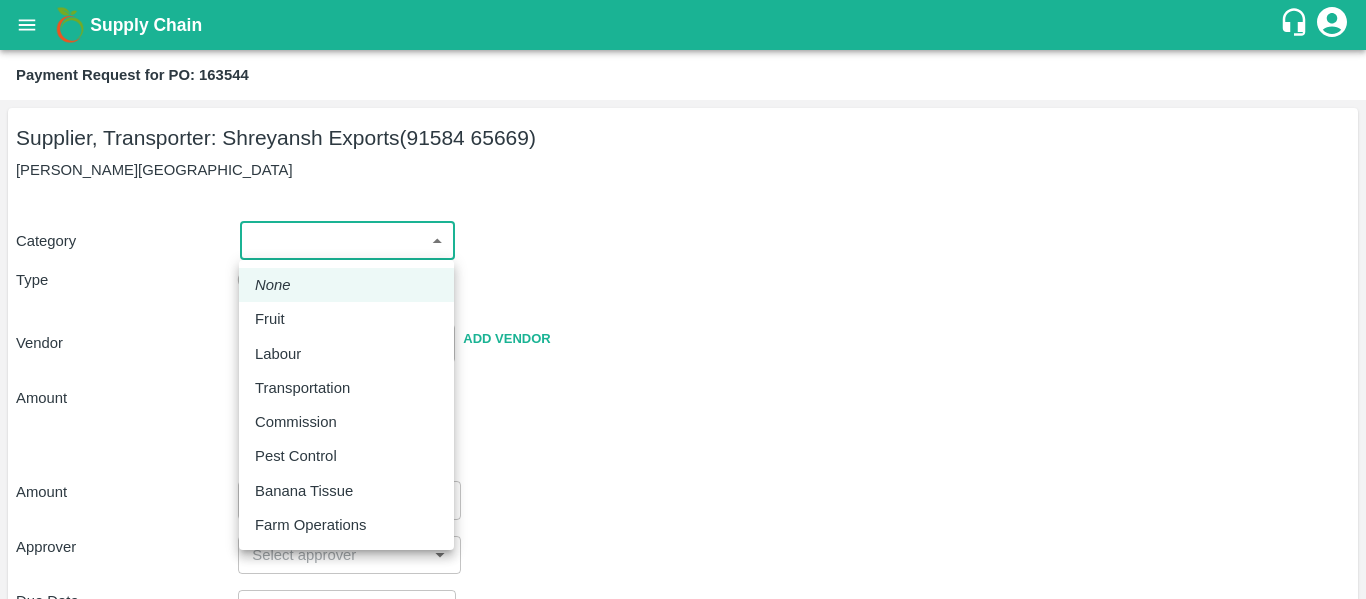 click on "Supply Chain Payment Request for PO: 163544 Supplier, Transporter:    [PERSON_NAME] Exports  (91584 65669) [GEOGRAPHIC_DATA], [GEOGRAPHIC_DATA] Category ​ ​ Type Advance Bill Vendor ​ Add Vendor Amount Total value Per Kg ​ Amount ​ Approver ​ Due Date ​  Priority  Low  High Comment x ​ Attach bill Cancel Save Tembhurni PH Nashik CC Shahada Banana Export PH Savda Banana Export PH Nashik Banana CS Nikhil Subhash Mangvade Logout None Fruit Labour Transportation Commission Pest Control Banana Tissue Farm Operations" at bounding box center (683, 299) 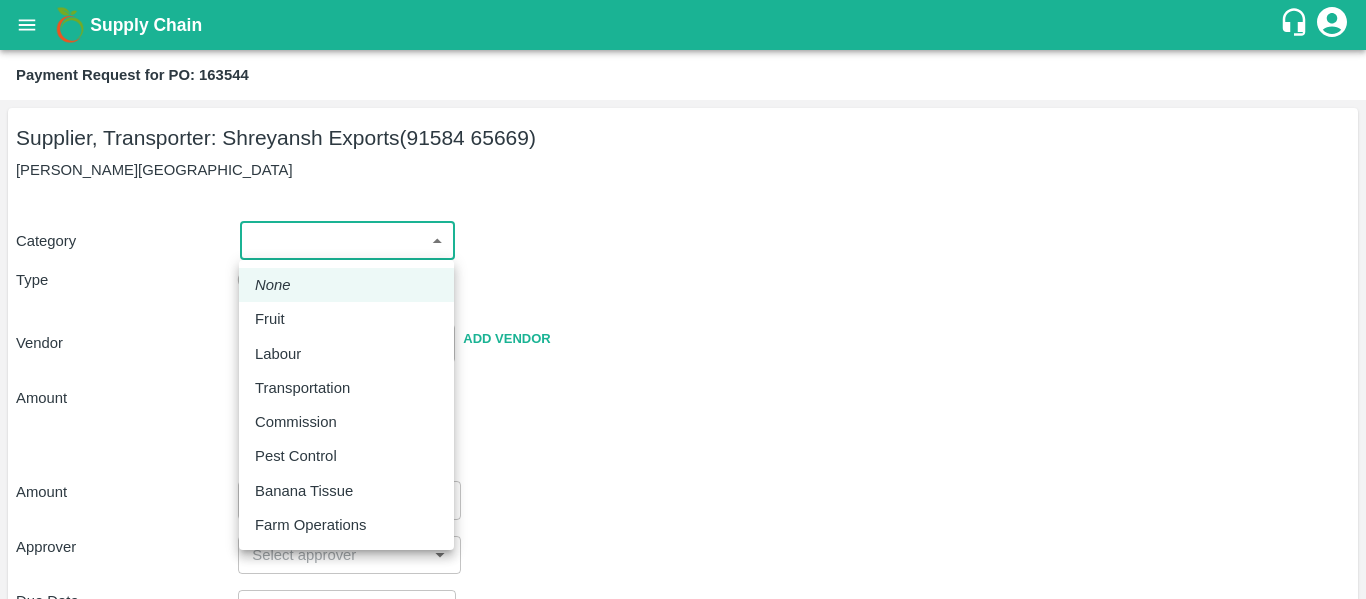 click on "Fruit" at bounding box center (275, 319) 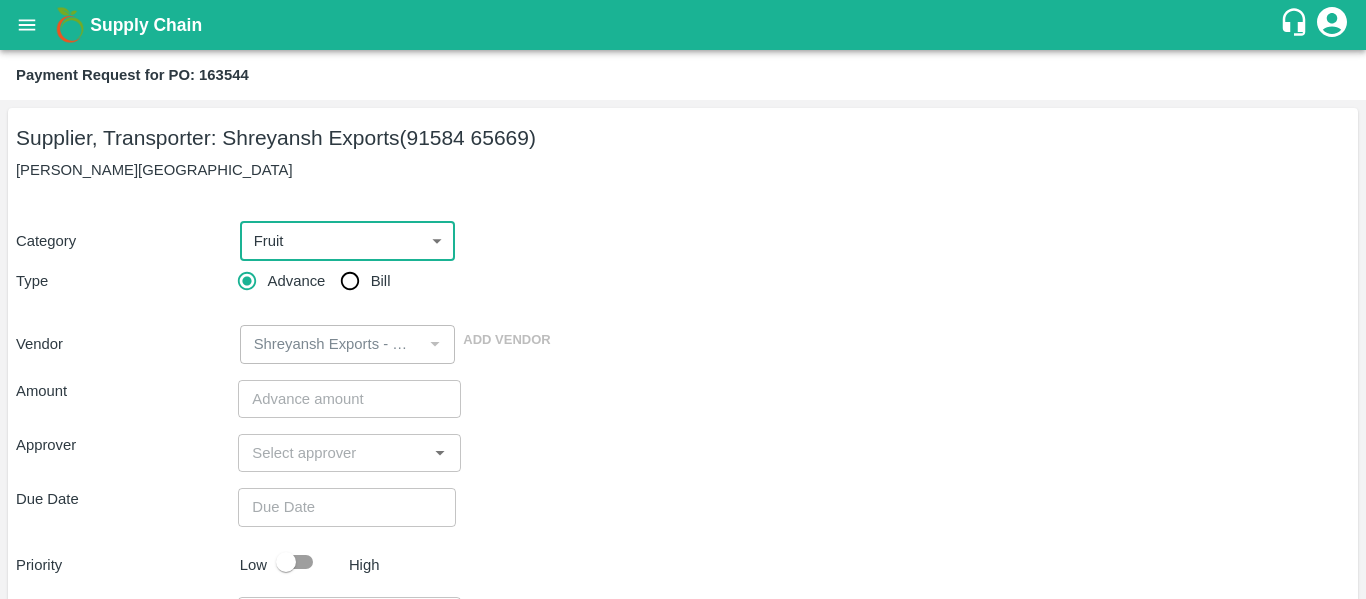 click on "Bill" at bounding box center [350, 281] 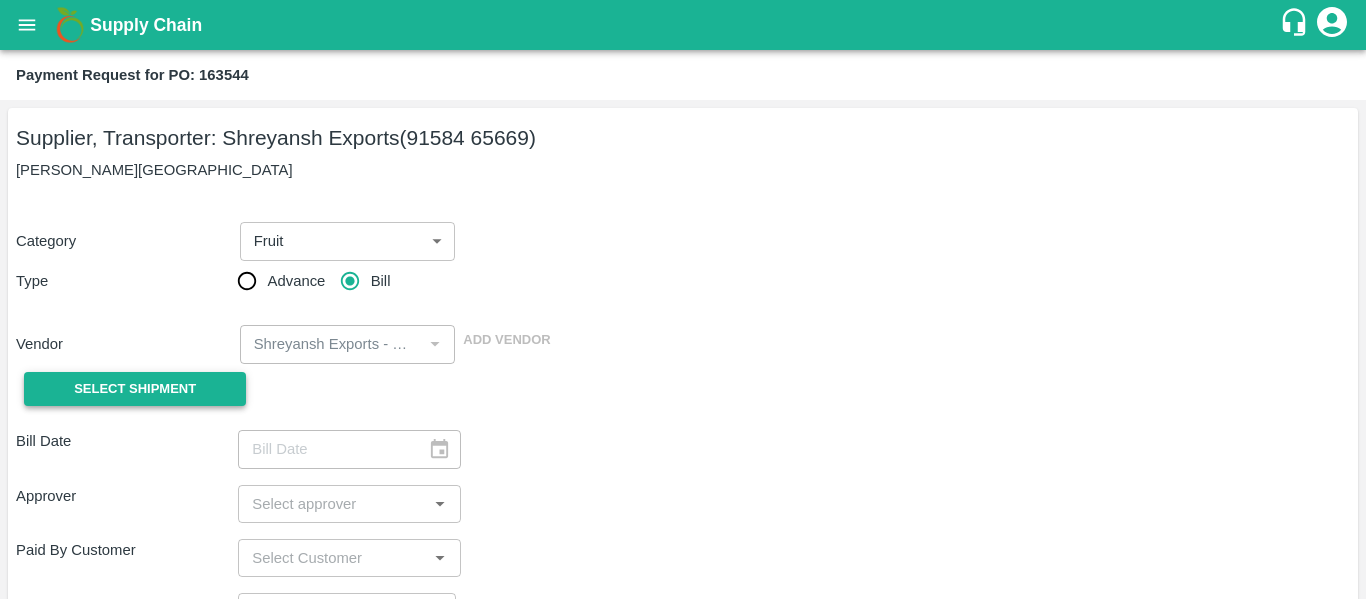 click on "Select Shipment" at bounding box center [135, 389] 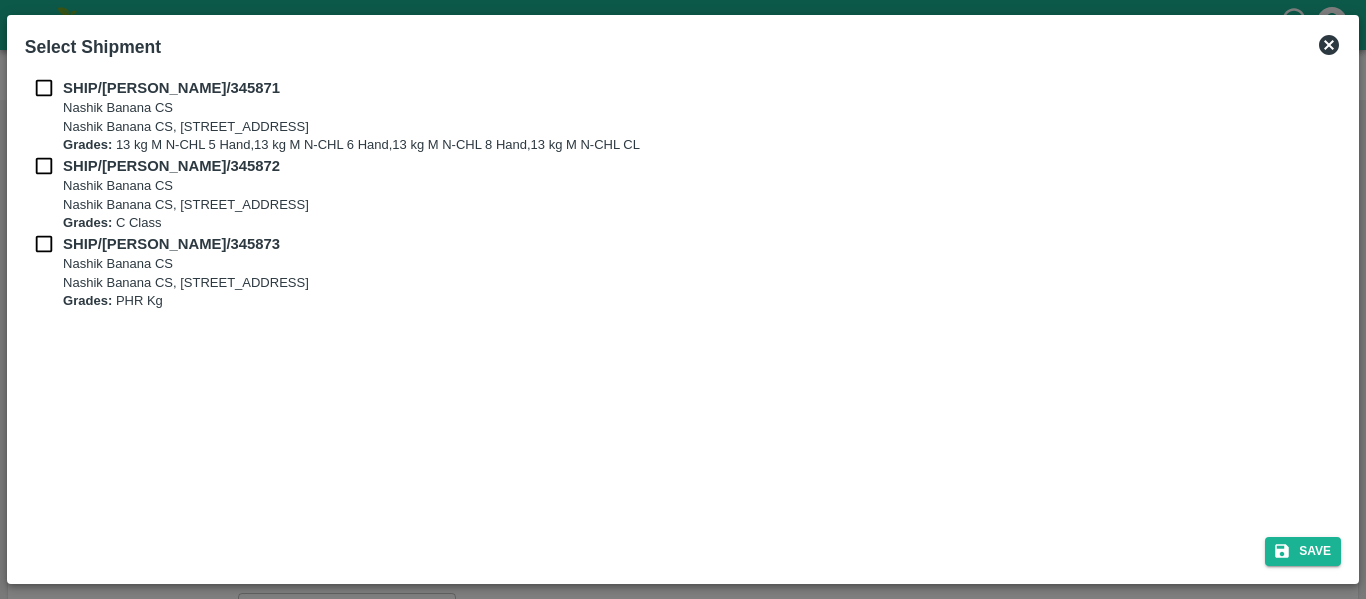 click at bounding box center (44, 88) 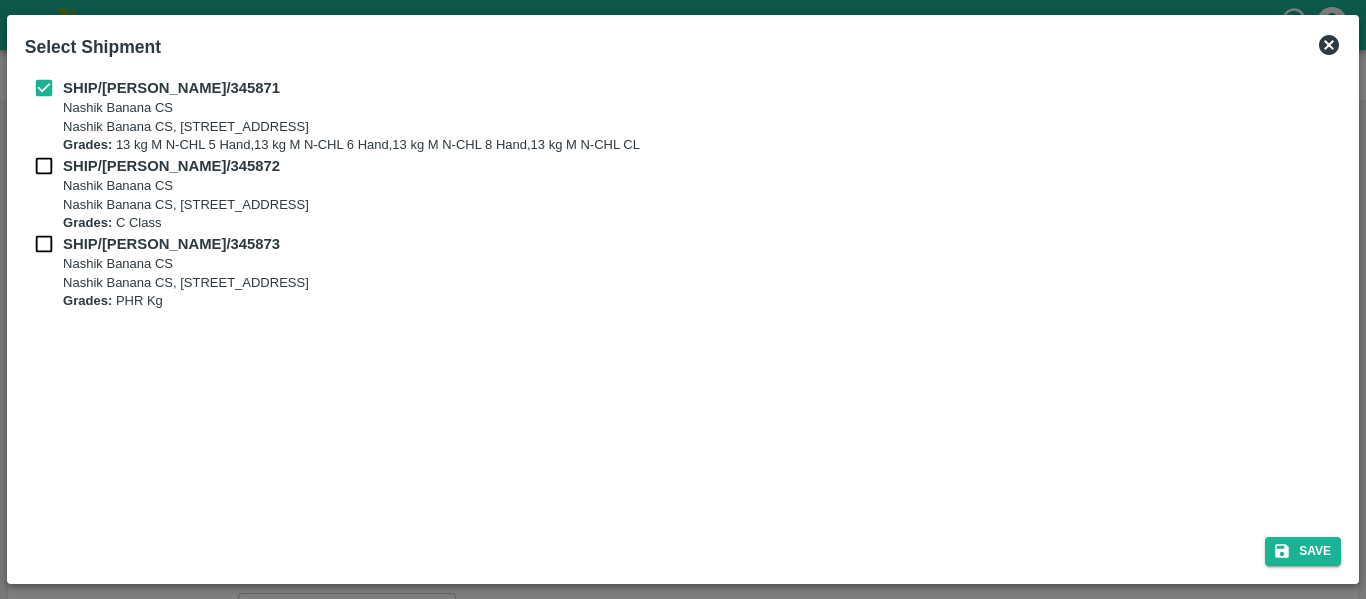 click at bounding box center [44, 166] 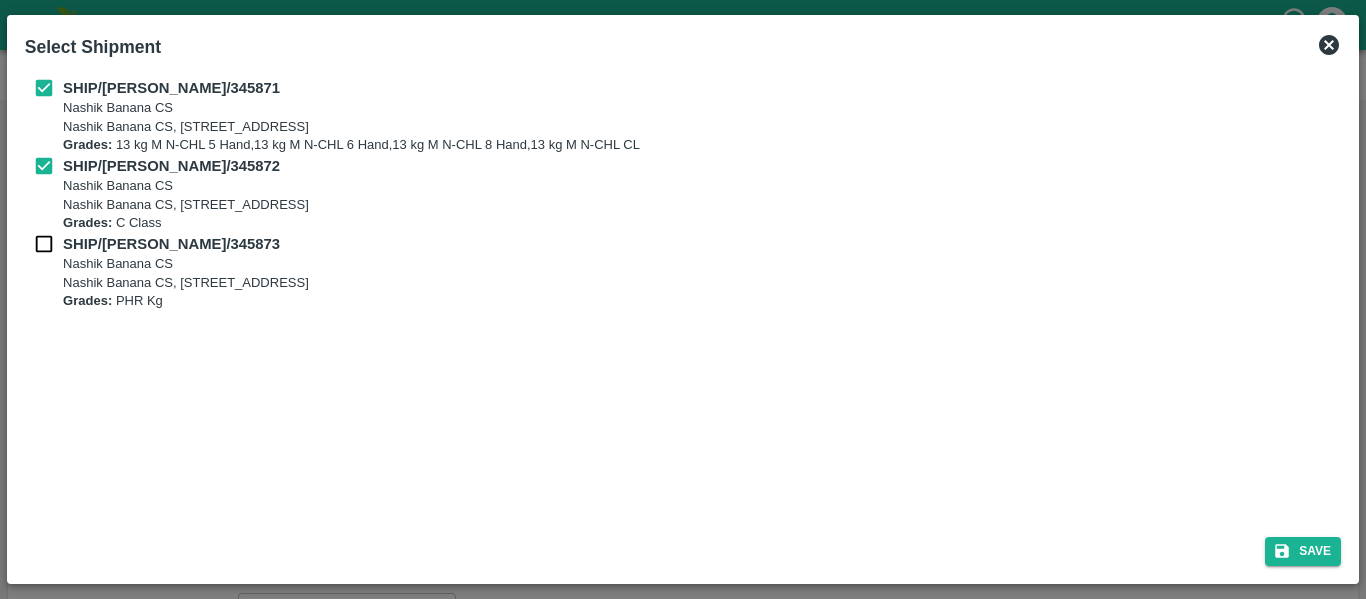 click at bounding box center [44, 244] 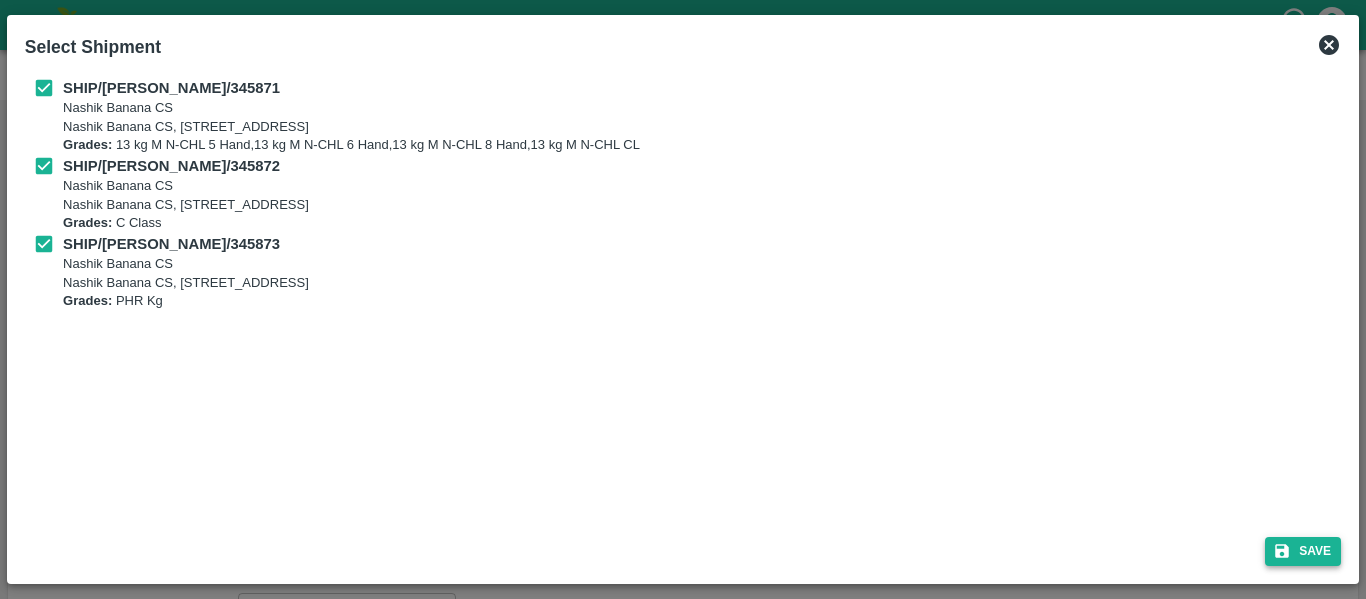 click on "Save" at bounding box center [1303, 551] 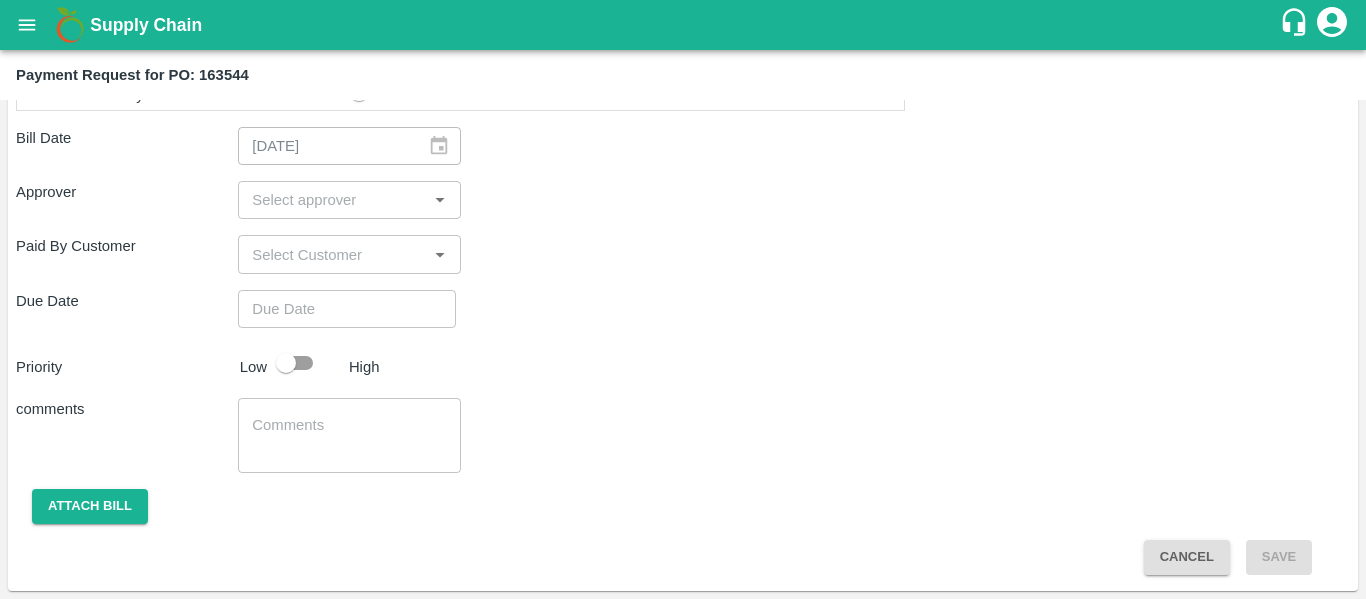 scroll, scrollTop: 1065, scrollLeft: 0, axis: vertical 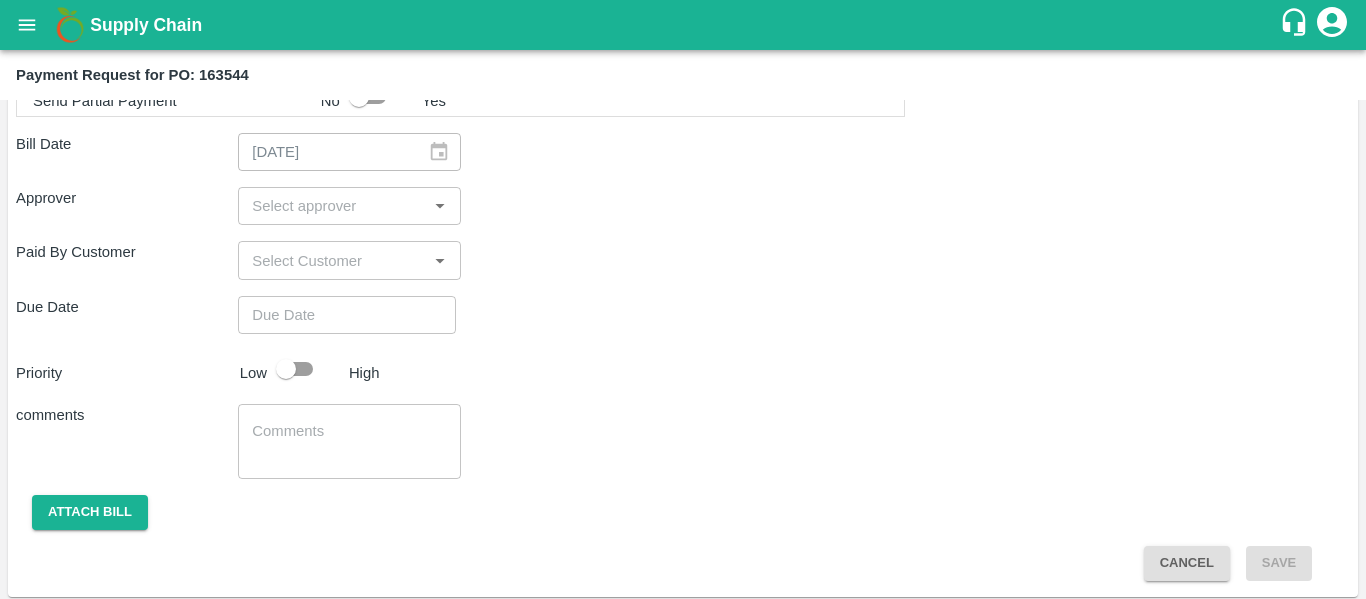 click at bounding box center [332, 206] 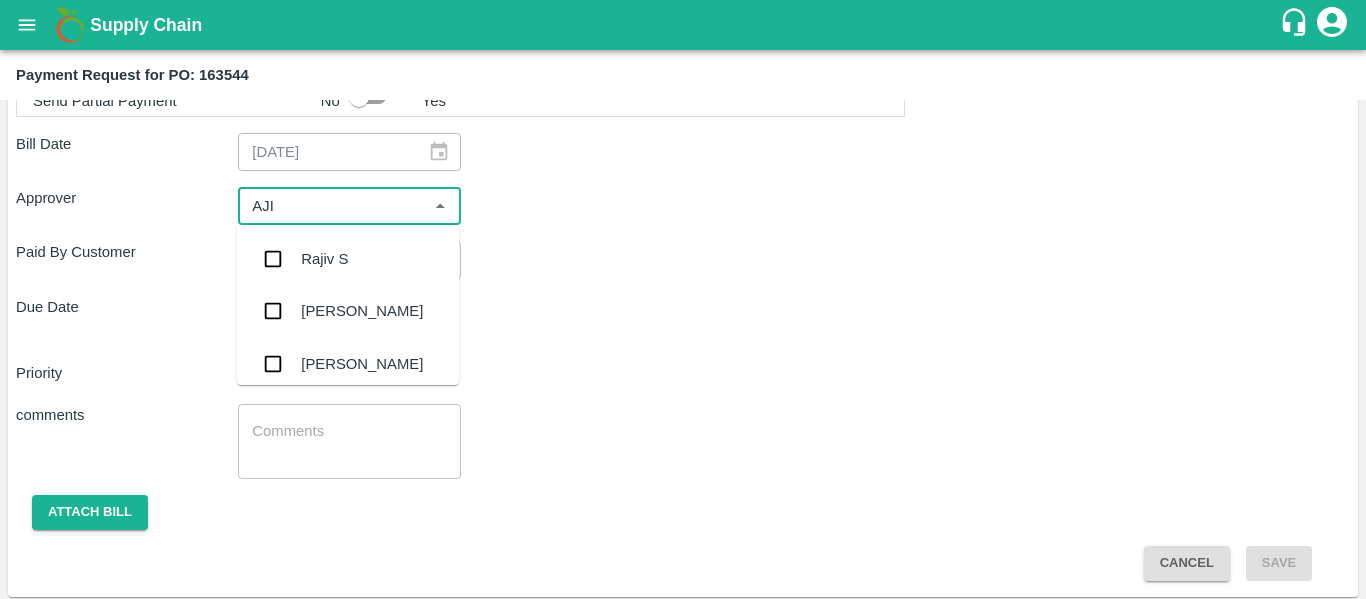 type on "AJIT" 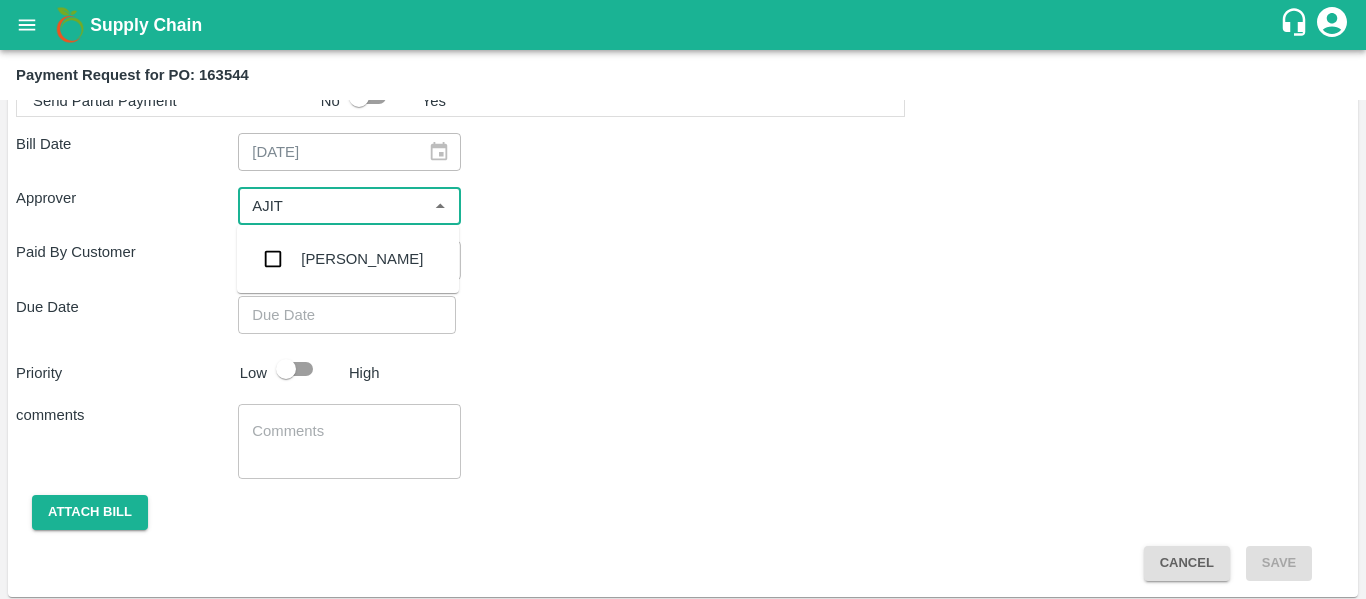 click on "[PERSON_NAME]" at bounding box center (362, 259) 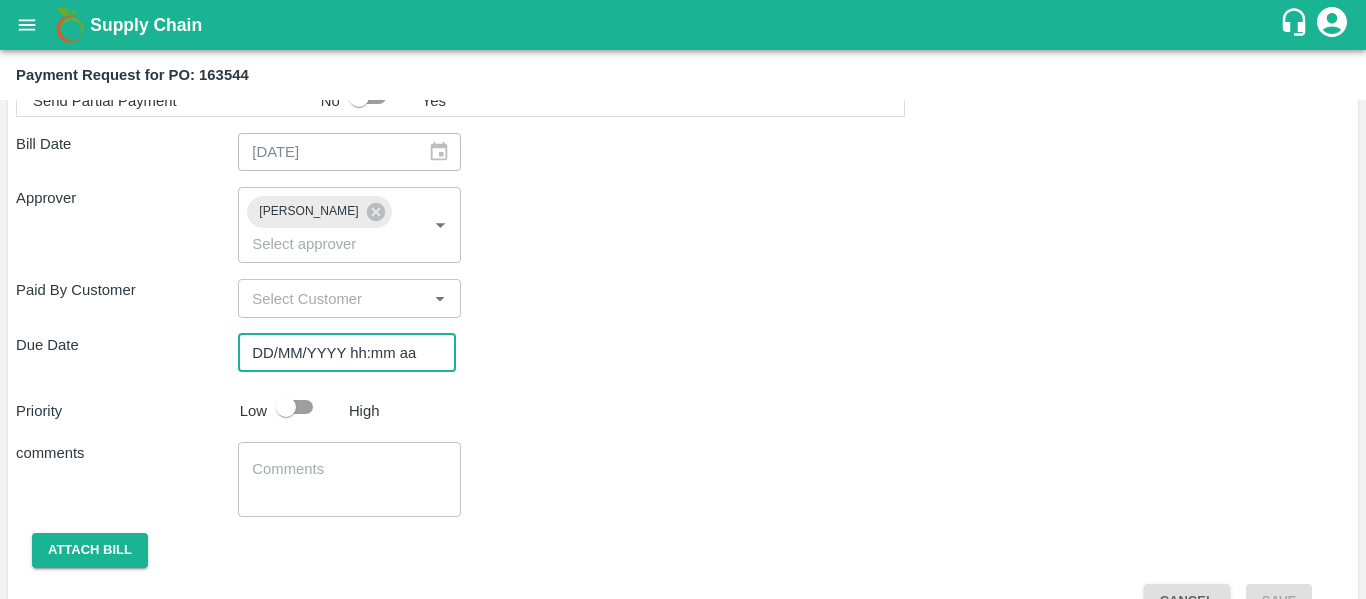 type on "DD/MM/YYYY hh:mm aa" 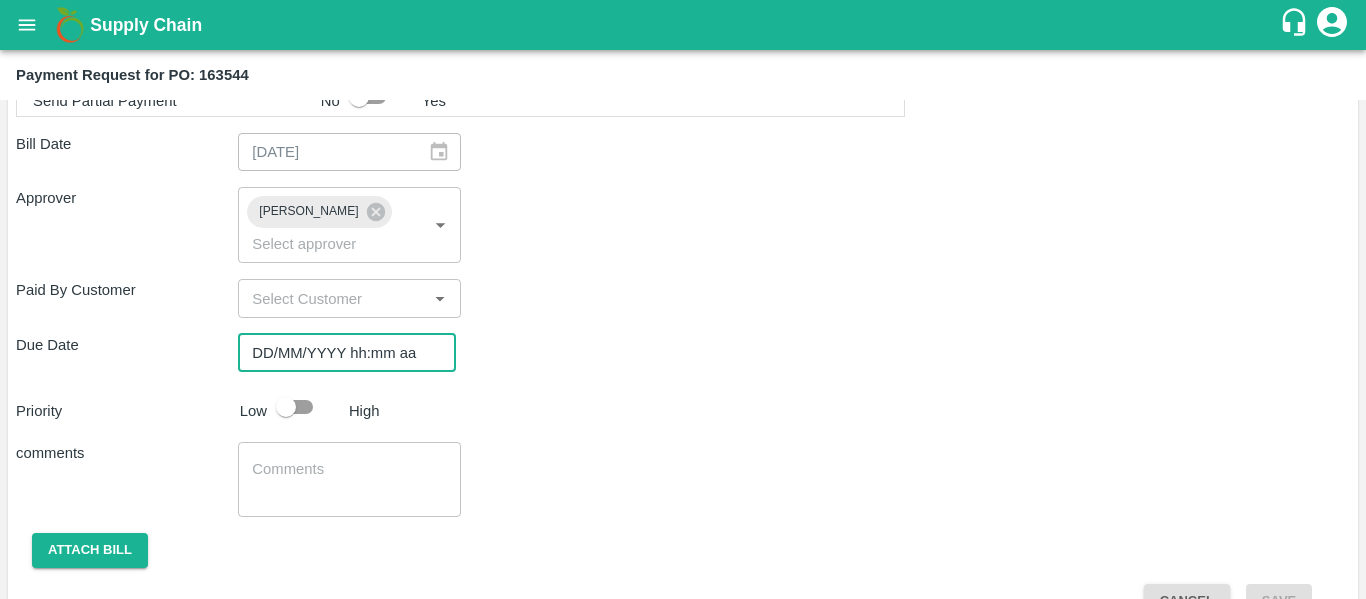 click on "DD/MM/YYYY hh:mm aa" at bounding box center (340, 353) 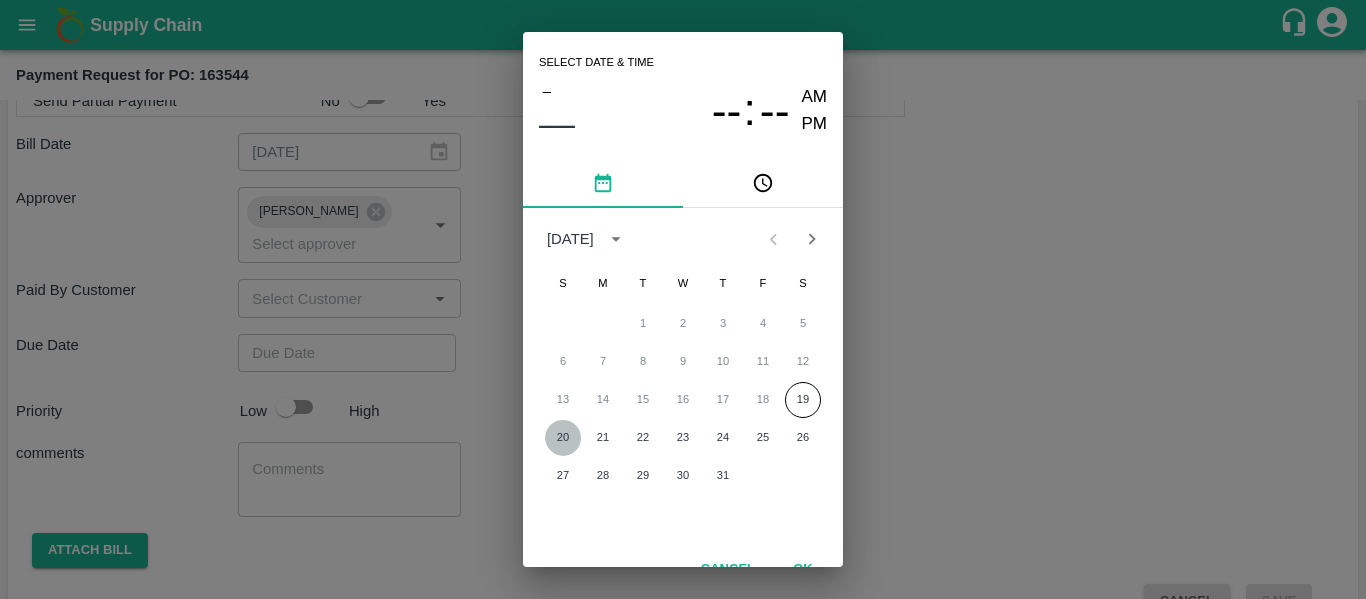 click on "20" at bounding box center [563, 438] 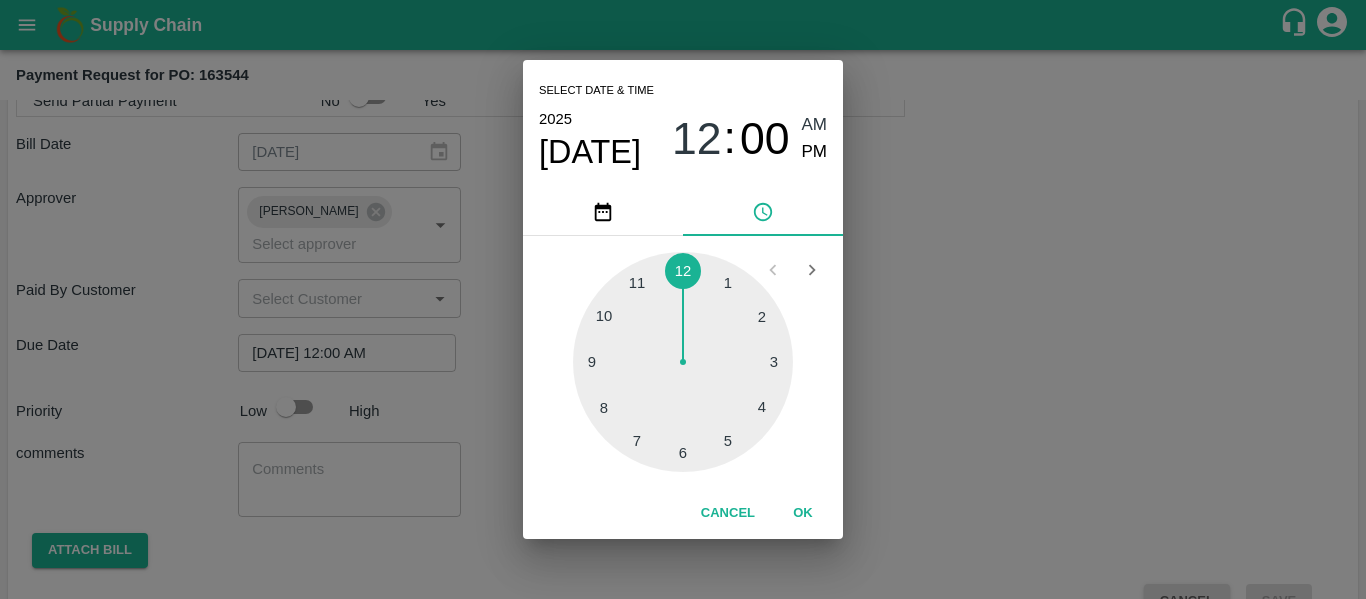 click on "Select date & time 2025 Jul 20 12 : 00 AM PM 1 2 3 4 5 6 7 8 9 10 11 12 Cancel OK" at bounding box center (683, 299) 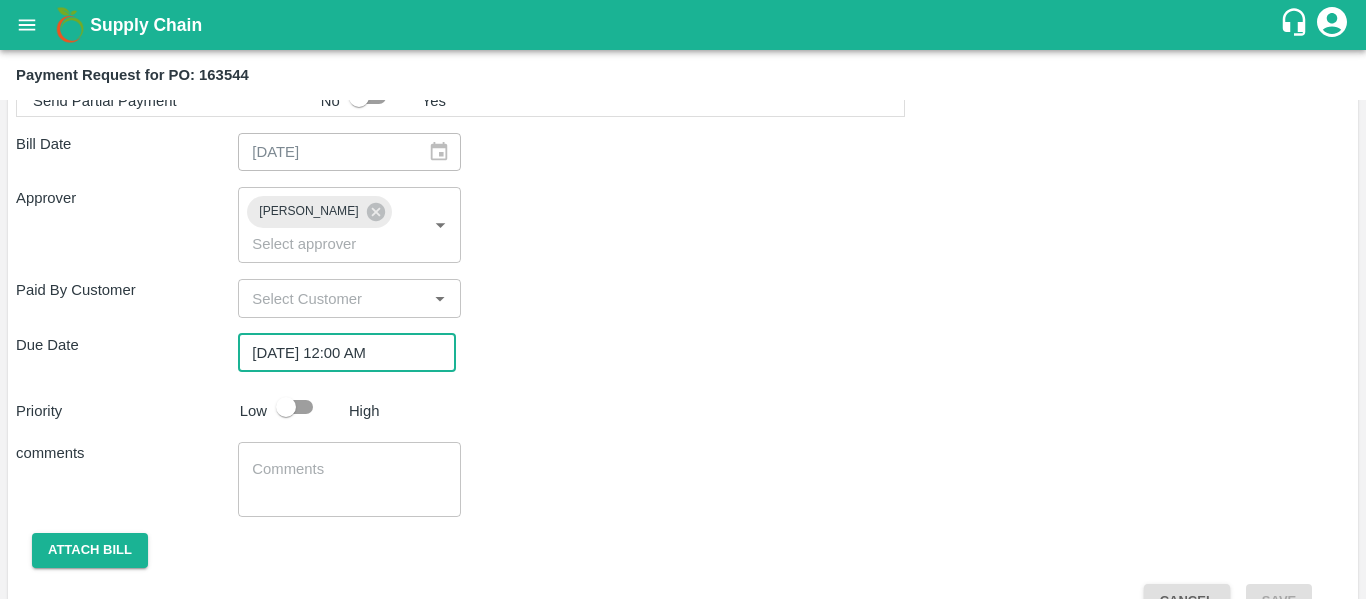 click on "Shipment -  SHIP/NASH/345871 Lots (Labels) Weight (Kgs) Total Price (₹) BANANA-EXP/13 kg M N-CHL 5 Hand/V-MH-Shreya/466BFC/150725   247 ( 19  X   13   ) ₹ 7022.21 ₹ 28.43  / kg BANANA-EXP/13 kg M N-CHL 6 Hand/V-MH-Shreya/466BFC/150725   3445 ( 265  X   13   ) ₹ 97941.35 ₹ 28.43  / kg BANANA-EXP/13 kg M N-CHL 8 Hand/V-MH-Shreya/466BFC/150725   2600 ( 200  X   13   ) ₹ 73918 ₹ 28.43  / kg BANANA-EXP/13 kg M N-CHL CL/V-MH-Shreya/466BFC/150725   962 ( 74  X   13   ) ₹ 27349.66 ₹ 28.43  / kg Total 7254 206231.22 Shipment -  SHIP/NASH/345872 Lots (Labels) Weight (Kgs) Total Price (₹) BANANA-EXP/C Class/V-MH-Shreya/258BOM/150725   200 ( 1  X   200   ) ₹ 5136 ₹ 25.68  / kg Total 200 5136 Shipment -  SHIP/NASH/345873 Lots (Labels) Weight (Kgs) Total Price (₹) BANANA-EXP/PHR Kg/V-MH-Shreya/258BOM/150725   109 ( 1  X   109   ) ₹ 2799.12 ₹ 25.68  / kg Total 109 2799.12 Pay from previous advances ₹  0 To be paid(After adjustments) ₹  214166.34 Send Partial Payment No Yes Bill Date ​ ​" at bounding box center [683, -17] 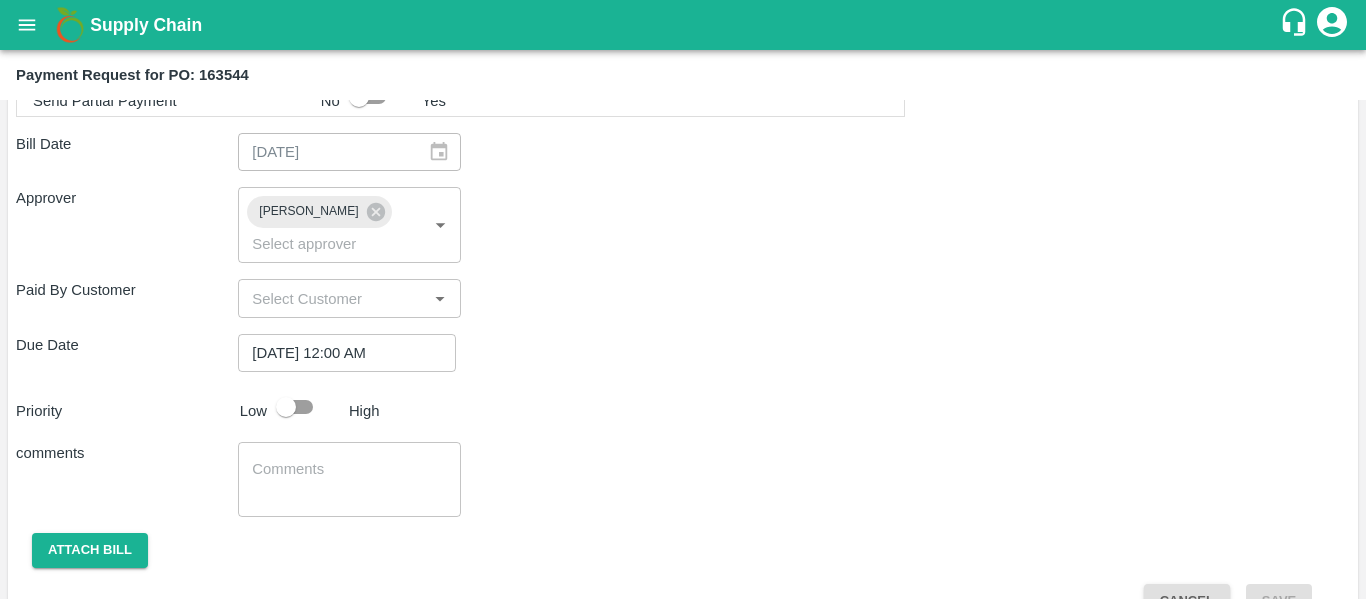 click on "x ​" at bounding box center [349, 479] 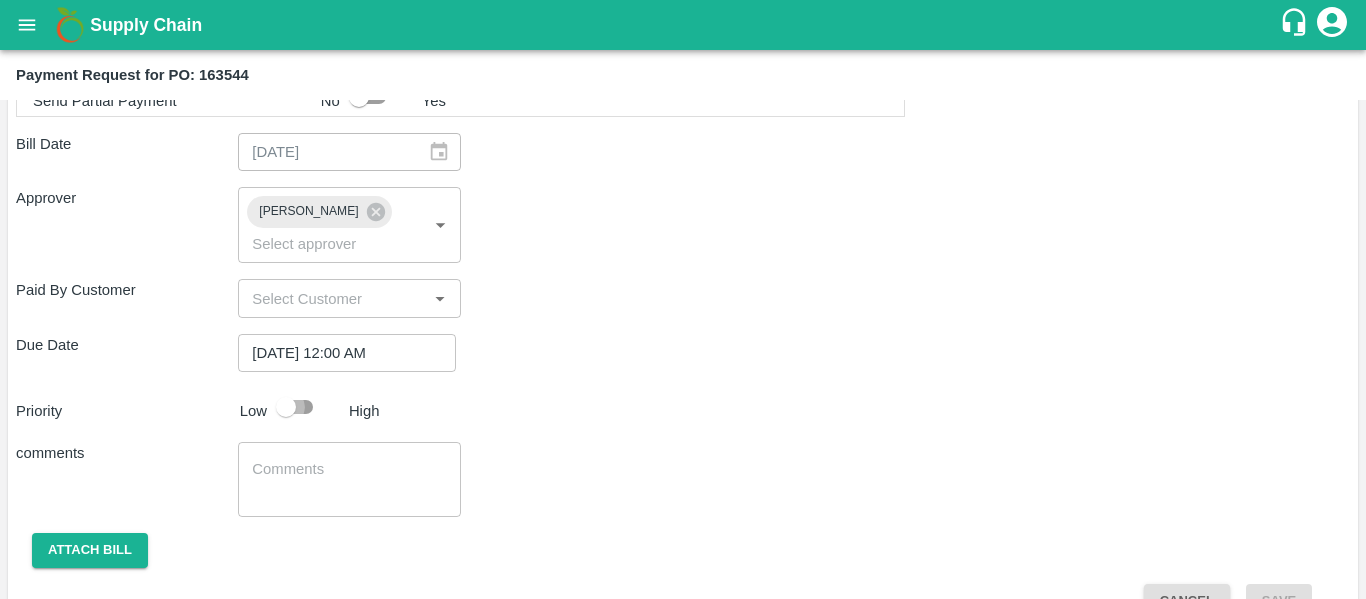 click at bounding box center [286, 407] 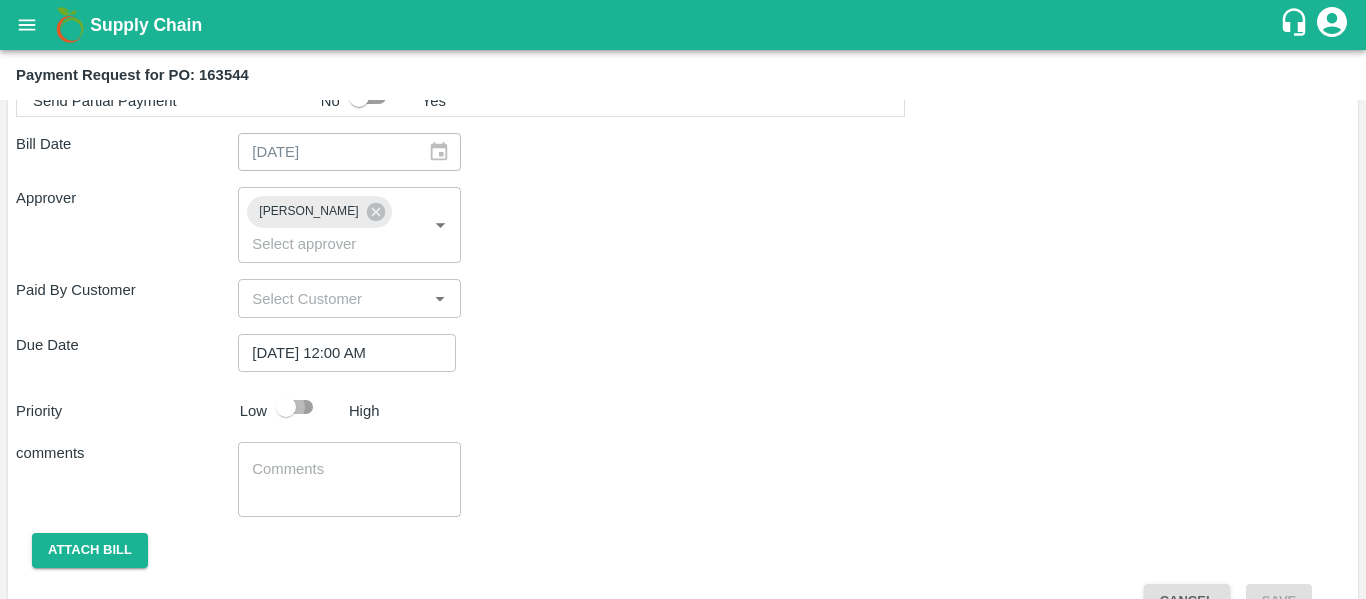 checkbox on "true" 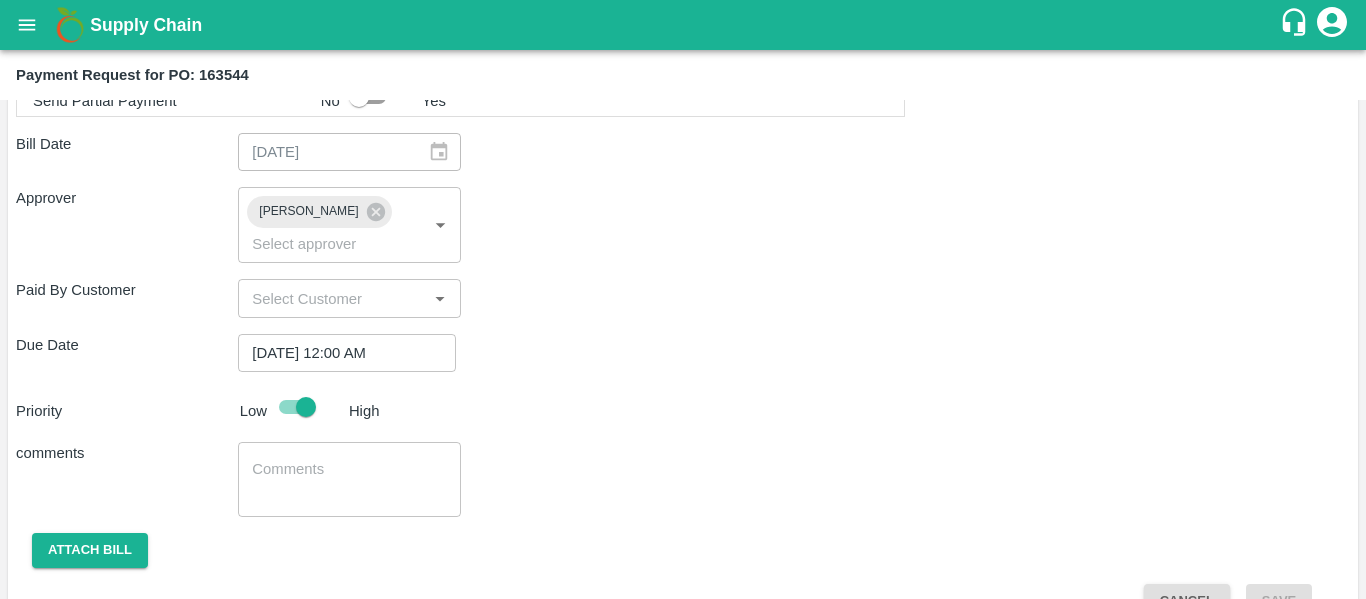 click at bounding box center (349, 480) 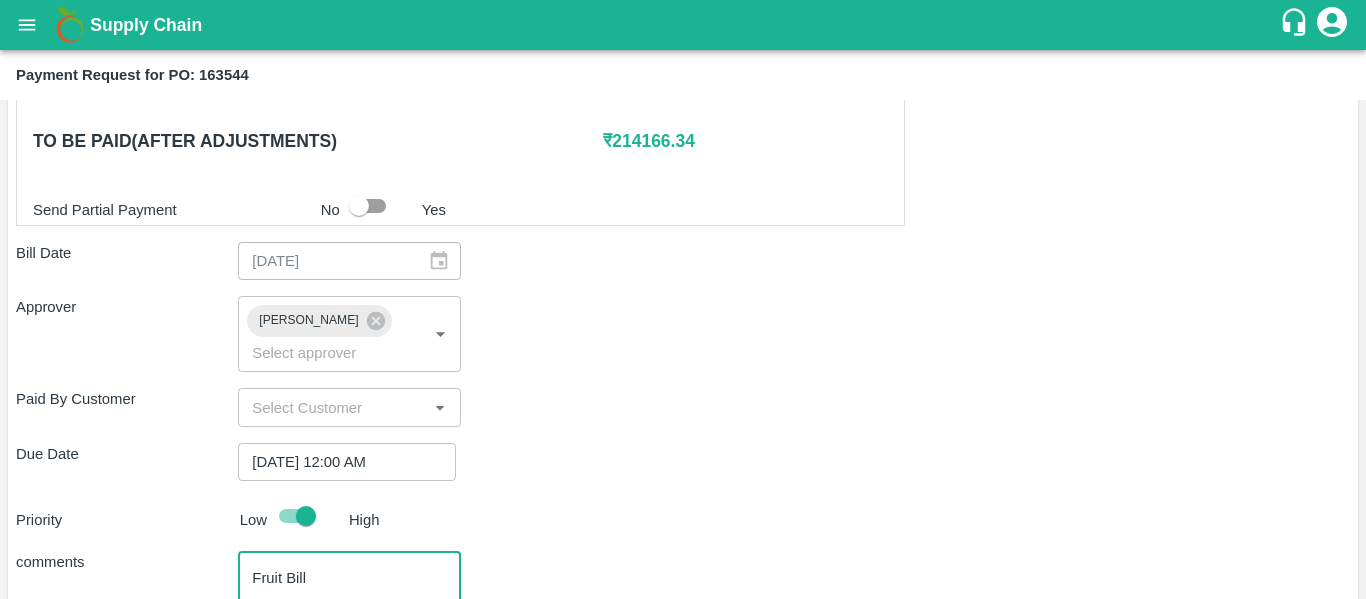 scroll, scrollTop: 955, scrollLeft: 0, axis: vertical 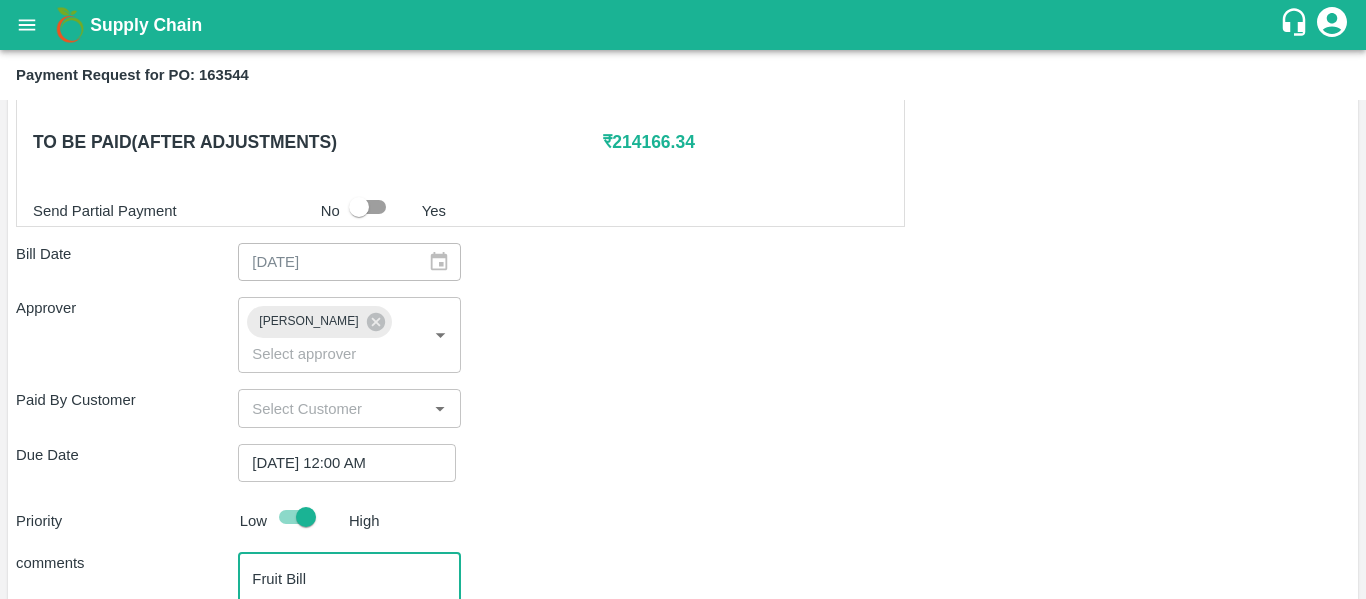 type on "Fruit Bill" 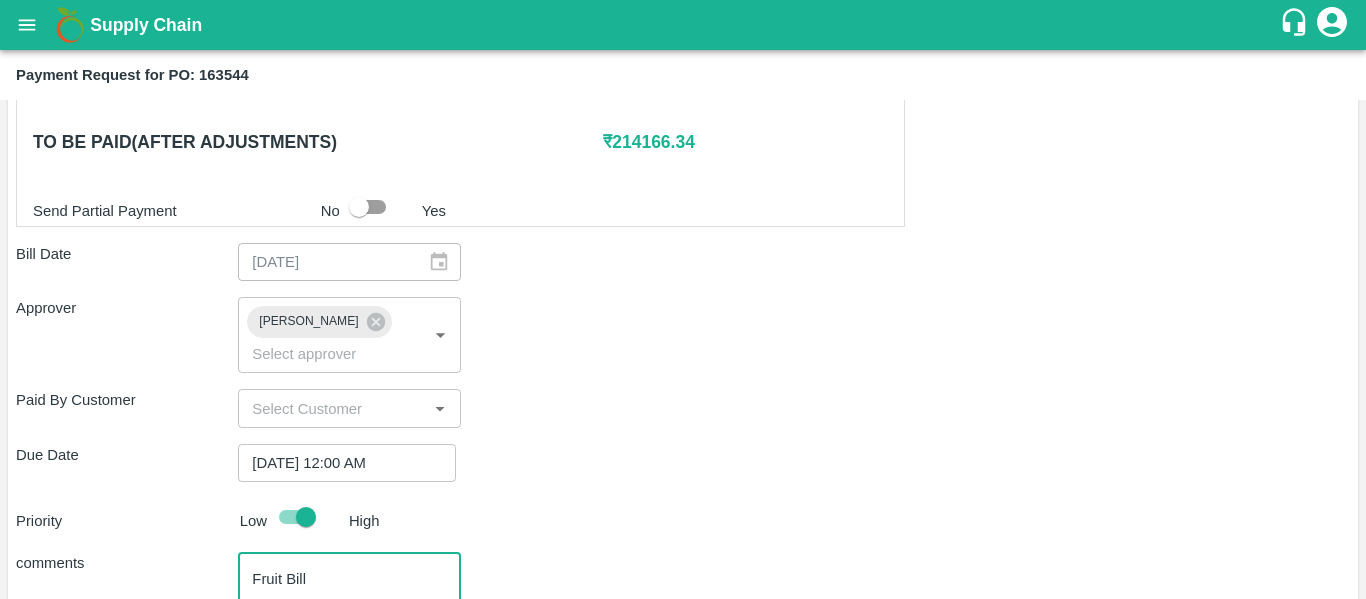 scroll, scrollTop: 1082, scrollLeft: 0, axis: vertical 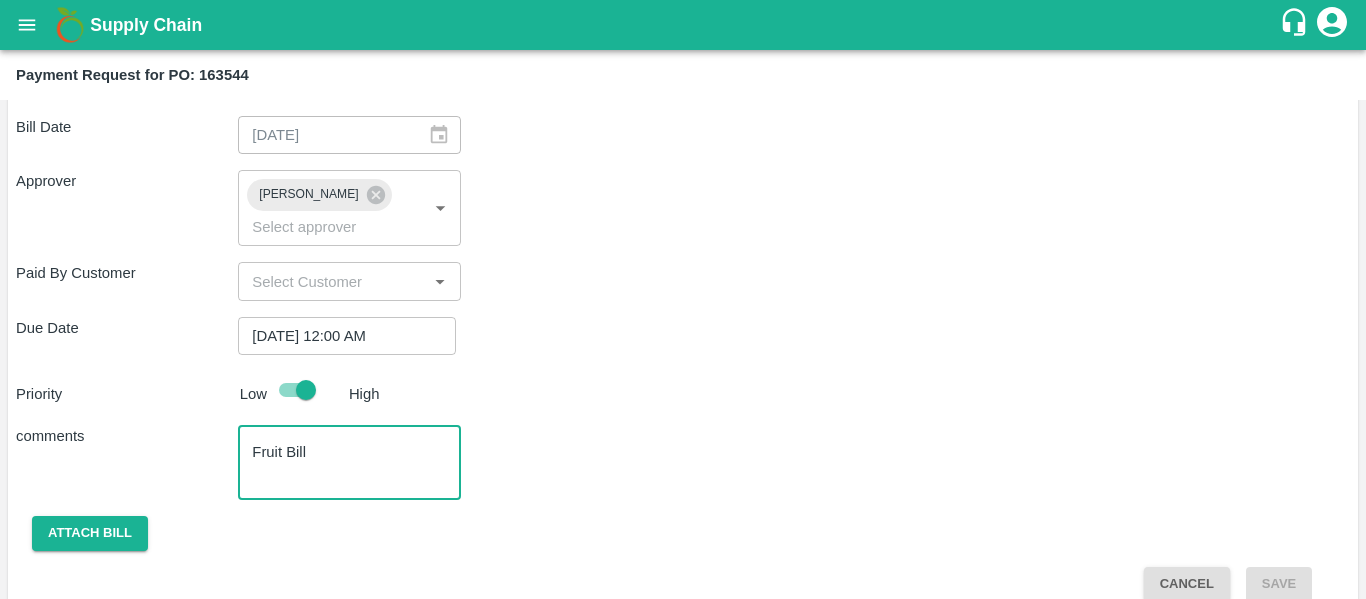 click on "Shipment -  SHIP/NASH/345871 Lots (Labels) Weight (Kgs) Total Price (₹) BANANA-EXP/13 kg M N-CHL 5 Hand/V-MH-Shreya/466BFC/150725   247 ( 19  X   13   ) ₹ 7022.21 ₹ 28.43  / kg BANANA-EXP/13 kg M N-CHL 6 Hand/V-MH-Shreya/466BFC/150725   3445 ( 265  X   13   ) ₹ 97941.35 ₹ 28.43  / kg BANANA-EXP/13 kg M N-CHL 8 Hand/V-MH-Shreya/466BFC/150725   2600 ( 200  X   13   ) ₹ 73918 ₹ 28.43  / kg BANANA-EXP/13 kg M N-CHL CL/V-MH-Shreya/466BFC/150725   962 ( 74  X   13   ) ₹ 27349.66 ₹ 28.43  / kg Total 7254 206231.22 Shipment -  SHIP/NASH/345872 Lots (Labels) Weight (Kgs) Total Price (₹) BANANA-EXP/C Class/V-MH-Shreya/258BOM/150725   200 ( 1  X   200   ) ₹ 5136 ₹ 25.68  / kg Total 200 5136 Shipment -  SHIP/NASH/345873 Lots (Labels) Weight (Kgs) Total Price (₹) BANANA-EXP/PHR Kg/V-MH-Shreya/258BOM/150725   109 ( 1  X   109   ) ₹ 2799.12 ₹ 25.68  / kg Total 109 2799.12 Pay from previous advances ₹  0 To be paid(After adjustments) ₹  214166.34 Send Partial Payment No Yes Bill Date ​ ​" at bounding box center [683, -34] 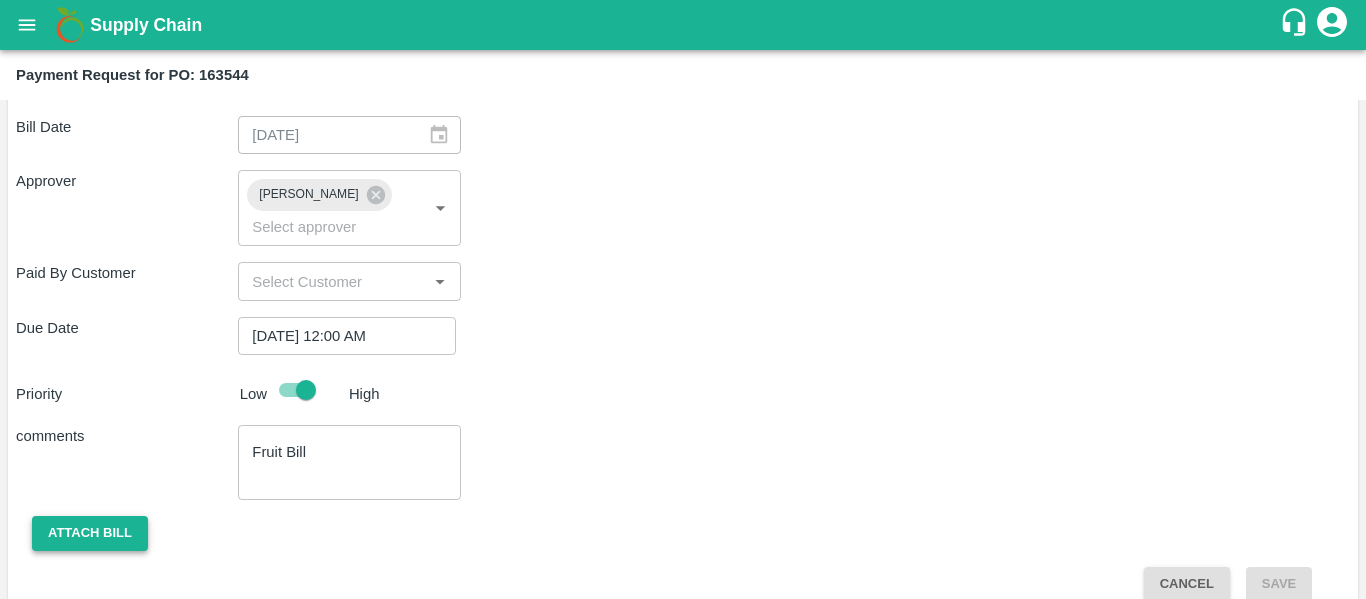 click on "Attach bill" at bounding box center [90, 533] 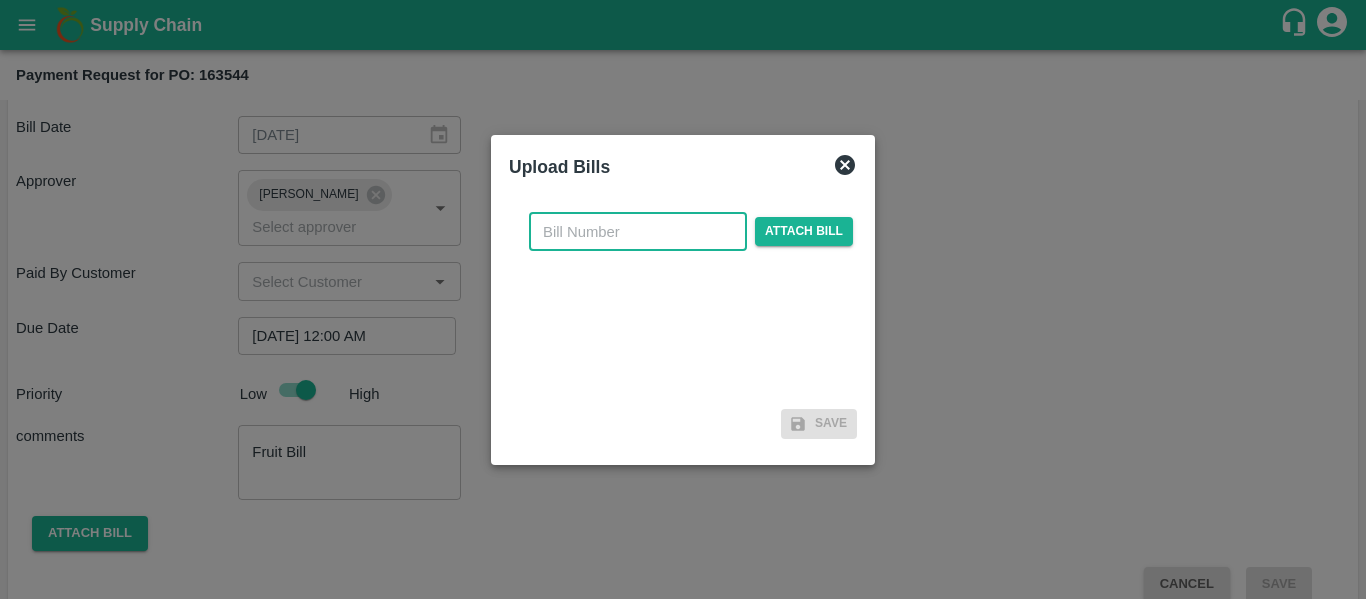 click at bounding box center [638, 232] 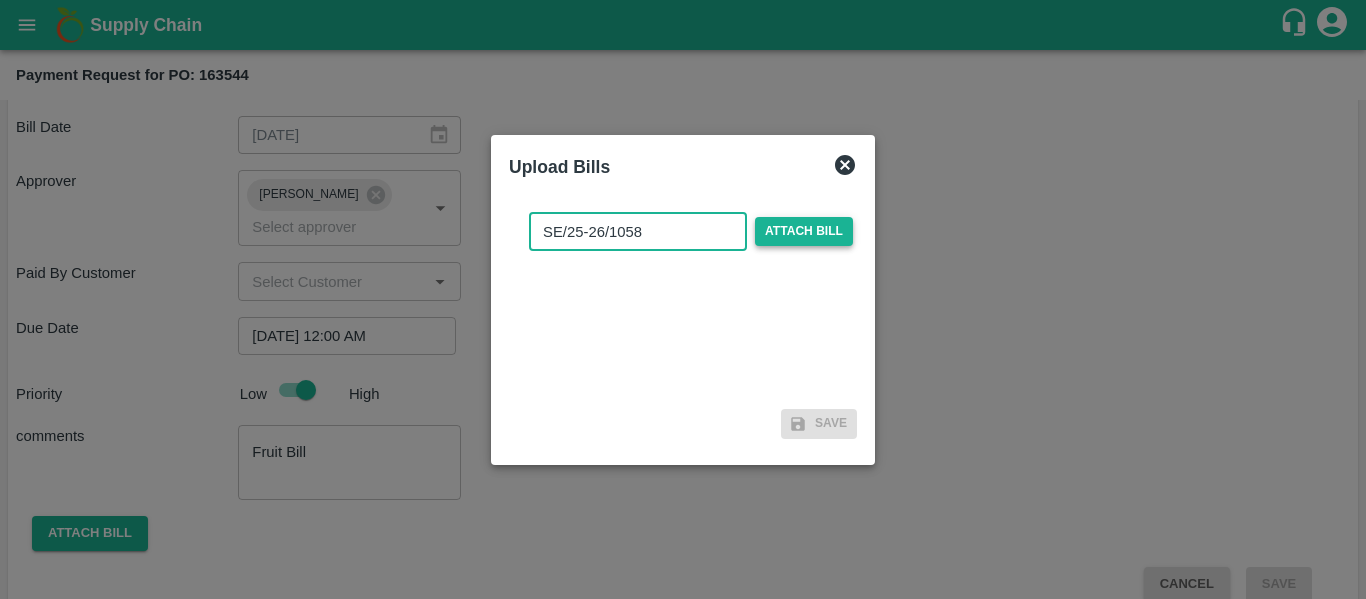 type on "SE/25-26/1058" 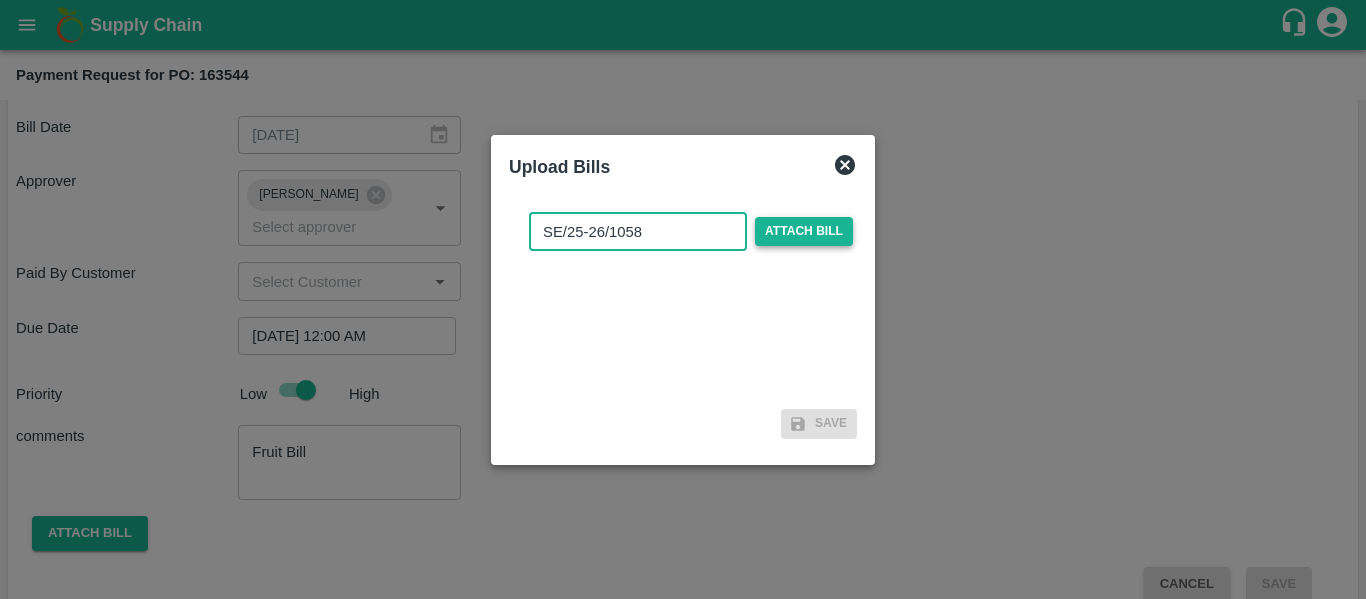 click on "Attach bill" at bounding box center [804, 231] 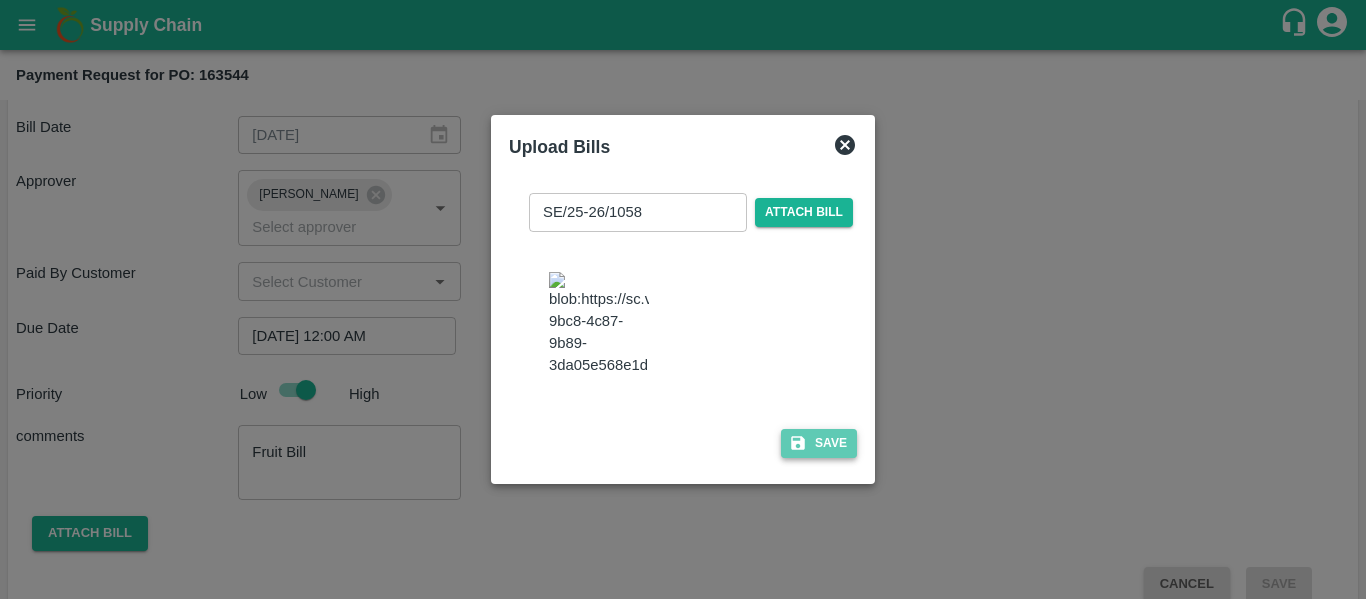 click on "Save" at bounding box center [819, 443] 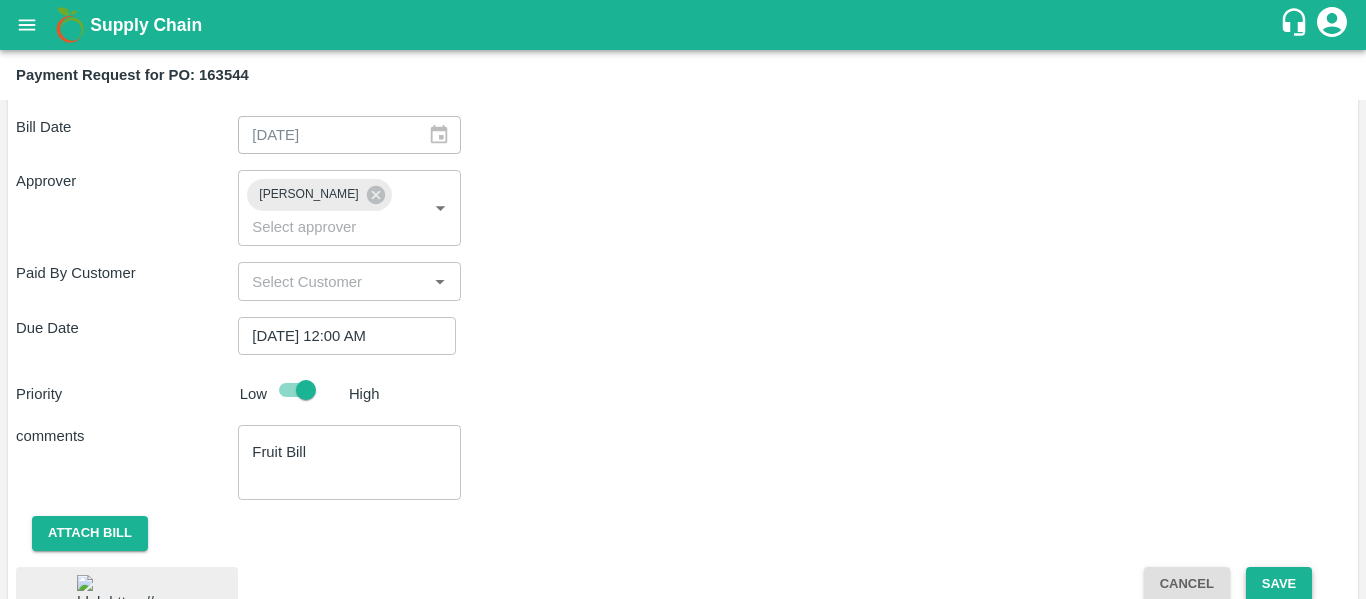 click on "Save" at bounding box center [1279, 584] 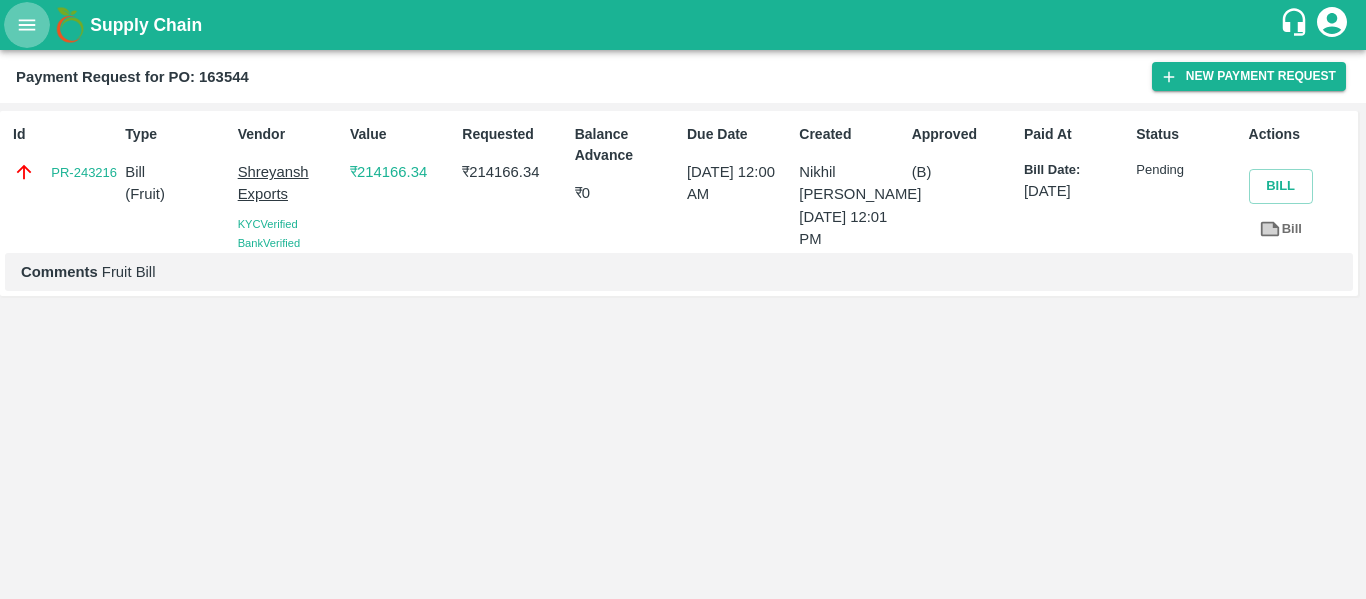 click at bounding box center (27, 25) 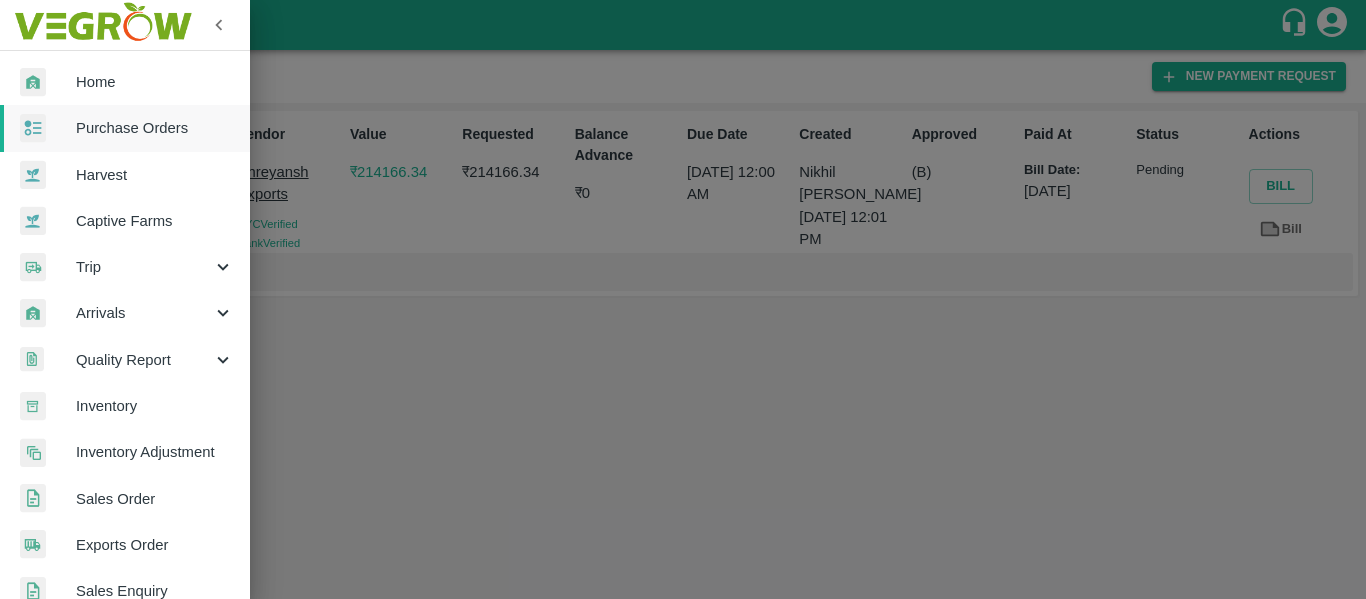 click on "Purchase Orders" at bounding box center [155, 128] 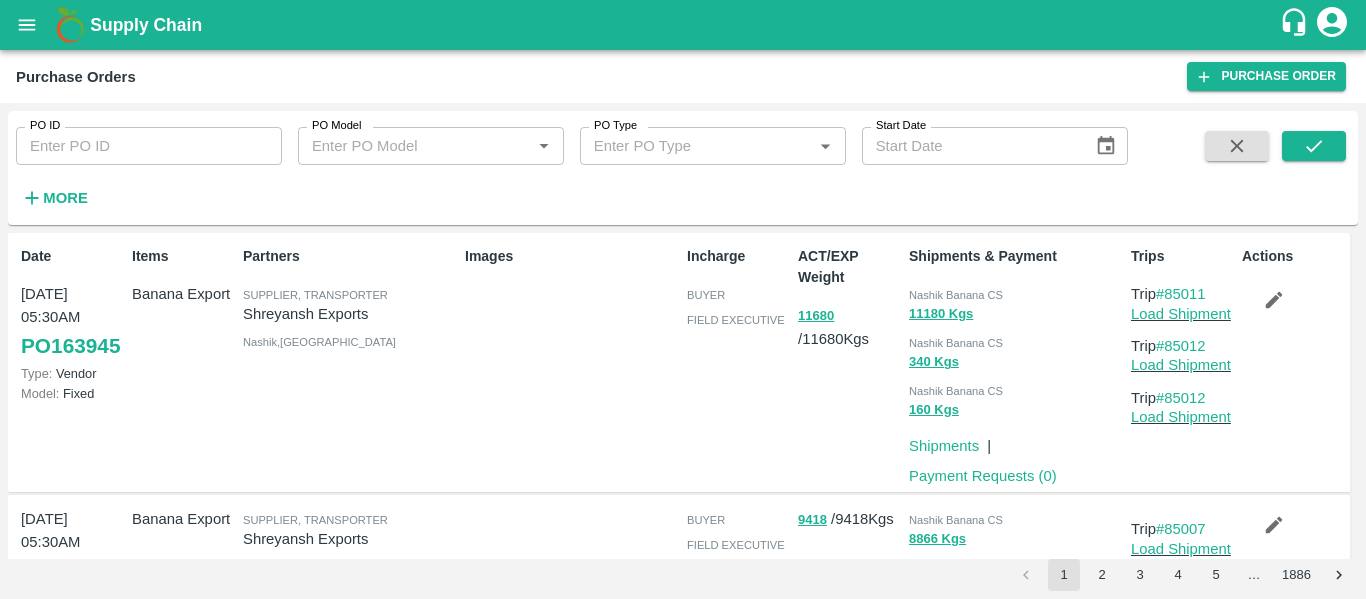 click on "PO ID" at bounding box center [149, 146] 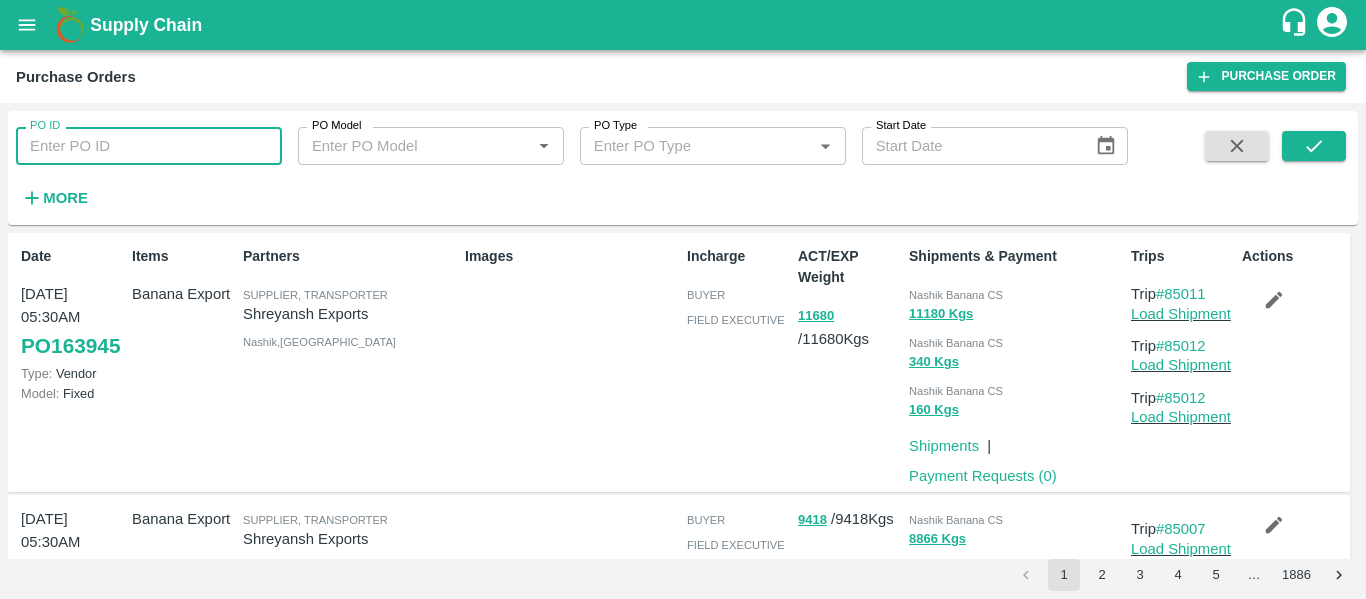 paste on "163273" 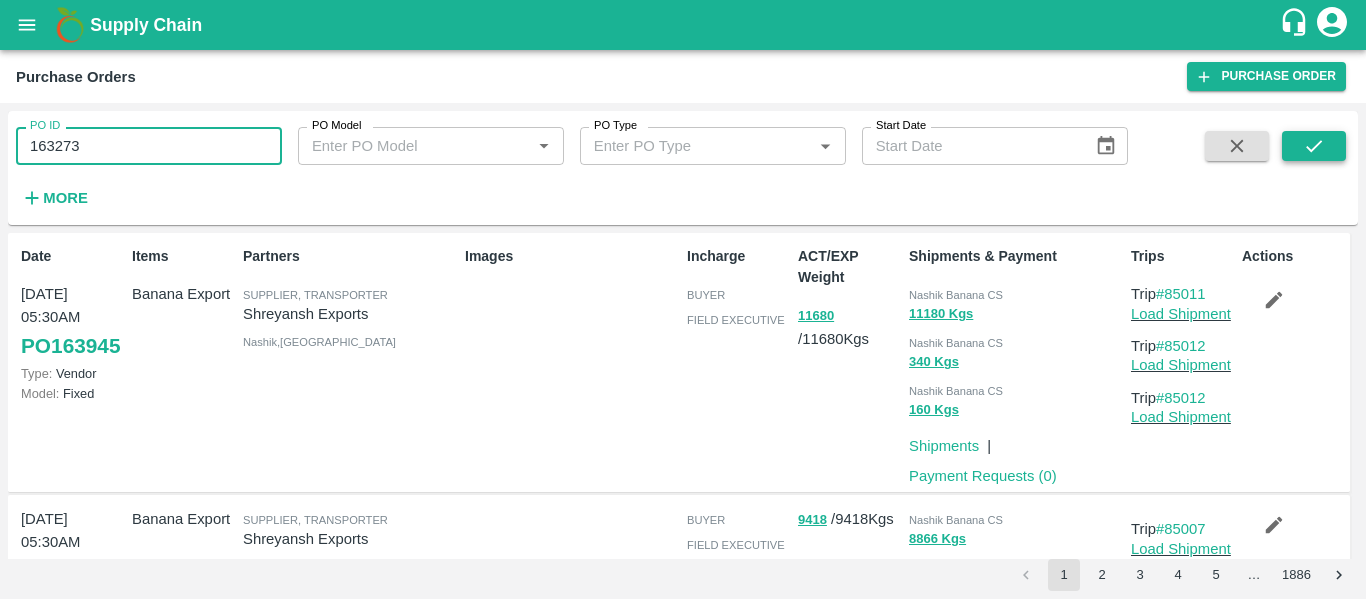 type on "163273" 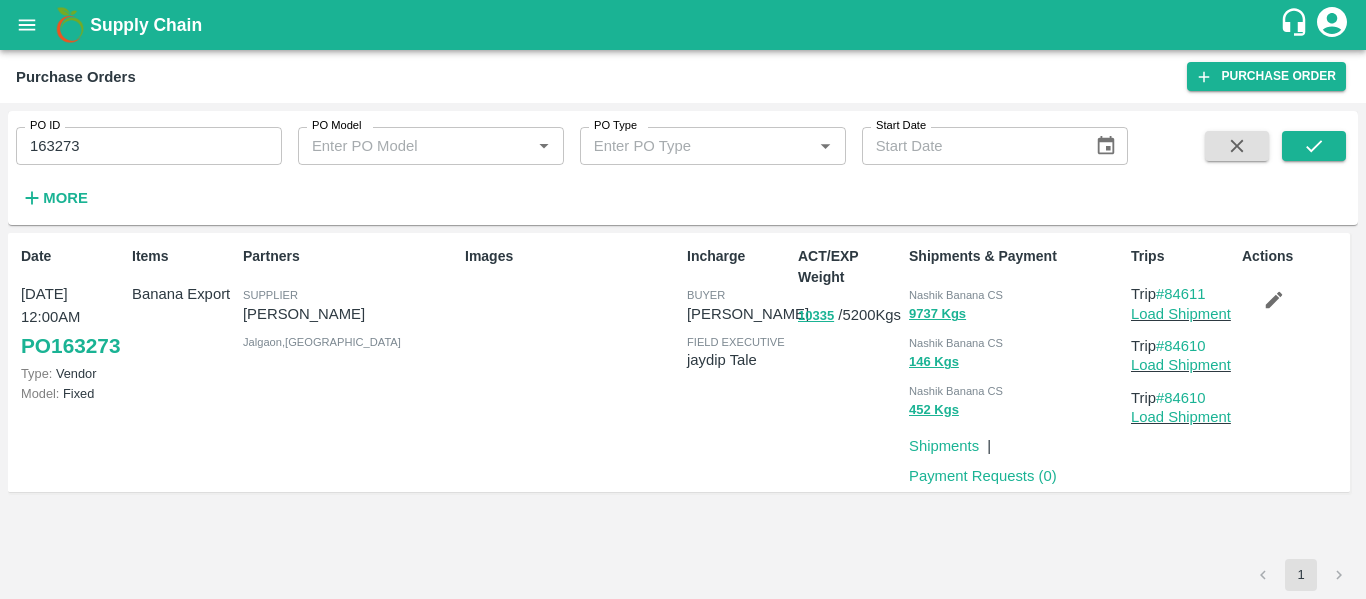 click at bounding box center (1274, 300) 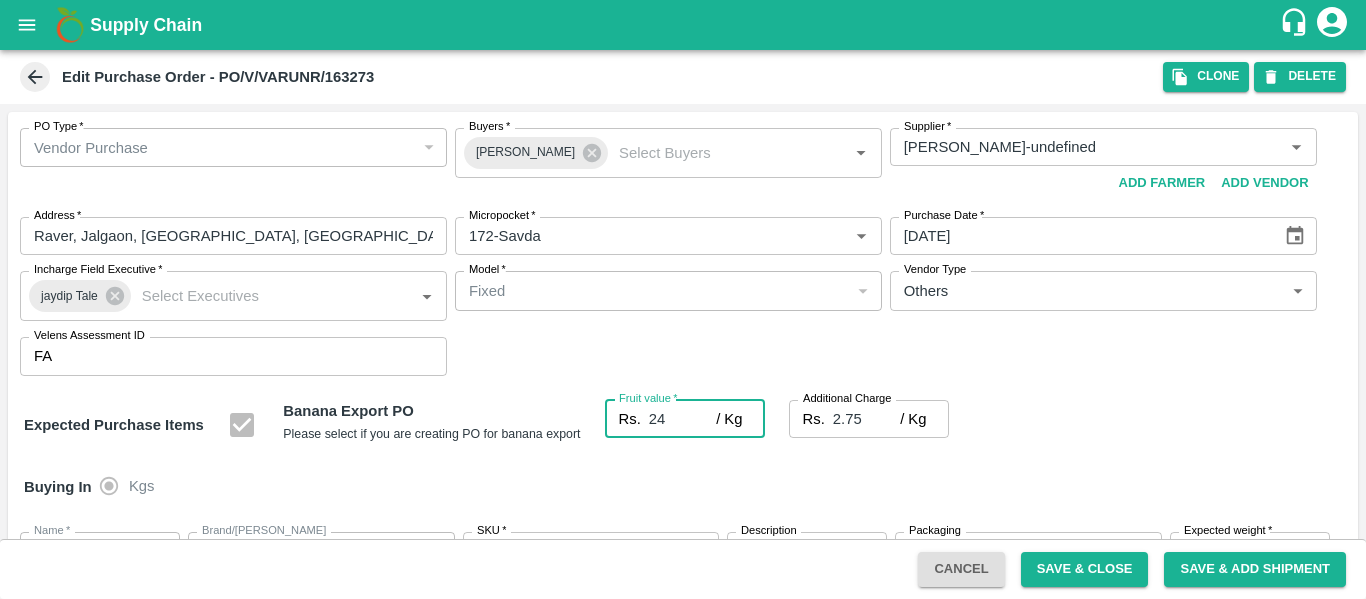 click on "24" at bounding box center [682, 419] 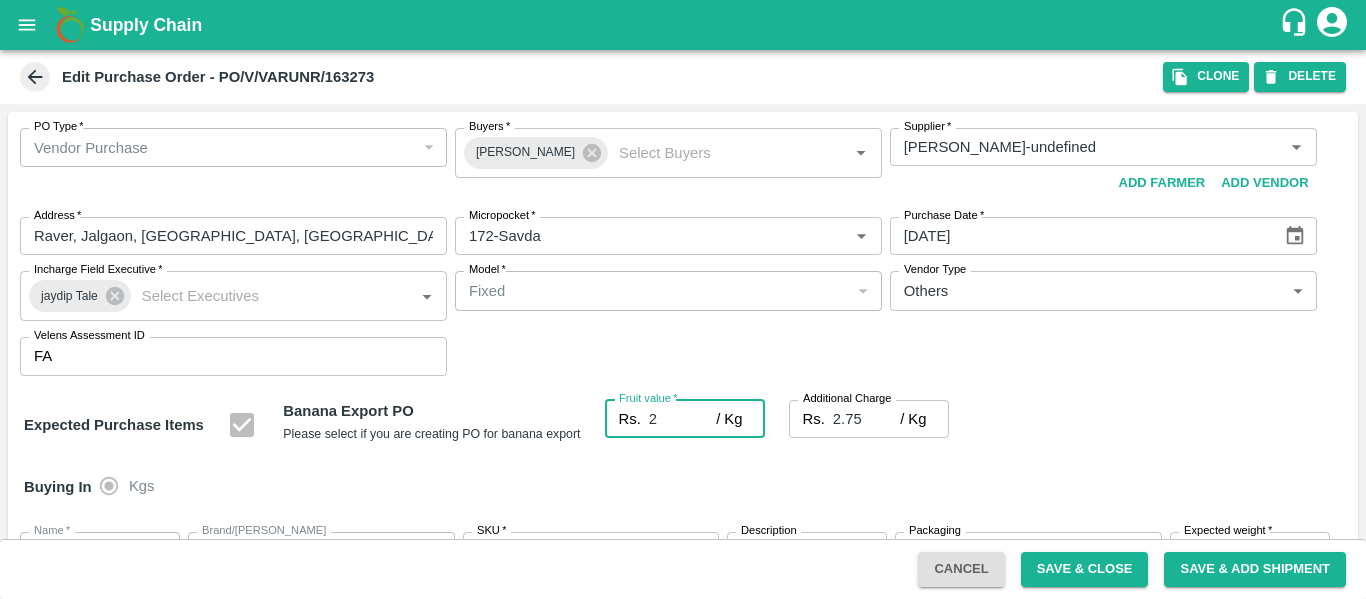 type on "23" 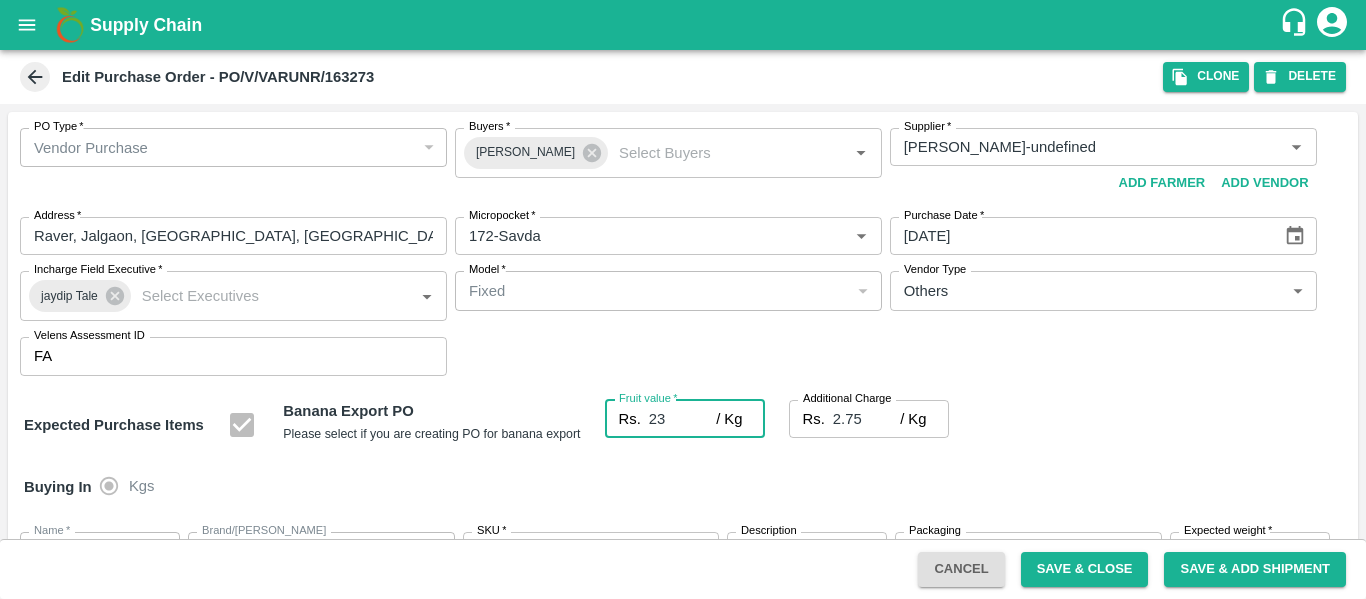 type on "23" 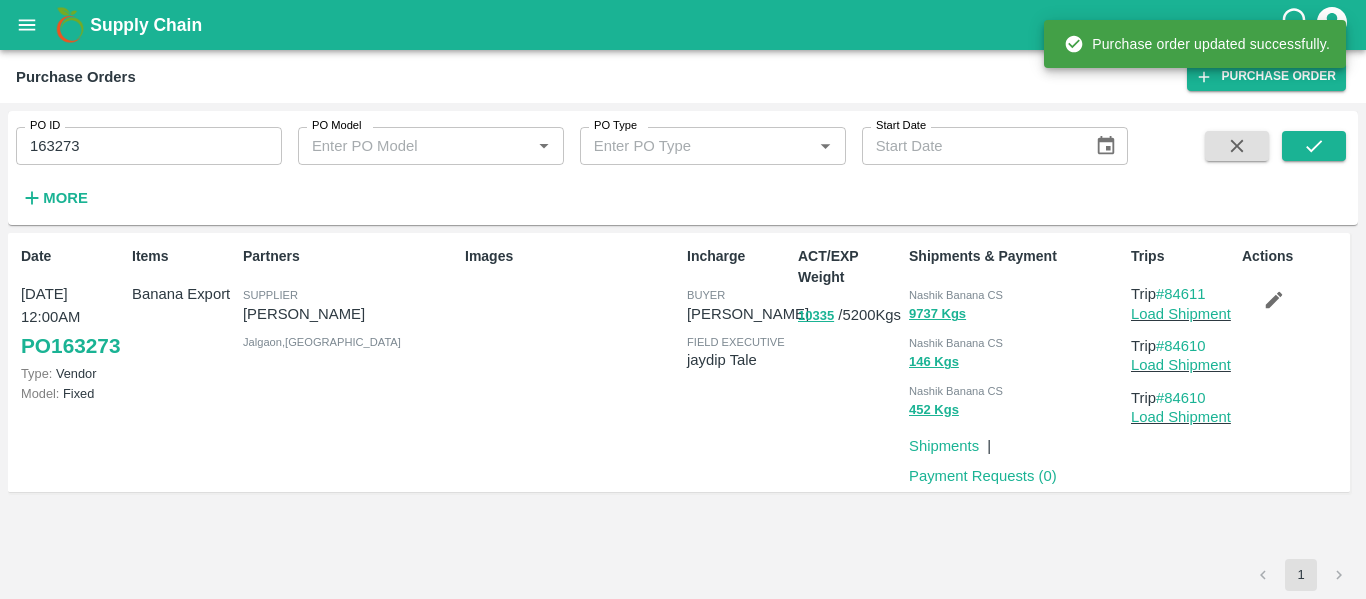 click on "163273" at bounding box center [149, 146] 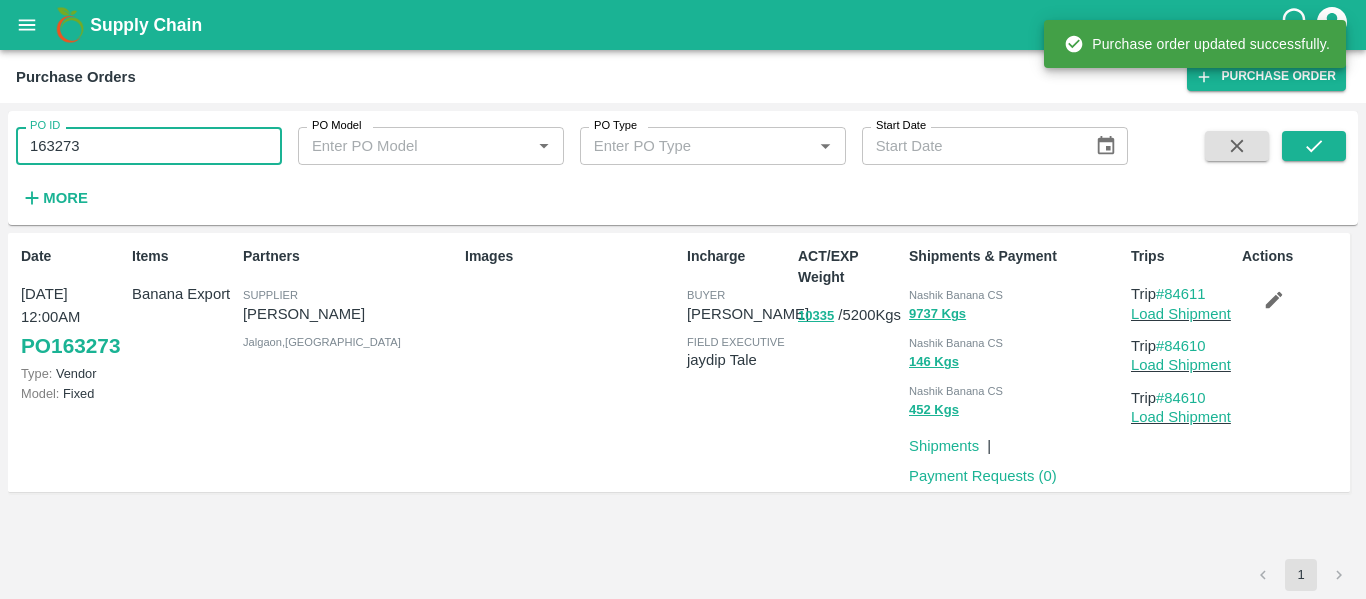 click on "163273" at bounding box center (149, 146) 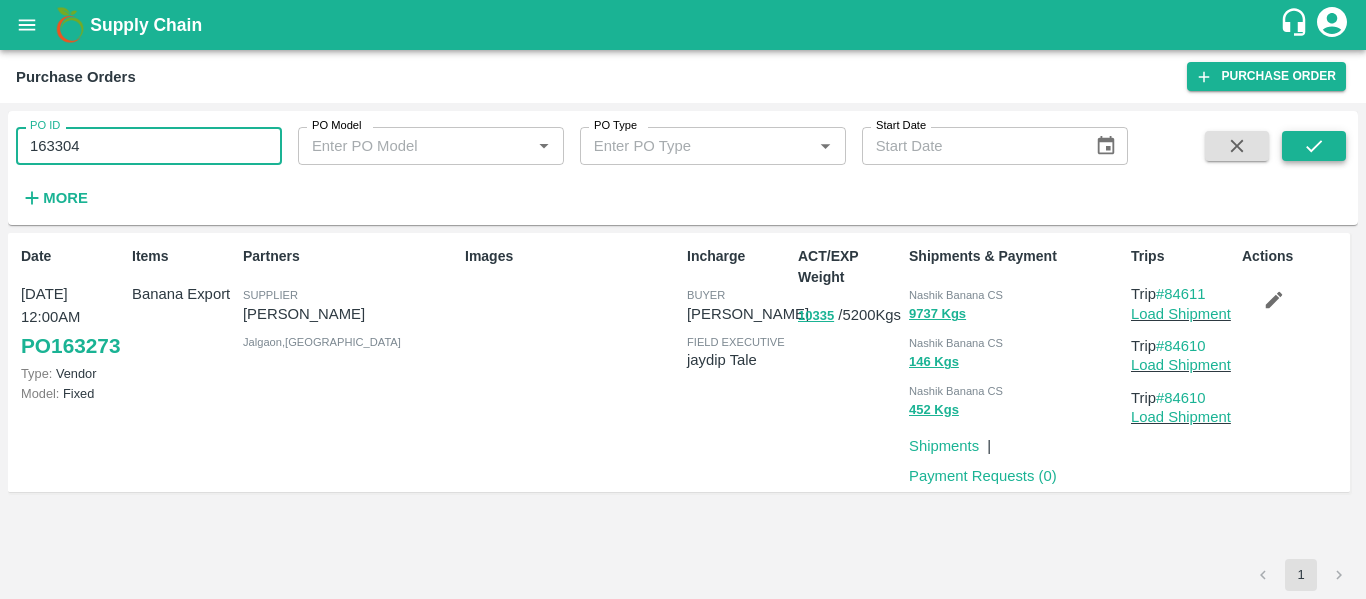 type on "163304" 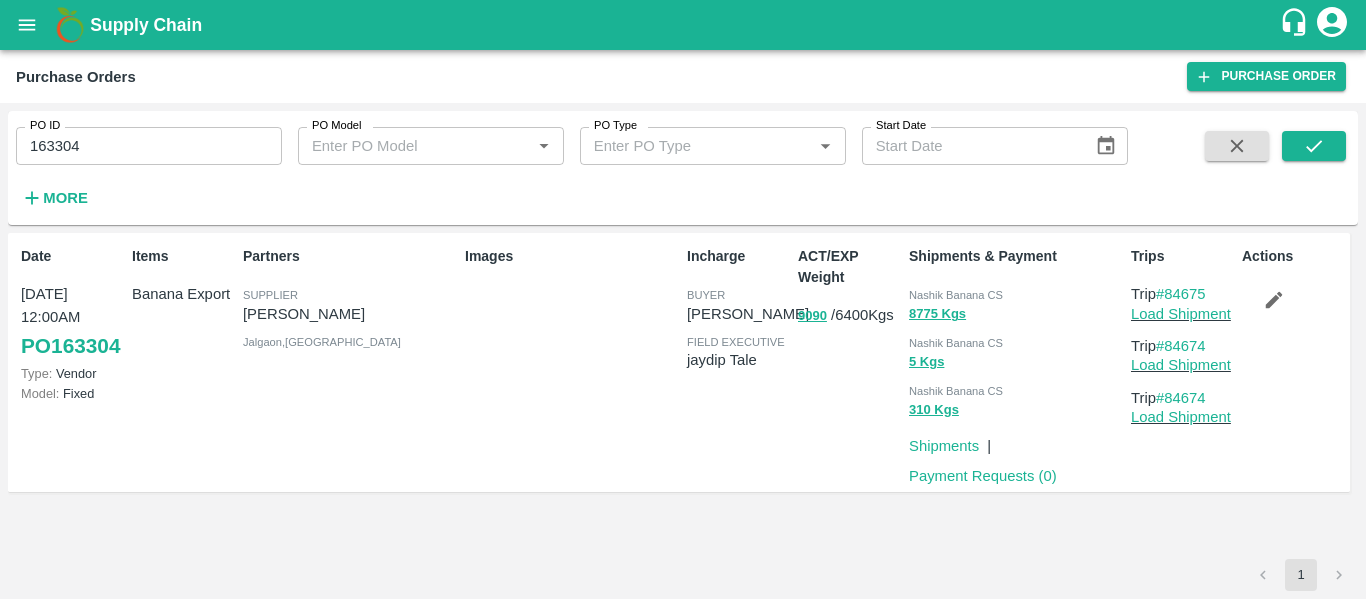 click 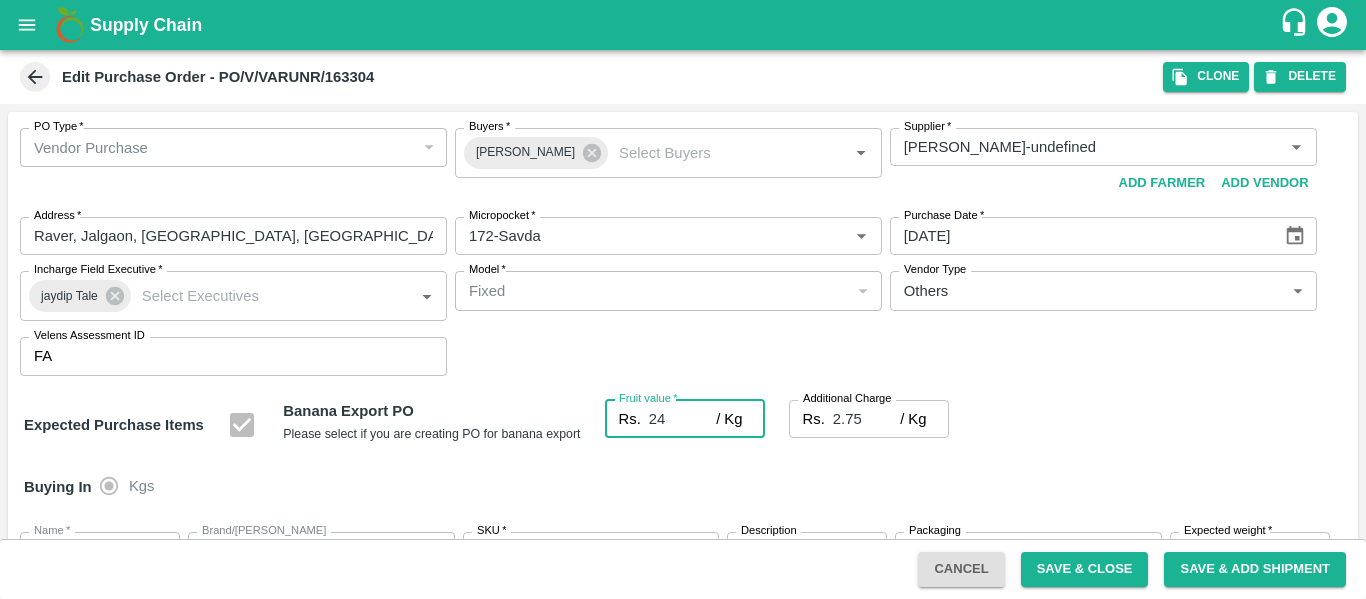 click on "24" at bounding box center [682, 419] 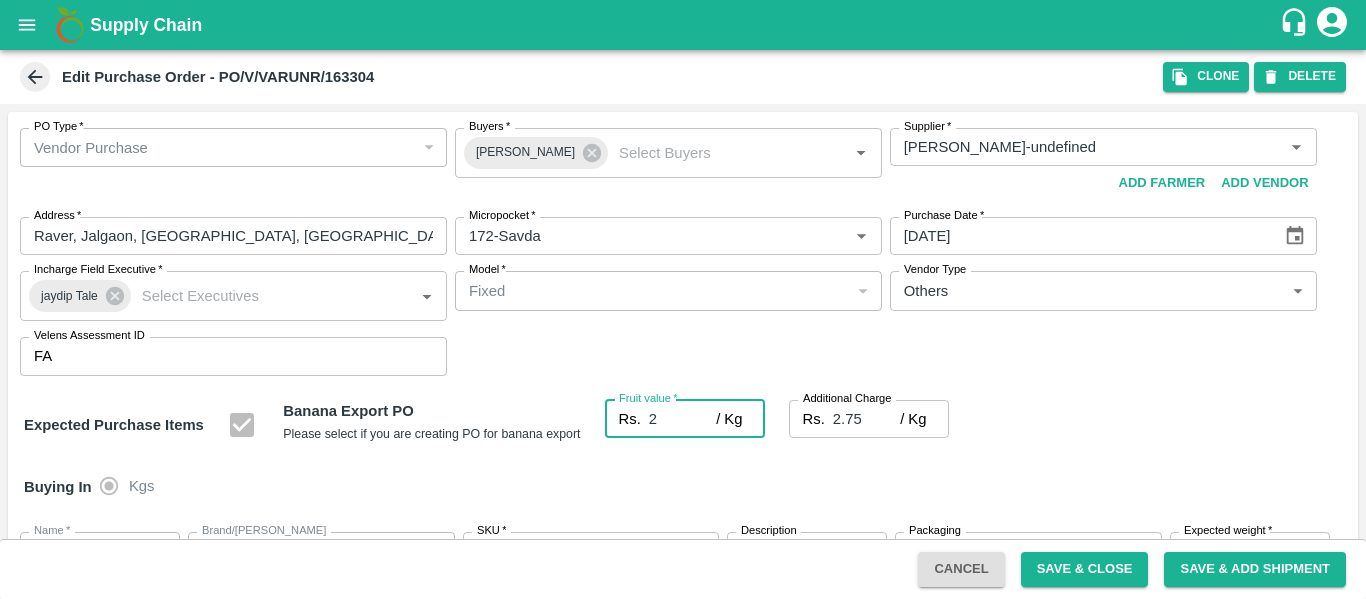type on "4.75" 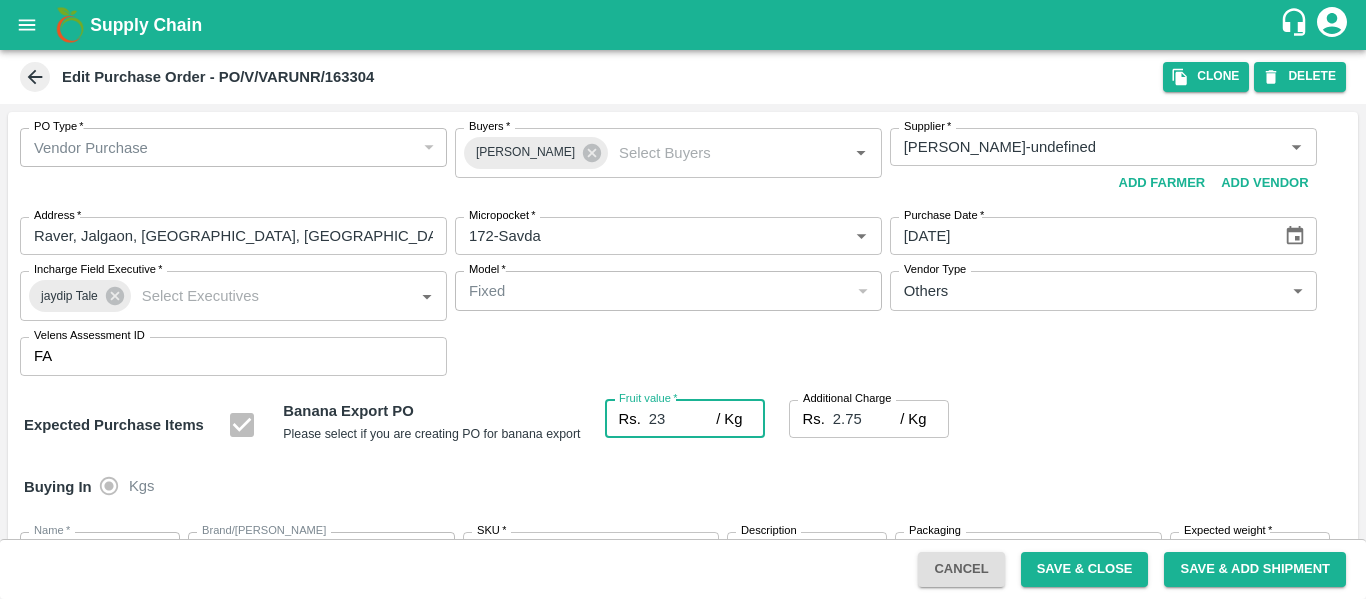 type on "25.75" 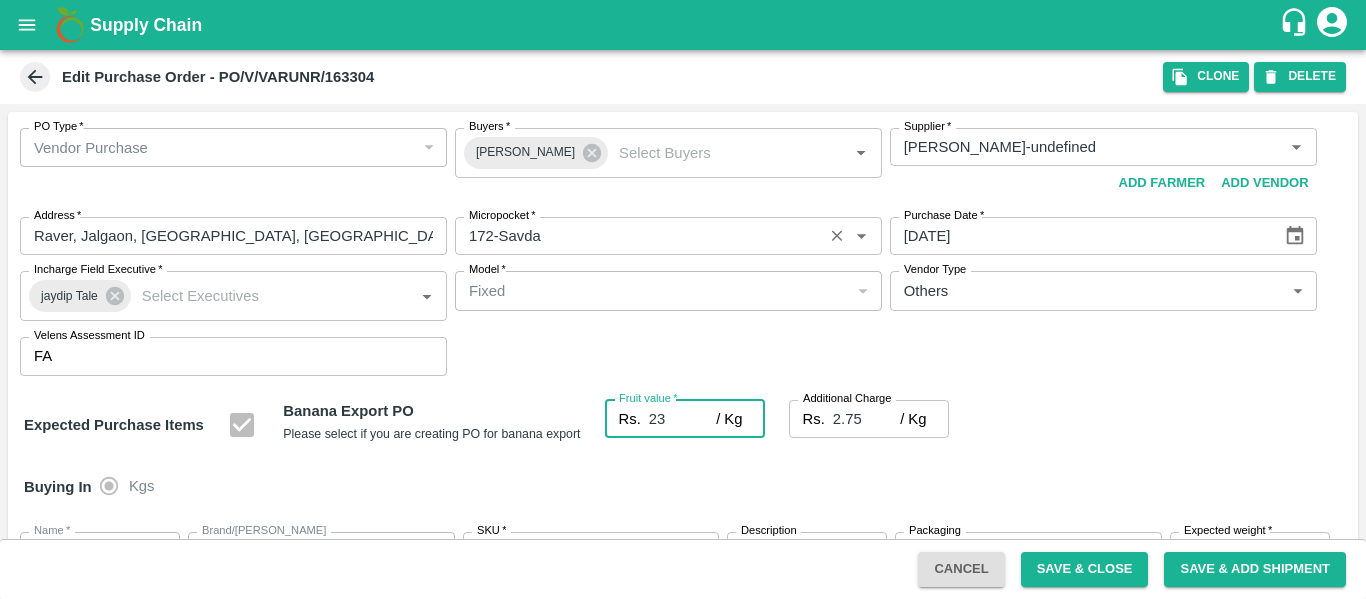 type on "23" 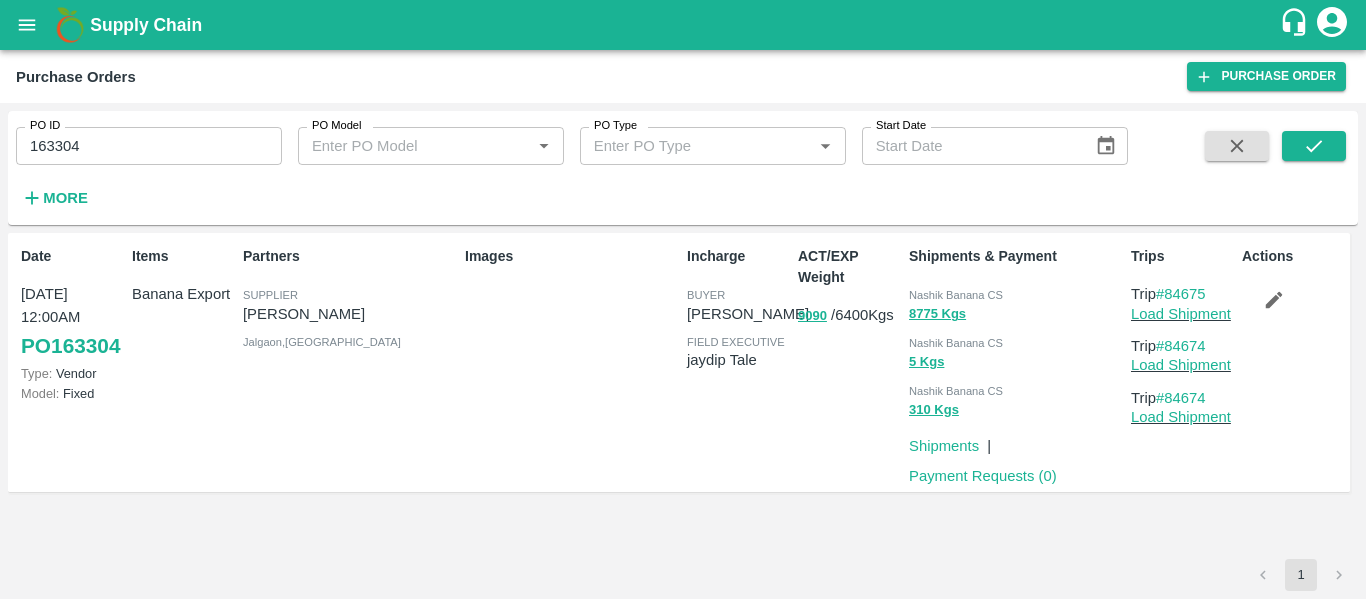 click on "163304" at bounding box center [149, 146] 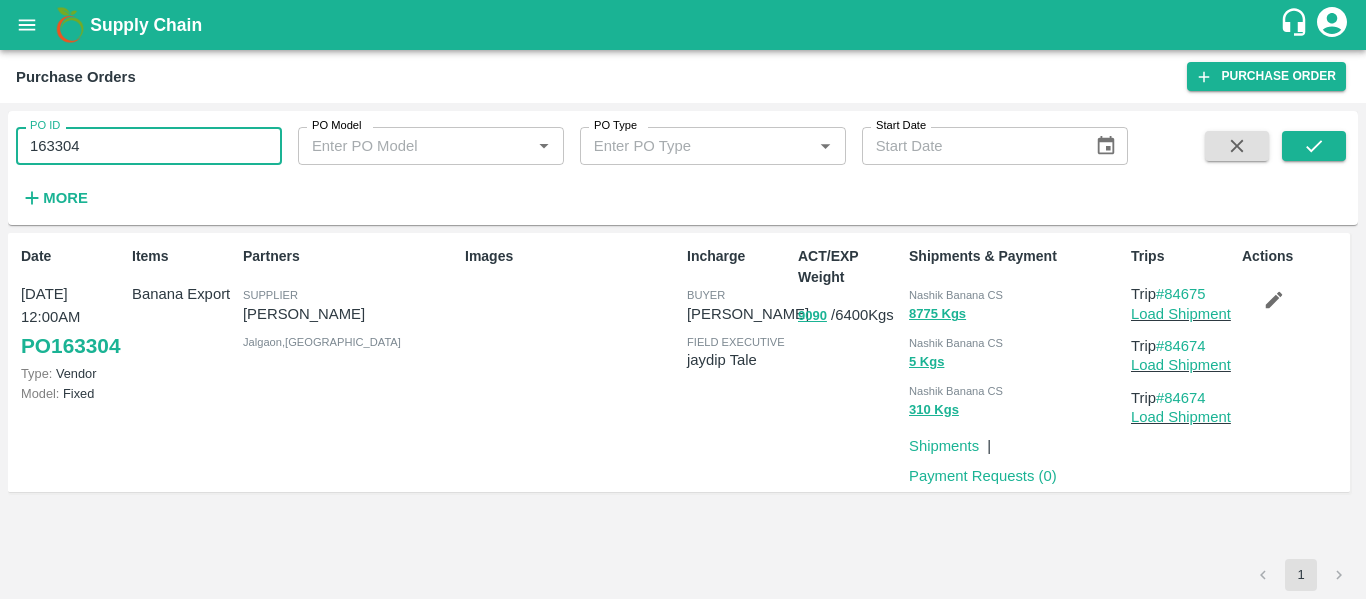 click on "163304" at bounding box center [149, 146] 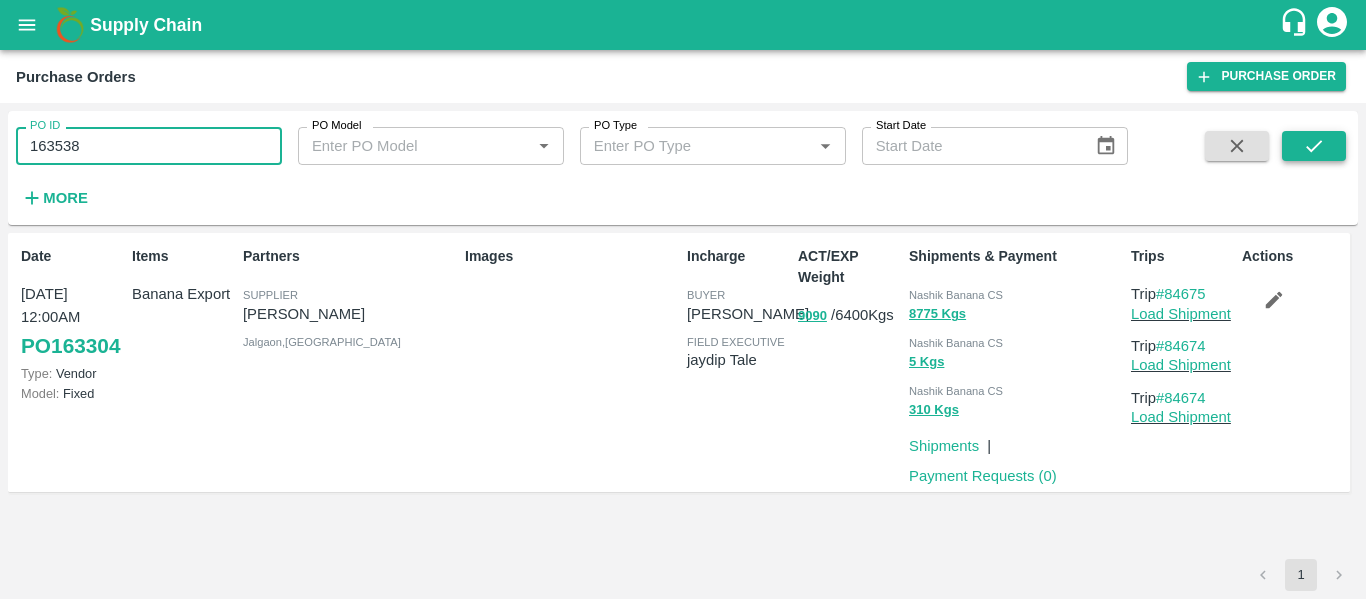 type on "163538" 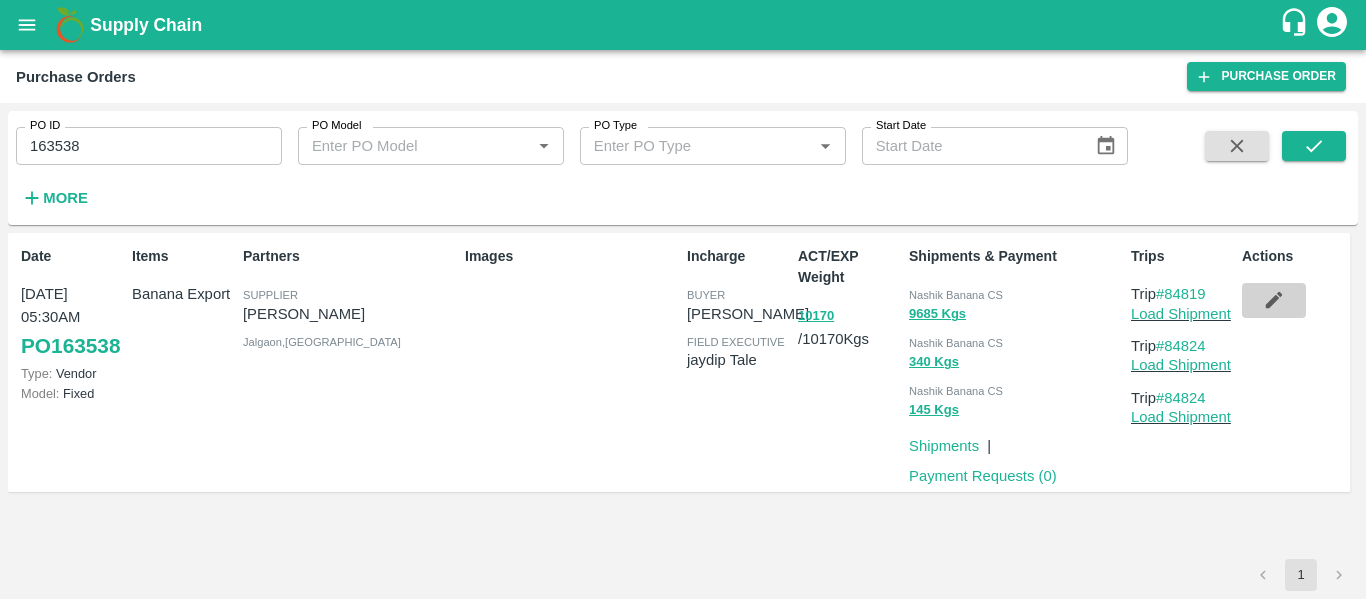 click 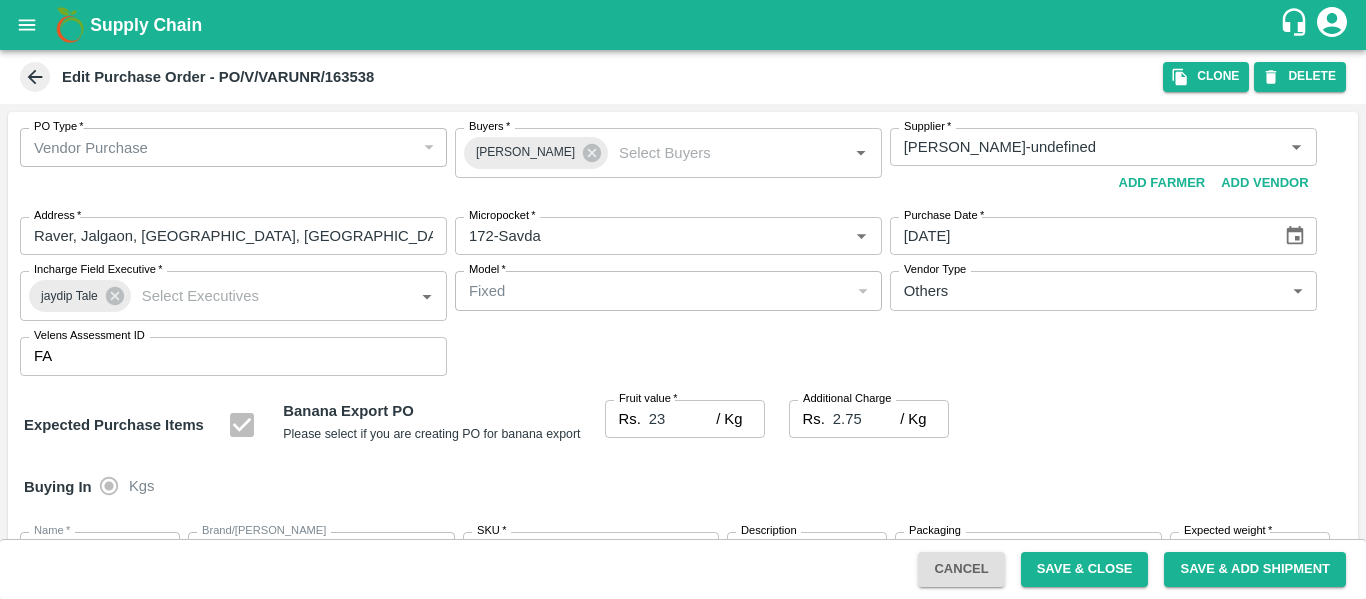 click on "Save & Close" at bounding box center (1085, 569) 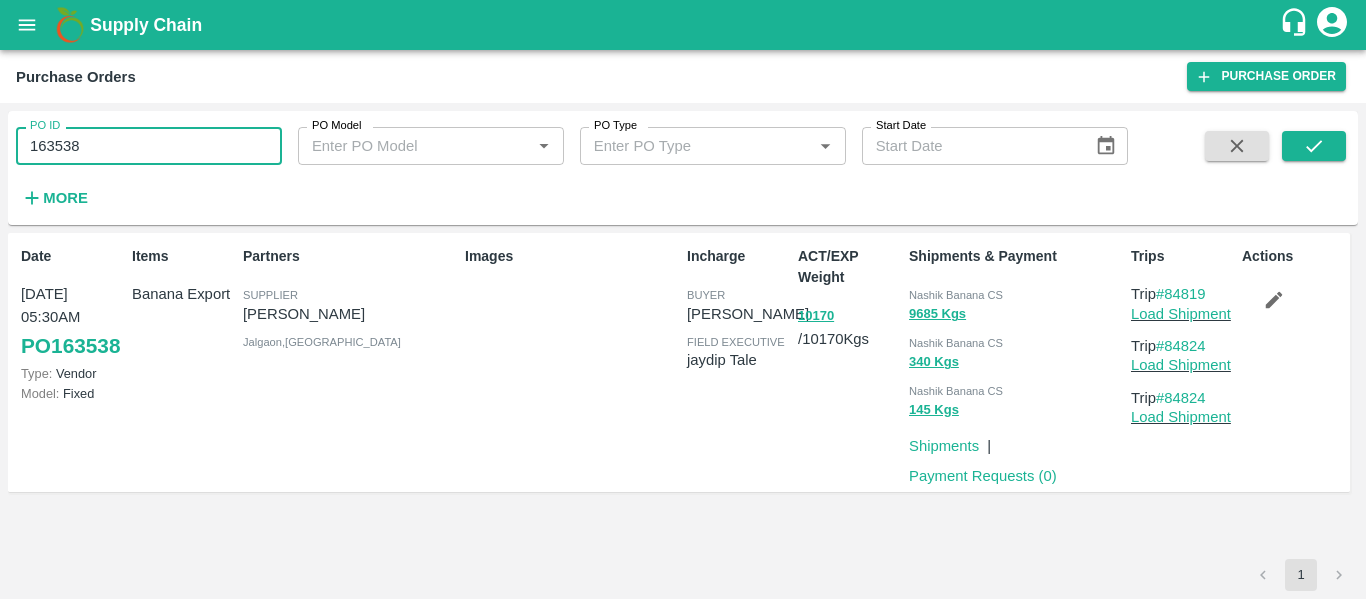 click on "163538" at bounding box center [149, 146] 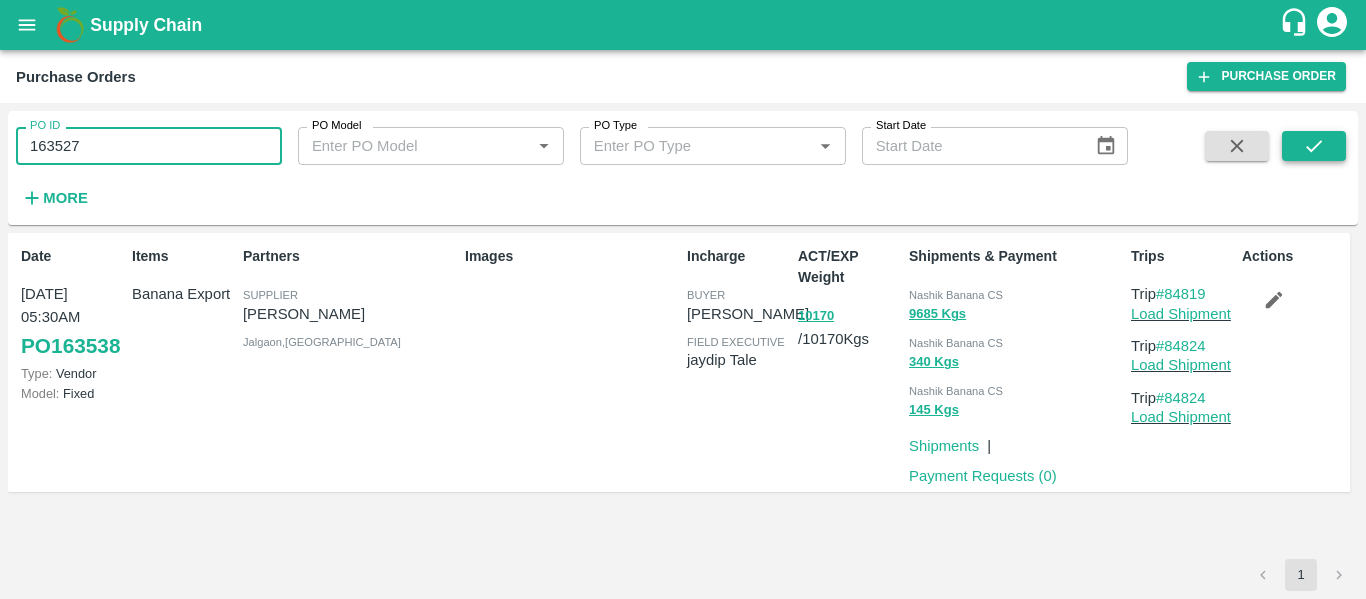 type on "163527" 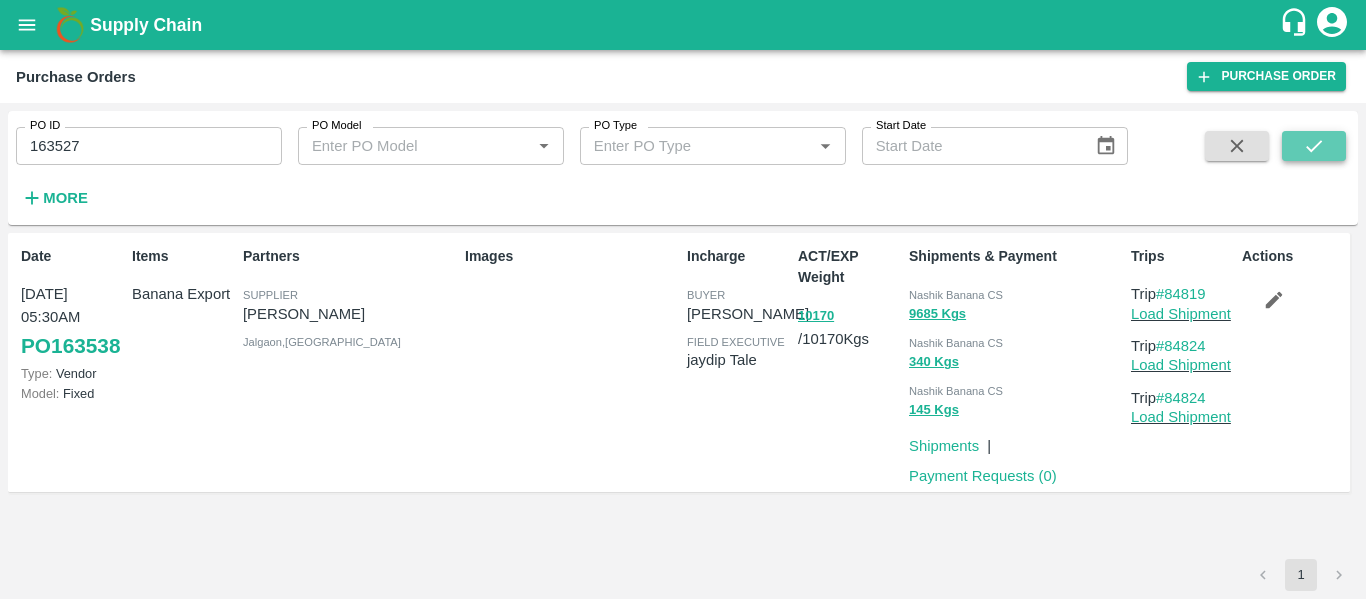 click 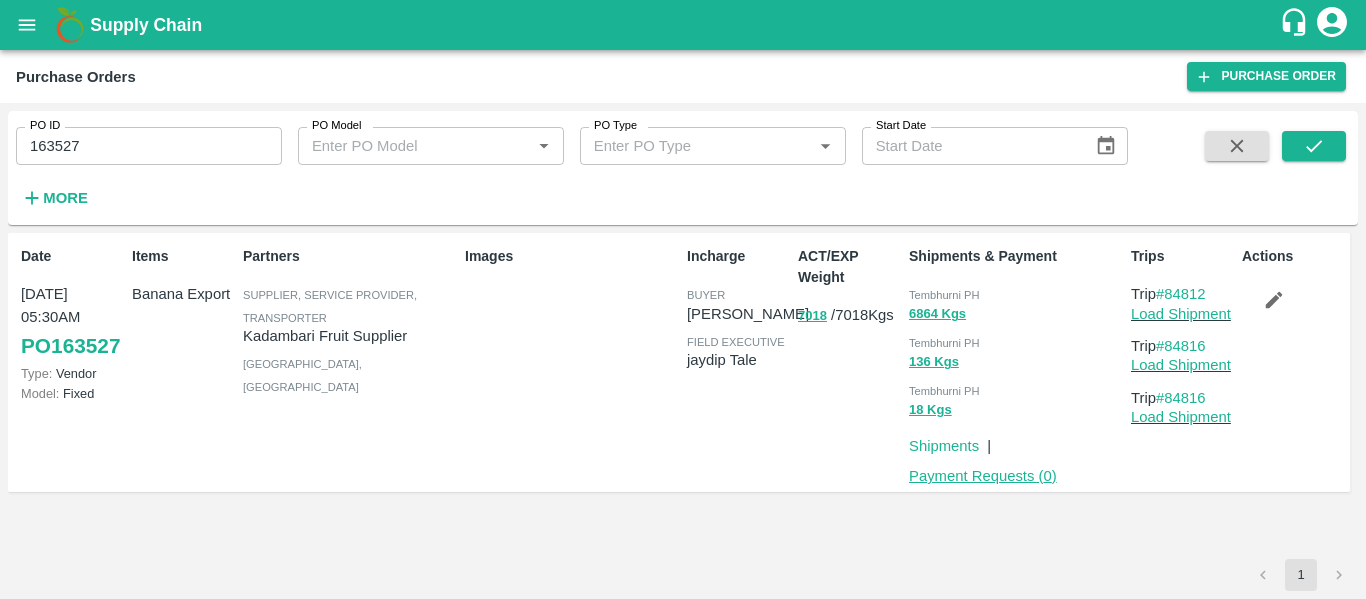 click on "Payment Requests ( 0 )" at bounding box center [983, 476] 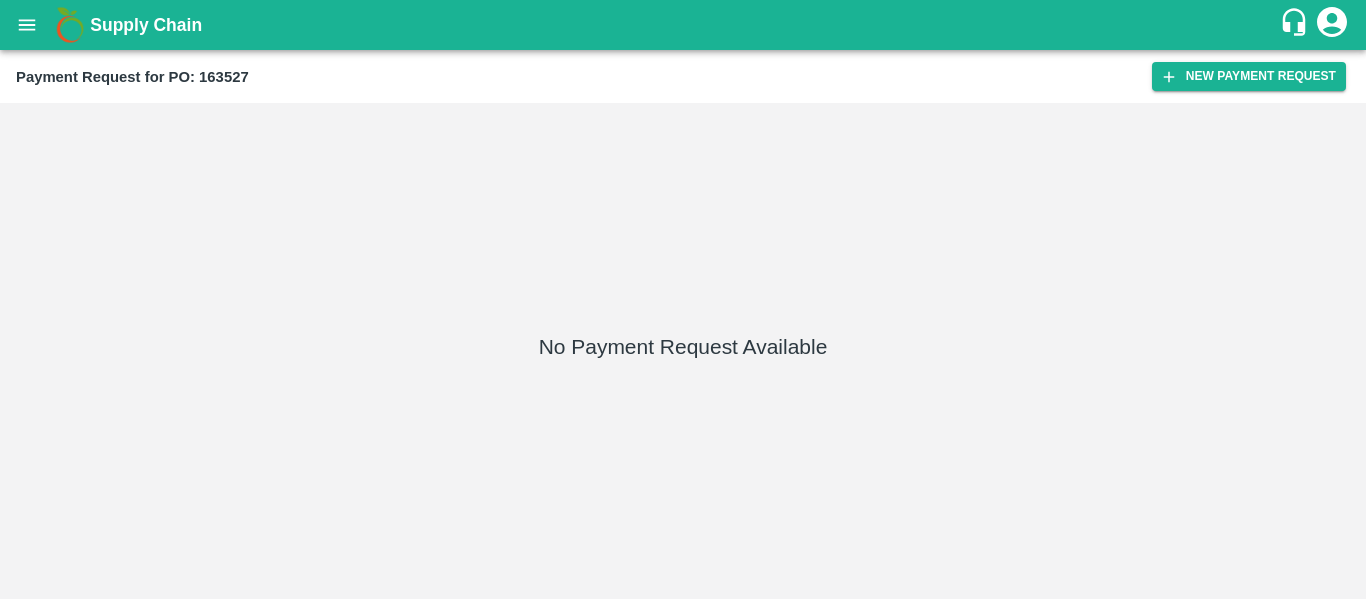 scroll, scrollTop: 0, scrollLeft: 0, axis: both 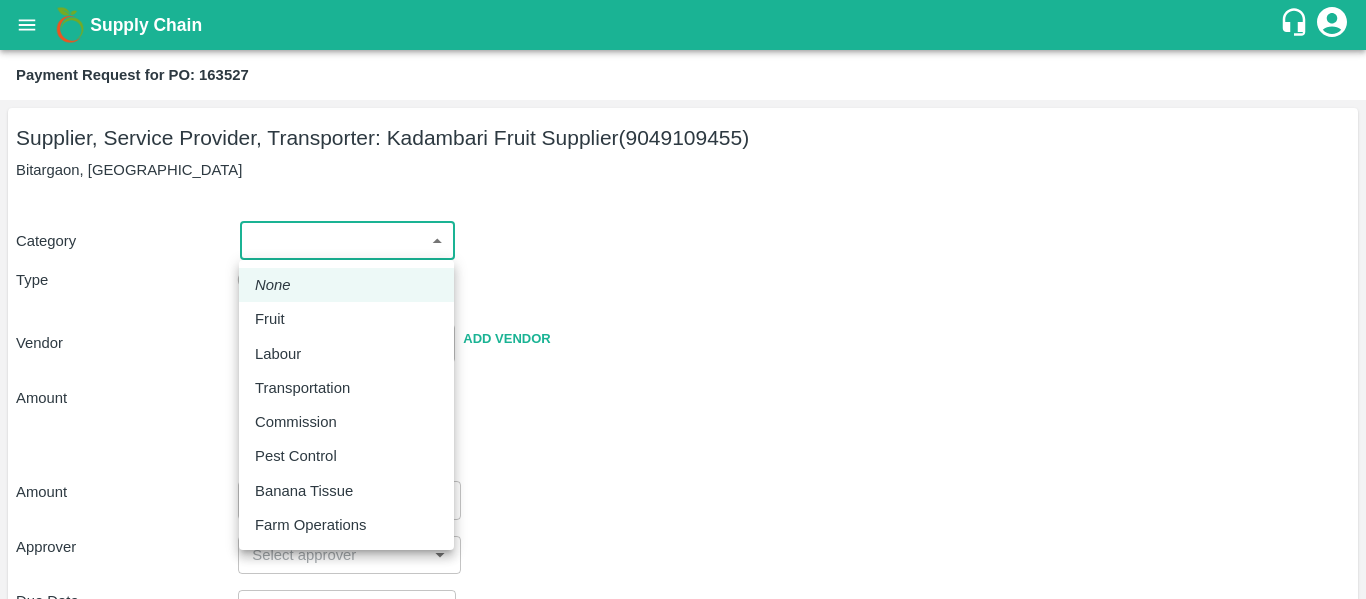 click on "Supply Chain Payment Request for PO: 163527 Supplier, Service Provider, Transporter:    Kadambari Fruit Supplier  (9049109455) Bitargaon, Solapur Category ​ ​ Type Advance Bill Vendor ​ Add Vendor Amount Total value Per Kg ​ Amount ​ Approver ​ Due Date ​  Priority  Low  High Comment x ​ Attach bill Cancel Save Tembhurni PH Nashik CC Shahada Banana Export PH Savda Banana Export PH Nashik Banana CS Nikhil Subhash Mangvade Logout None Fruit Labour Transportation Commission Pest Control Banana Tissue Farm Operations" at bounding box center [683, 299] 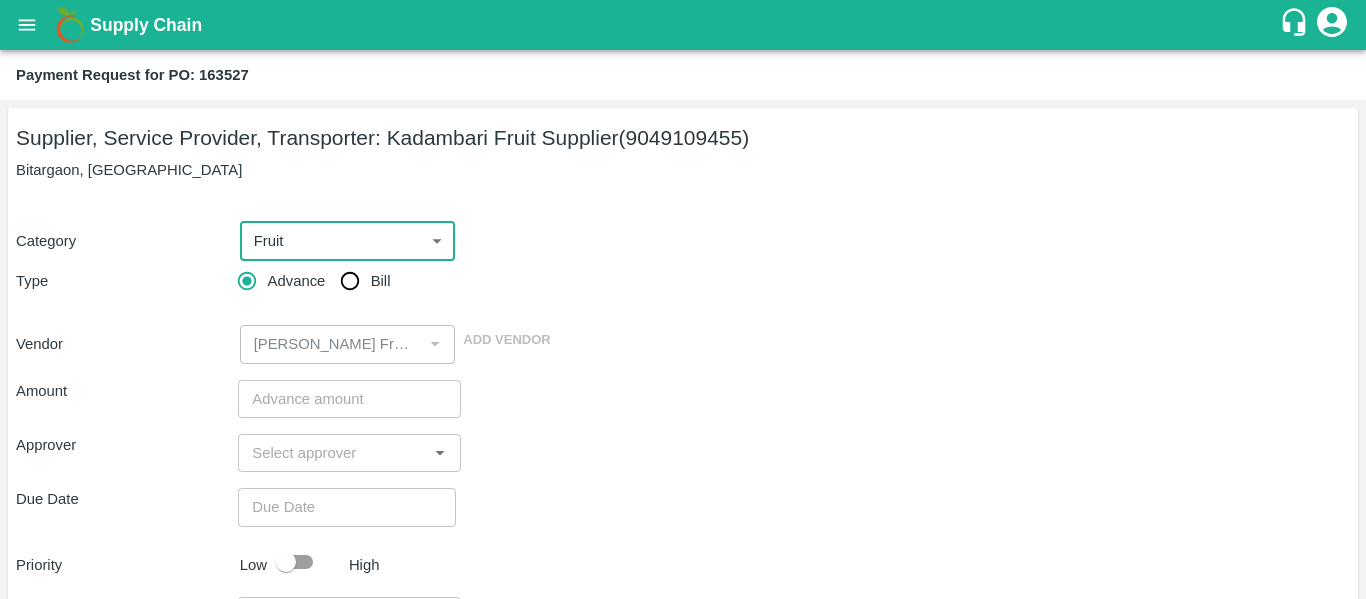 click on "Bill" at bounding box center (350, 281) 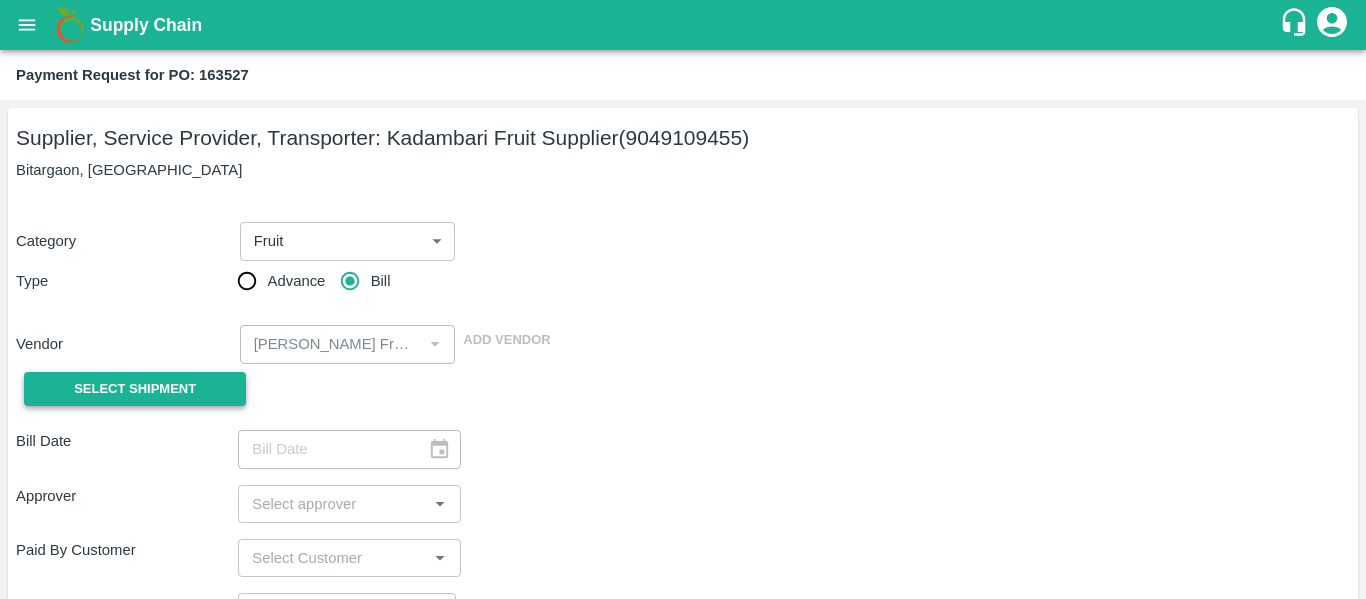 click on "Select Shipment" at bounding box center (135, 389) 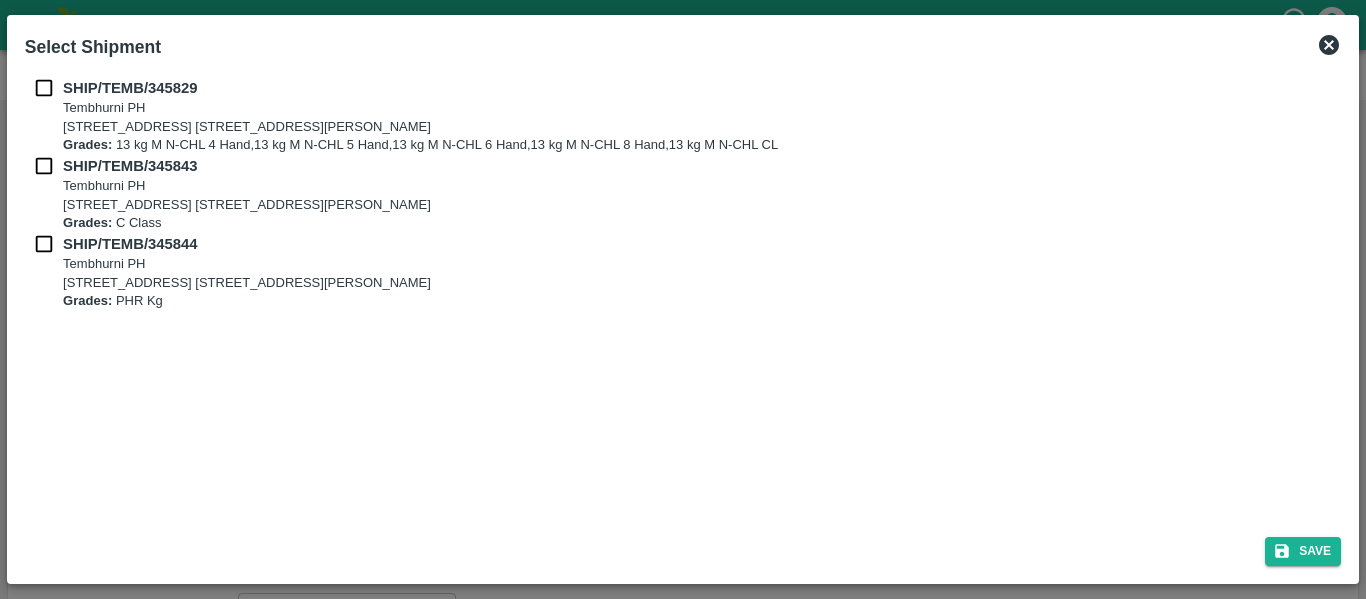 click at bounding box center [44, 88] 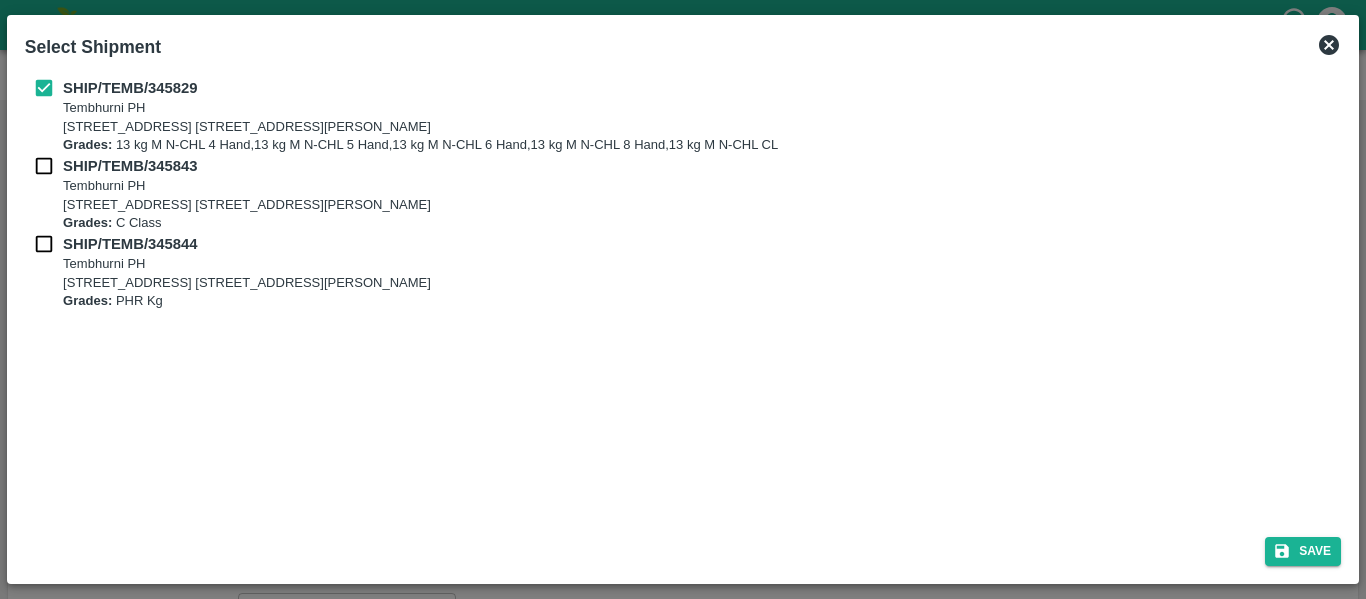 click at bounding box center (44, 166) 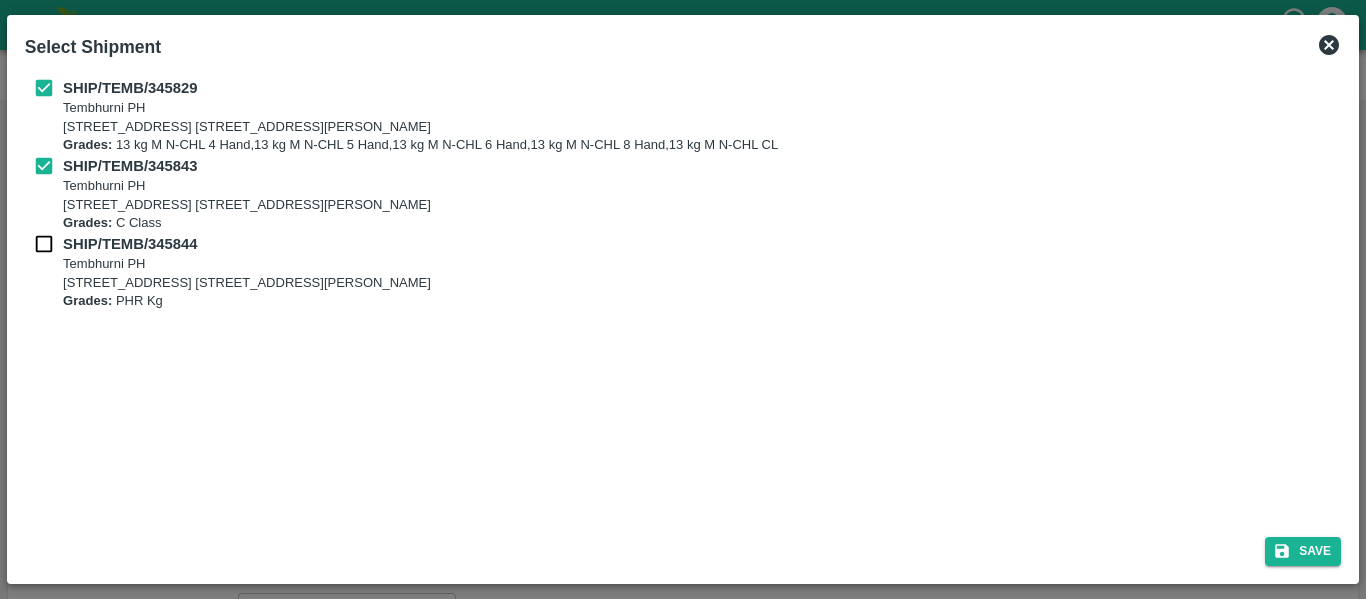 click on "SHIP/TEMB/345843 Tembhurni PH Tembhurni PH 205, PLOT NO. E-5, YASHSHREE INDUSTRIES, M.I.D.C., A/P TEMBHURANI TAL MADHA, Solapur, Maharashtra, 413211, India Grades:   C Class" at bounding box center [683, 194] 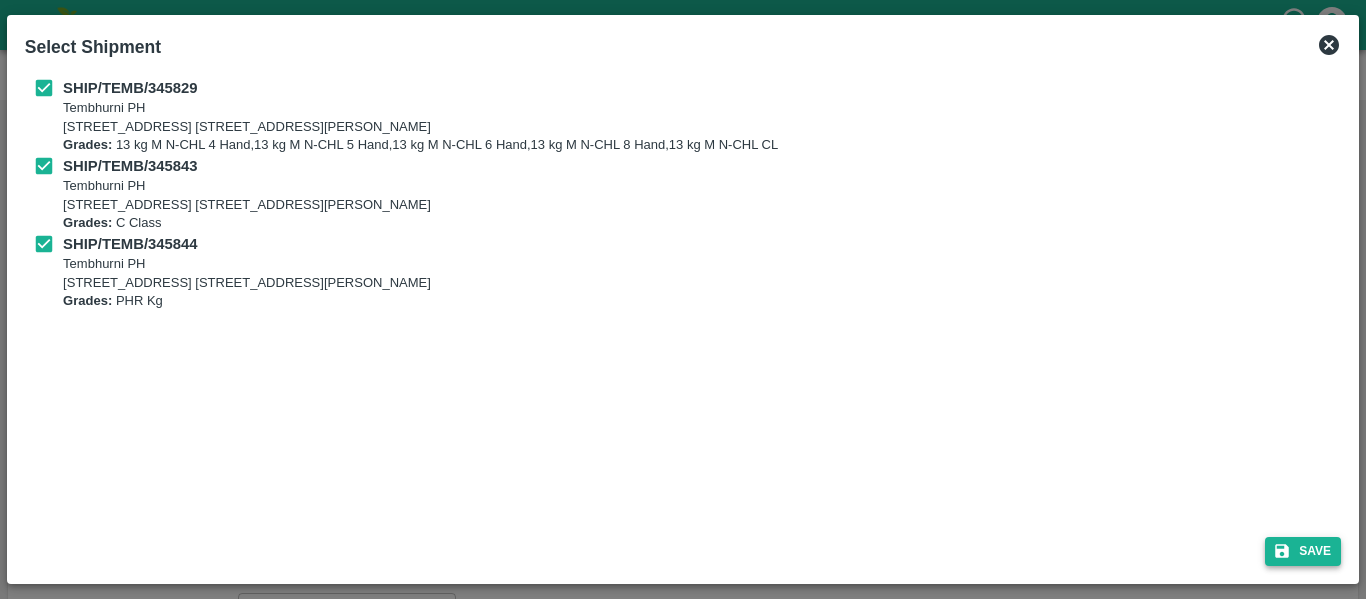 click on "Save" at bounding box center [1303, 551] 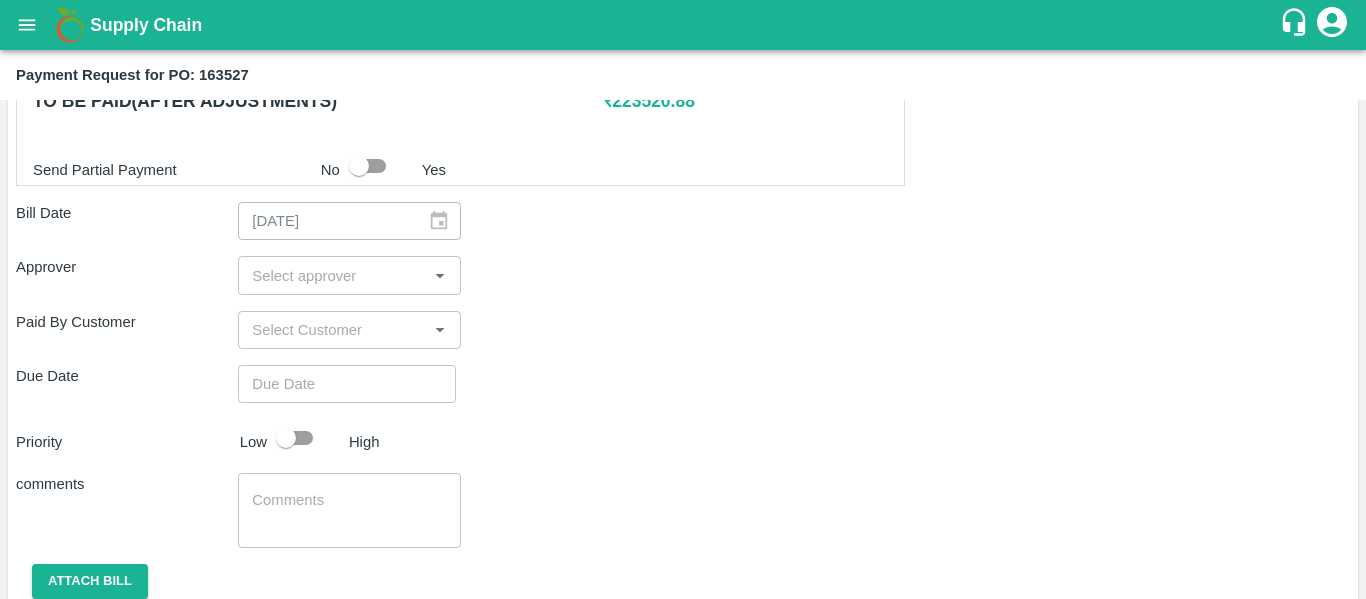scroll, scrollTop: 1041, scrollLeft: 0, axis: vertical 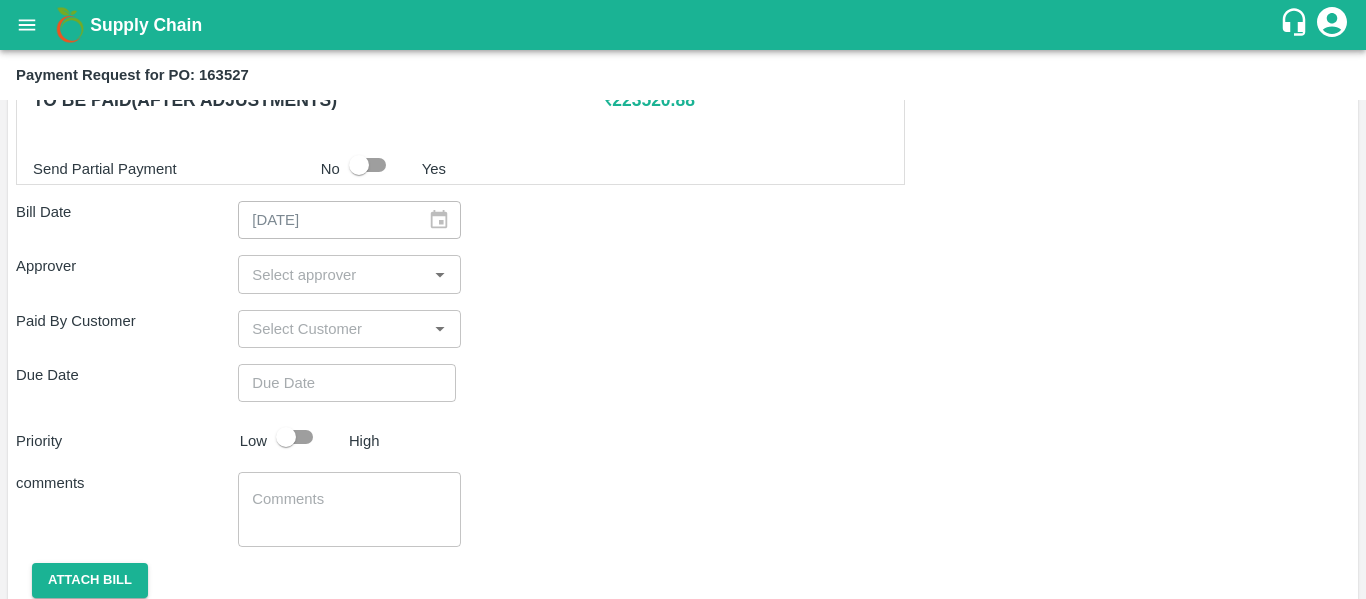 click on "Shipment -  SHIP/TEMB/345829 Lots (Labels) Weight (Kgs) Total Price (₹) BANANA-EXP/13 kg M N-CHL 4 Hand/V-MH-Kadamb/466BFC/150725   39 ( 3  X   13   ) ₹ 1244.49 ₹ 31.91  / kg BANANA-EXP/13 kg M N-CHL 5 Hand/V-MH-Kadamb/466BFC/150725   390 ( 30  X   13   ) ₹ 12444.9 ₹ 31.91  / kg BANANA-EXP/13 kg M N-CHL 6 Hand/V-MH-Kadamb/466BFC/150725   4004 ( 308  X   13   ) ₹ 127767.64 ₹ 31.91  / kg BANANA-EXP/13 kg M N-CHL 8 Hand/V-MH-Kadamb/466BFC/150725   2210 ( 170  X   13   ) ₹ 70521.1 ₹ 31.91  / kg BANANA-EXP/13 kg M N-CHL CL/V-MH-Kadamb/466BFC/150725   221 ( 17  X   13   ) ₹ 7052.11 ₹ 31.91  / kg Total 6864 219030.24 Shipment -  SHIP/TEMB/345843 Lots (Labels) Weight (Kgs) Total Price (₹) BANANA-EXP/C Class/V-MH-Kadamb/258BOM/150725   136 ( 1  X   136   ) ₹ 3965.76 ₹ 29.16  / kg Total 136 3965.76 Shipment -  SHIP/TEMB/345844 Lots (Labels) Weight (Kgs) Total Price (₹) BANANA-EXP/PHR Kg/V-MH-Kadamb/258BOM/150725   18 ( 1  X   18   ) ₹ 524.88 ₹ 29.16  / kg Total 18 524.88 0 ₹  No Yes" at bounding box center [683, 11] 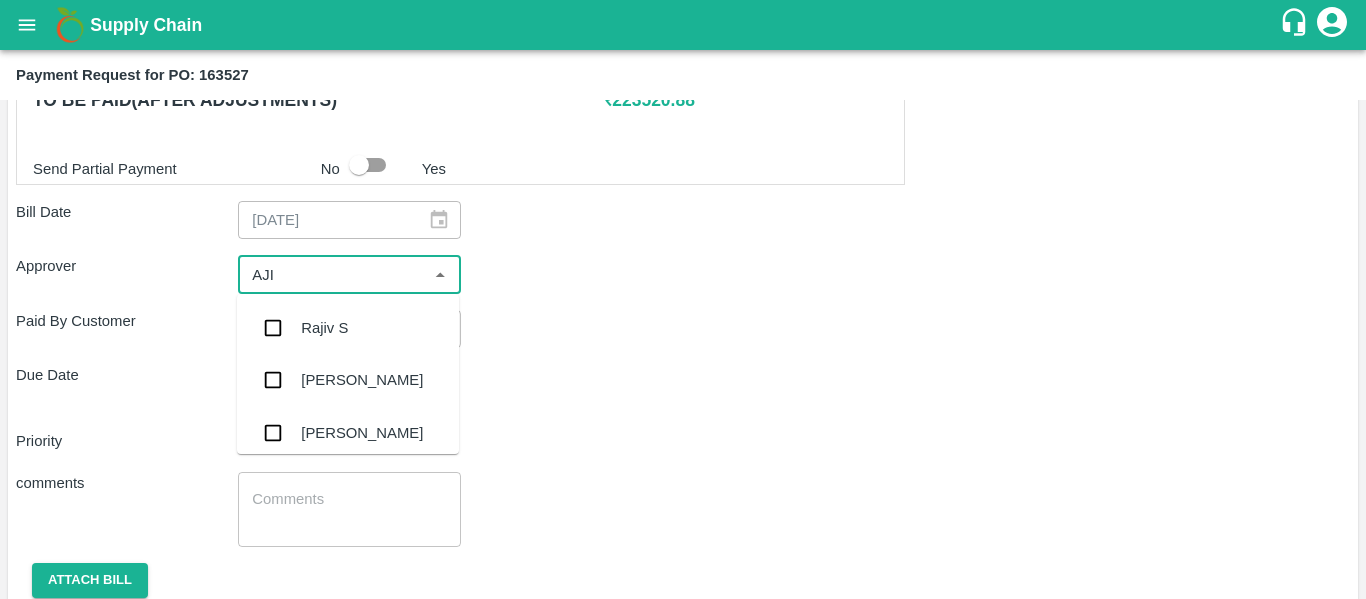 type on "AJIT" 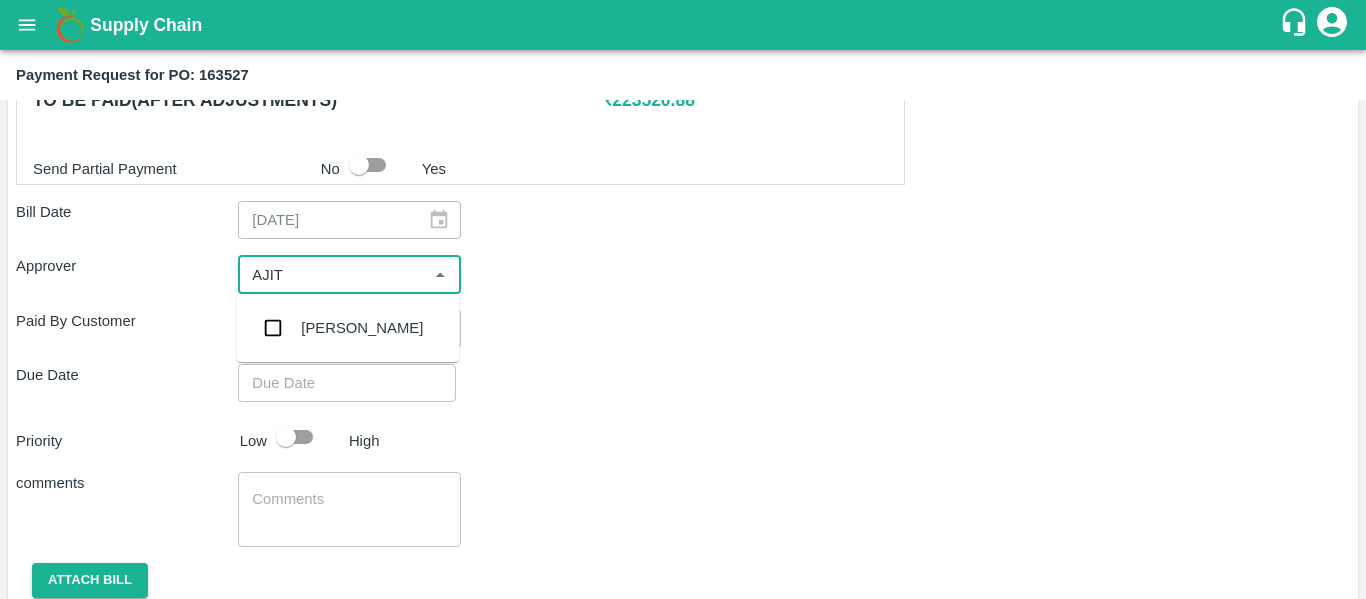 click on "[PERSON_NAME]" at bounding box center [362, 328] 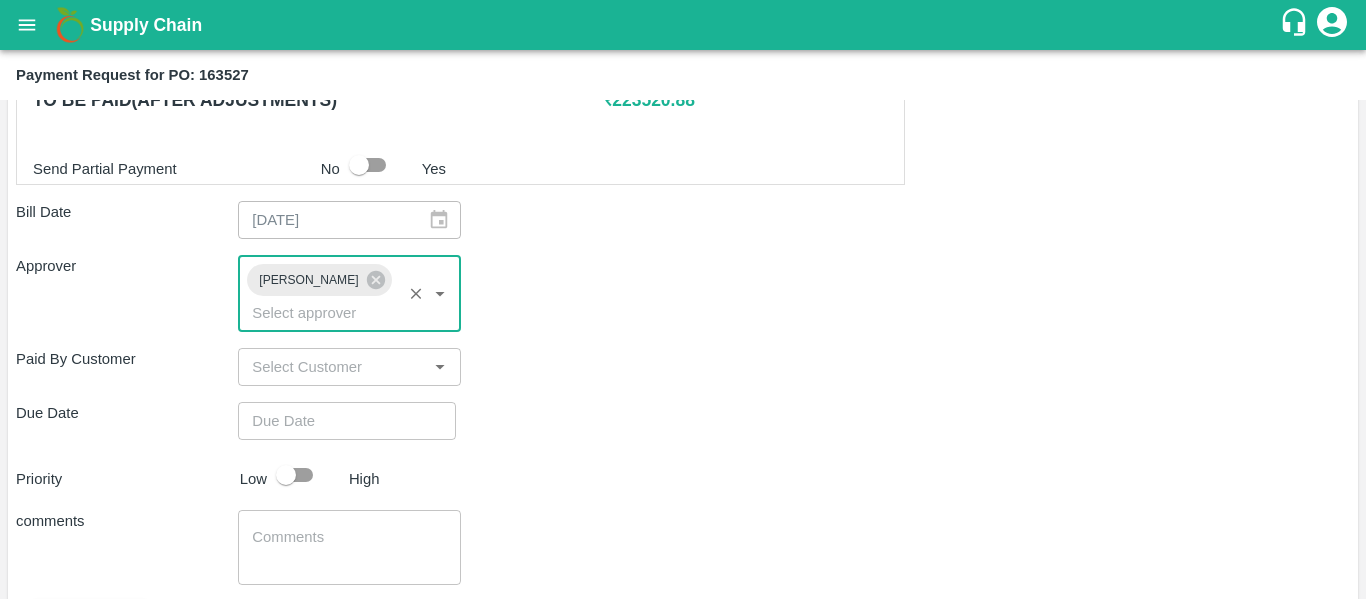 click on "Shipment -  SHIP/TEMB/345829 Lots (Labels) Weight (Kgs) Total Price (₹) BANANA-EXP/13 kg M N-CHL 4 Hand/V-MH-Kadamb/466BFC/150725   39 ( 3  X   13   ) ₹ 1244.49 ₹ 31.91  / kg BANANA-EXP/13 kg M N-CHL 5 Hand/V-MH-Kadamb/466BFC/150725   390 ( 30  X   13   ) ₹ 12444.9 ₹ 31.91  / kg BANANA-EXP/13 kg M N-CHL 6 Hand/V-MH-Kadamb/466BFC/150725   4004 ( 308  X   13   ) ₹ 127767.64 ₹ 31.91  / kg BANANA-EXP/13 kg M N-CHL 8 Hand/V-MH-Kadamb/466BFC/150725   2210 ( 170  X   13   ) ₹ 70521.1 ₹ 31.91  / kg BANANA-EXP/13 kg M N-CHL CL/V-MH-Kadamb/466BFC/150725   221 ( 17  X   13   ) ₹ 7052.11 ₹ 31.91  / kg Total 6864 219030.24 Shipment -  SHIP/TEMB/345843 Lots (Labels) Weight (Kgs) Total Price (₹) BANANA-EXP/C Class/V-MH-Kadamb/258BOM/150725   136 ( 1  X   136   ) ₹ 3965.76 ₹ 29.16  / kg Total 136 3965.76 Shipment -  SHIP/TEMB/345844 Lots (Labels) Weight (Kgs) Total Price (₹) BANANA-EXP/PHR Kg/V-MH-Kadamb/258BOM/150725   18 ( 1  X   18   ) ₹ 524.88 ₹ 29.16  / kg Total 18 524.88 0 ₹  No Yes" at bounding box center (683, 30) 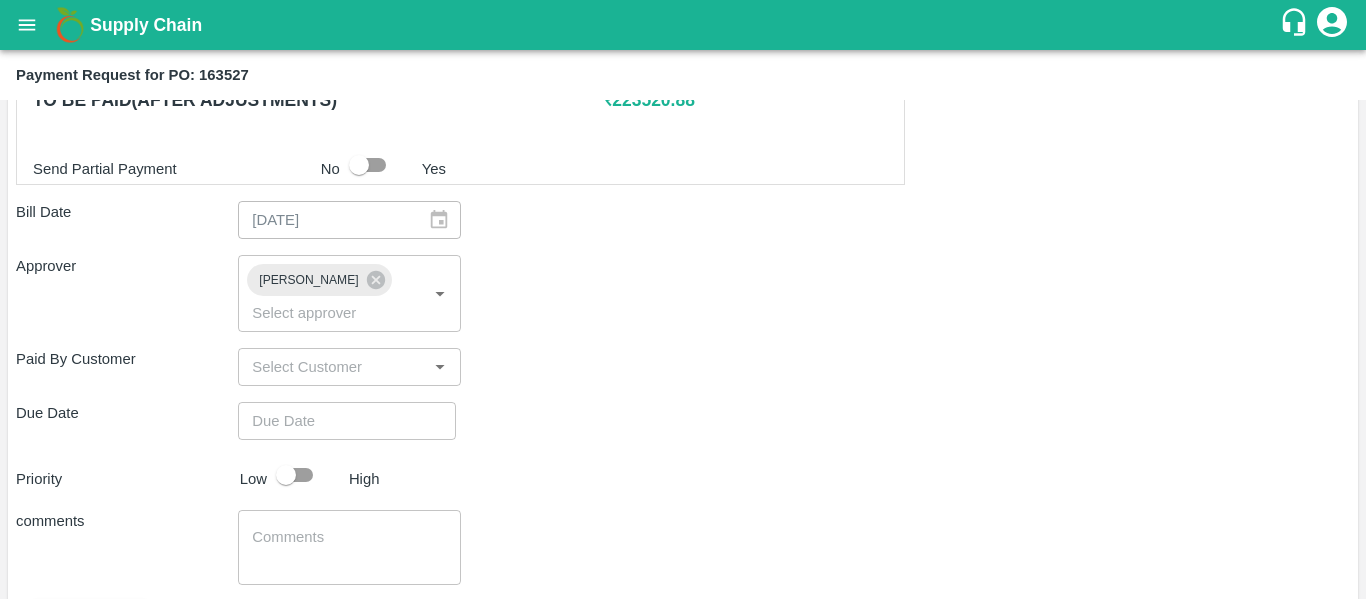 type on "DD/MM/YYYY hh:mm aa" 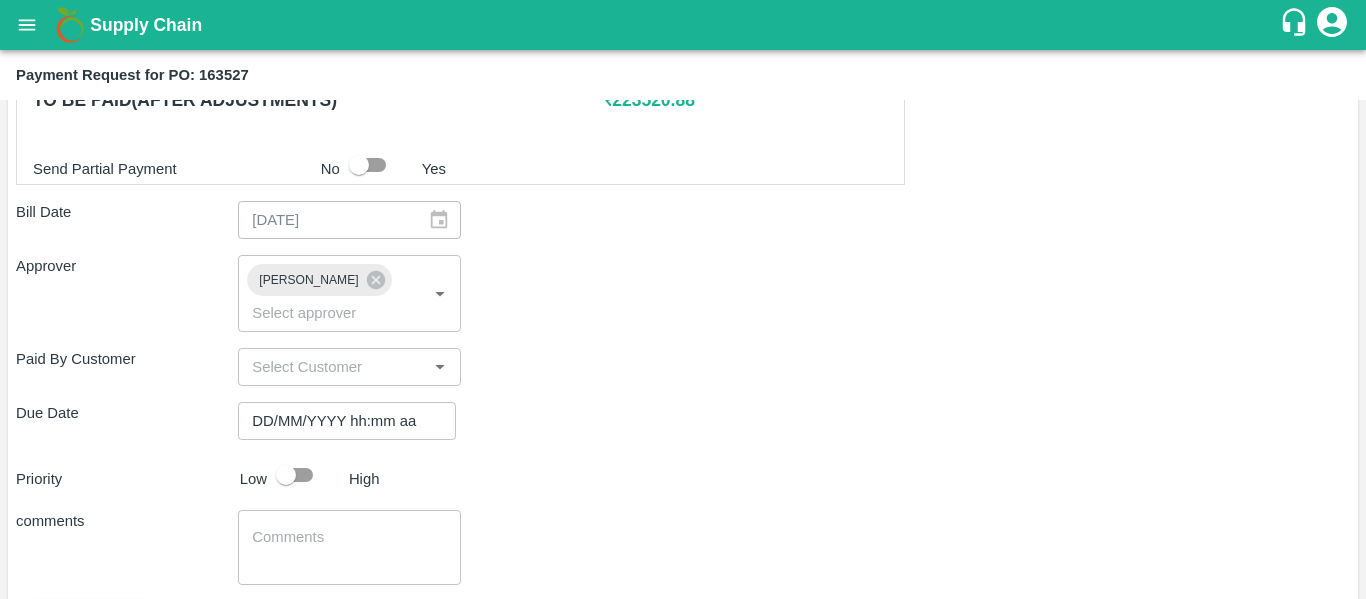 click on "DD/MM/YYYY hh:mm aa" at bounding box center (340, 421) 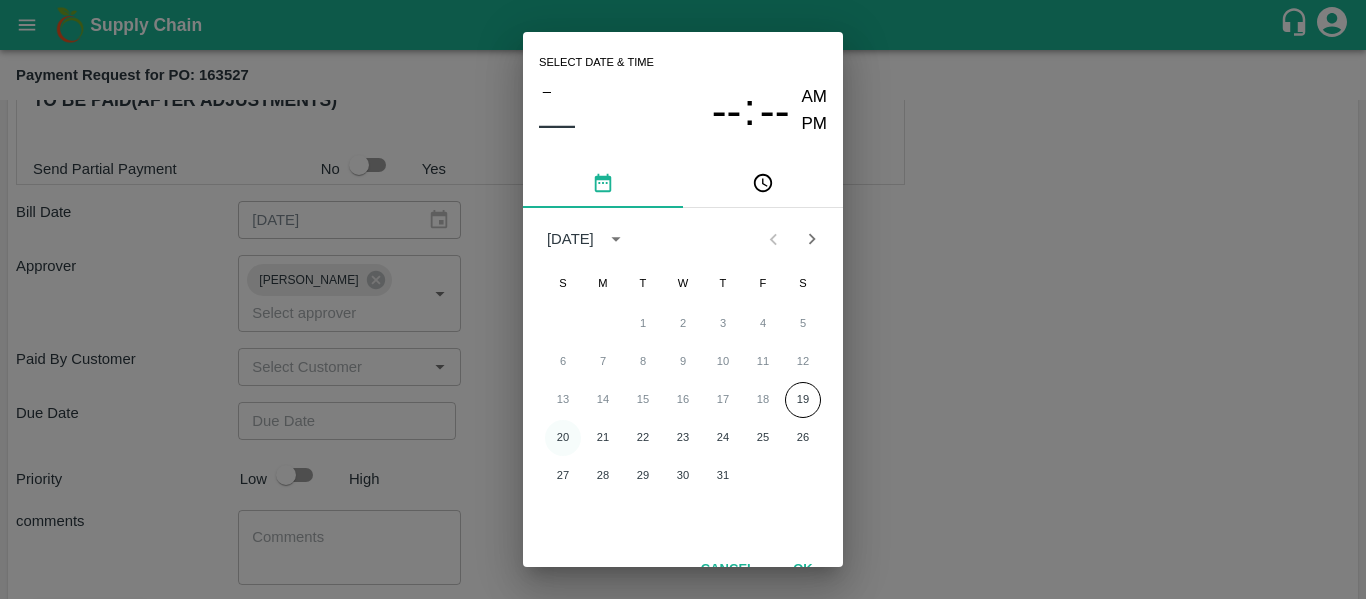 click on "20" at bounding box center (563, 438) 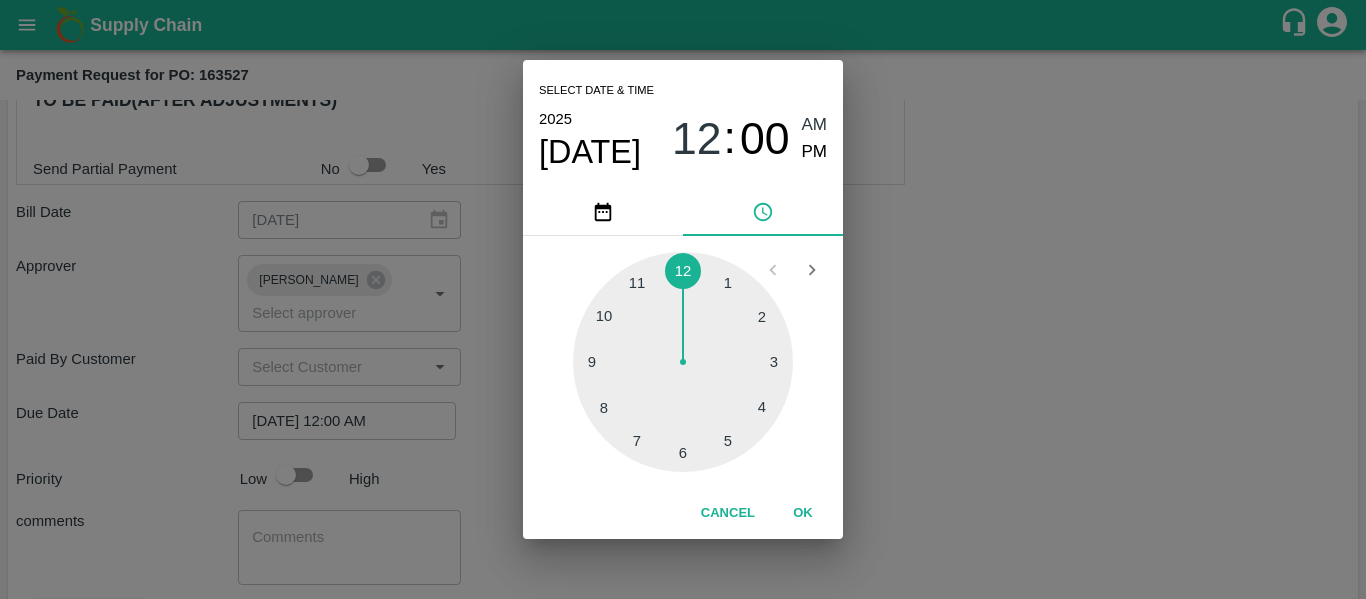 click on "Select date & time [DATE] 12 : 00 AM PM 1 2 3 4 5 6 7 8 9 10 11 12 Cancel OK" at bounding box center [683, 299] 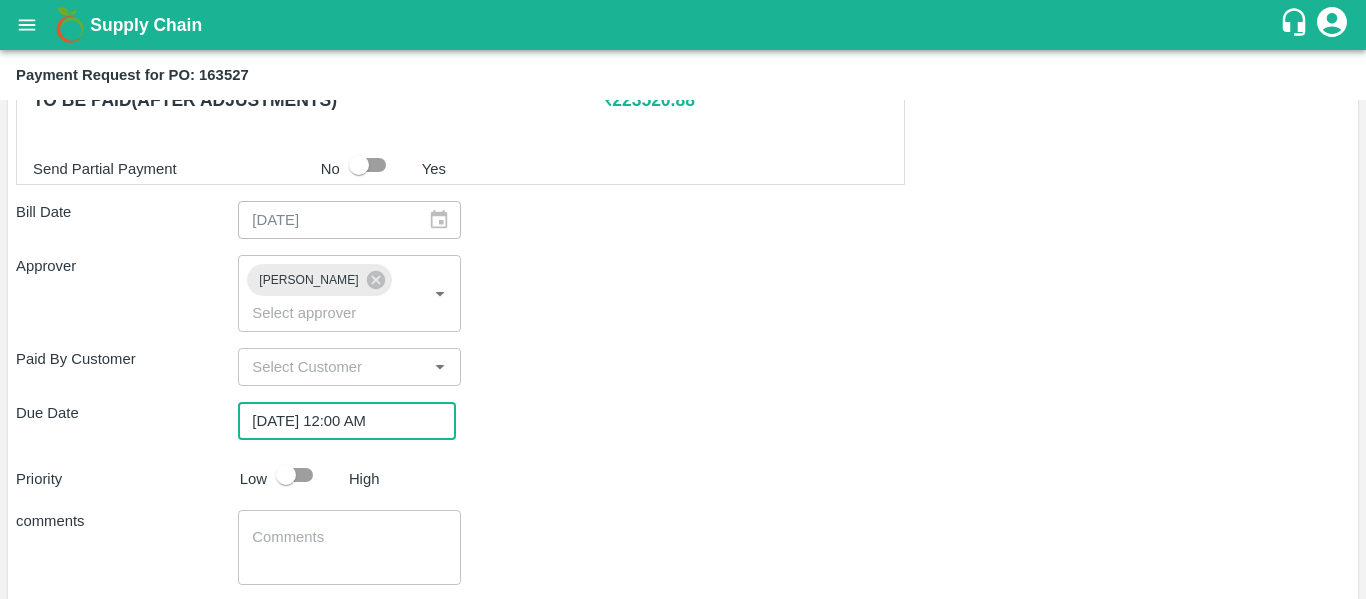 click at bounding box center [286, 475] 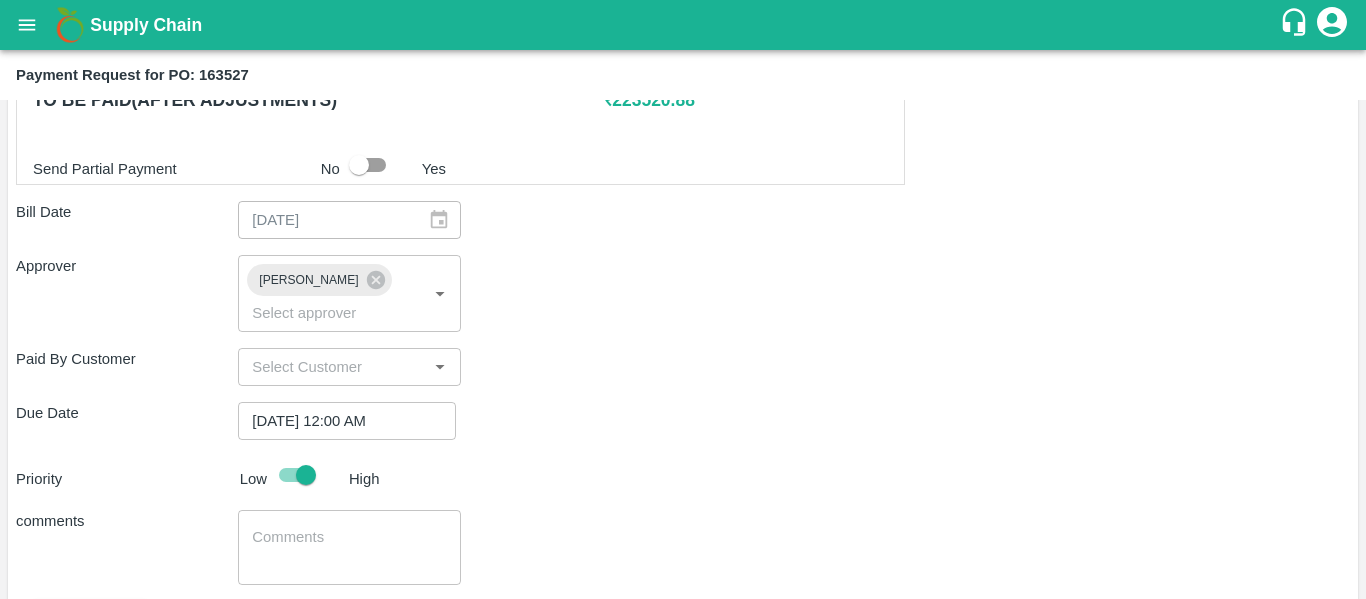 click at bounding box center (349, 548) 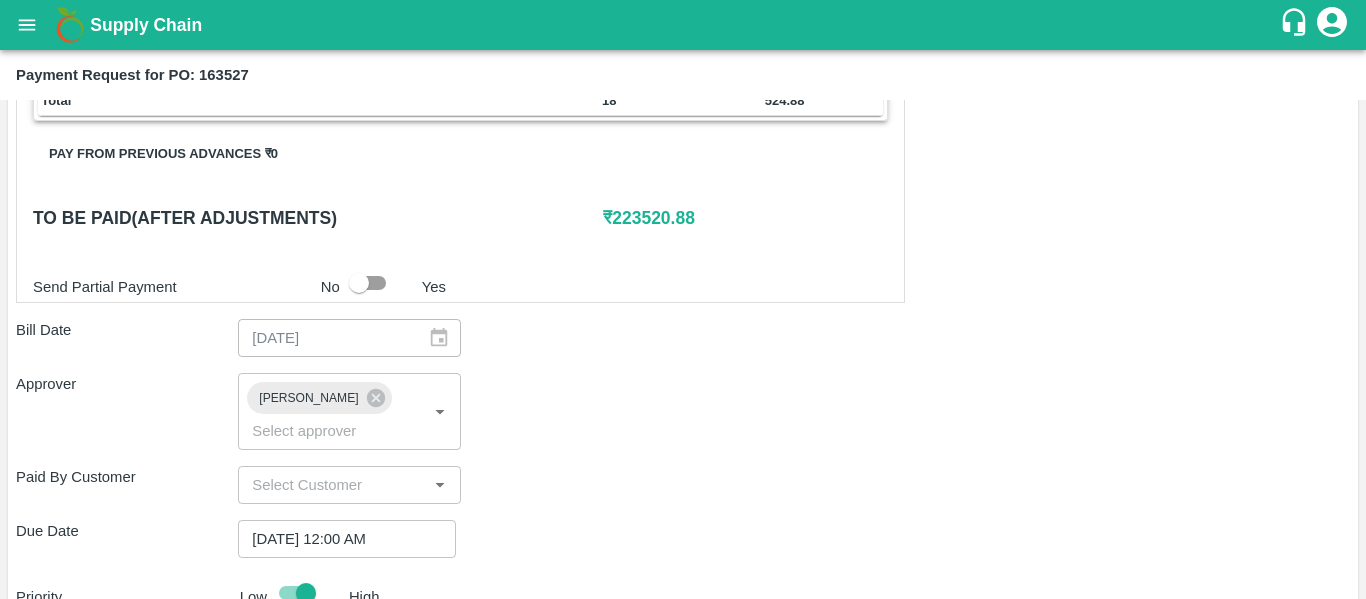 scroll, scrollTop: 922, scrollLeft: 0, axis: vertical 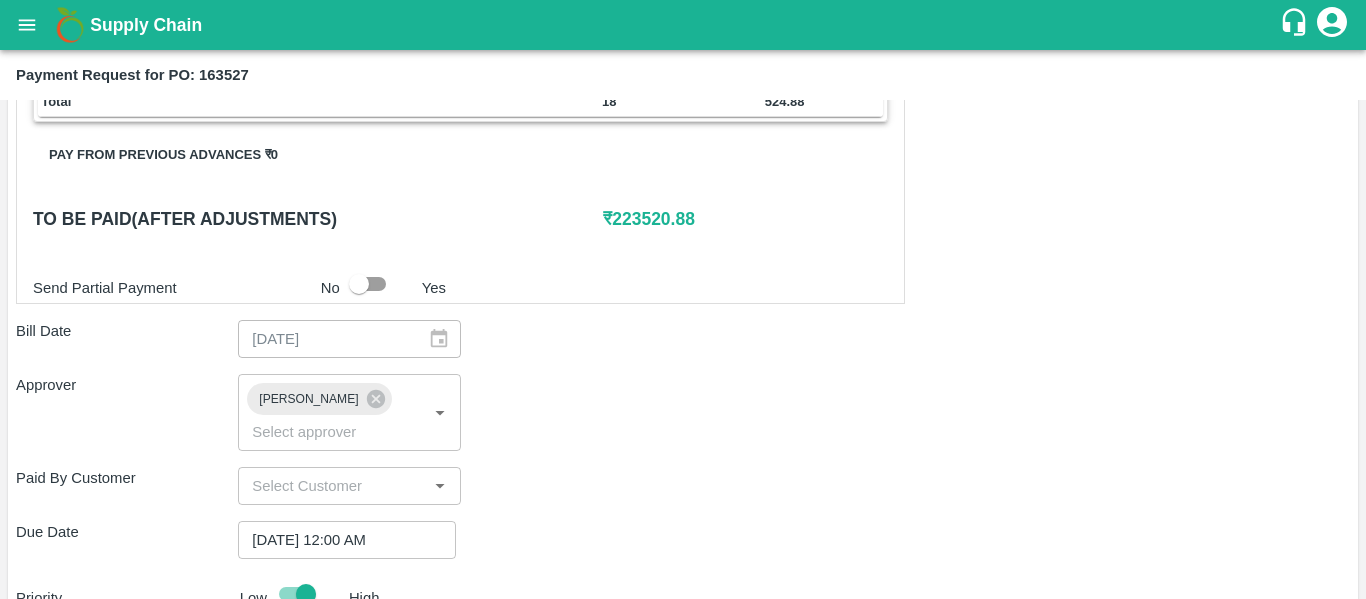 type on "Fruit Bill" 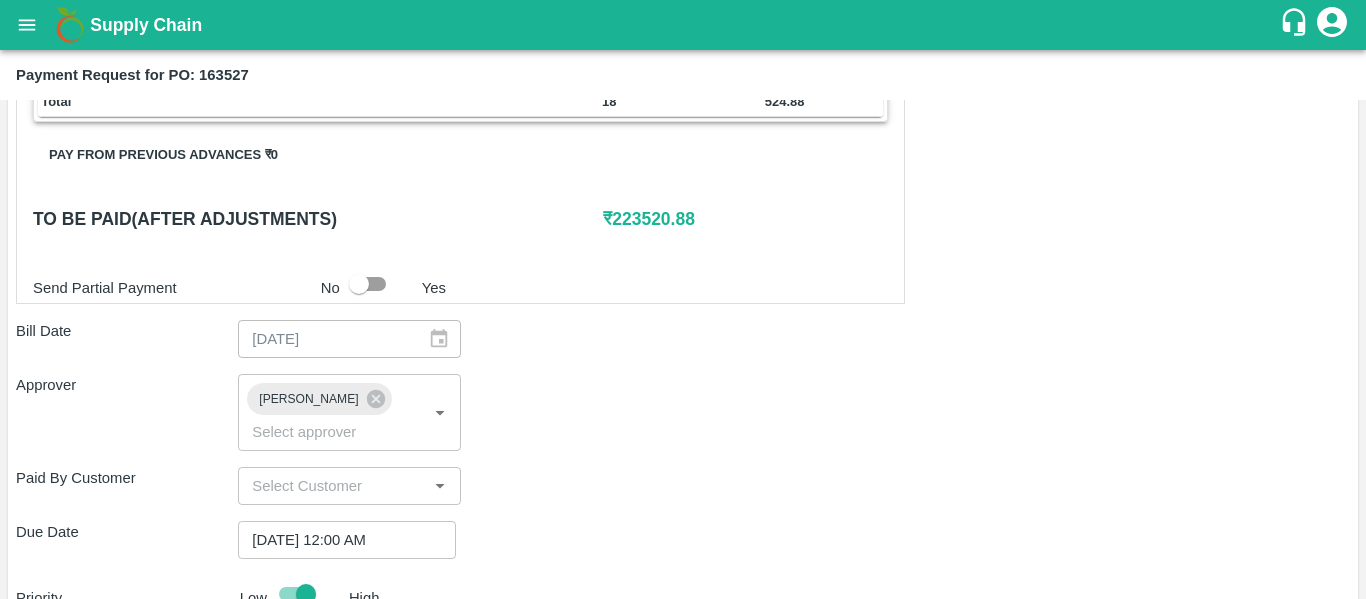 scroll, scrollTop: 1127, scrollLeft: 0, axis: vertical 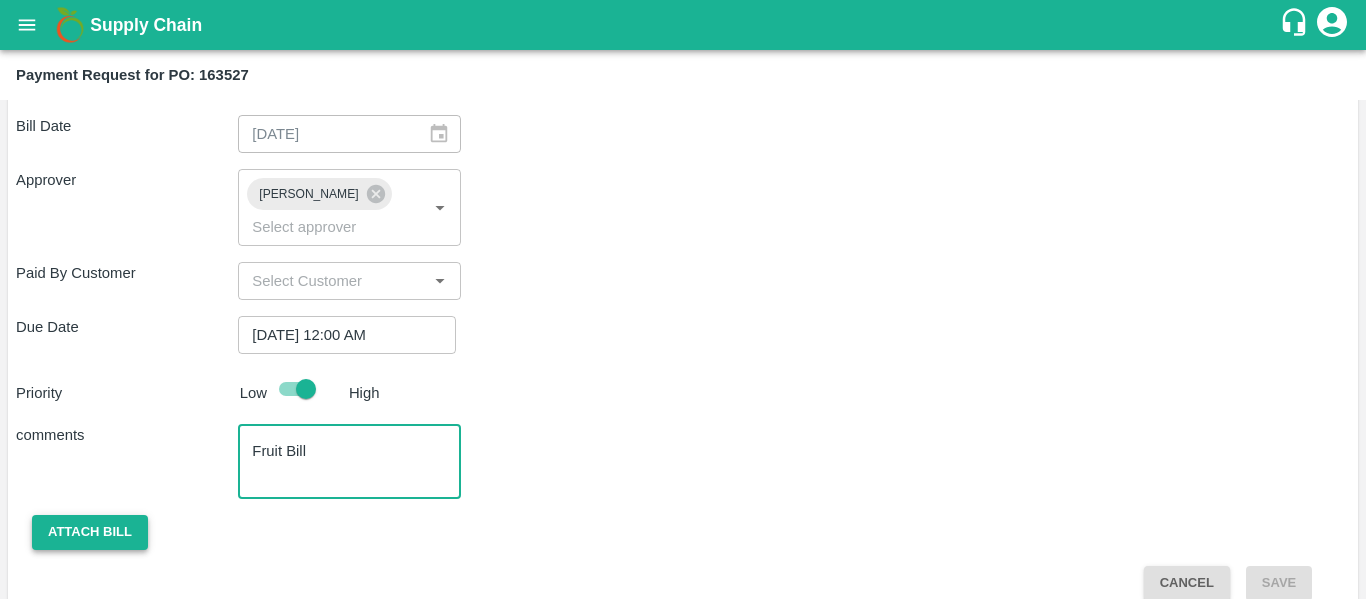click on "Attach bill" at bounding box center (90, 532) 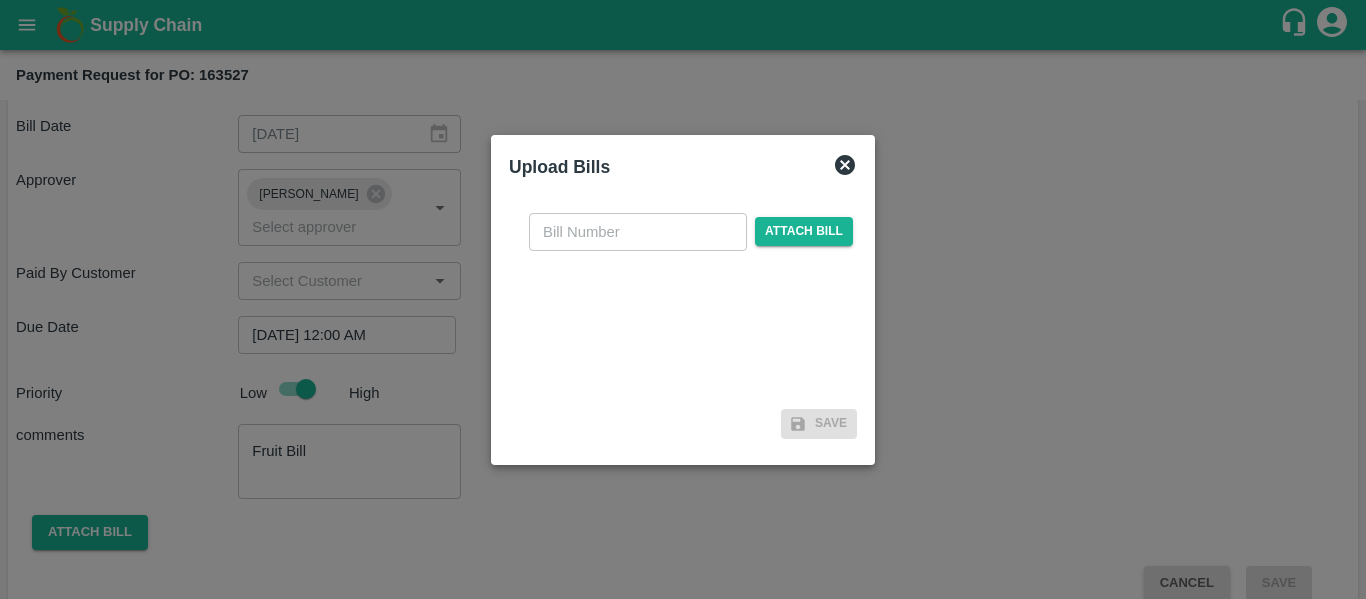click on "​ Attach bill" at bounding box center (683, 299) 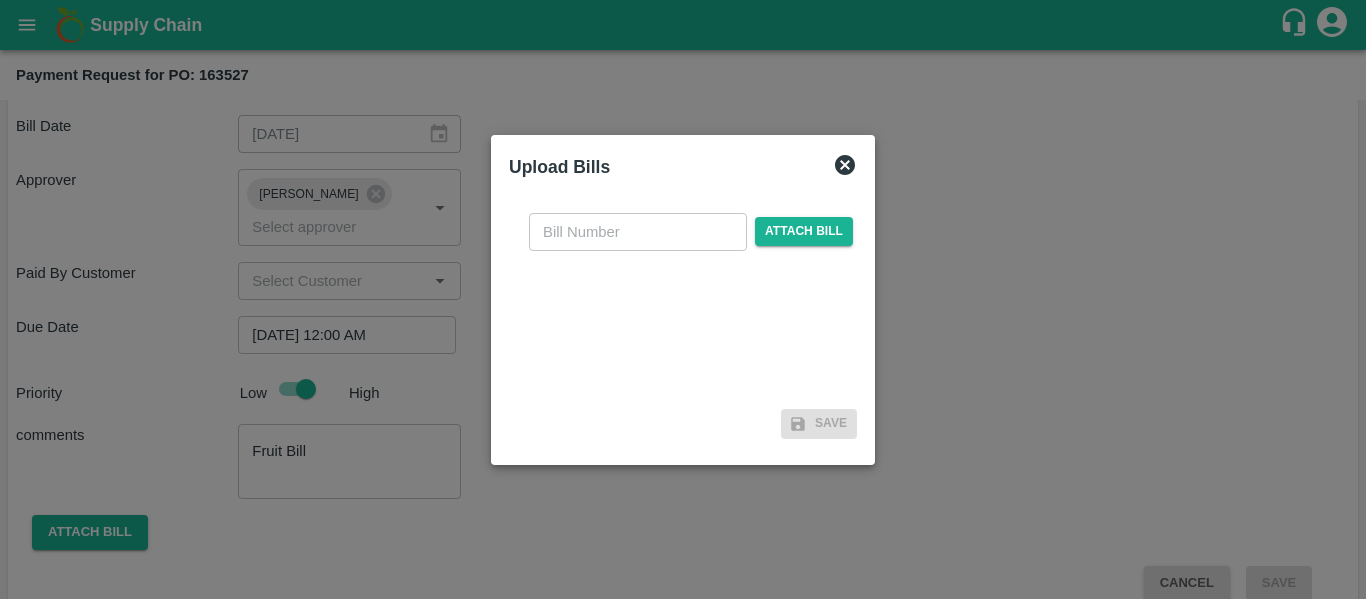 click at bounding box center [638, 232] 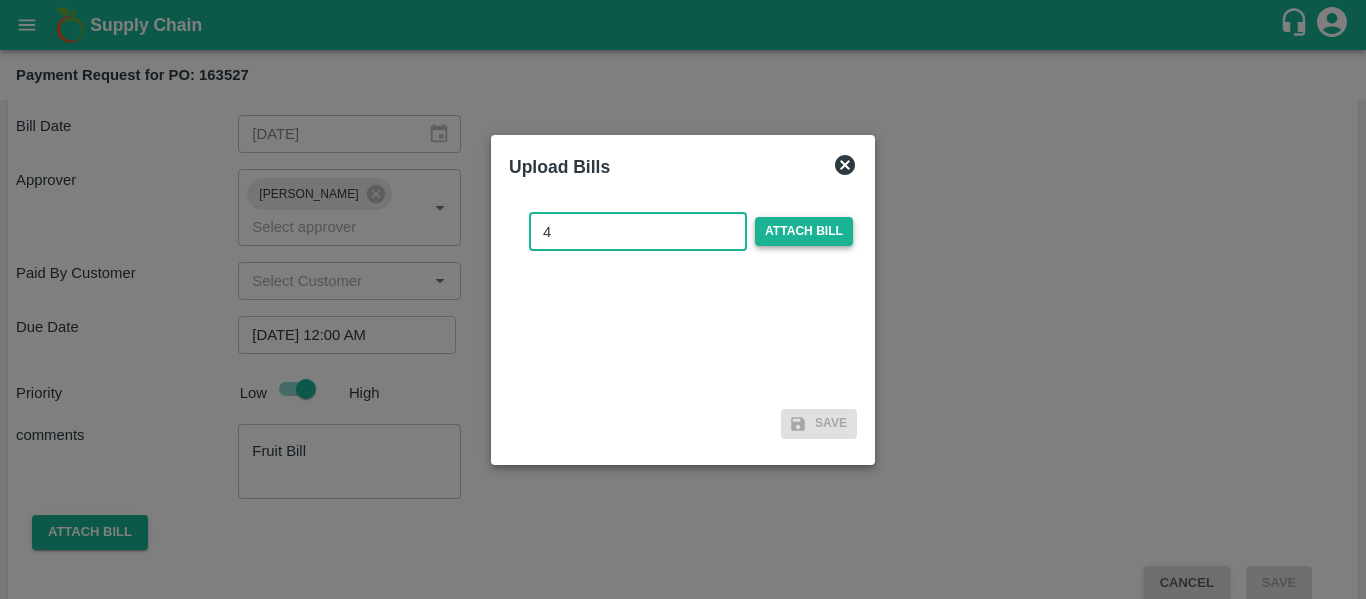 type on "4" 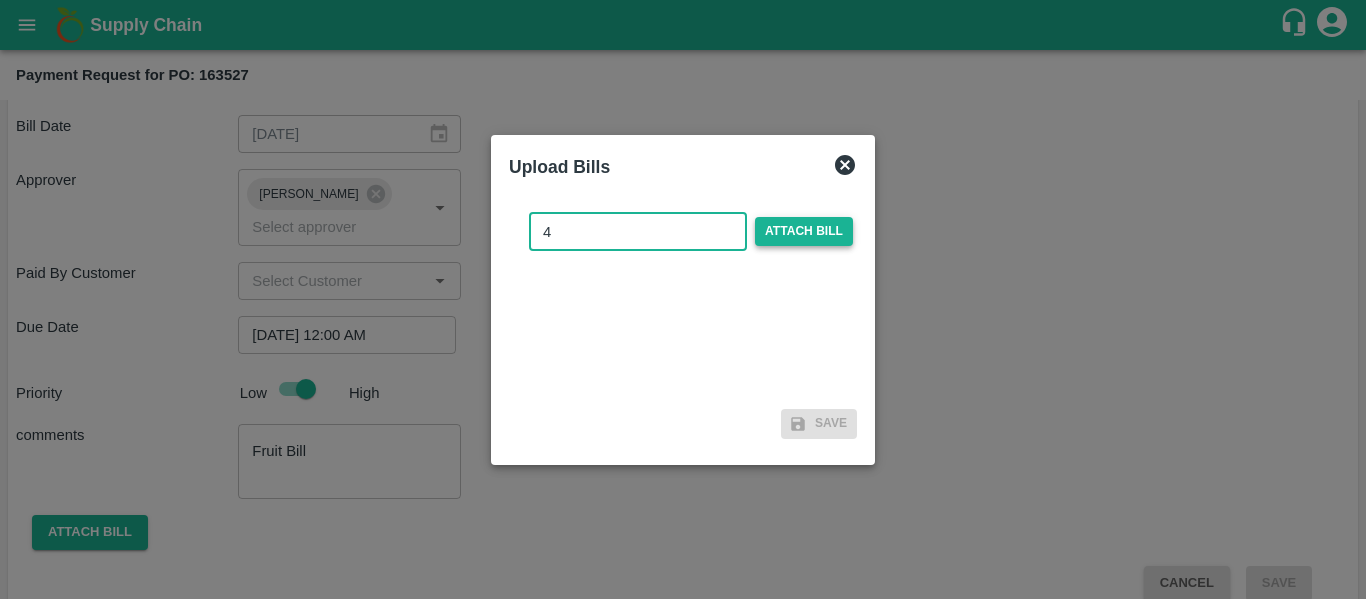 click on "Attach bill" at bounding box center [804, 231] 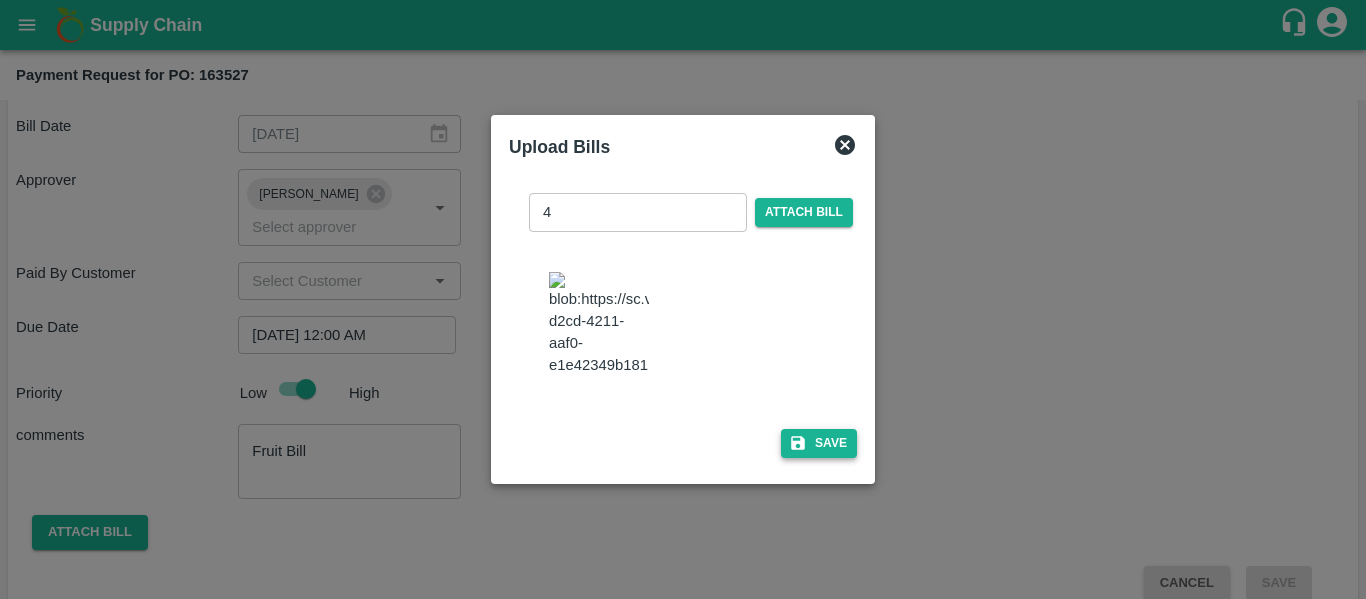 click on "Save" at bounding box center (819, 443) 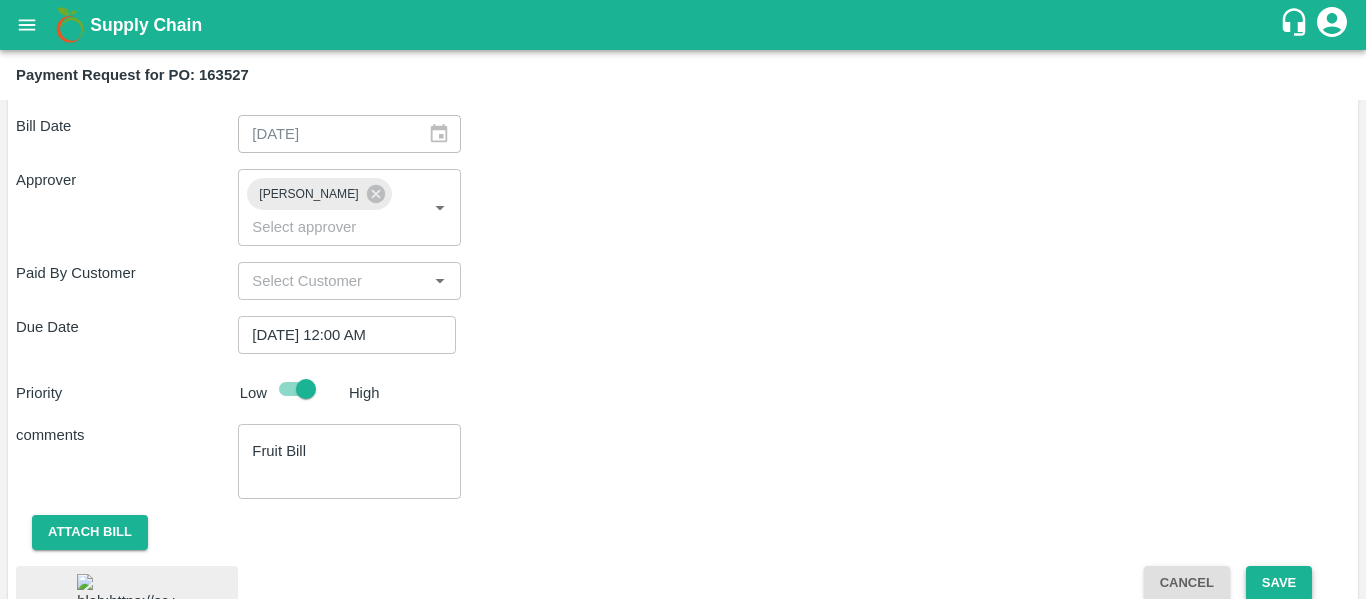 click on "Save" at bounding box center (1279, 583) 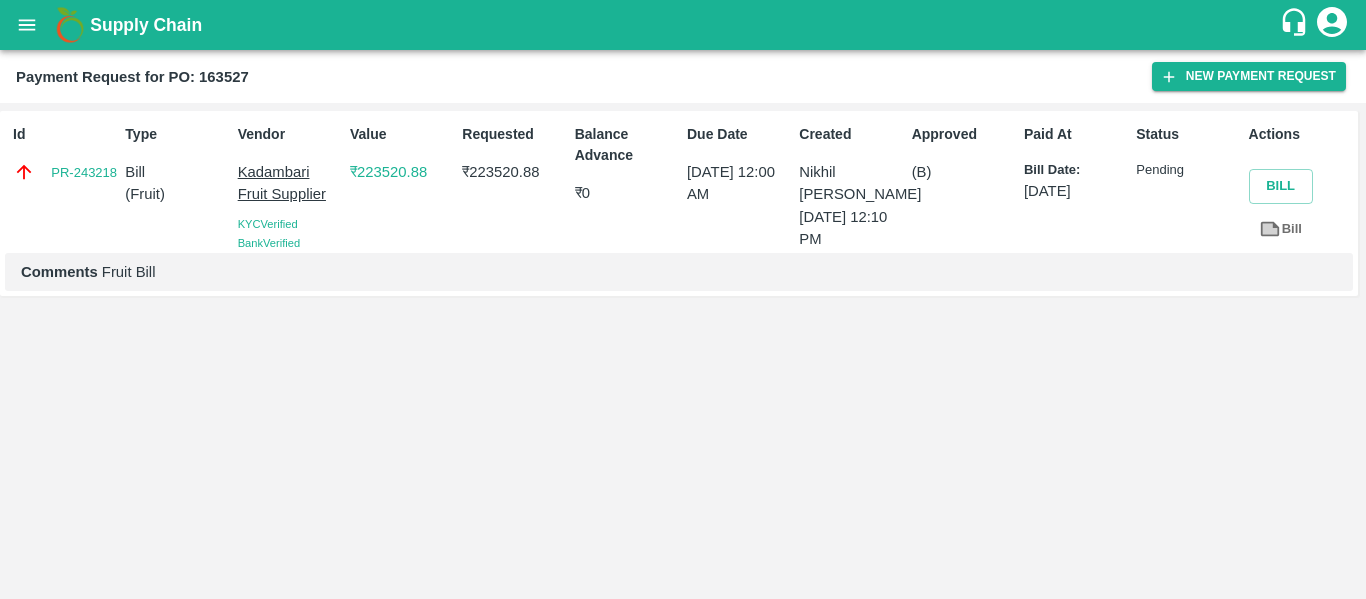 click at bounding box center (27, 25) 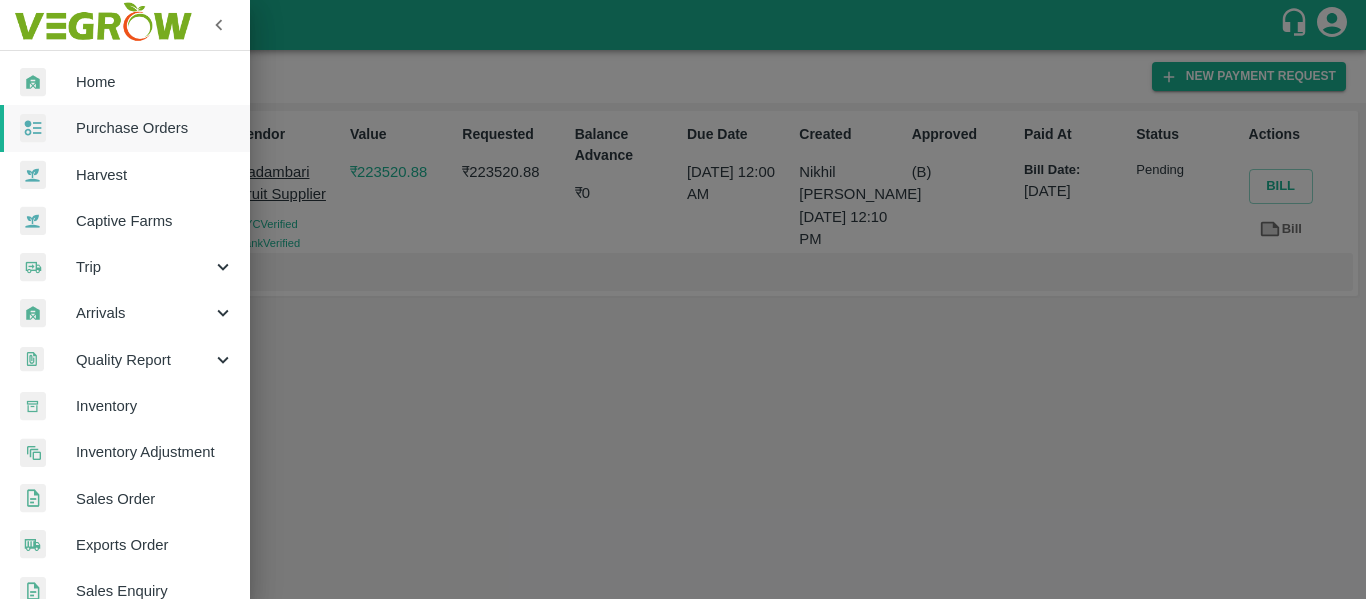 click on "Purchase Orders" at bounding box center [155, 128] 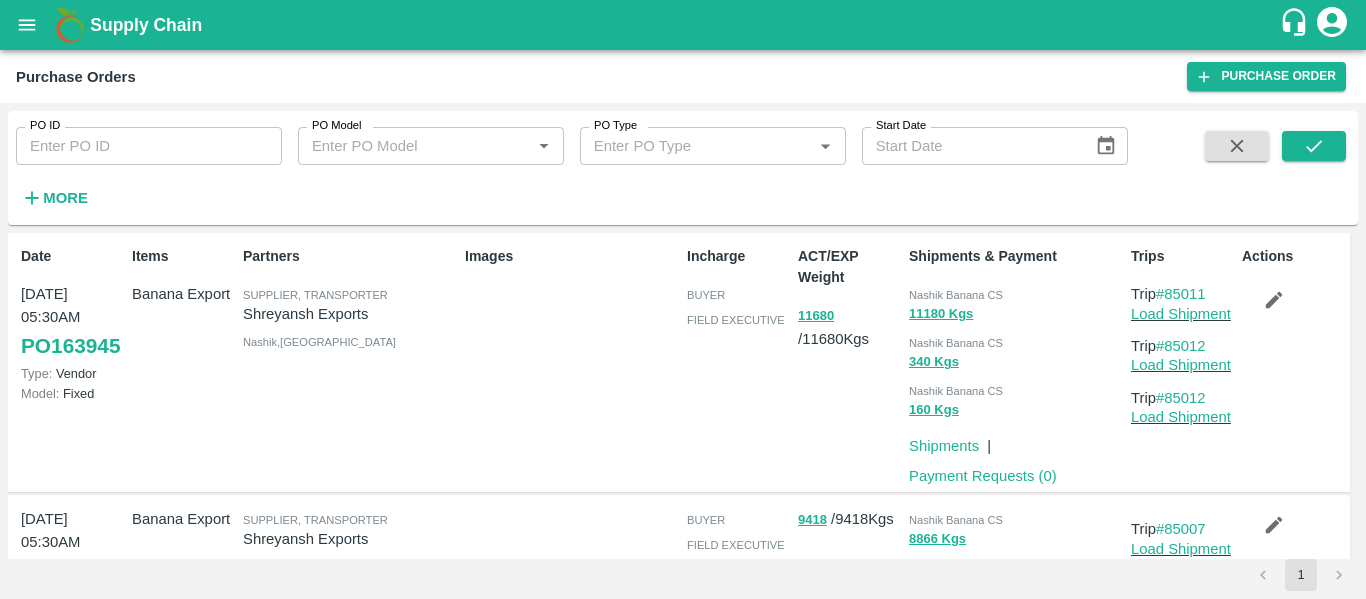 click on "PO ID PO ID" at bounding box center [141, 138] 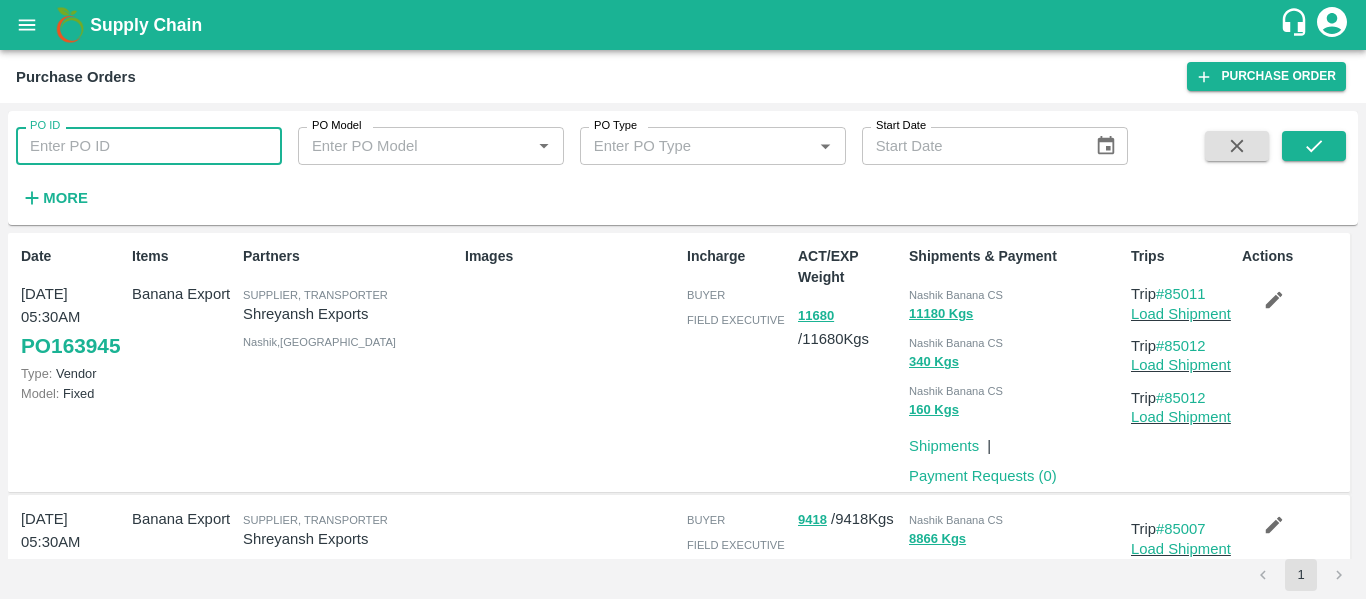 paste on "163670" 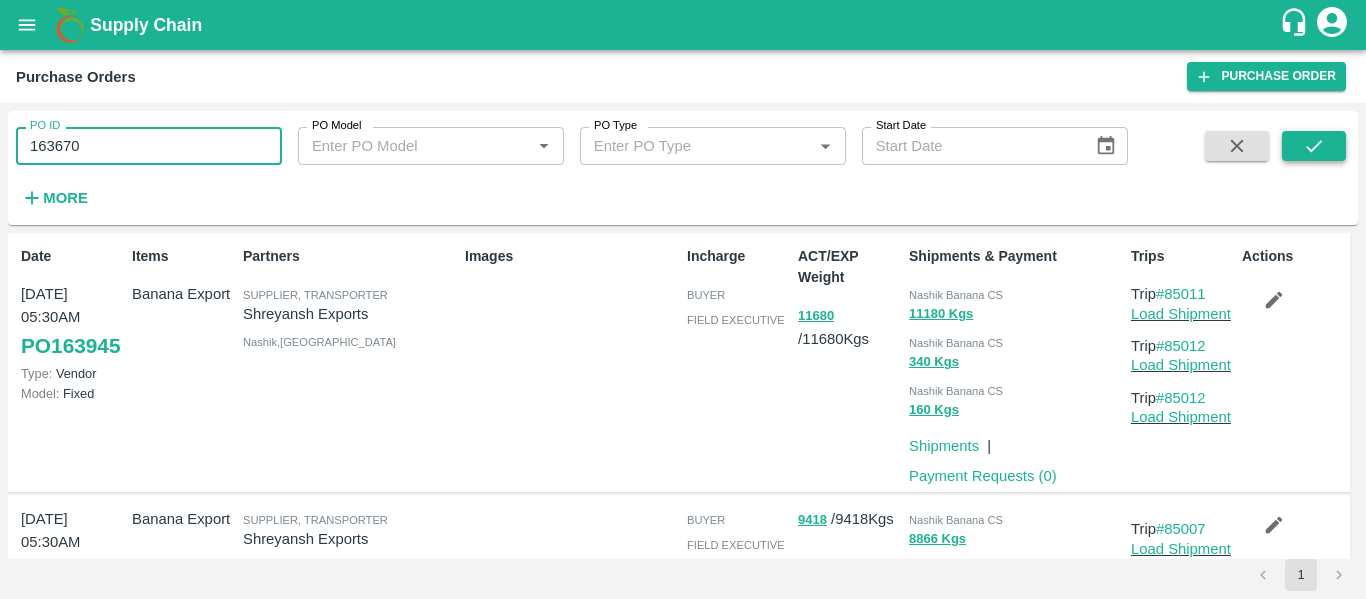 type on "163670" 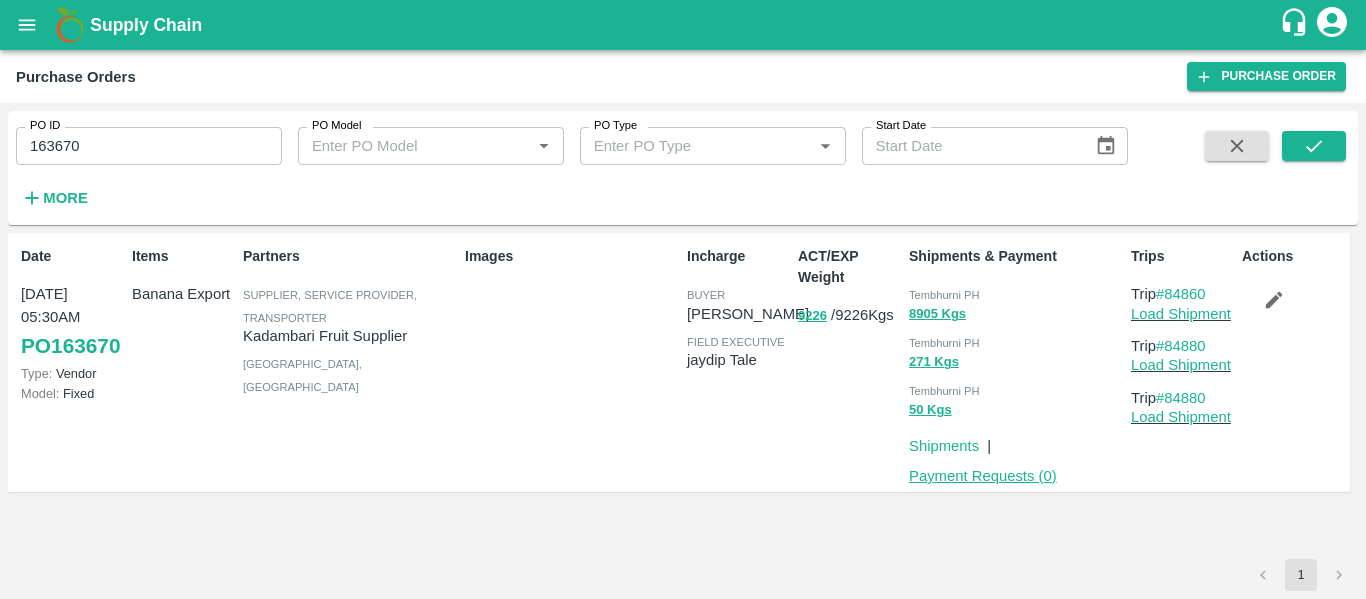 click on "Payment Requests ( 0 )" at bounding box center [983, 476] 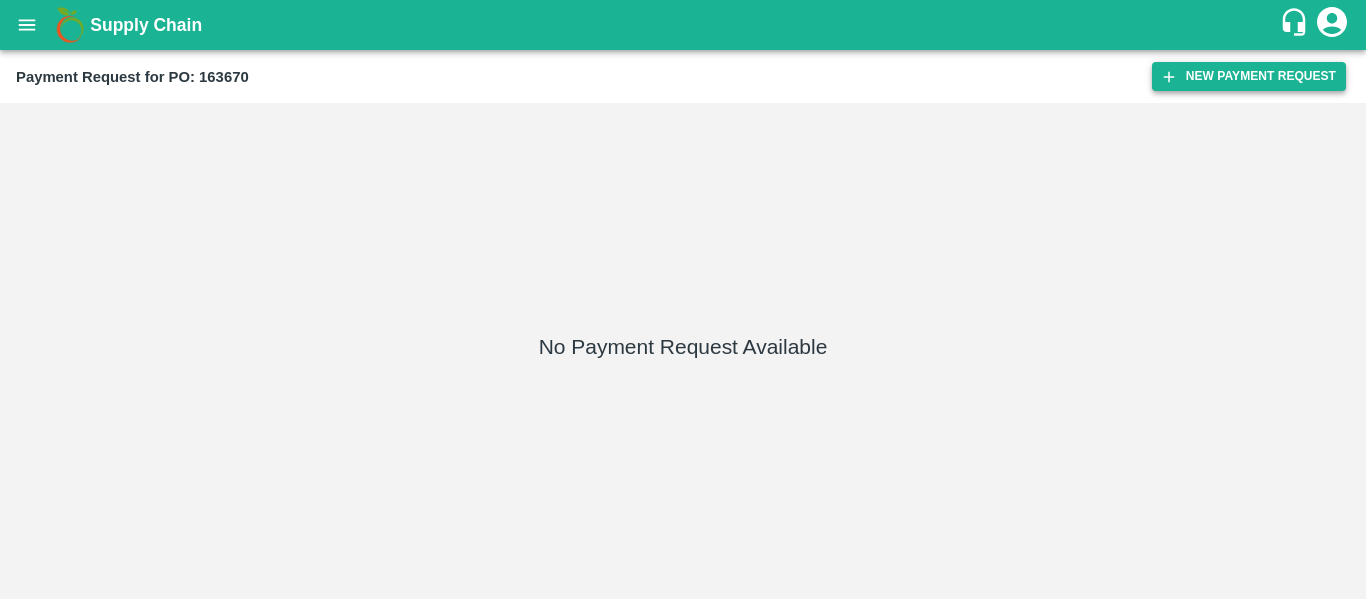 scroll, scrollTop: 0, scrollLeft: 0, axis: both 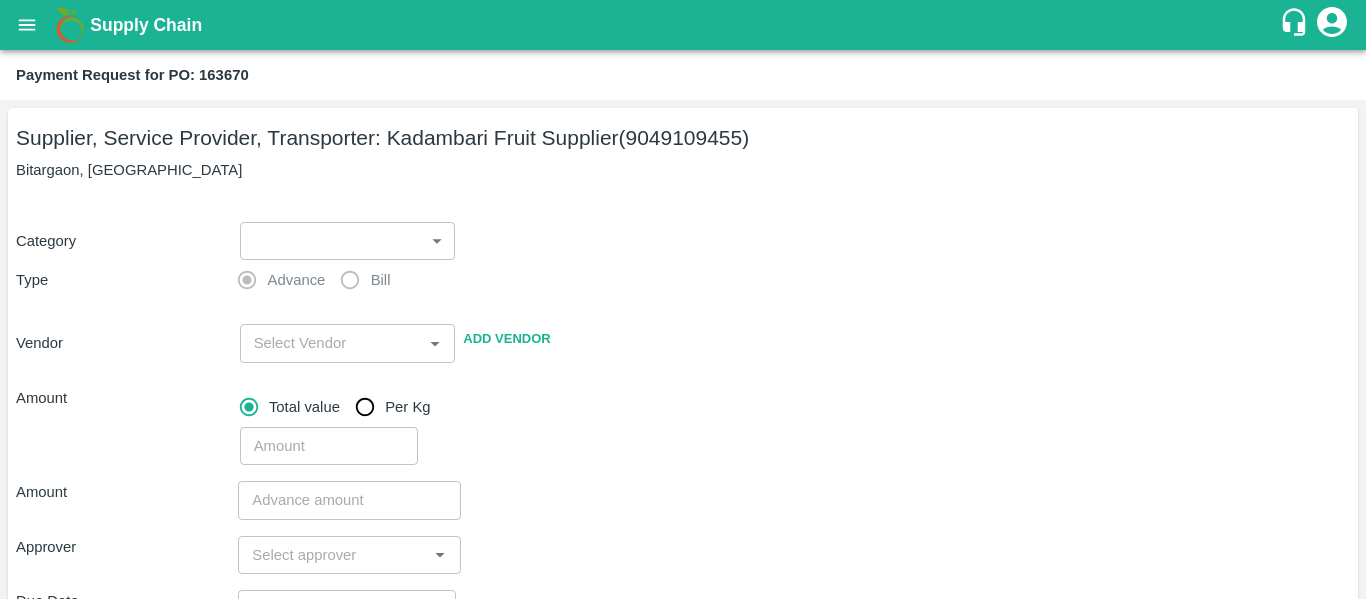 click on "Supply Chain Payment Request for PO: 163670 Supplier, Service Provider, Transporter:    [PERSON_NAME] Fruit Supplier  (9049109455) [GEOGRAPHIC_DATA], [GEOGRAPHIC_DATA] Category ​ ​ Type Advance Bill Vendor ​ Add Vendor Amount Total value Per Kg ​ Amount ​ Approver ​ Due Date ​  Priority  Low  High Comment x ​ Attach bill Cancel Save Tembhurni PH Nashik CC Shahada Banana Export PH Savda Banana Export PH Nashik Banana CS Nikhil Subhash Mangvade Logout" at bounding box center [683, 299] 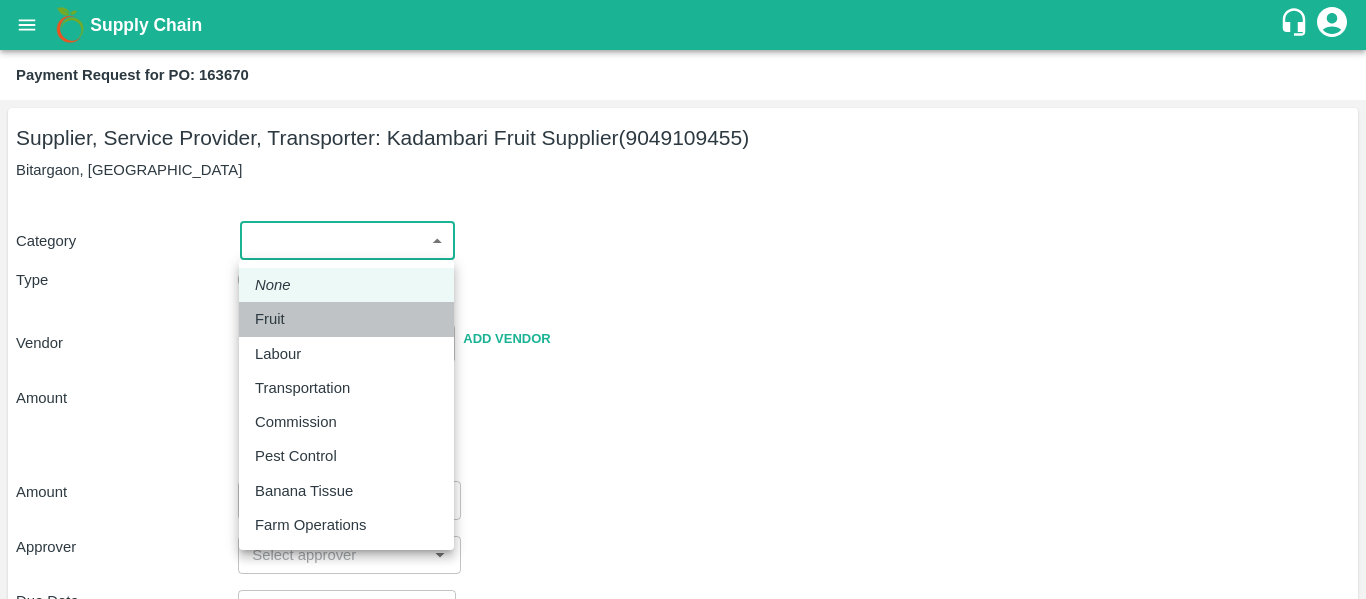 click on "Fruit" at bounding box center (346, 319) 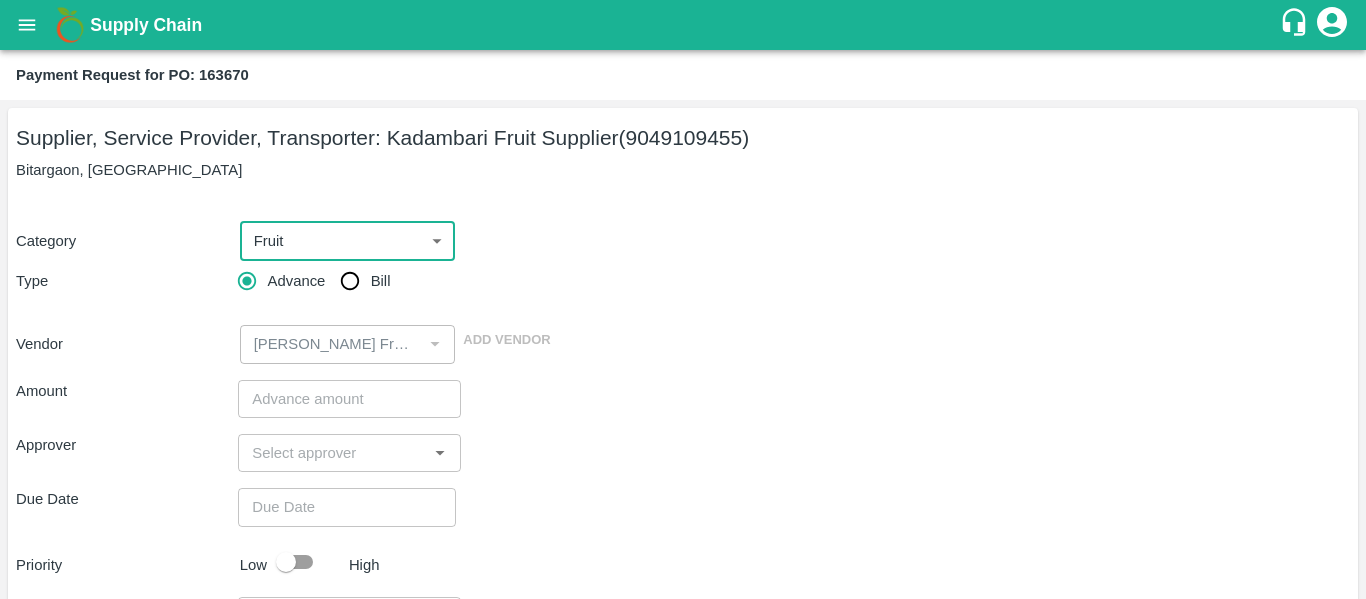 click on "Bill" at bounding box center [350, 281] 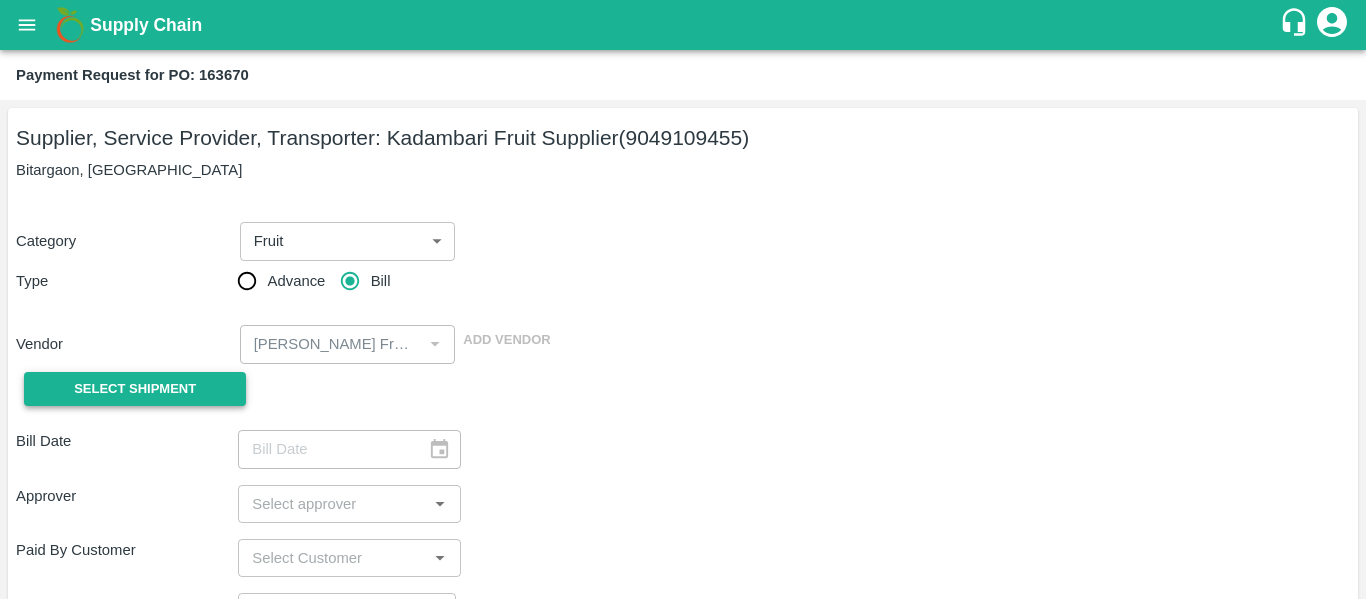click on "Select Shipment" at bounding box center (135, 389) 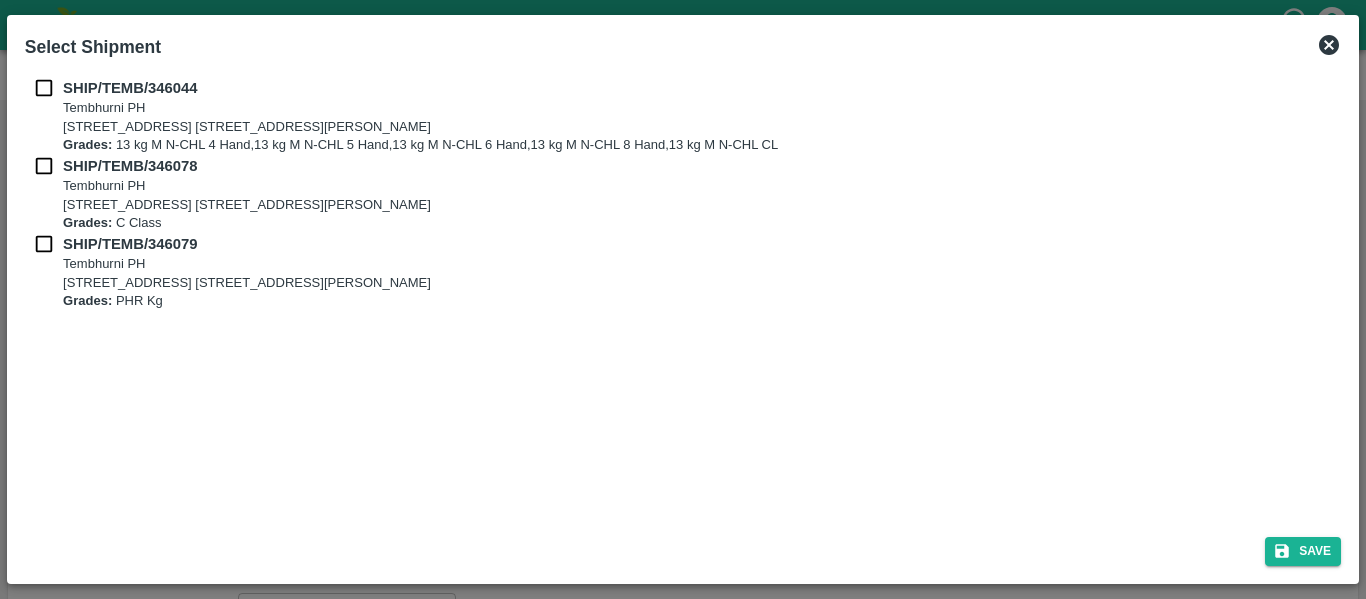 click on "SHIP/TEMB/346044 [STREET_ADDRESS] E-5, YASHSHREE INDUSTRIES, M.I.D.C., A/P TEMBHURANI [PERSON_NAME], [GEOGRAPHIC_DATA], [GEOGRAPHIC_DATA], 413211, [GEOGRAPHIC_DATA] Grades:   13 kg M N-CHL 4 Hand,13 kg M N-CHL 5 Hand,13 kg M N-CHL 6 Hand,13 kg M N-CHL 8 Hand,13 kg M N-CHL CL SHIP/TEMB/346078 Tembhurni PH Tembhurni PH 205, PLOT NO. [STREET_ADDRESS][PERSON_NAME] Grades:   C Class SHIP/TEMB/346079 [STREET_ADDRESS] [STREET_ADDRESS][PERSON_NAME] Grades:   PHR Kg" at bounding box center (683, 295) 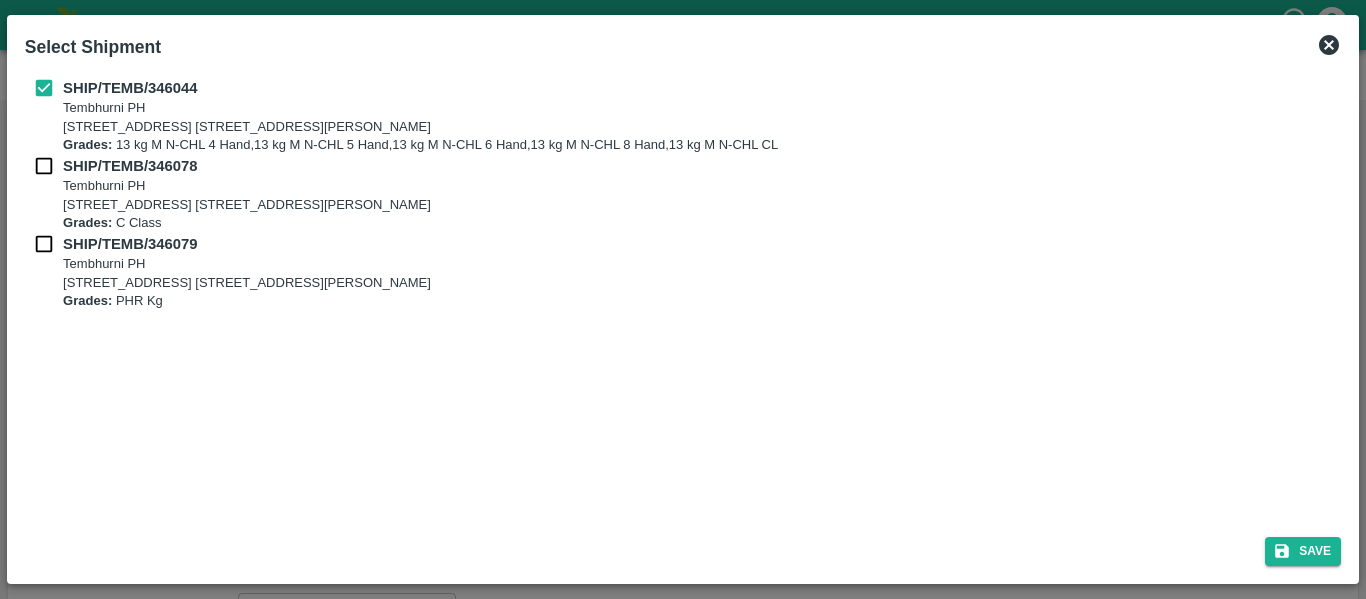 click at bounding box center (44, 166) 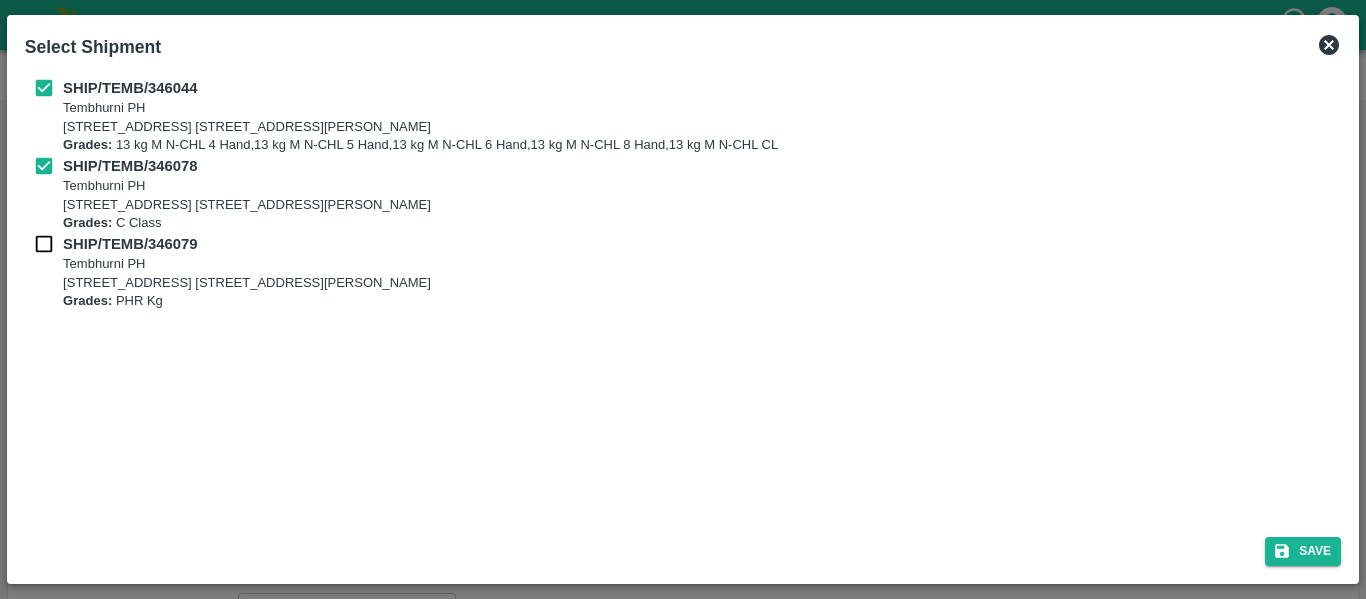click at bounding box center (44, 244) 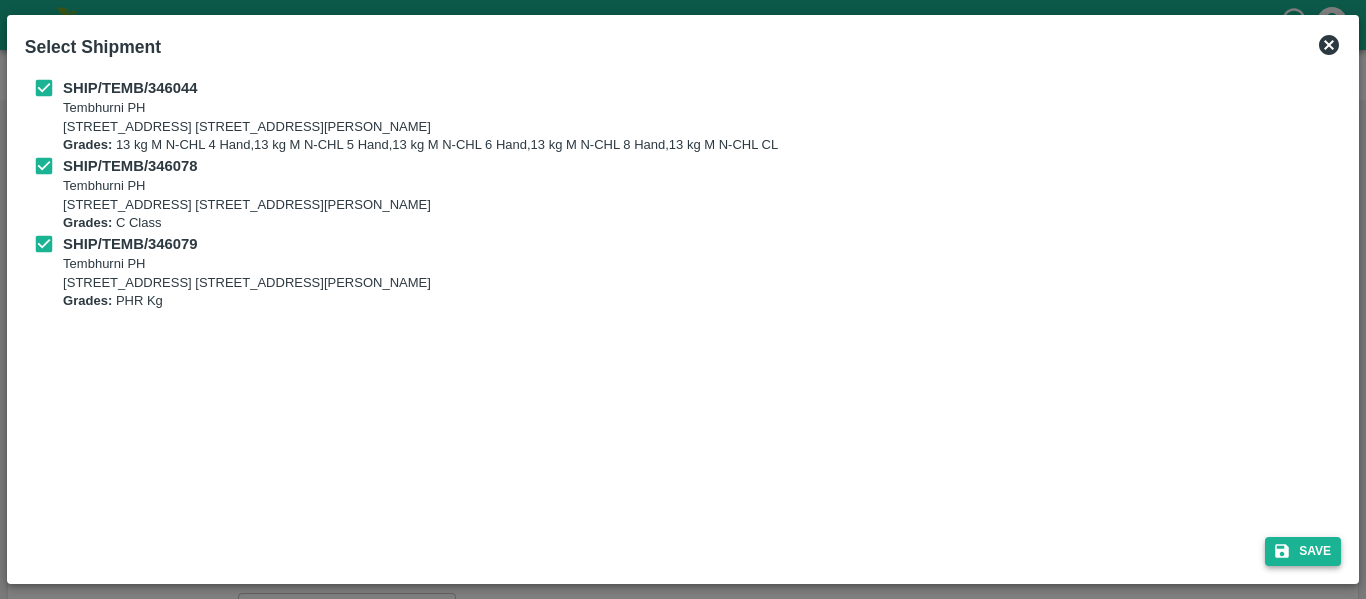 click on "Save" at bounding box center [1303, 551] 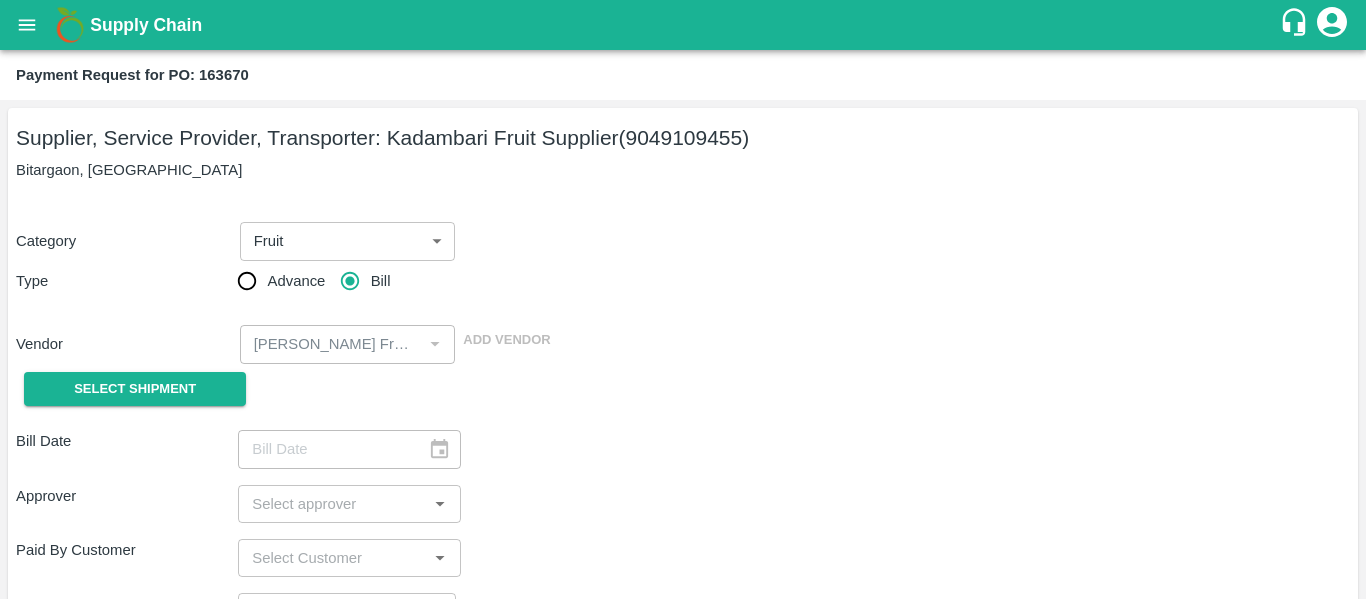 type on "[DATE]" 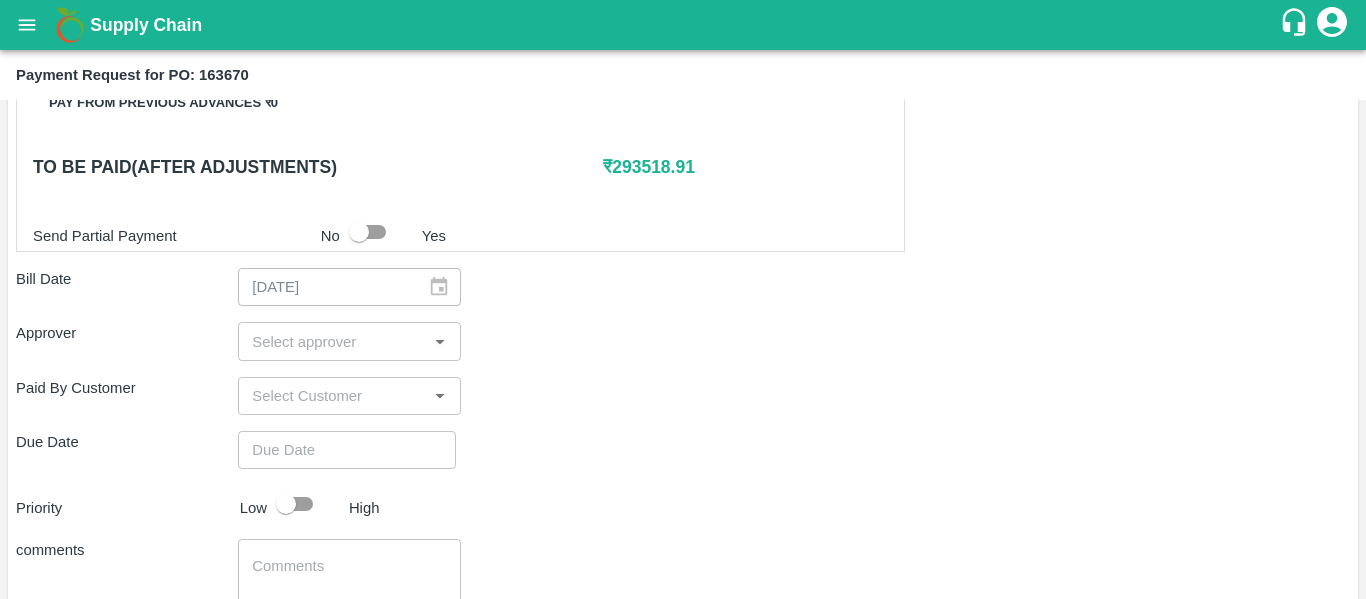 scroll, scrollTop: 993, scrollLeft: 0, axis: vertical 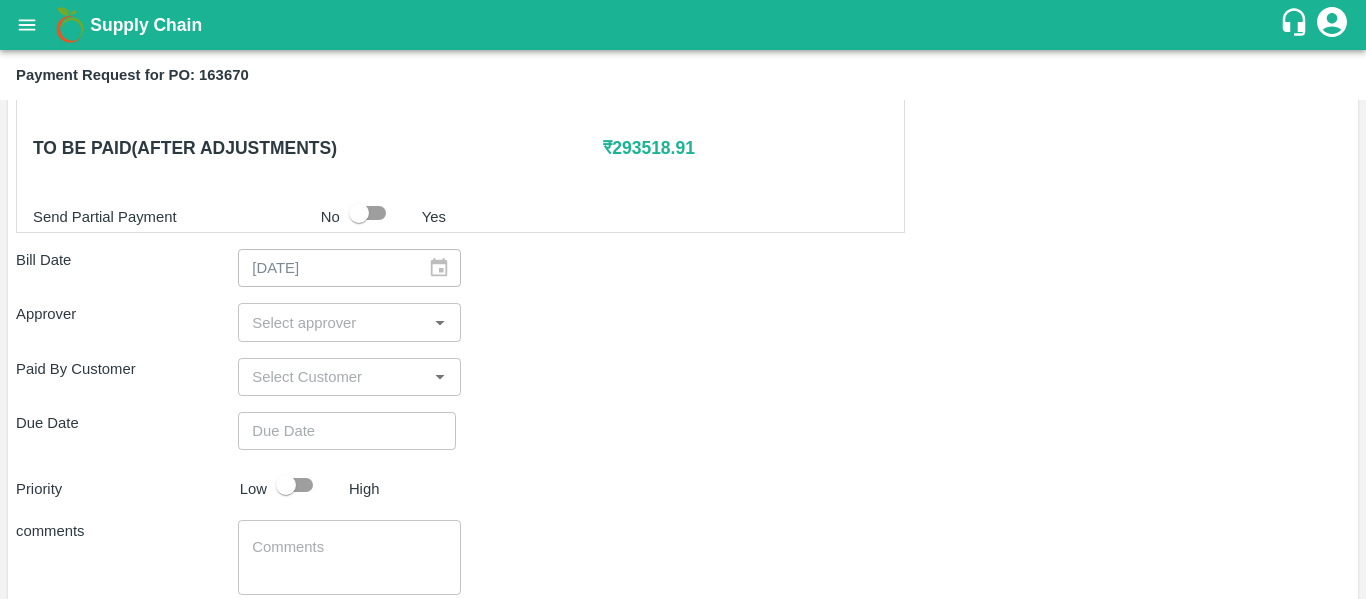 click at bounding box center (332, 322) 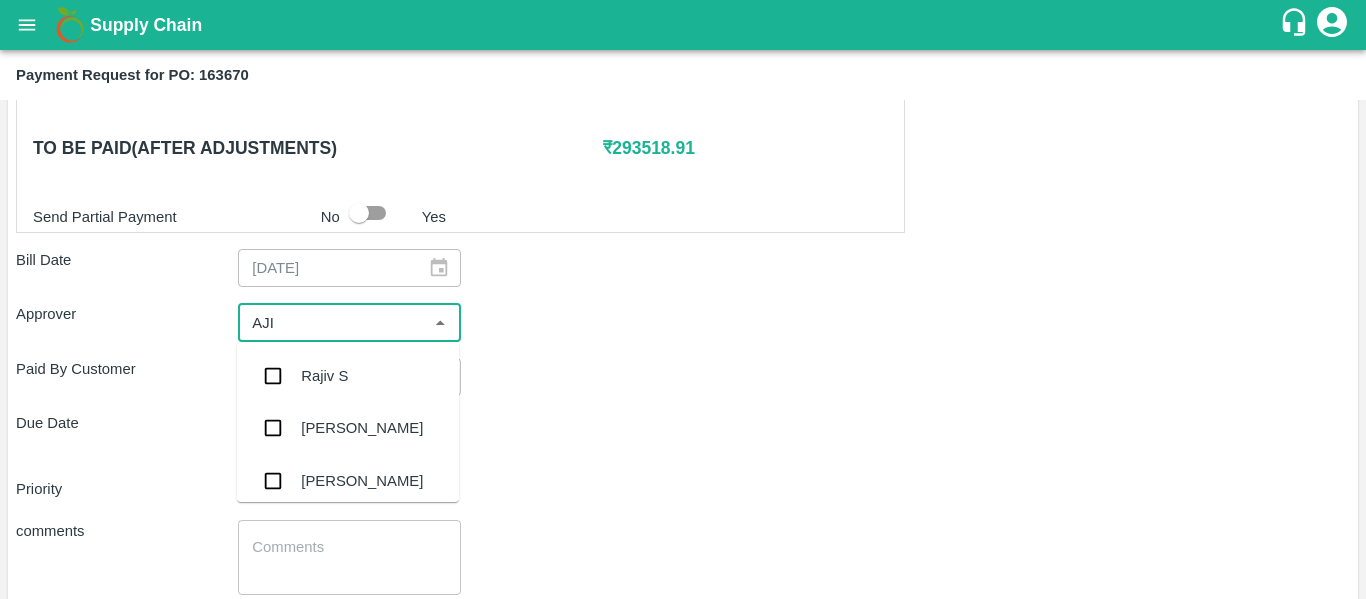 type on "AJIT" 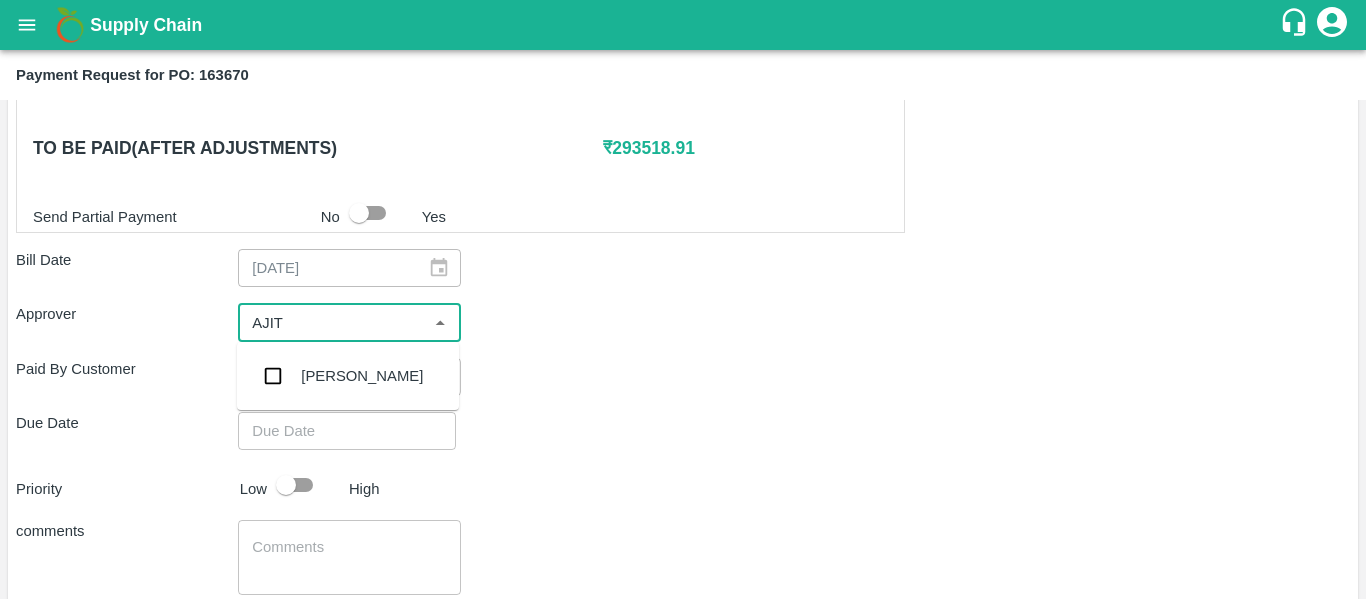 click on "[PERSON_NAME]" at bounding box center (362, 376) 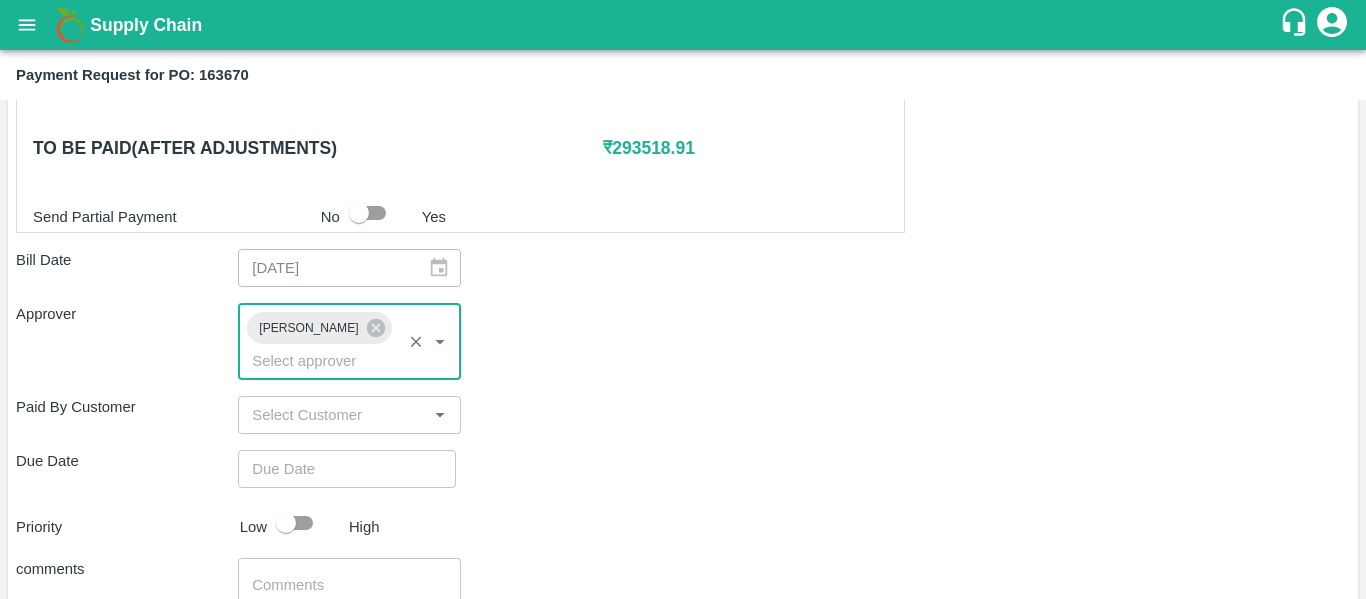 type on "DD/MM/YYYY hh:mm aa" 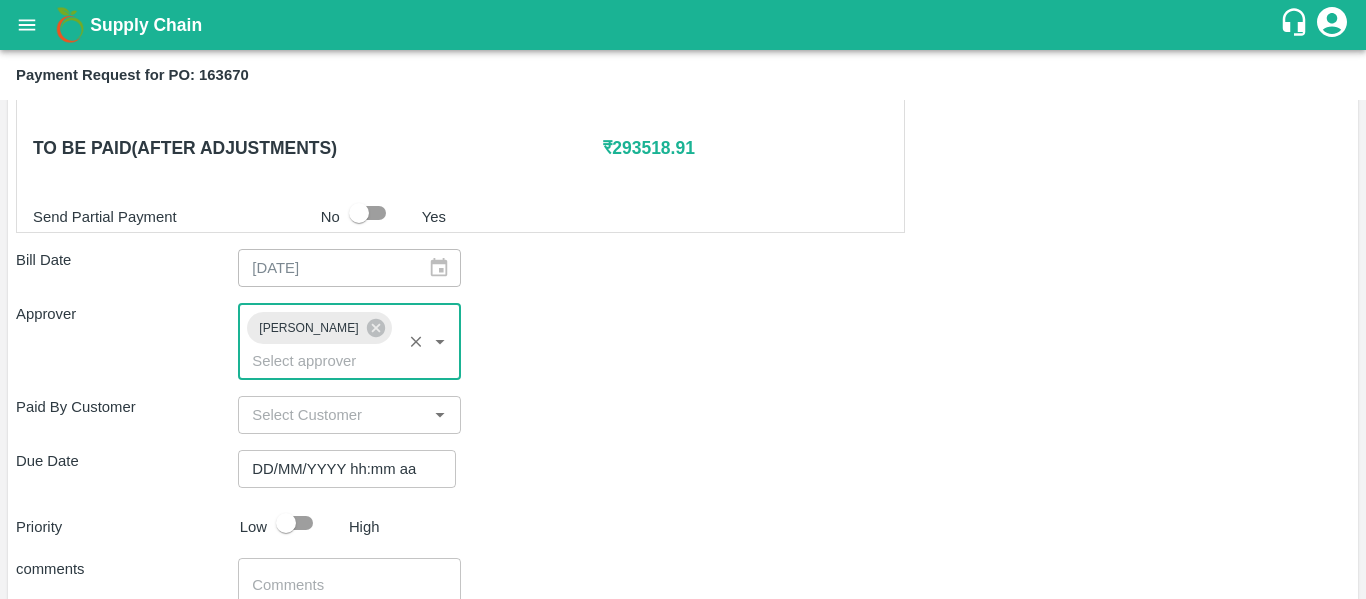 click on "DD/MM/YYYY hh:mm aa" at bounding box center [340, 469] 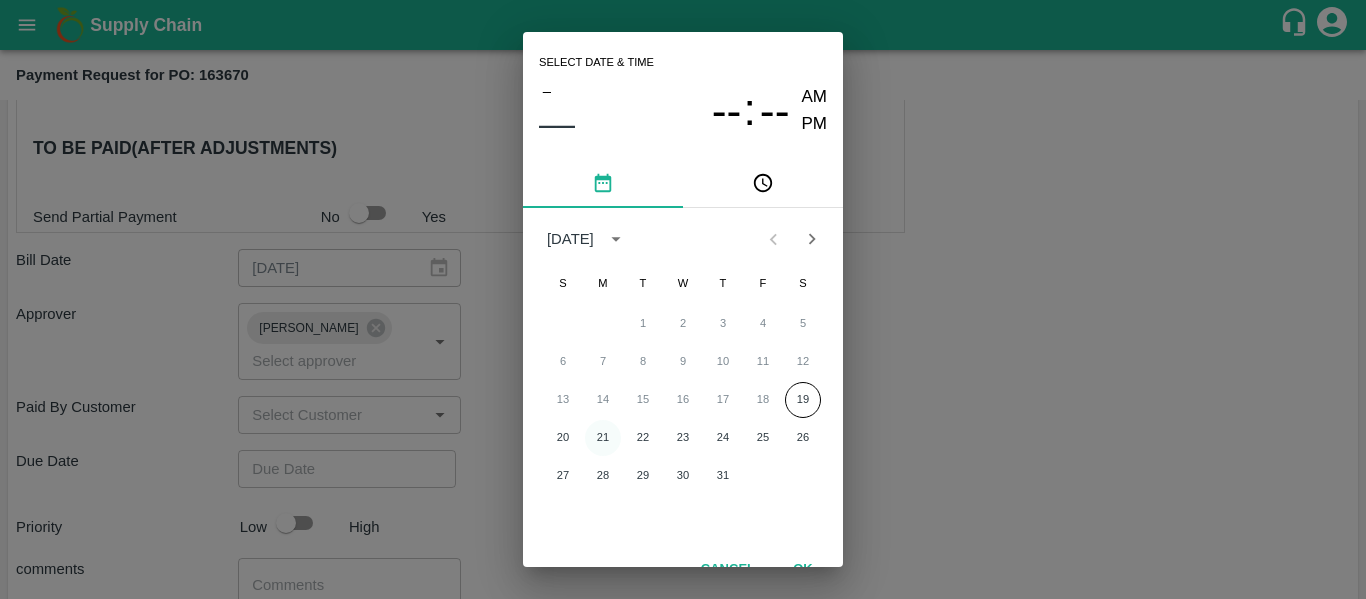 click on "21" at bounding box center [603, 438] 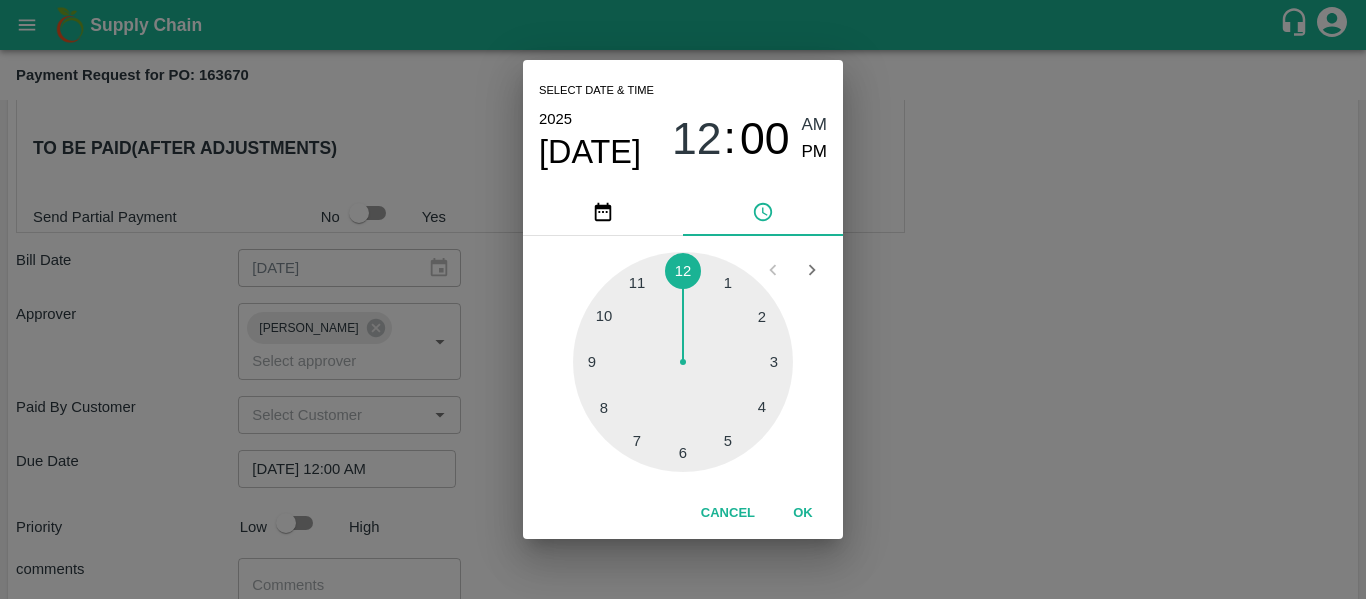 click on "Select date & time [DATE] 12 : 00 AM PM 1 2 3 4 5 6 7 8 9 10 11 12 Cancel OK" at bounding box center (683, 299) 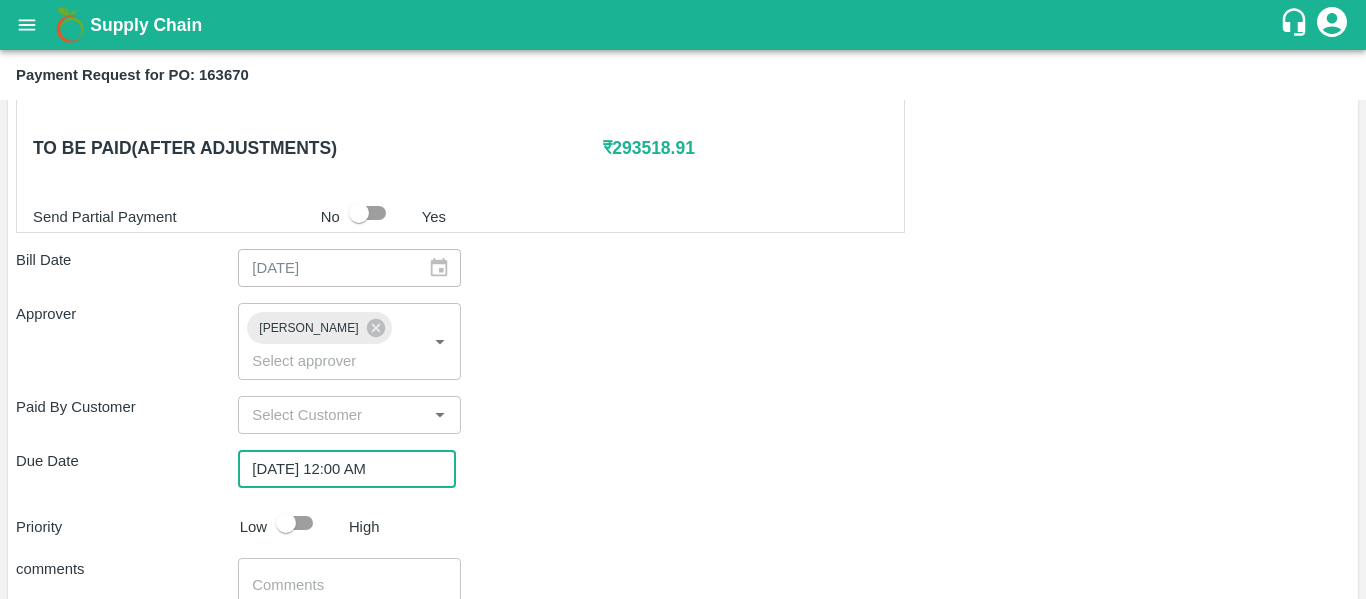 click at bounding box center (286, 523) 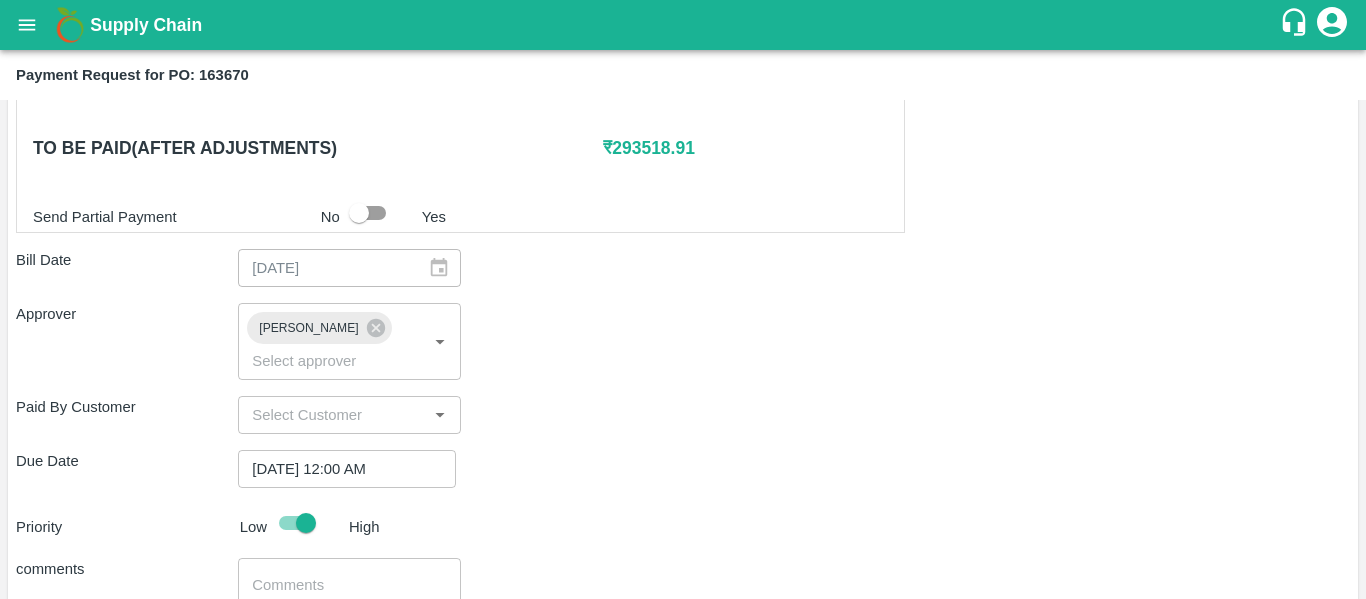 click at bounding box center [349, 596] 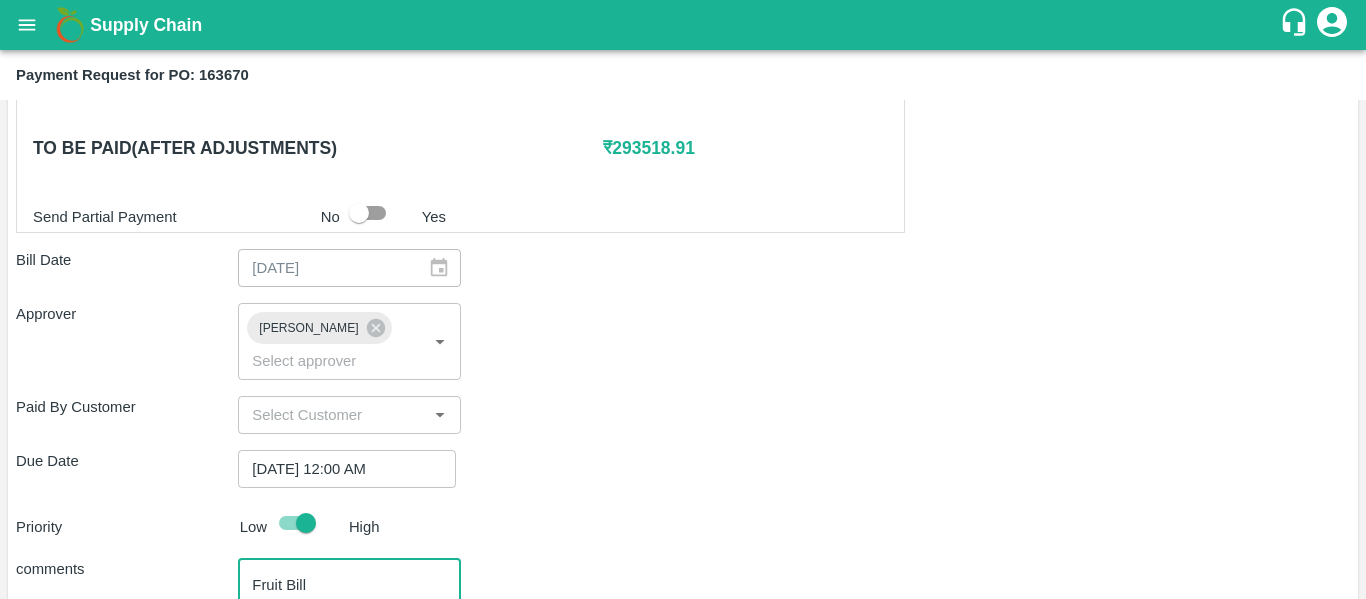 type on "Fruit Bill" 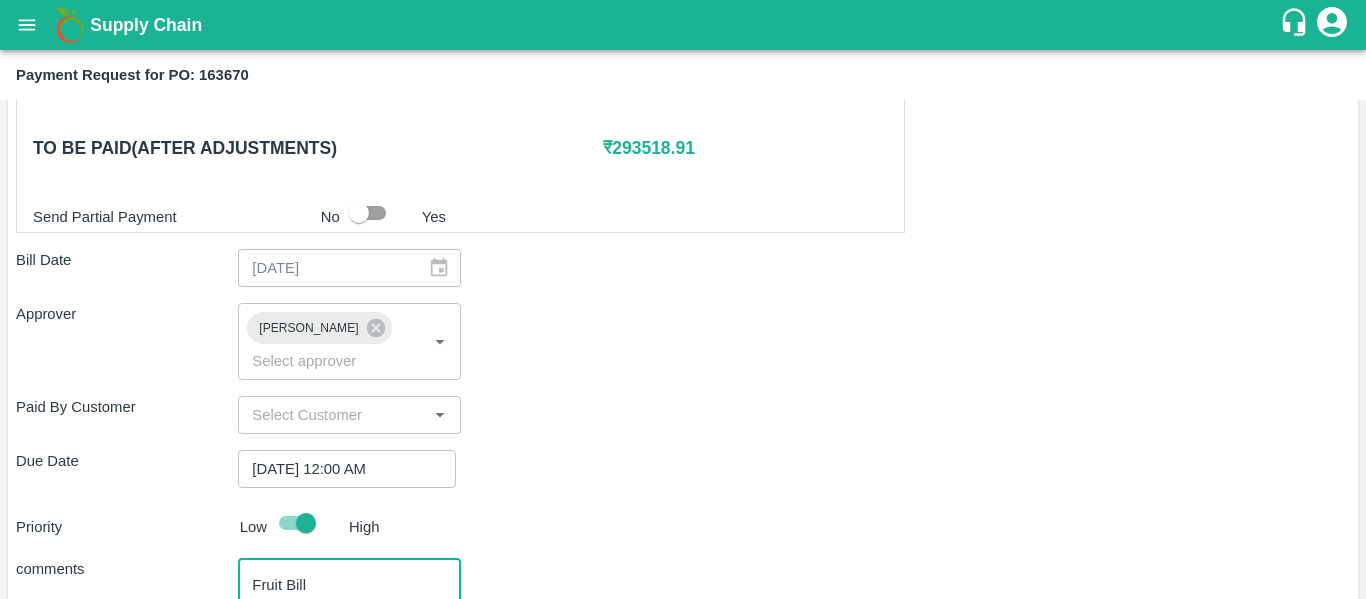 scroll, scrollTop: 1127, scrollLeft: 0, axis: vertical 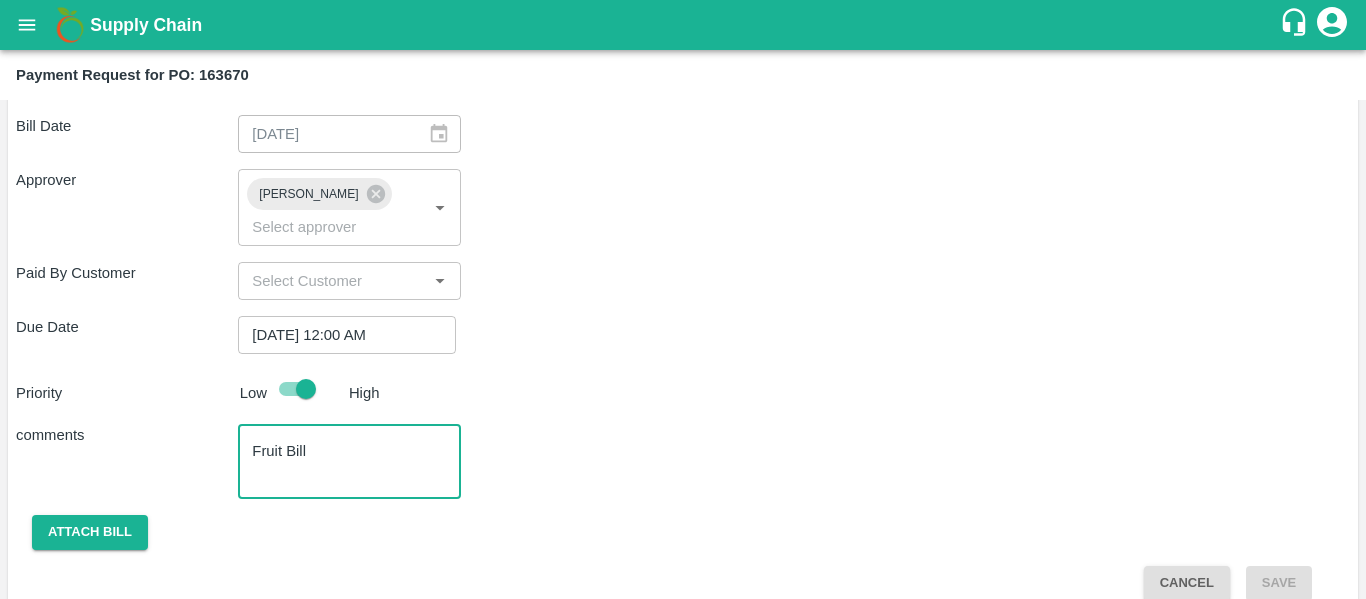 click on "Shipment -  SHIP/TEMB/346044 Lots (Labels) Weight (Kgs) Total Price (₹) BANANA-EXP/13 kg M N-CHL 4 Hand/V-MH-Kadamb/466BFC/160725   312 ( 24  X   13   ) ₹ 9955.92 ₹ 31.91  / kg BANANA-EXP/13 kg M N-CHL 5 Hand/V-MH-Kadamb/466BFC/160725   962 ( 74  X   13   ) ₹ 30697.42 ₹ 31.91  / kg BANANA-EXP/13 kg M N-CHL 6 Hand/V-MH-Kadamb/466BFC/160725   4641 ( 357  X   13   ) ₹ 148094.31 ₹ 31.91  / kg BANANA-EXP/13 kg M N-CHL 8 Hand/V-MH-Kadamb/466BFC/160725   2613 ( 201  X   13   ) ₹ 83380.83 ₹ 31.91  / kg BANANA-EXP/13 kg M N-CHL CL/V-MH-Kadamb/466BFC/160725   377 ( 29  X   13   ) ₹ 12030.07 ₹ 31.91  / kg Total 8905 284158.55 Shipment -  SHIP/TEMB/346078 Lots (Labels) Weight (Kgs) Total Price (₹) BANANA-EXP/C Class/V-MH-Kadamb/258BOM/160725   271 ( 1  X   271   ) ₹ 7902.36 ₹ 29.16  / kg Total 271 7902.36 Shipment -  SHIP/TEMB/346079 Lots (Labels) Weight (Kgs) Total Price (₹) BANANA-EXP/PHR Kg/V-MH-Kadamb/258BOM/160725   50 ( 1  X   50   ) ₹ 1458 ₹ 29.16  / kg Total 50 1458 0 ₹  No Yes" at bounding box center (683, -56) 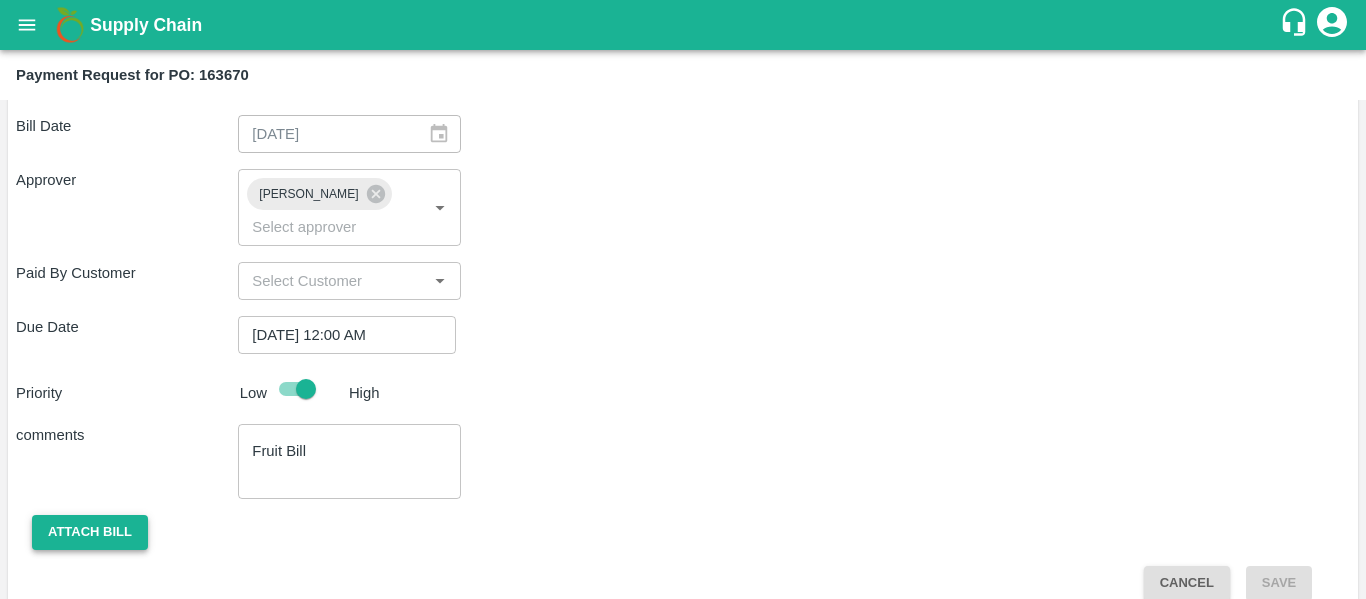 click on "Attach bill" at bounding box center [90, 532] 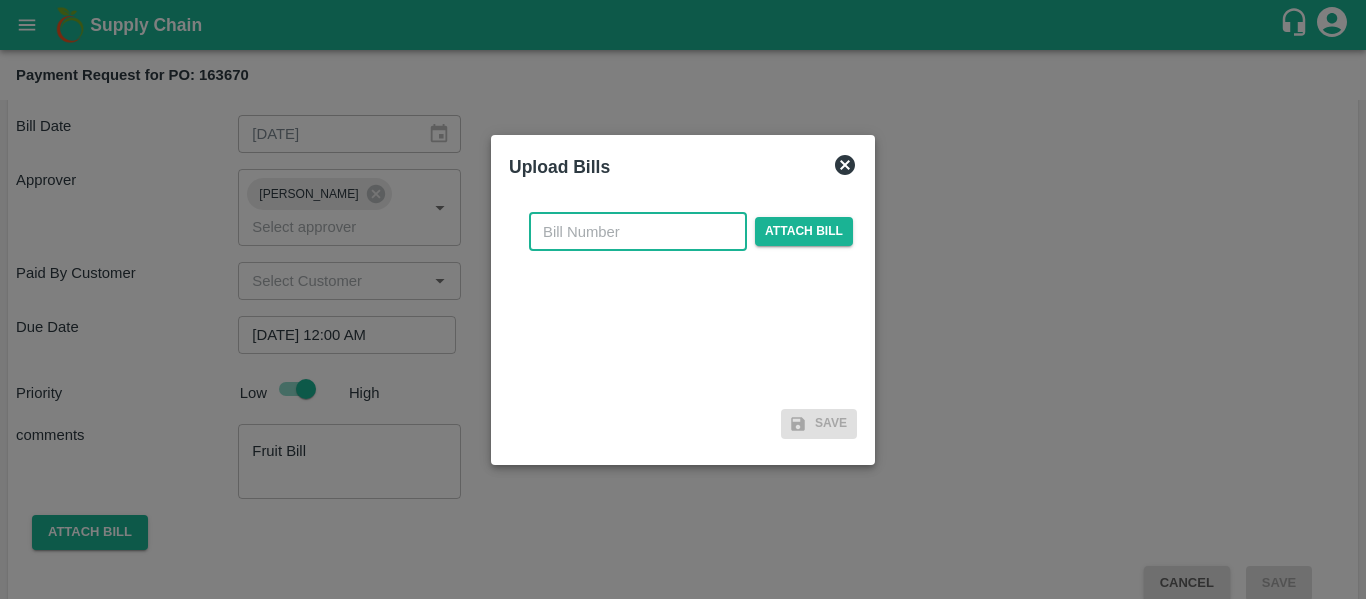 click at bounding box center (638, 232) 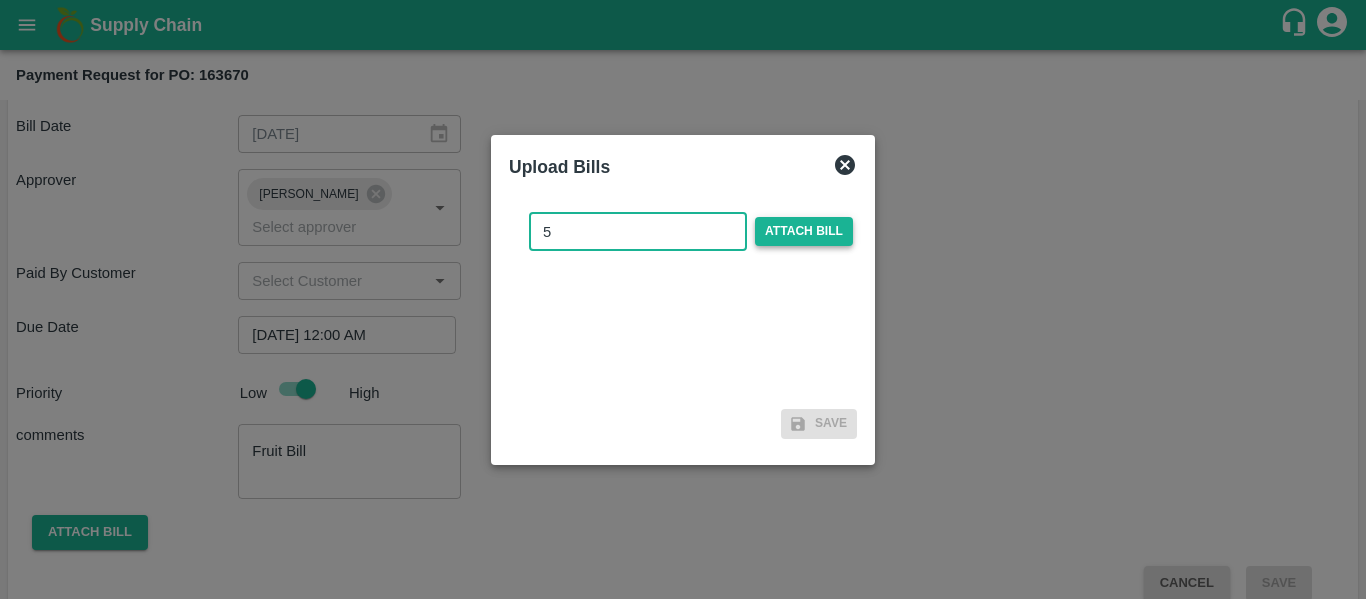 type on "5" 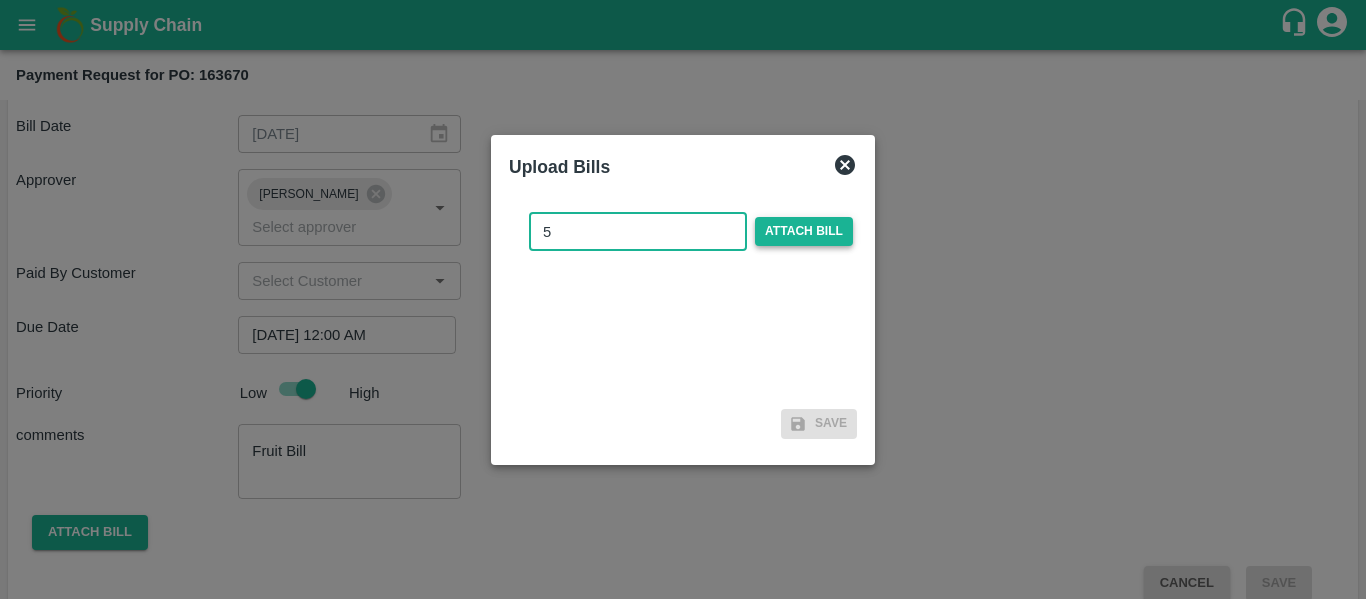 click on "Attach bill" at bounding box center [804, 231] 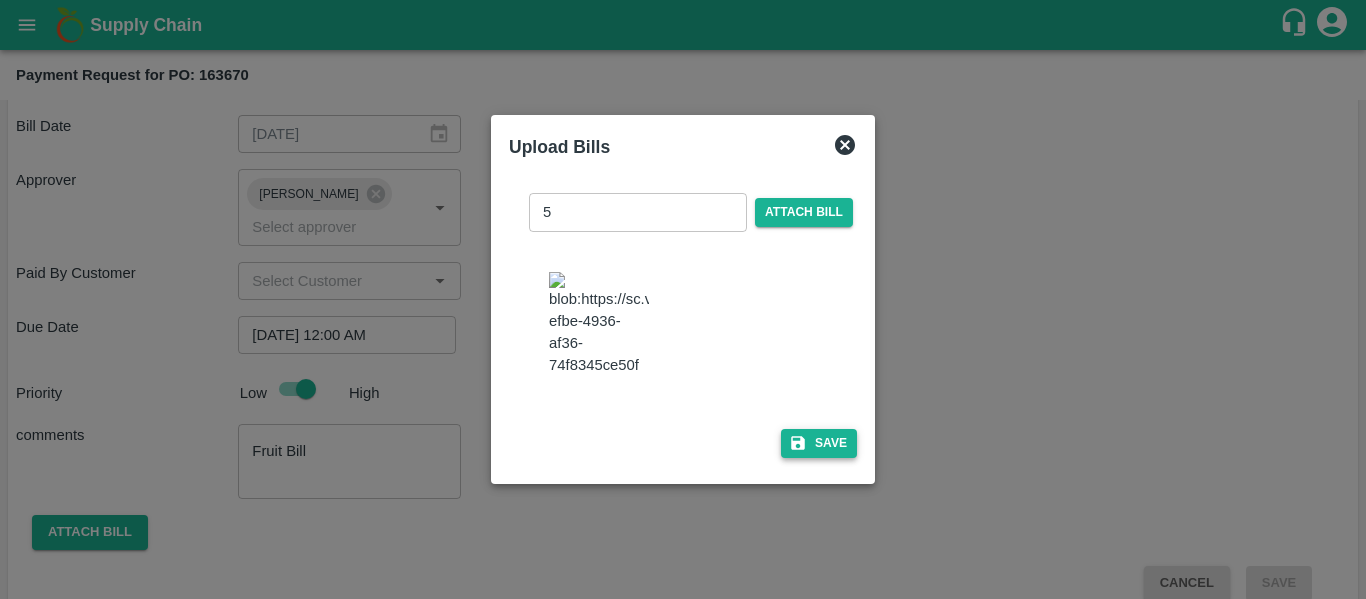 click 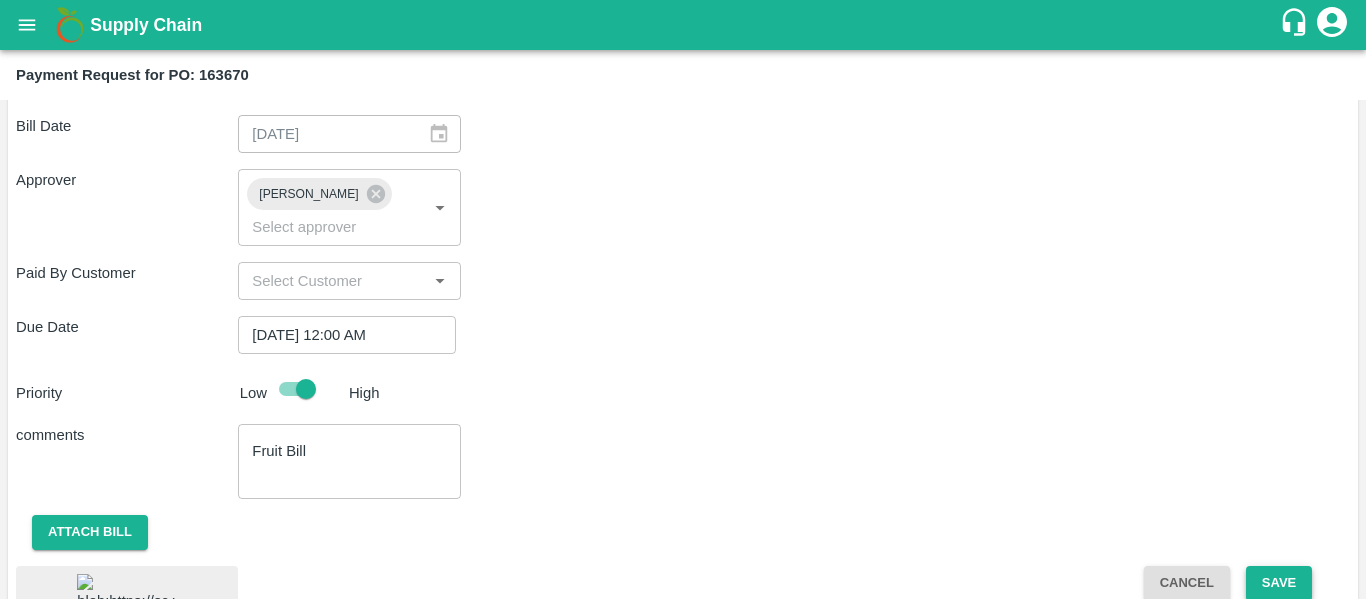 click on "Save" at bounding box center [1279, 583] 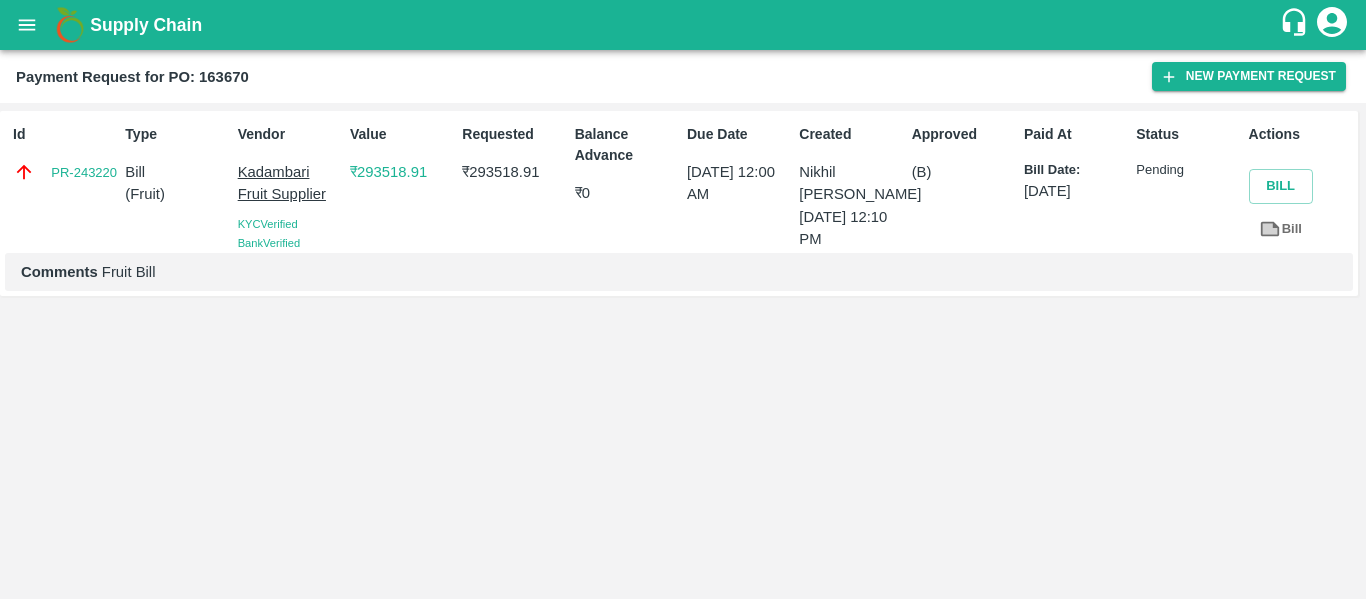 click 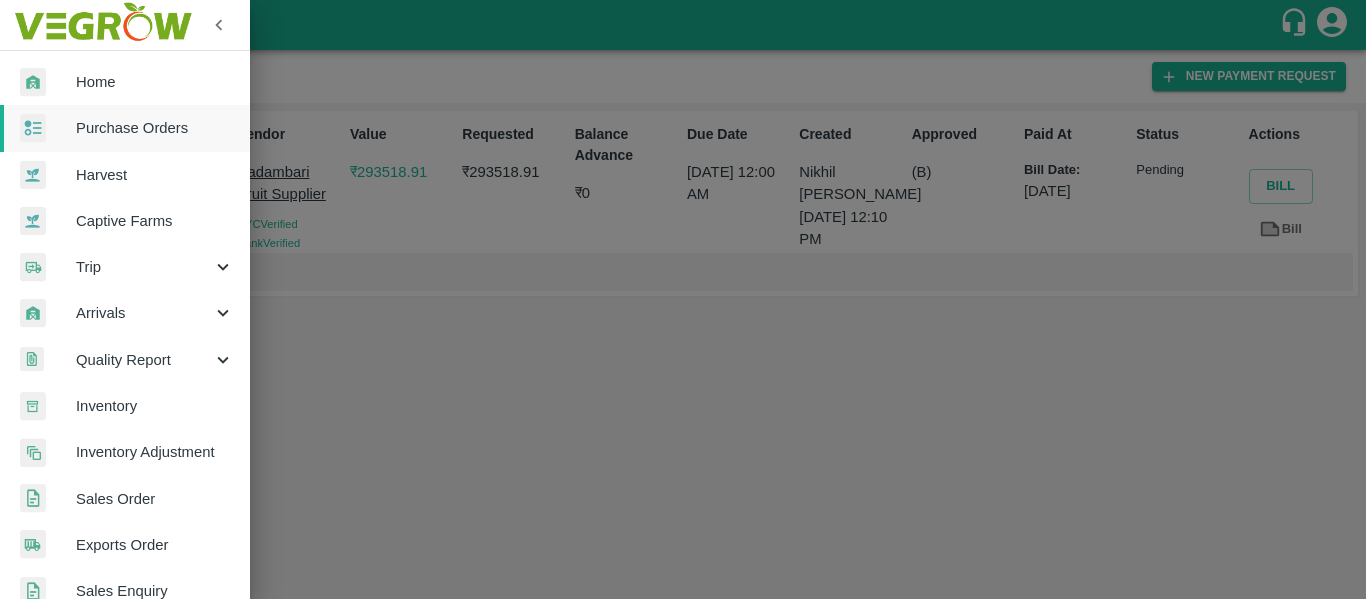 click on "Purchase Orders" at bounding box center (155, 128) 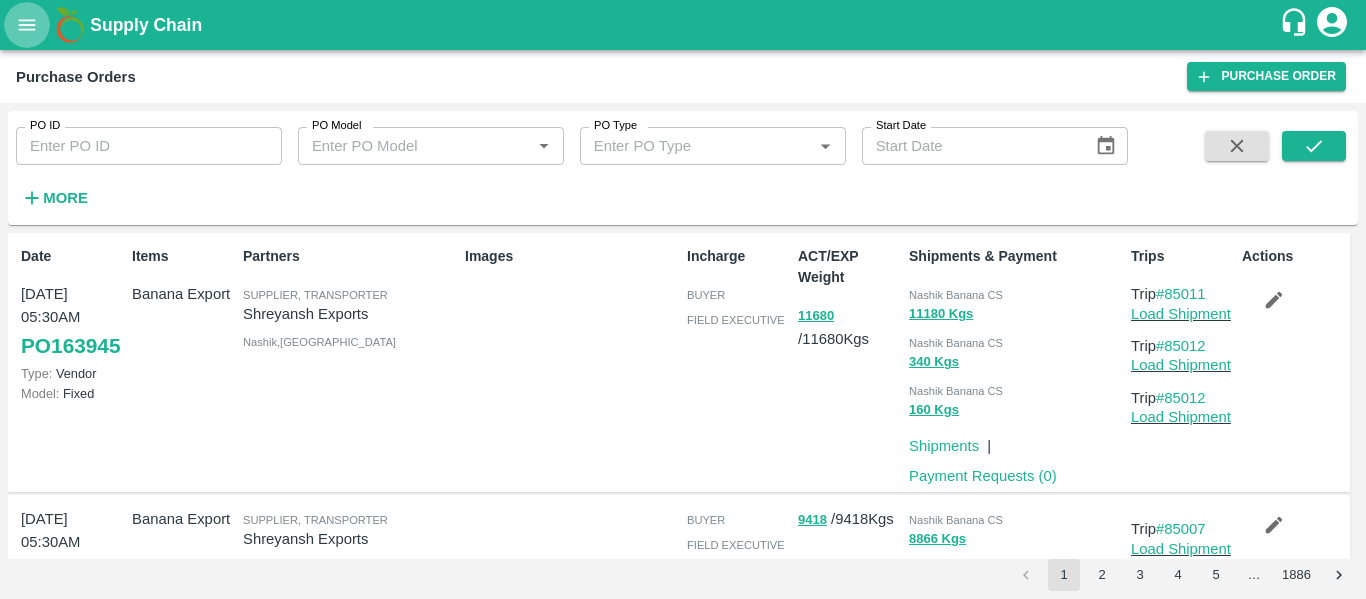 click 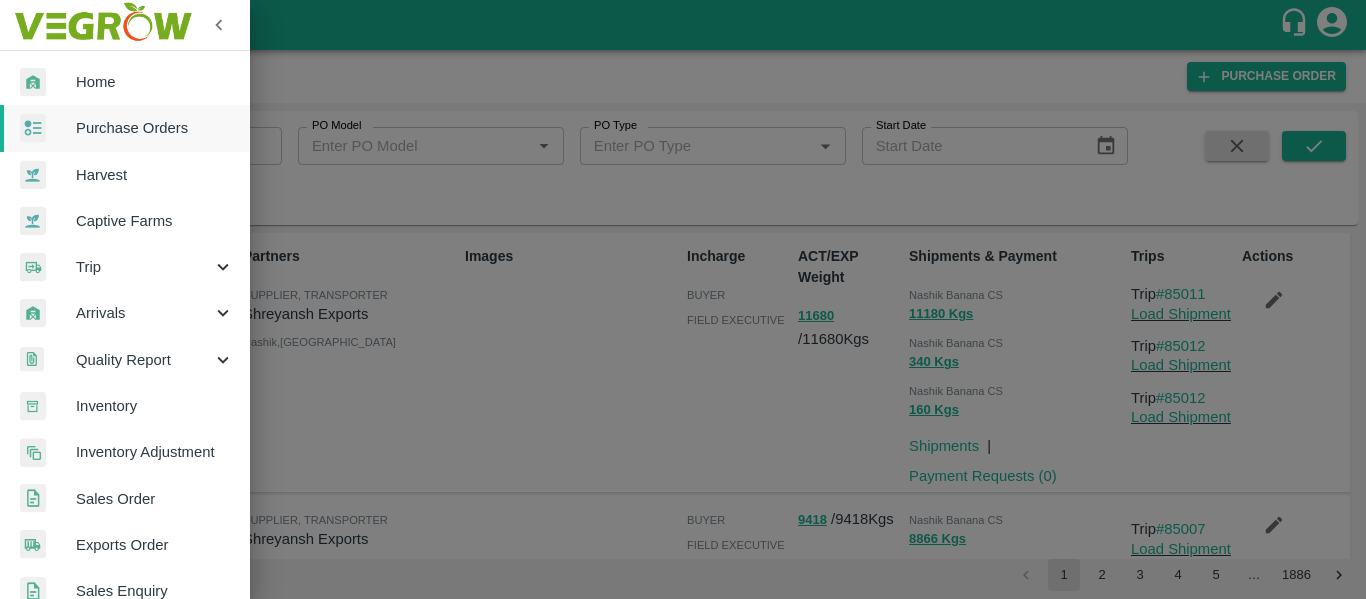 scroll, scrollTop: 540, scrollLeft: 0, axis: vertical 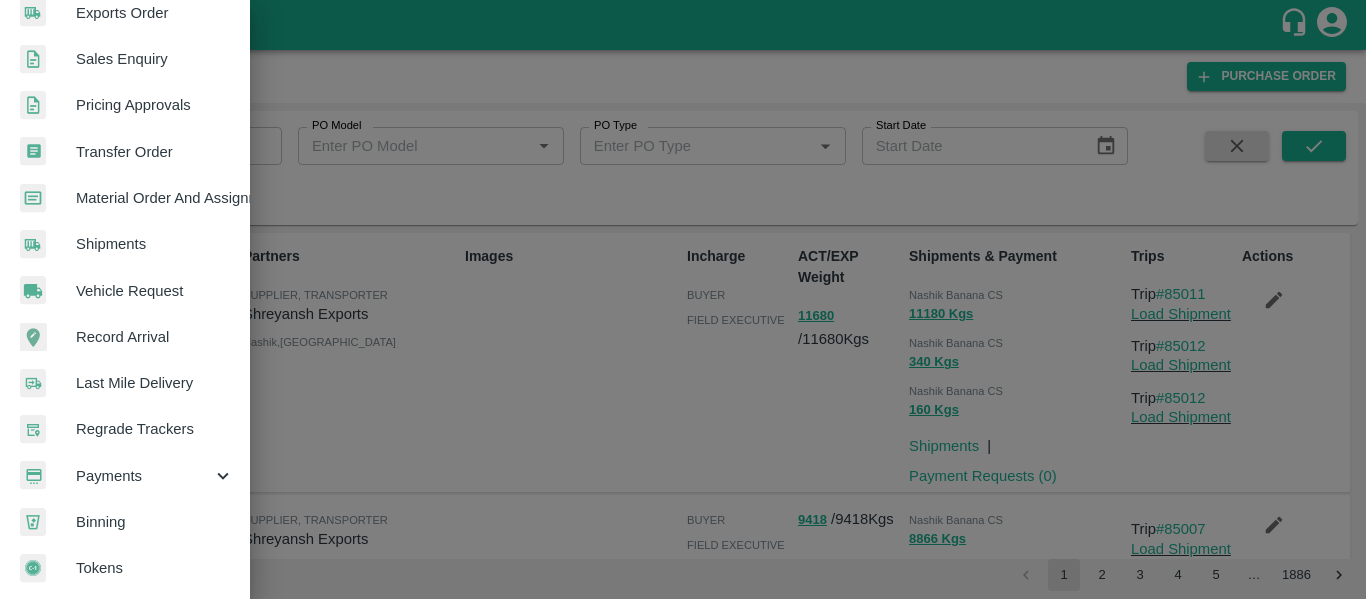 click on "Payments" at bounding box center (144, 476) 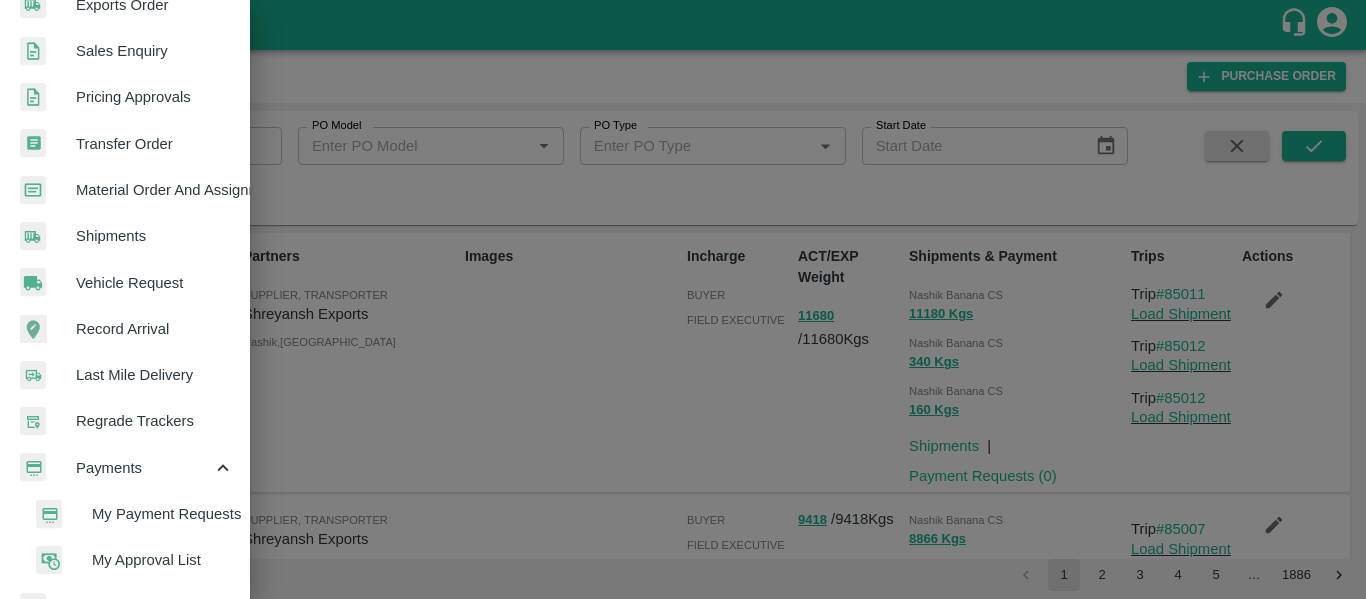 click on "My Payment Requests" at bounding box center [163, 514] 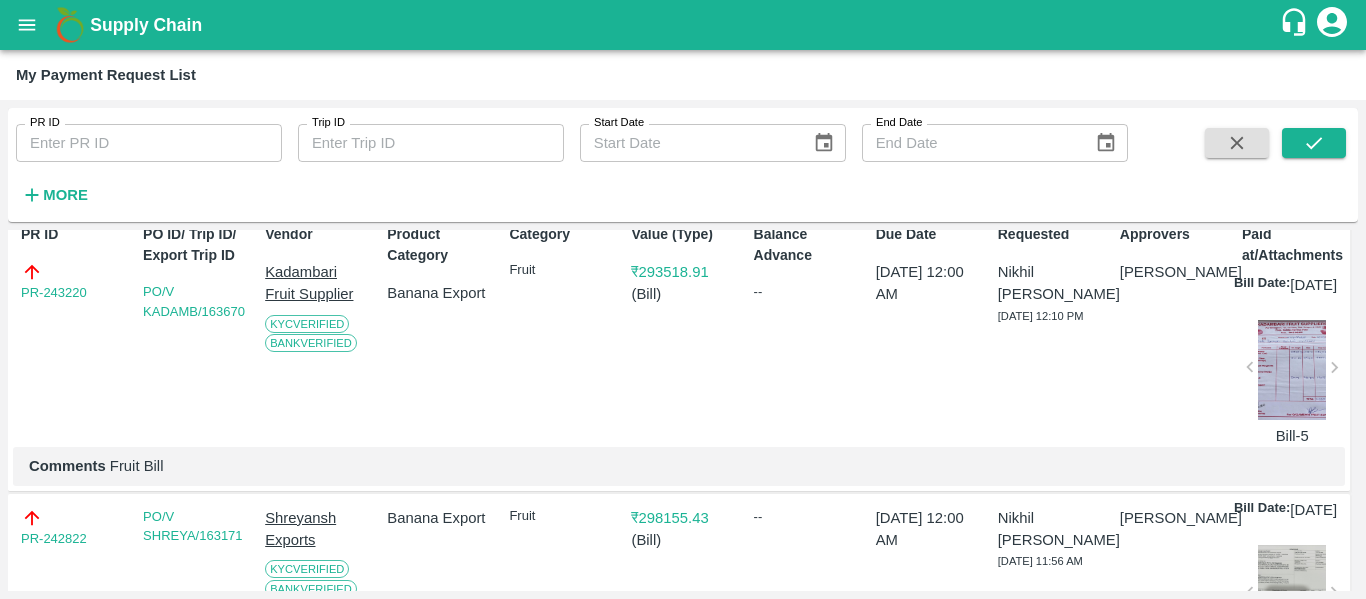 scroll, scrollTop: 0, scrollLeft: 0, axis: both 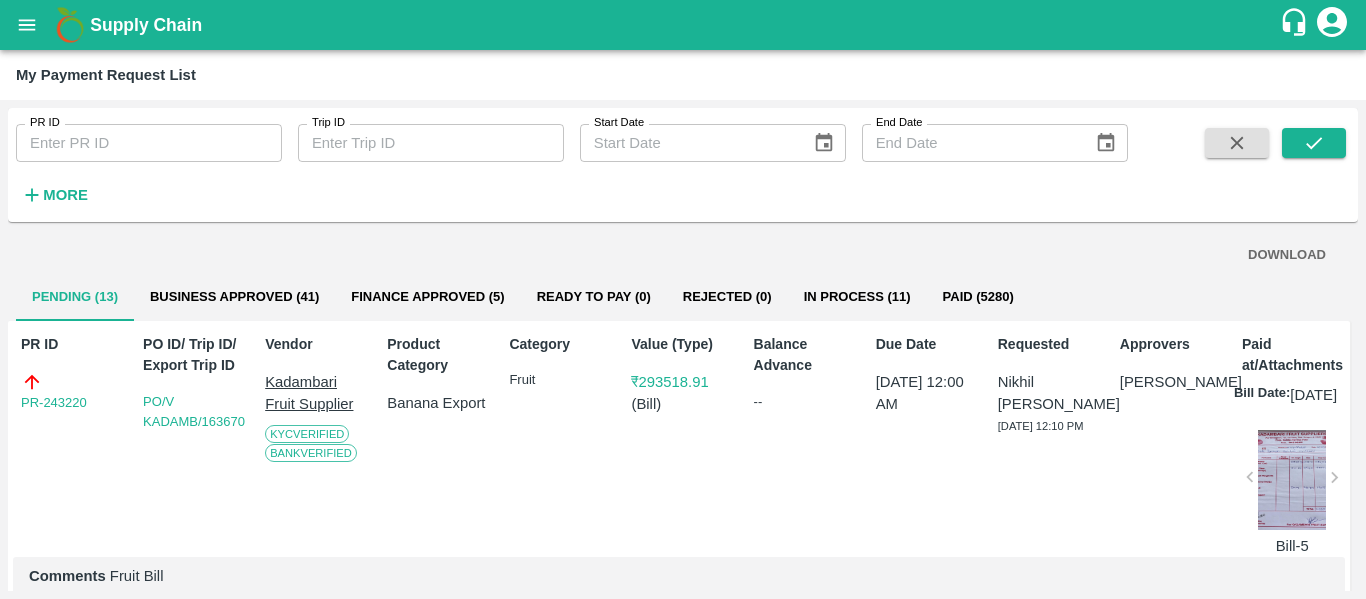 click on "Finance Approved (5)" at bounding box center [427, 297] 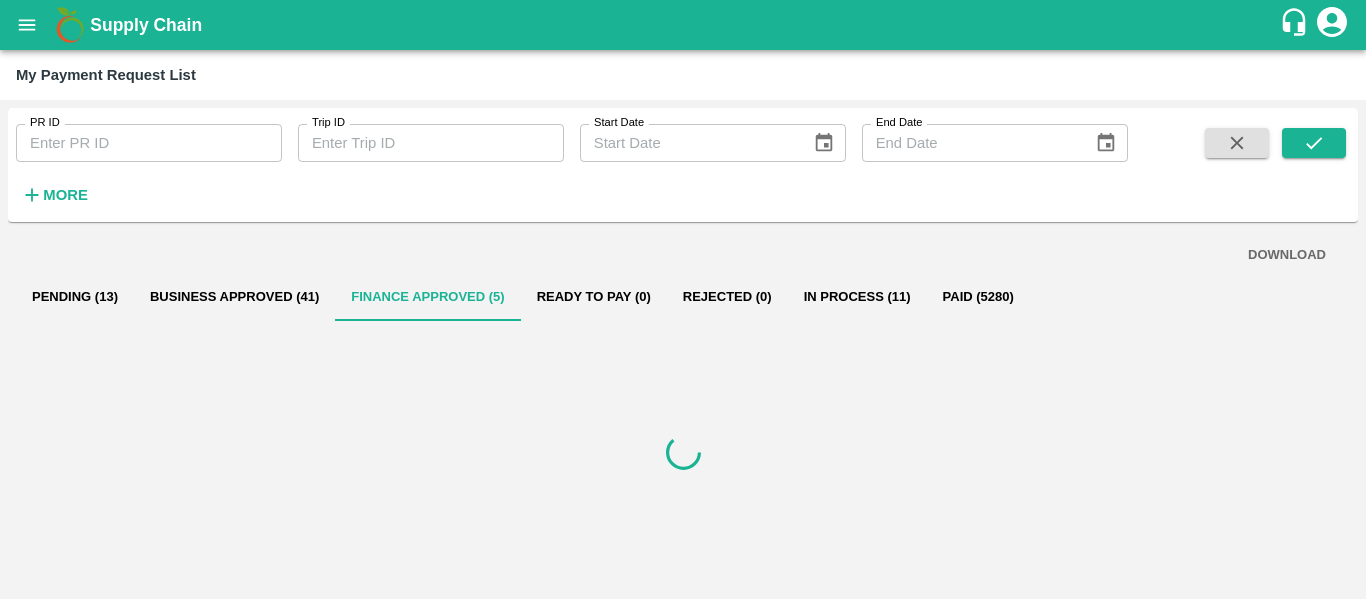 click on "Pending (13)" at bounding box center [75, 297] 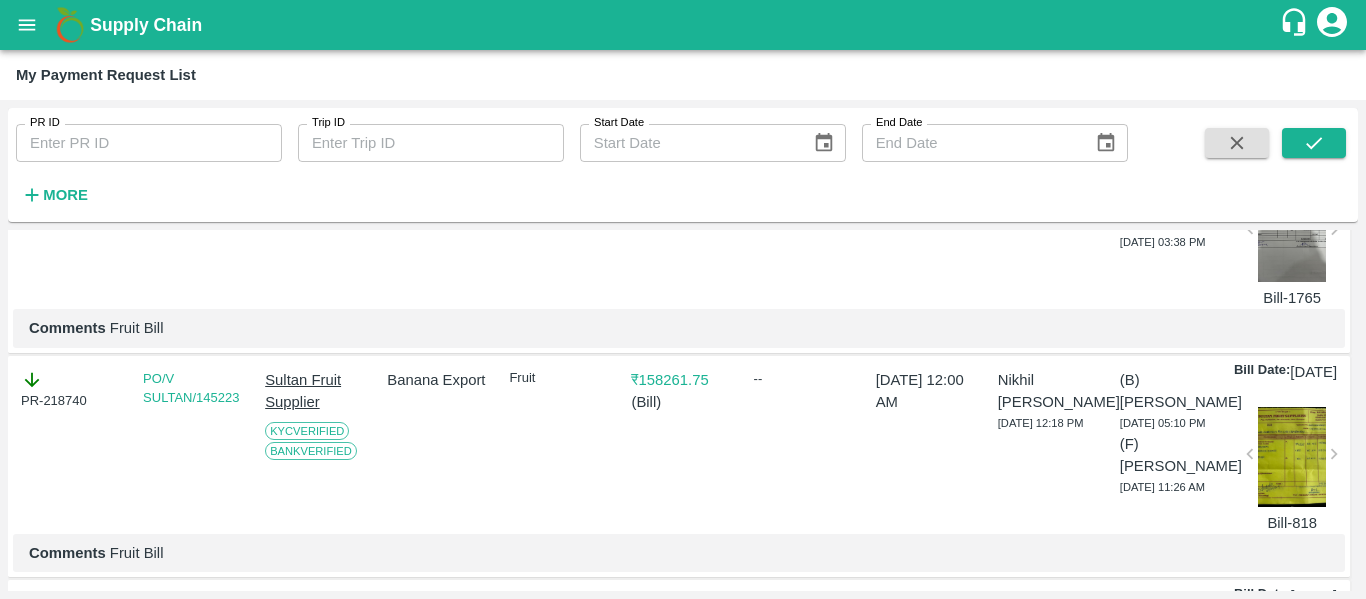 scroll, scrollTop: 0, scrollLeft: 0, axis: both 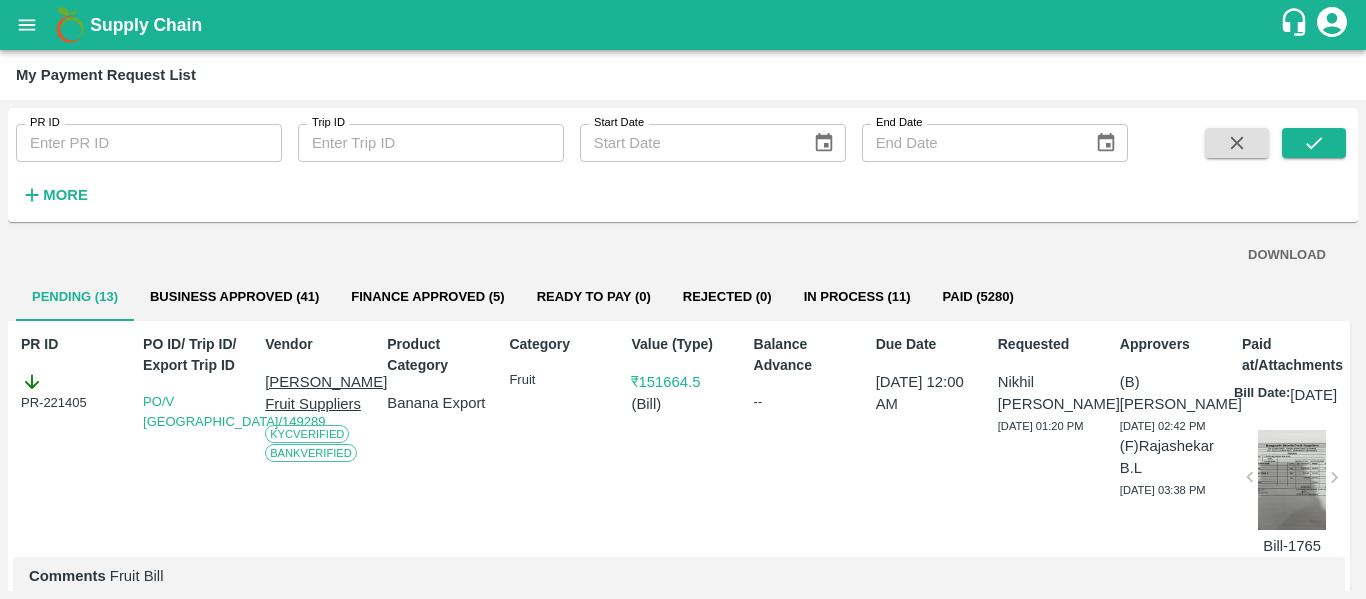 click on "Business Approved (41)" at bounding box center [234, 297] 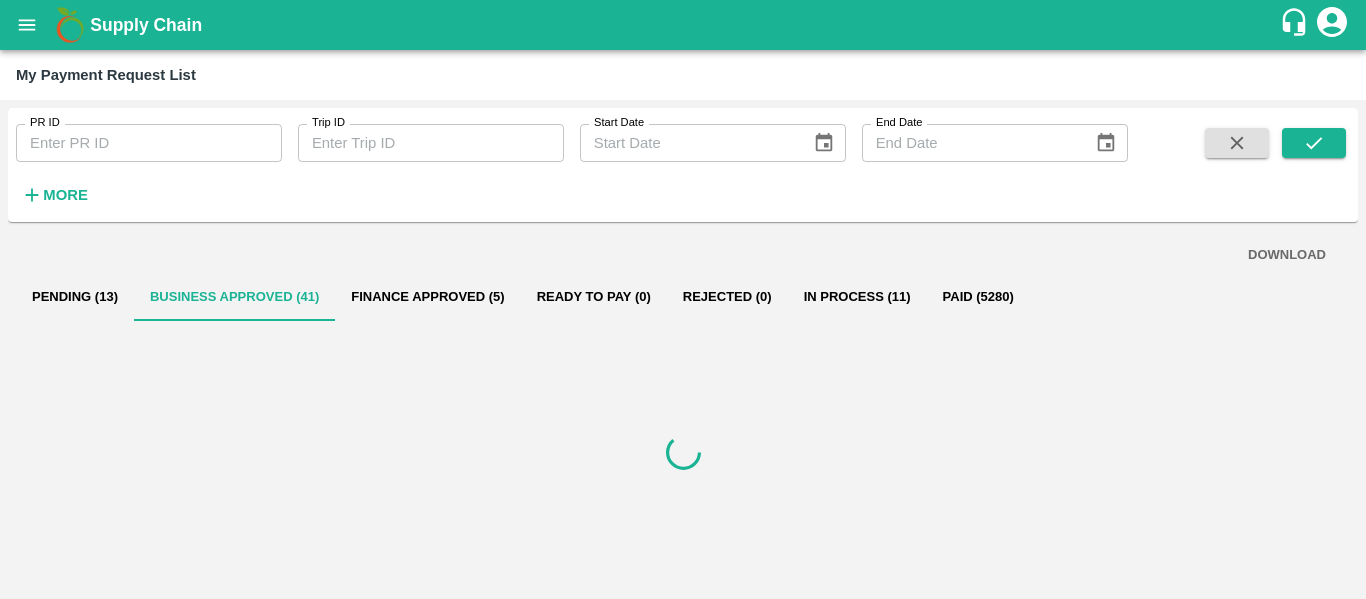click on "Pending (13)" at bounding box center [75, 297] 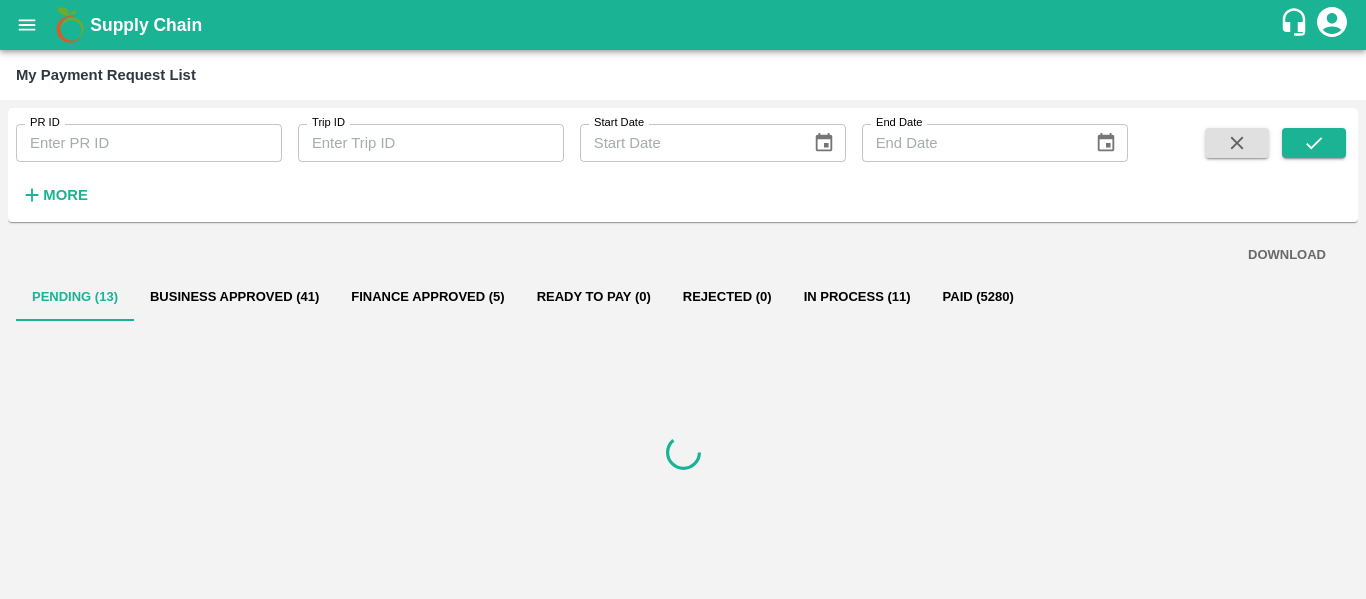 click 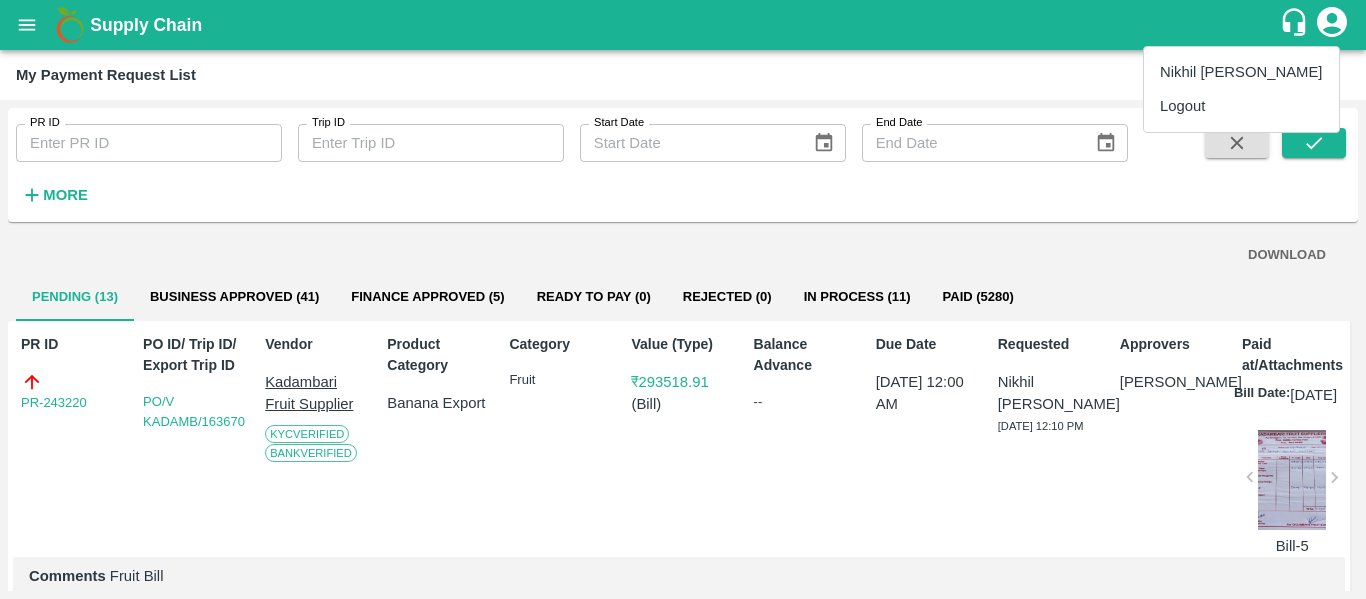 click at bounding box center [683, 299] 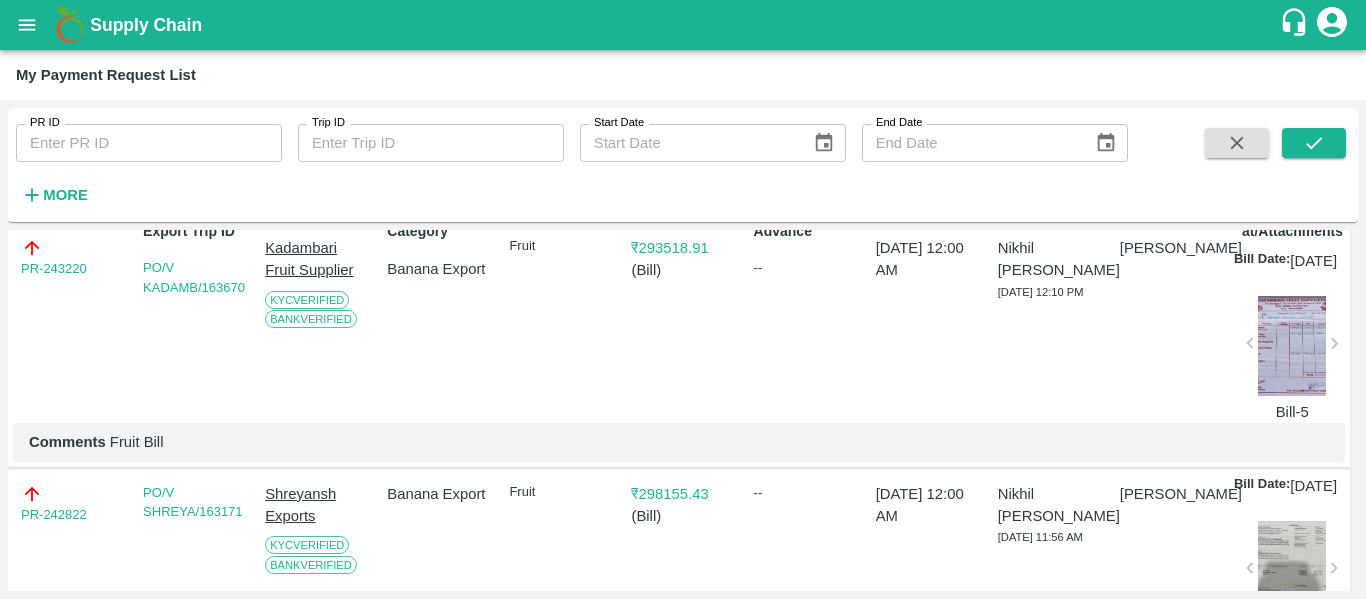 scroll, scrollTop: 0, scrollLeft: 0, axis: both 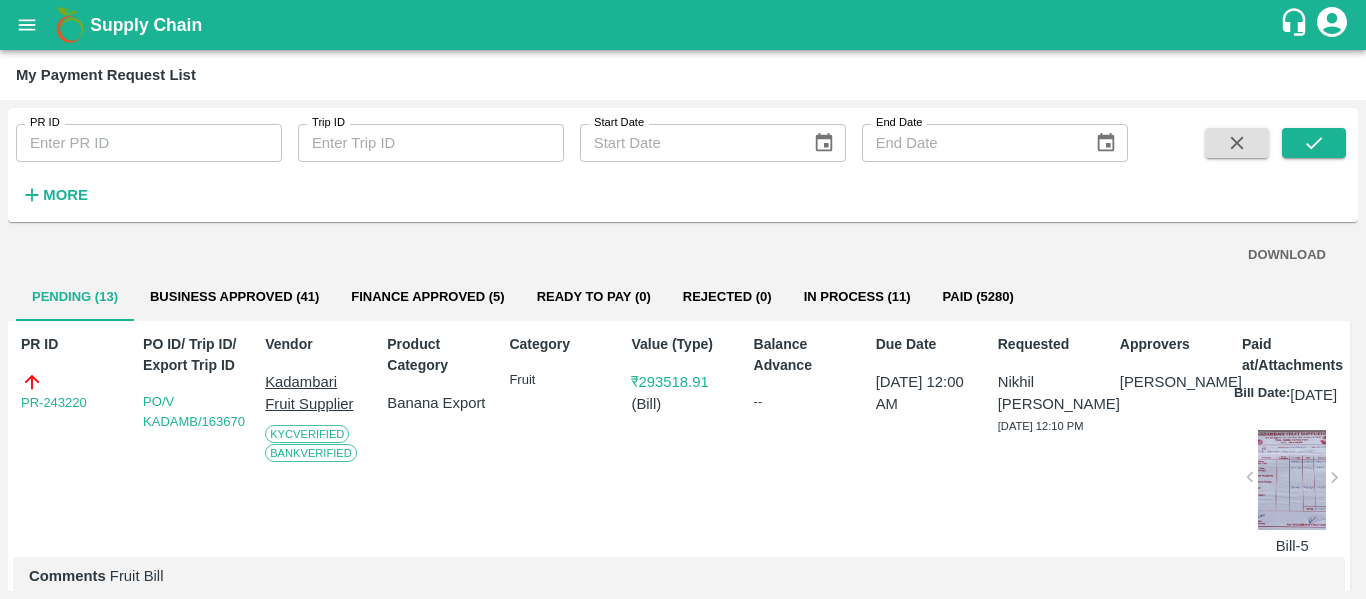 click 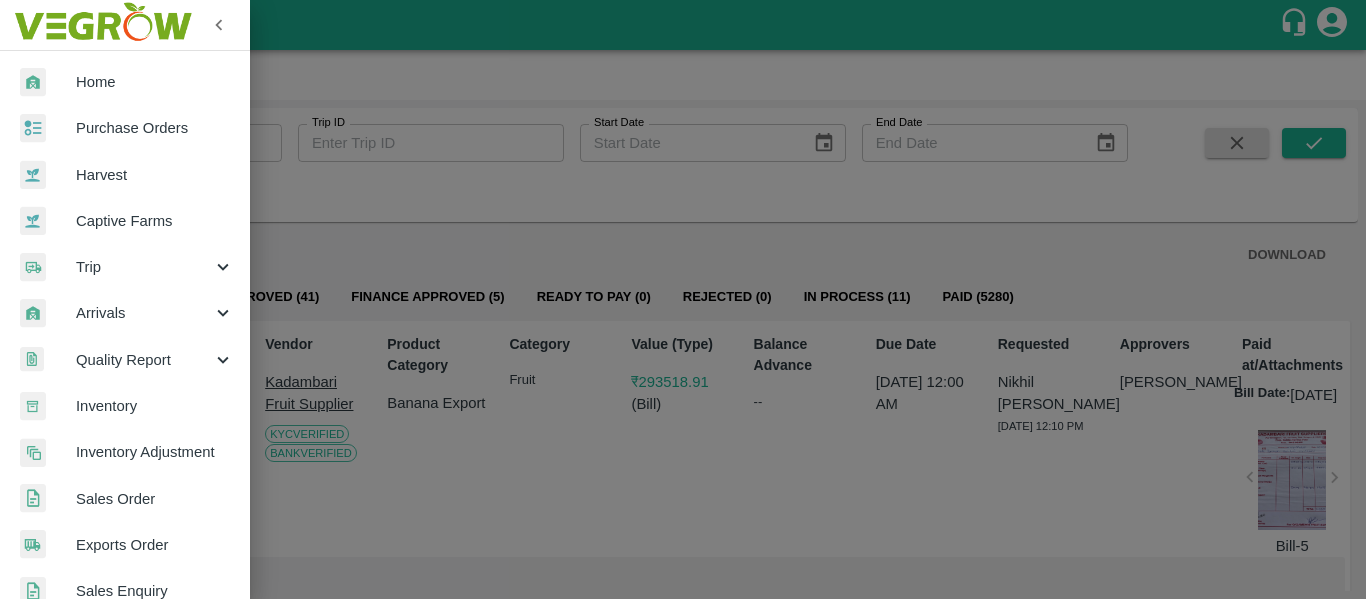 click on "Purchase Orders" at bounding box center [155, 128] 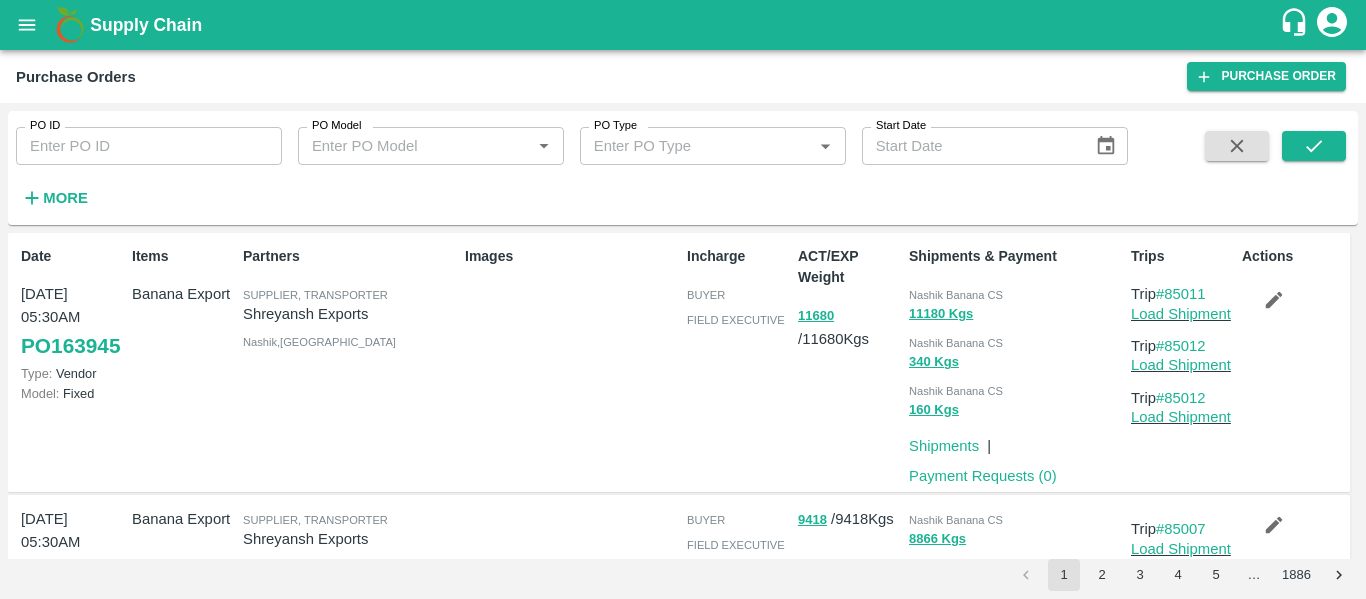 click on "PO ID" at bounding box center (149, 146) 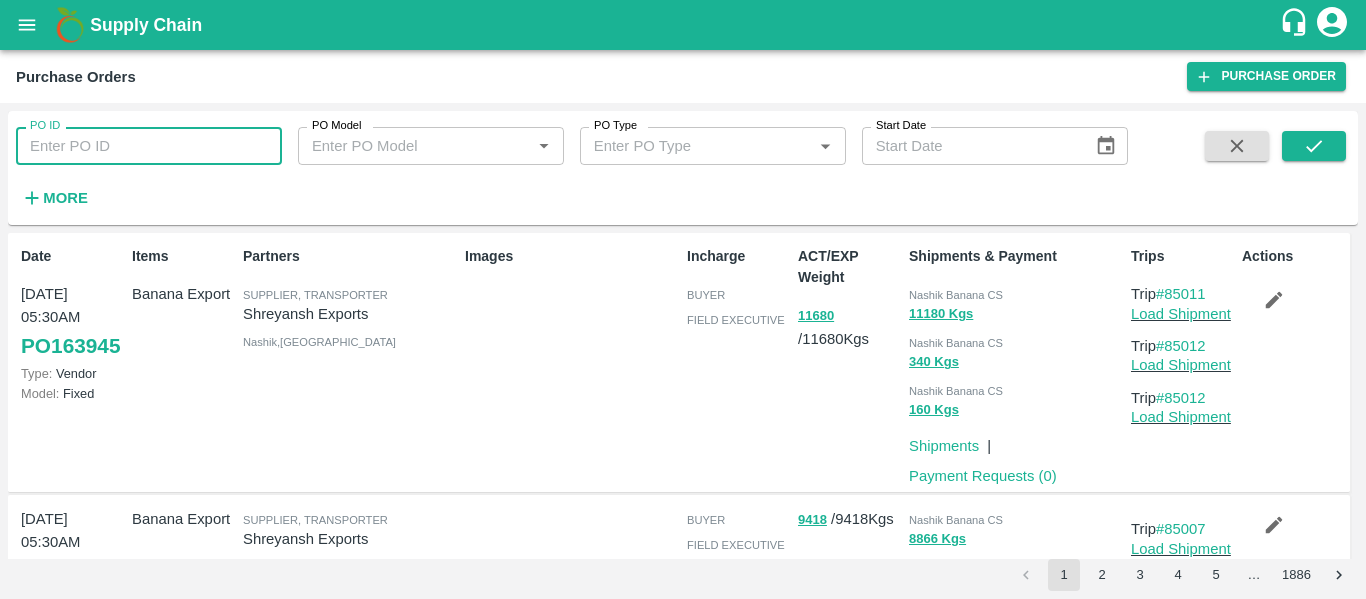 paste on "163527" 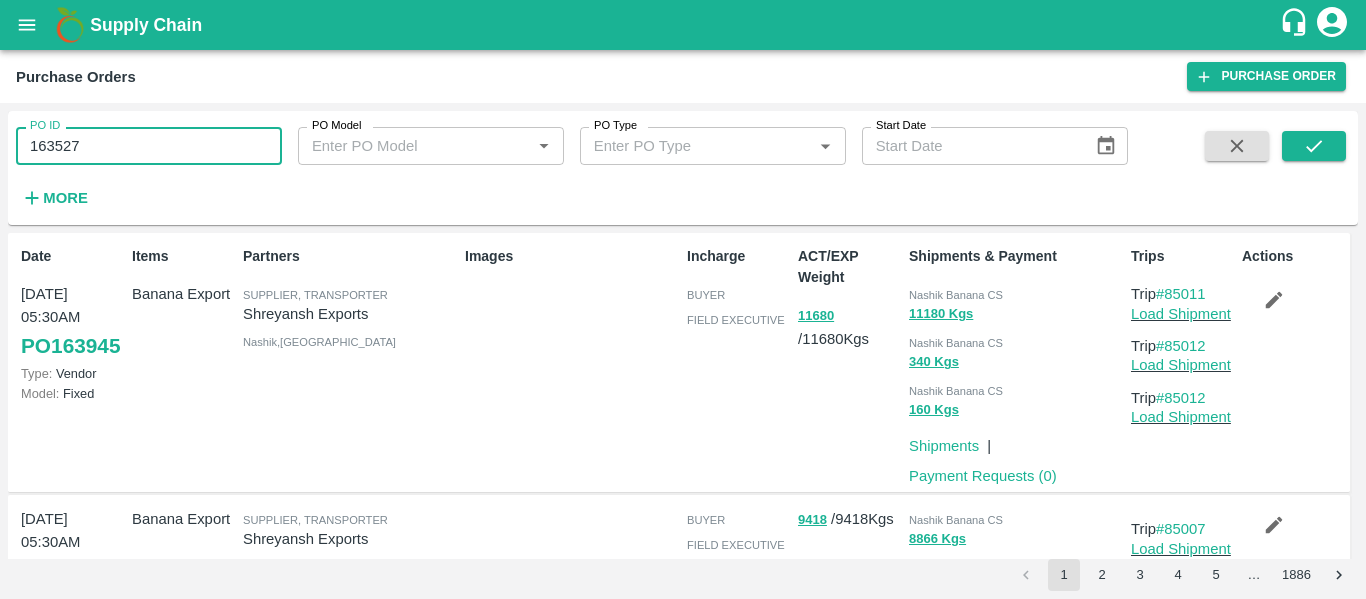 type on "163527" 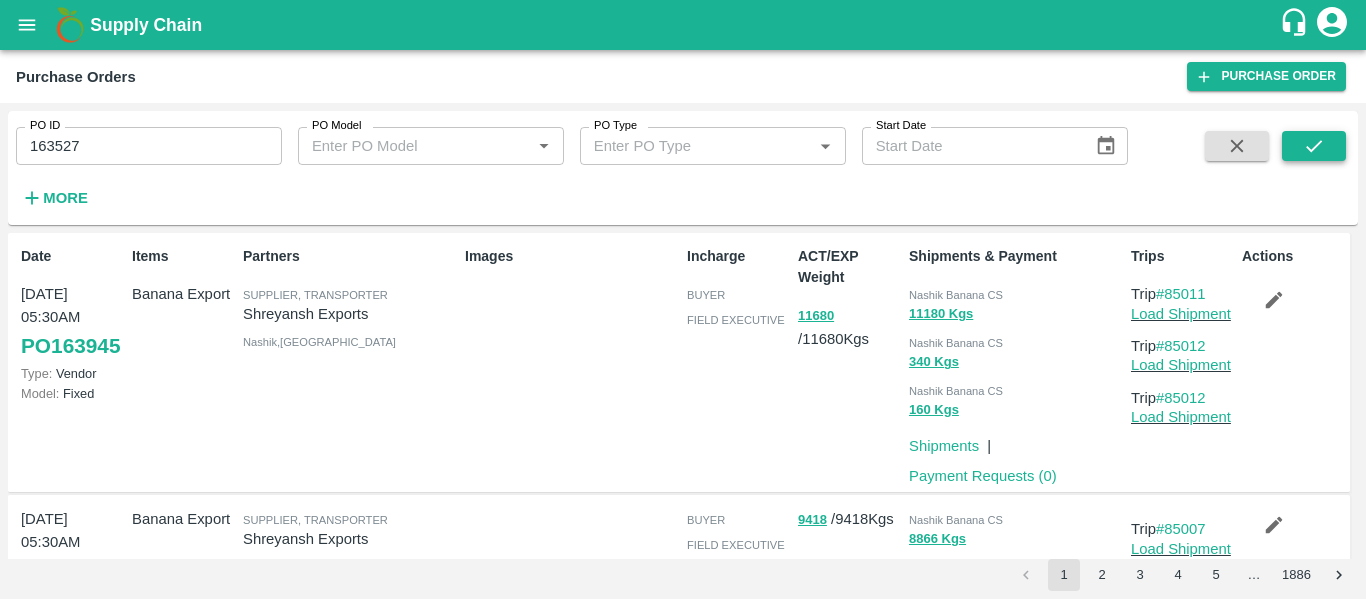 click at bounding box center (1314, 146) 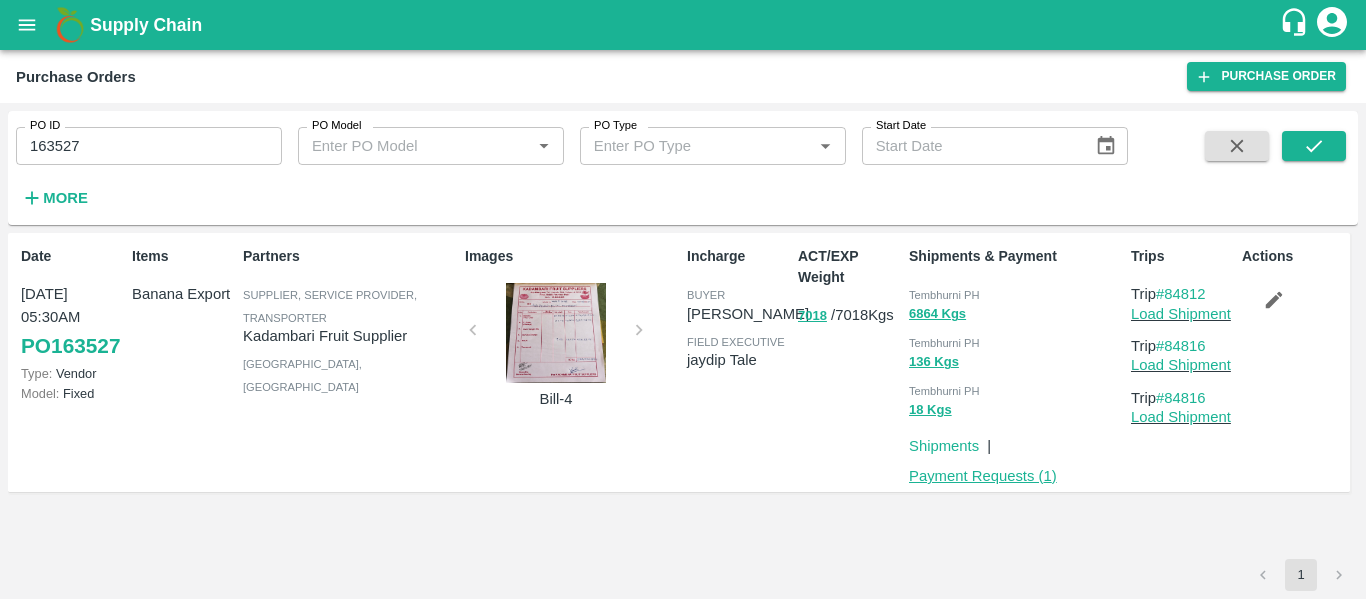 click on "Payment Requests ( 1 )" at bounding box center [983, 476] 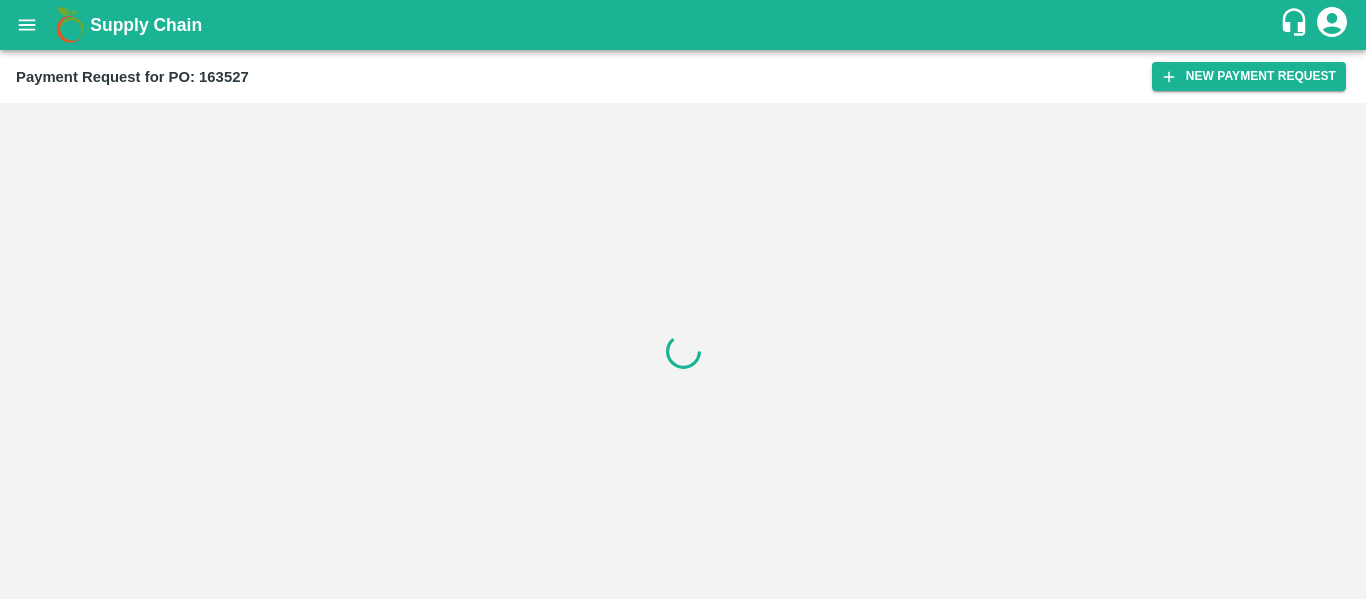scroll, scrollTop: 0, scrollLeft: 0, axis: both 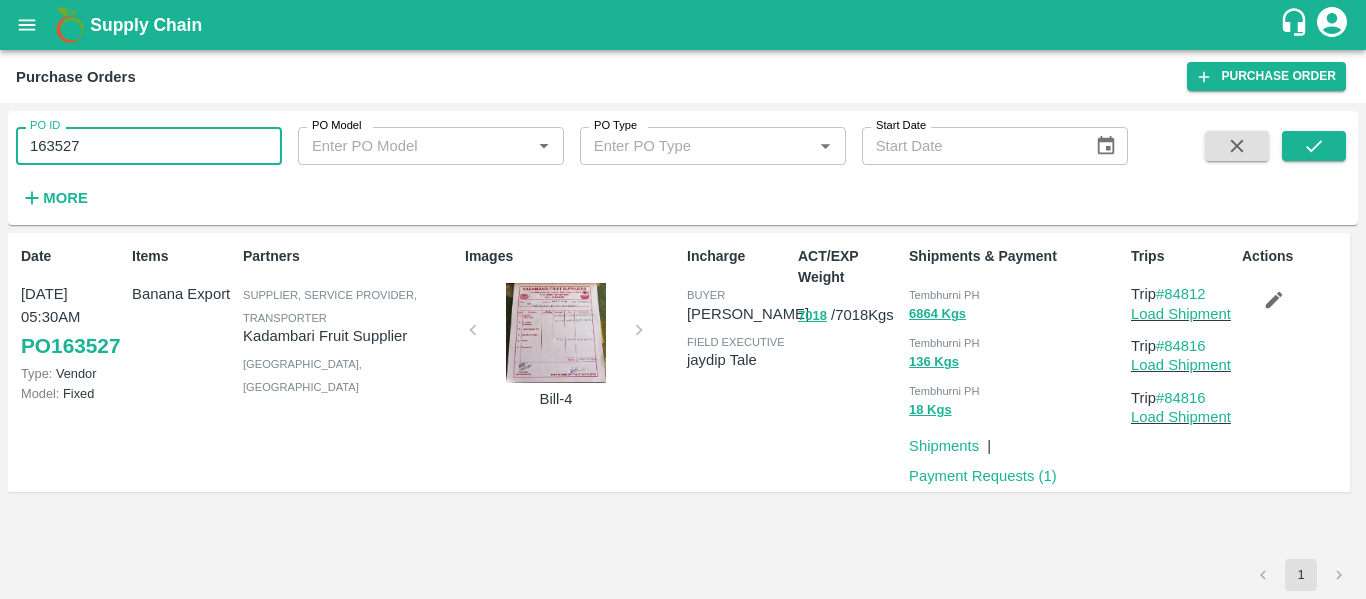 click on "163527" at bounding box center (149, 146) 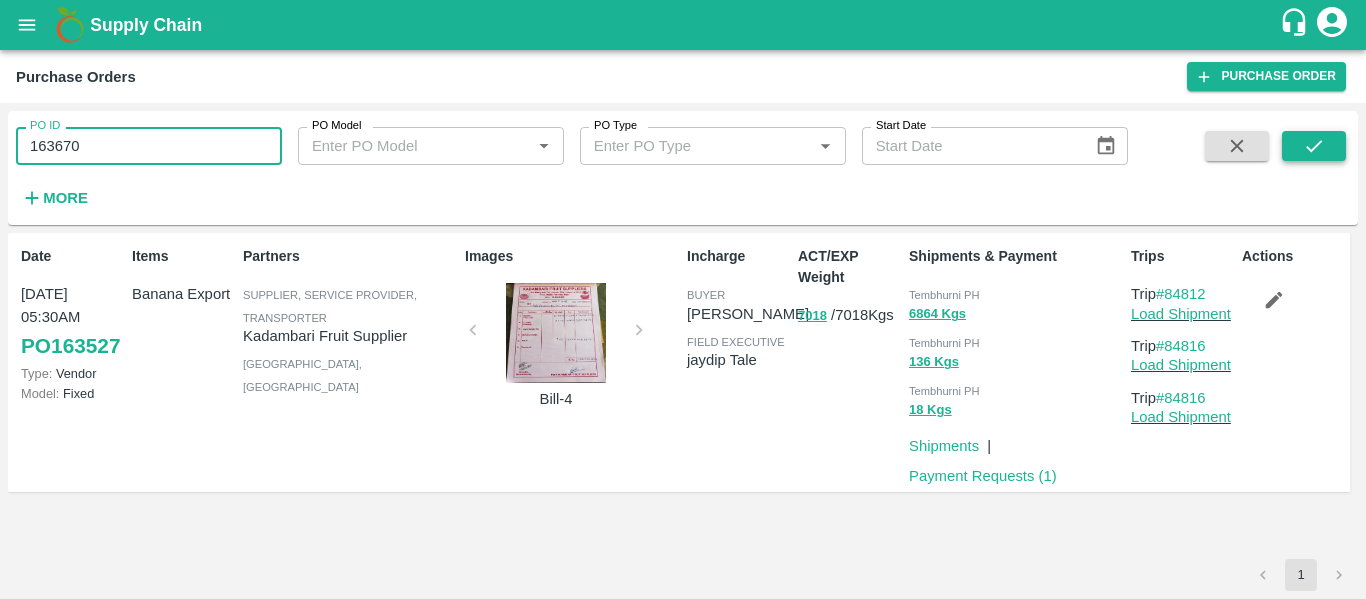 type on "163670" 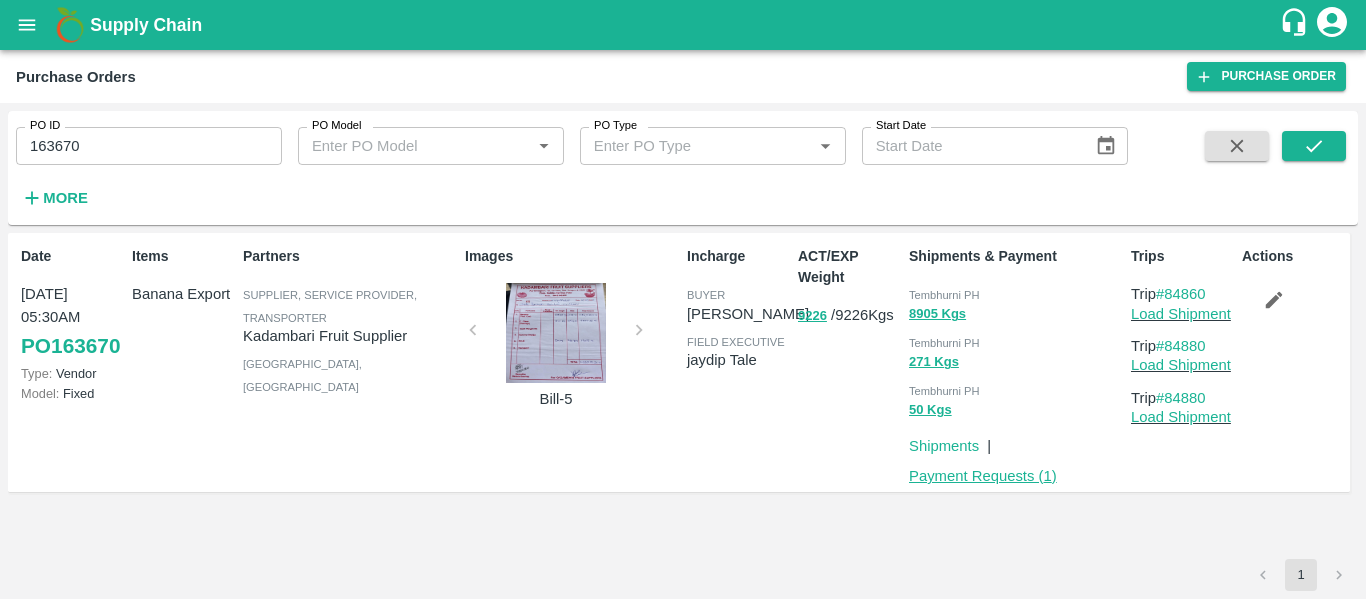 click on "Payment Requests ( 1 )" at bounding box center (983, 476) 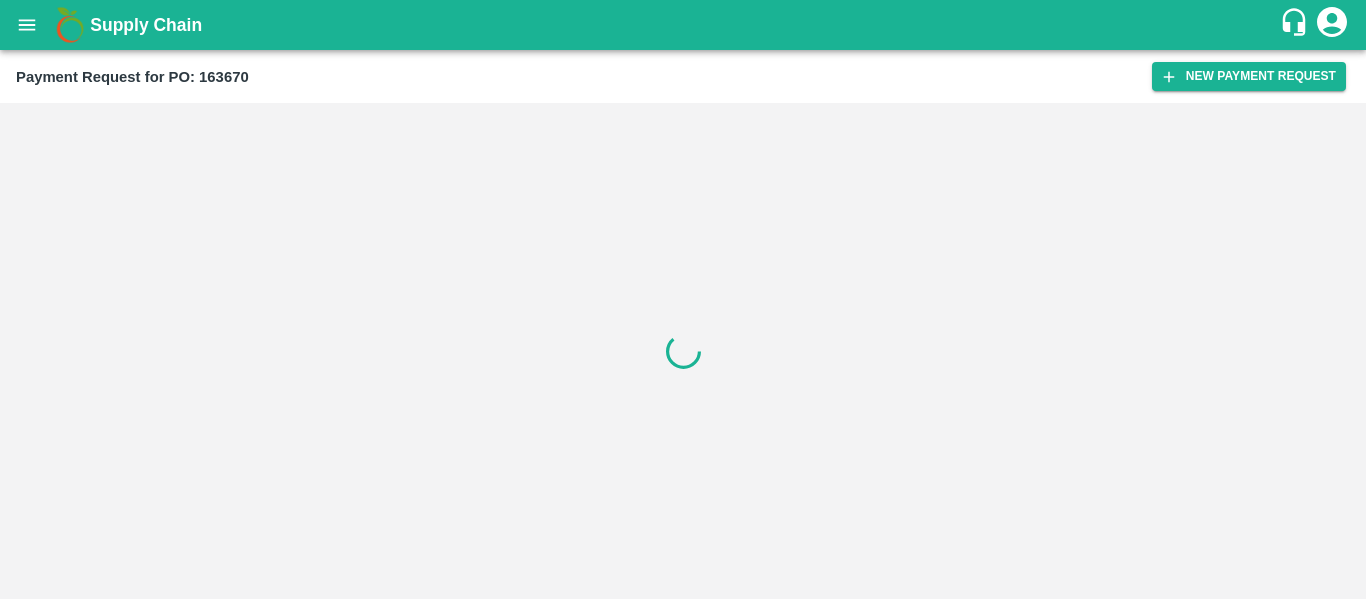 scroll, scrollTop: 0, scrollLeft: 0, axis: both 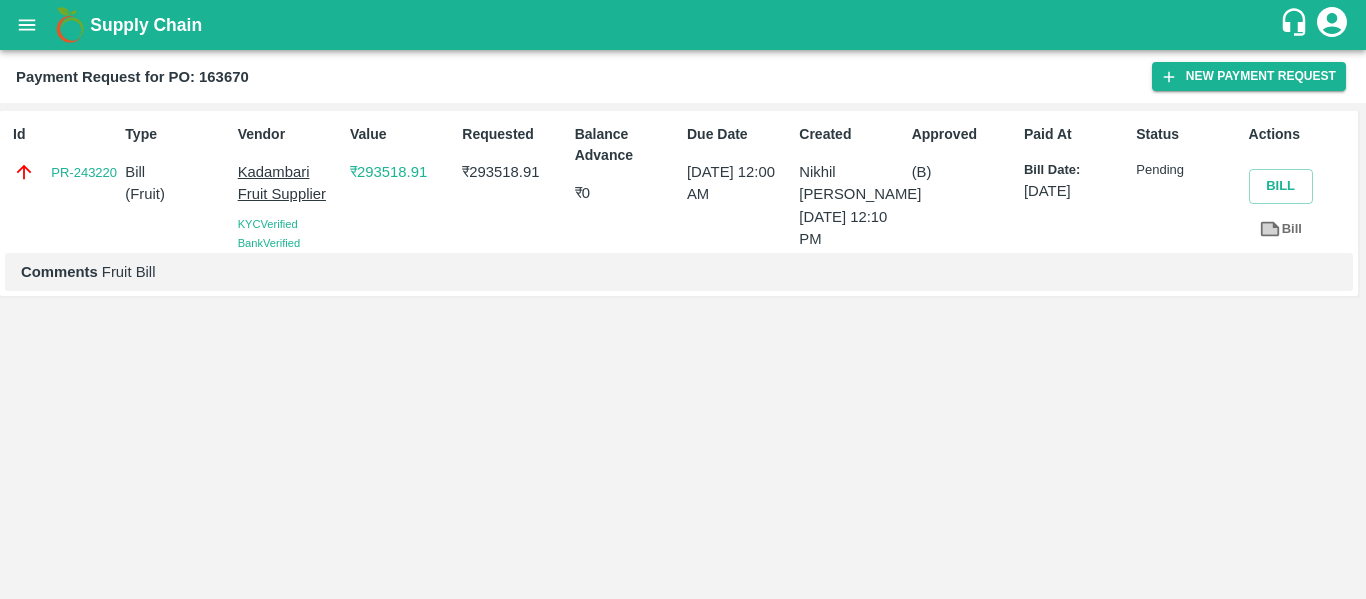 click 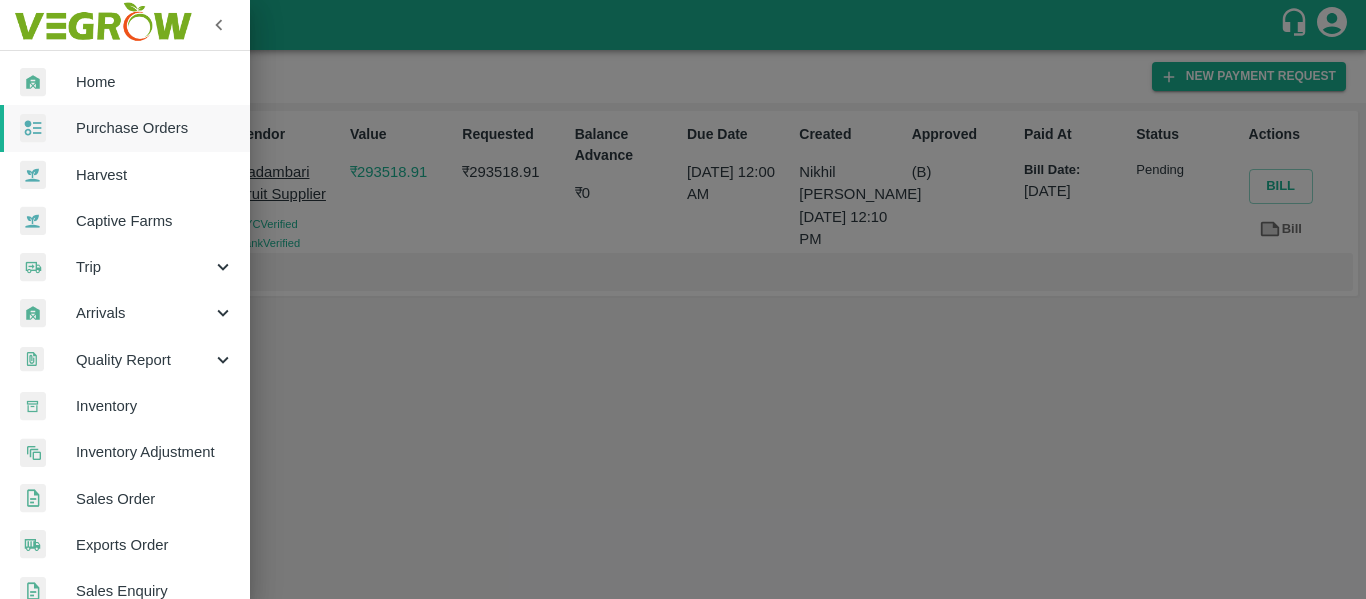 click on "Purchase Orders" at bounding box center (125, 128) 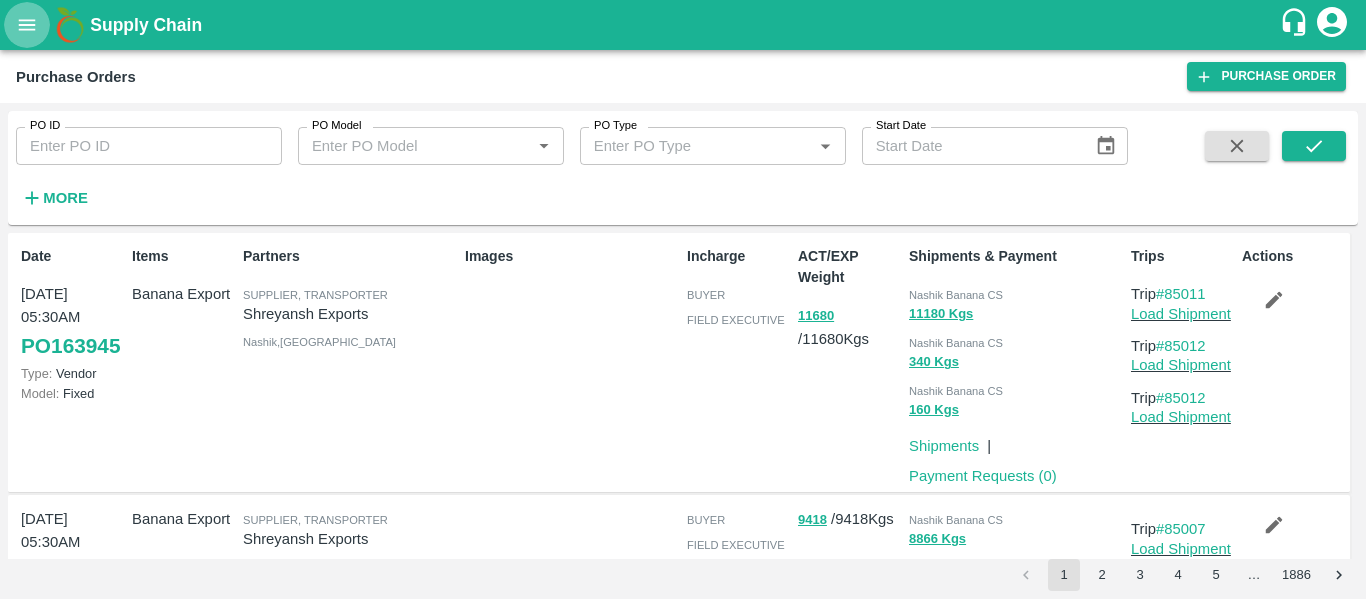 click 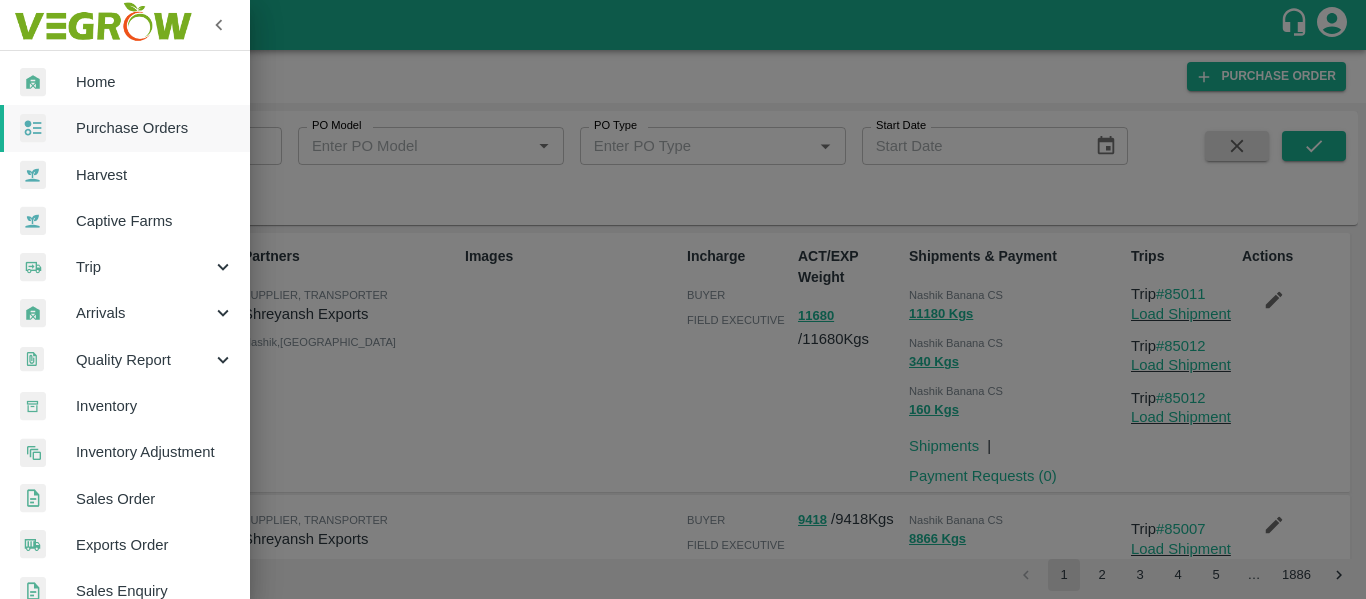 scroll, scrollTop: 540, scrollLeft: 0, axis: vertical 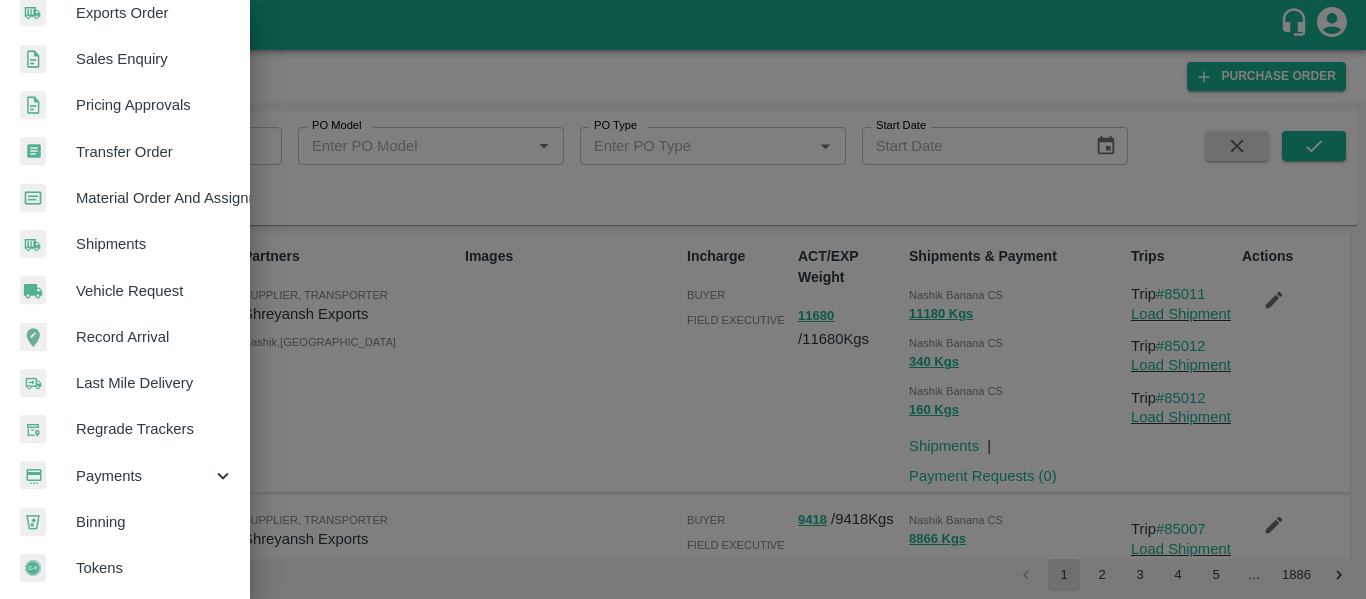click on "Payments" at bounding box center [144, 476] 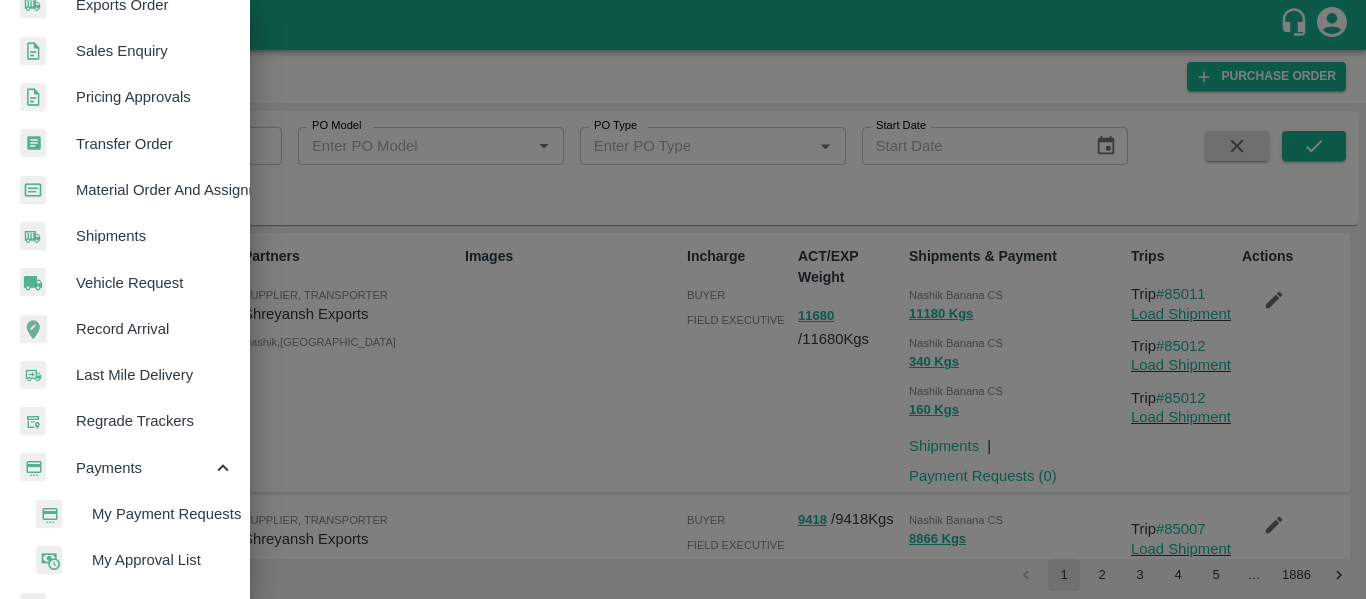 click on "My Payment Requests" at bounding box center [163, 514] 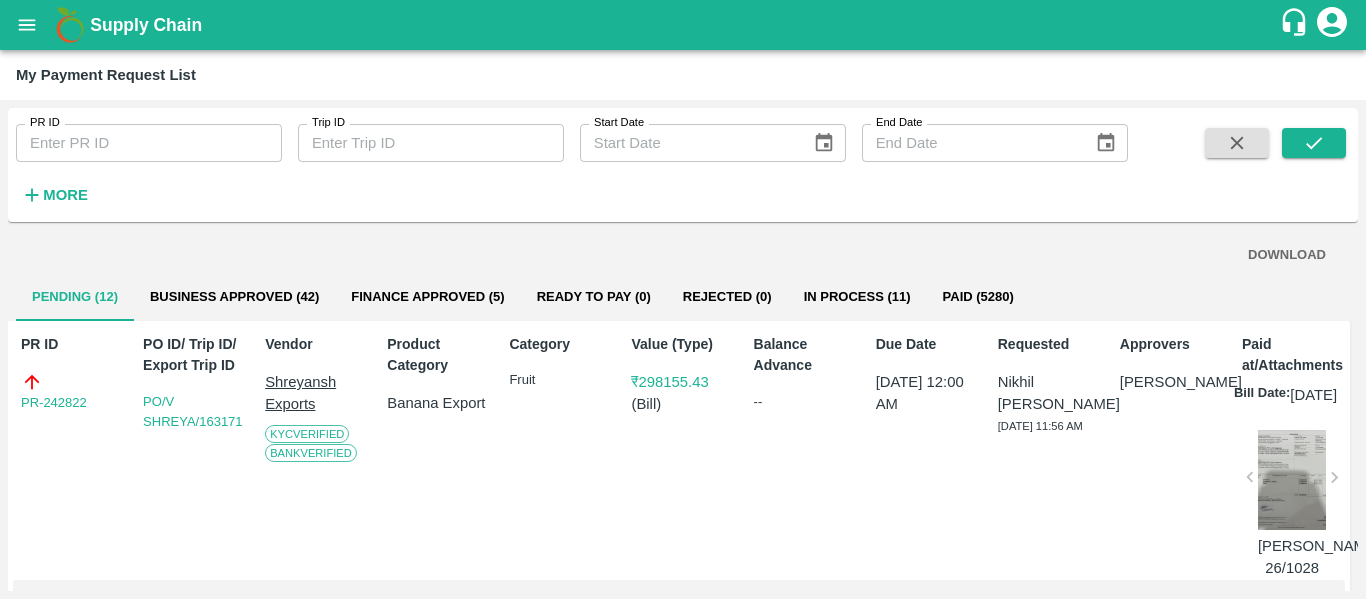click on "In Process (11)" at bounding box center [857, 297] 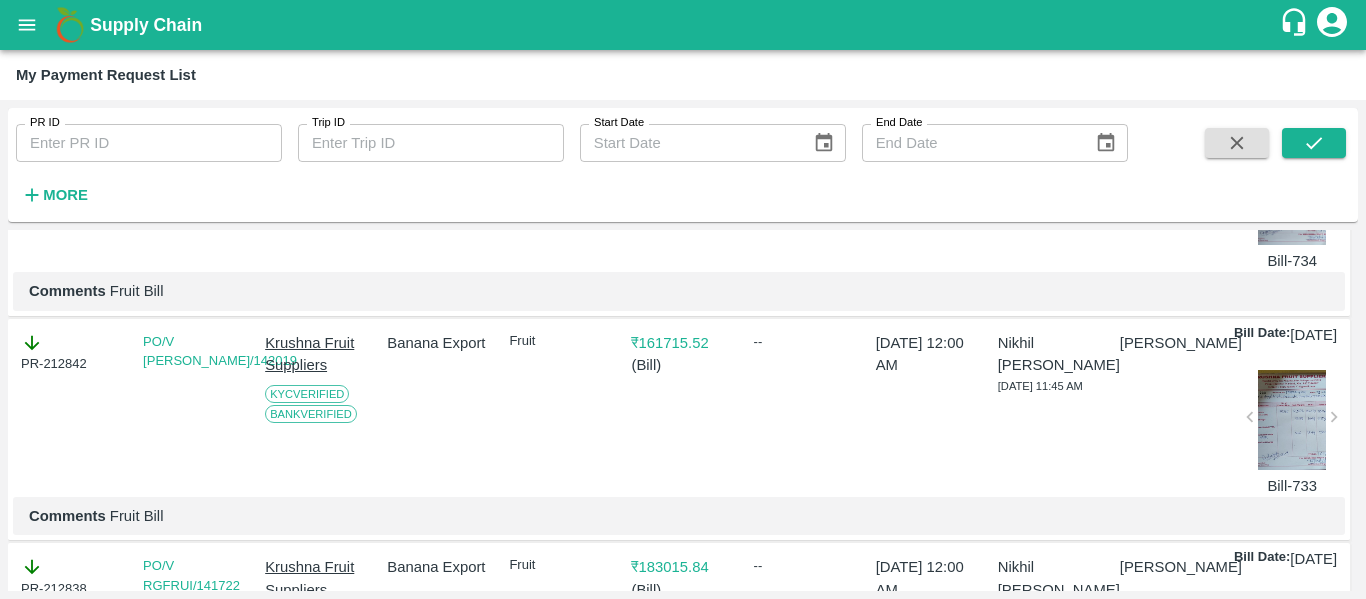 scroll, scrollTop: 0, scrollLeft: 0, axis: both 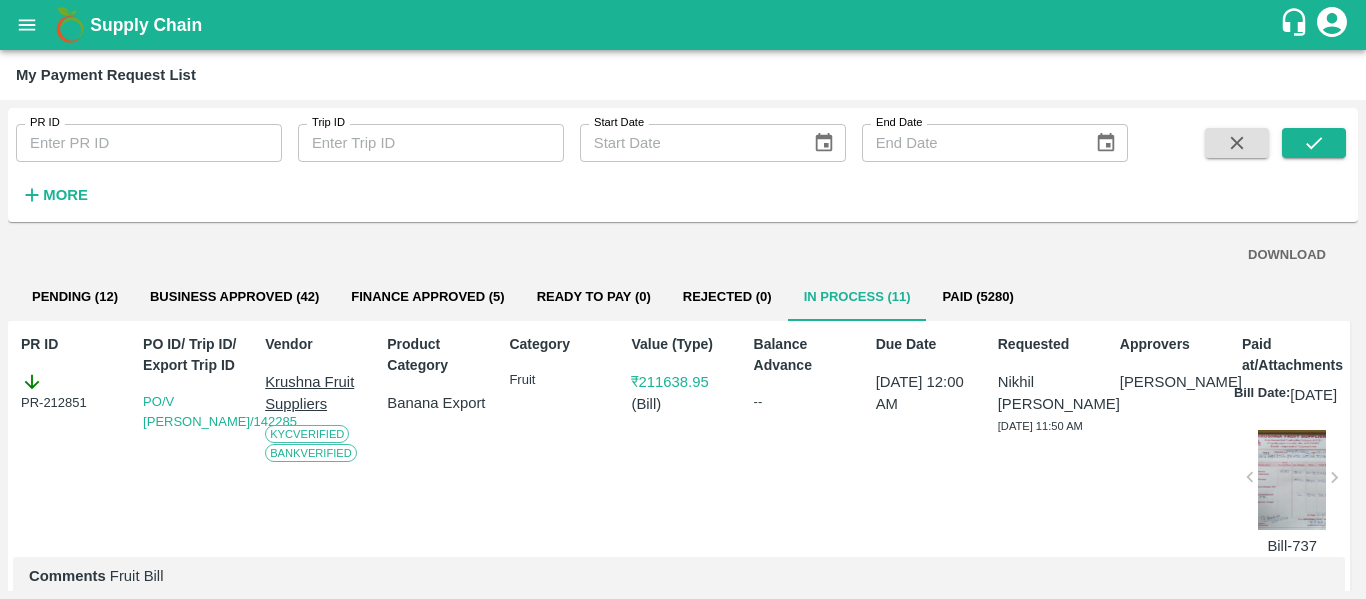click 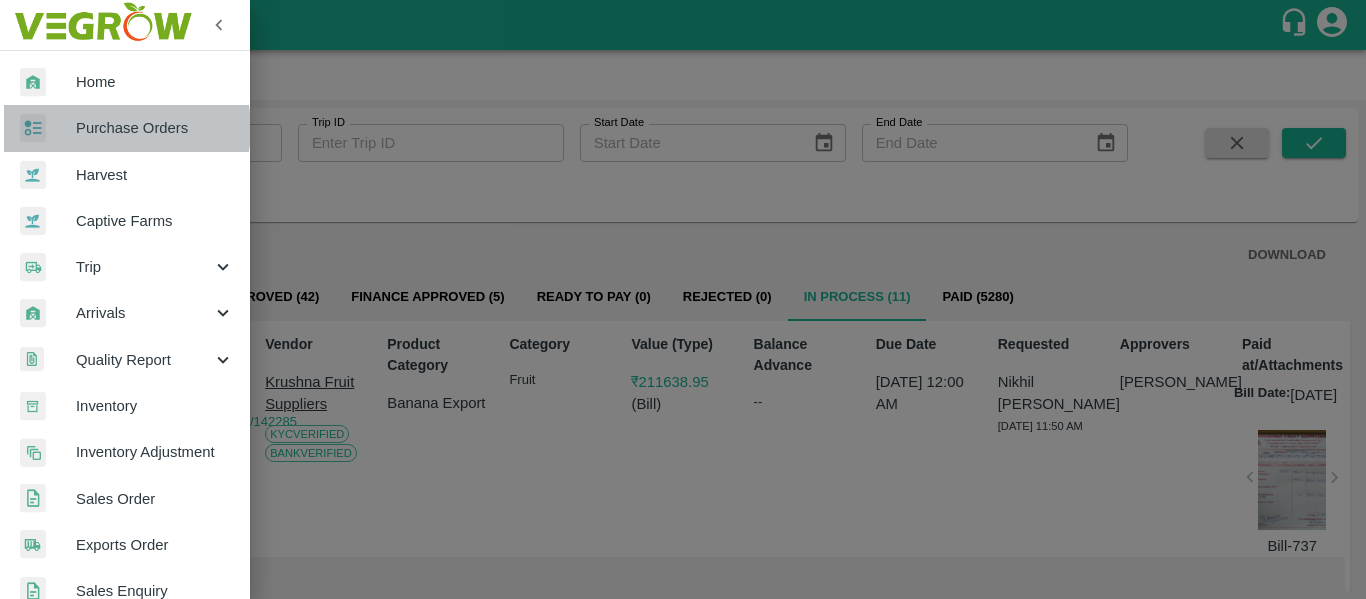 click on "Purchase Orders" at bounding box center (155, 128) 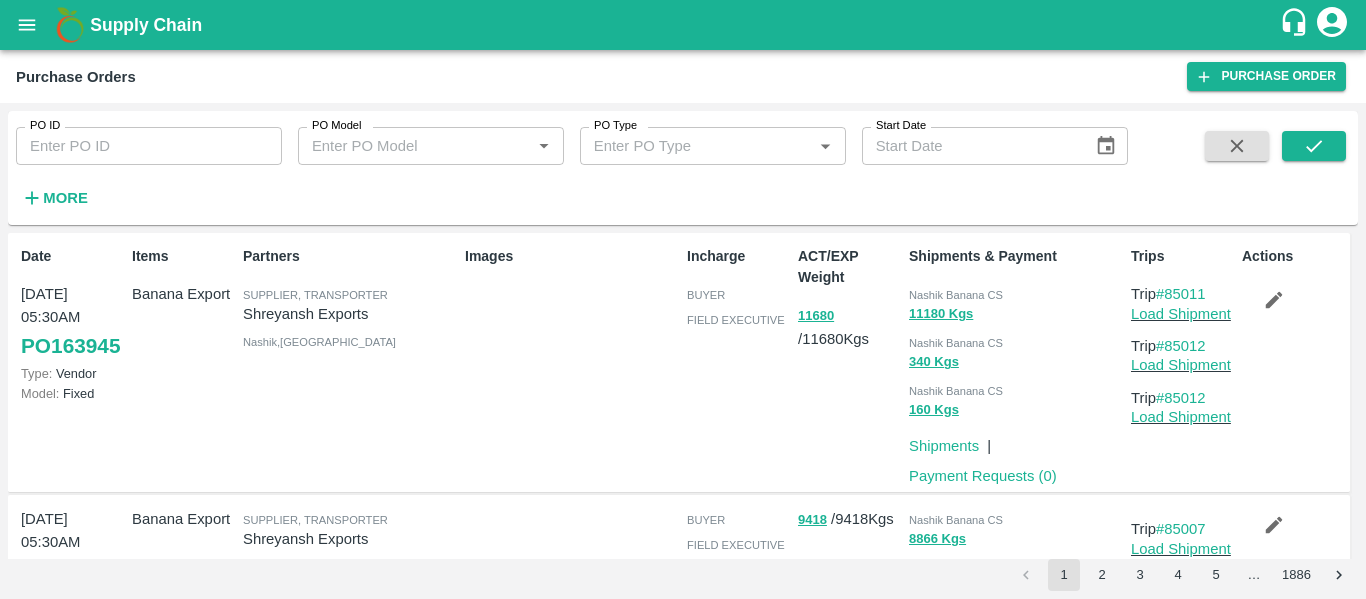 click on "PO ID" at bounding box center (149, 146) 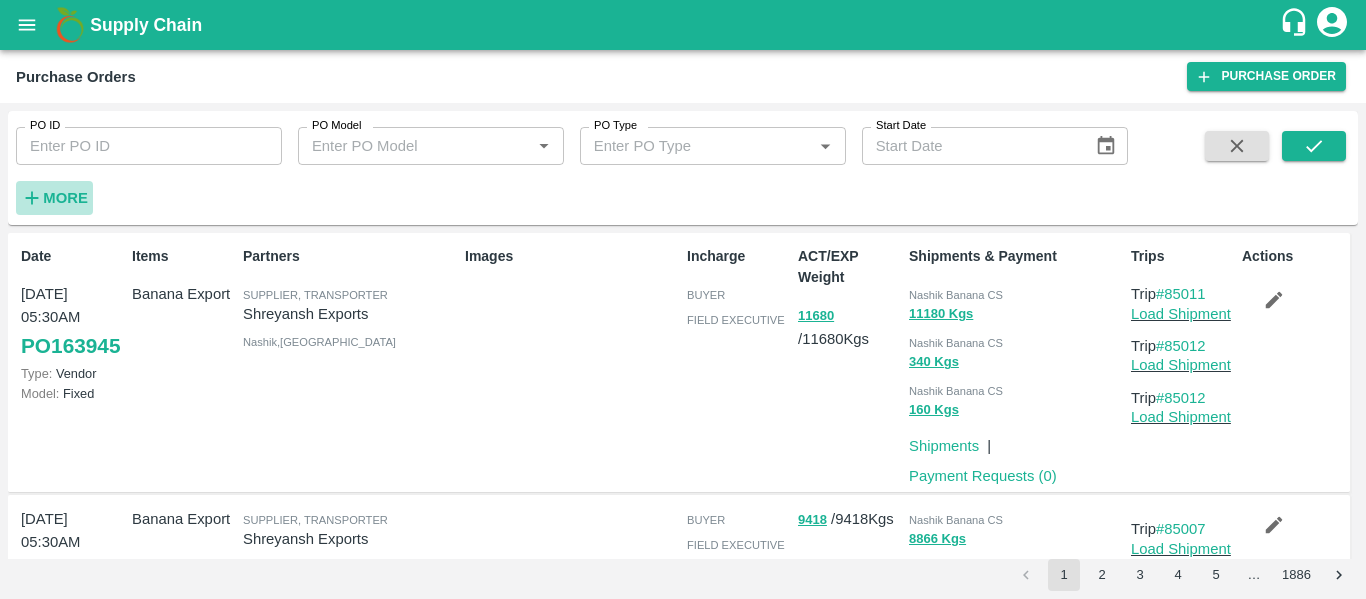 click on "More" at bounding box center [65, 198] 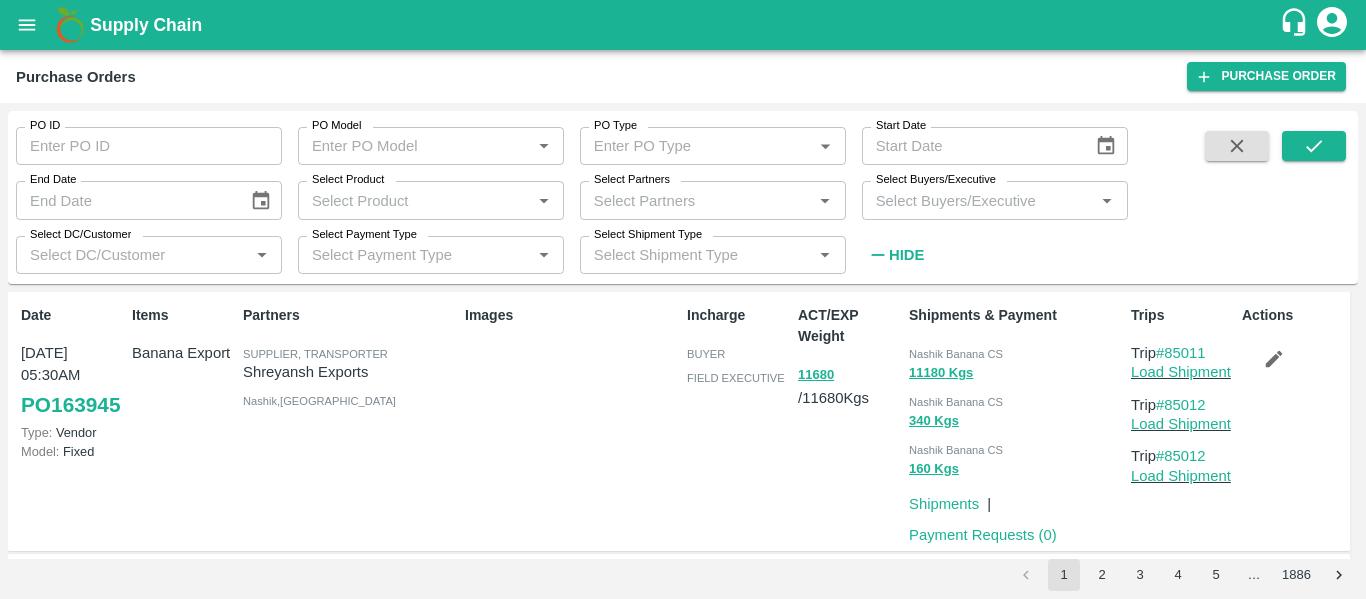 click 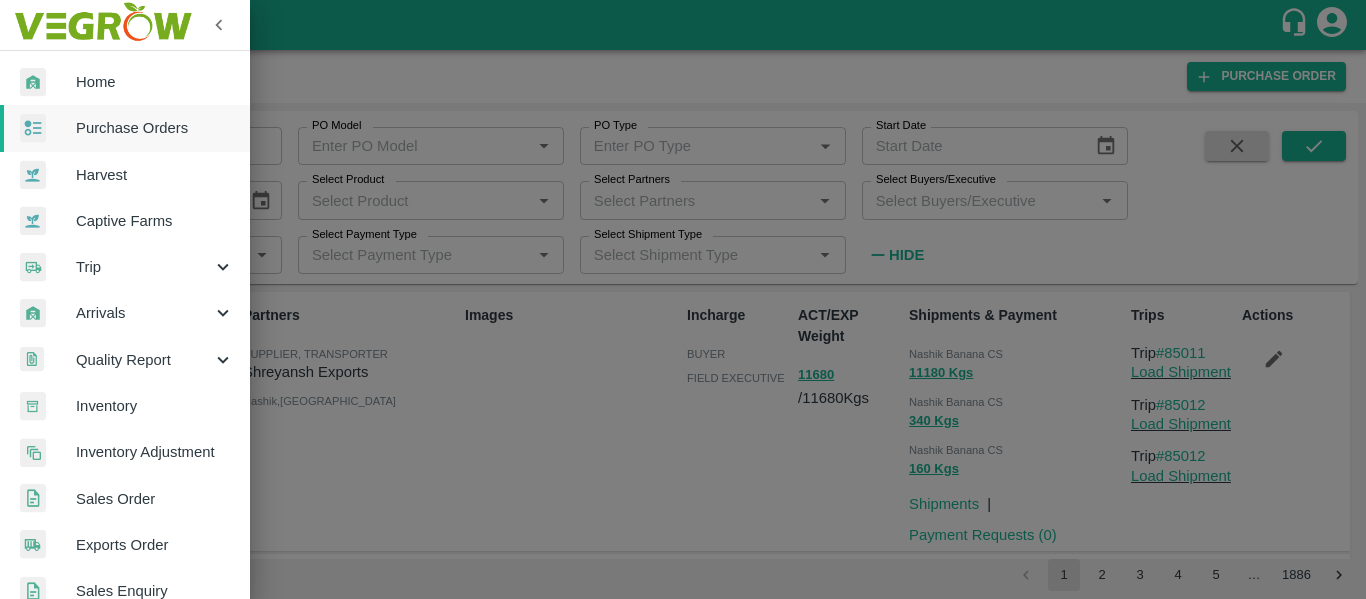 click on "Purchase Orders" at bounding box center (125, 128) 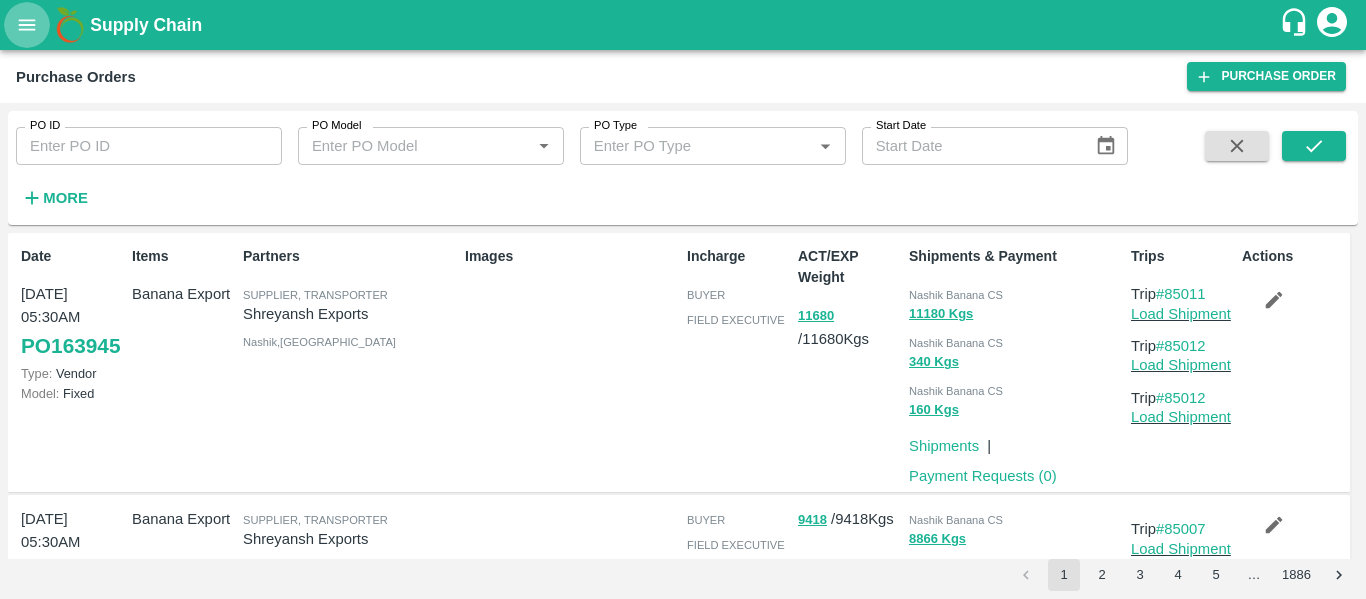 click 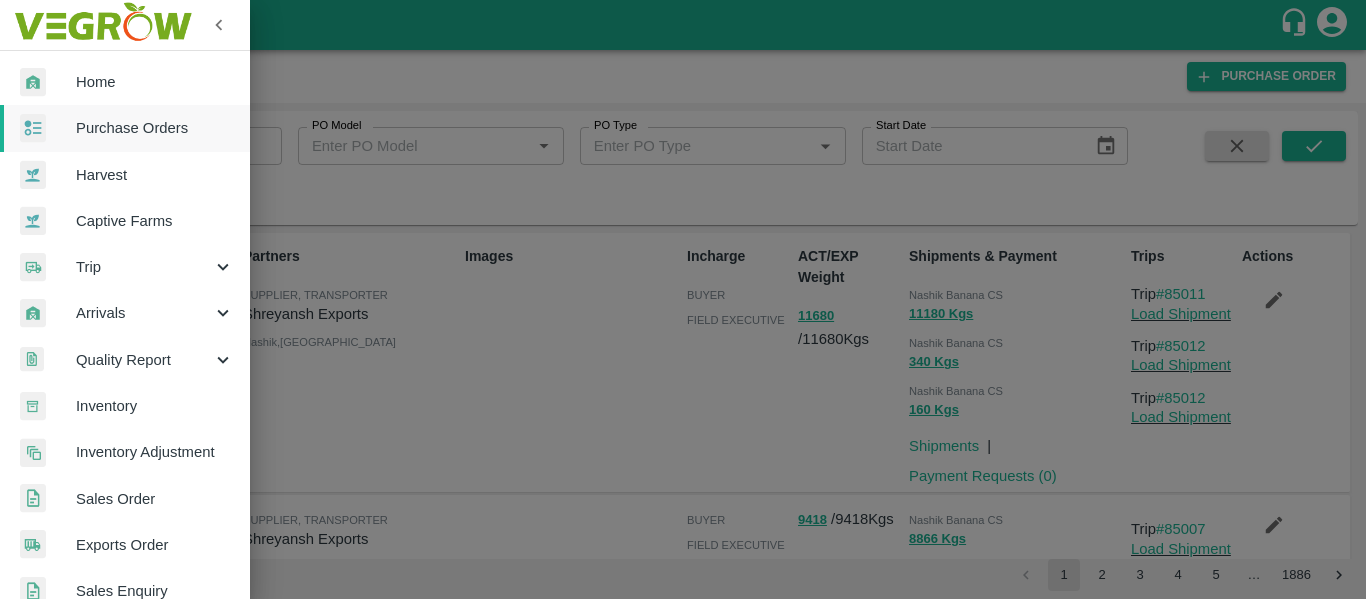 scroll, scrollTop: 633, scrollLeft: 0, axis: vertical 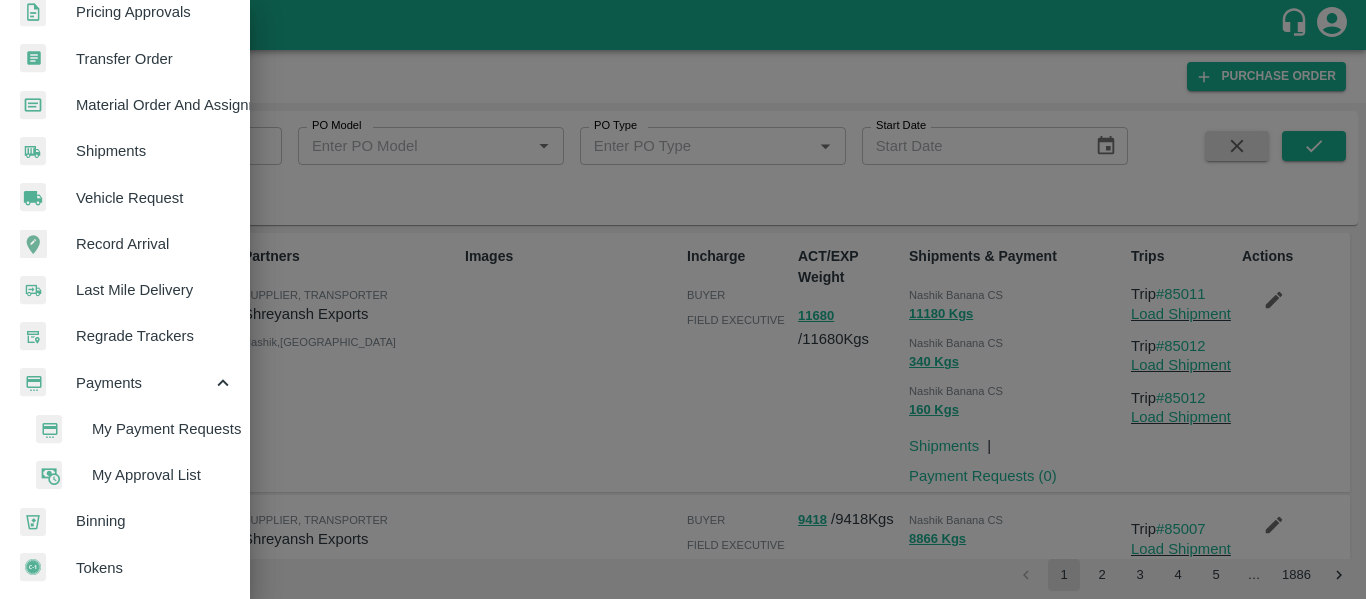 click on "My Payment Requests" at bounding box center [163, 429] 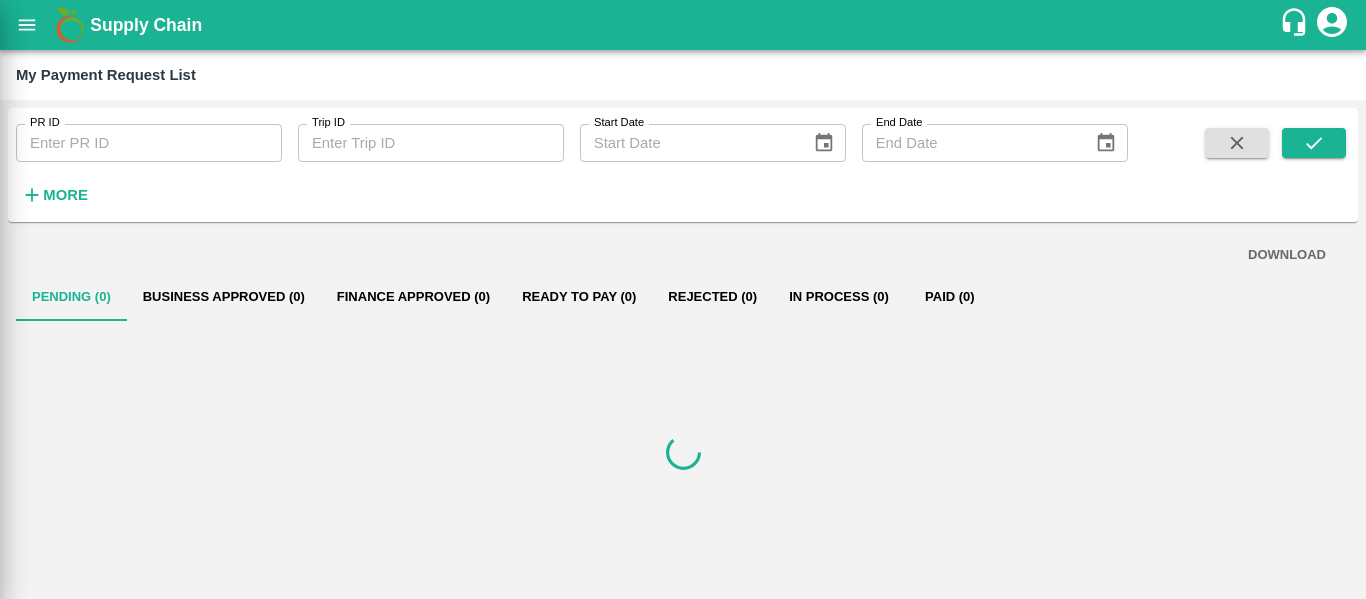 scroll, scrollTop: 625, scrollLeft: 0, axis: vertical 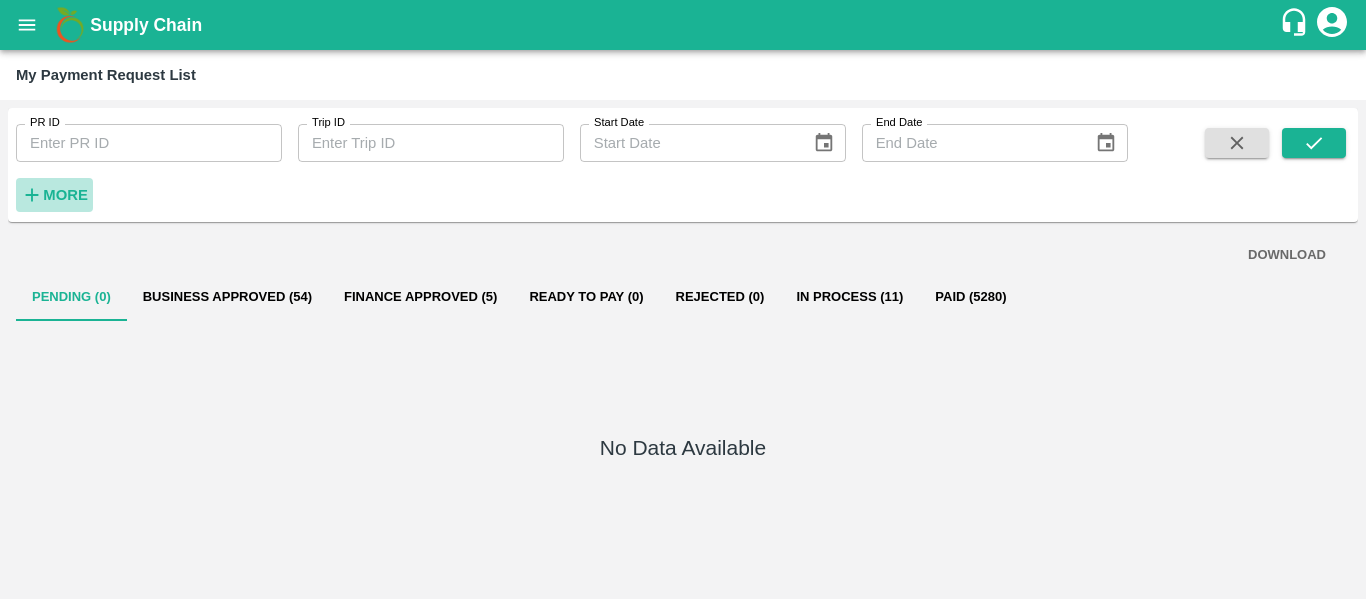 click 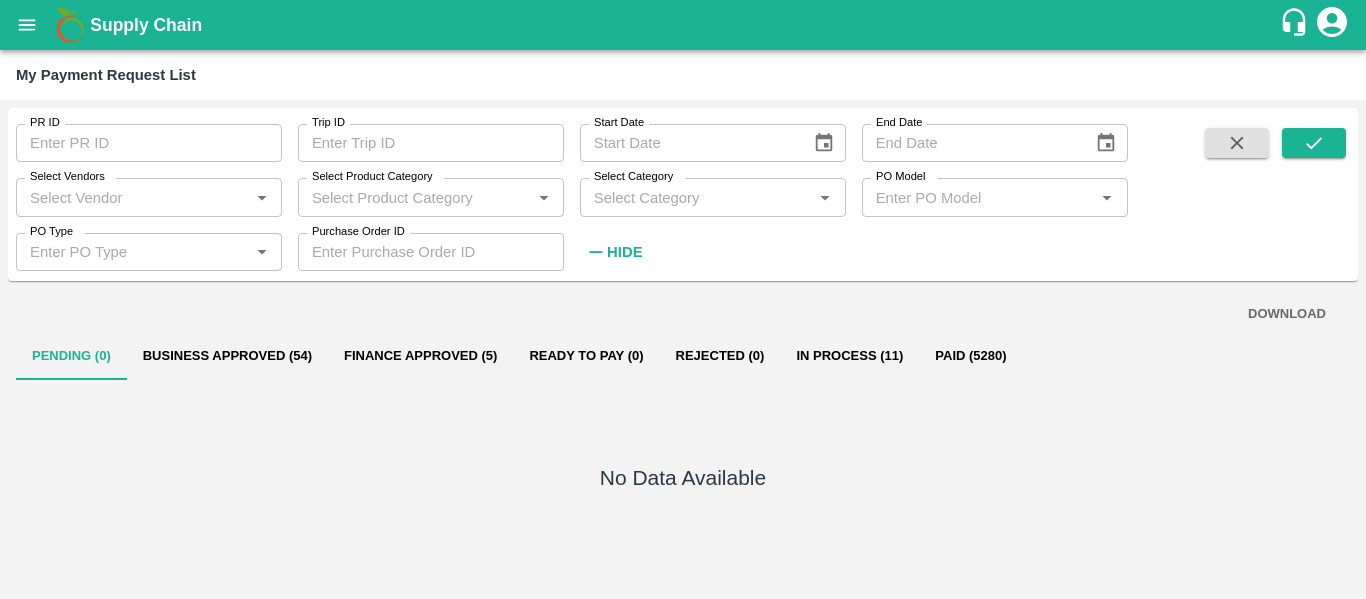 click on "PO Type" at bounding box center [132, 252] 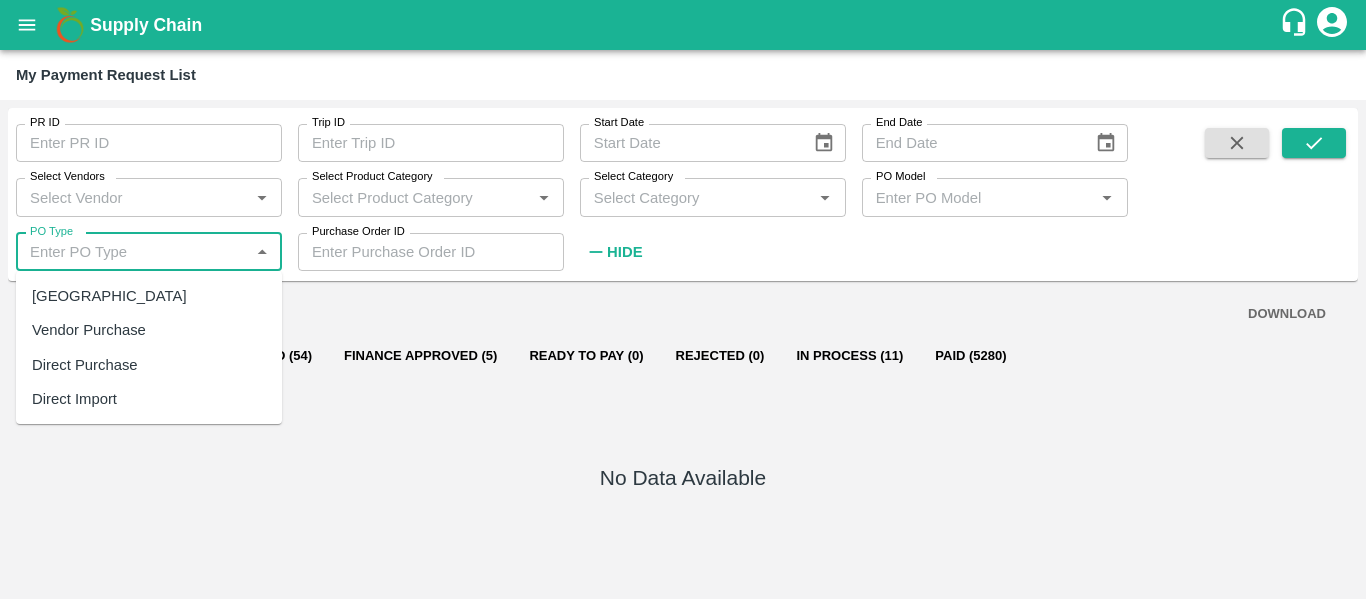click on "Select Vendors   *" at bounding box center [149, 197] 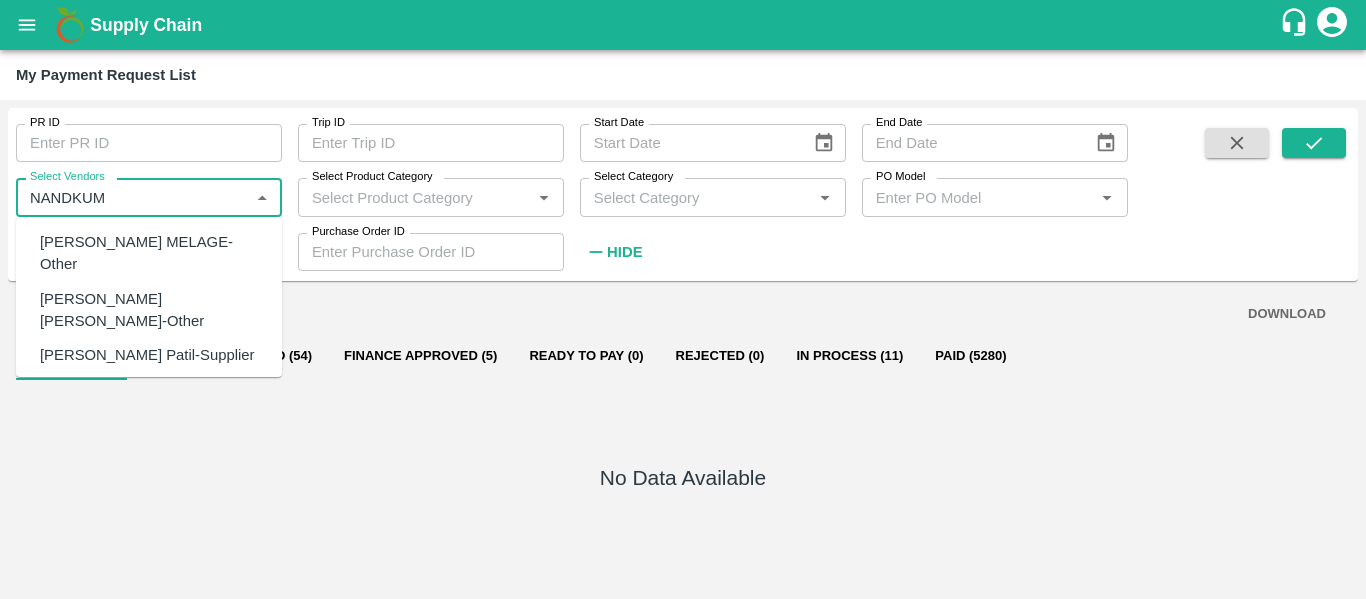 click on "[PERSON_NAME] Patil-Supplier" at bounding box center (147, 355) 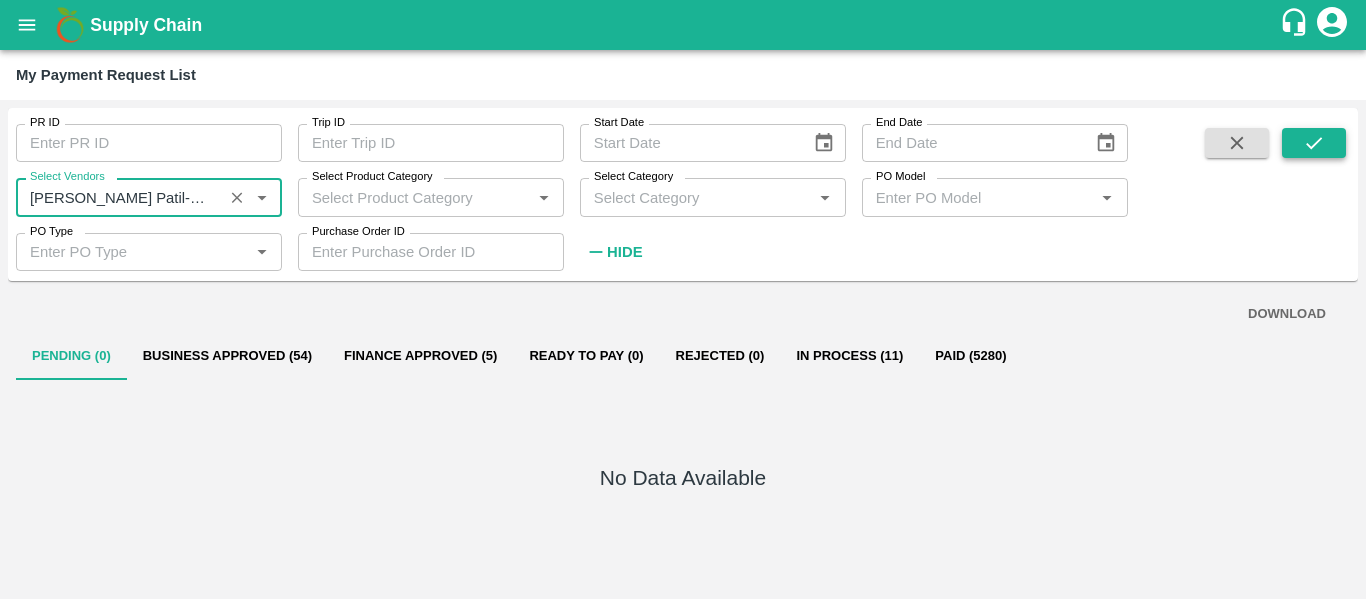 type on "[PERSON_NAME] Patil-Supplier" 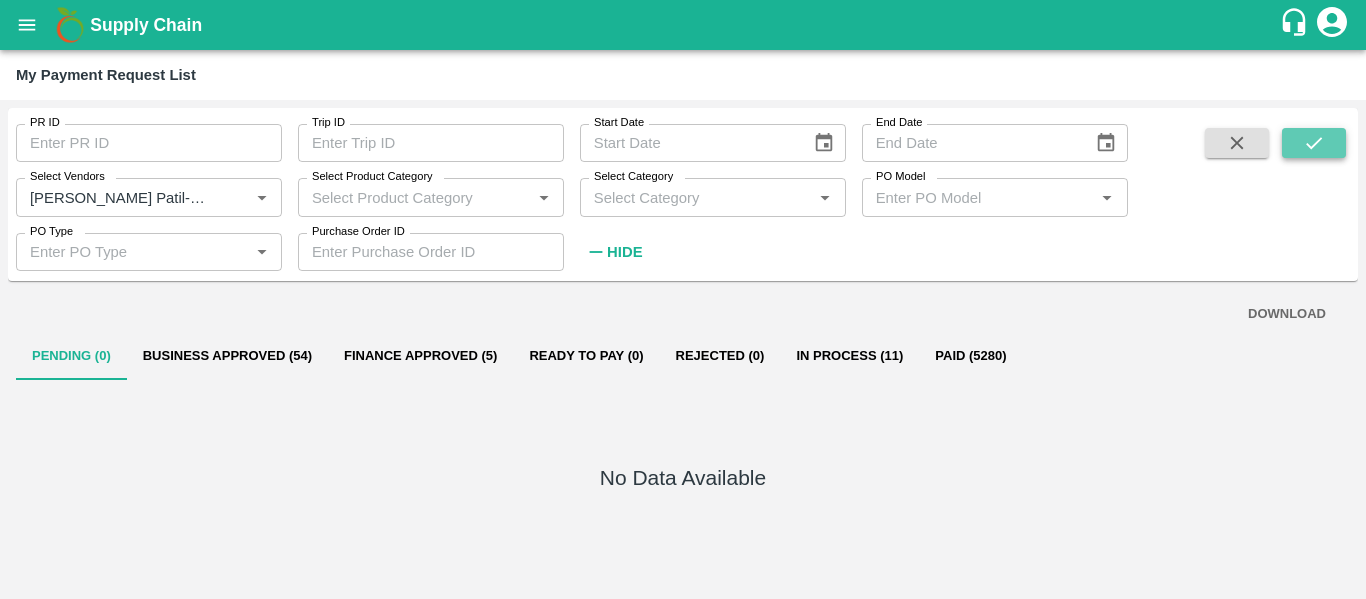 click 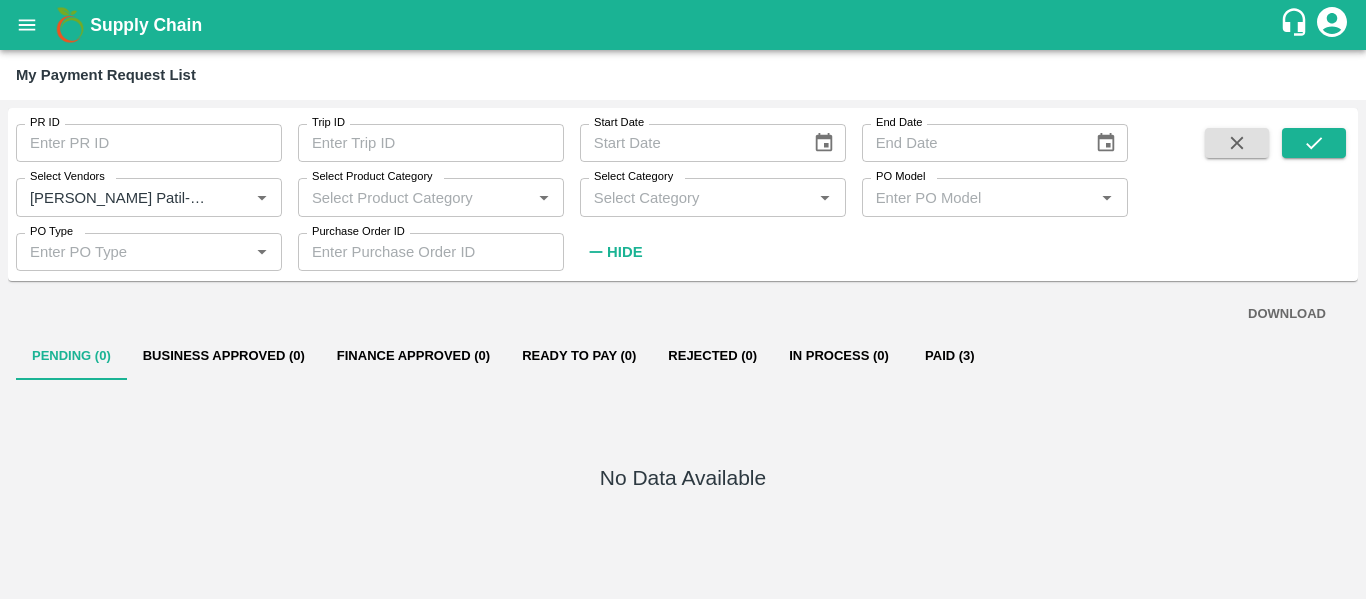 click 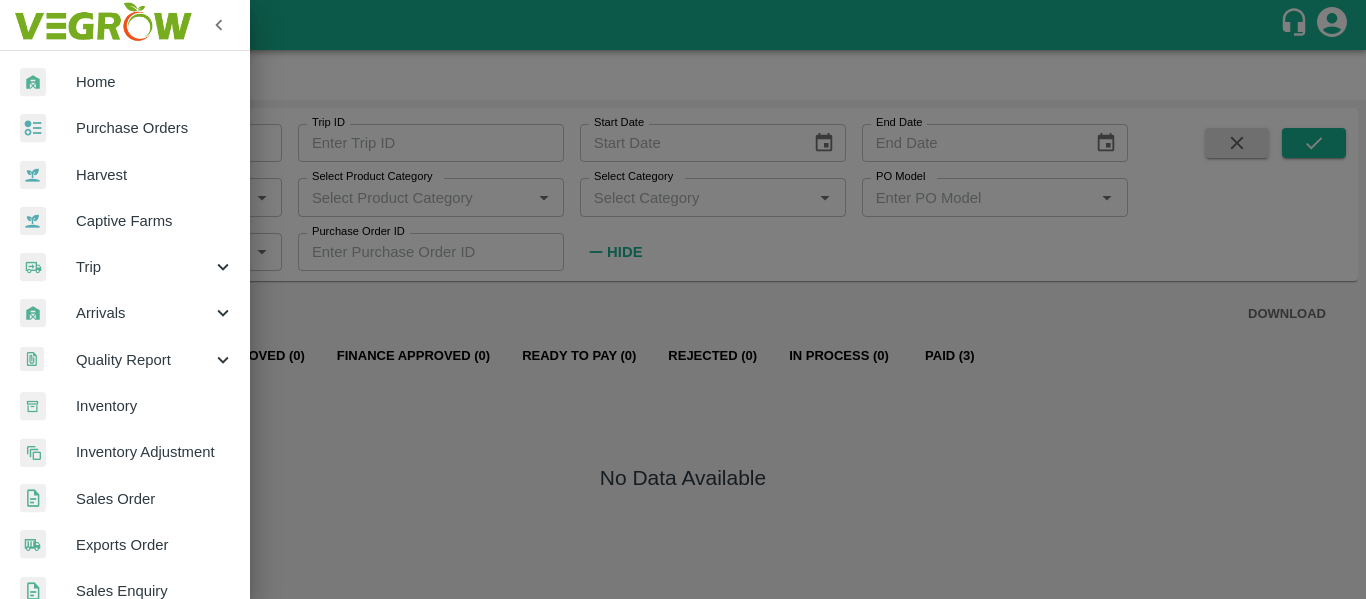 click on "Purchase Orders" at bounding box center [155, 128] 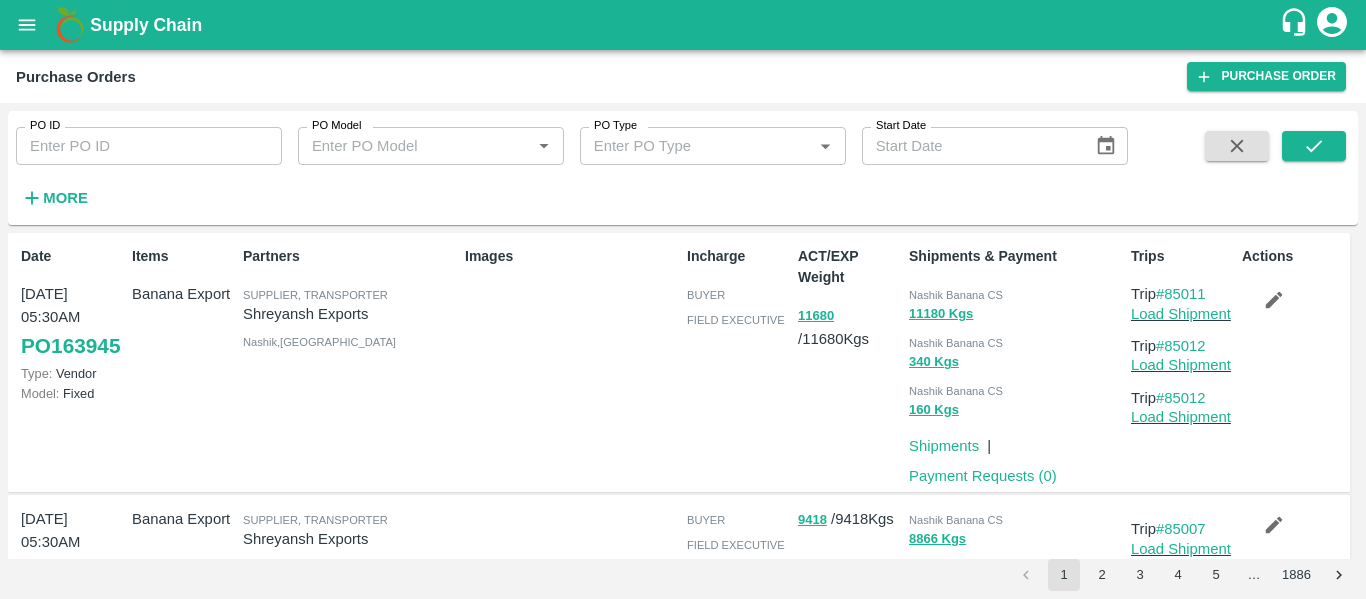click on "Partners Supplier, Transporter   [PERSON_NAME] Exports [GEOGRAPHIC_DATA] , [GEOGRAPHIC_DATA]" at bounding box center (346, 362) 